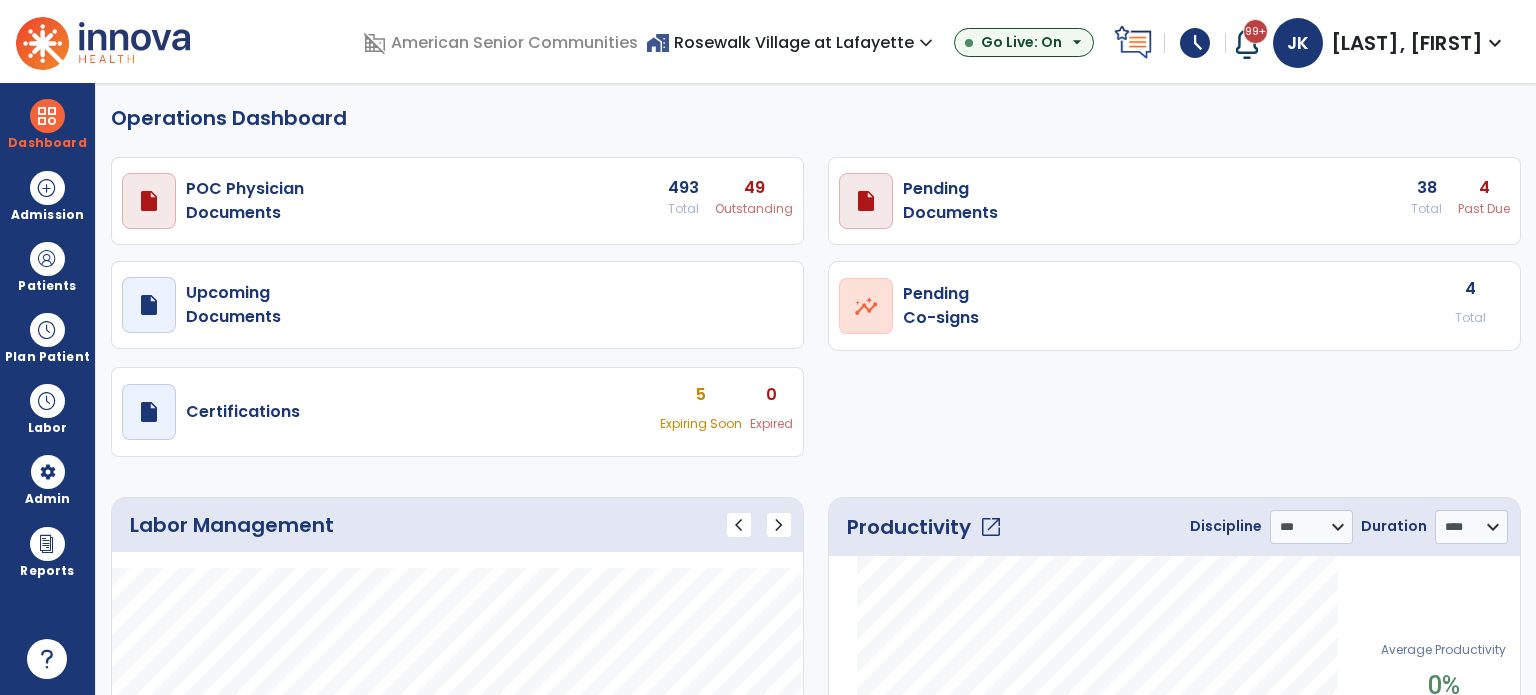 select on "***" 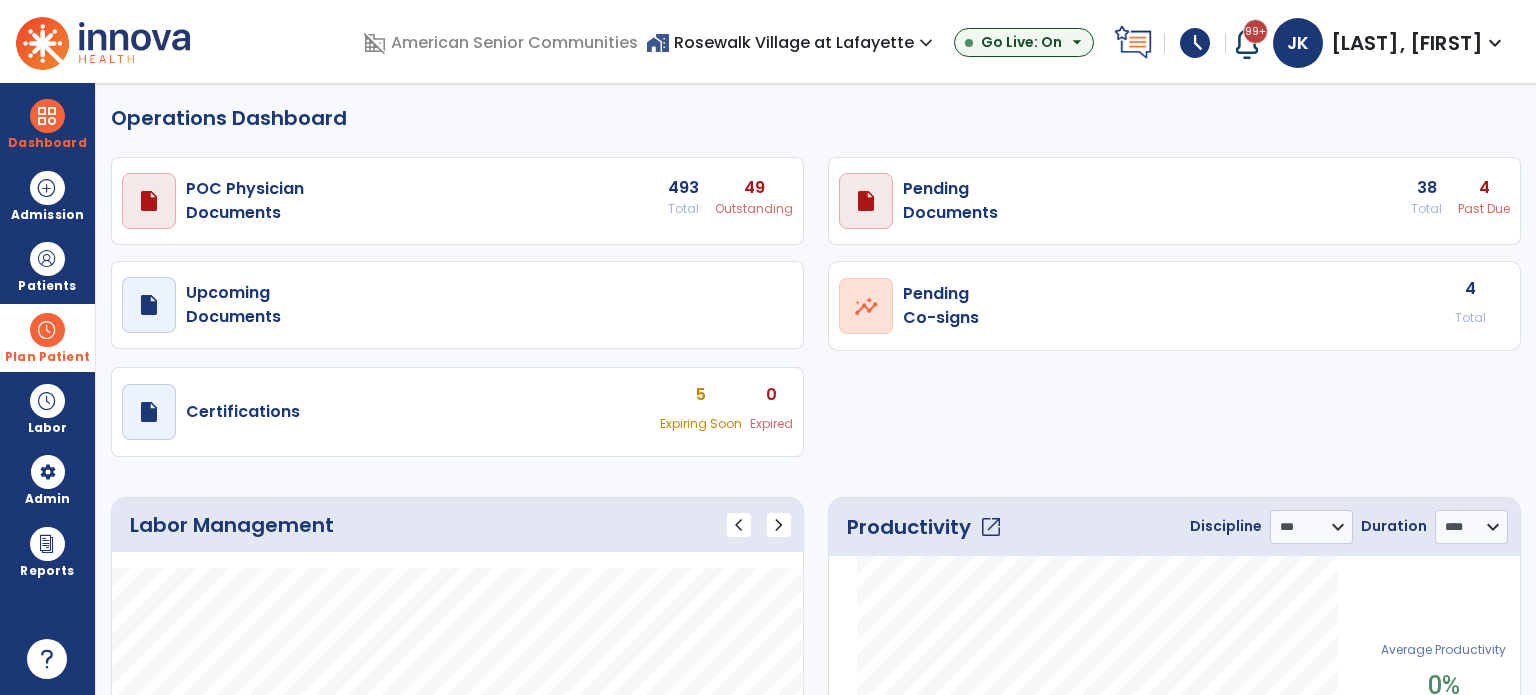 scroll, scrollTop: 0, scrollLeft: 0, axis: both 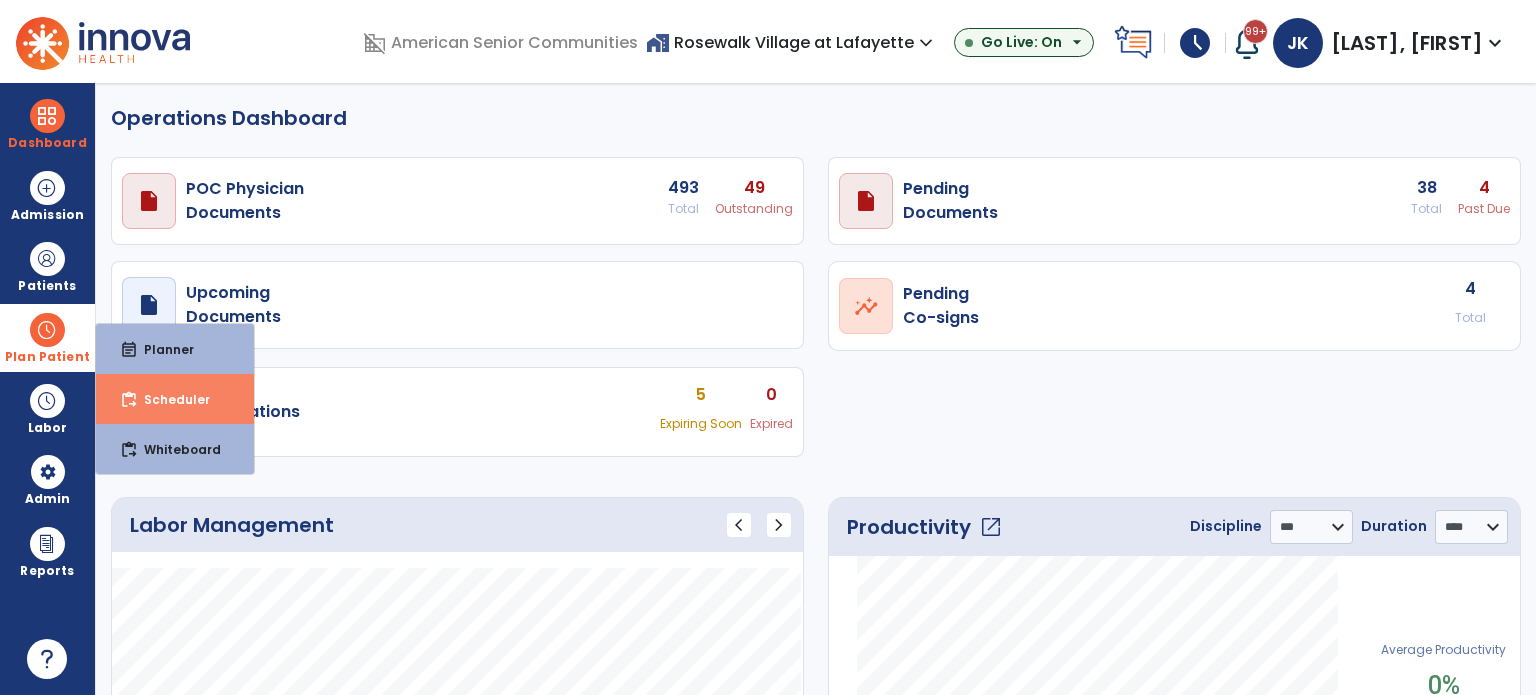 click on "Scheduler" at bounding box center (169, 399) 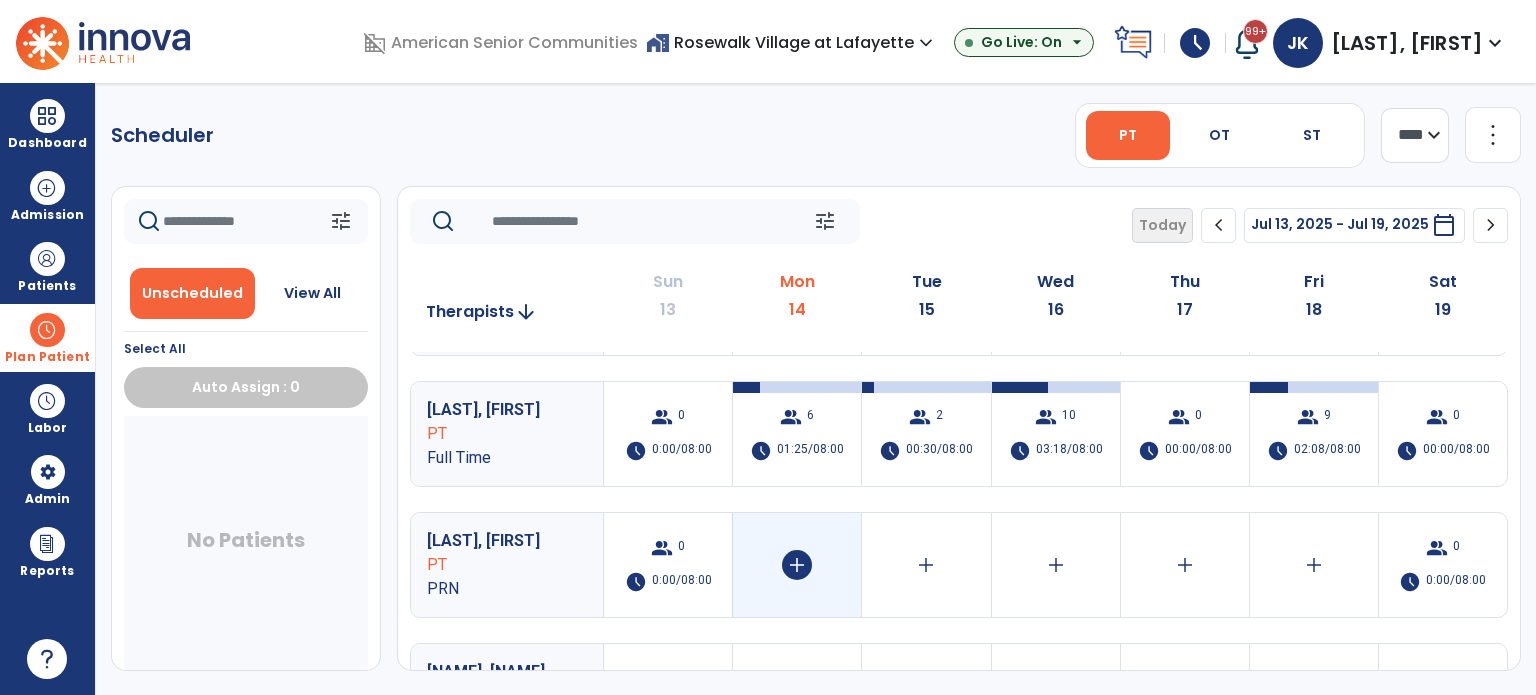 scroll, scrollTop: 0, scrollLeft: 0, axis: both 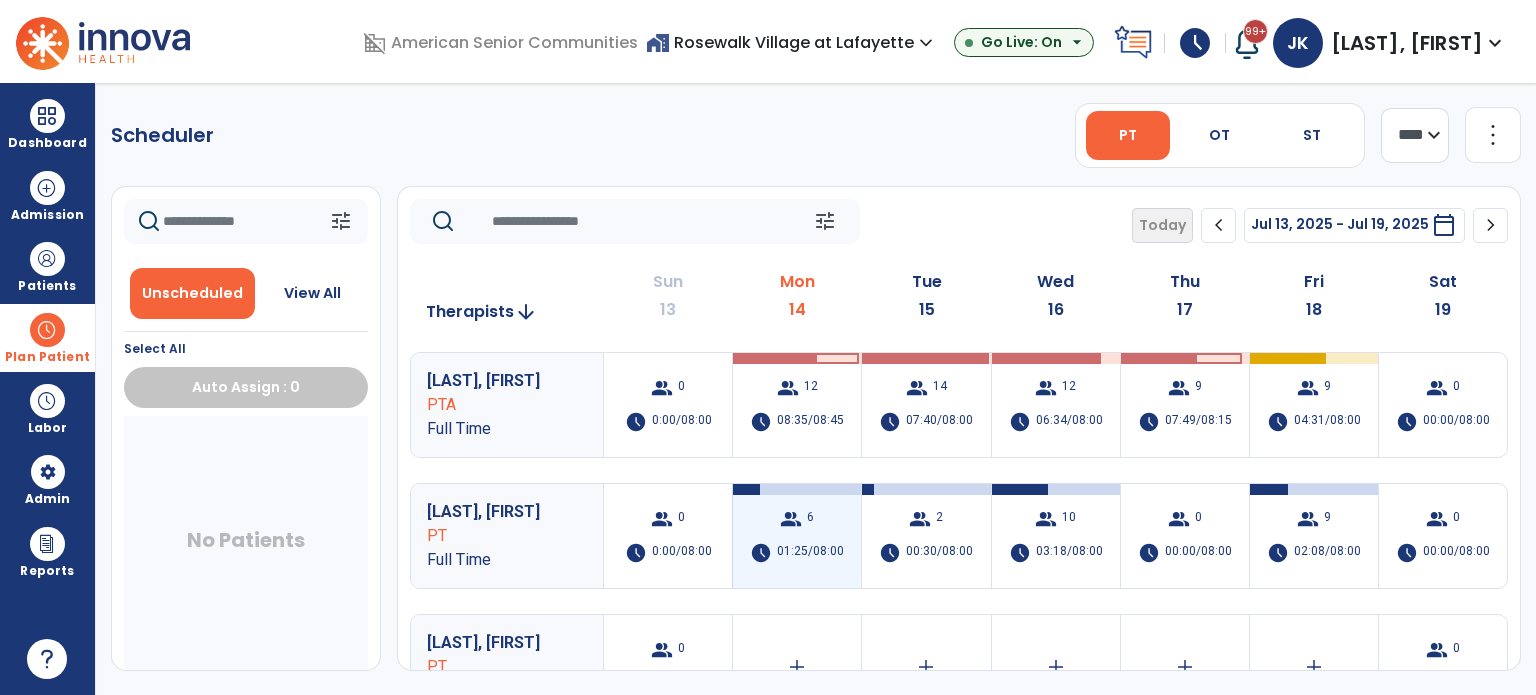 click on "group 6 schedule [TIME]/[TIME]" at bounding box center (797, 536) 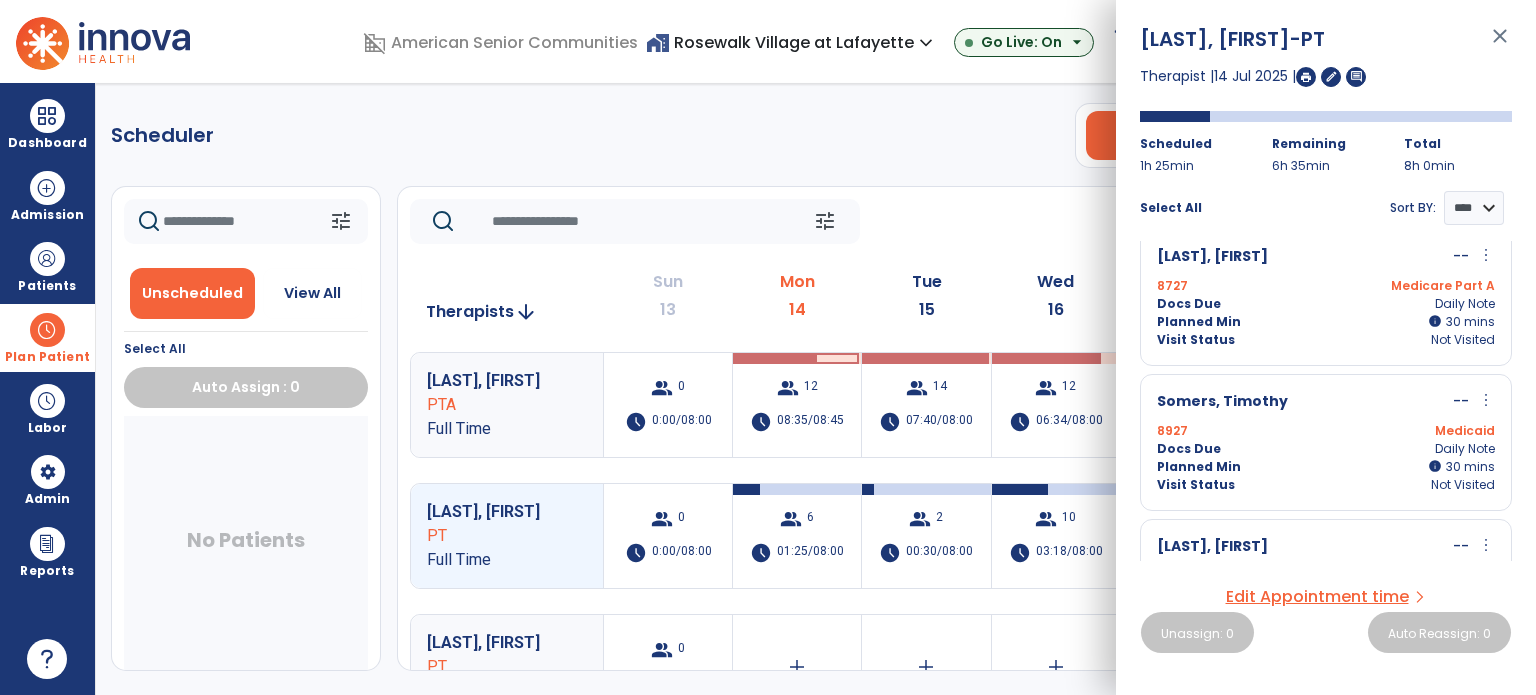 scroll, scrollTop: 0, scrollLeft: 0, axis: both 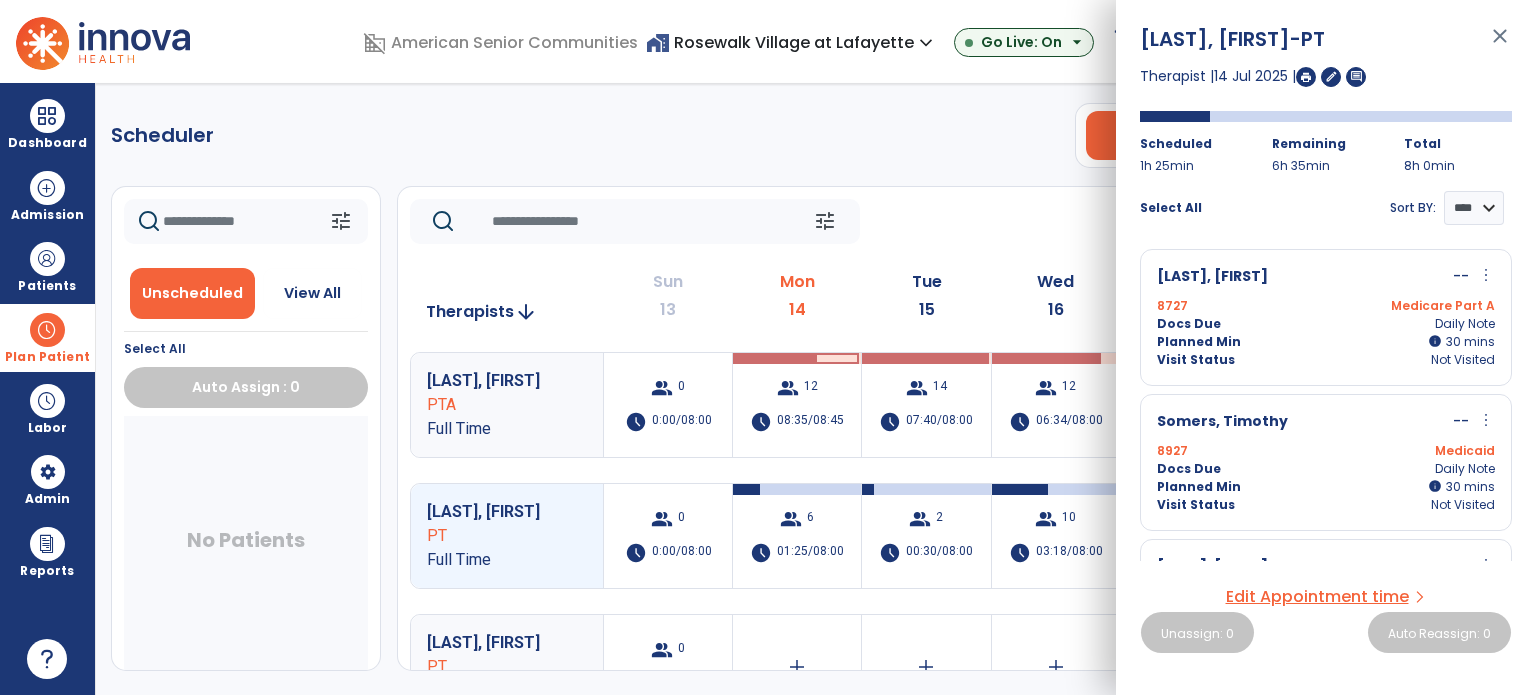 click on "close" at bounding box center (1500, 45) 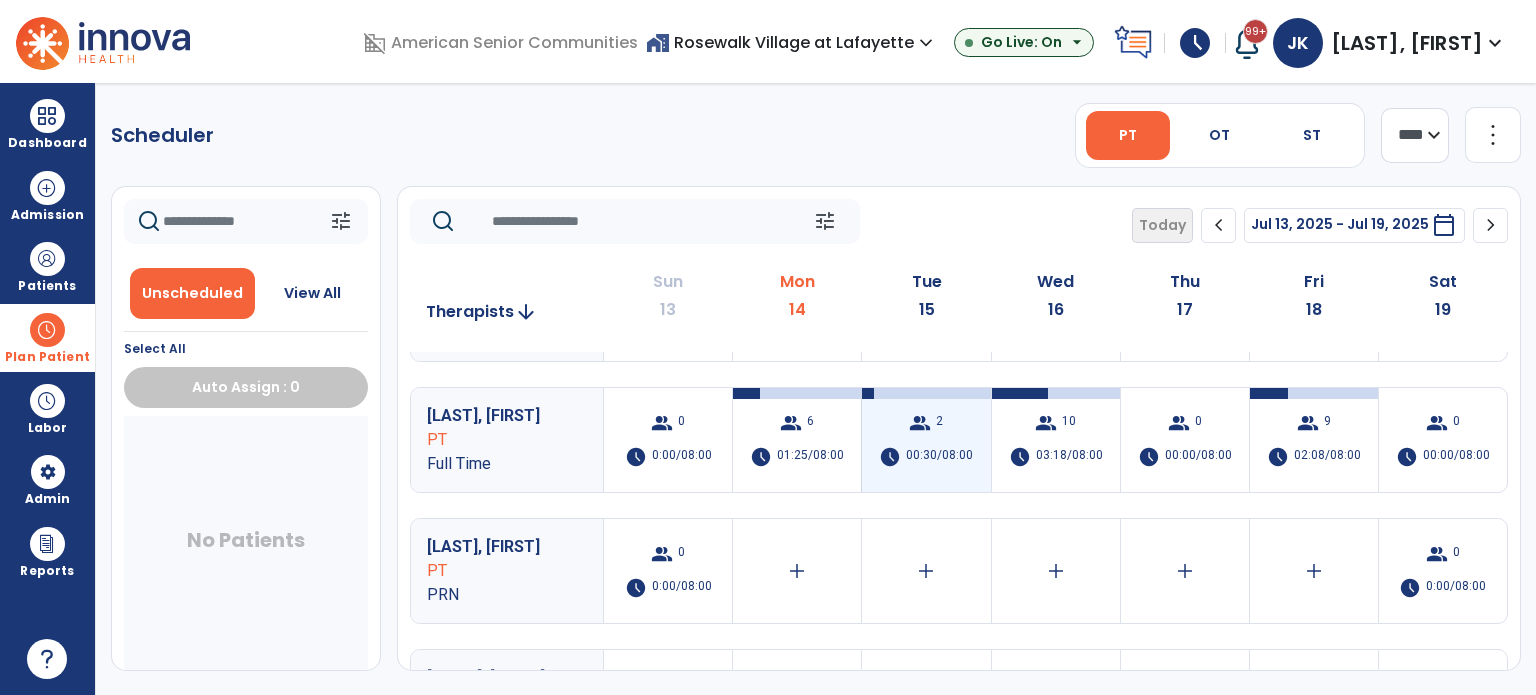 scroll, scrollTop: 0, scrollLeft: 0, axis: both 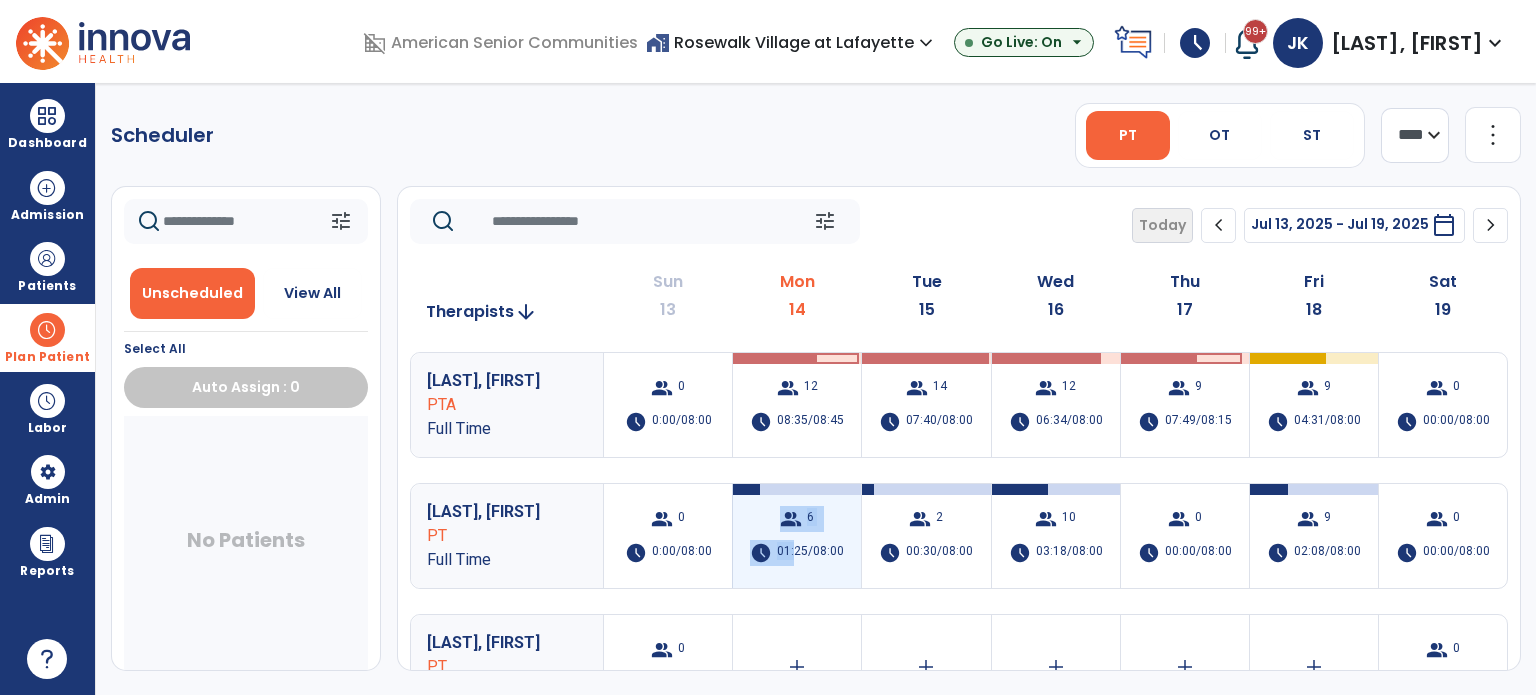 click on "group 6 schedule [TIME]/[TIME]" at bounding box center (797, 536) 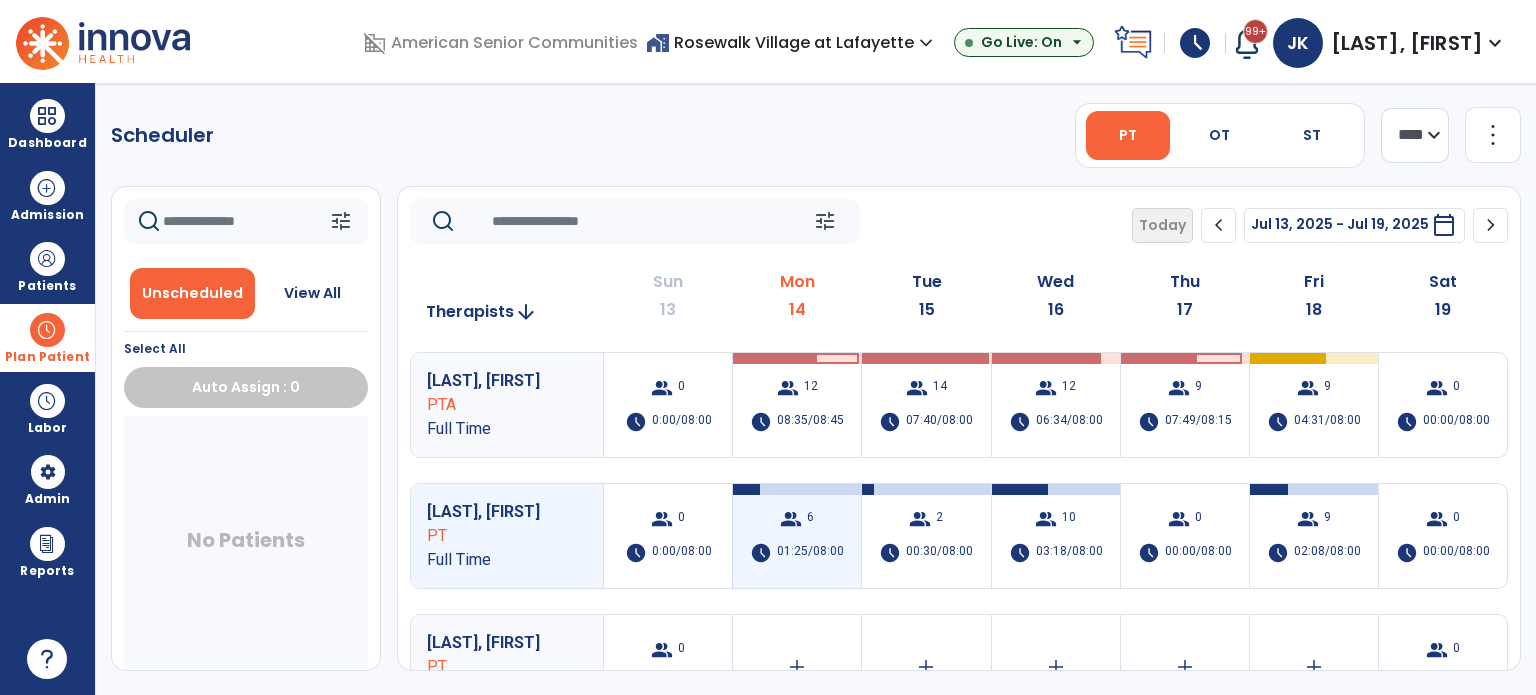 click on "group 6 schedule [TIME]/[TIME]" at bounding box center [797, 536] 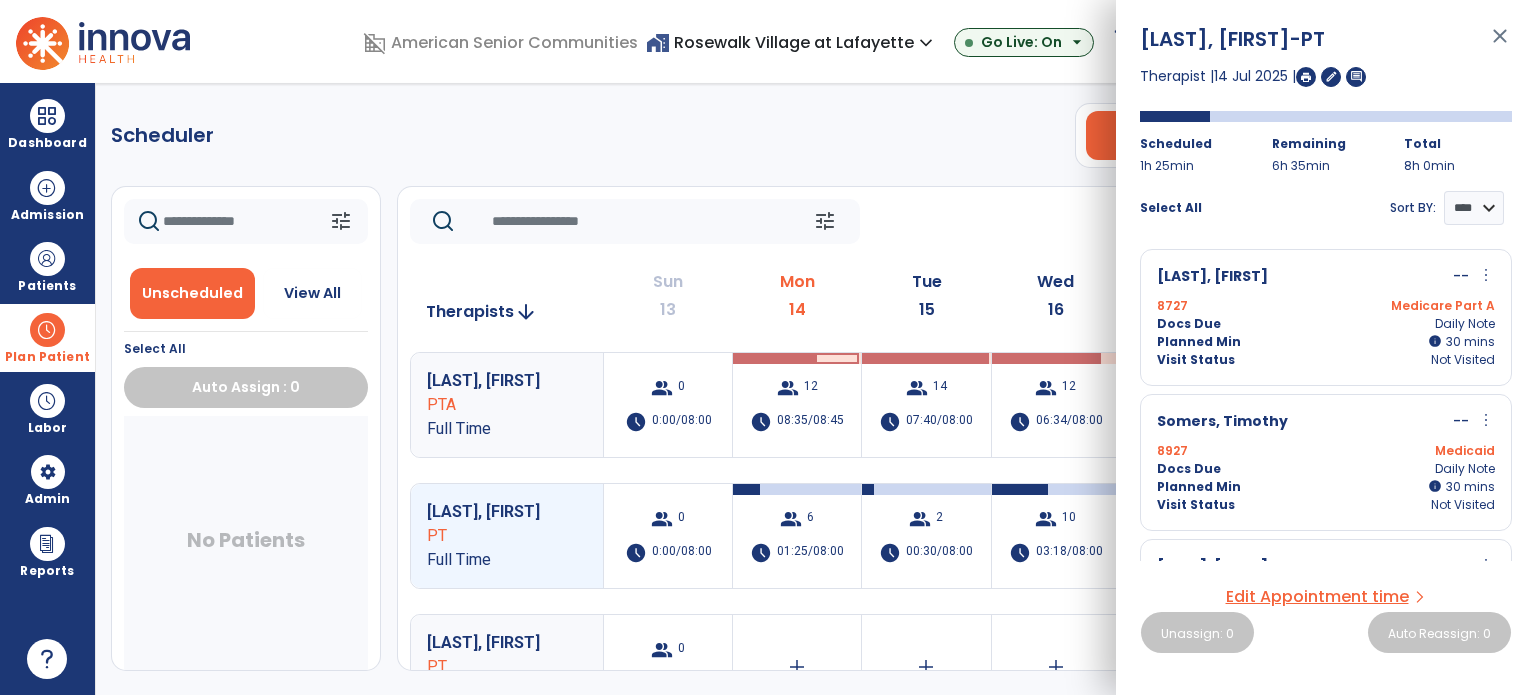 click on "close" at bounding box center (1500, 45) 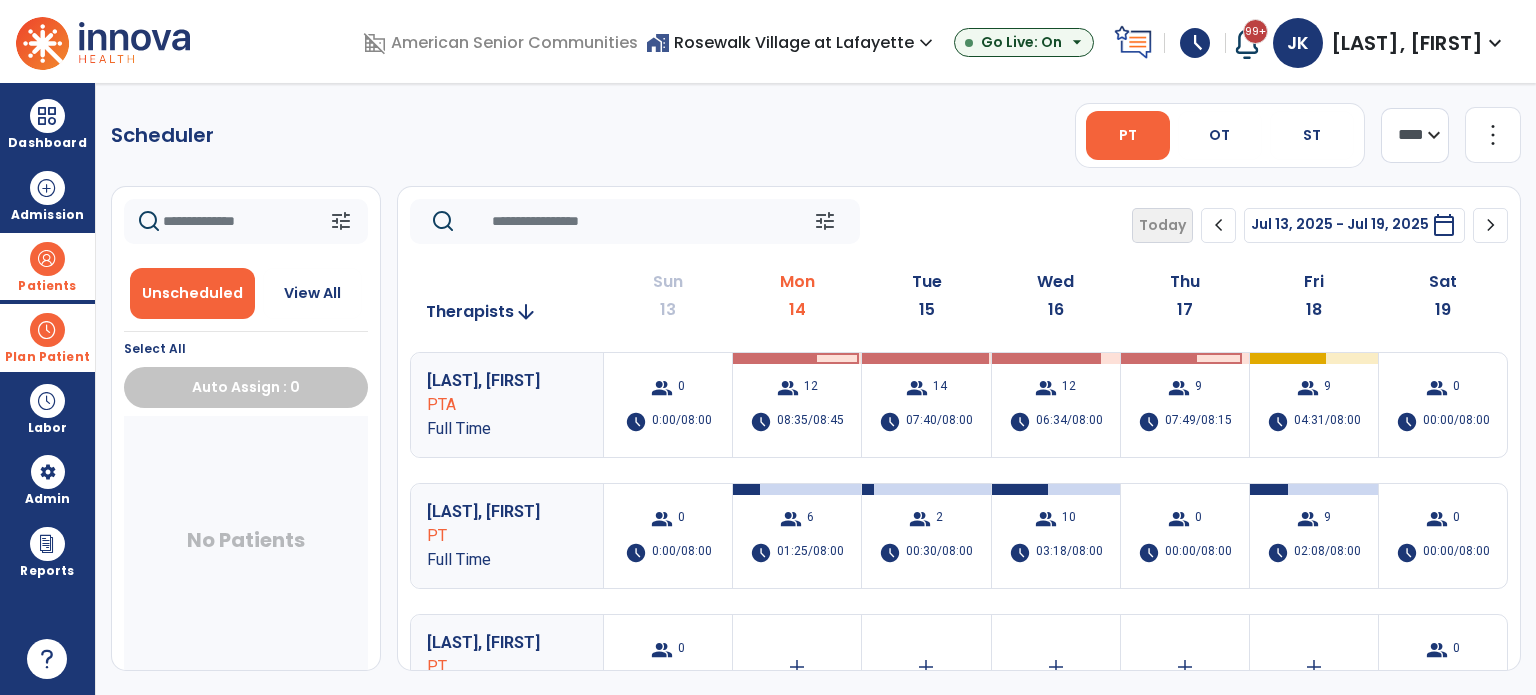 click on "Patients" at bounding box center (47, 266) 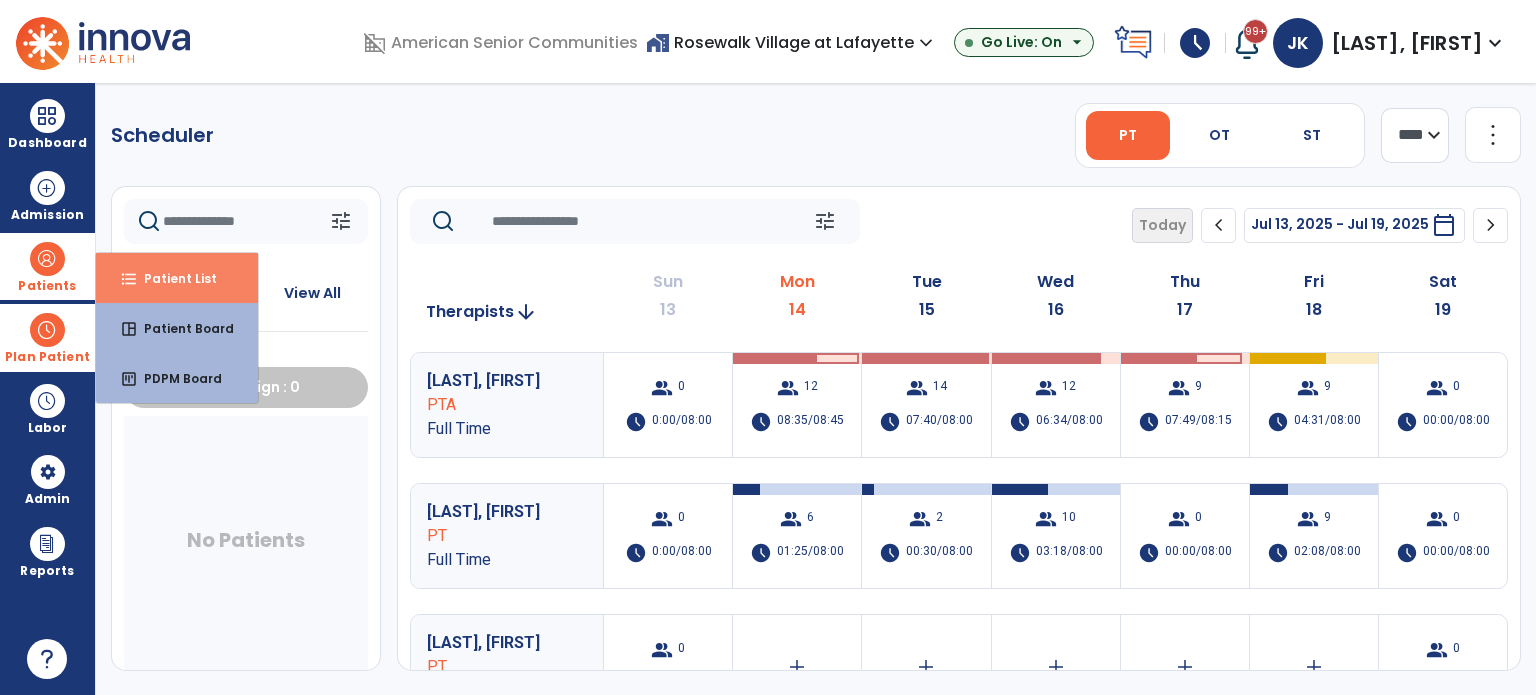 click on "format_list_bulleted  Patient List" at bounding box center [177, 278] 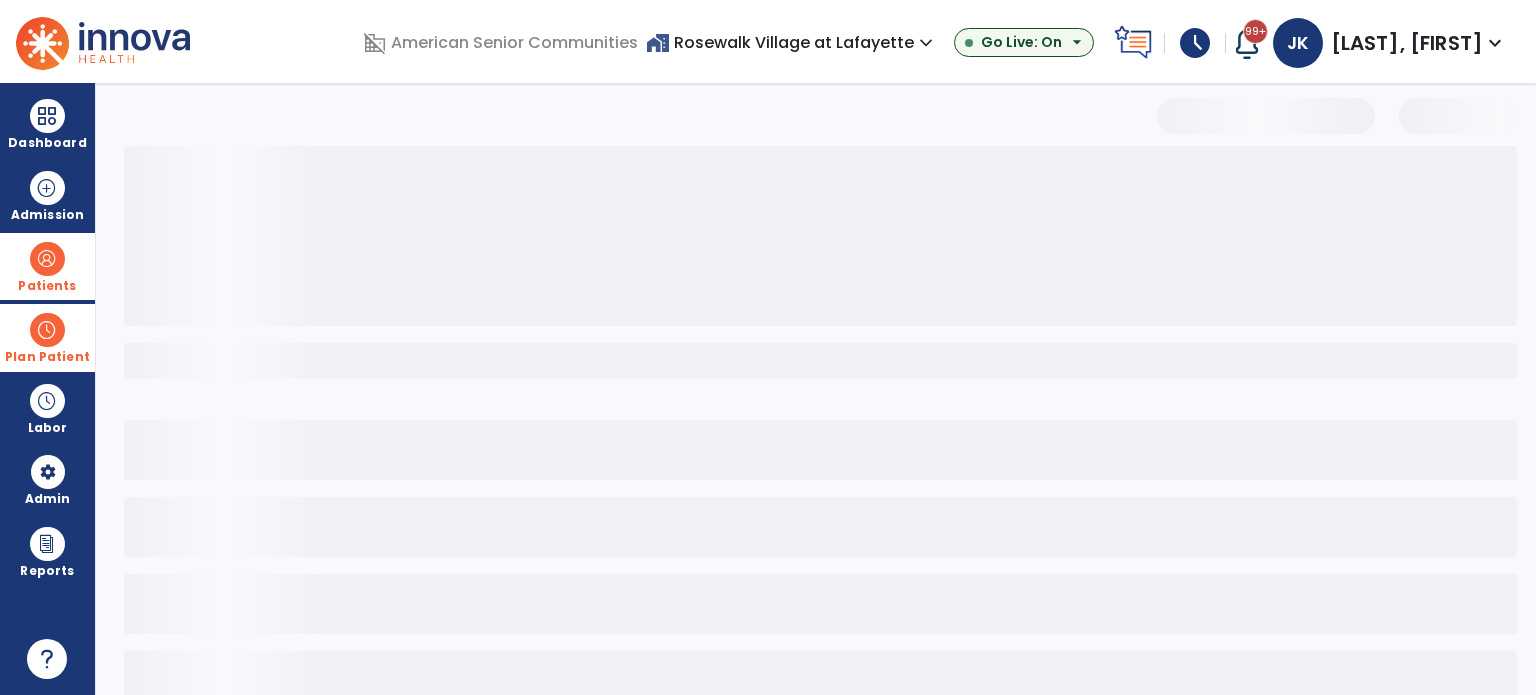 select on "***" 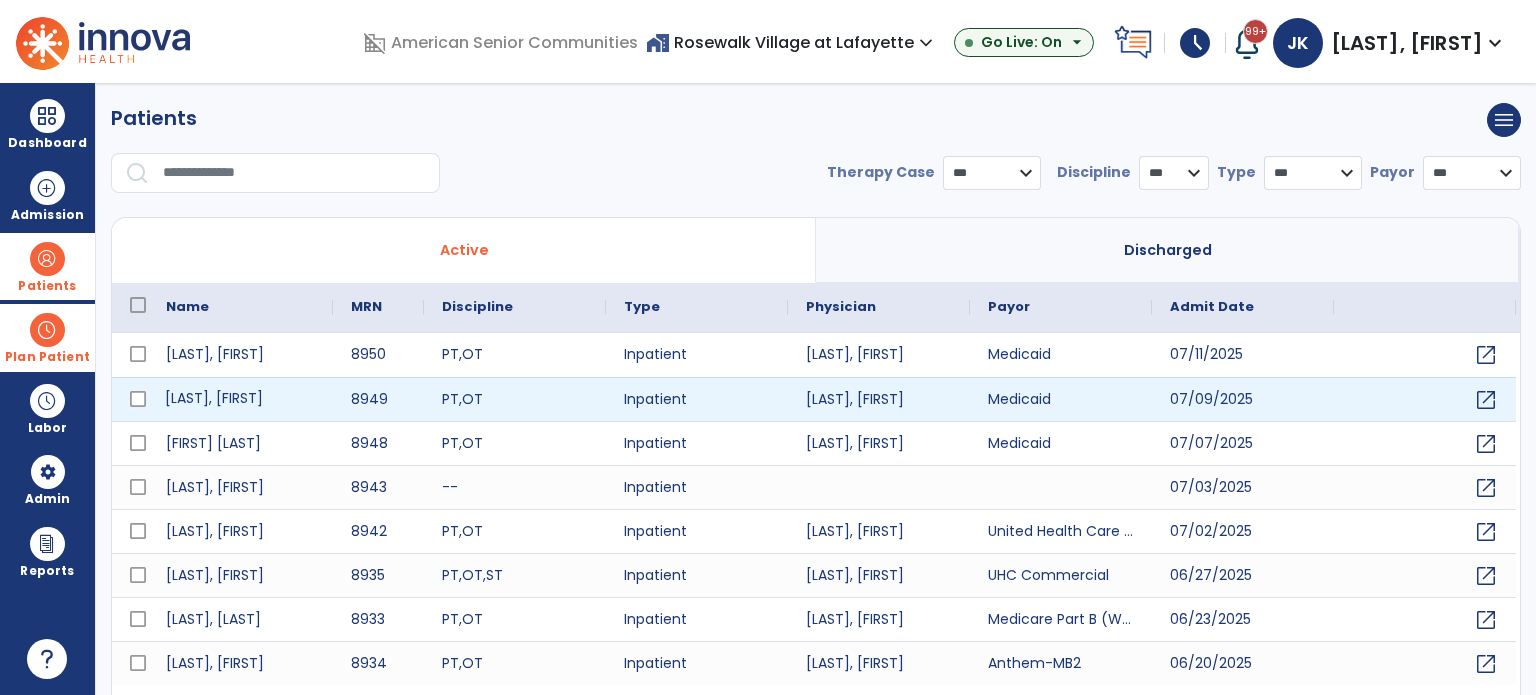 click on "[LAST], [FIRST]" at bounding box center [240, 399] 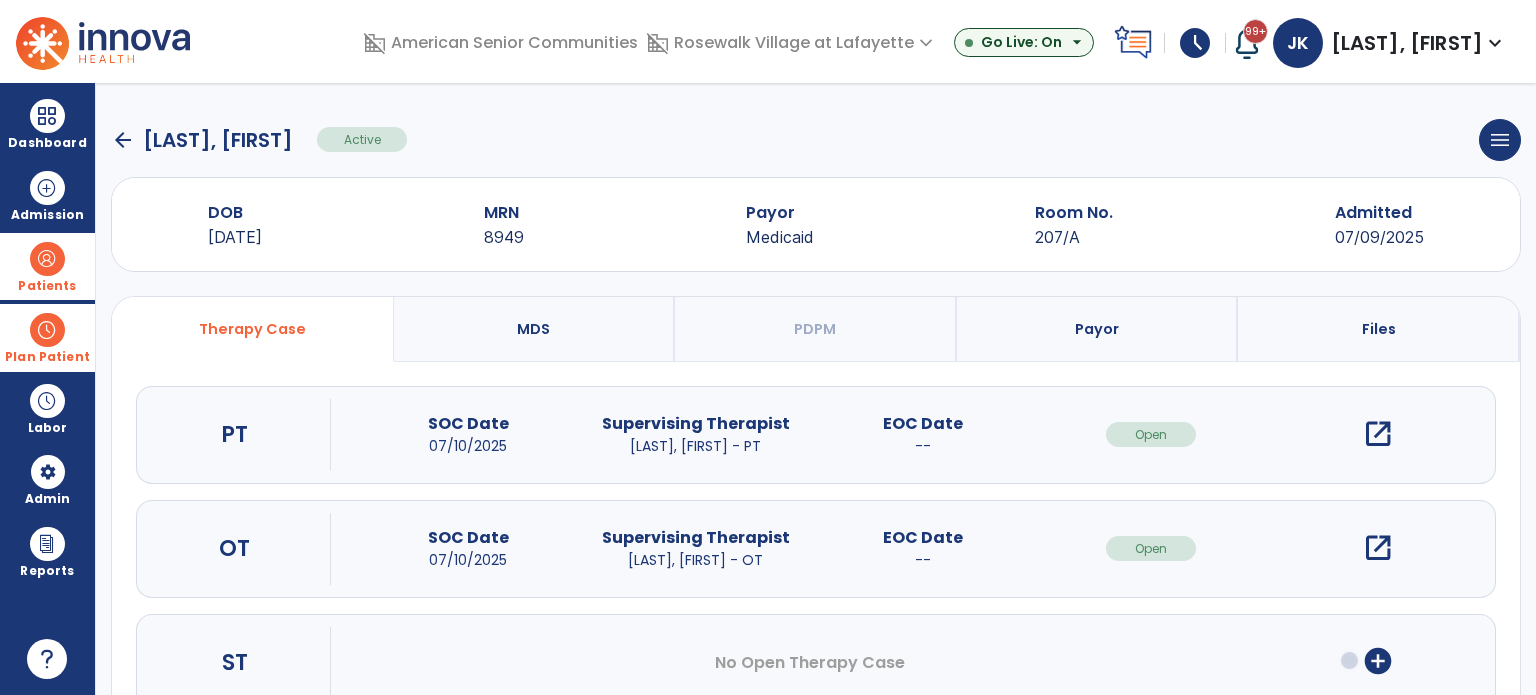 click on "arrow_back [LAST], [FIRST] Active menu Edit Admission View OBRA Report Discharge Patient DOB [DATE] MRN [NUMBER] Payor [PAYOR] Room No. 207/A Admitted [DATE] Therapy Case MDS PDPM Payor Files PT SOC Date [DATE] Supervising Therapist [LAST], [FIRST] - PT EOC Date -- Open open_in_new OT SOC Date [DATE] Supervising Therapist [LAST], [FIRST] - OT EOC Date -- Open open_in_new ST No Open Therapy Case add_circle" 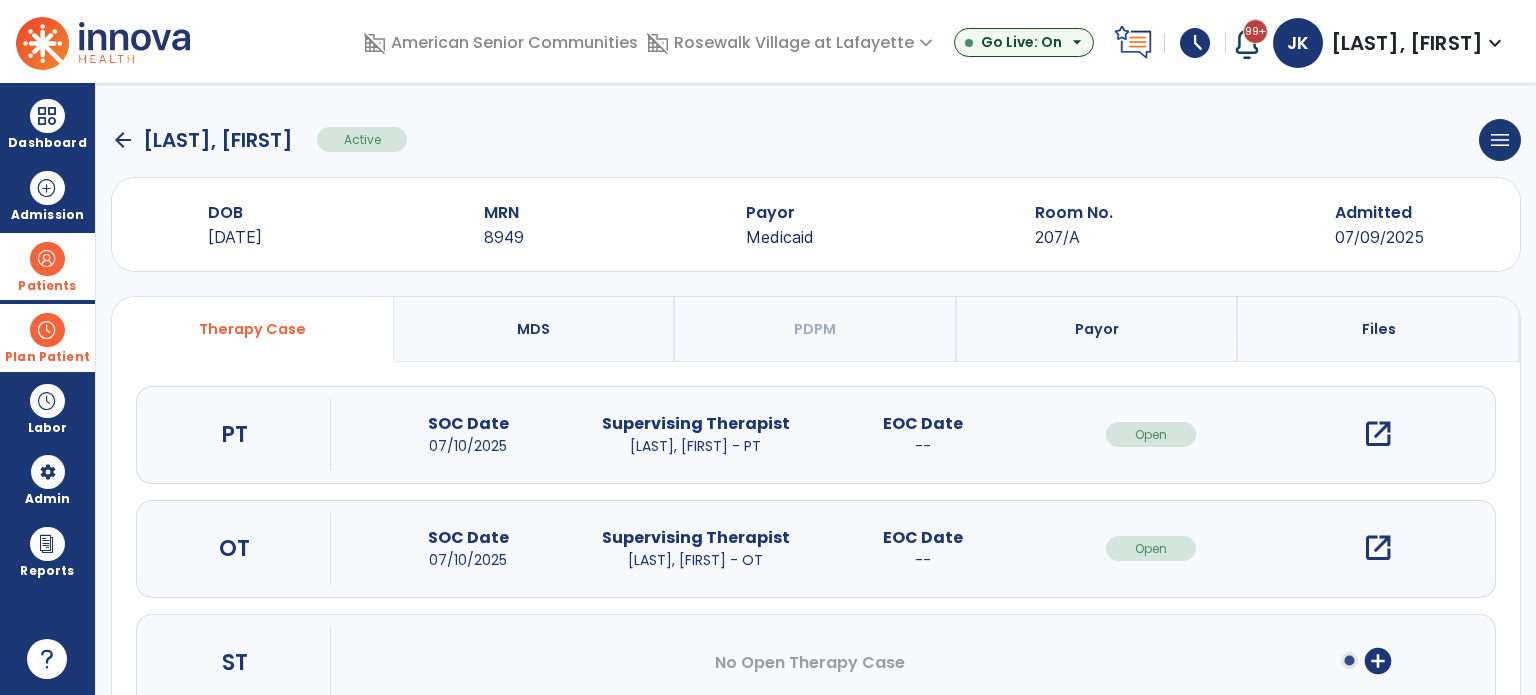 click on "Payor" at bounding box center (1098, 329) 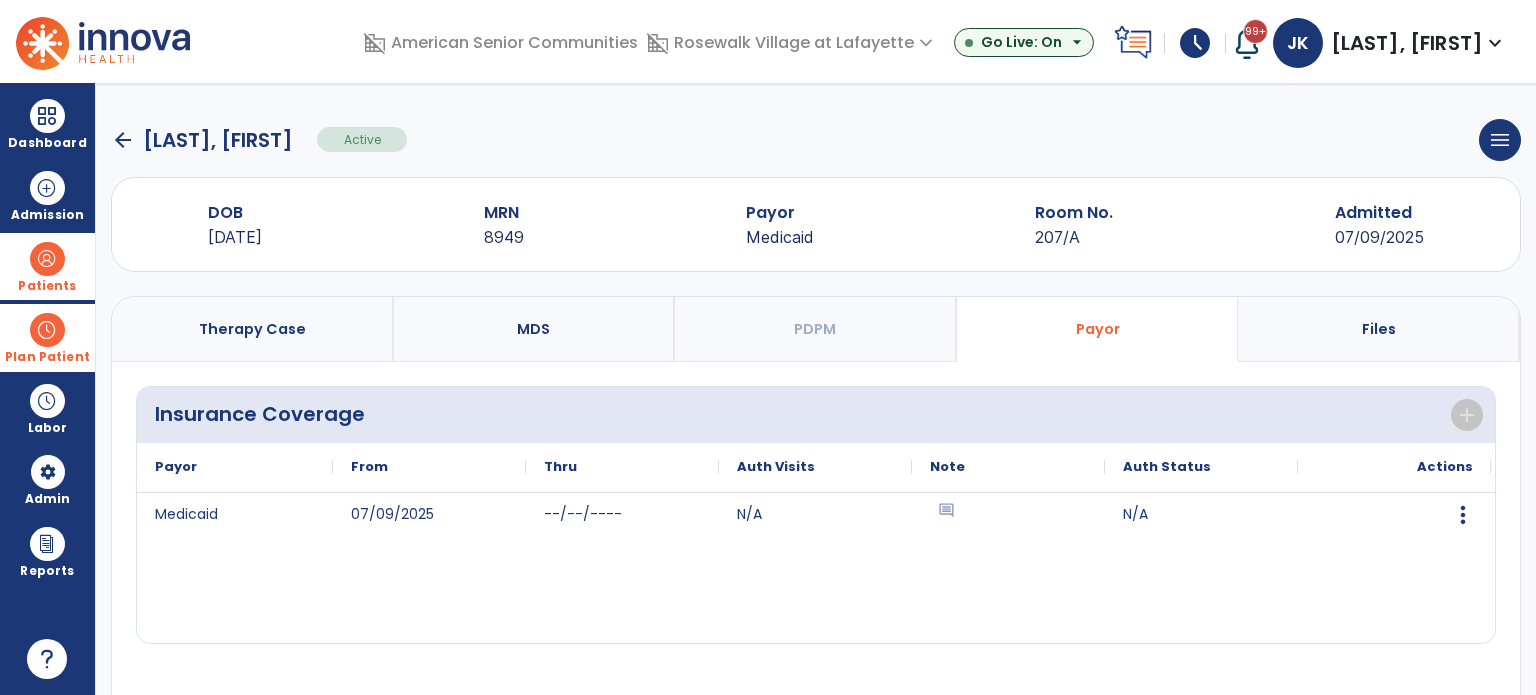 click on "arrow_back" 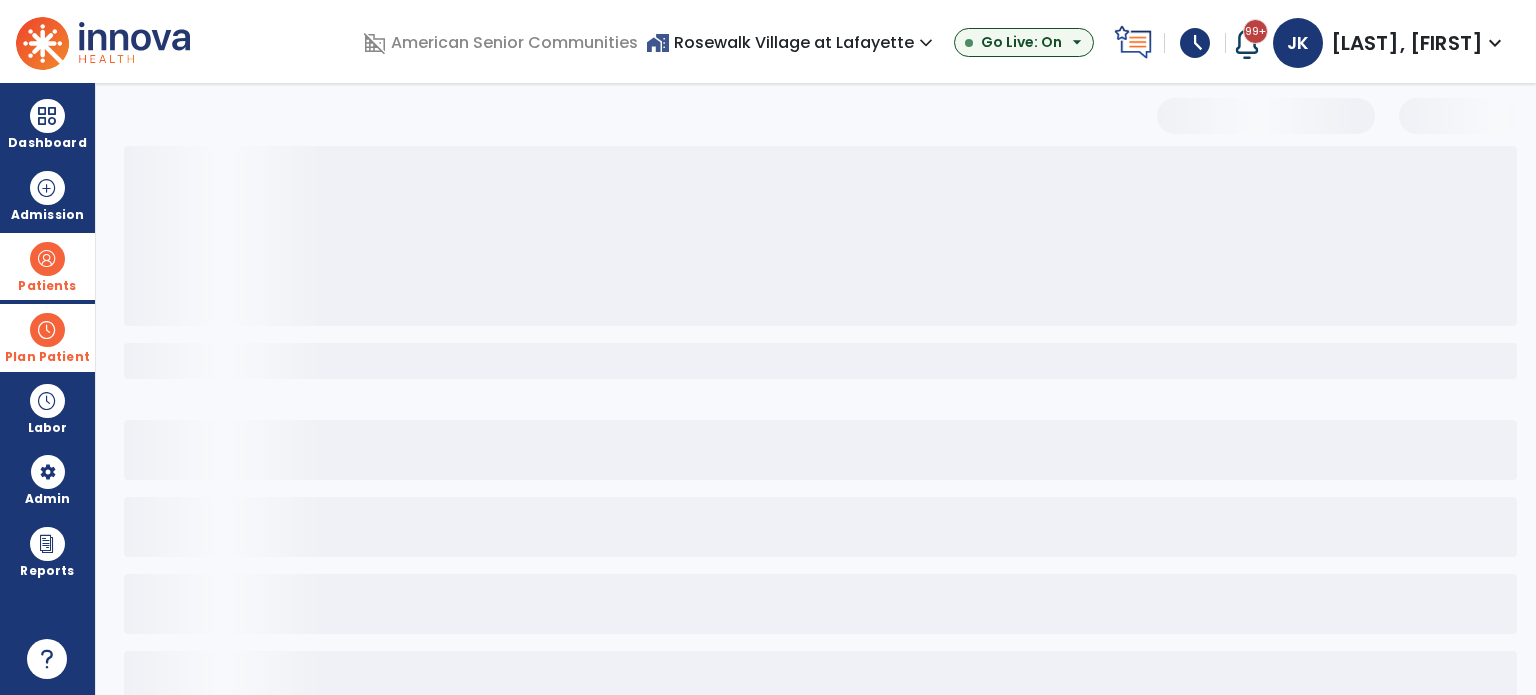 select on "***" 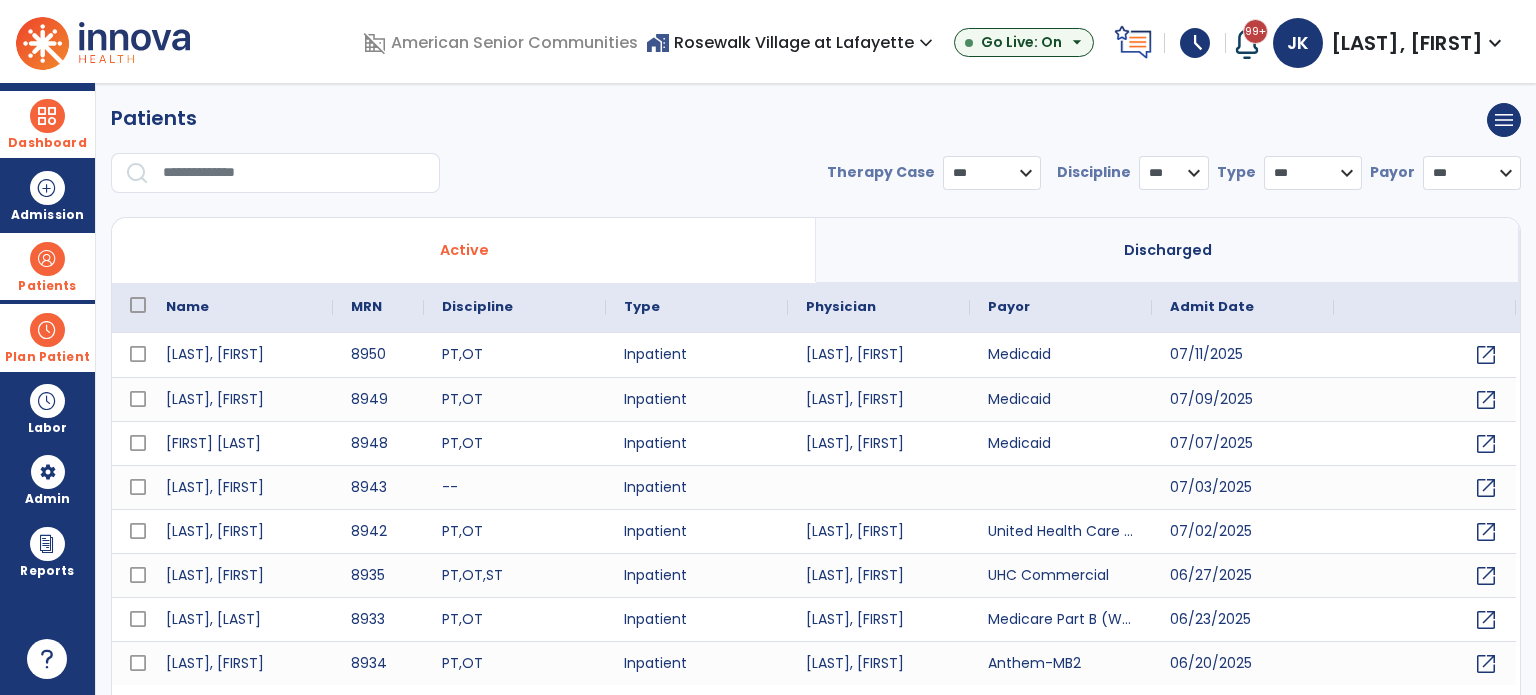 click on "Dashboard" at bounding box center (47, 143) 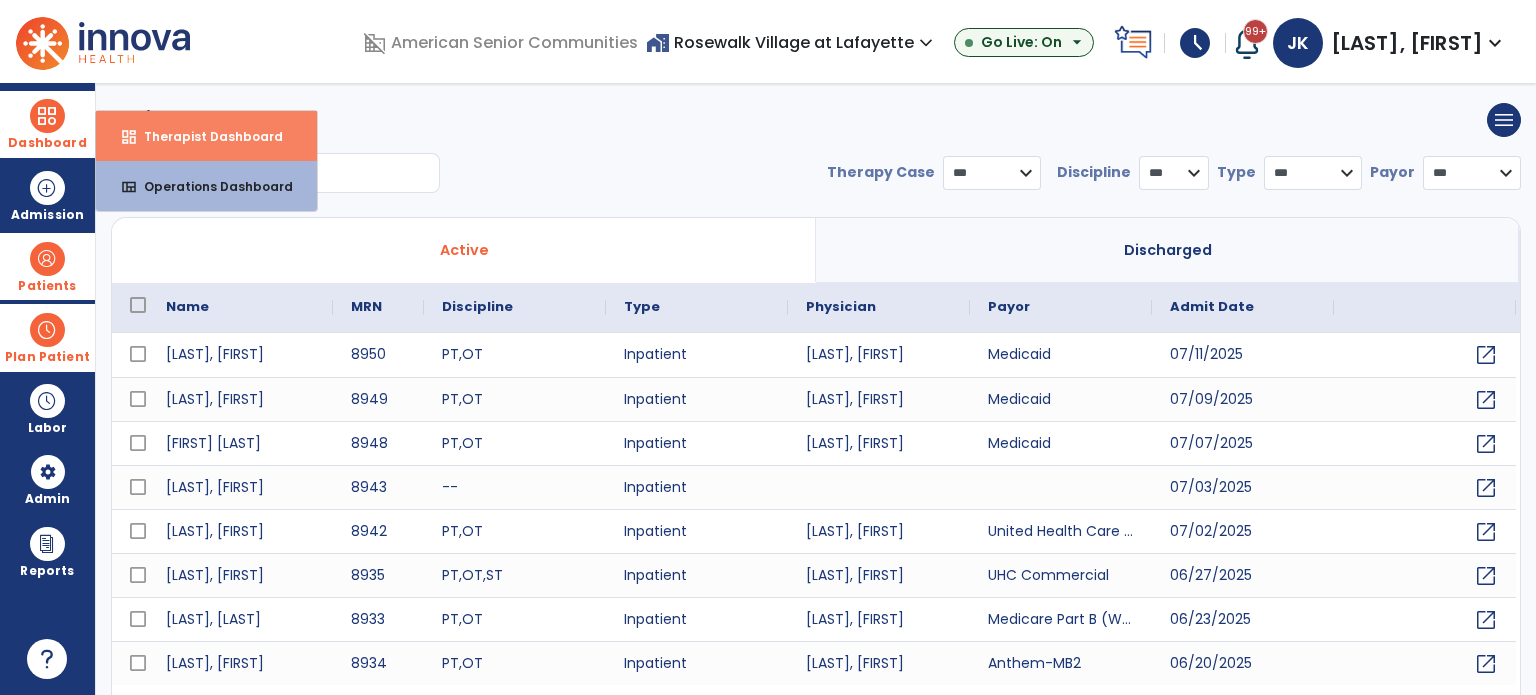click on "dashboard" at bounding box center (129, 137) 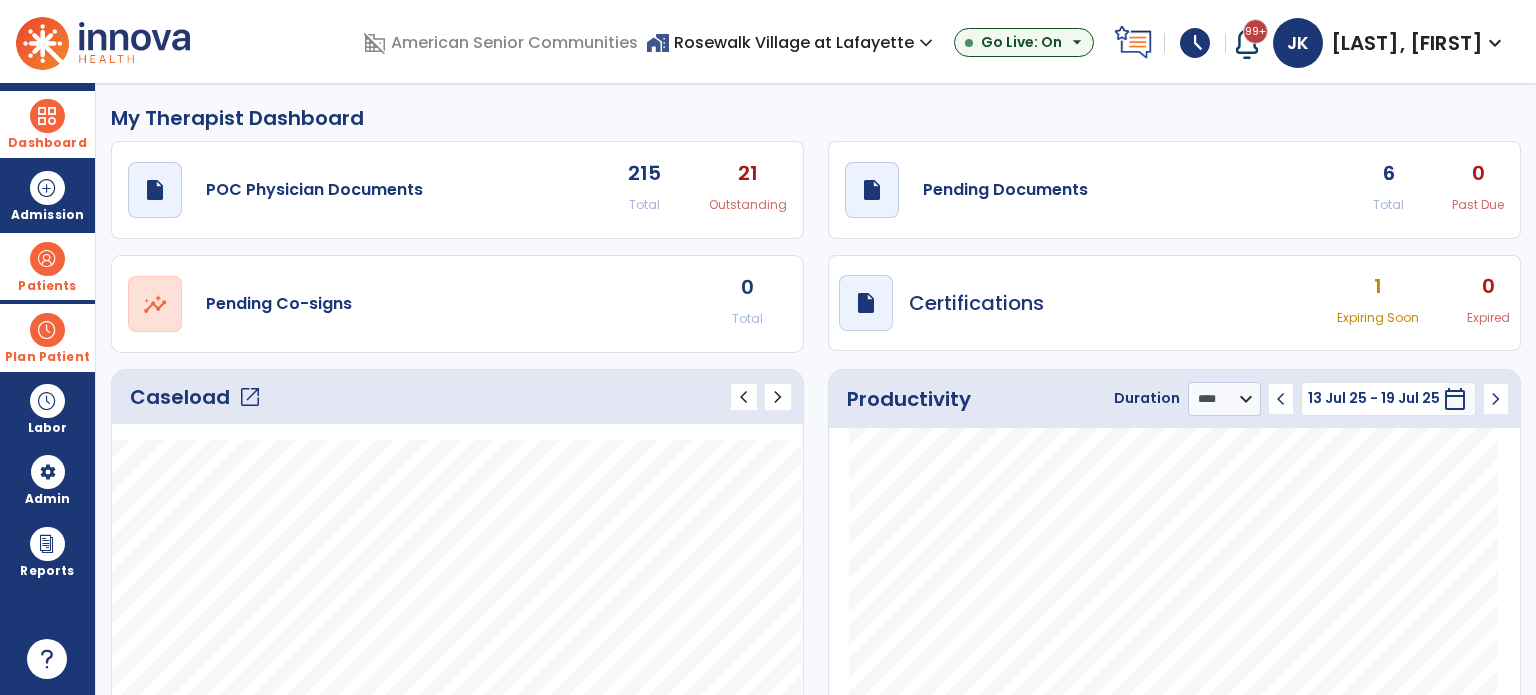 click at bounding box center (47, 259) 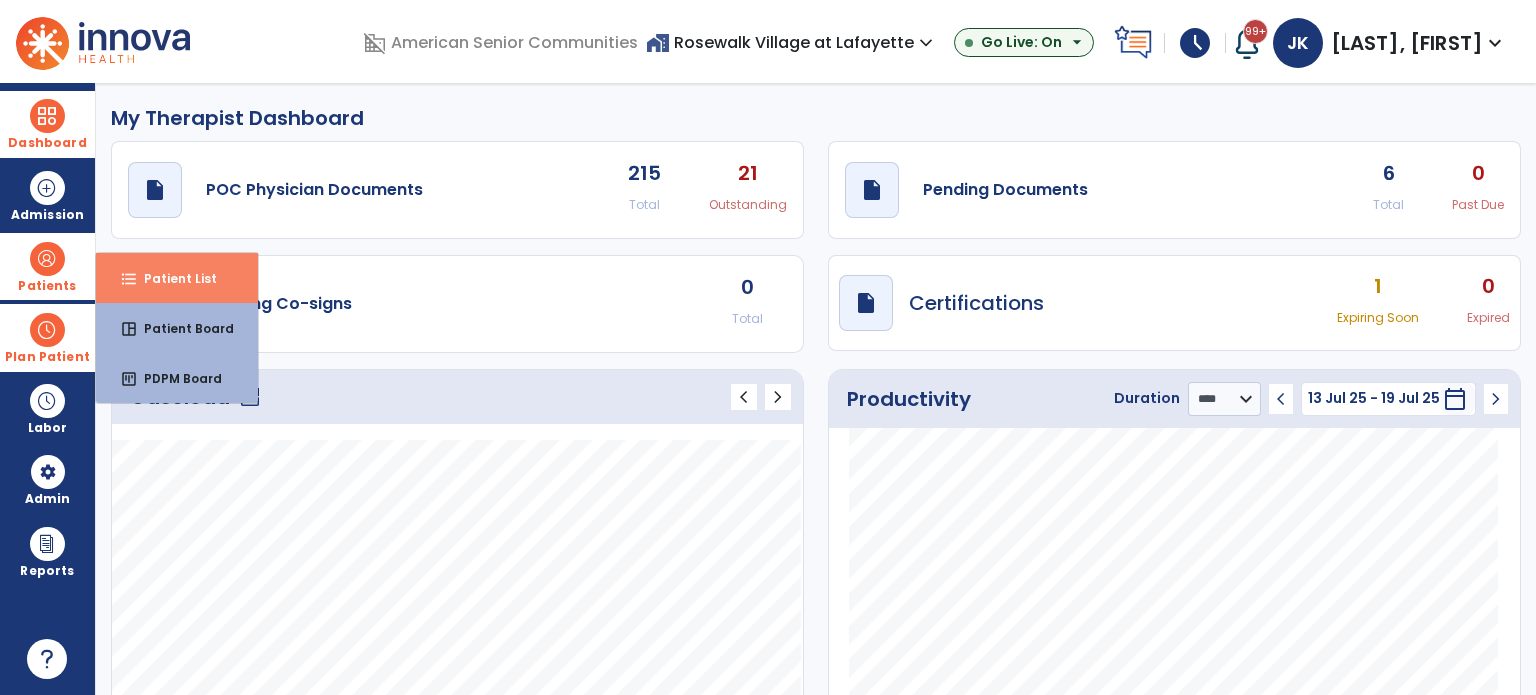 click on "format_list_bulleted" at bounding box center [129, 279] 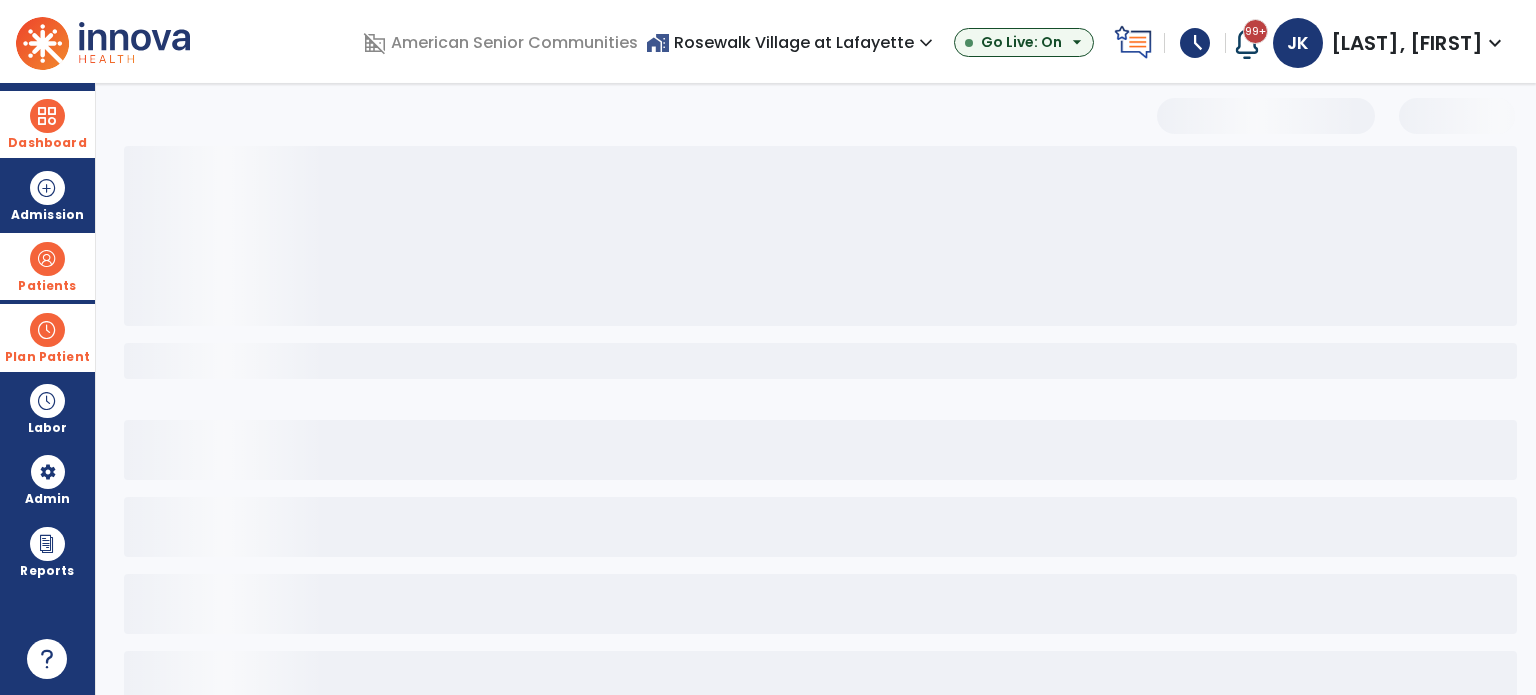 select on "***" 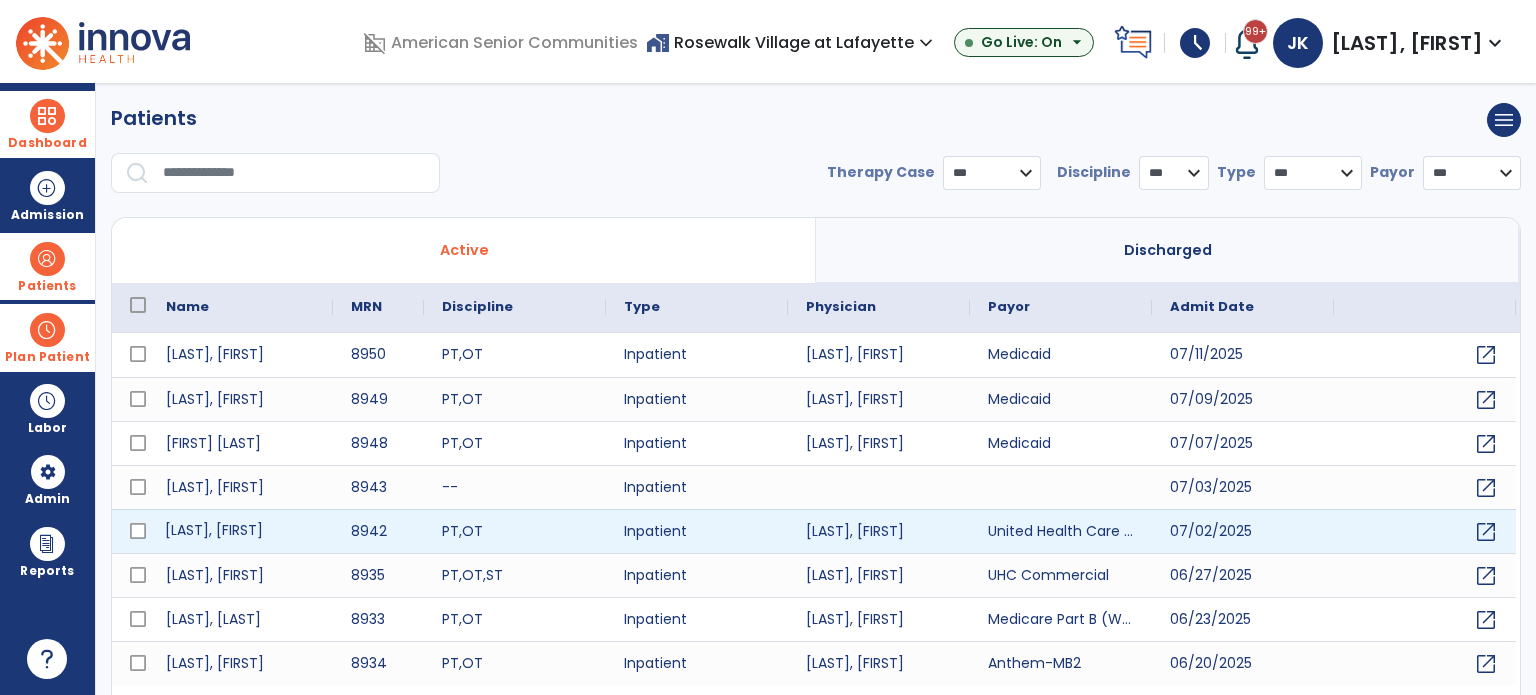 click on "[LAST], [FIRST]" at bounding box center [240, 531] 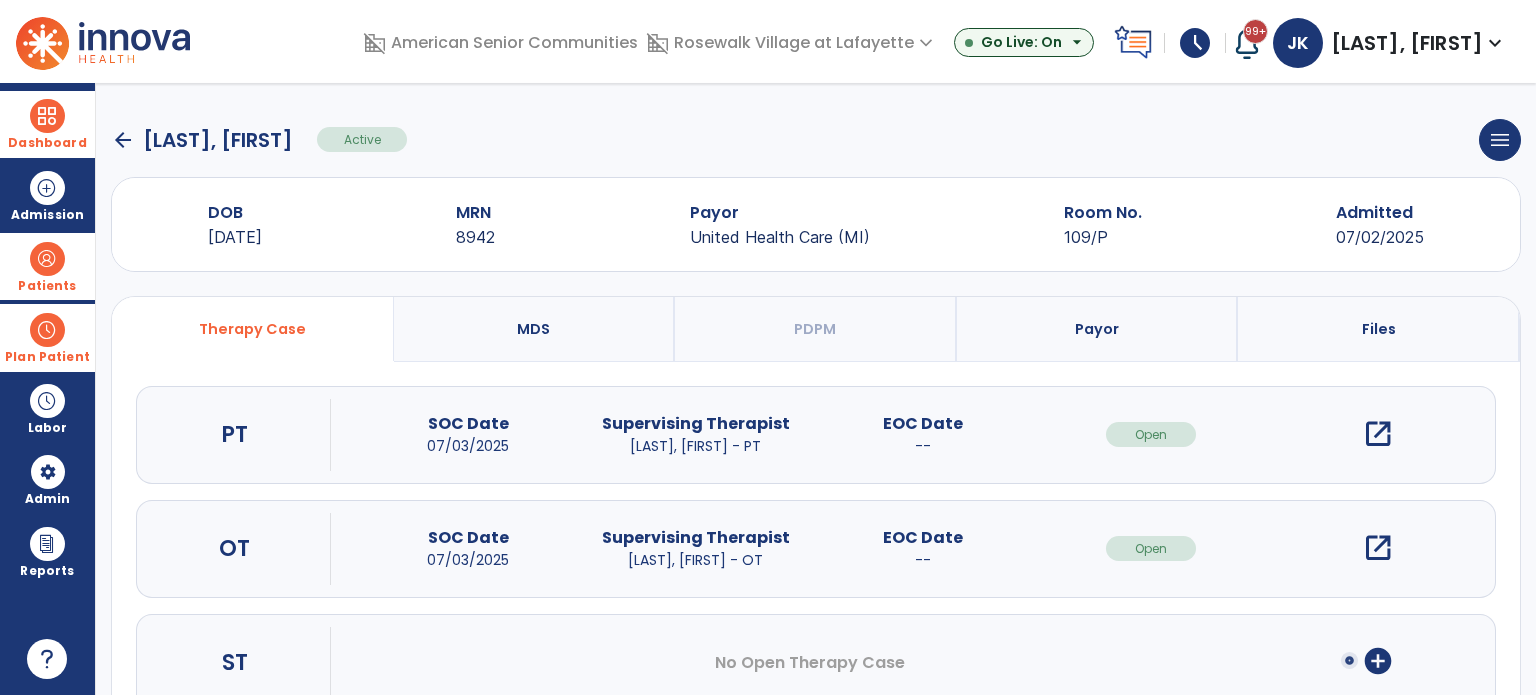 click on "open_in_new" at bounding box center [1378, 434] 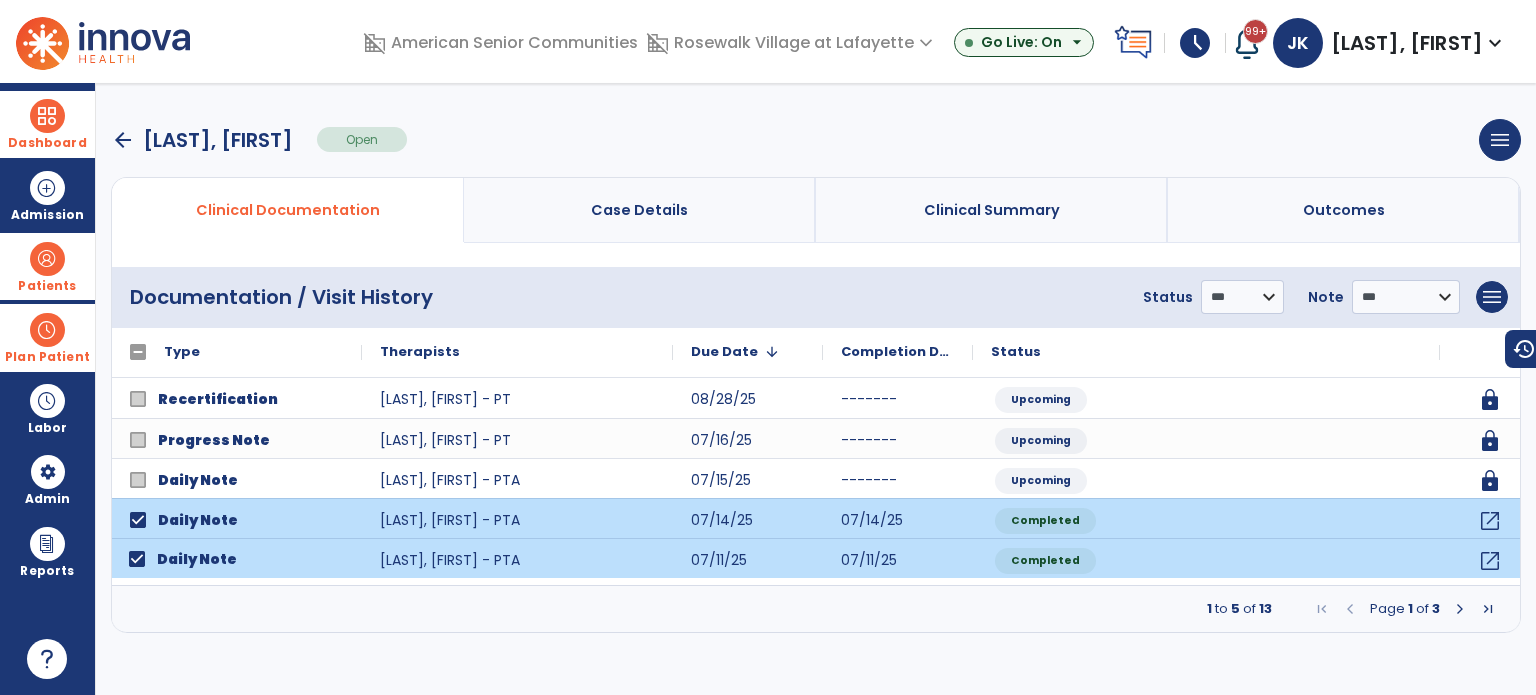 click at bounding box center [1460, 609] 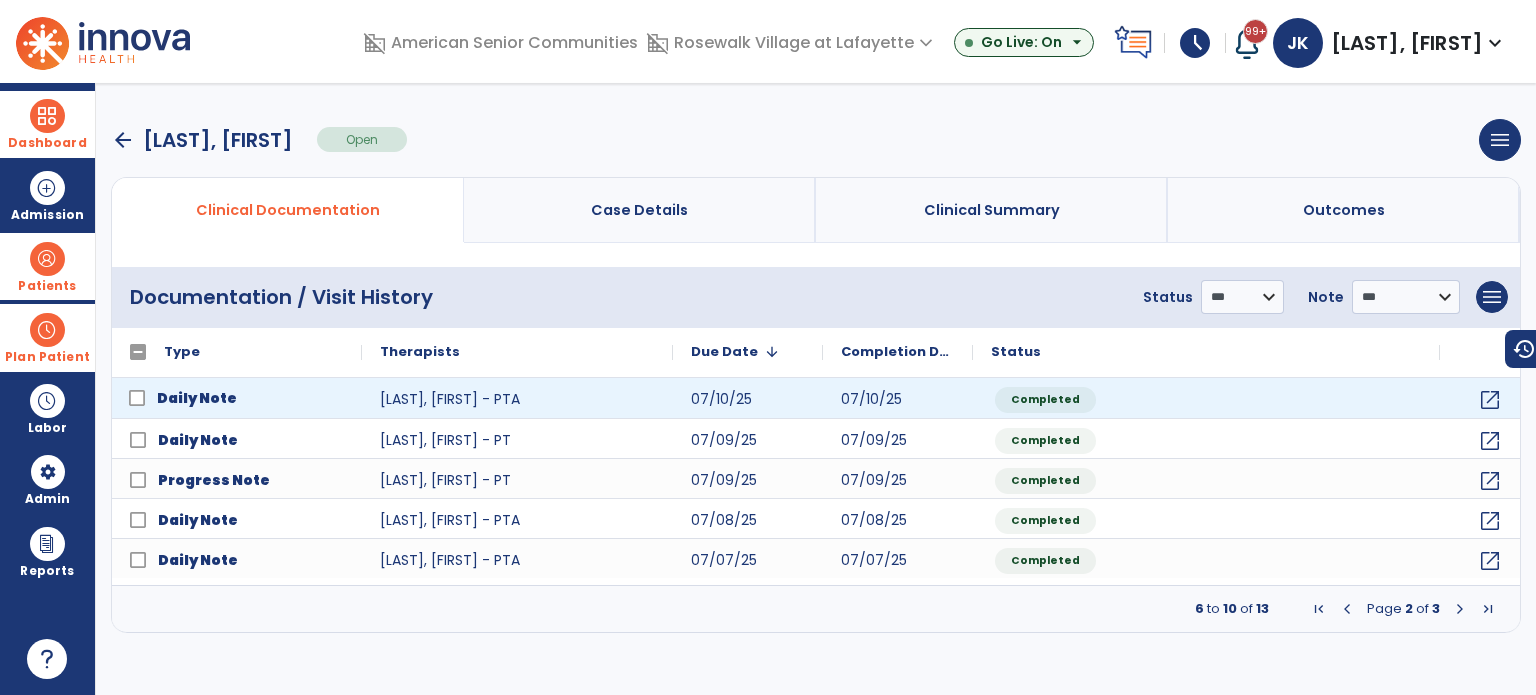 drag, startPoint x: 125, startPoint y: 400, endPoint x: 132, endPoint y: 408, distance: 10.630146 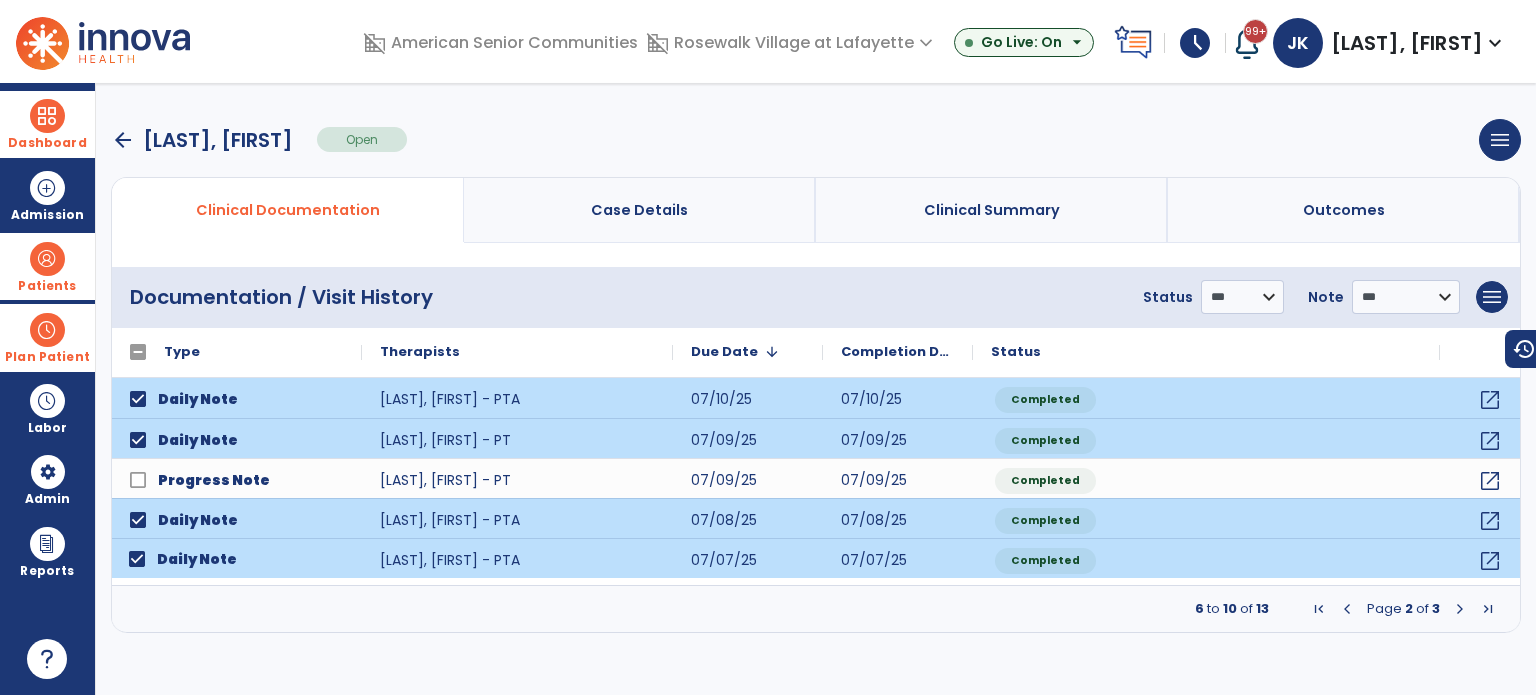 click at bounding box center [1460, 609] 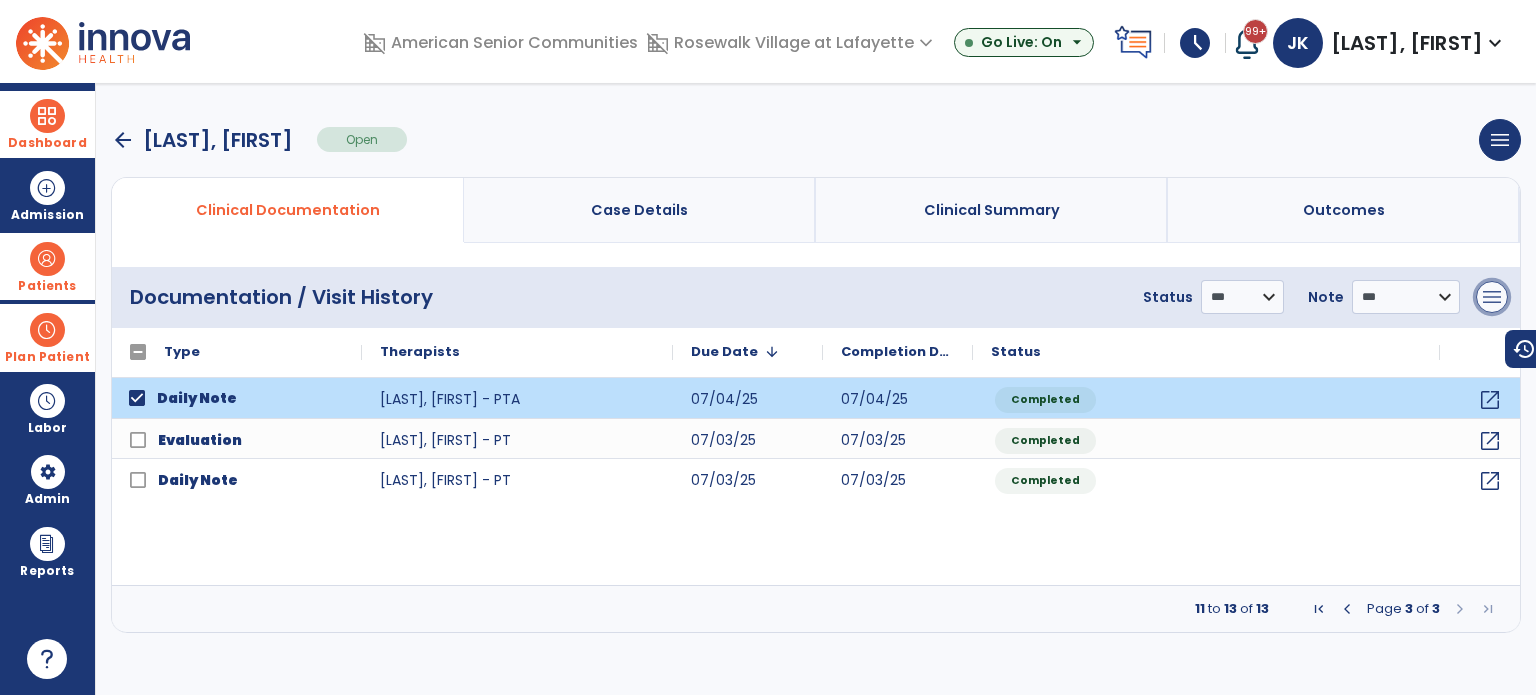 click on "menu" at bounding box center (1492, 297) 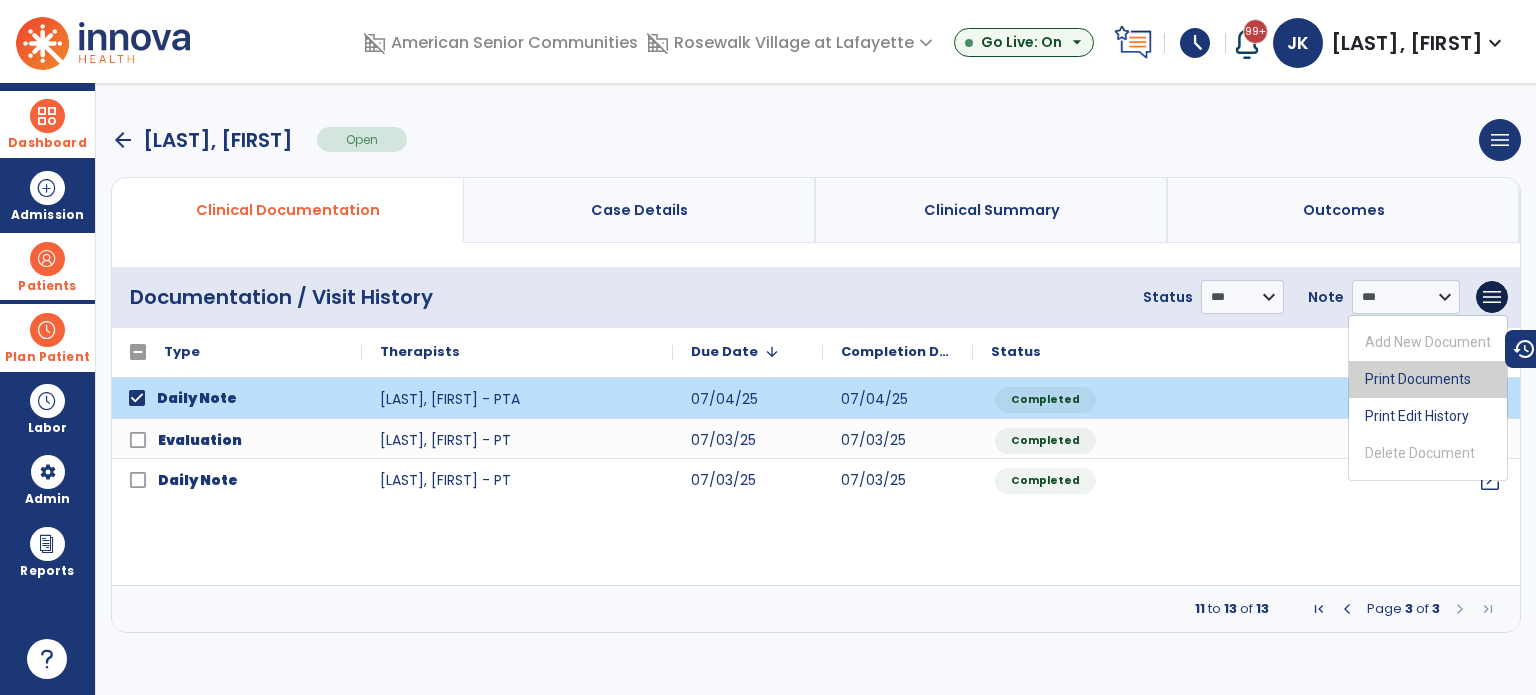 click on "Print Documents" at bounding box center (1428, 379) 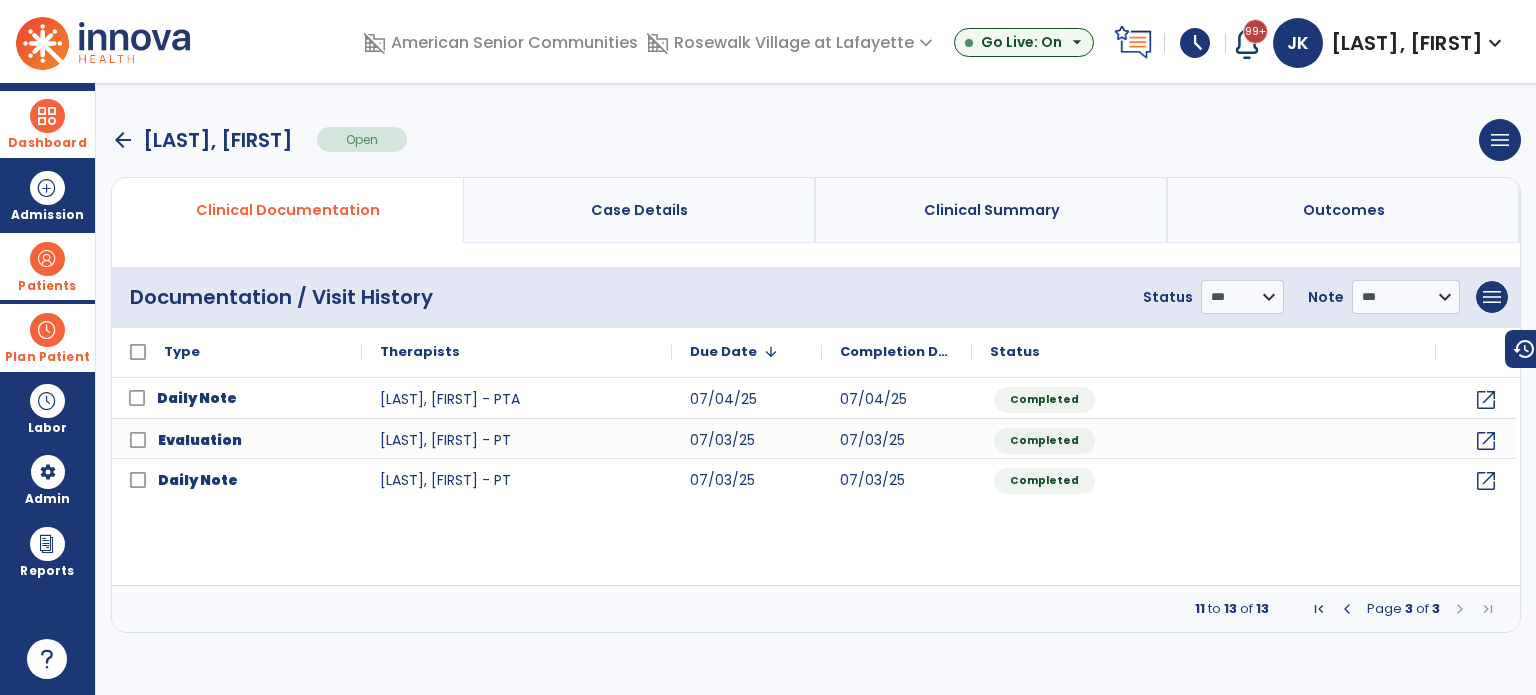 click on "arrow_back" at bounding box center (123, 140) 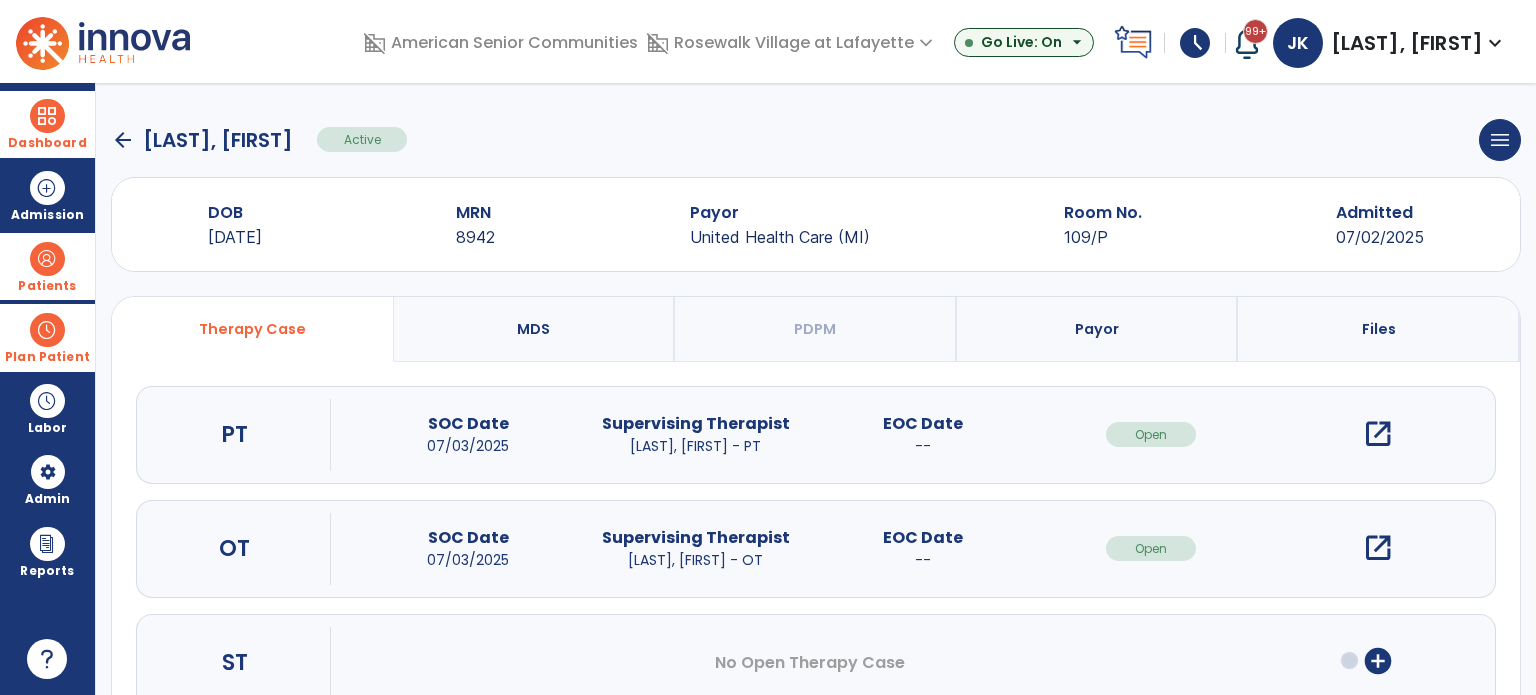 click on "Dashboard  dashboard  Therapist Dashboard  view_quilt  Operations Dashboard" at bounding box center [47, 124] 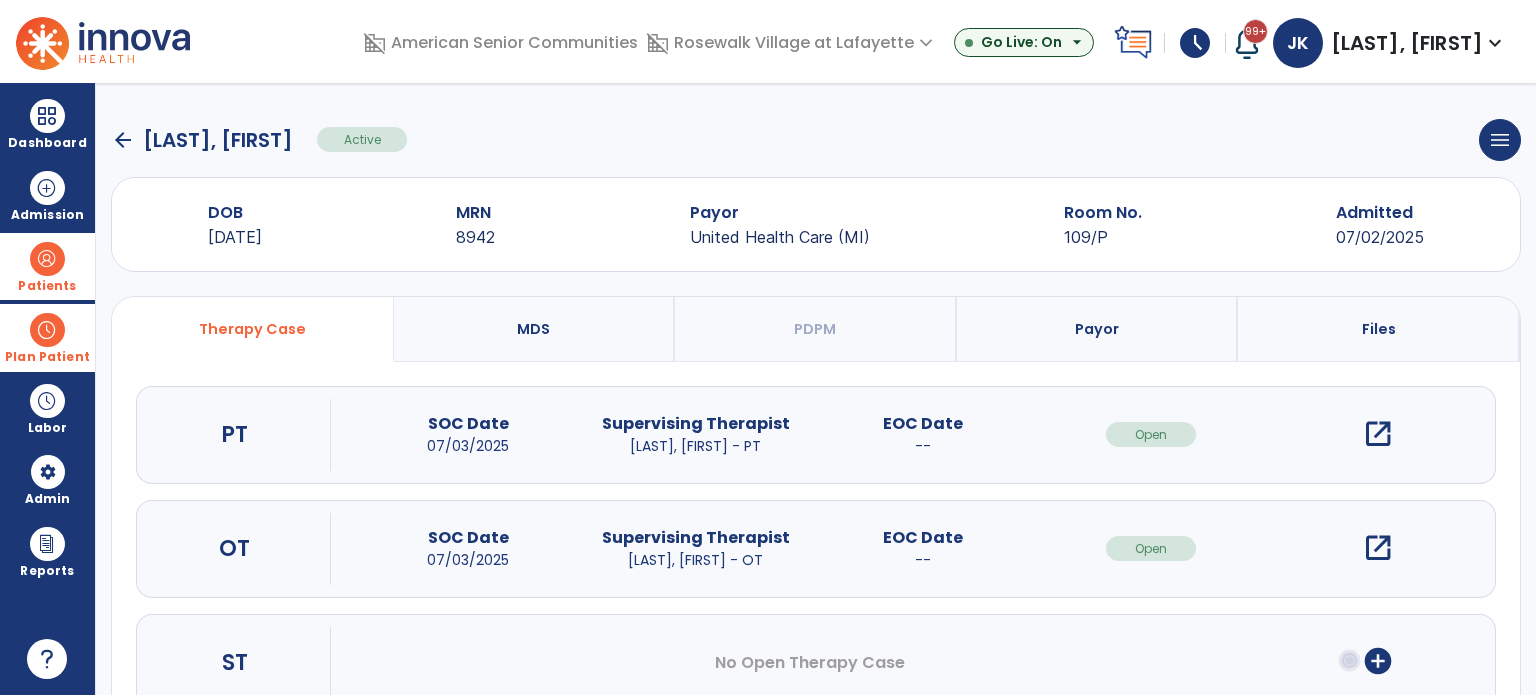 click on "arrow_back" 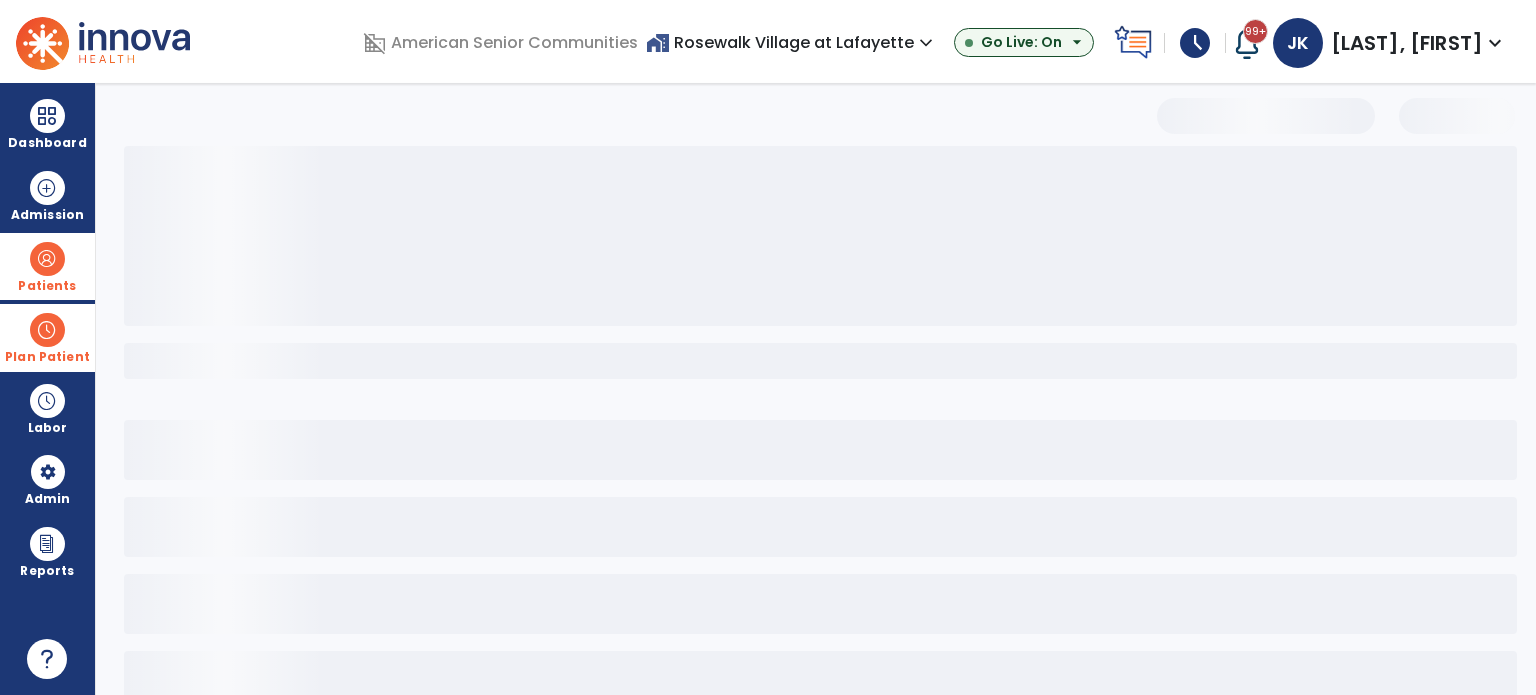 select on "***" 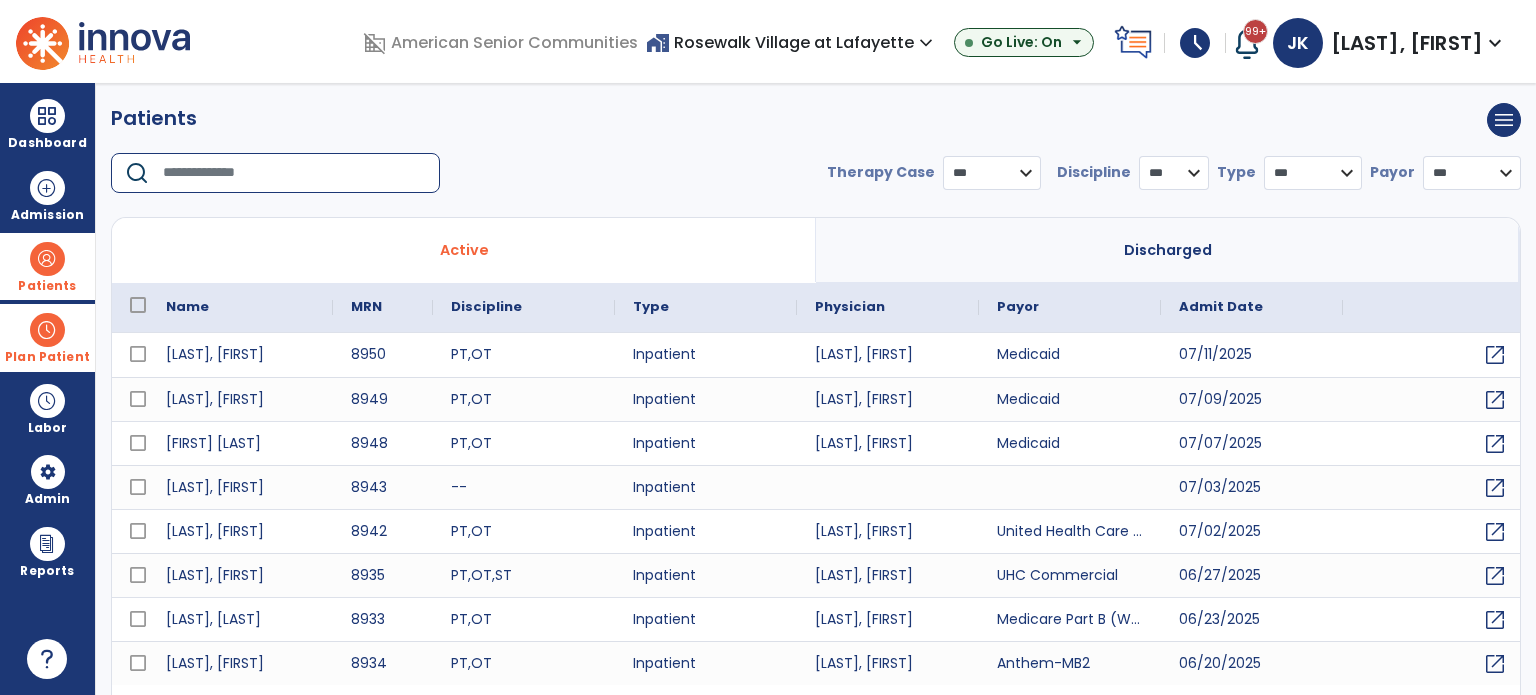 click at bounding box center (294, 173) 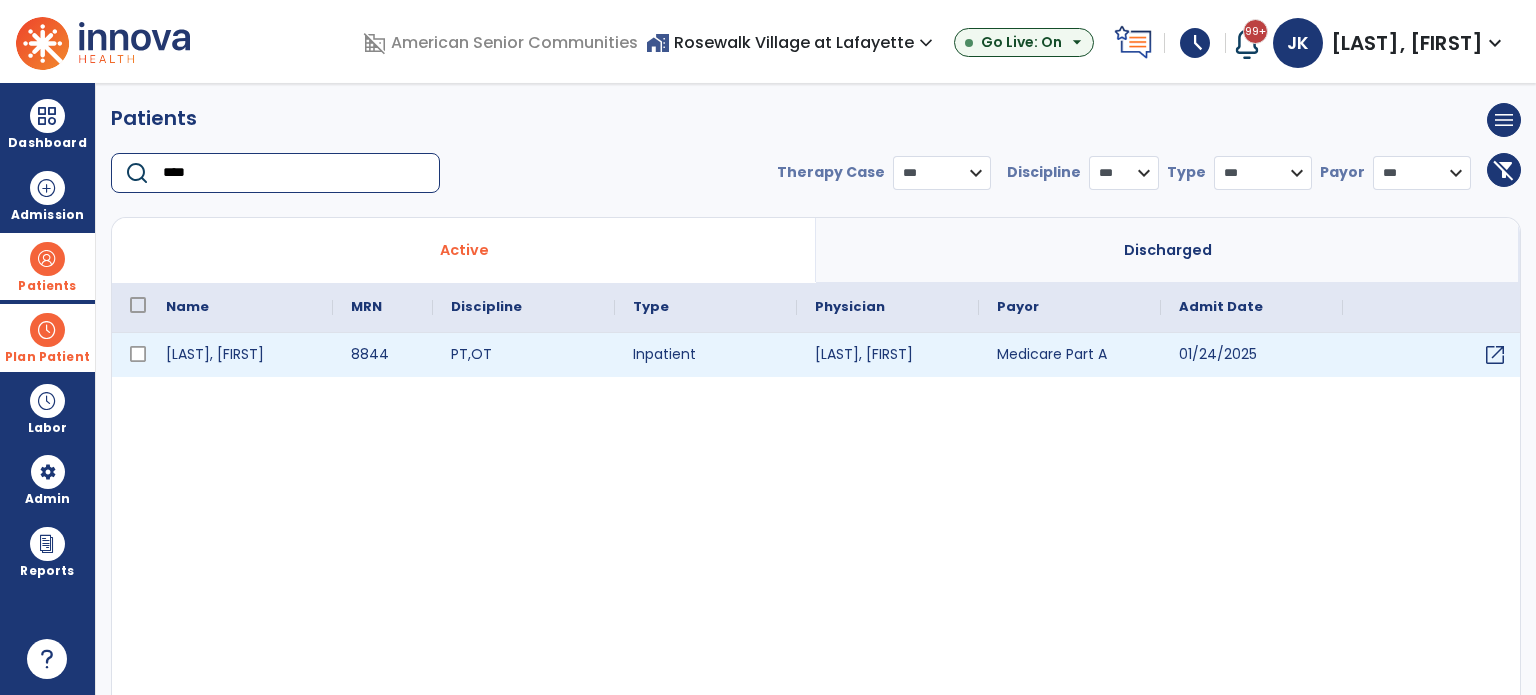 type on "****" 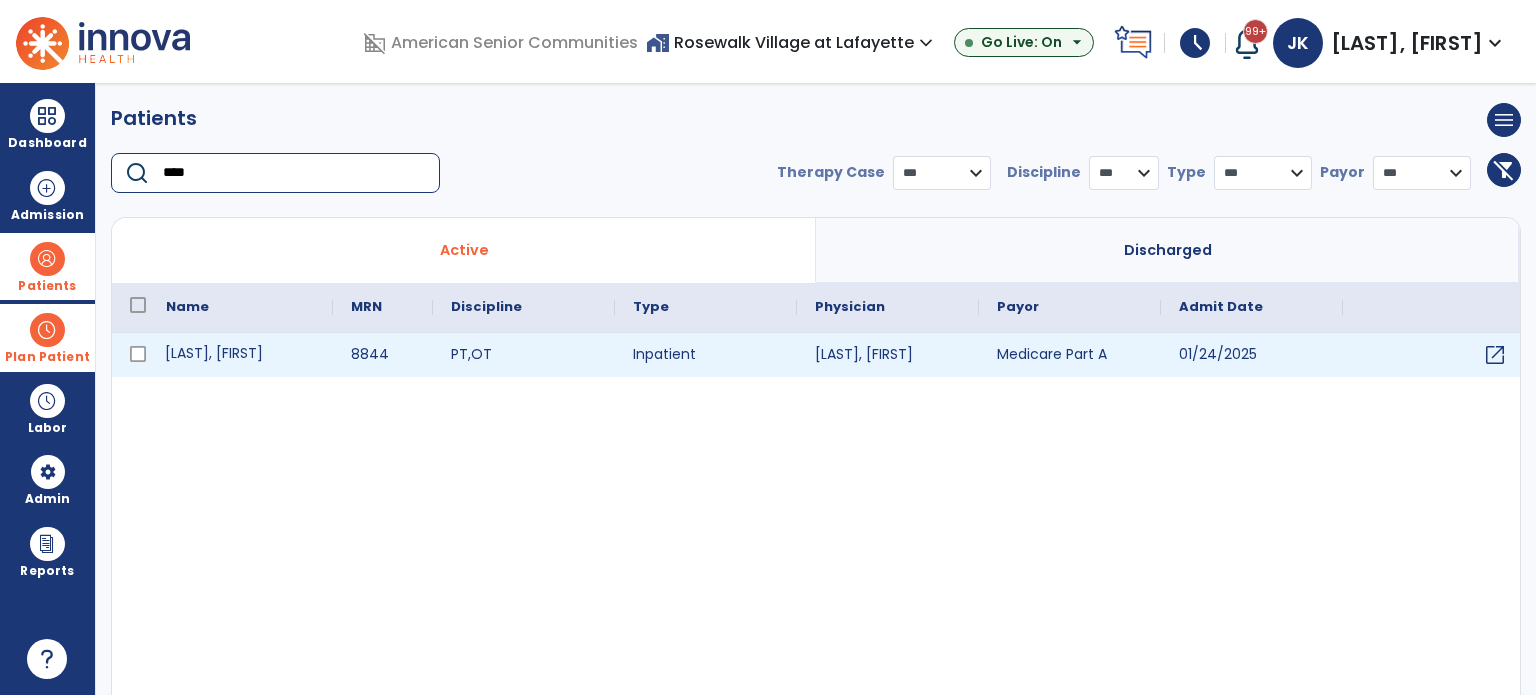 click on "[LAST], [FIRST]" at bounding box center (240, 355) 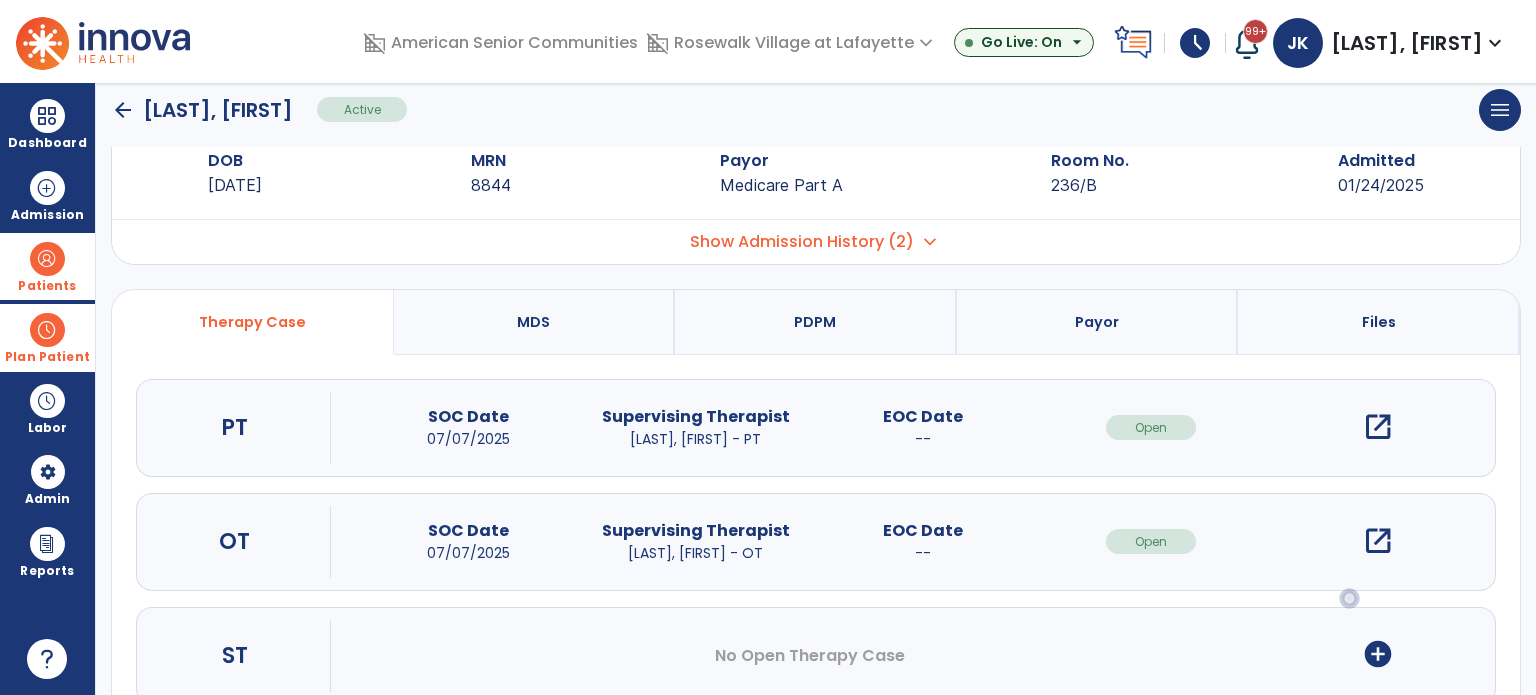 scroll, scrollTop: 0, scrollLeft: 0, axis: both 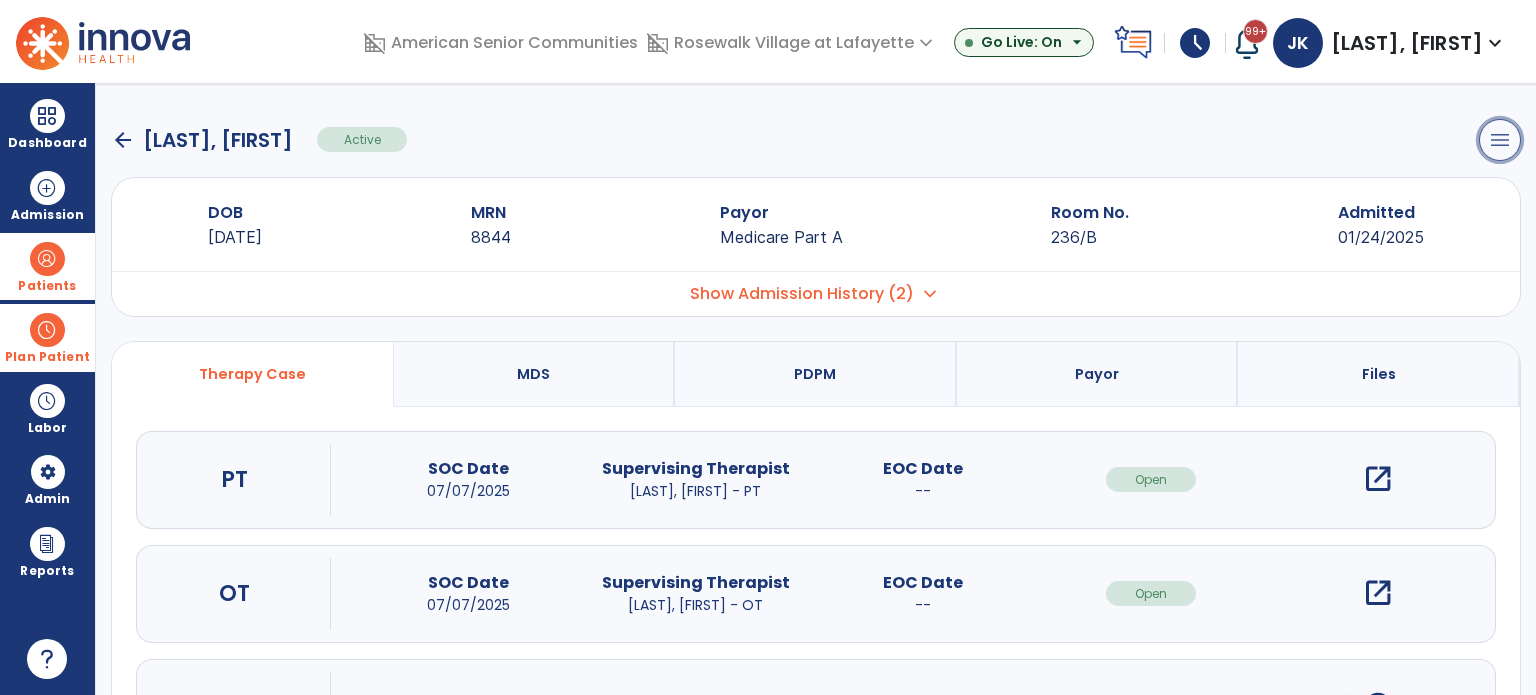 click on "menu" at bounding box center [1500, 140] 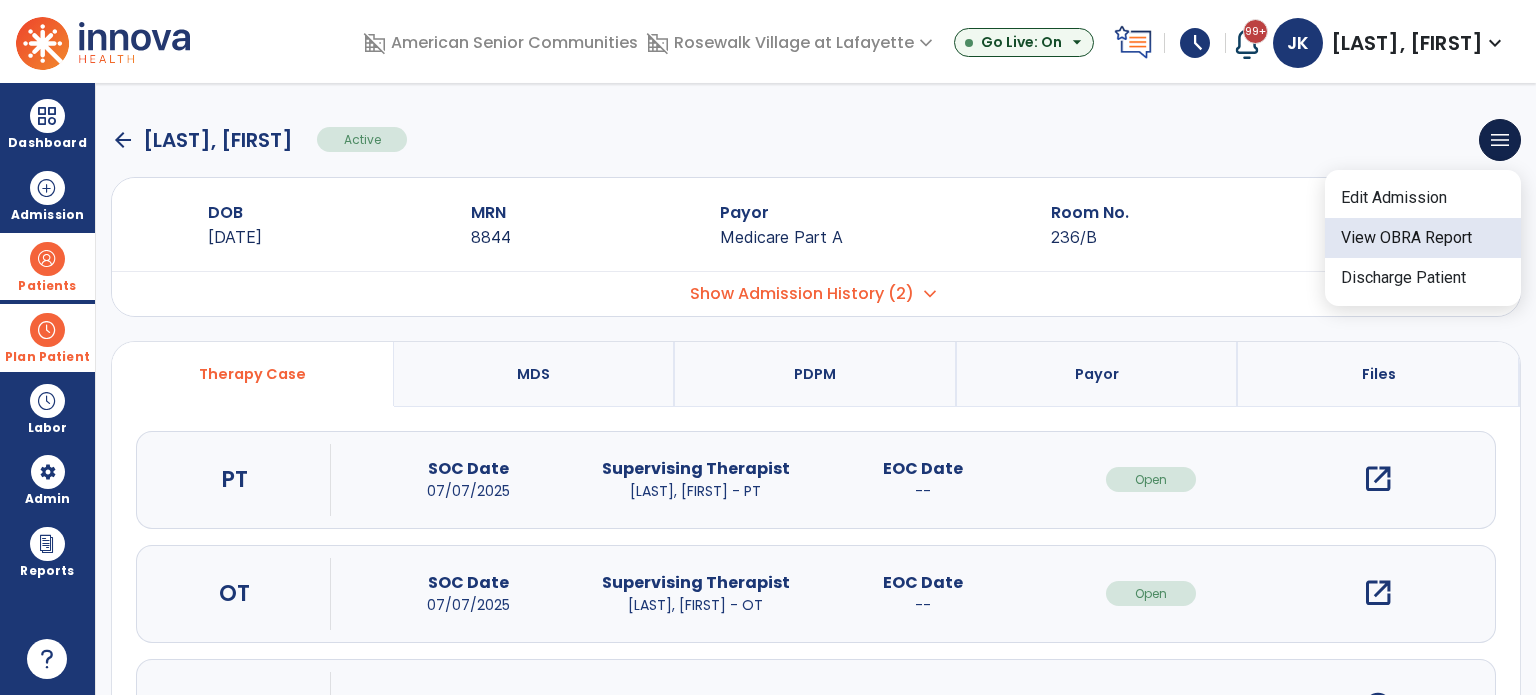 click on "View OBRA Report" 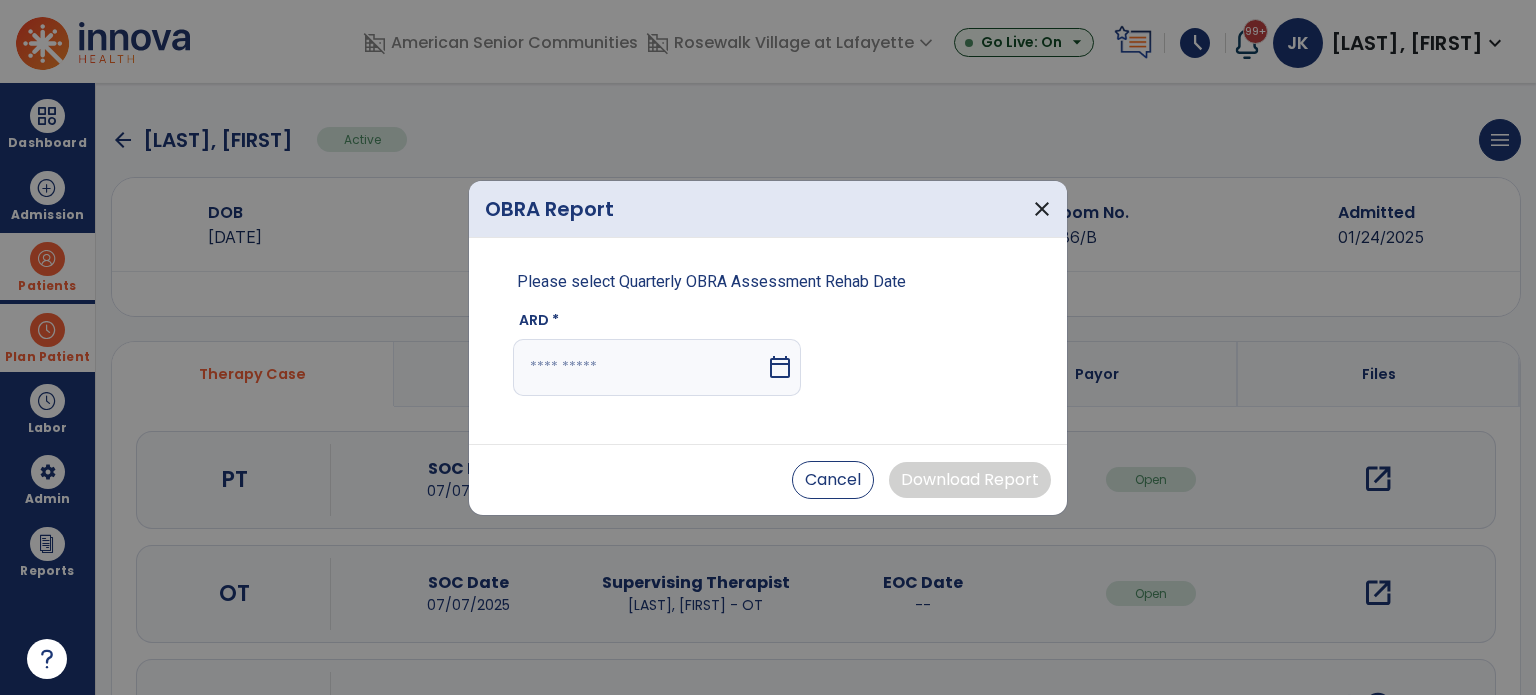 click at bounding box center [639, 367] 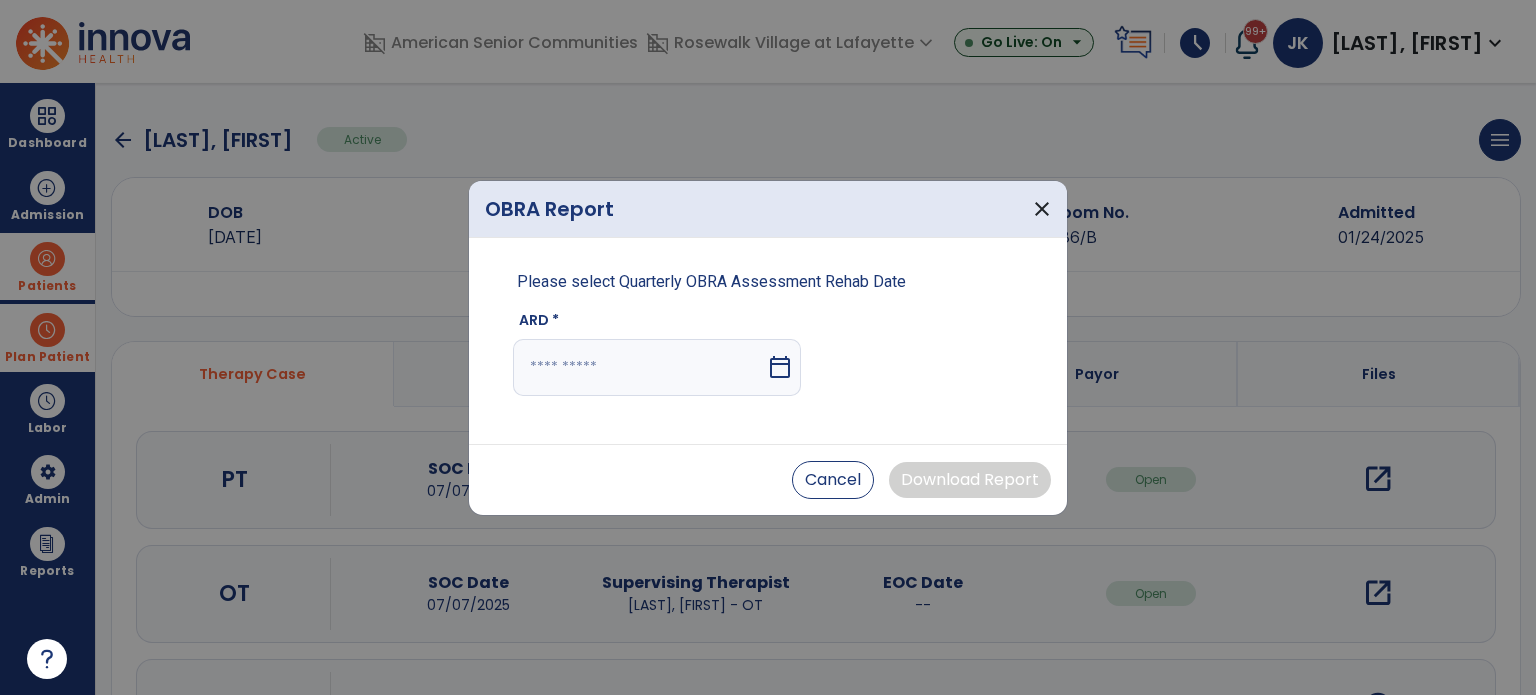select on "*" 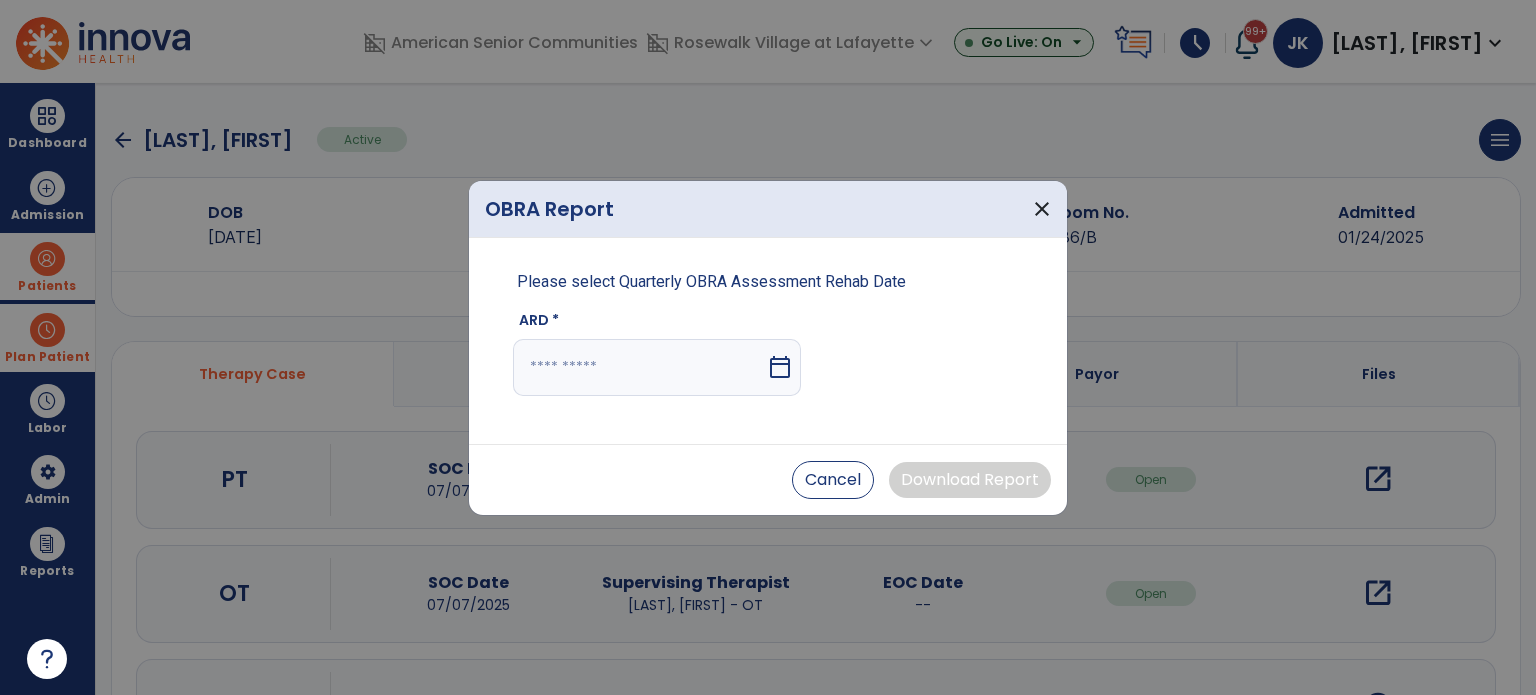 select on "****" 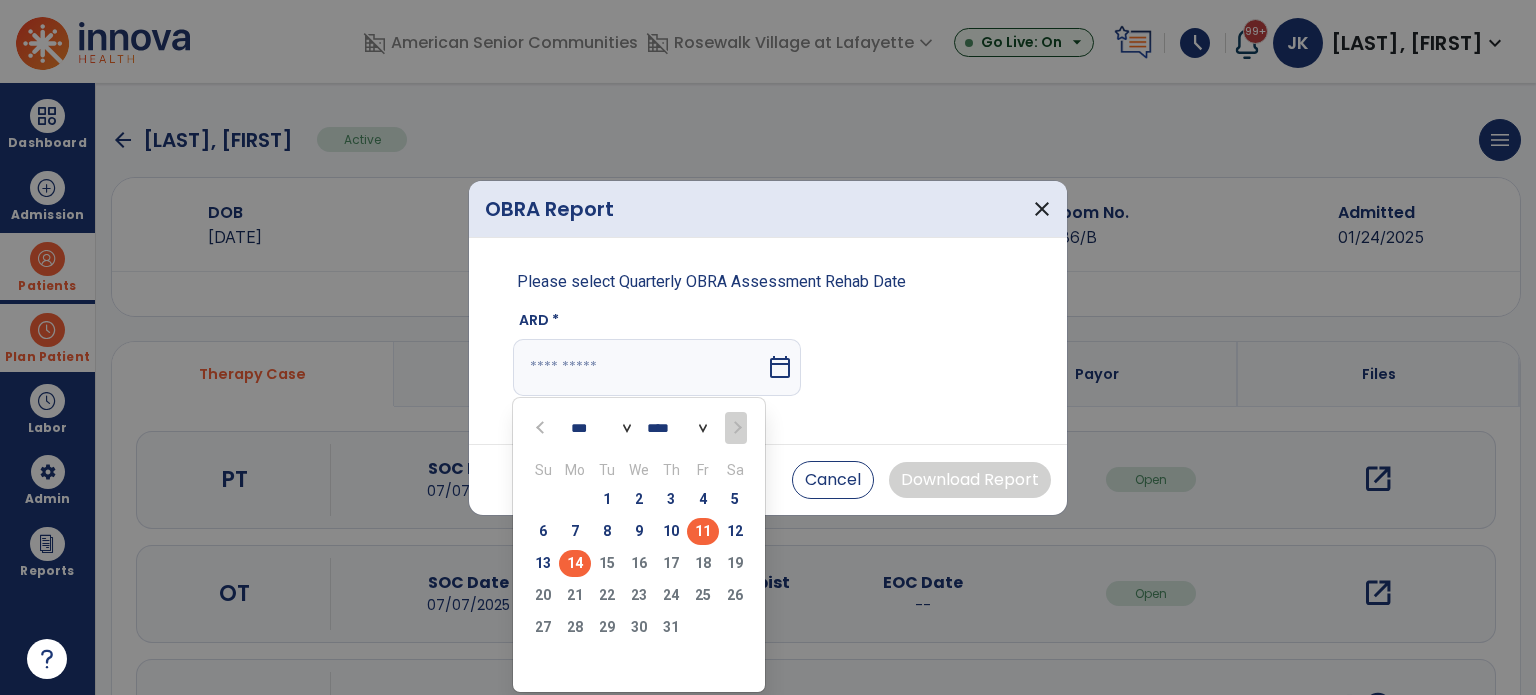 click on "11" at bounding box center (703, 531) 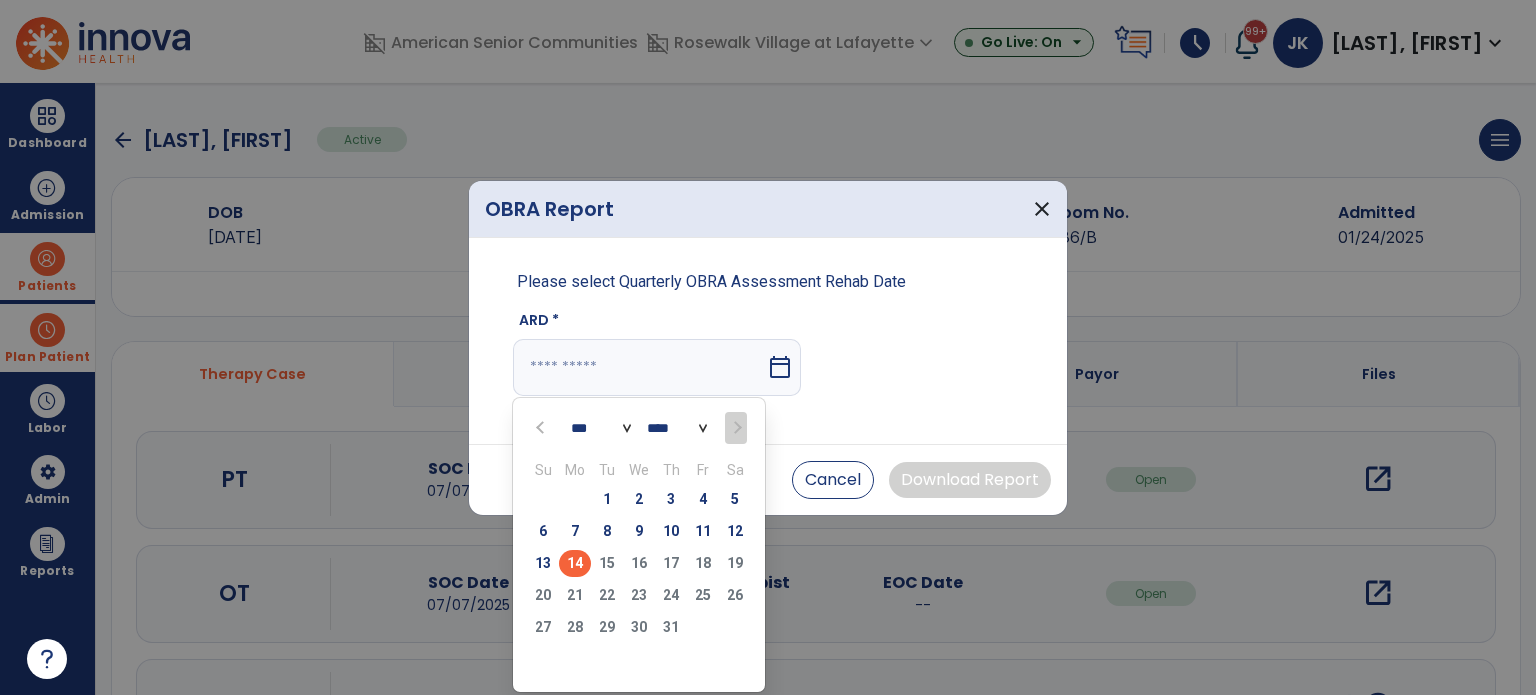 type on "*********" 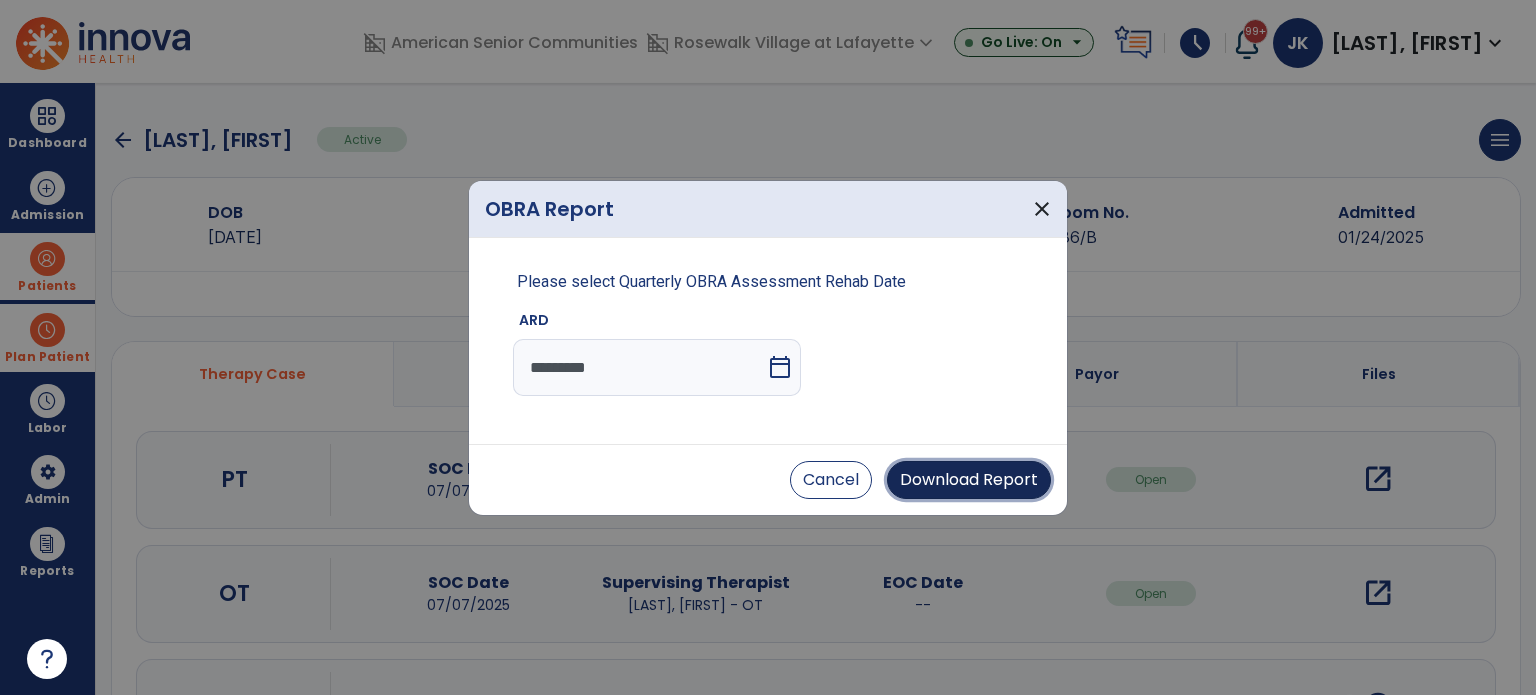 click on "Download Report" at bounding box center (969, 480) 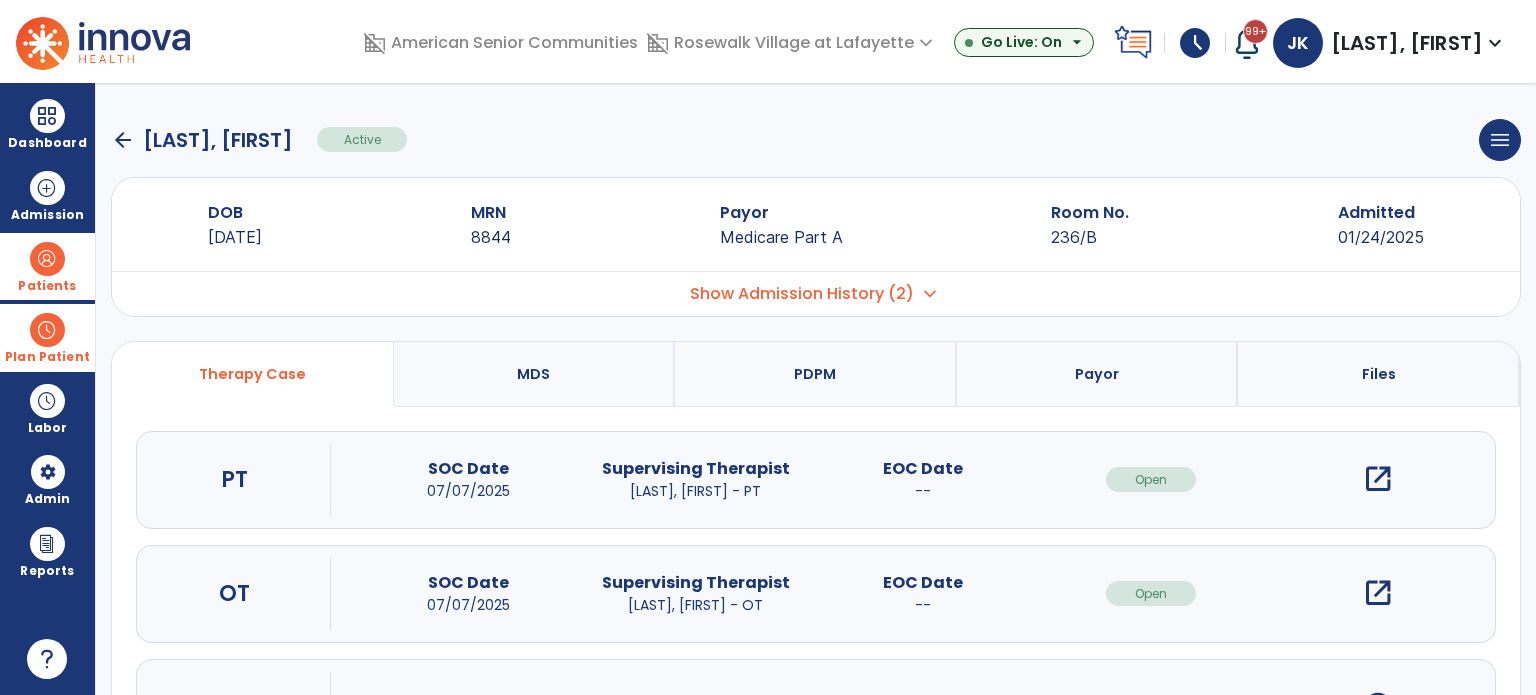click on "arrow_back" 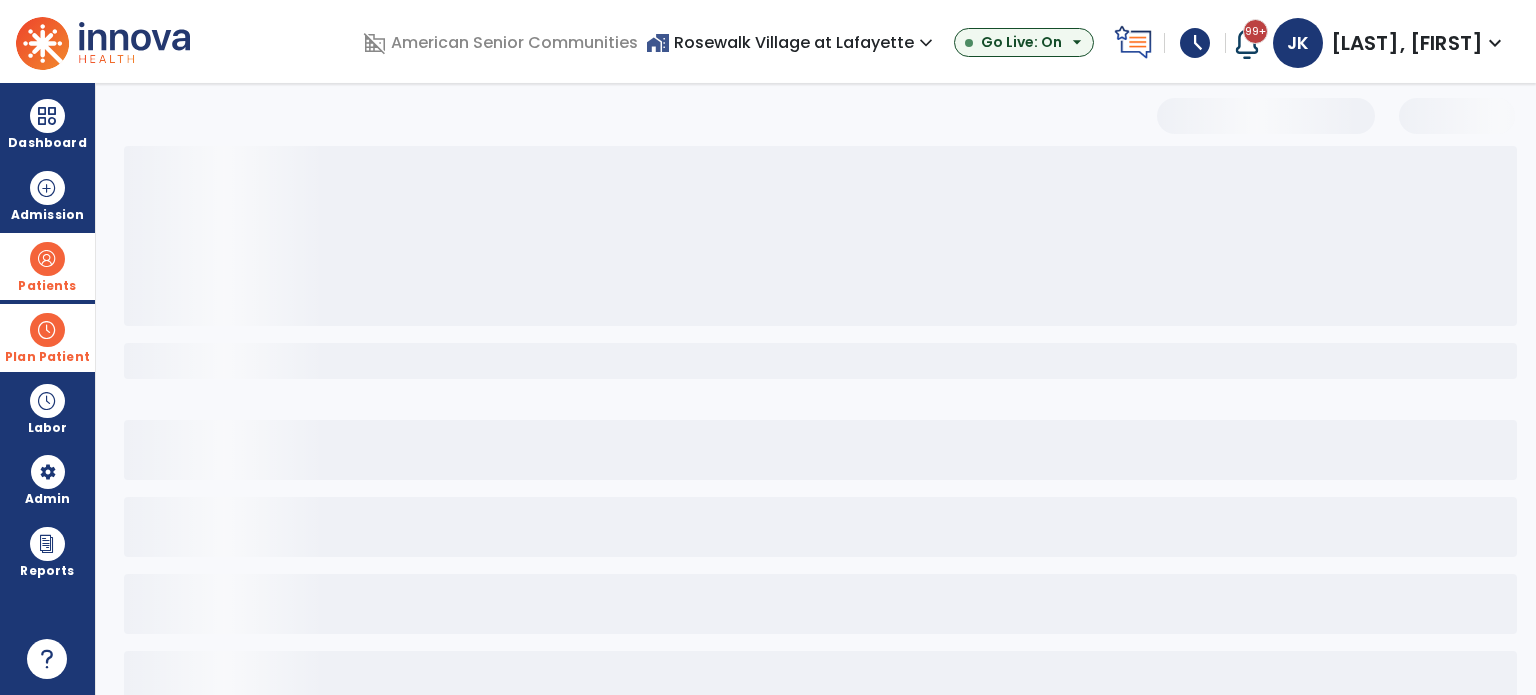 select on "***" 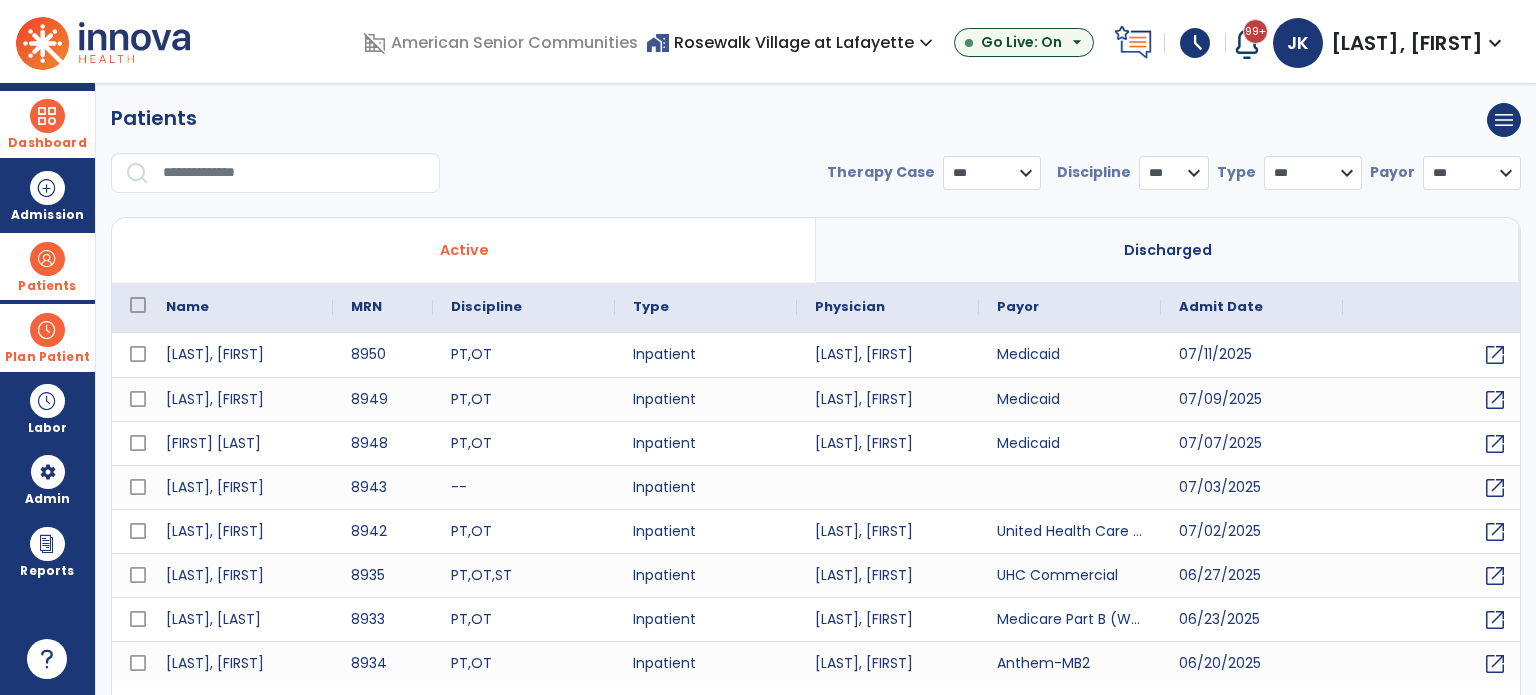 click on "Dashboard" at bounding box center (47, 143) 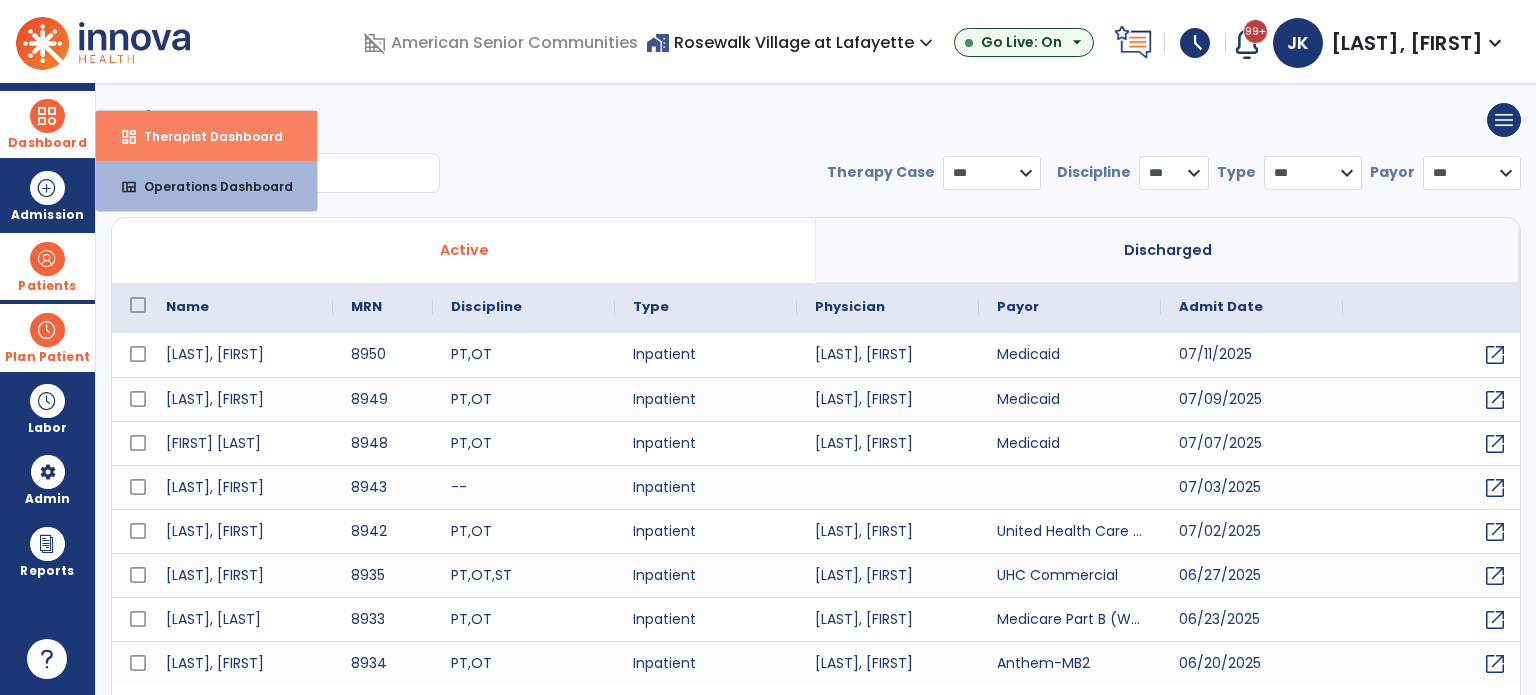 click on "dashboard  Therapist Dashboard" at bounding box center [206, 136] 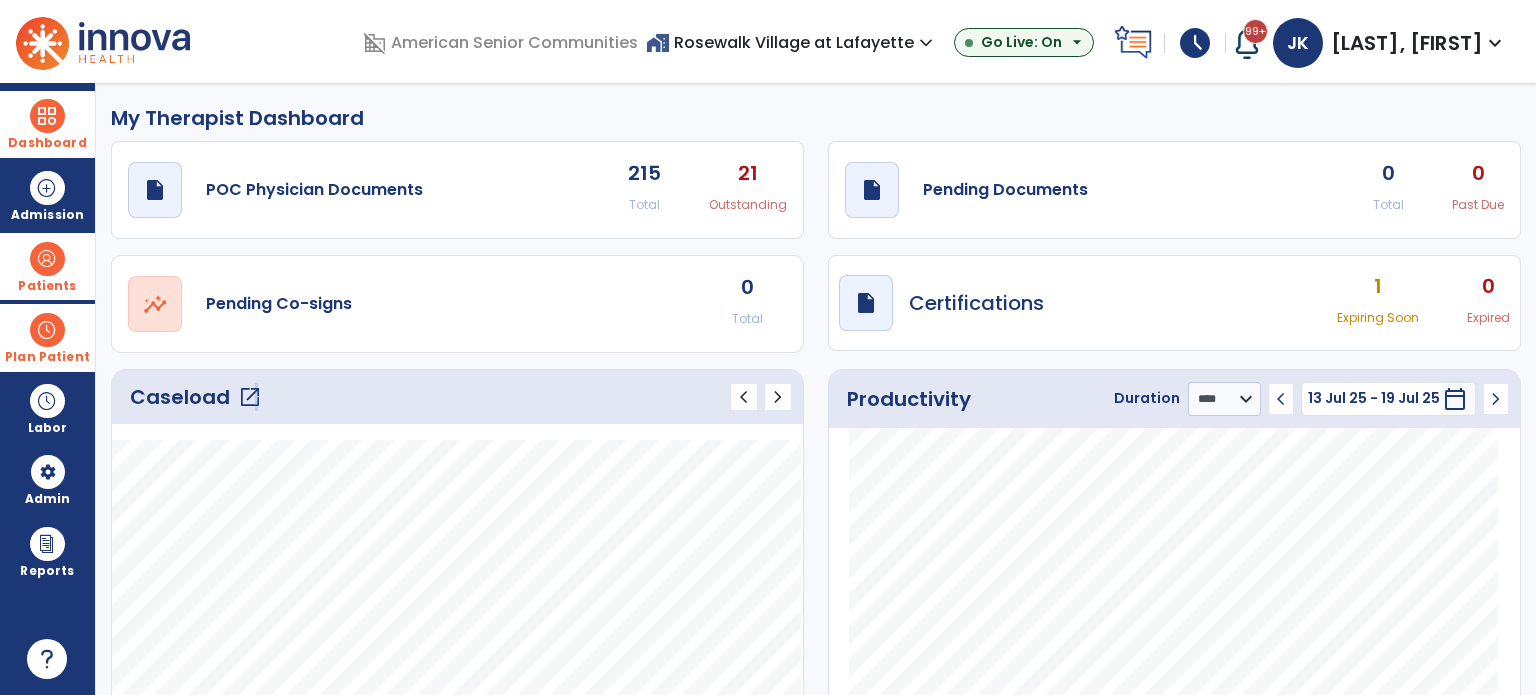 click on "open_in_new" 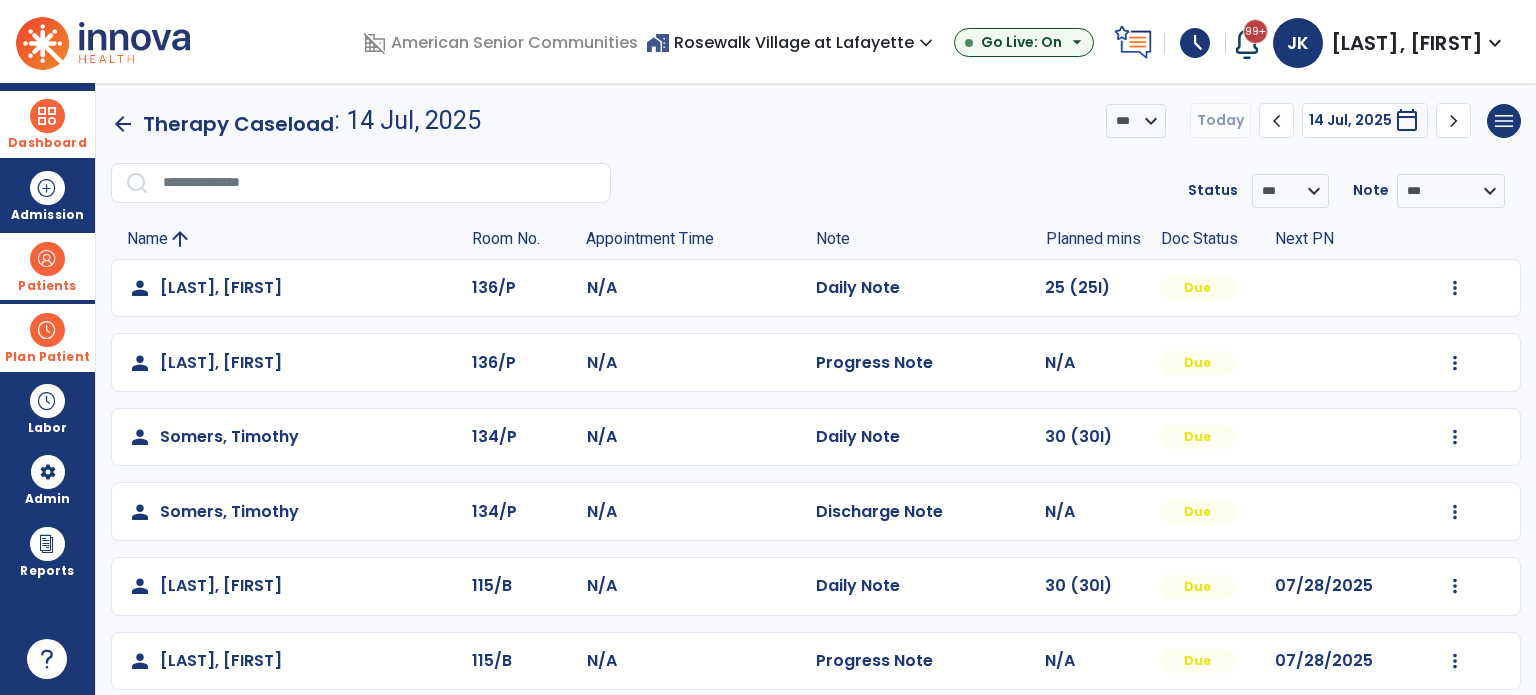 scroll, scrollTop: 20, scrollLeft: 0, axis: vertical 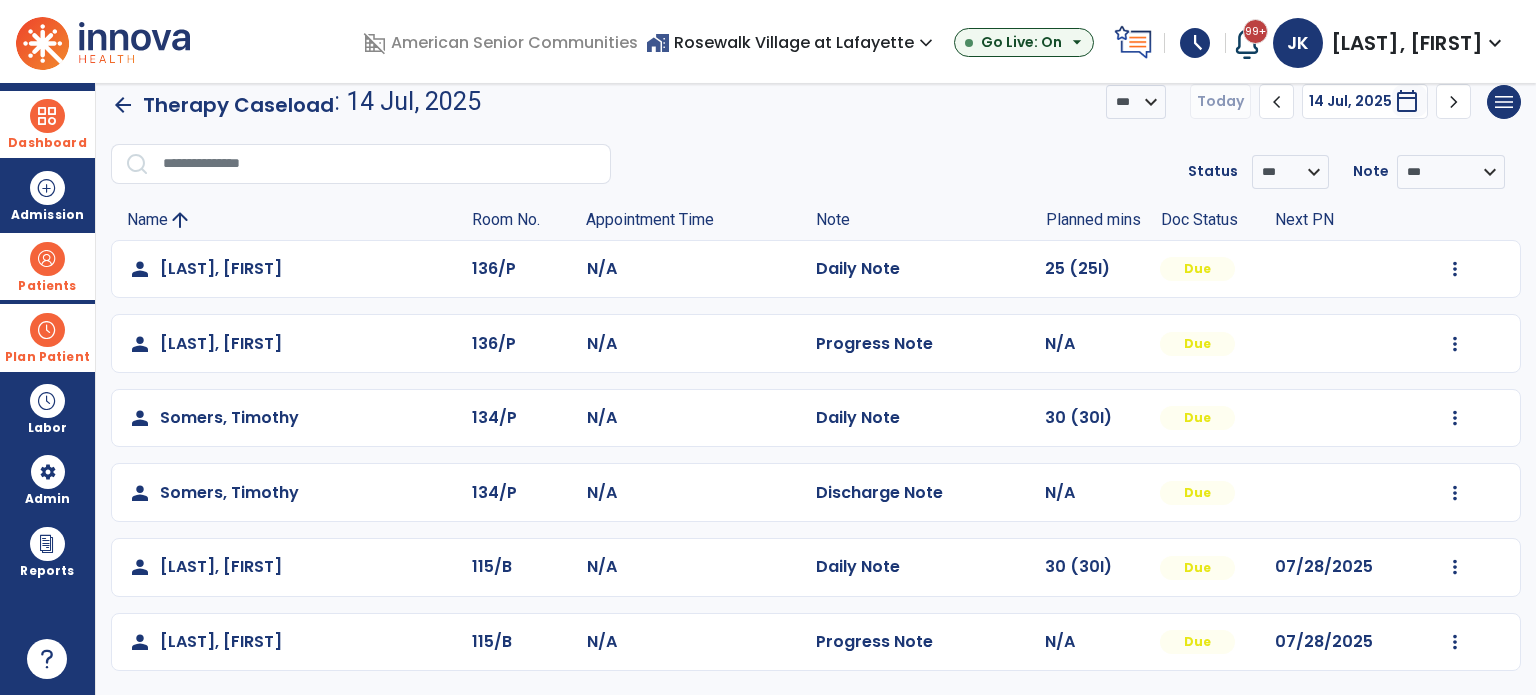 click on "Mark Visit As Complete   Reset Note   Open Document   G + C Mins" 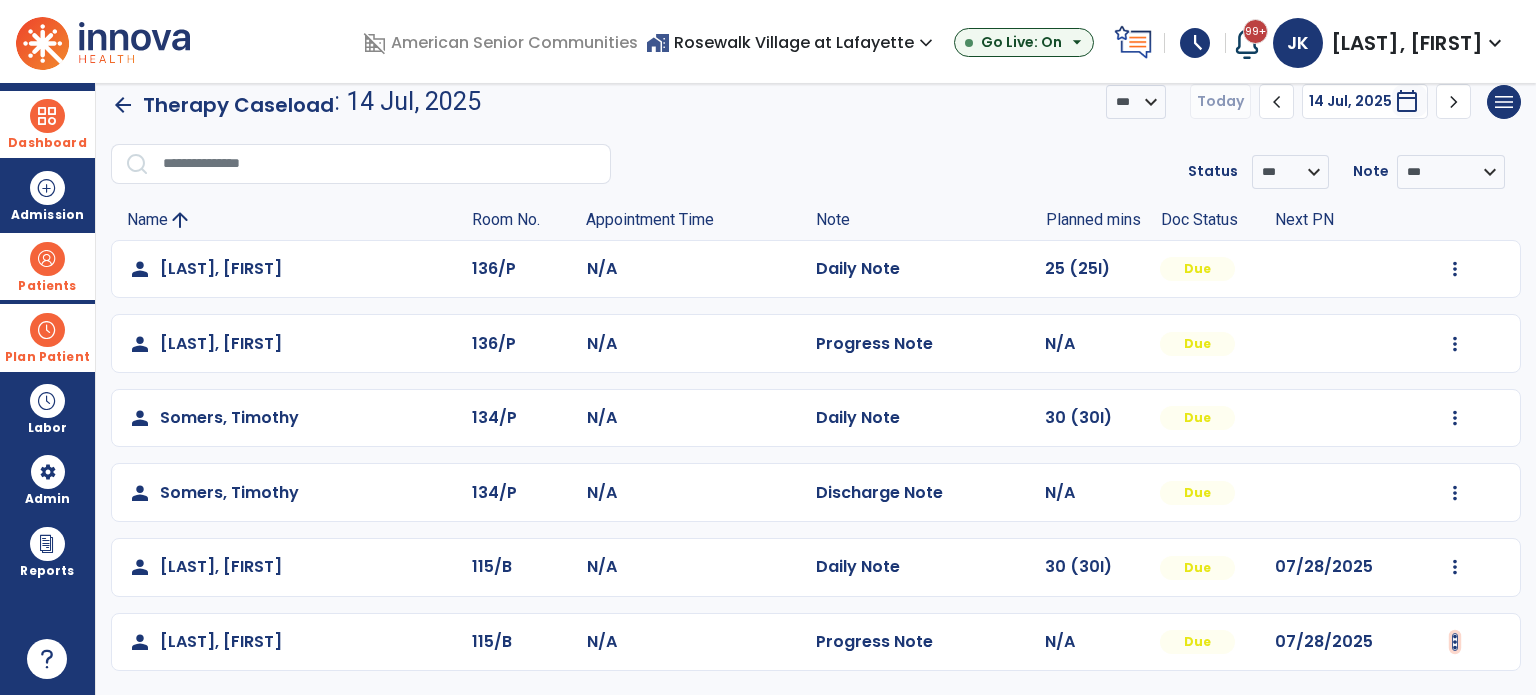 click at bounding box center (1455, 269) 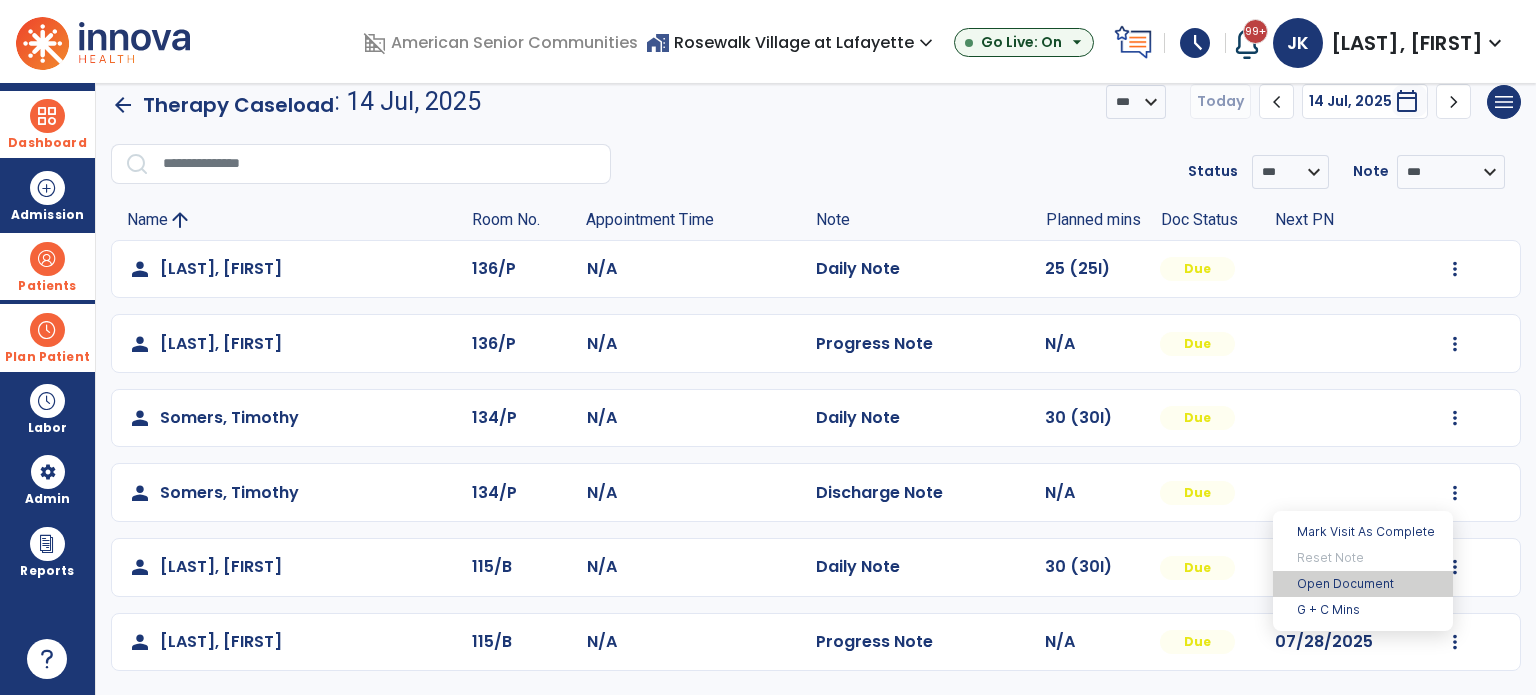click on "Open Document" at bounding box center [1363, 584] 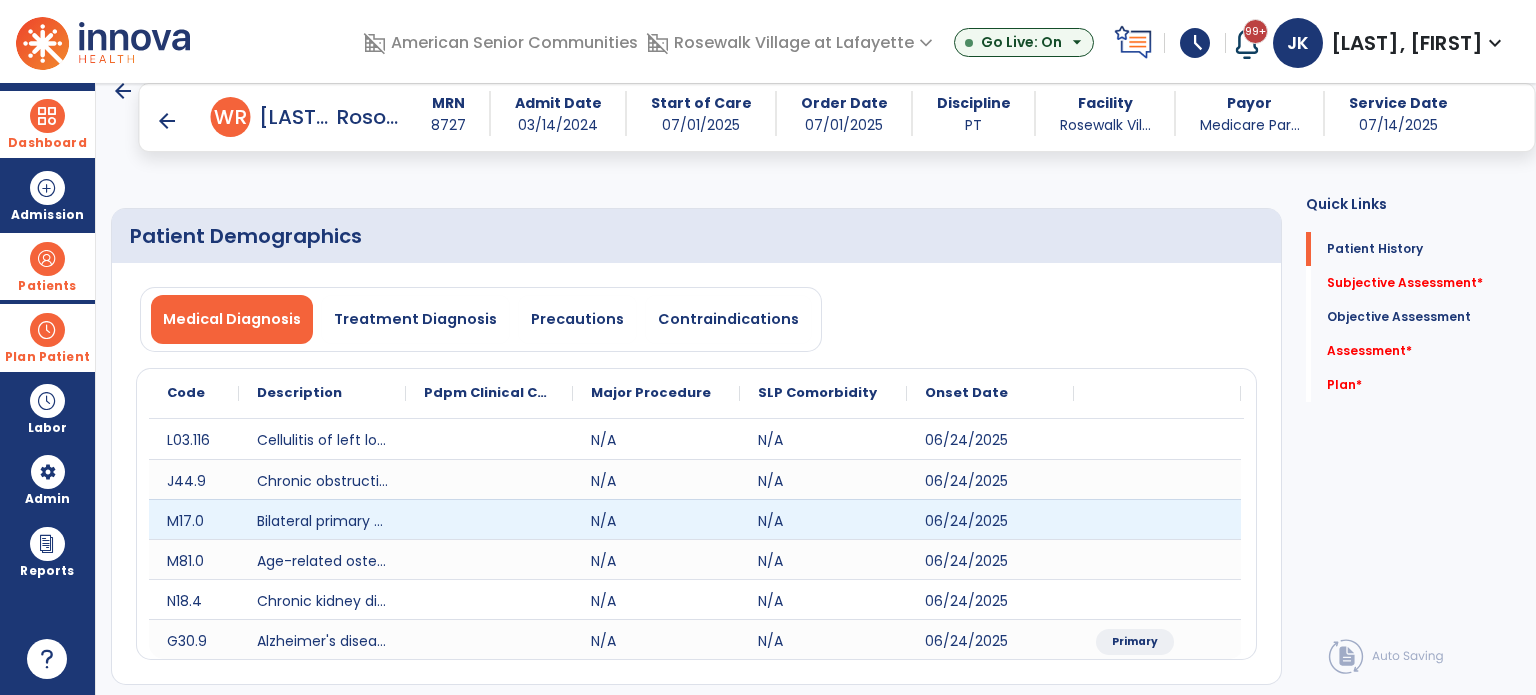scroll, scrollTop: 0, scrollLeft: 0, axis: both 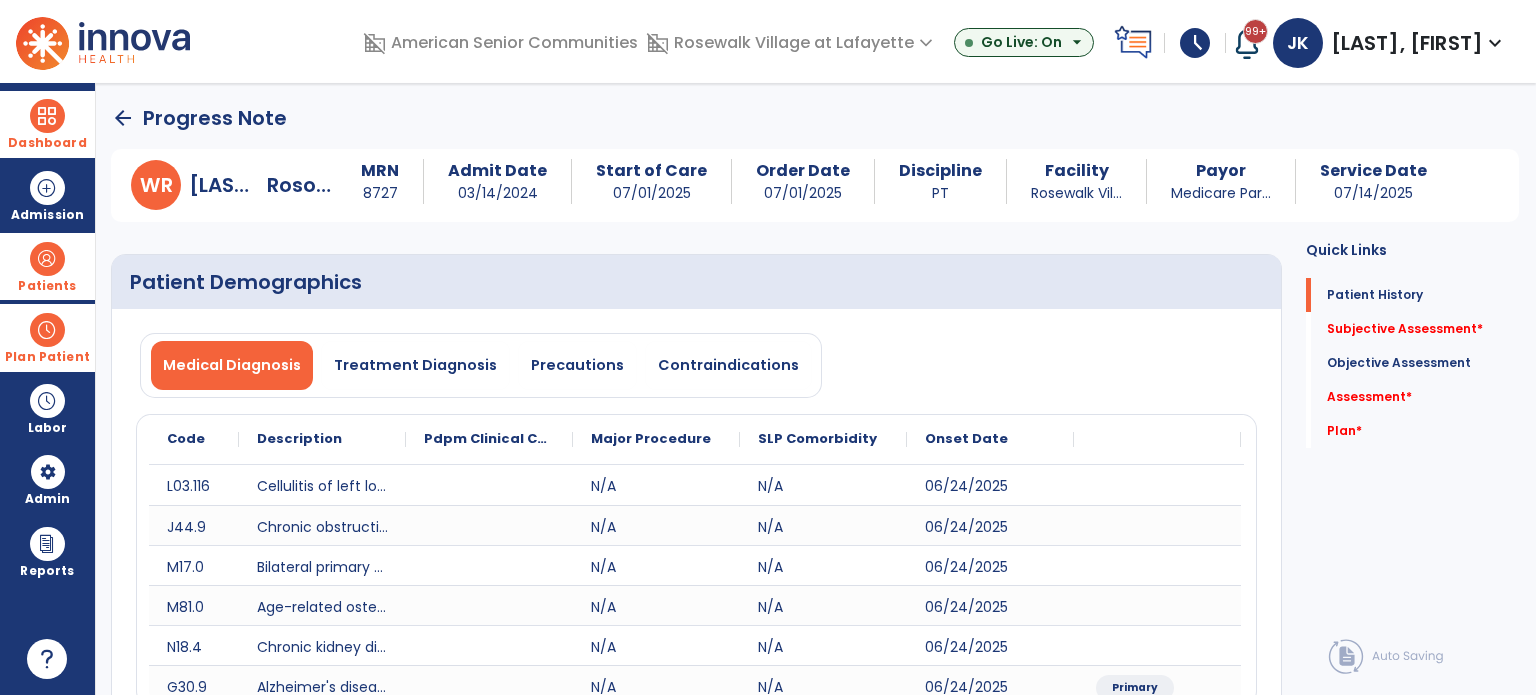 click on "arrow_back" 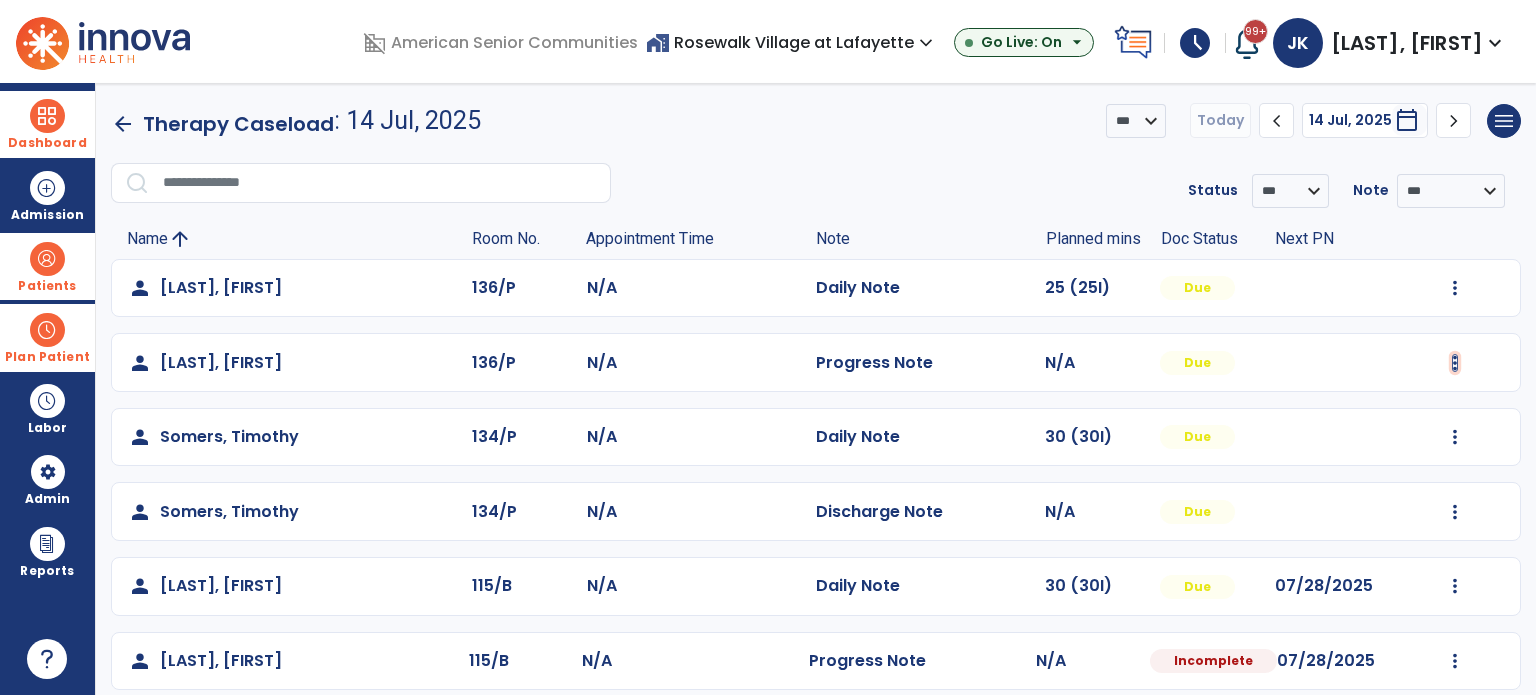 click at bounding box center [1455, 288] 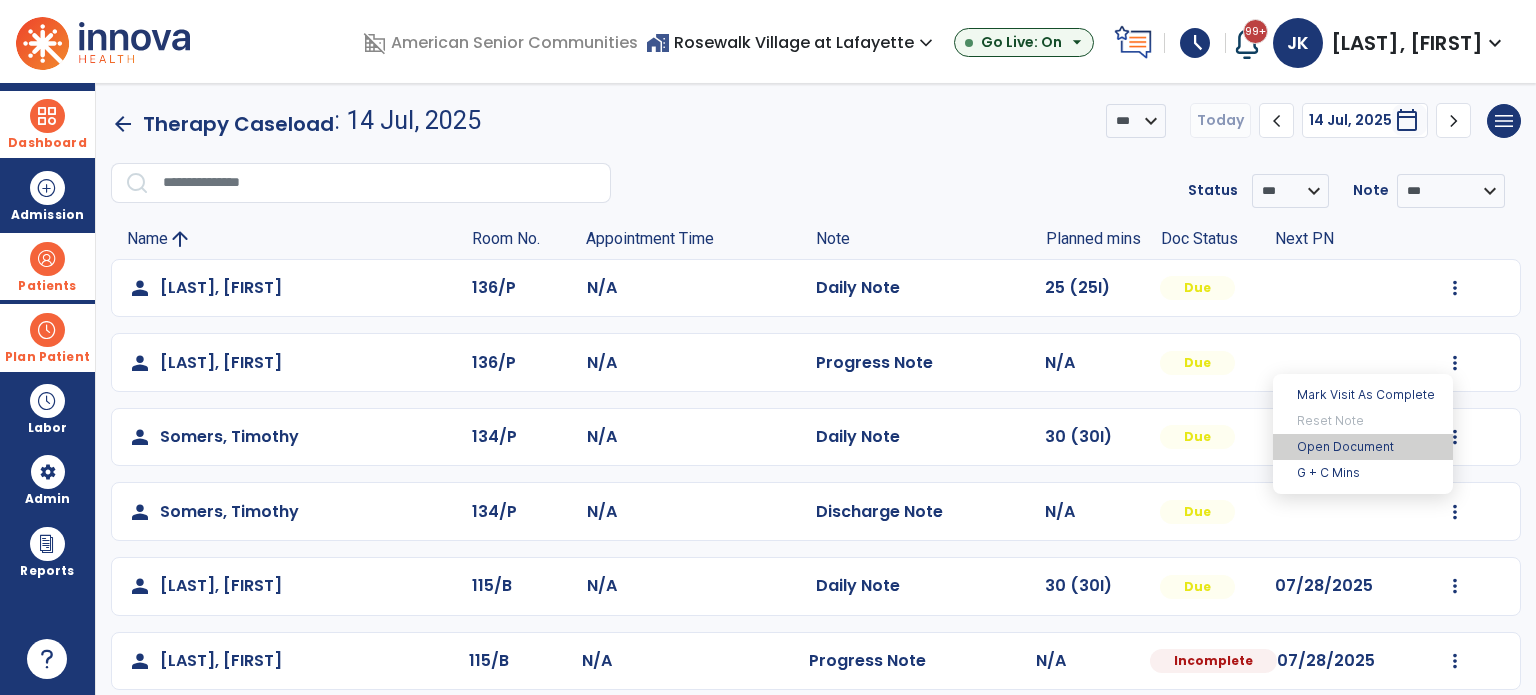 click on "Open Document" at bounding box center (1363, 447) 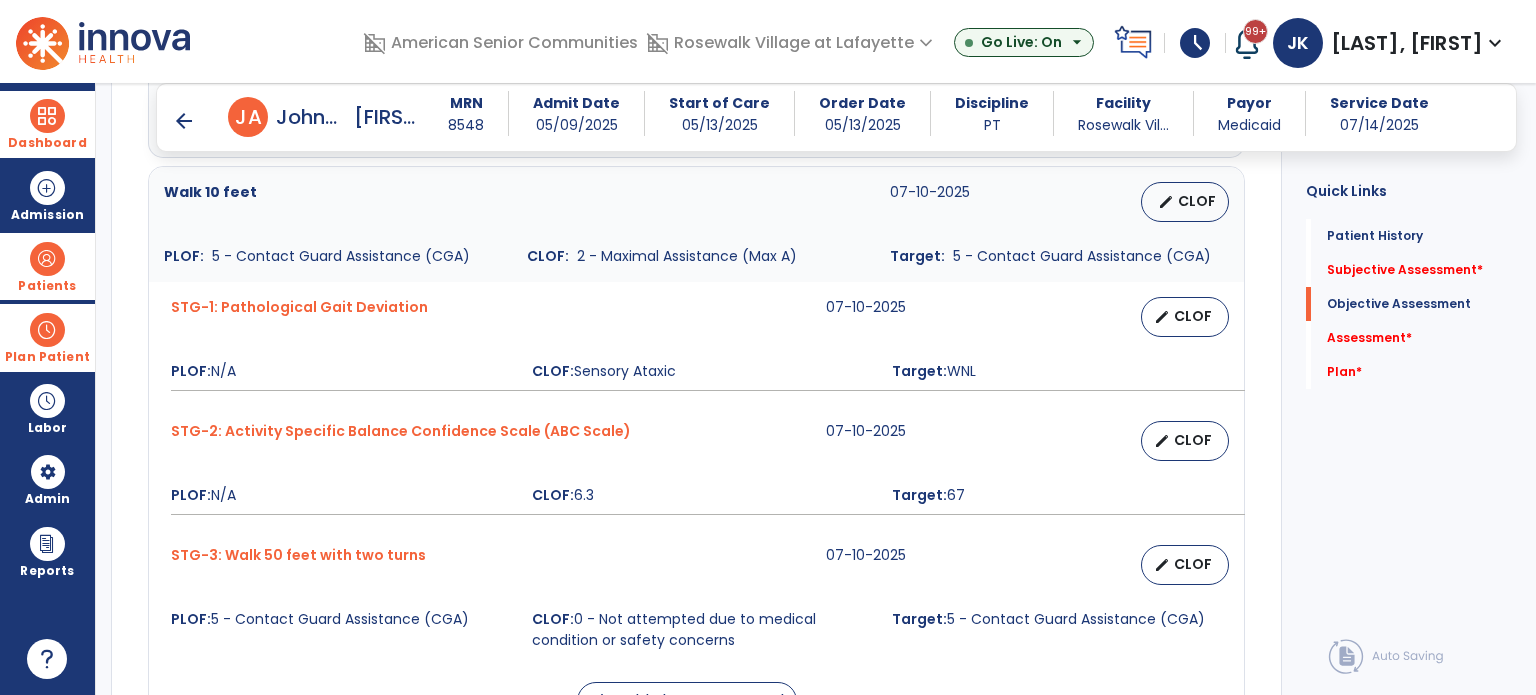 scroll, scrollTop: 1600, scrollLeft: 0, axis: vertical 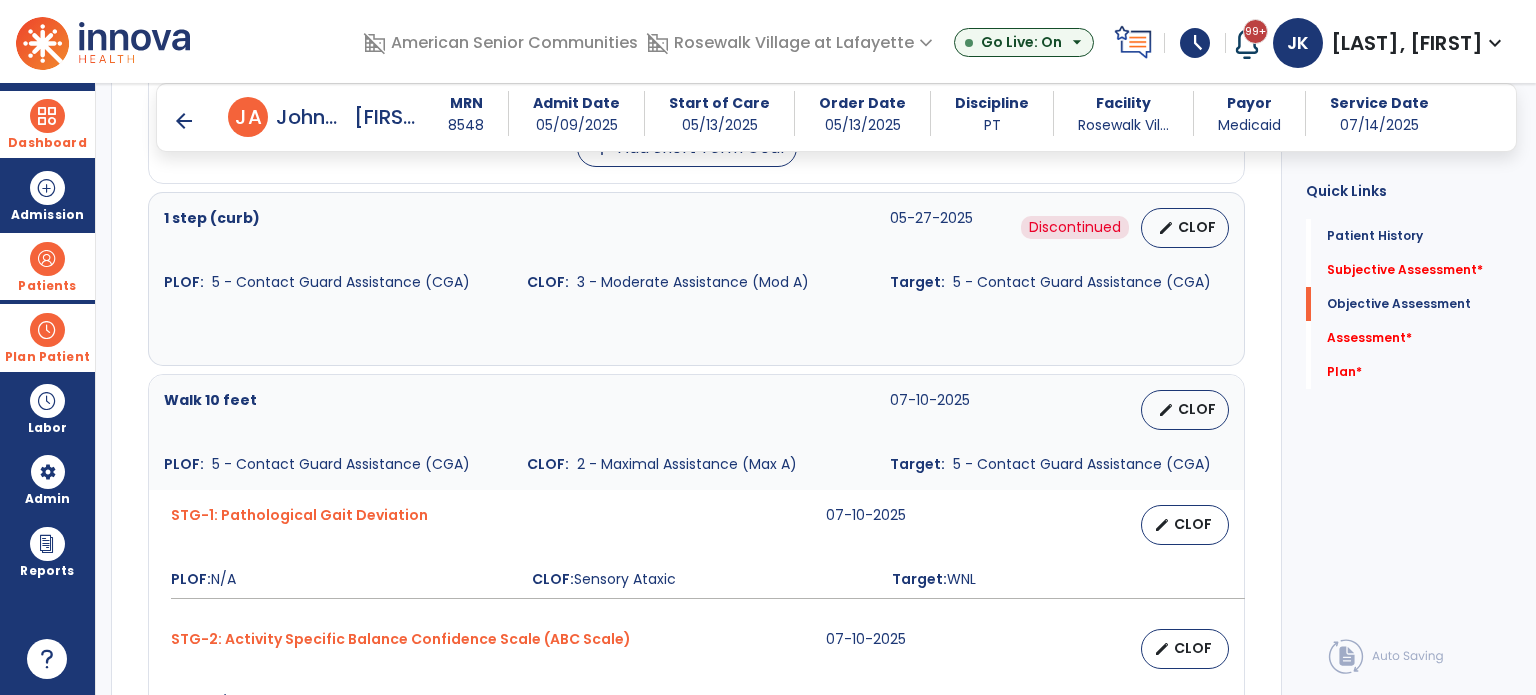 click on "arrow_back" at bounding box center (184, 121) 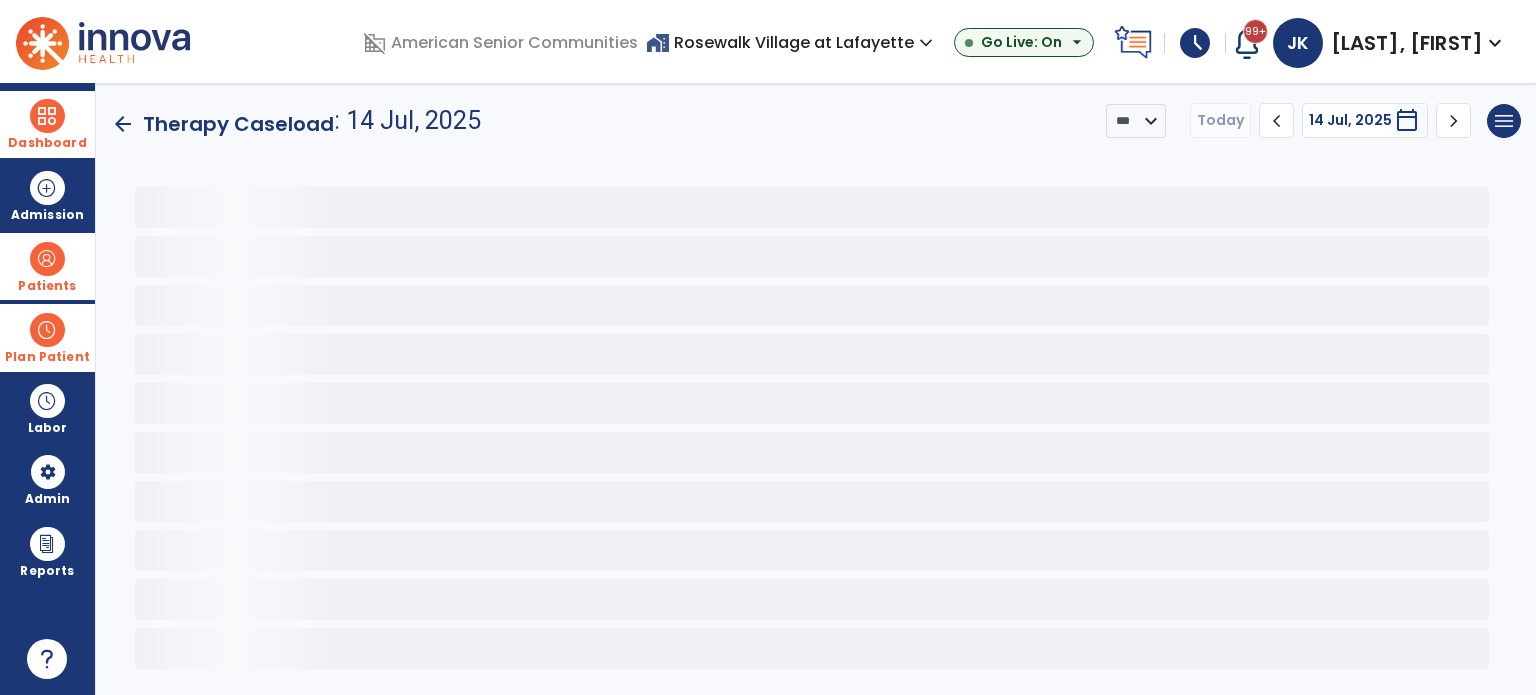 scroll, scrollTop: 0, scrollLeft: 0, axis: both 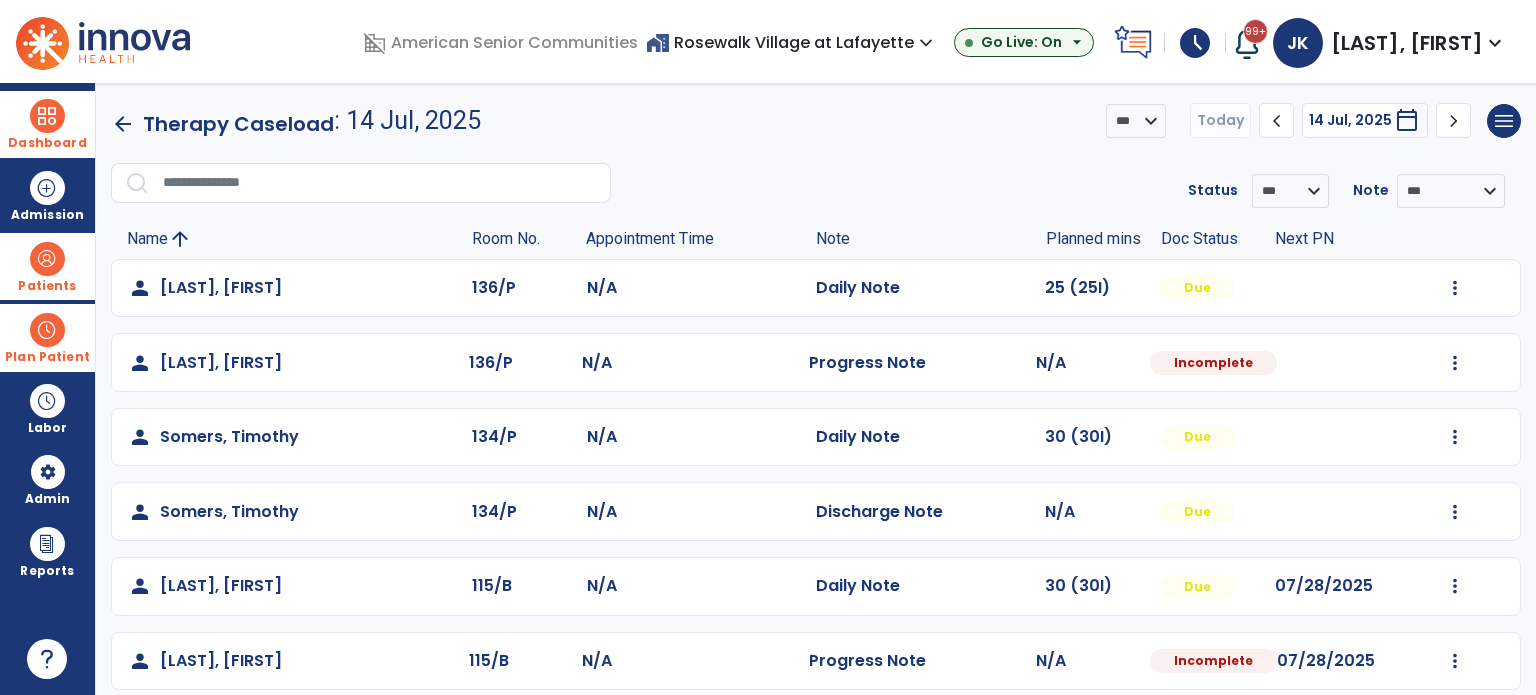 click on "arrow_back" 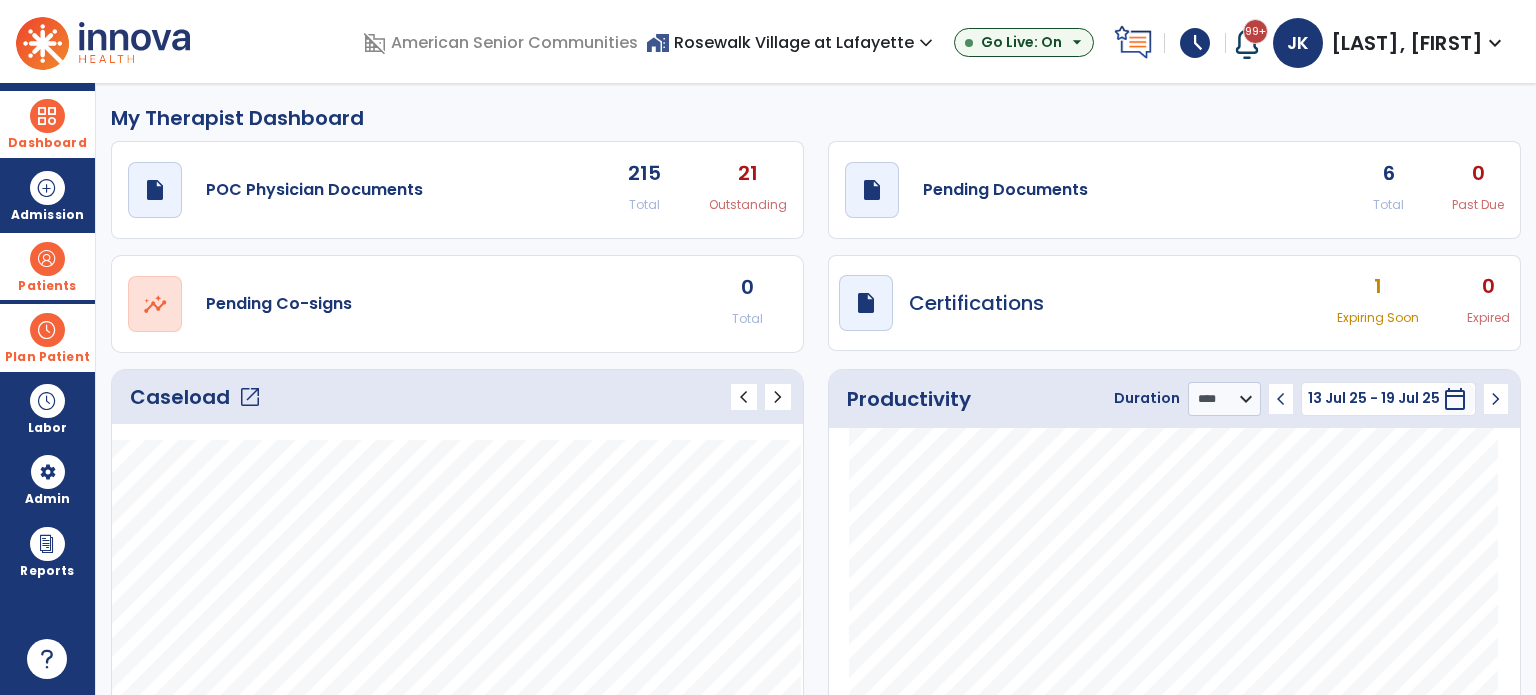 click on "open_in_new" 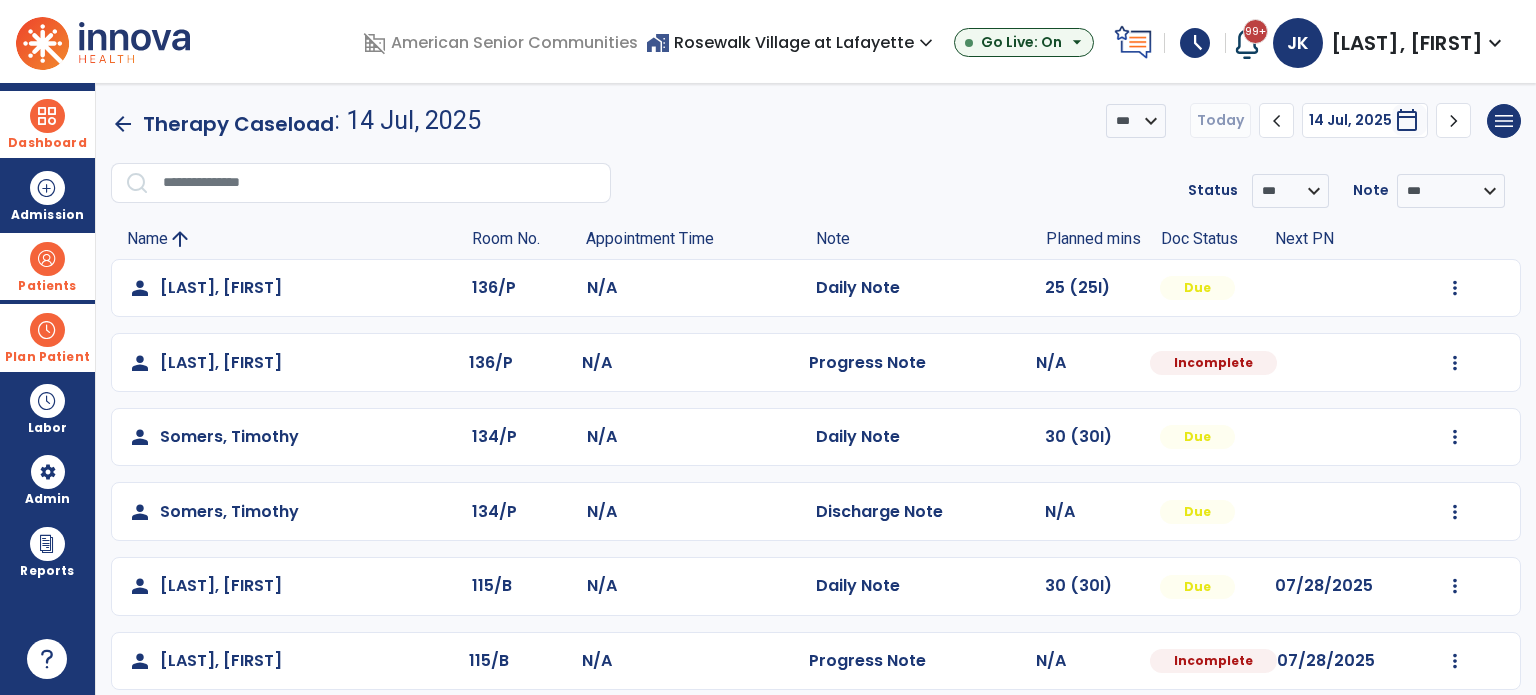 click on "Plan Patient" at bounding box center (47, 286) 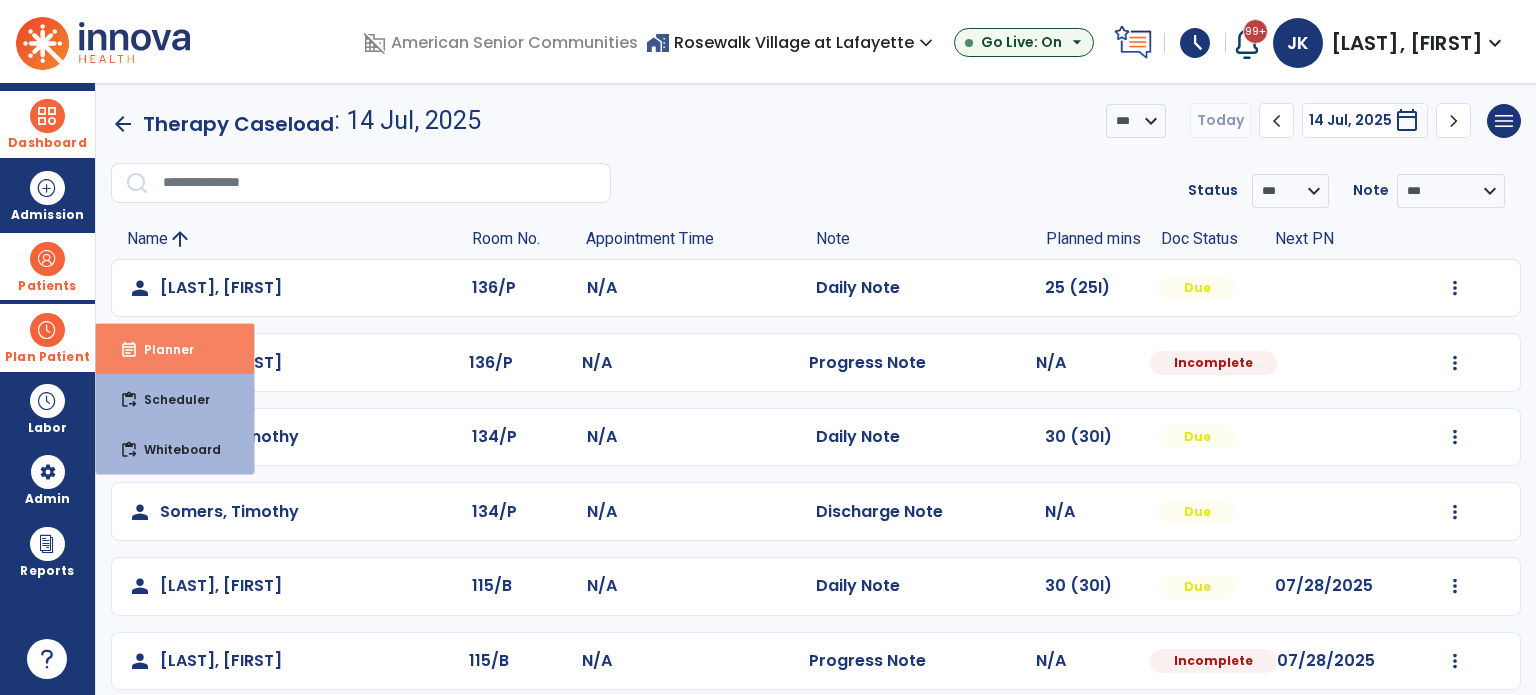 click on "Planner" at bounding box center [161, 349] 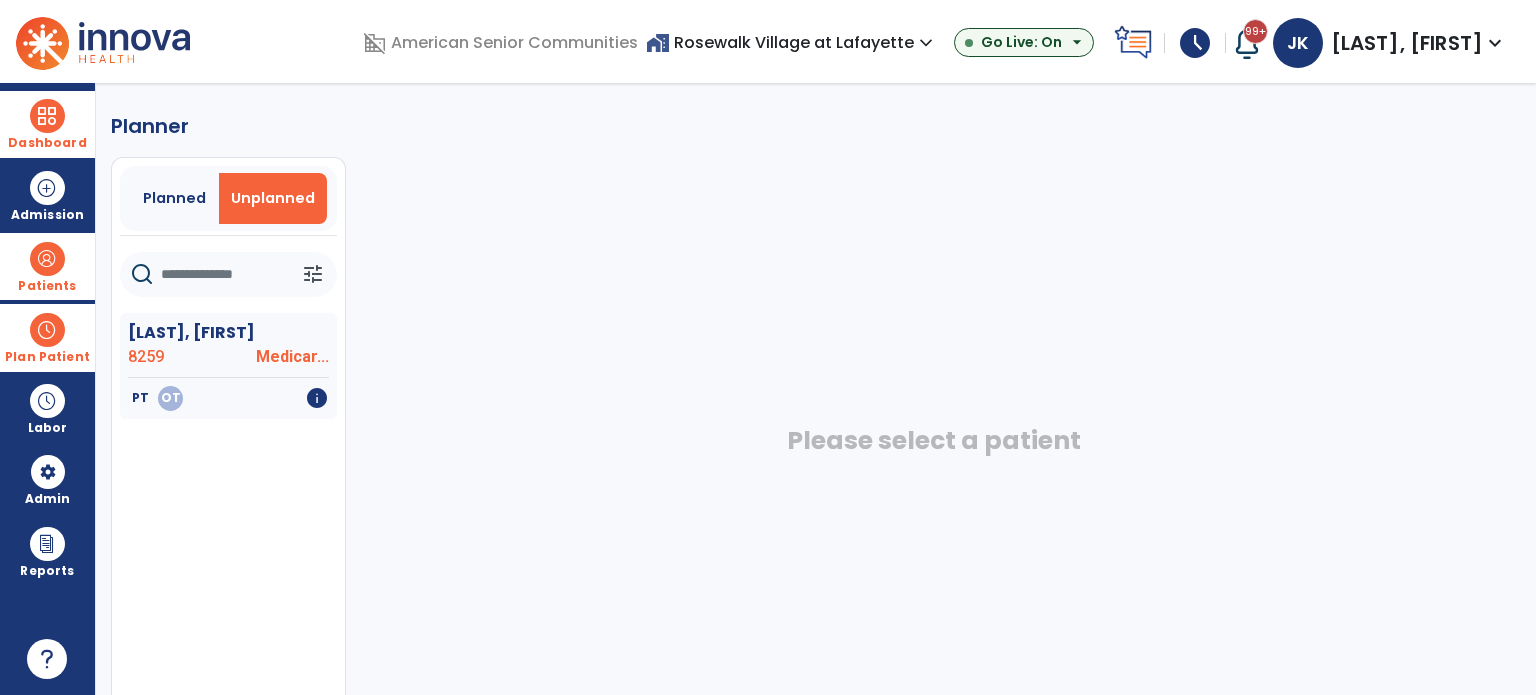 click at bounding box center [47, 330] 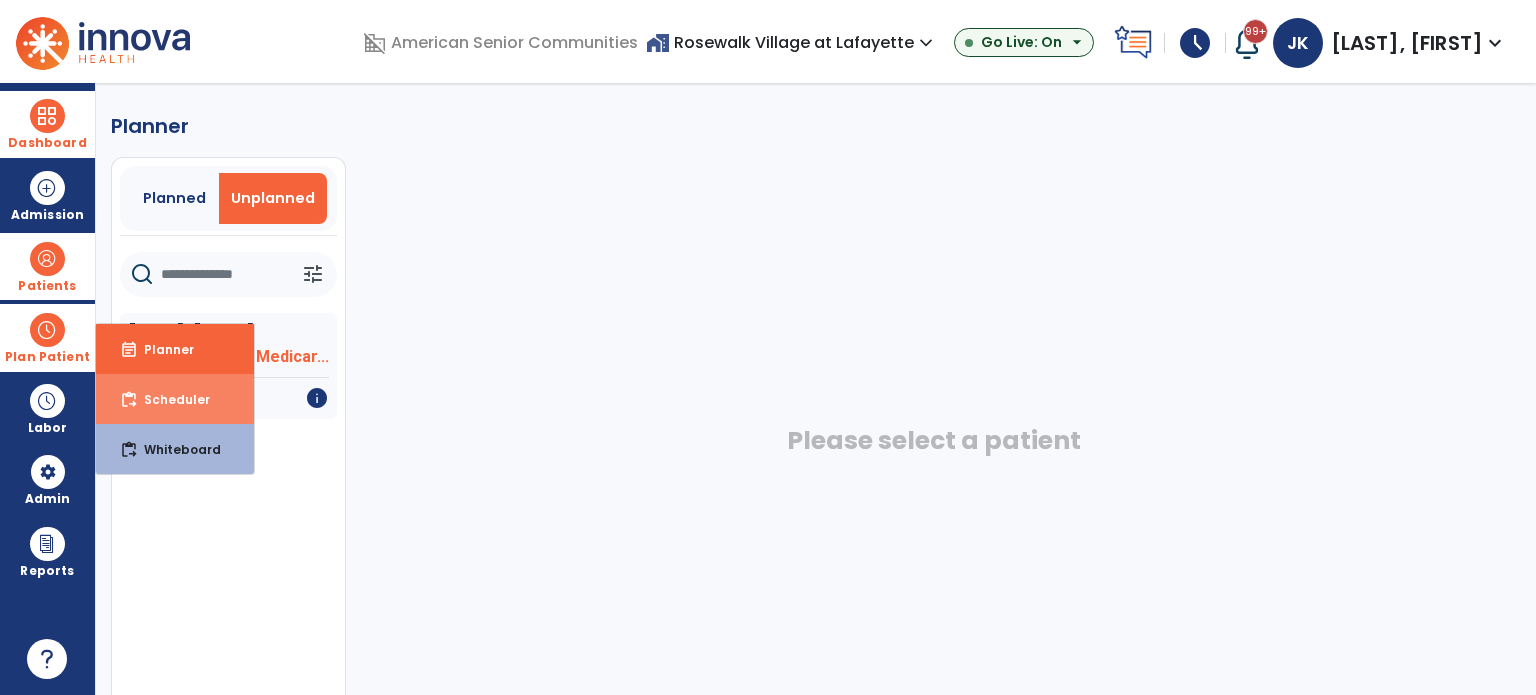 click on "Scheduler" at bounding box center [169, 399] 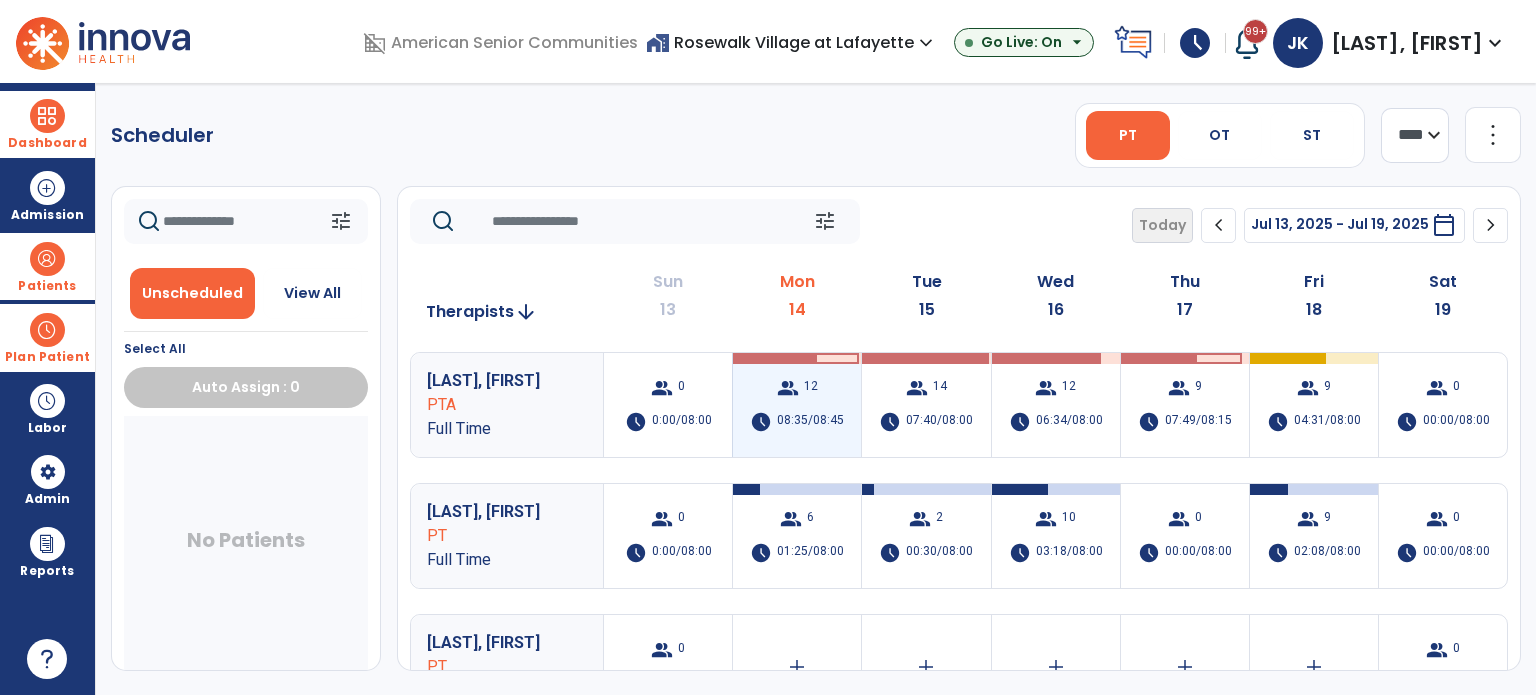 click on "group" at bounding box center (788, 388) 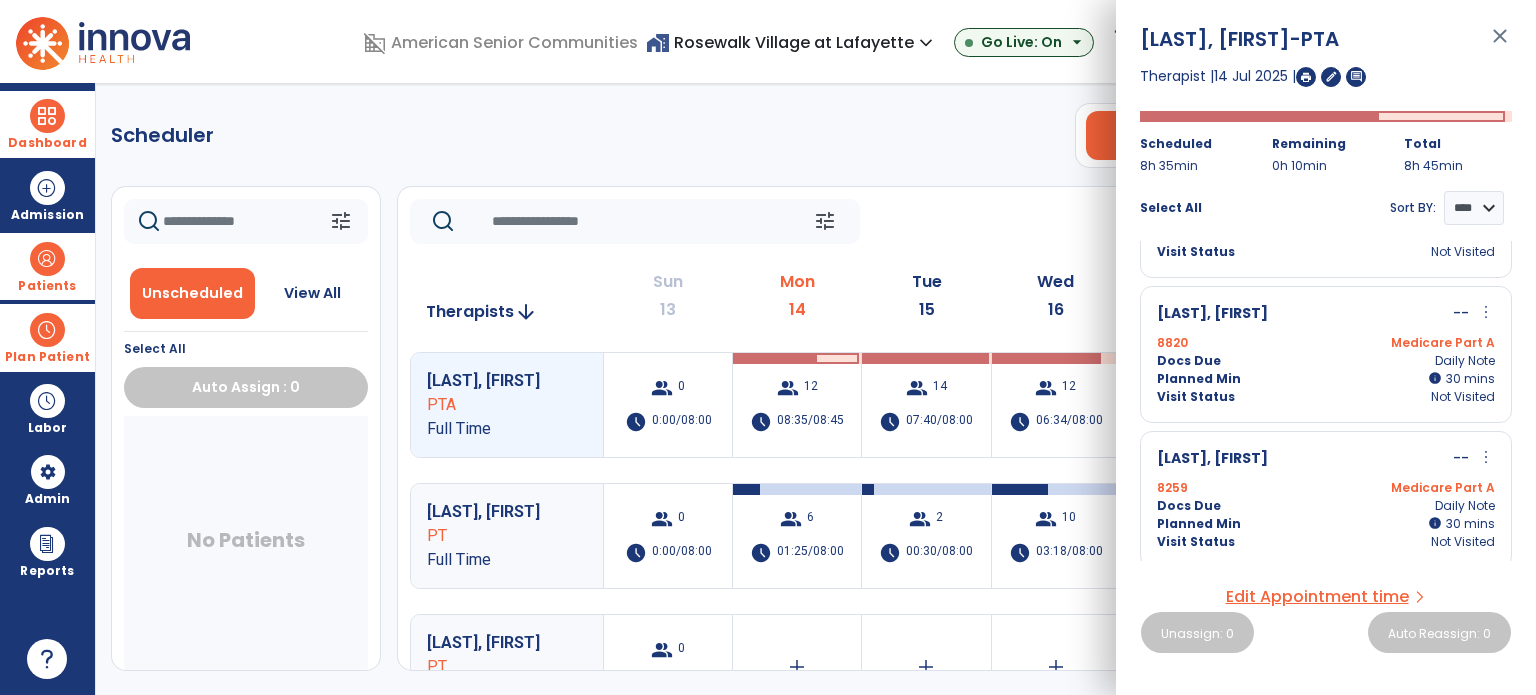 scroll, scrollTop: 1300, scrollLeft: 0, axis: vertical 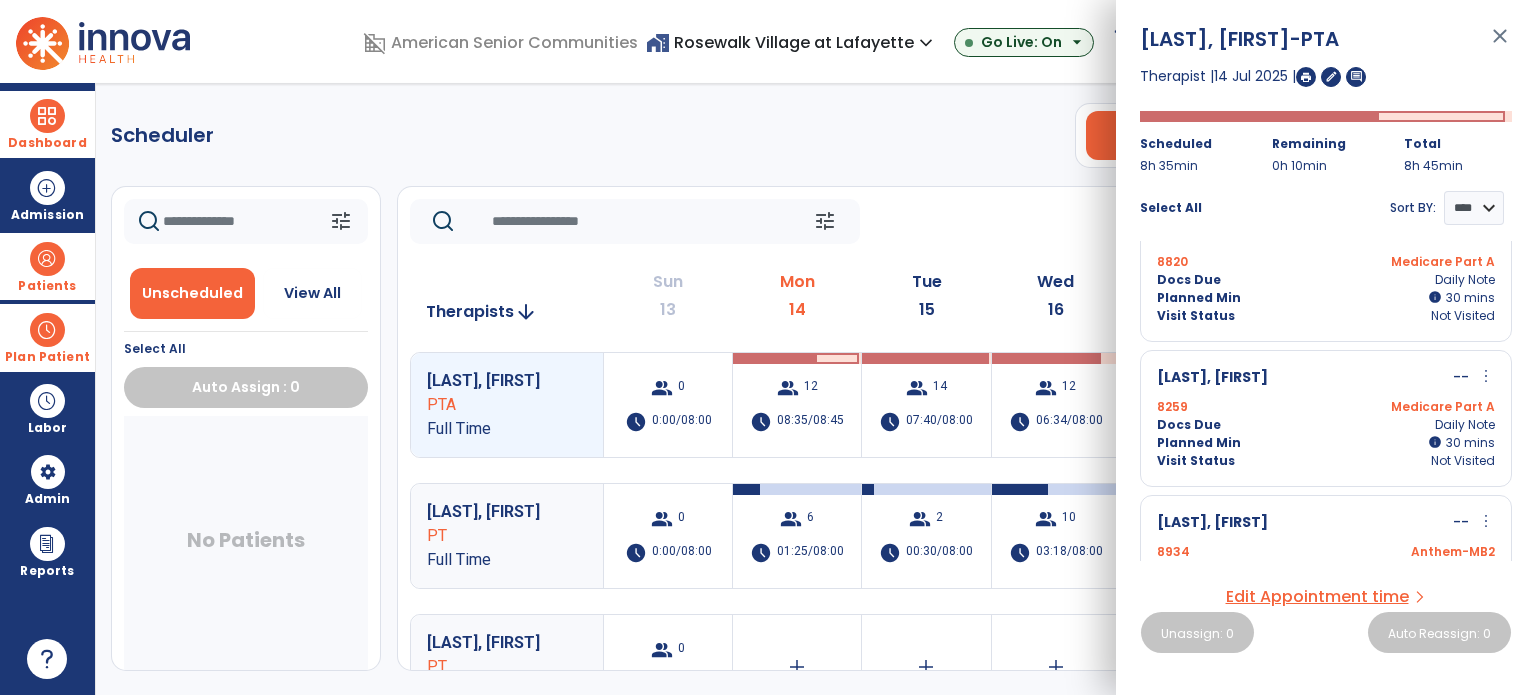 click at bounding box center [47, 330] 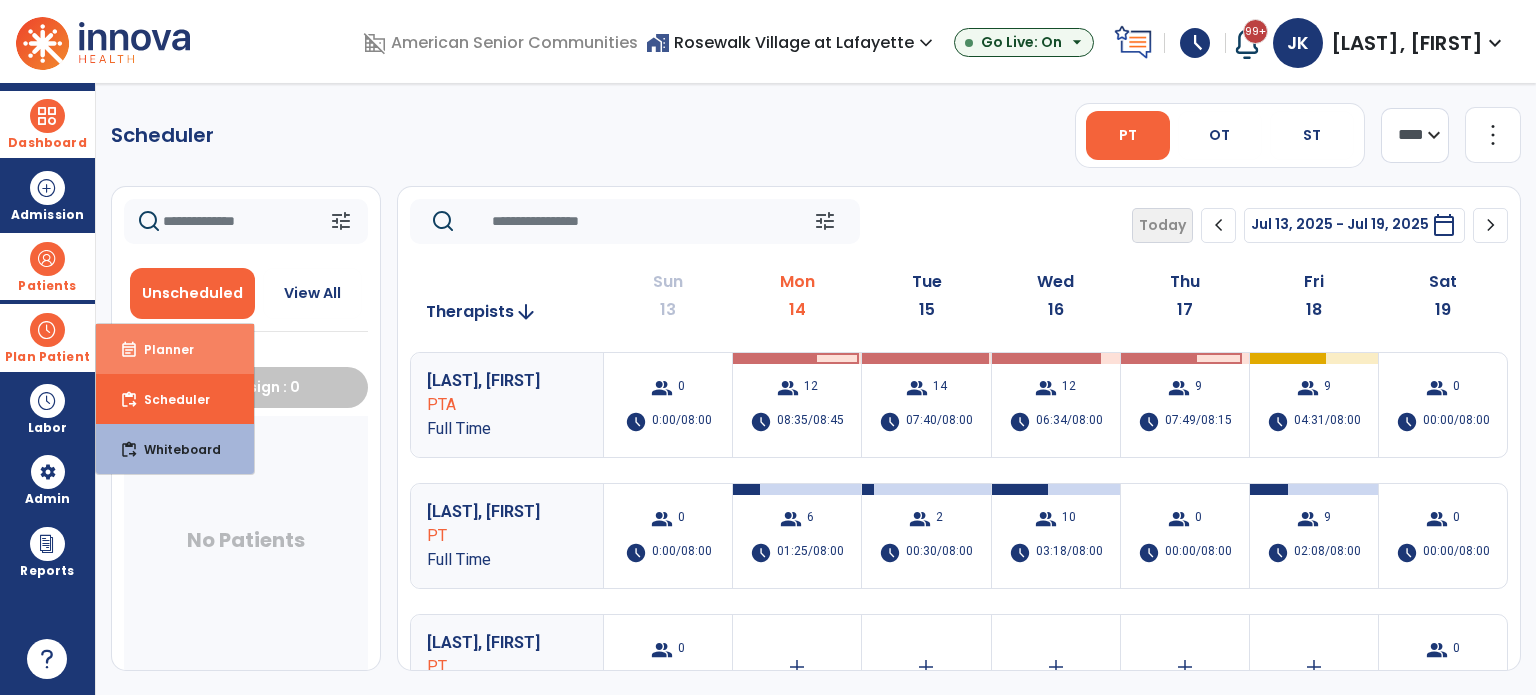 click on "Planner" at bounding box center [161, 349] 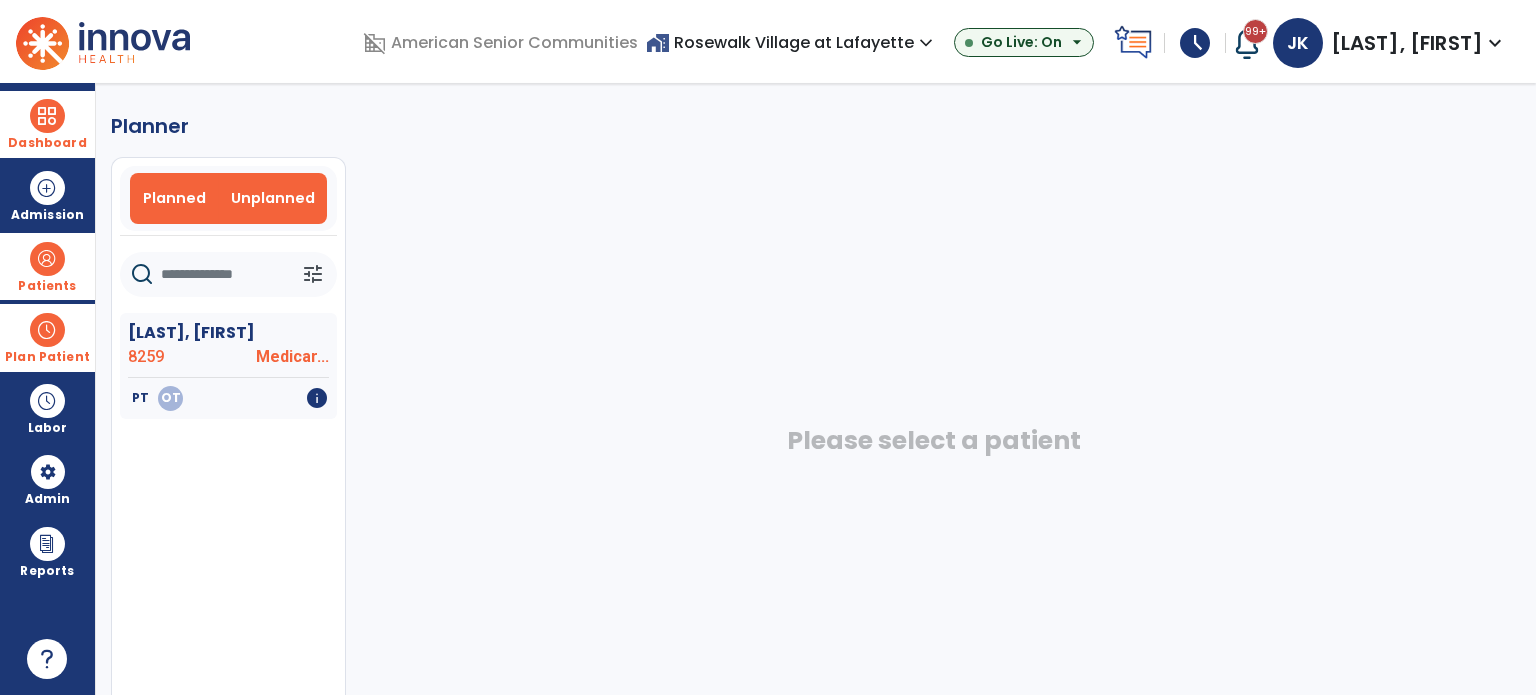 click on "Planned" at bounding box center (174, 198) 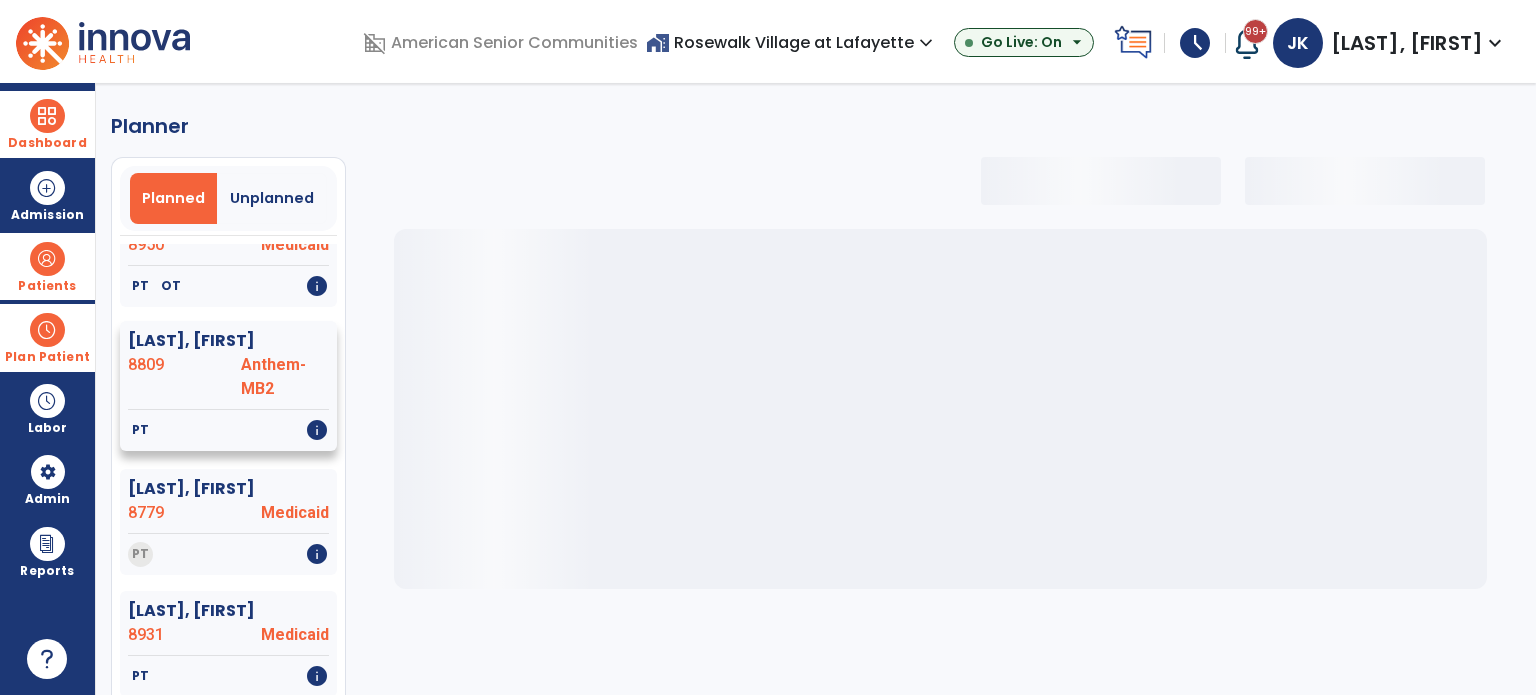 select on "***" 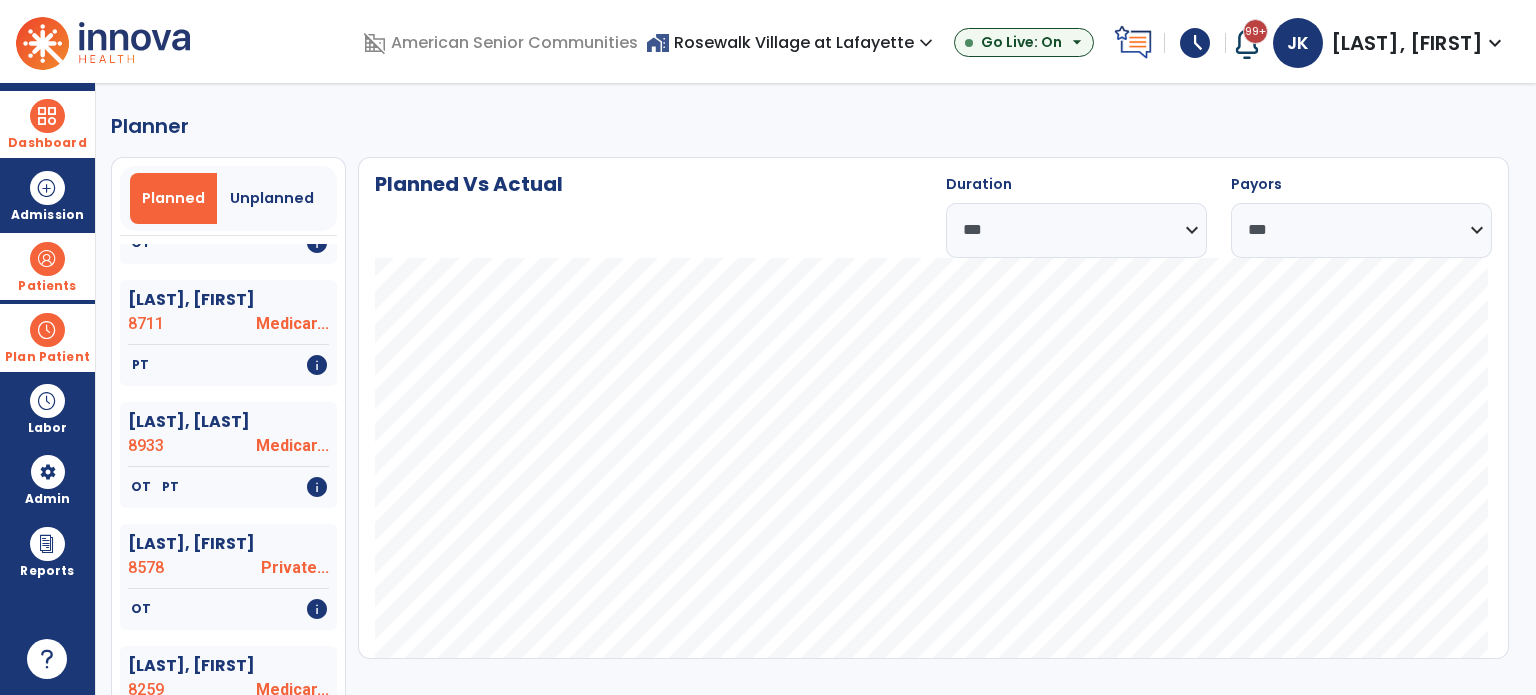 scroll, scrollTop: 2200, scrollLeft: 0, axis: vertical 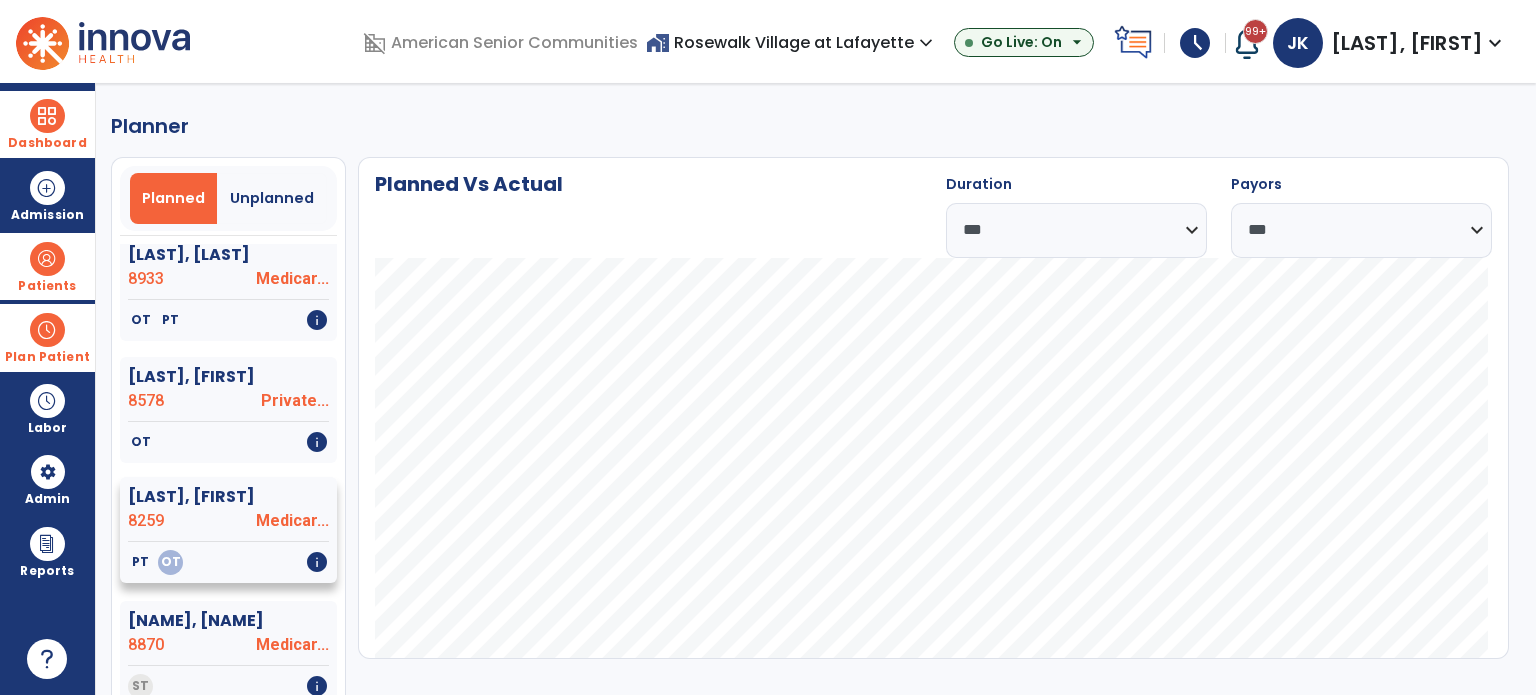 click on "8259" 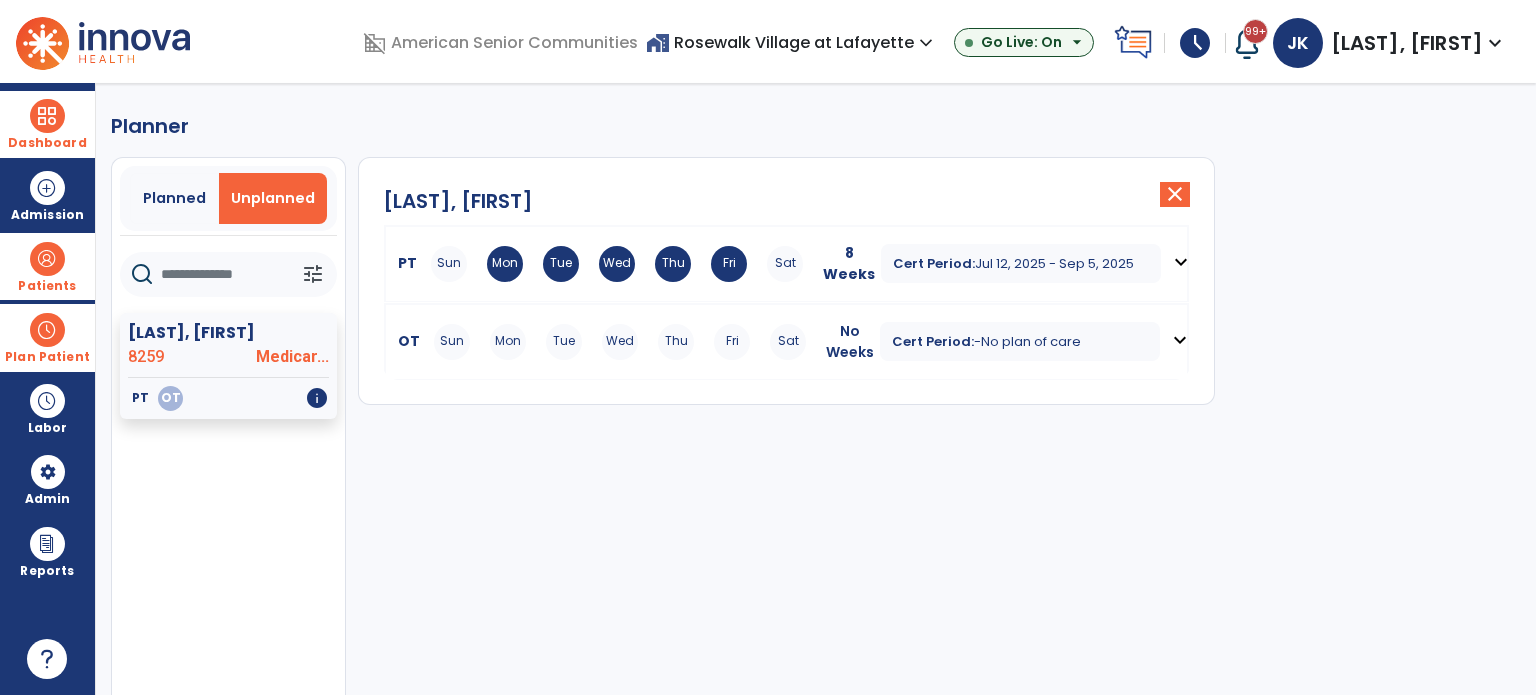 scroll, scrollTop: 0, scrollLeft: 0, axis: both 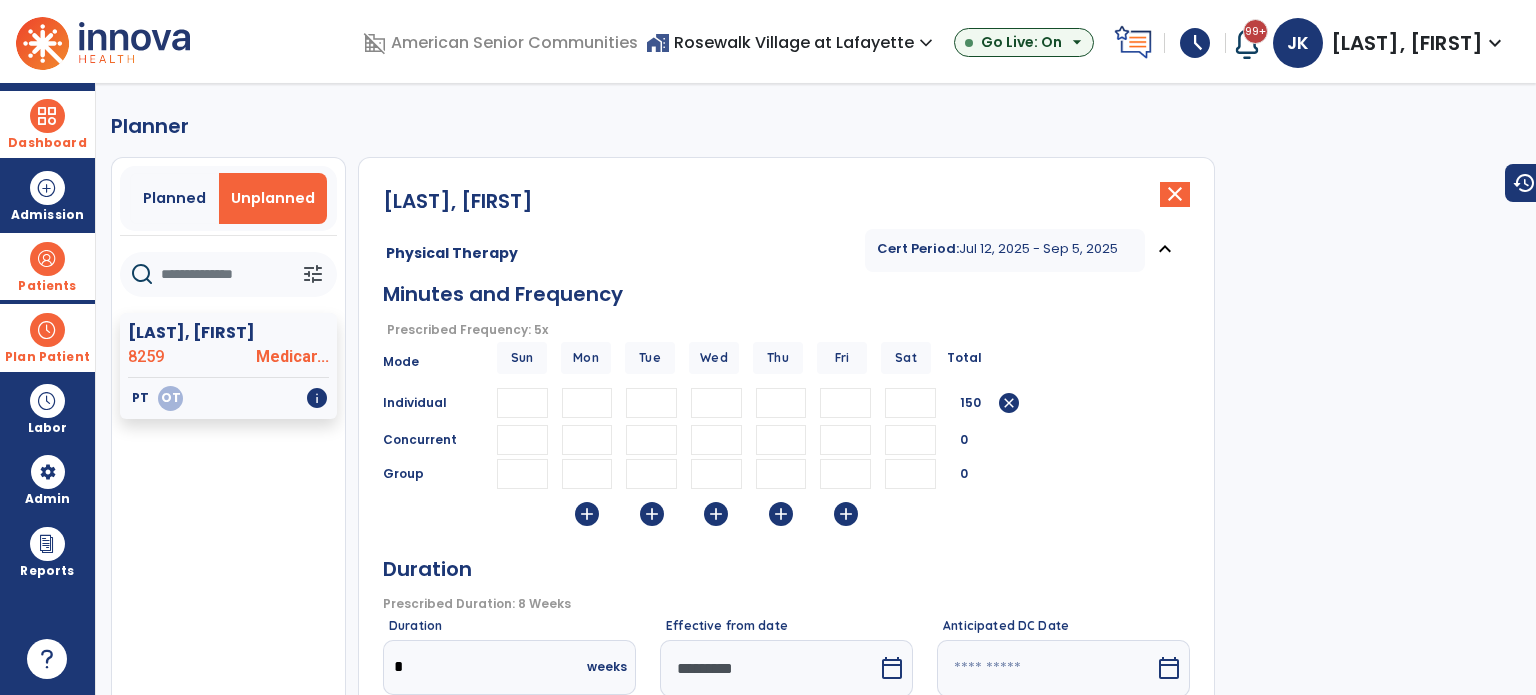 click on "Plan Patient" at bounding box center (47, 357) 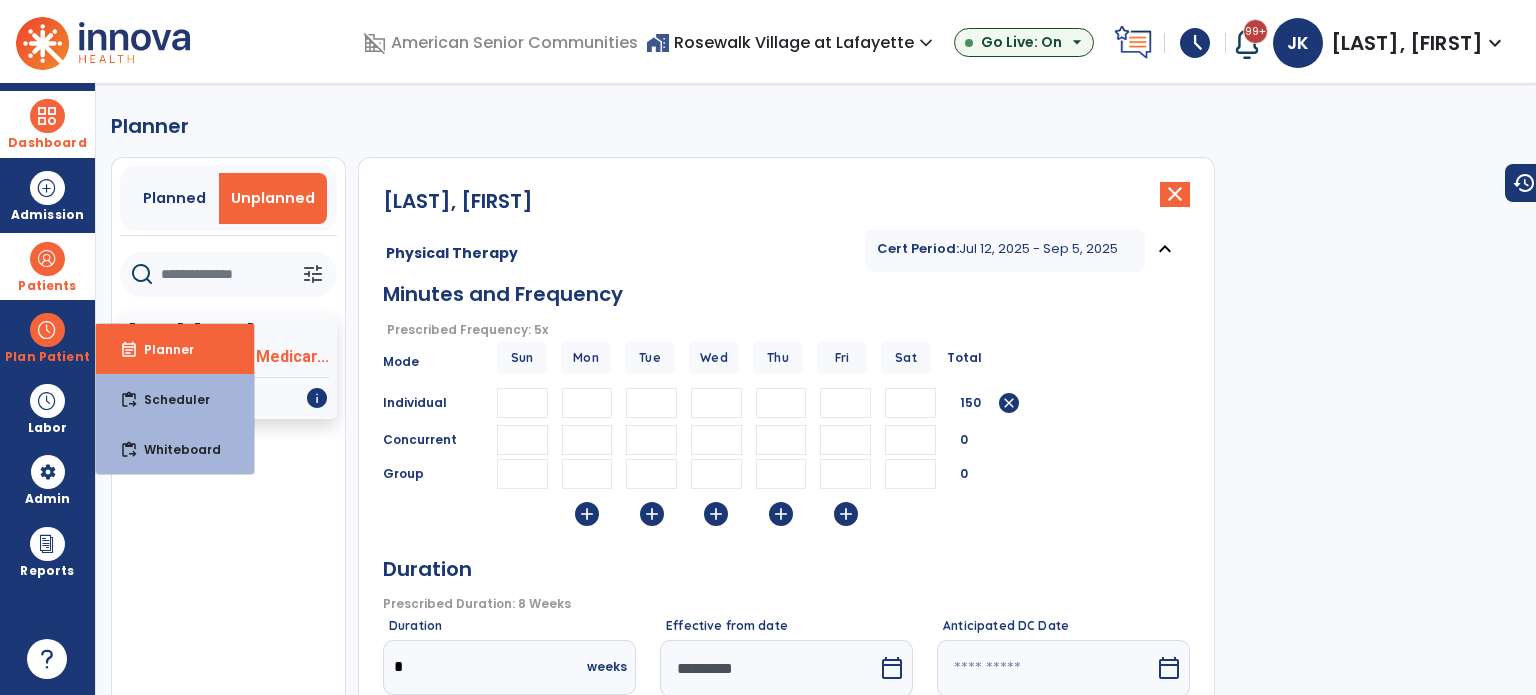 click on "expand_less" at bounding box center [1165, 249] 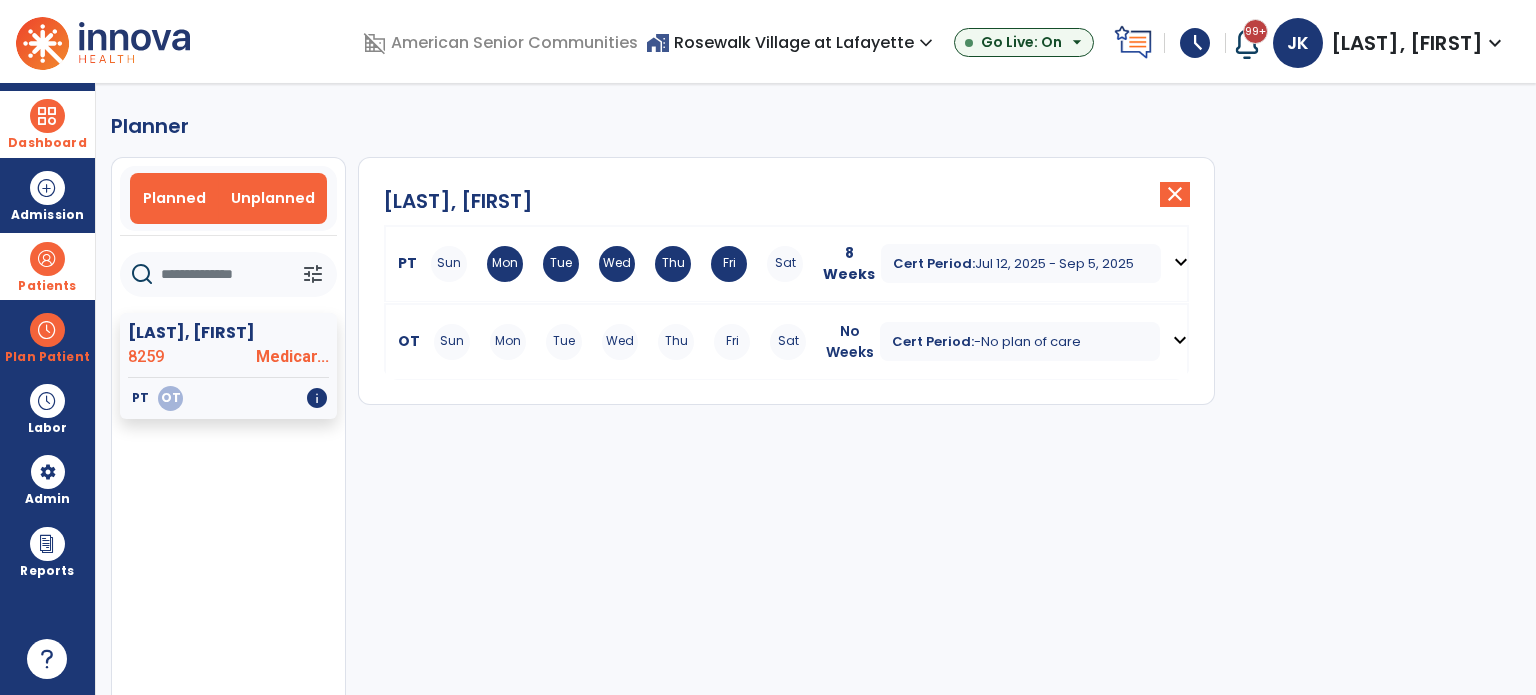 click on "Planned" at bounding box center (174, 198) 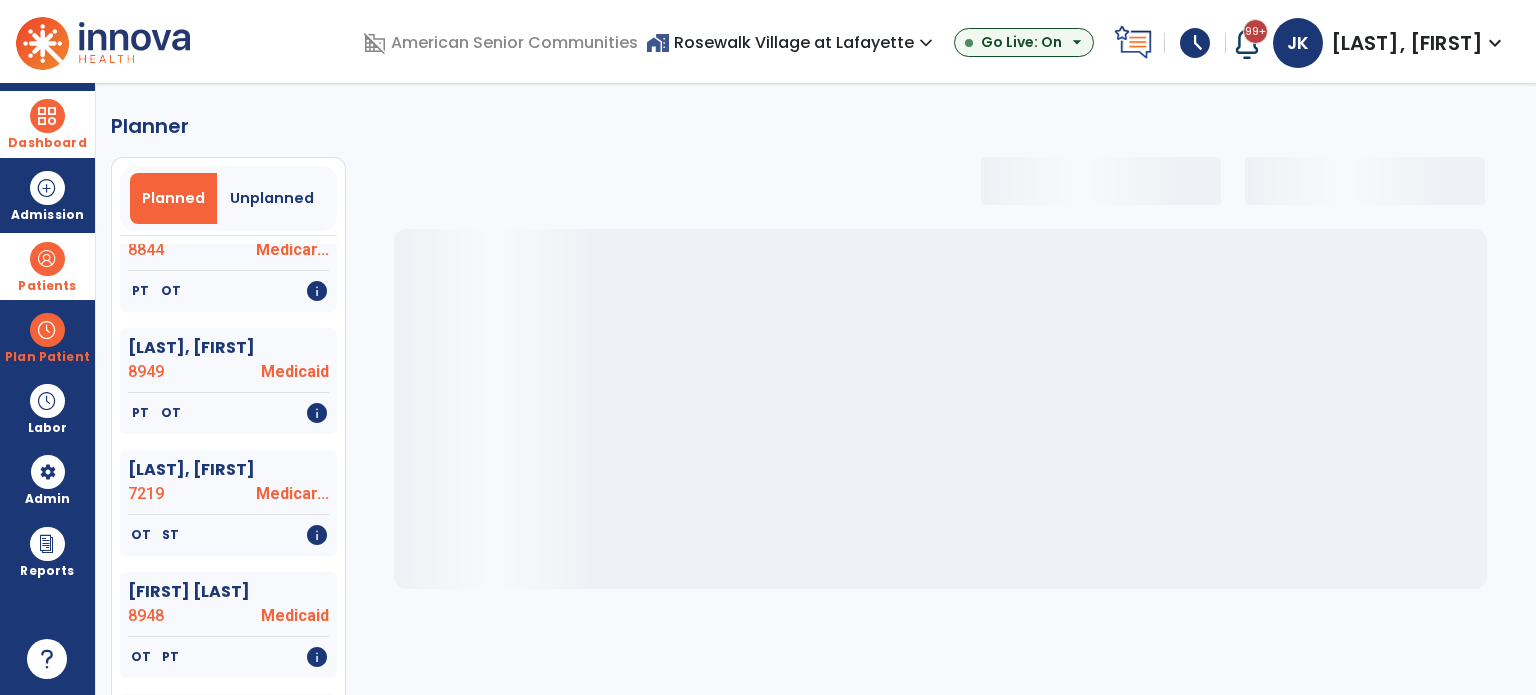 select on "***" 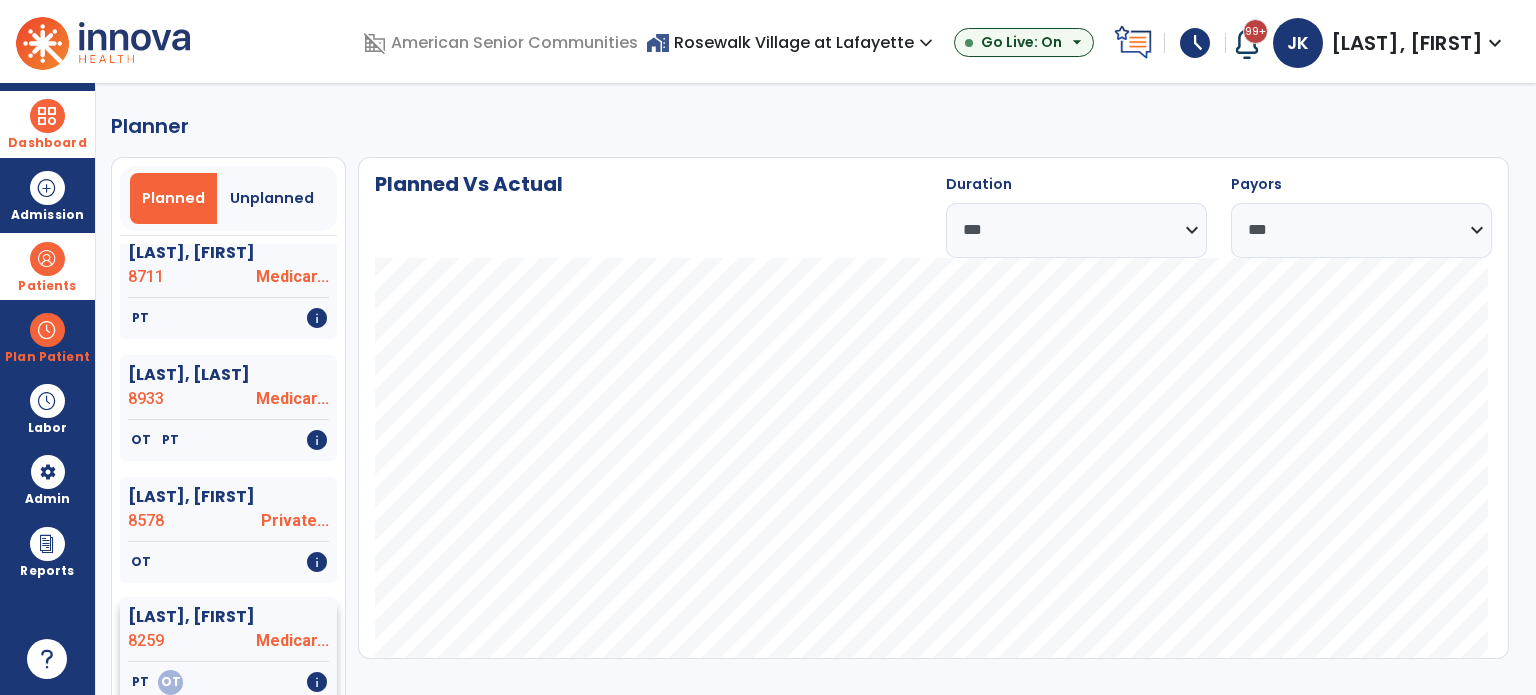scroll, scrollTop: 2200, scrollLeft: 0, axis: vertical 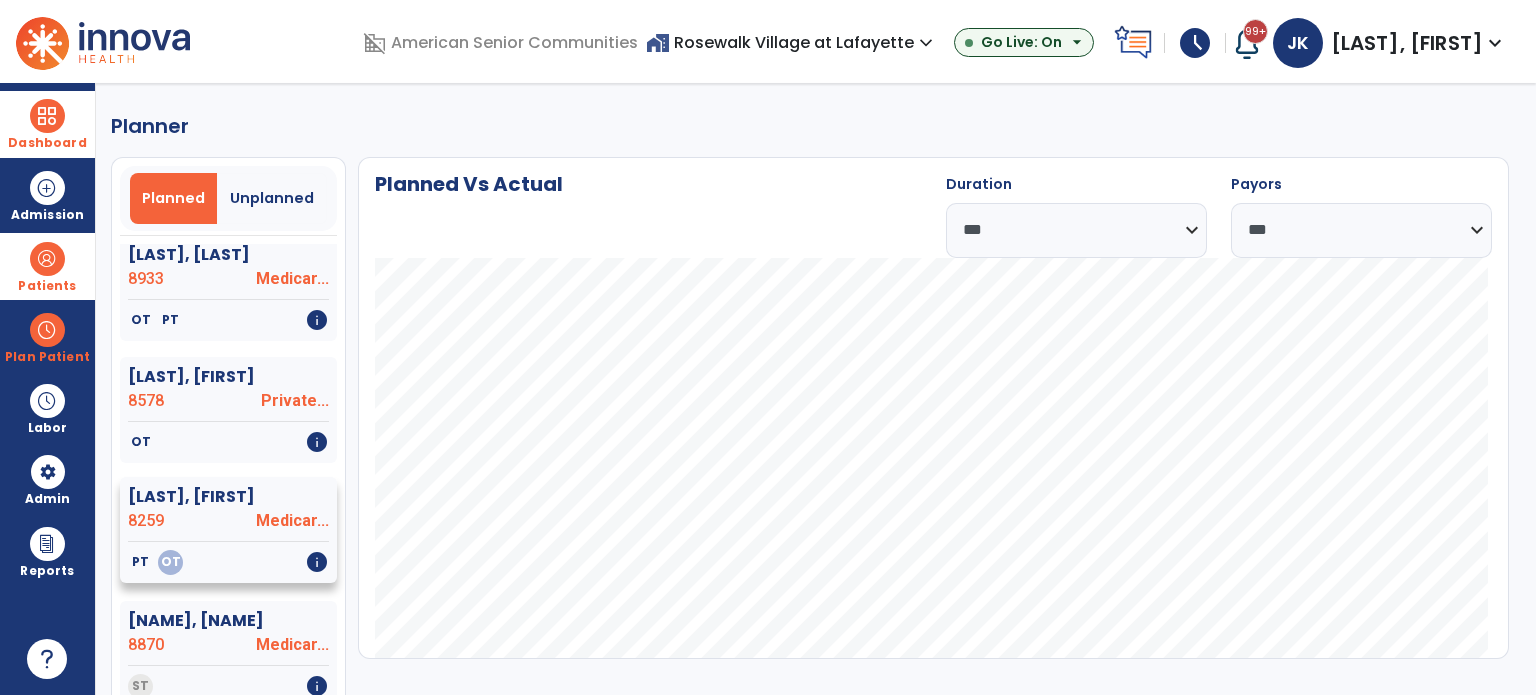 click on "[LAST], [FIRST]" 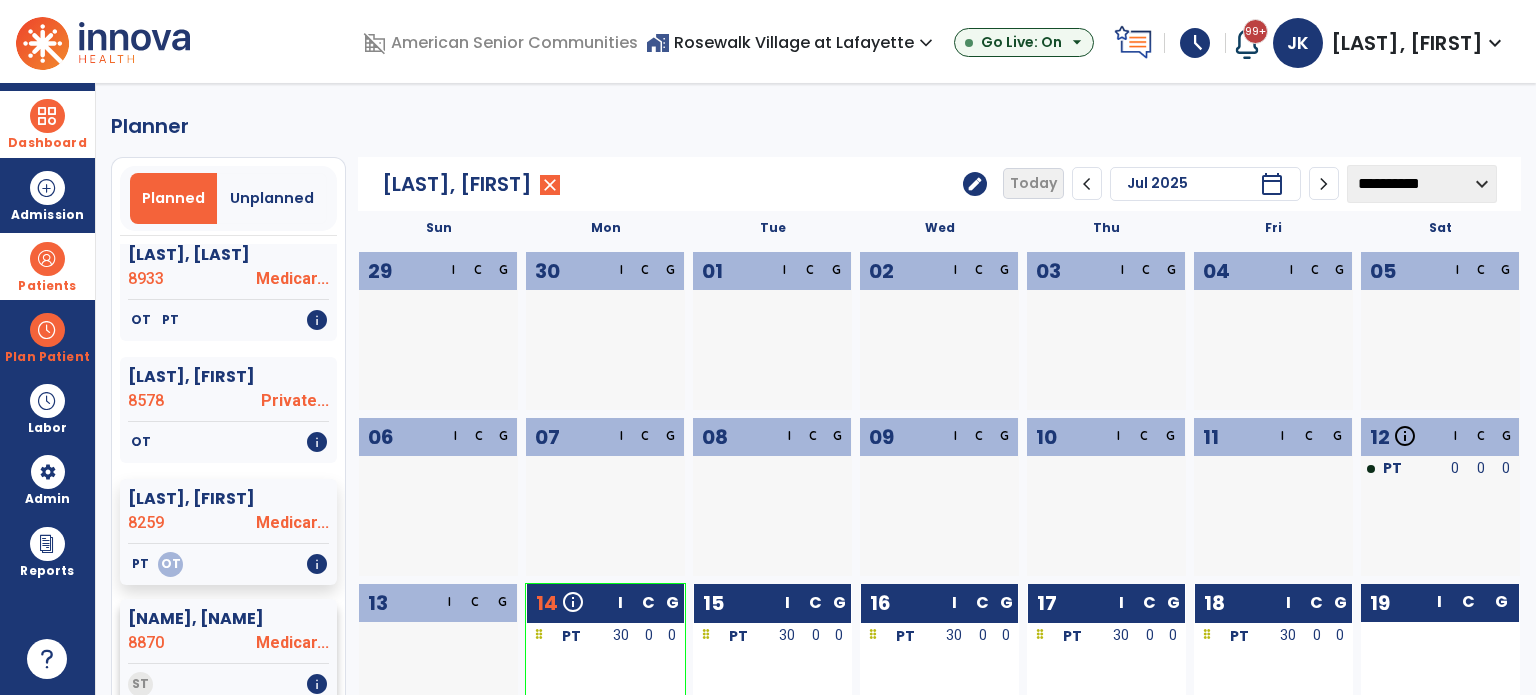 scroll, scrollTop: 2300, scrollLeft: 0, axis: vertical 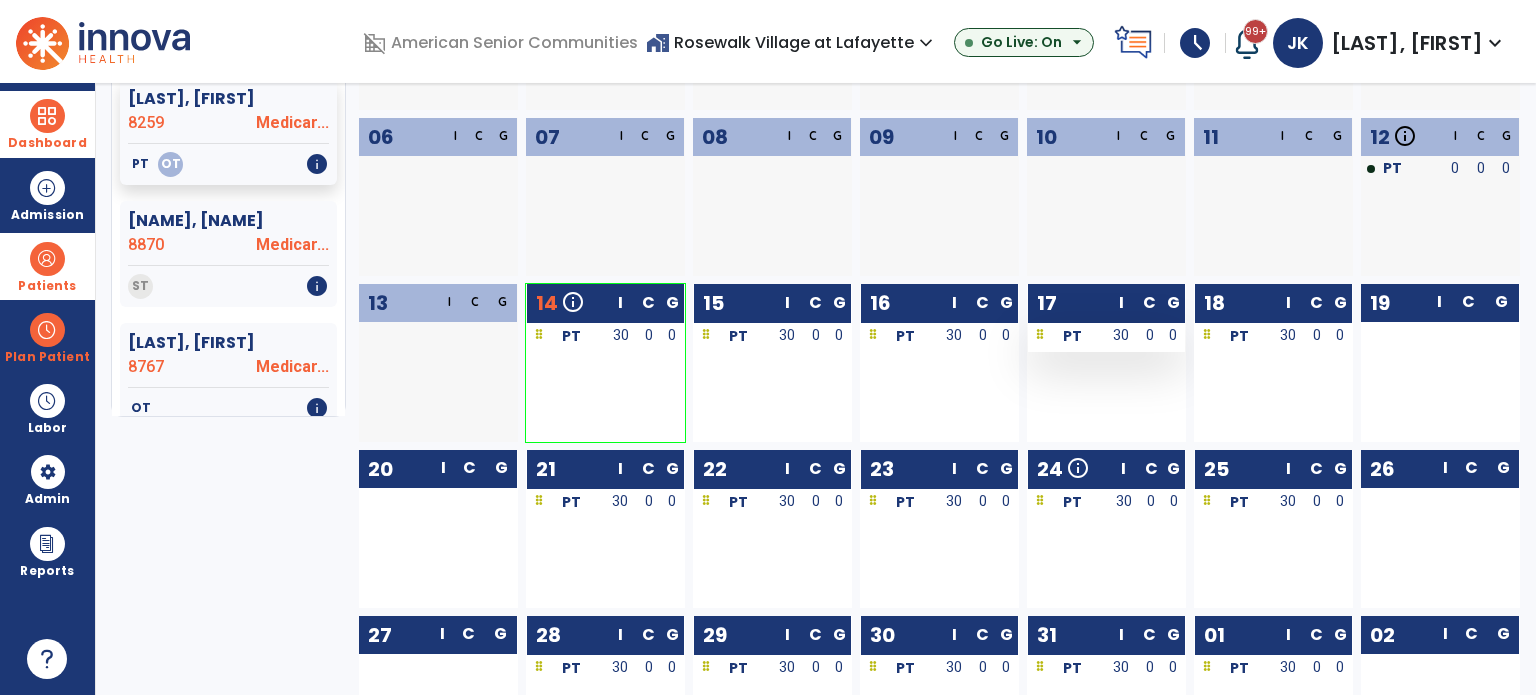 click on "30" at bounding box center (1122, 335) 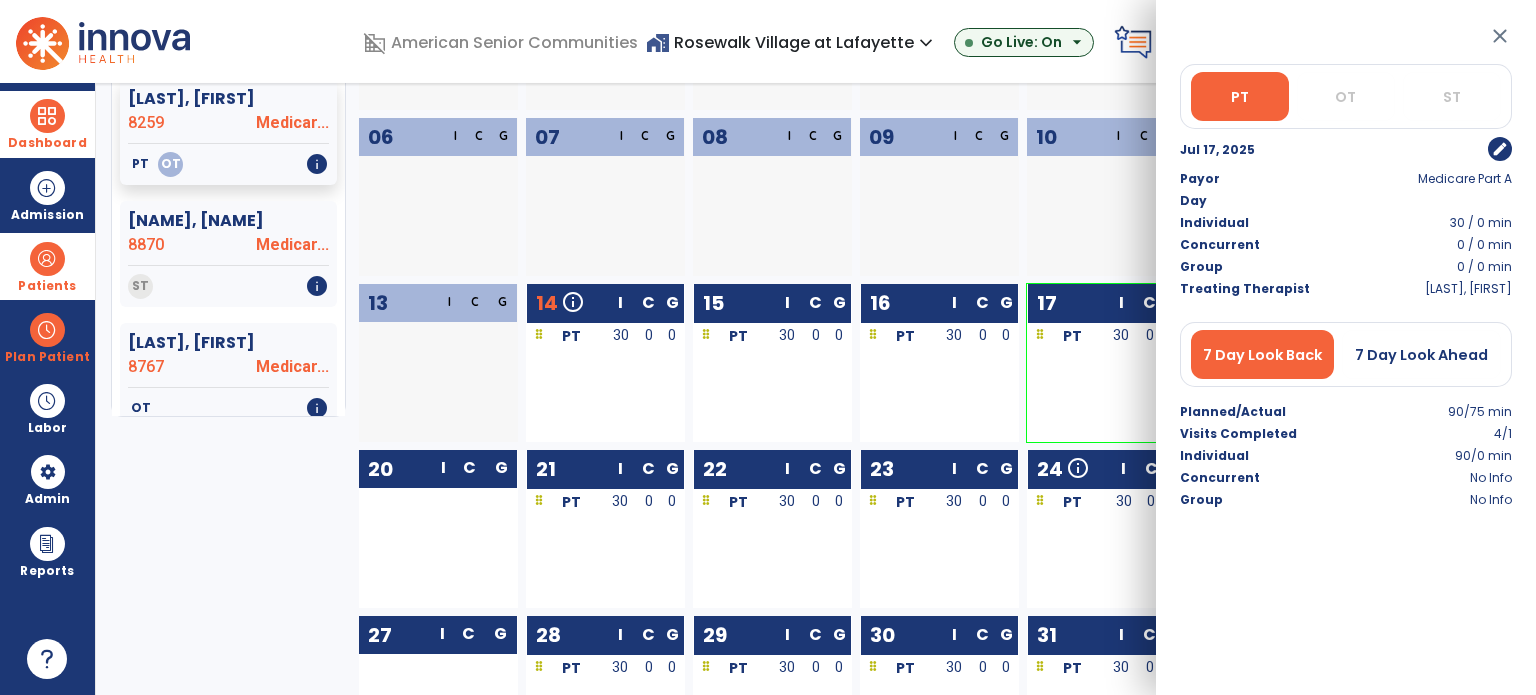 click on "edit" at bounding box center (1500, 149) 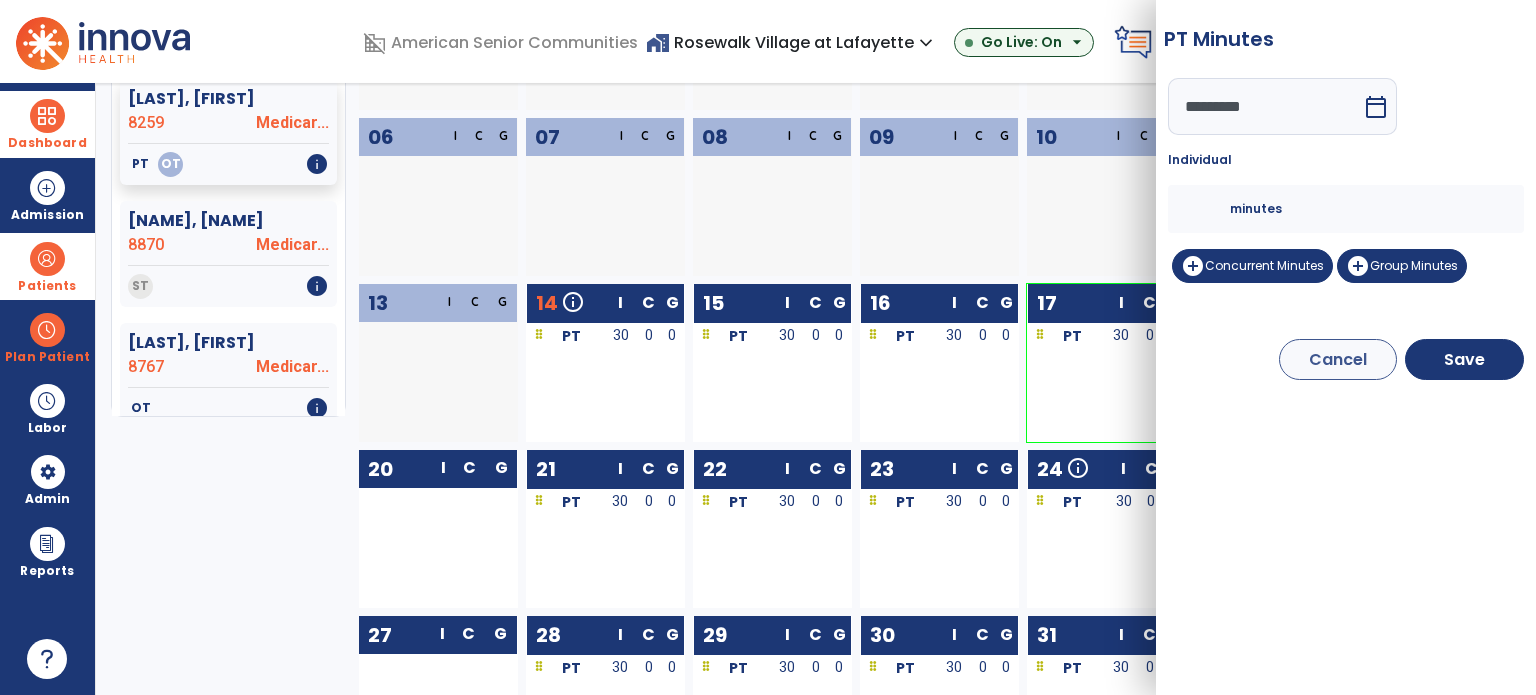 click on "**" at bounding box center [1206, 209] 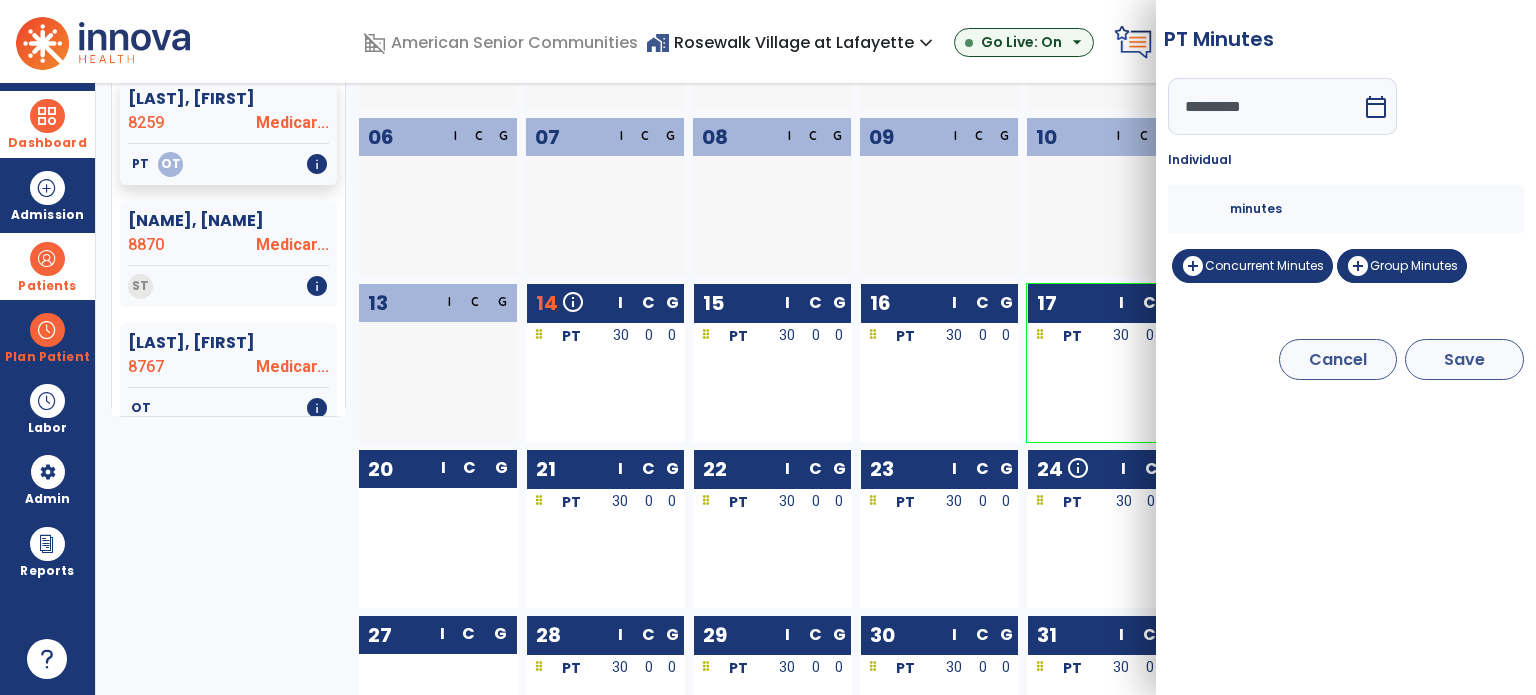 type on "**" 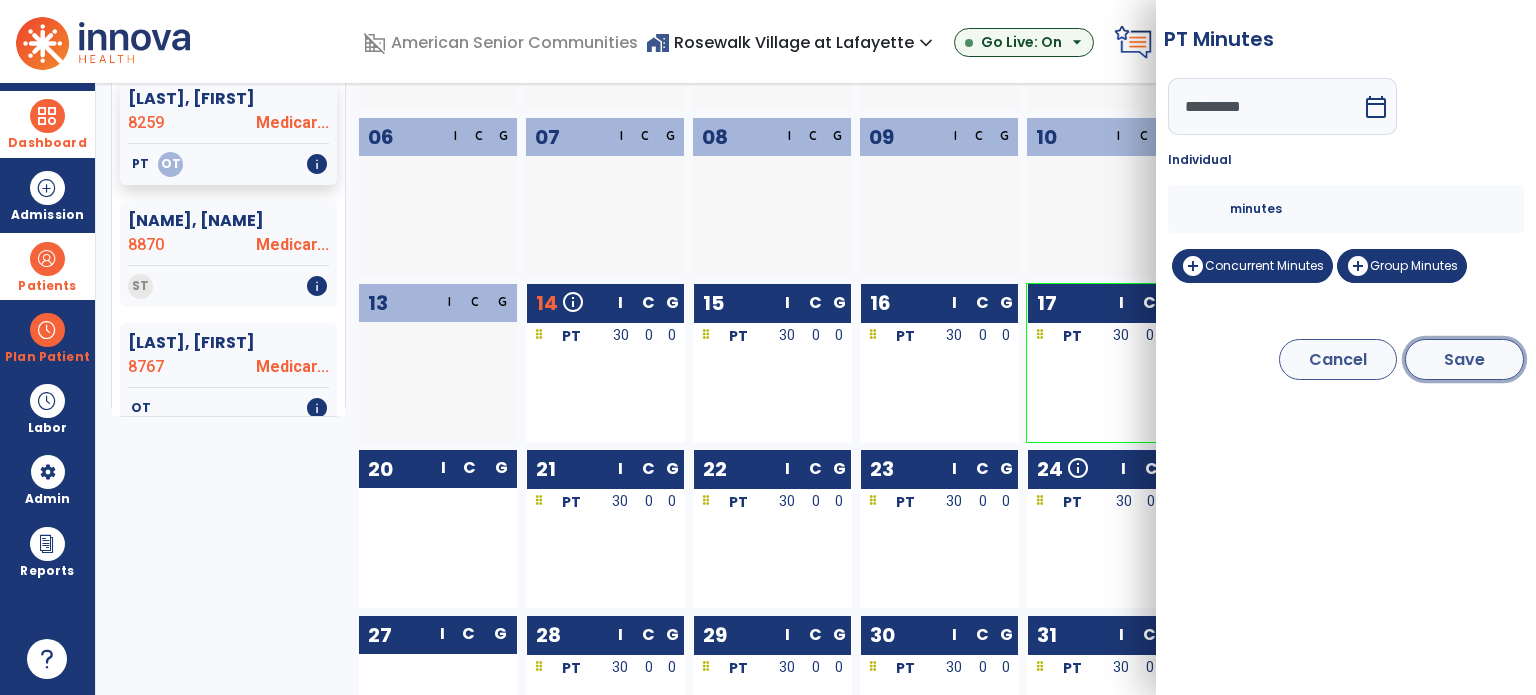 click on "Save" at bounding box center [1464, 359] 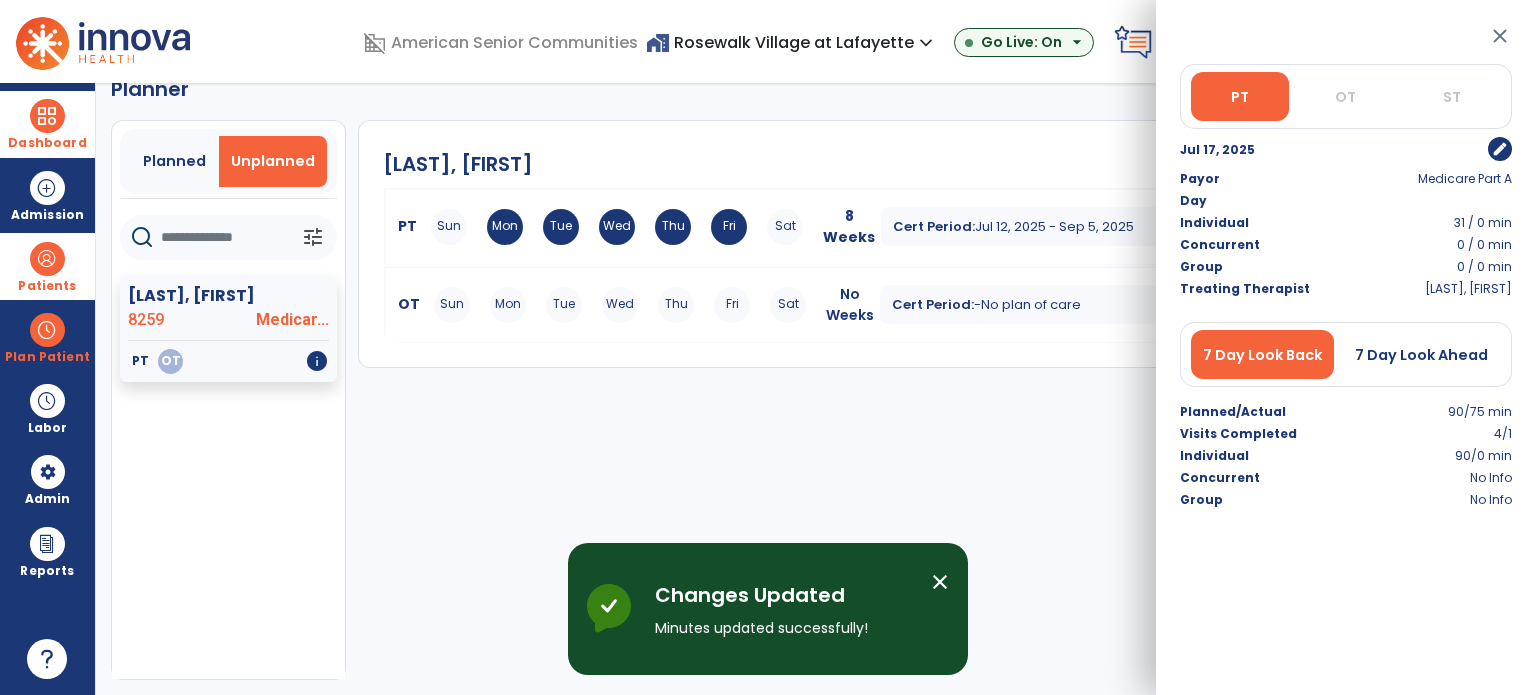 scroll, scrollTop: 0, scrollLeft: 0, axis: both 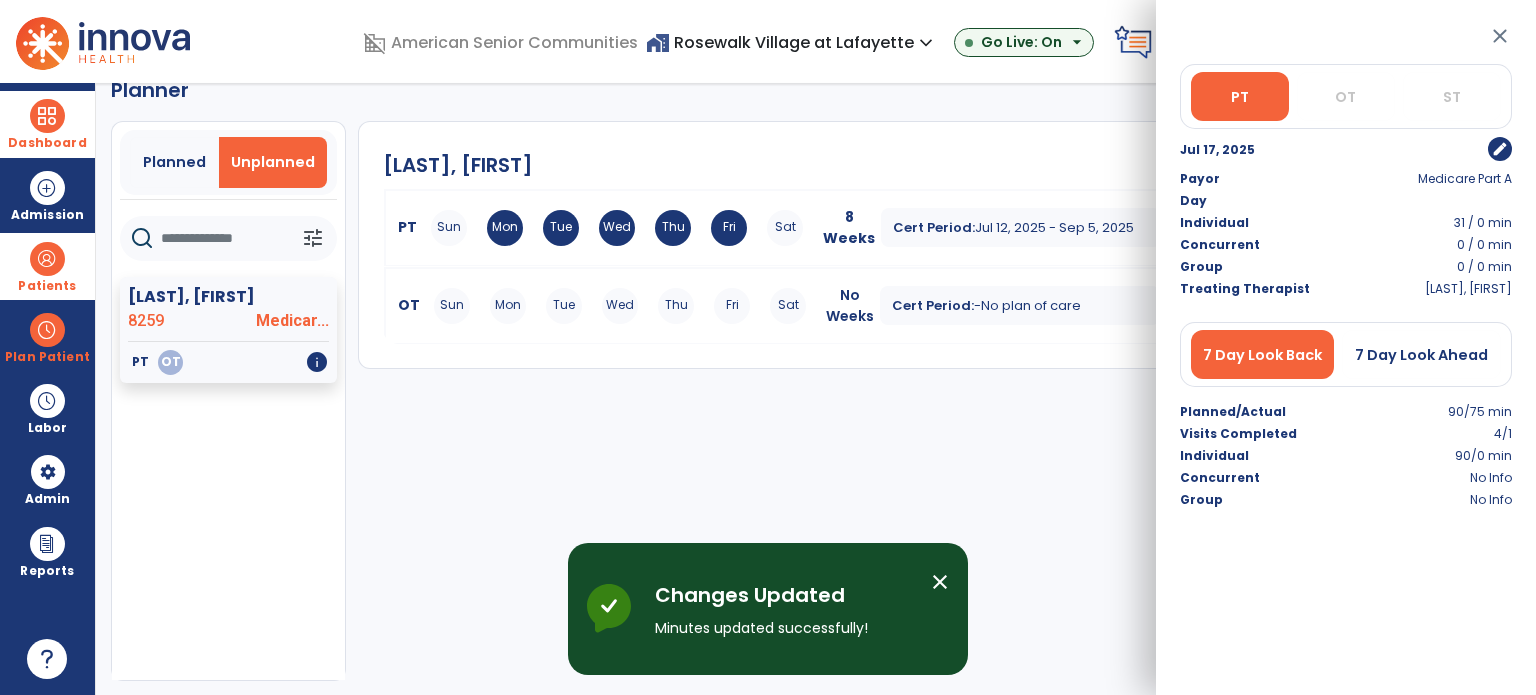 click on "close PT OT ST [DATE] edit Payor Medicare Part A Day Individual 31 / 0 min Concurrent 0 / 0 min Group 0 / 0 min Treating Therapist [LAST], [FIRST] 7 Day Look Back 7 Day Look Ahead Planned/Actual 90/75 min Visits Completed 4/1 Individual 90/0 min Concurrent No Info Group No Info" at bounding box center (1346, 347) 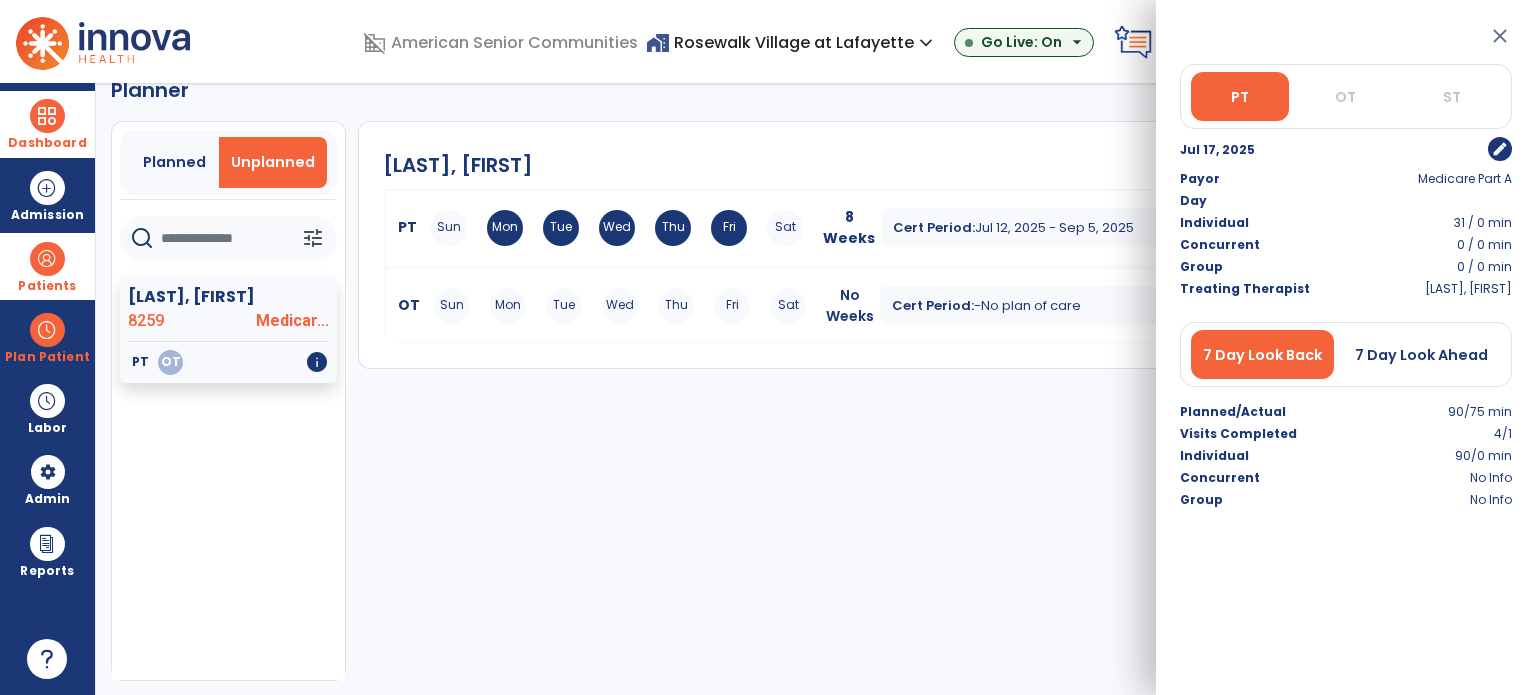drag, startPoint x: 1499, startPoint y: 29, endPoint x: 1481, endPoint y: 35, distance: 18.973665 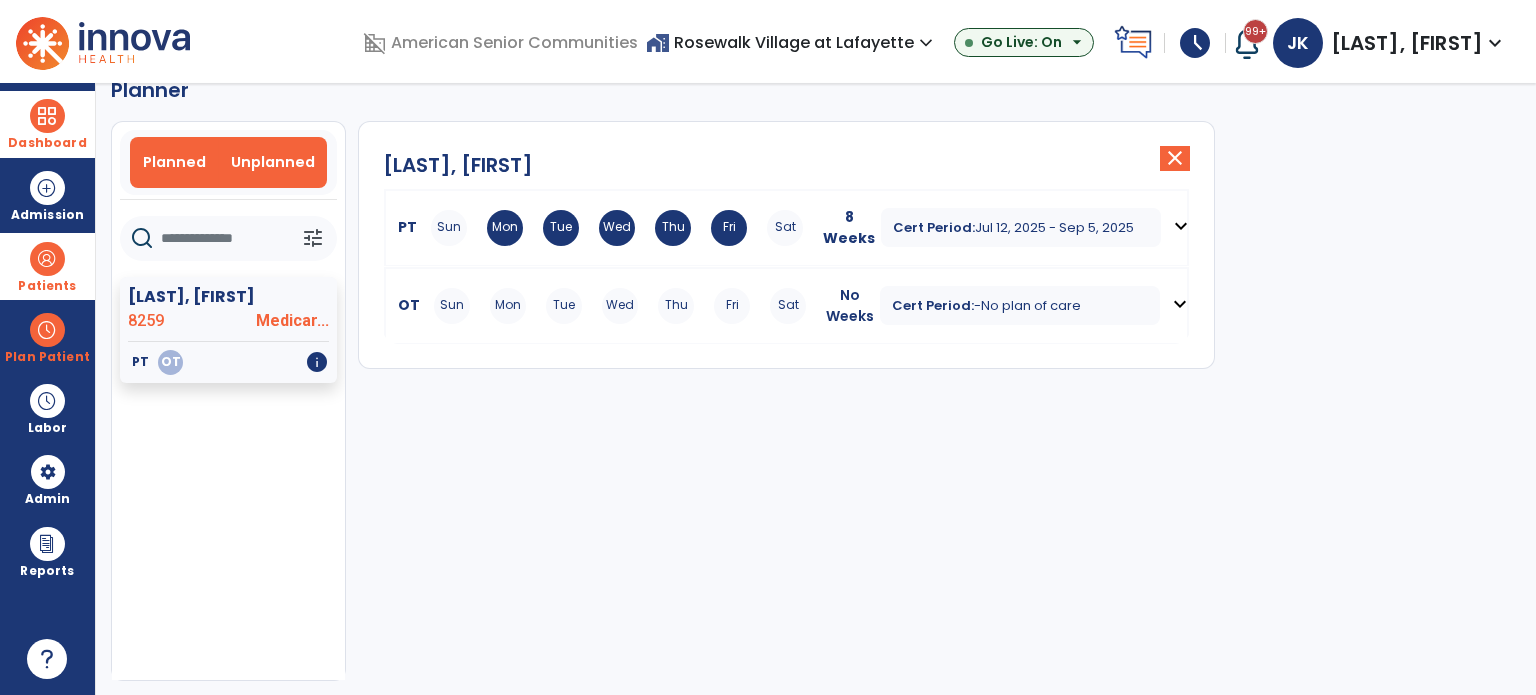 click on "Planned" at bounding box center [174, 162] 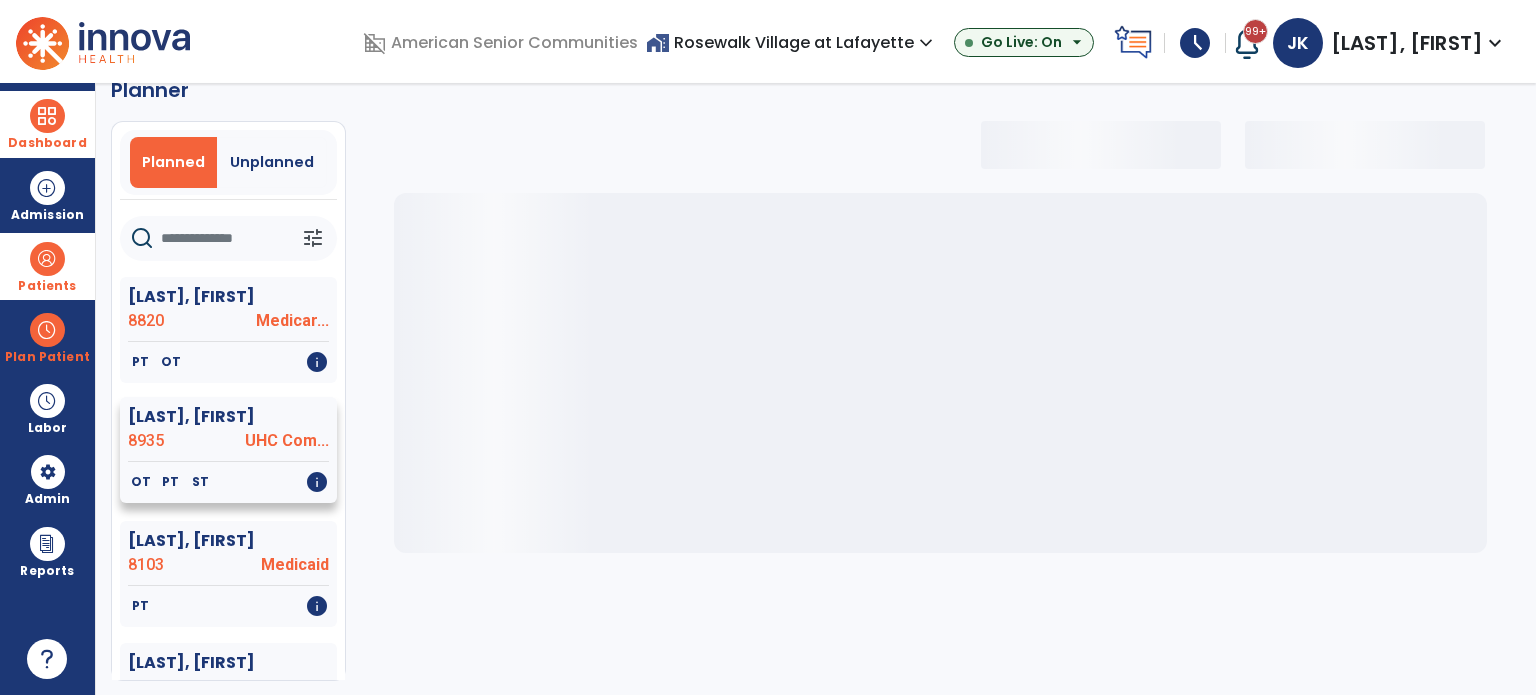 select on "***" 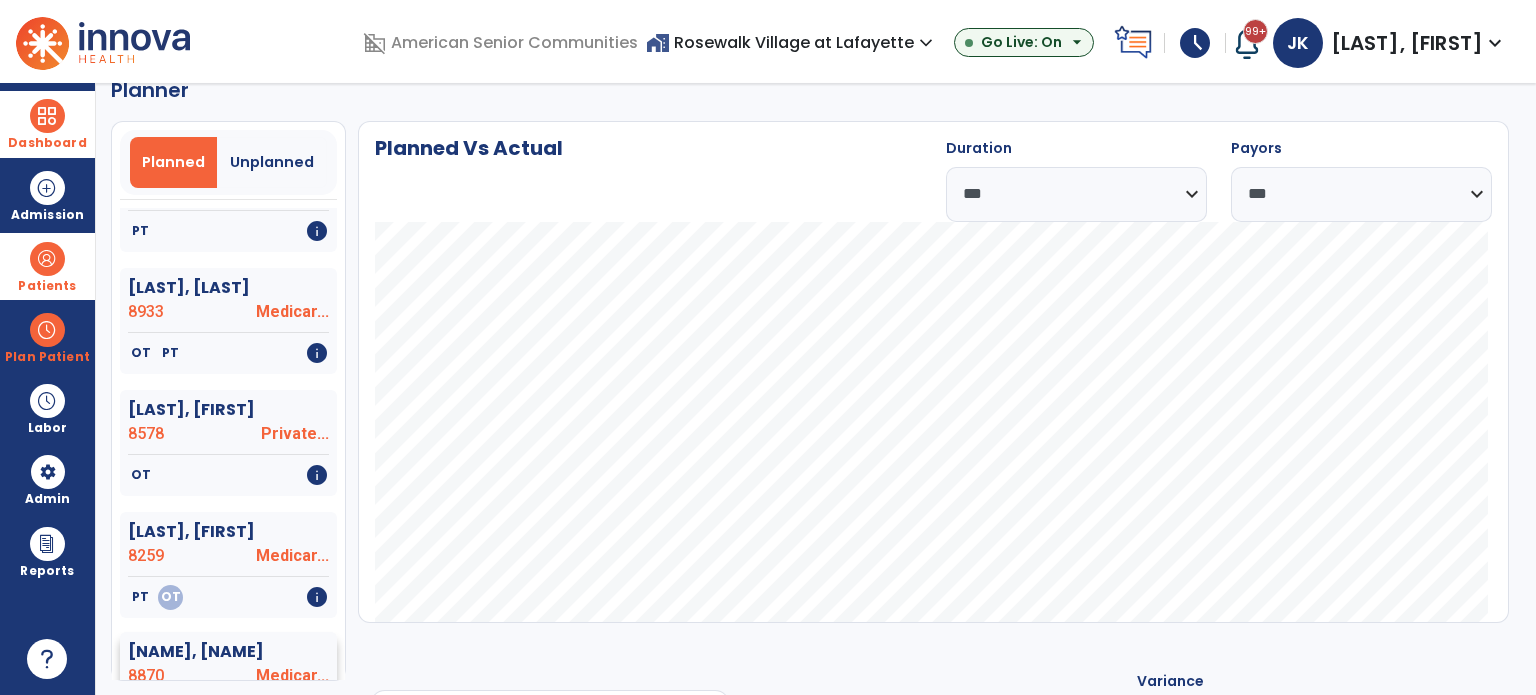 scroll, scrollTop: 2300, scrollLeft: 0, axis: vertical 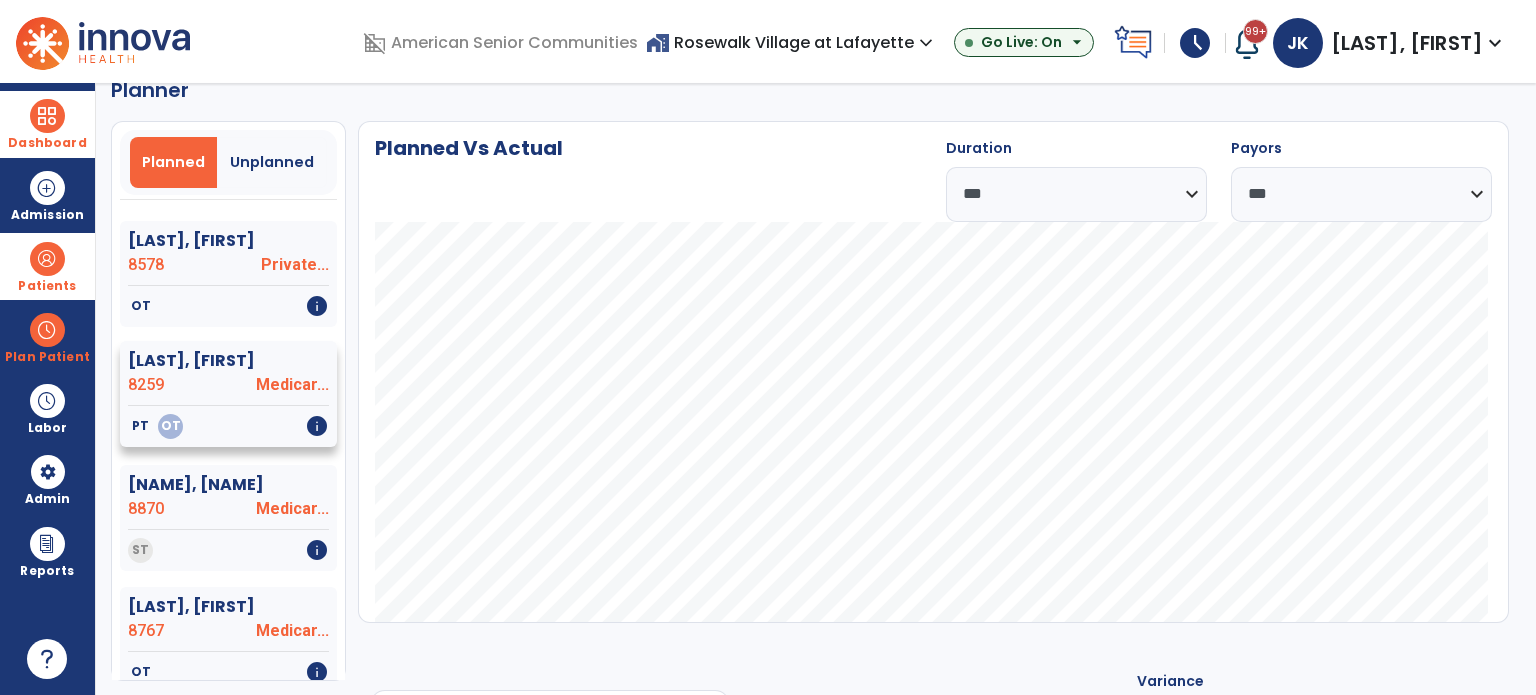 click on "8259" 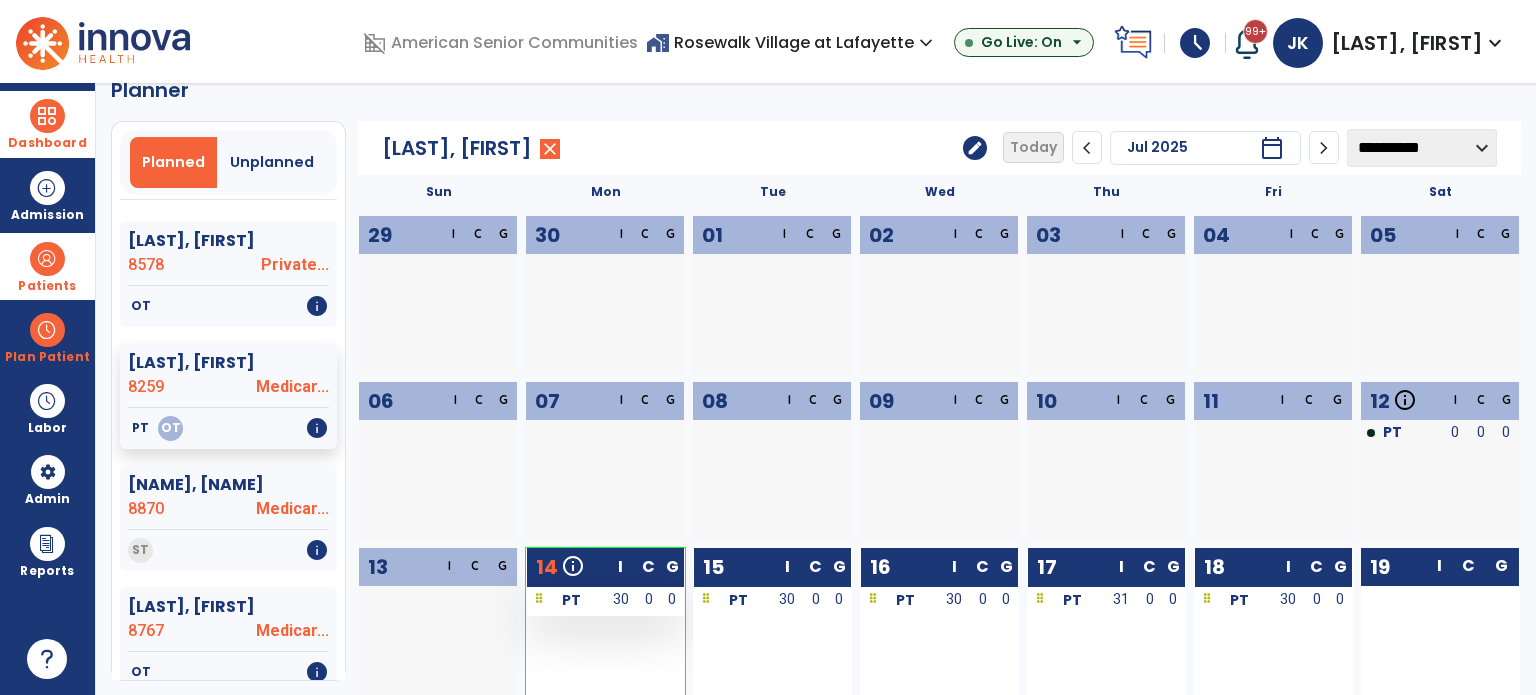 click on "30" at bounding box center (621, 599) 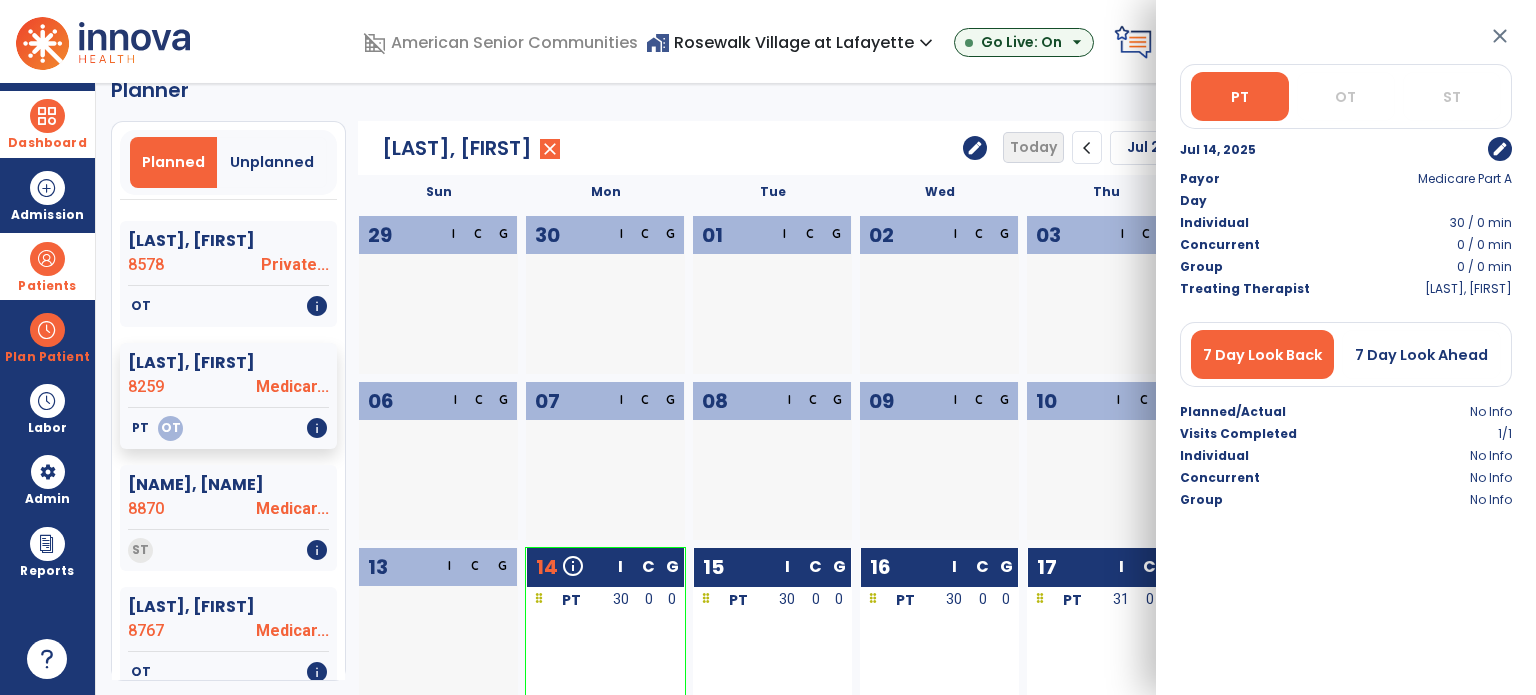 click on "edit" at bounding box center (1500, 149) 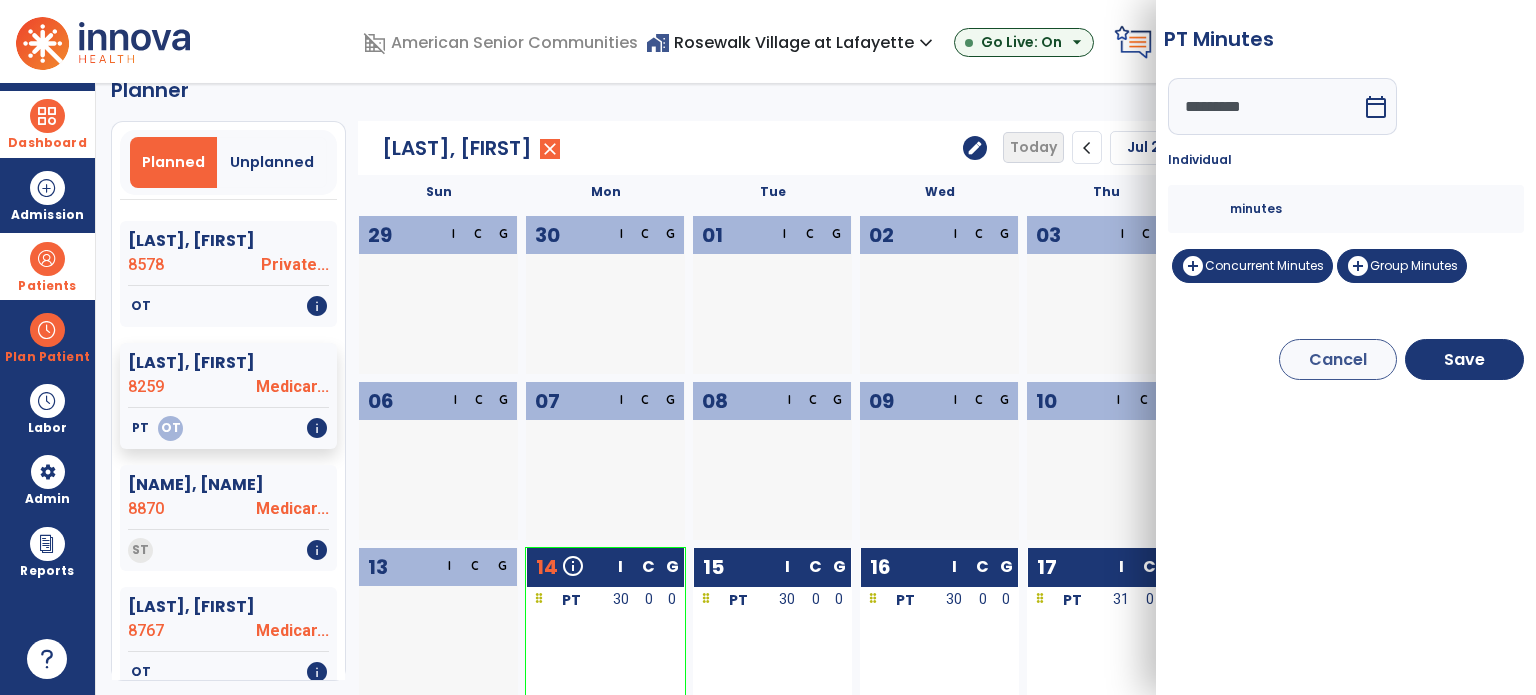 click on "**" at bounding box center [1206, 209] 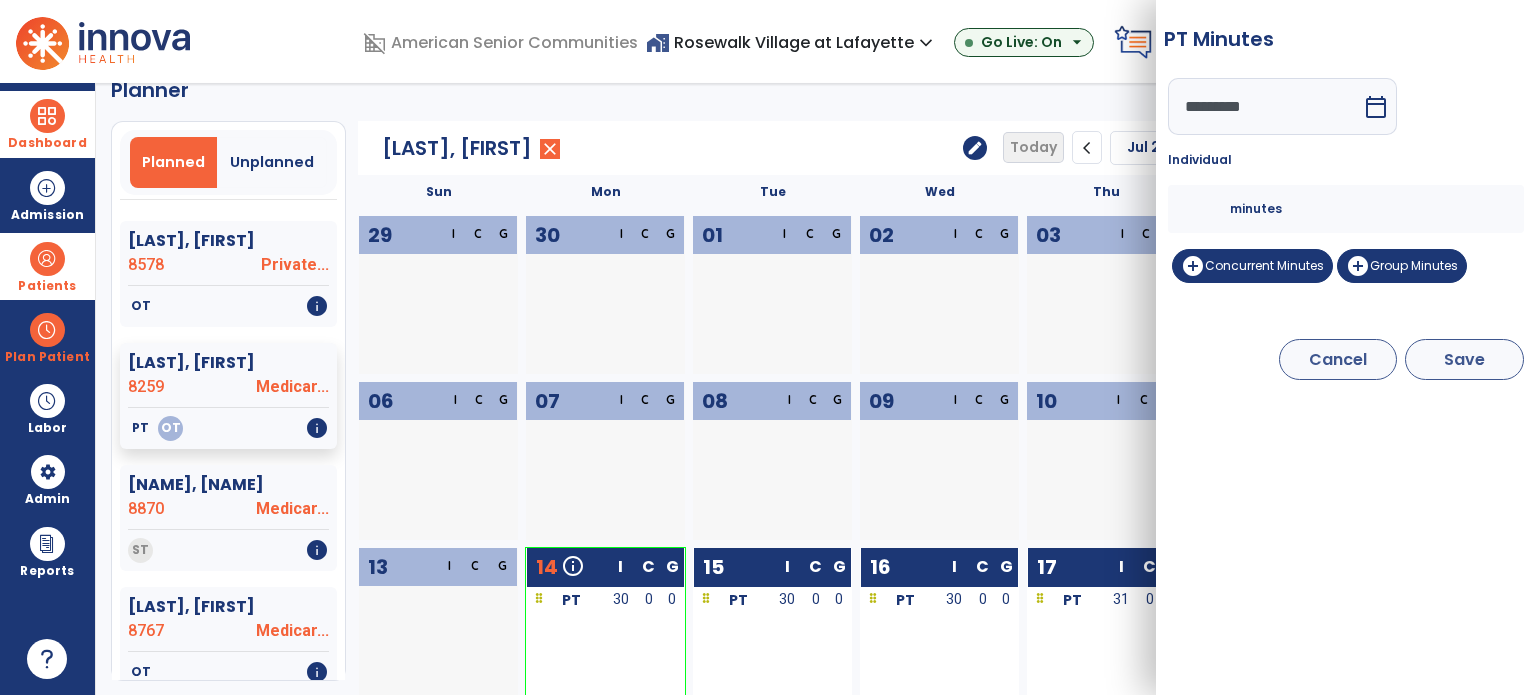 type on "**" 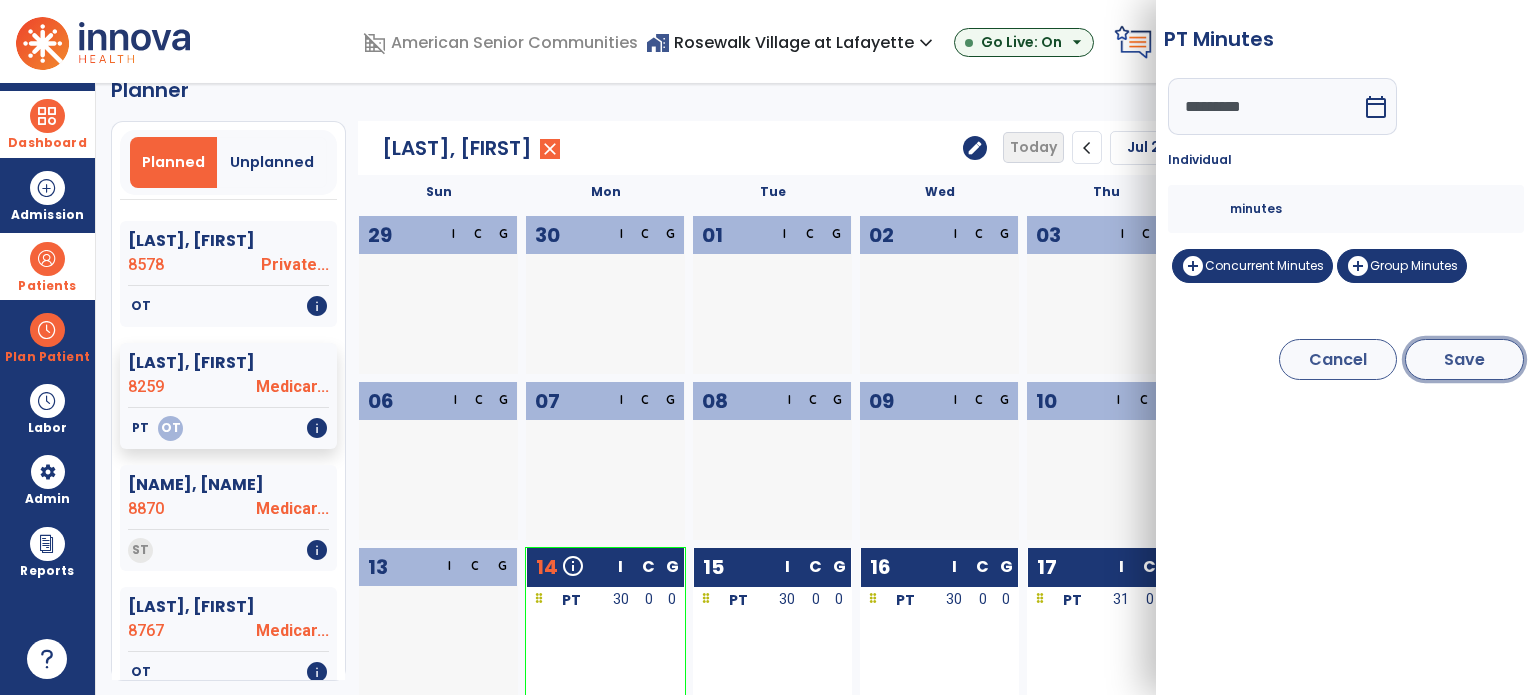 click on "Save" at bounding box center [1464, 359] 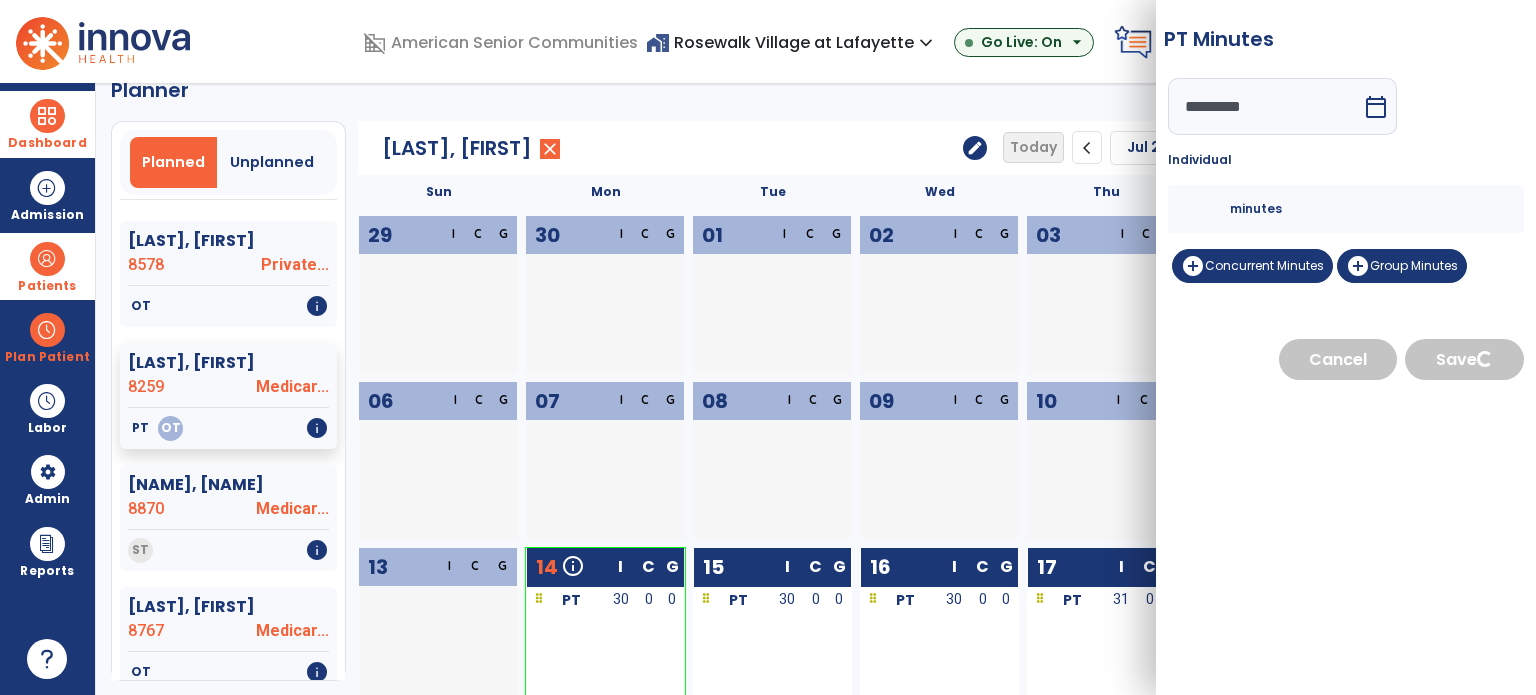 scroll, scrollTop: 0, scrollLeft: 0, axis: both 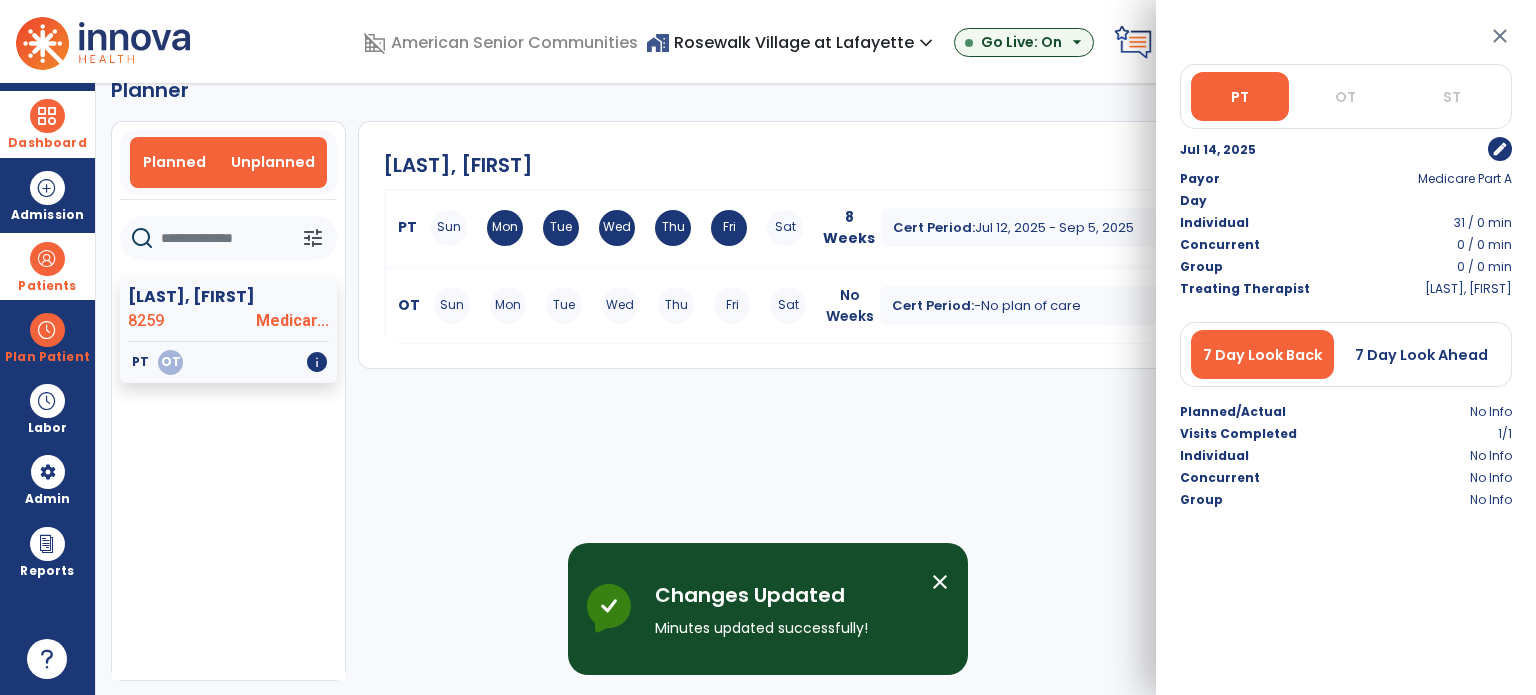 click on "Planned" at bounding box center (174, 162) 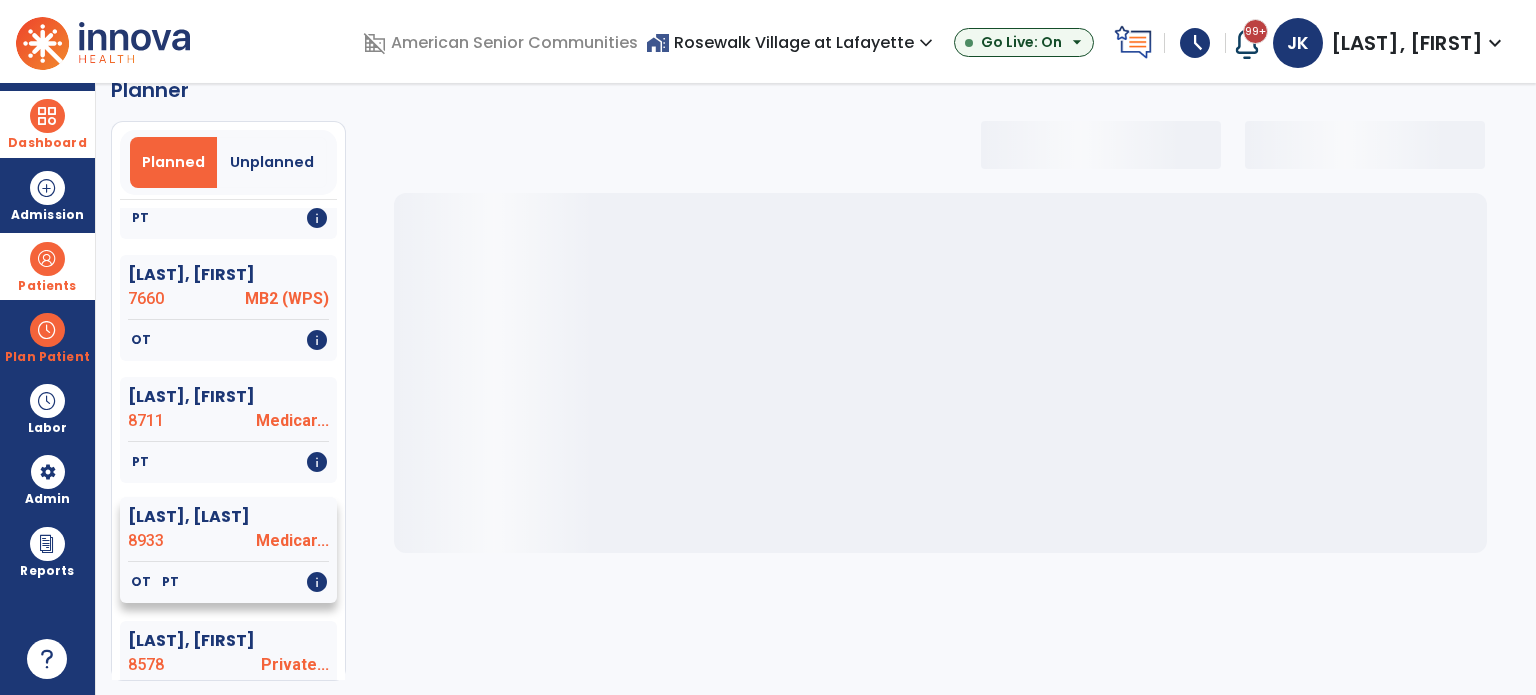 select on "***" 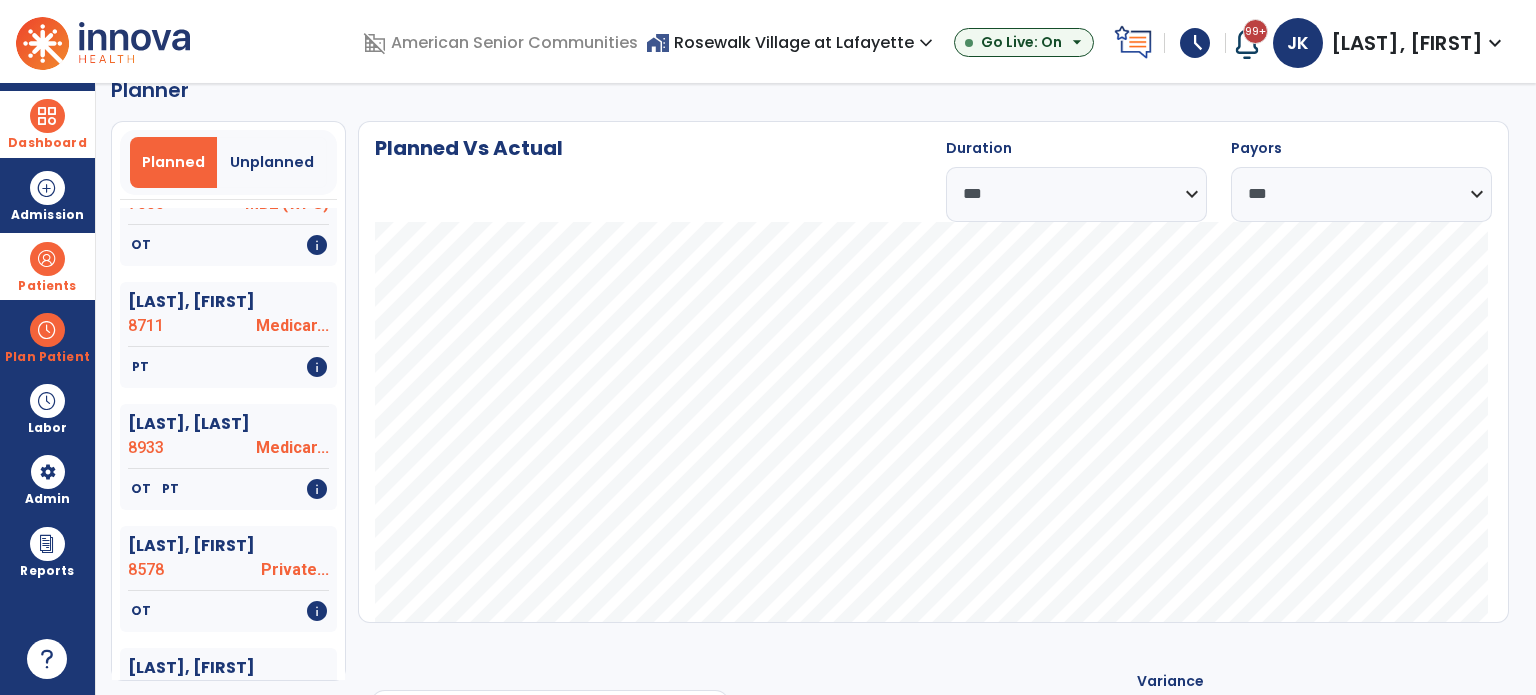scroll, scrollTop: 2300, scrollLeft: 0, axis: vertical 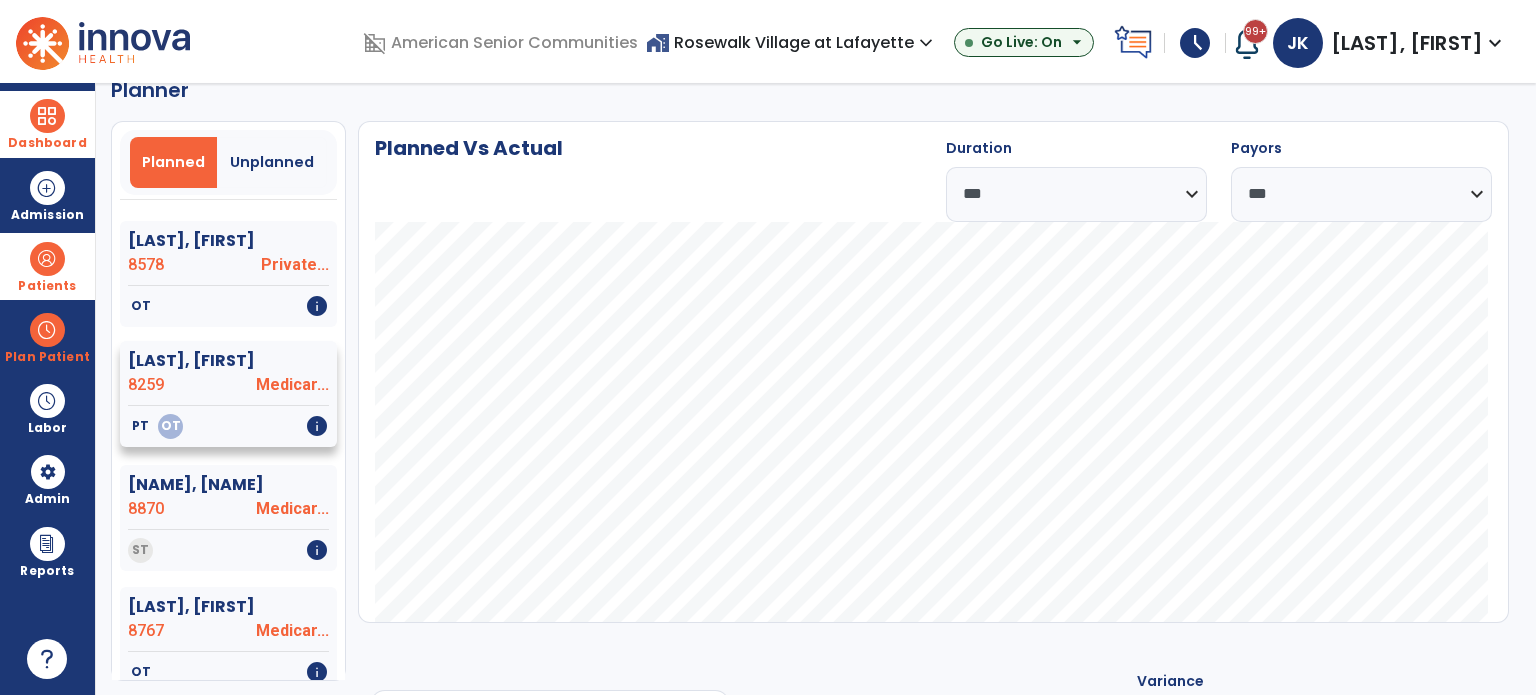 click on "[LAST], [FIRST] [NUMBER] Medicar..." 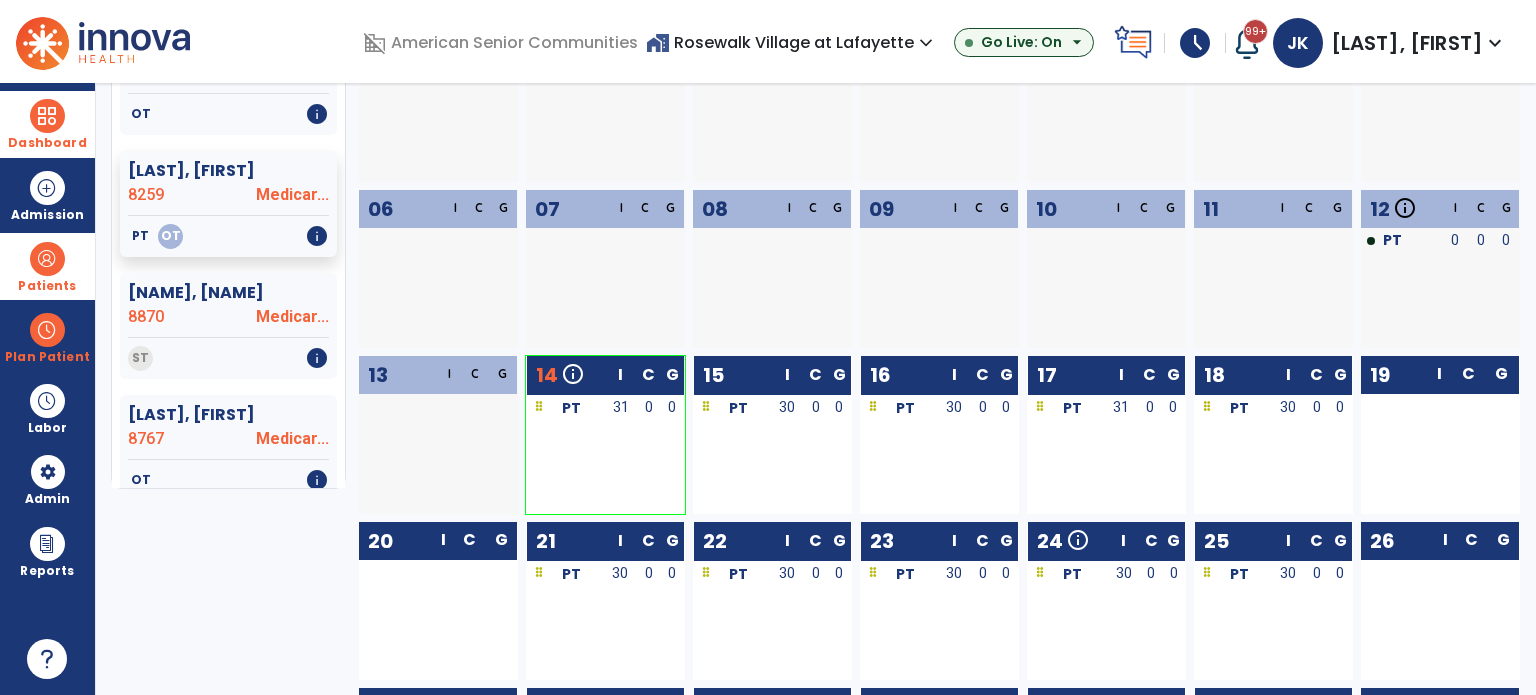 scroll, scrollTop: 236, scrollLeft: 0, axis: vertical 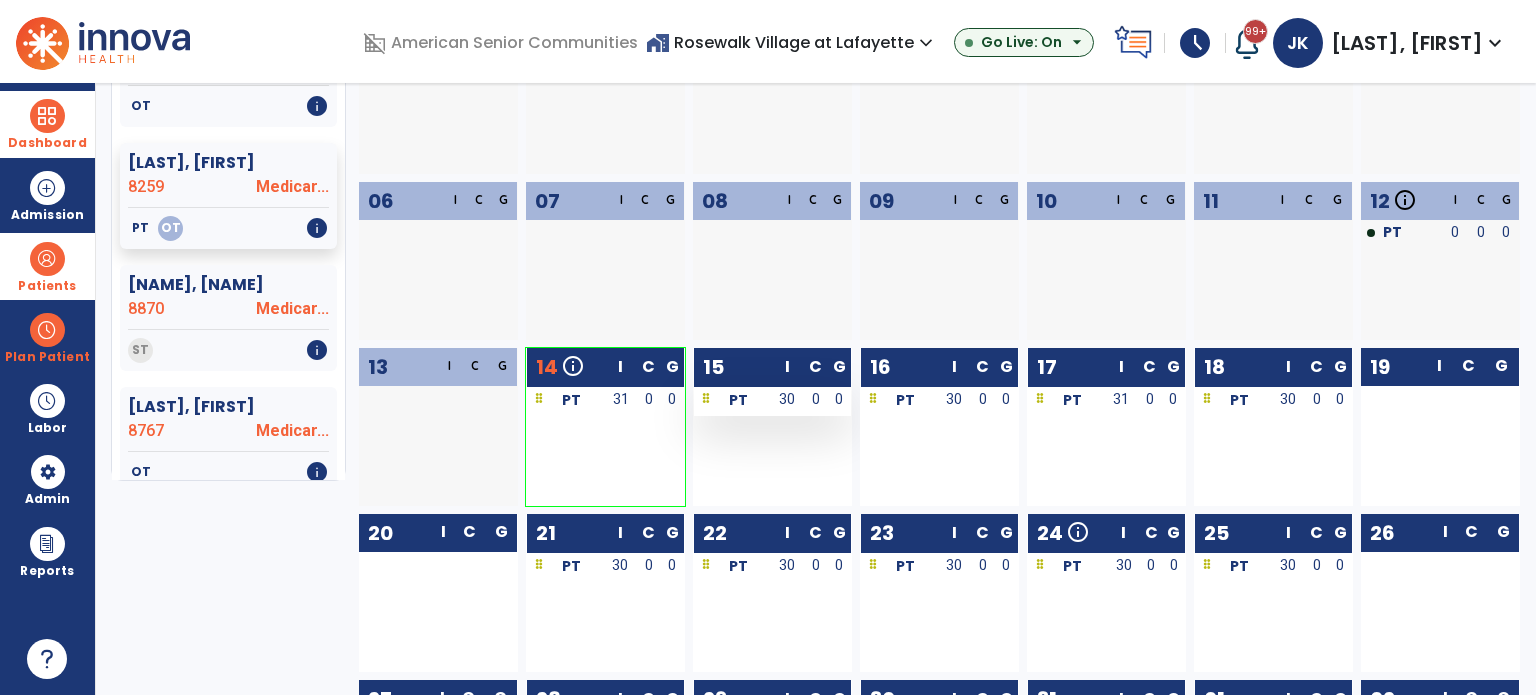click on "30" at bounding box center [788, 401] 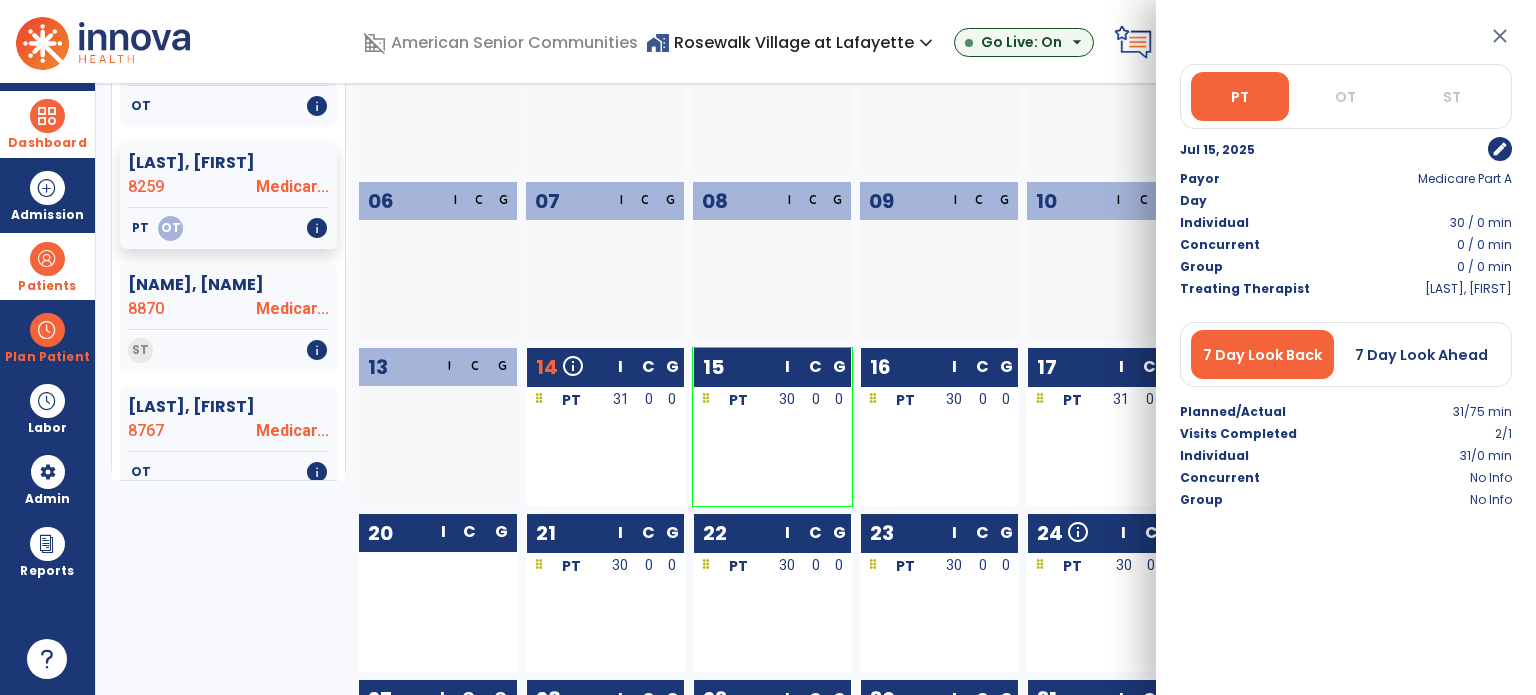 click on "edit" at bounding box center [1500, 149] 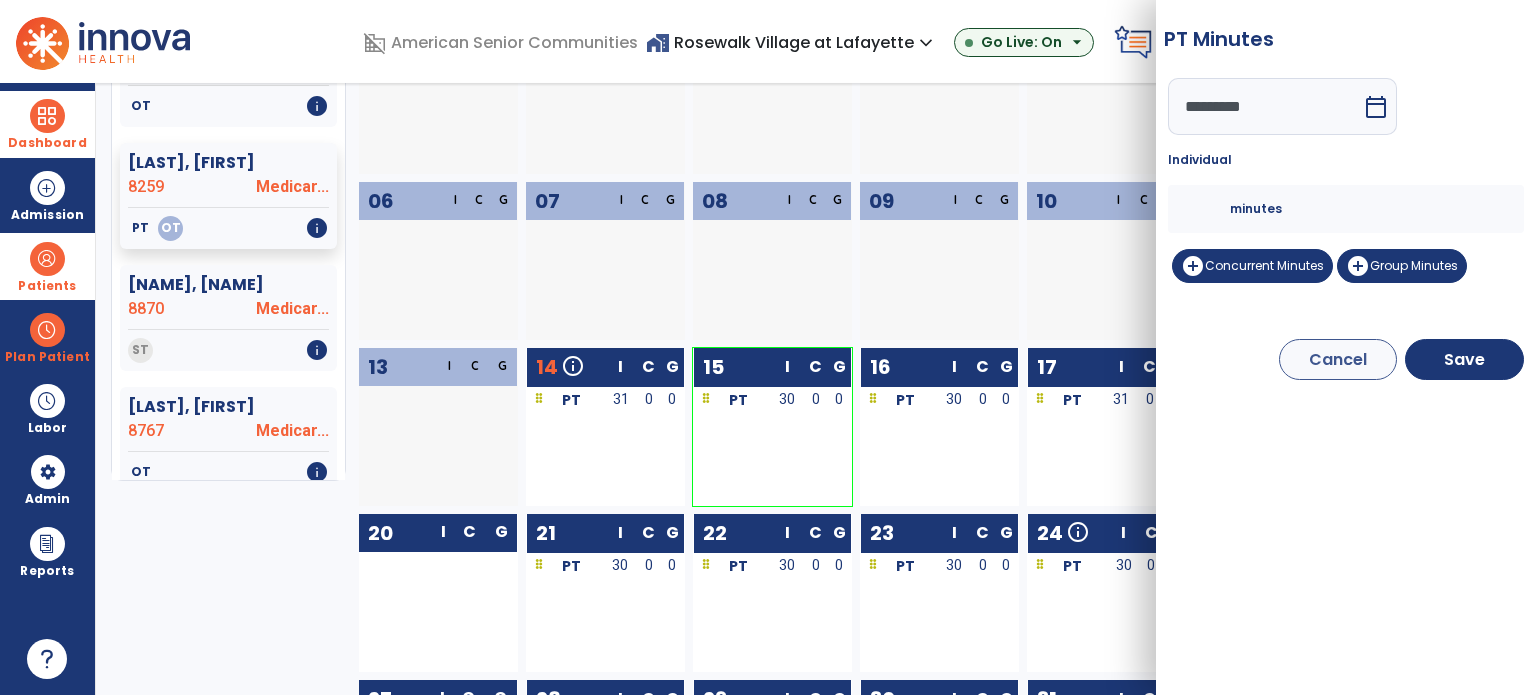 click on "**" at bounding box center (1206, 209) 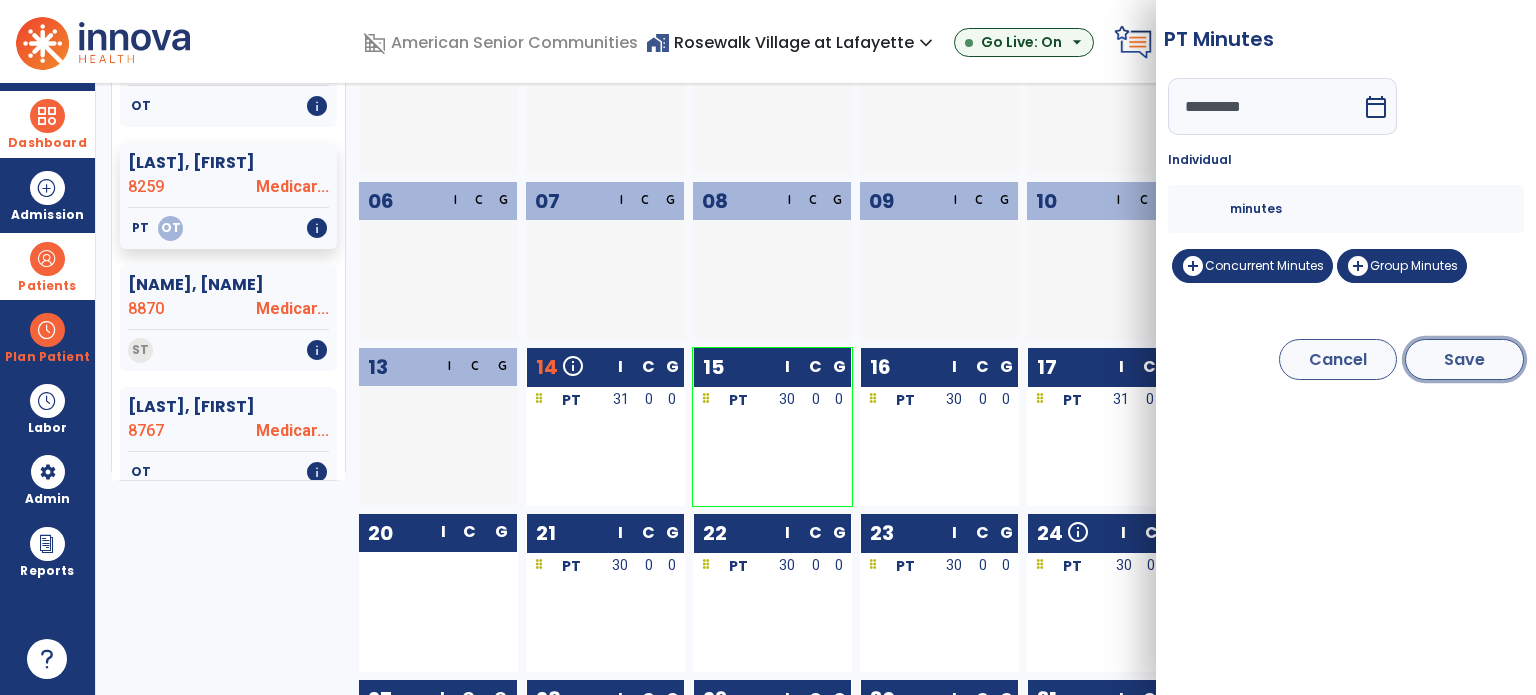 click on "Save" at bounding box center [1464, 359] 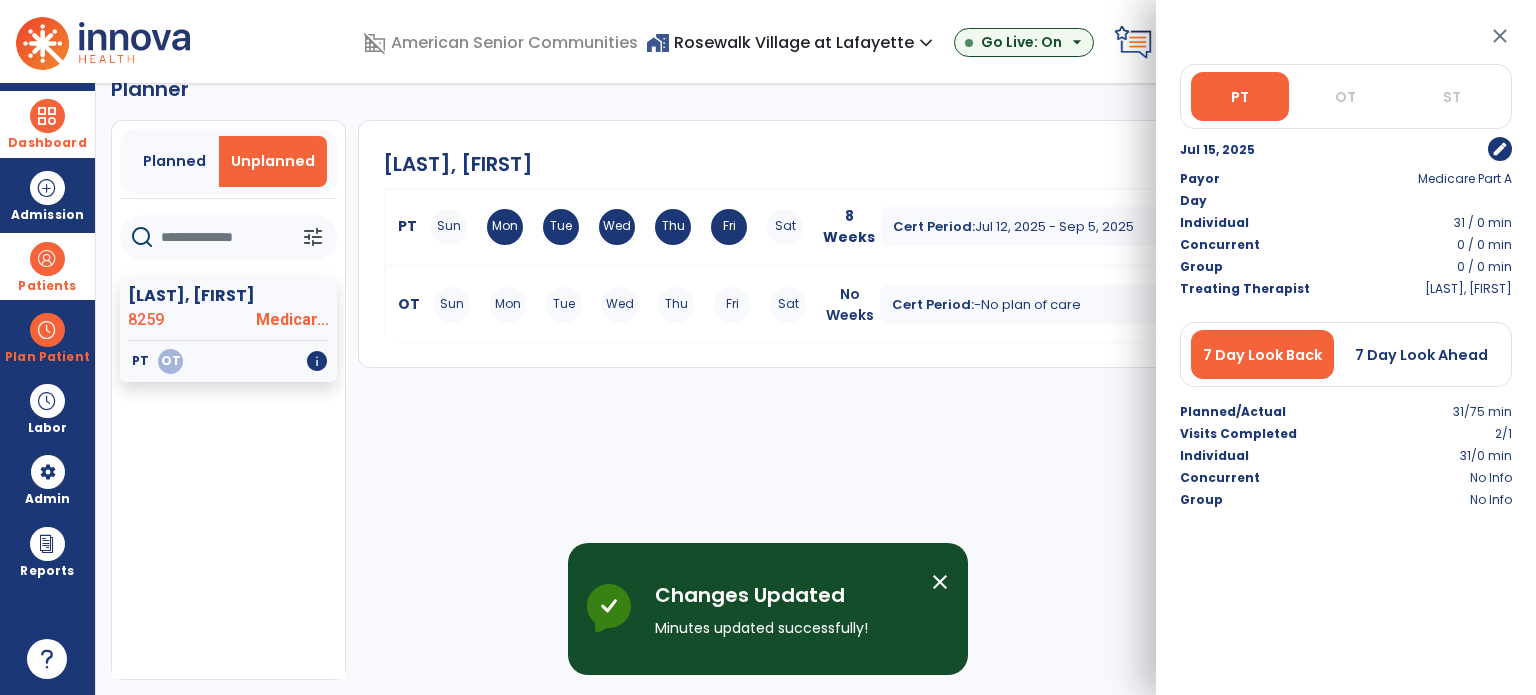scroll, scrollTop: 0, scrollLeft: 0, axis: both 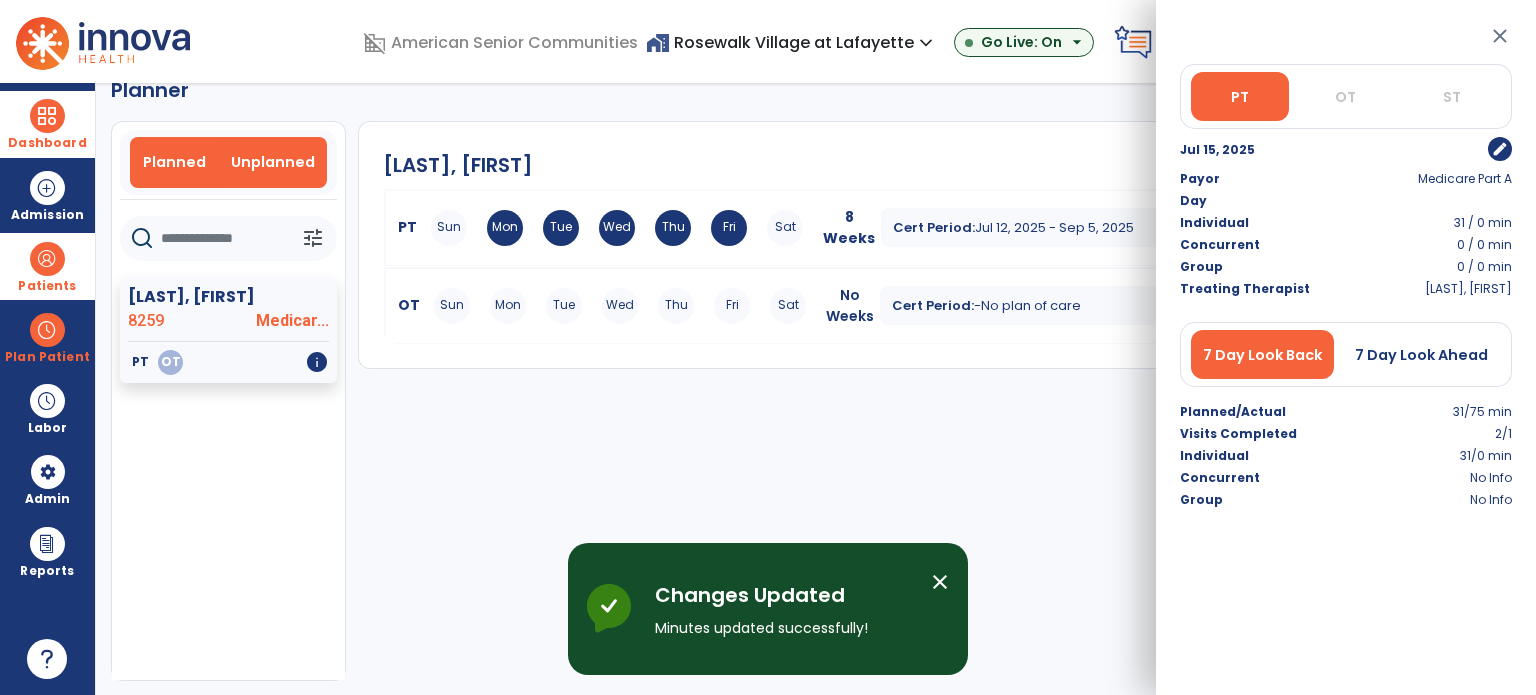 click on "Planned" at bounding box center [175, 162] 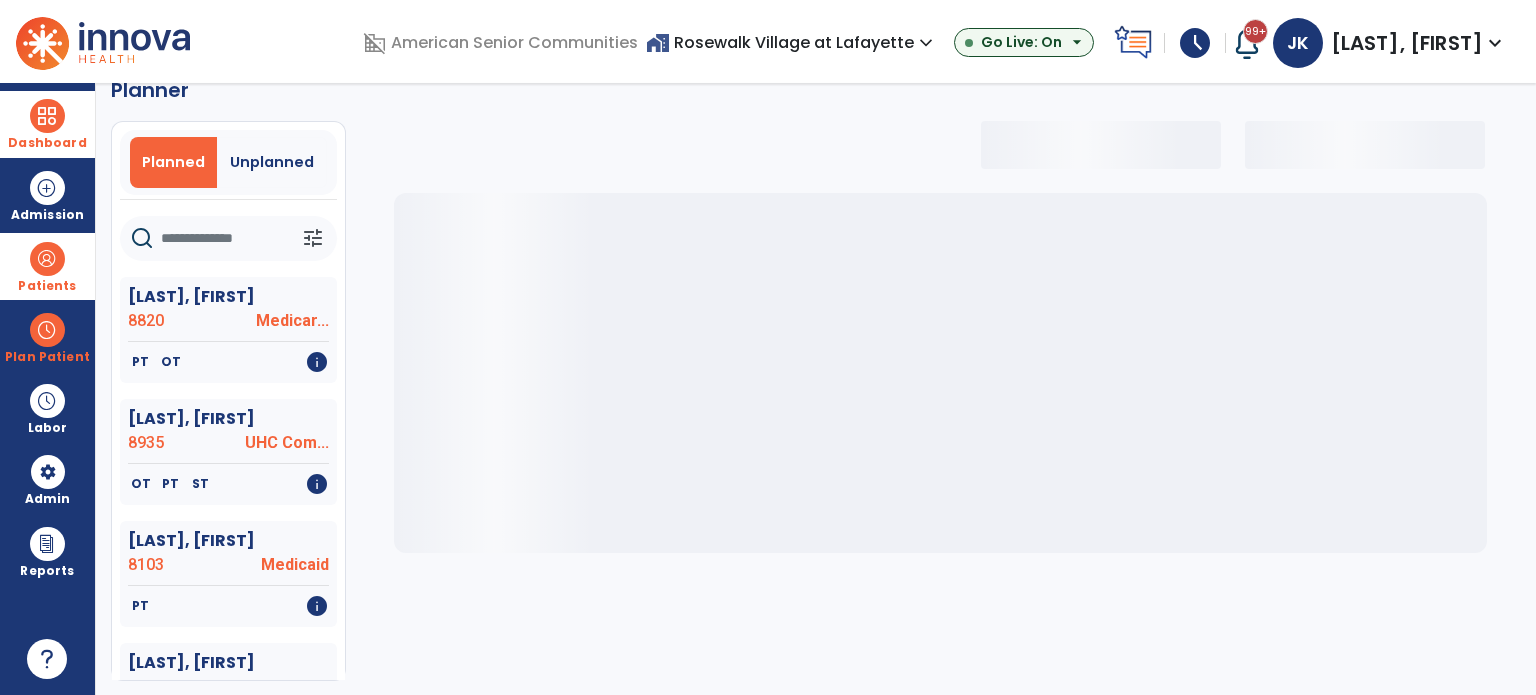 click 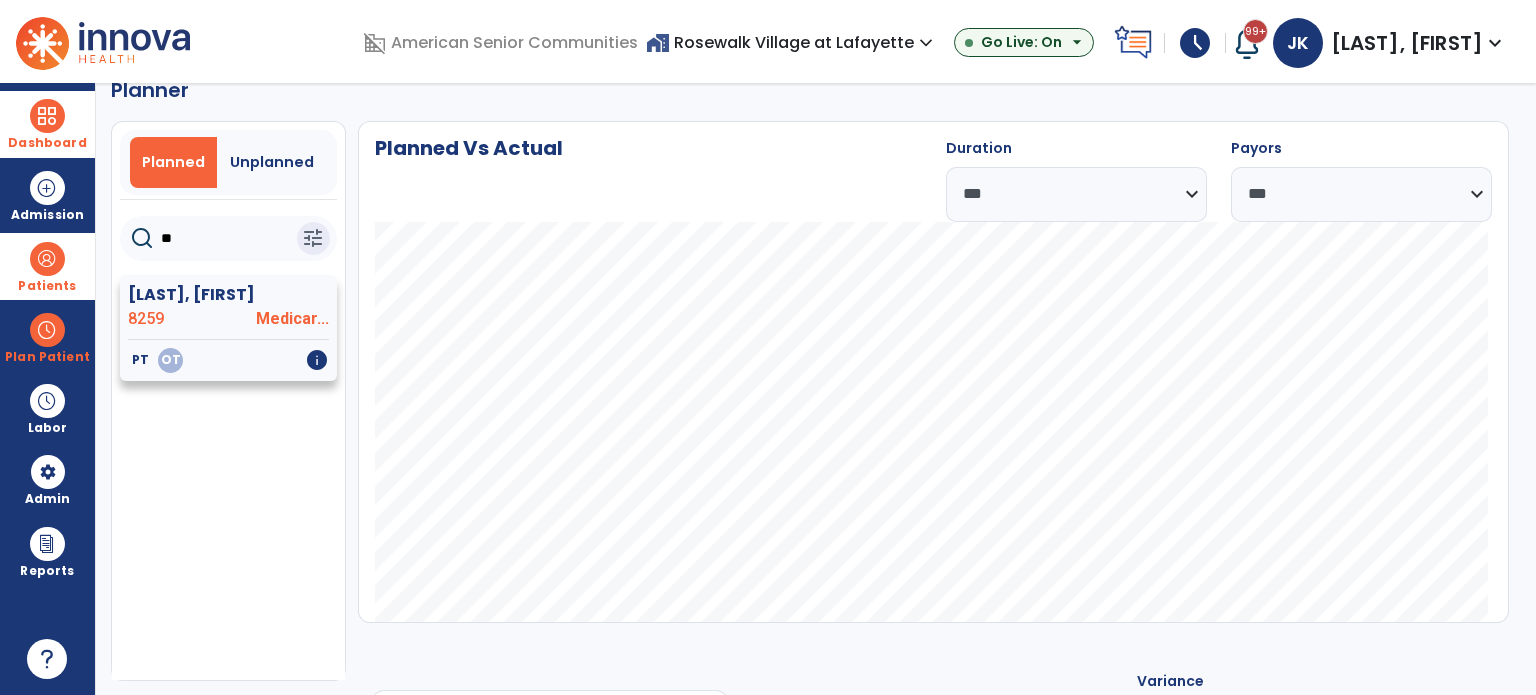 type on "**" 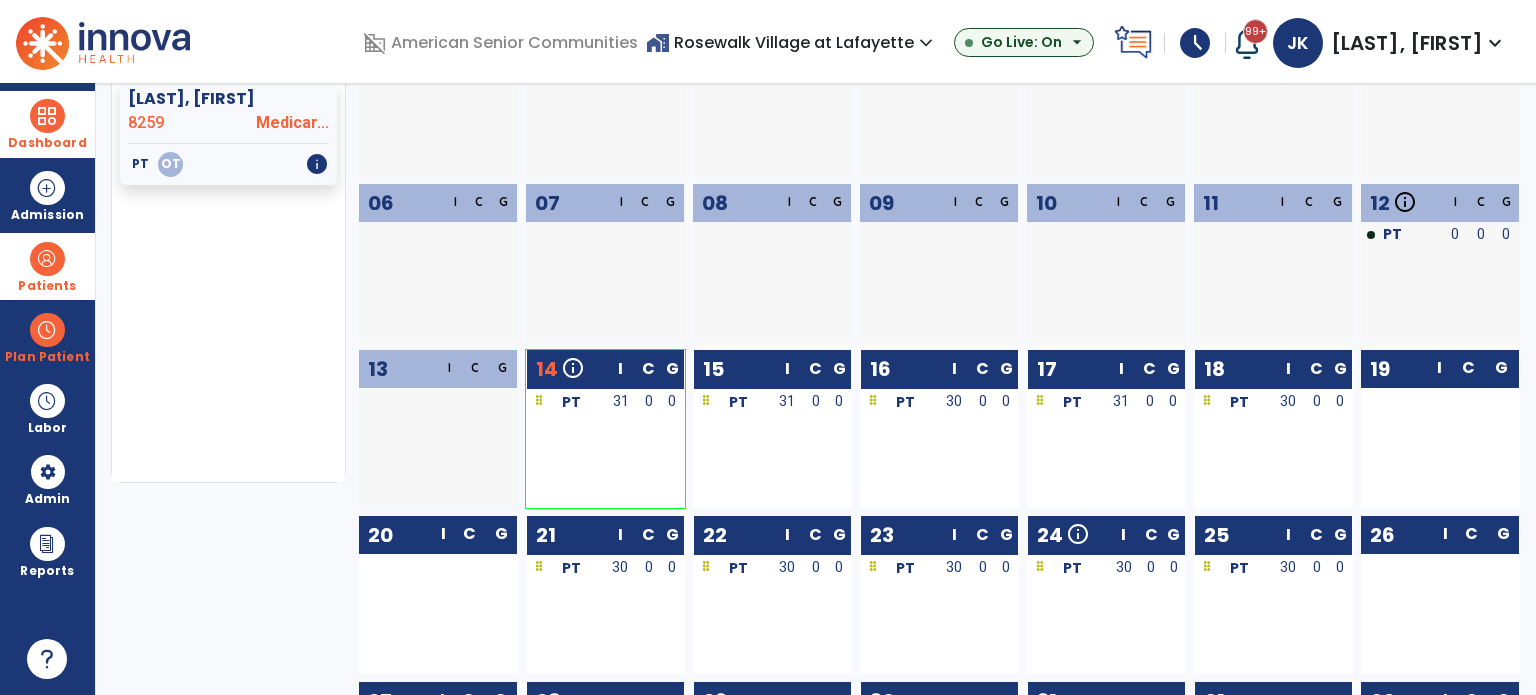 scroll, scrollTop: 236, scrollLeft: 0, axis: vertical 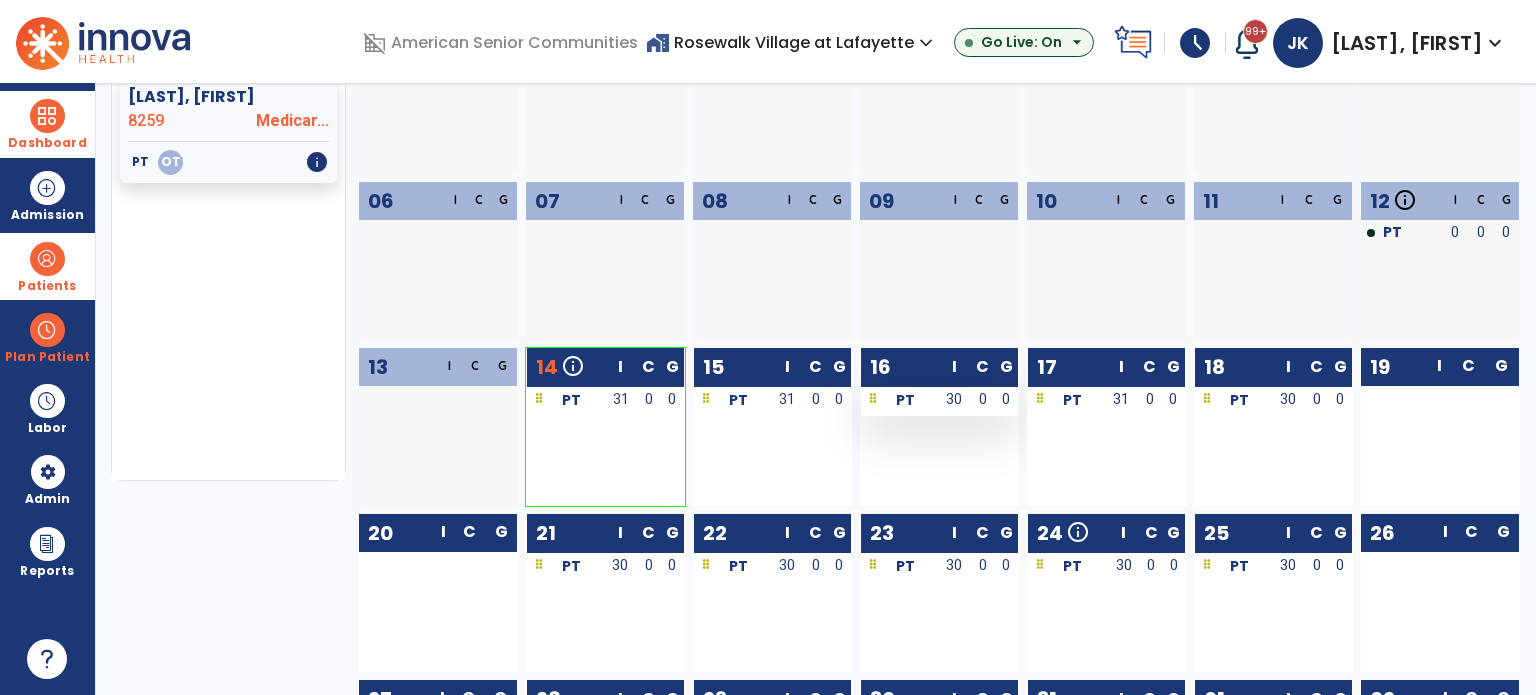 click on "30" at bounding box center (955, 399) 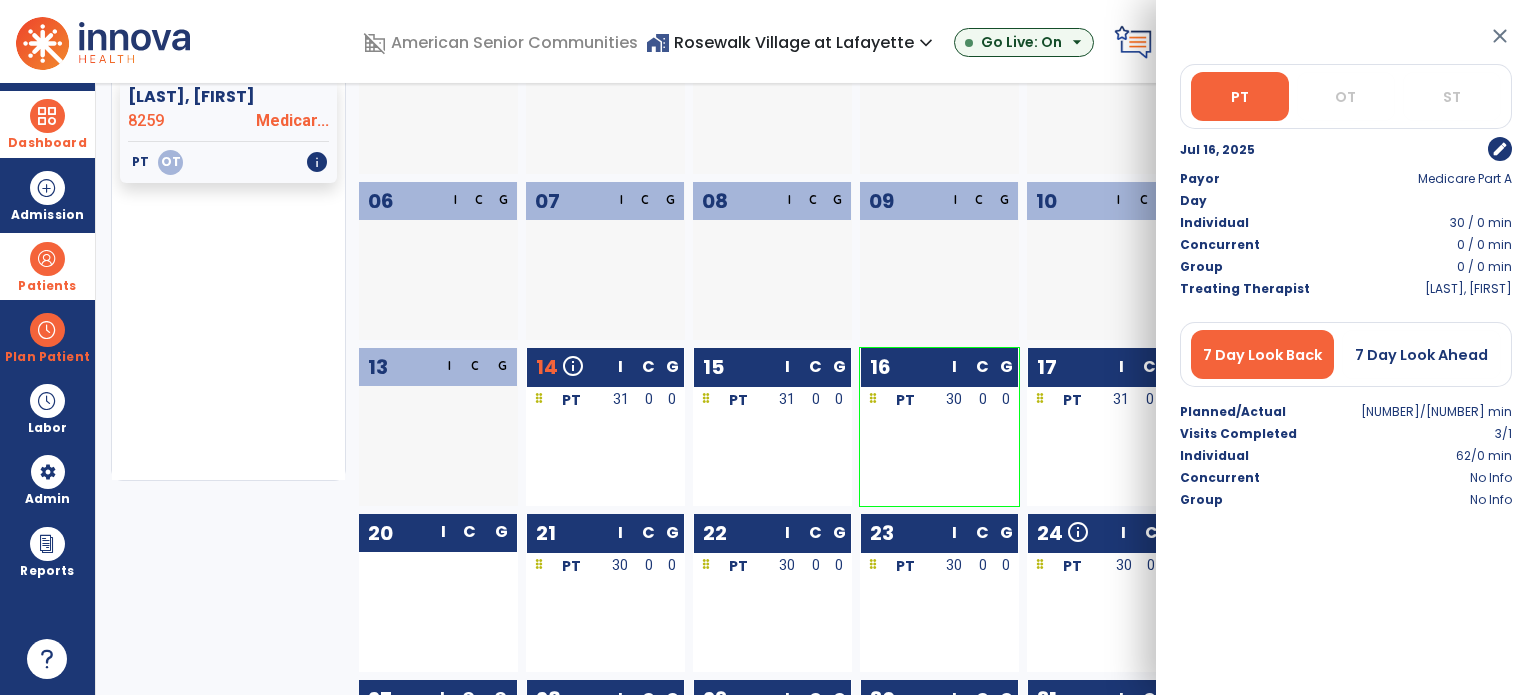 click on "edit" at bounding box center (1500, 149) 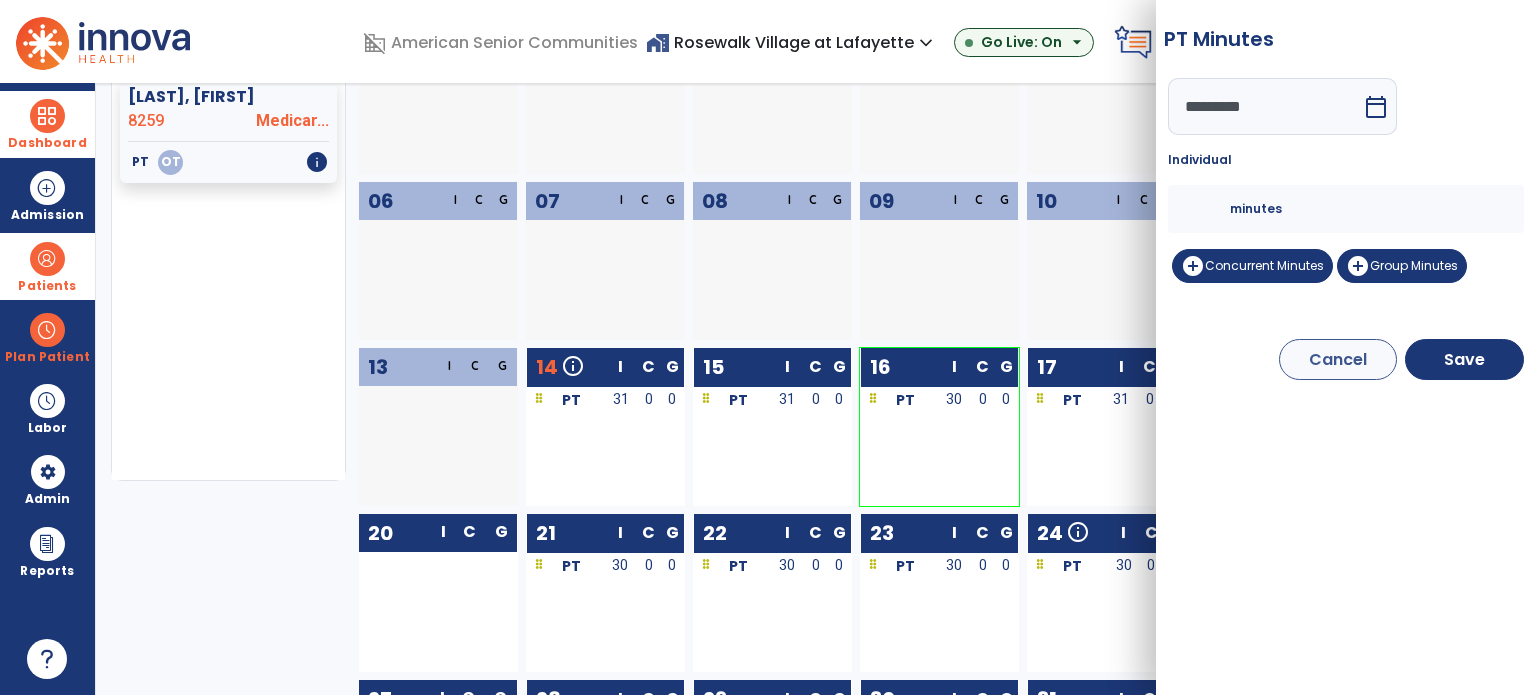 click on "**" at bounding box center (1206, 209) 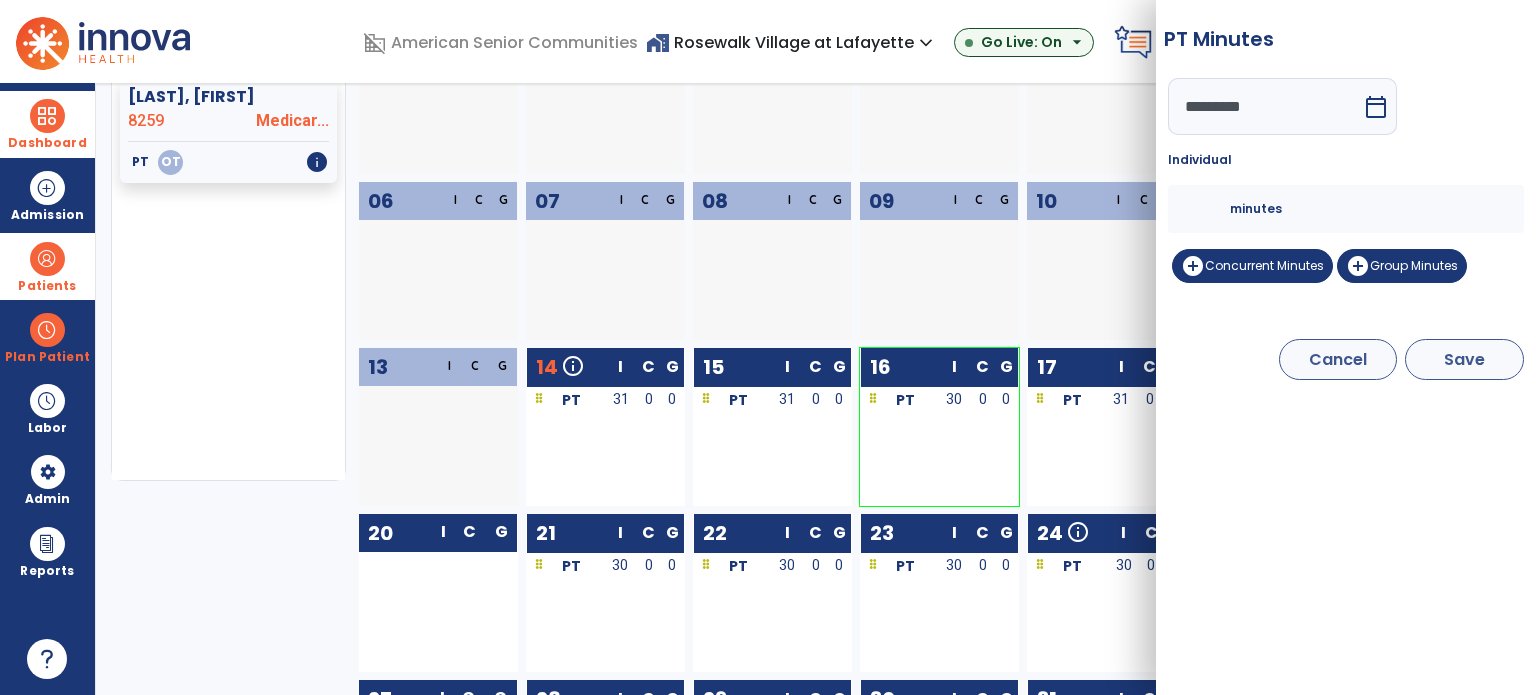 type on "**" 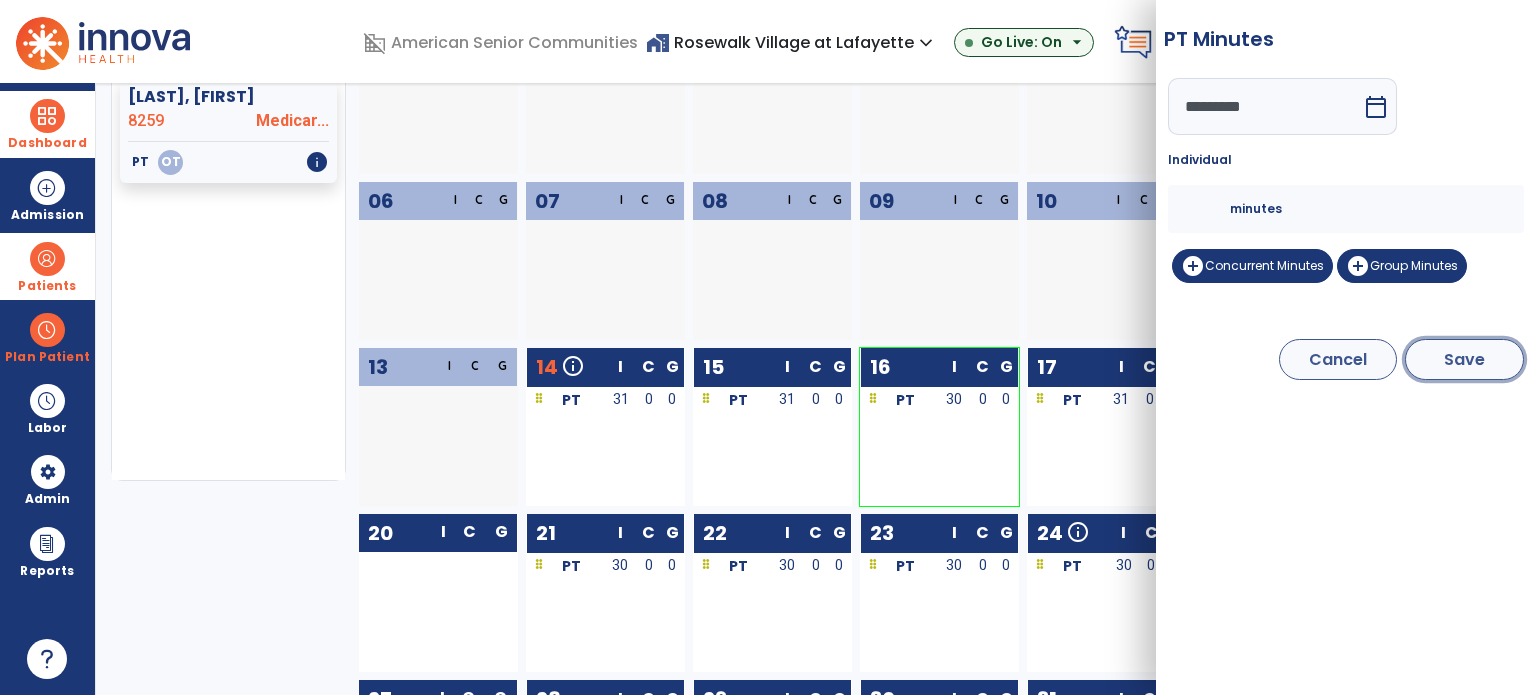 click on "Save" at bounding box center [1464, 359] 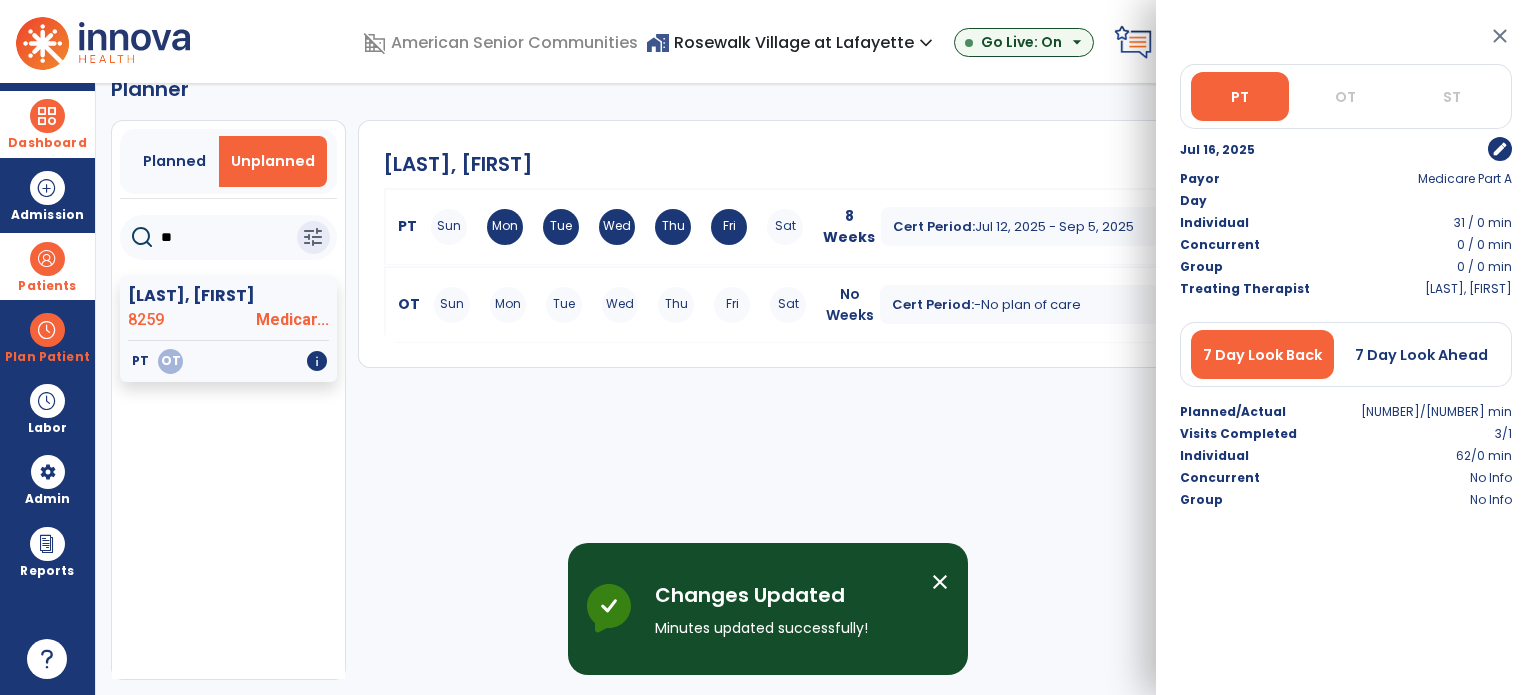 scroll, scrollTop: 36, scrollLeft: 0, axis: vertical 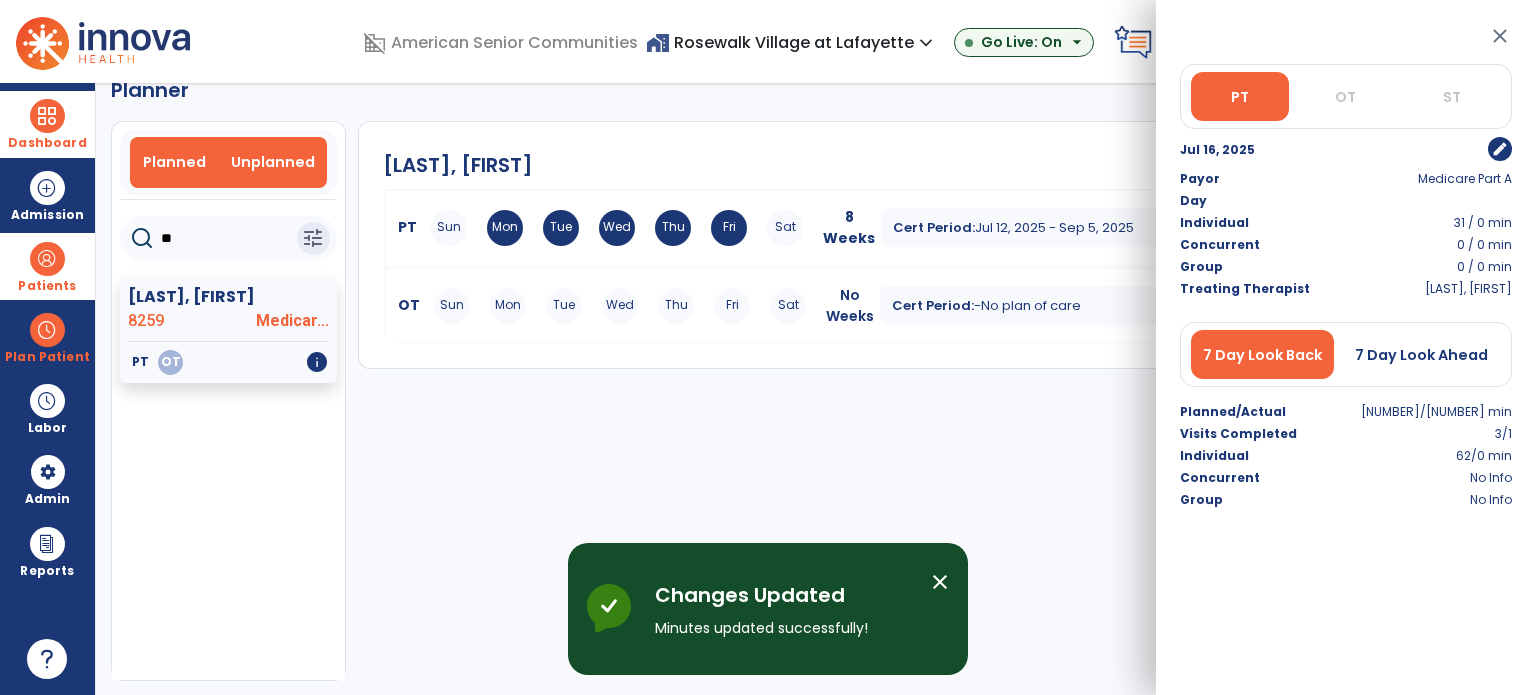 click on "Planned" at bounding box center [174, 162] 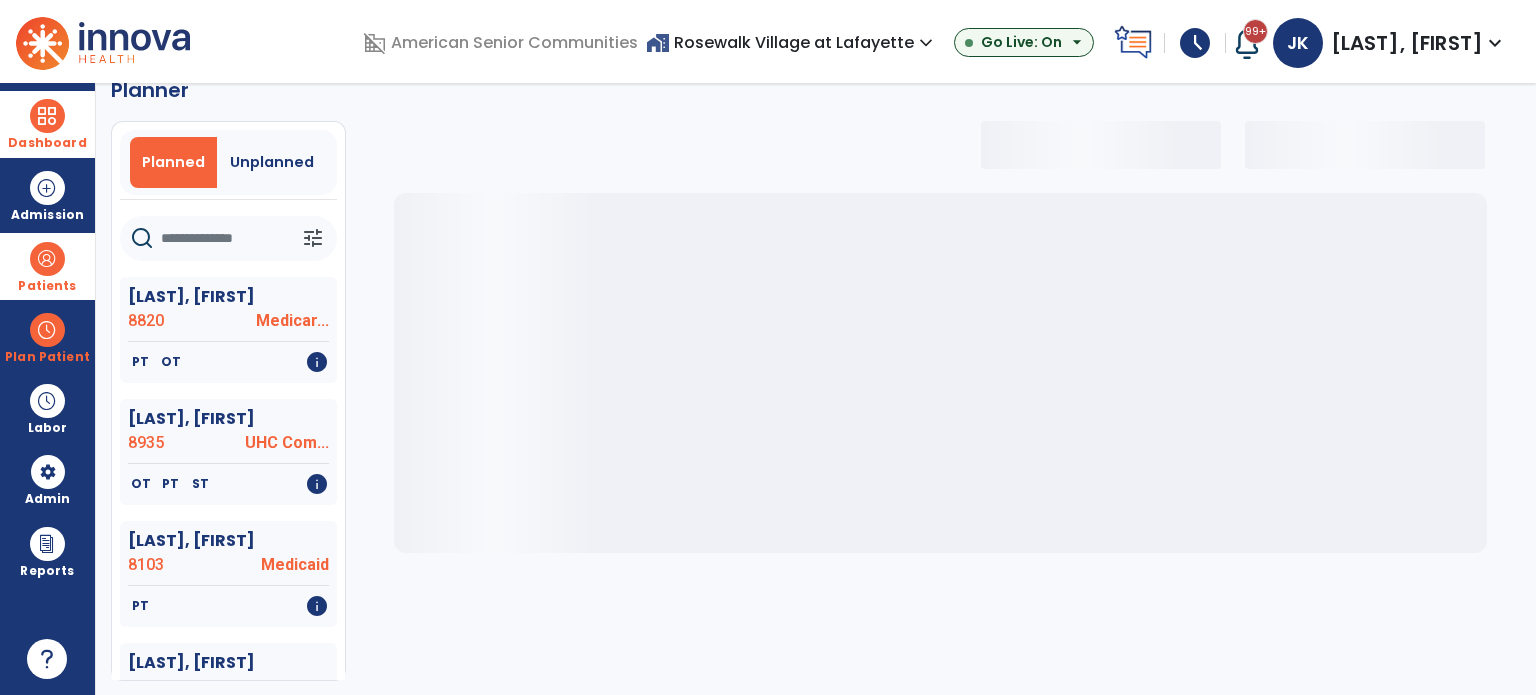 click 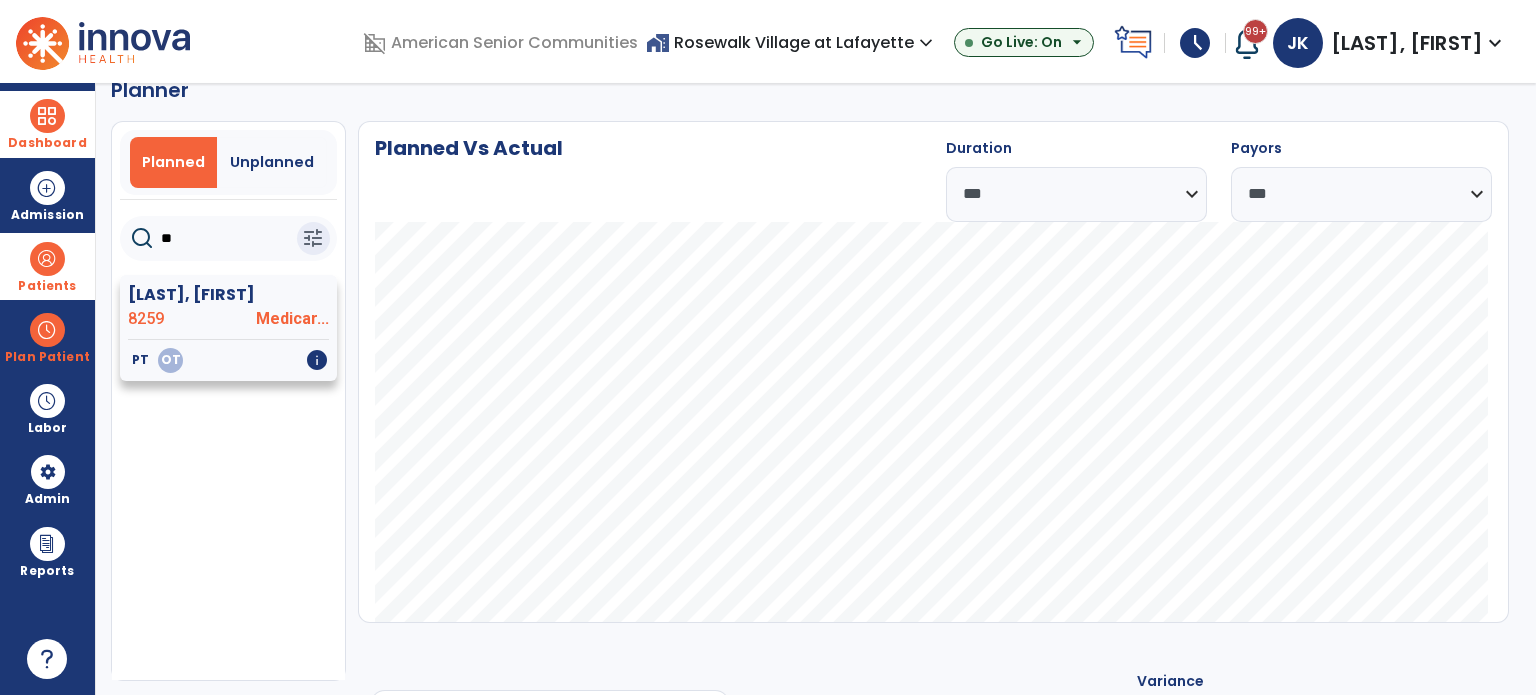 type on "**" 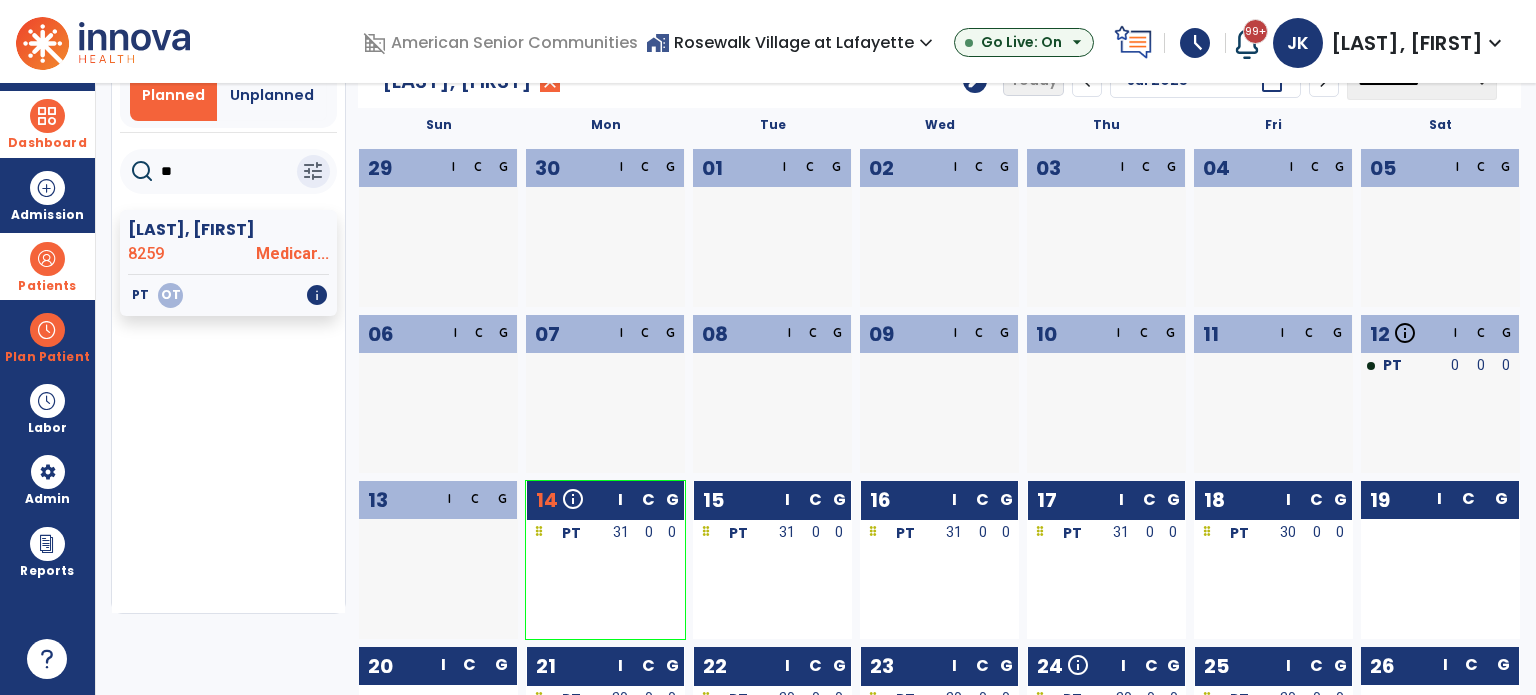 scroll, scrollTop: 136, scrollLeft: 0, axis: vertical 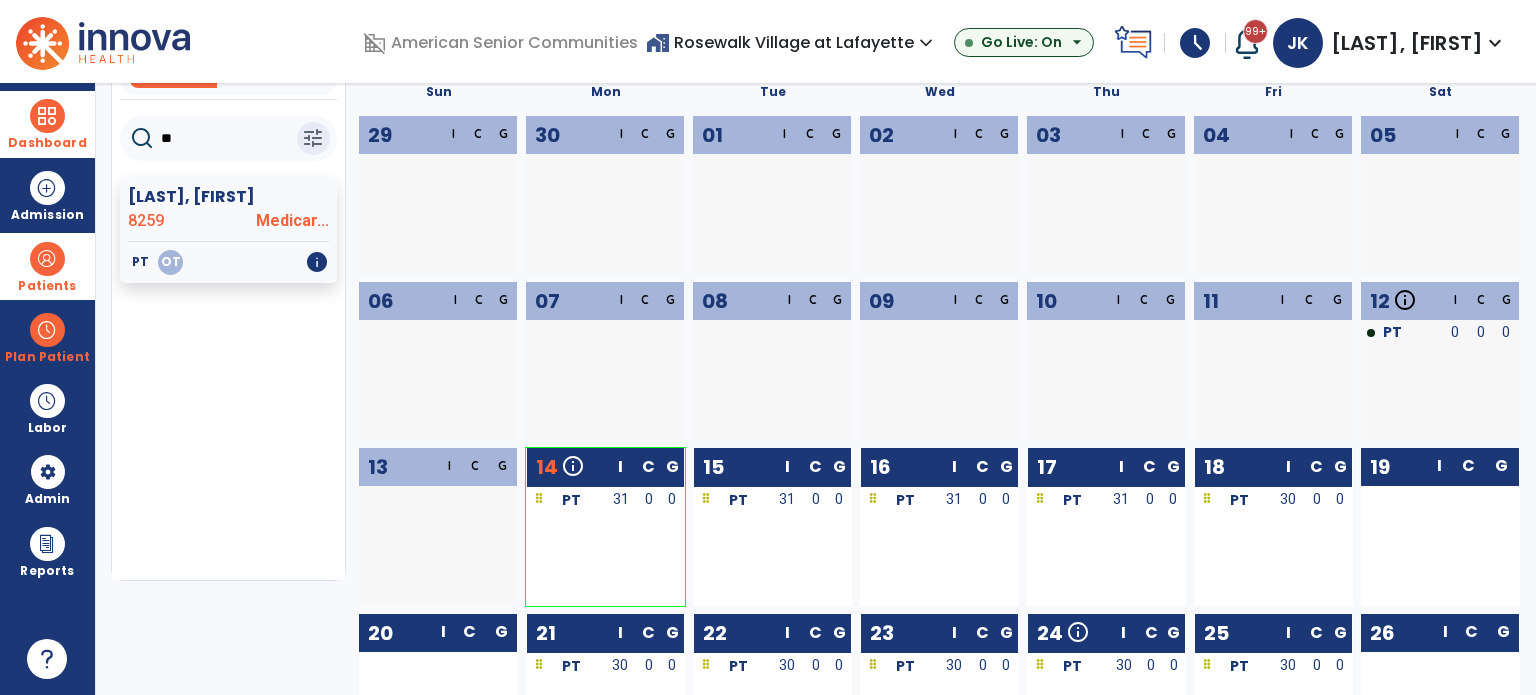 click on "Dashboard" at bounding box center [47, 124] 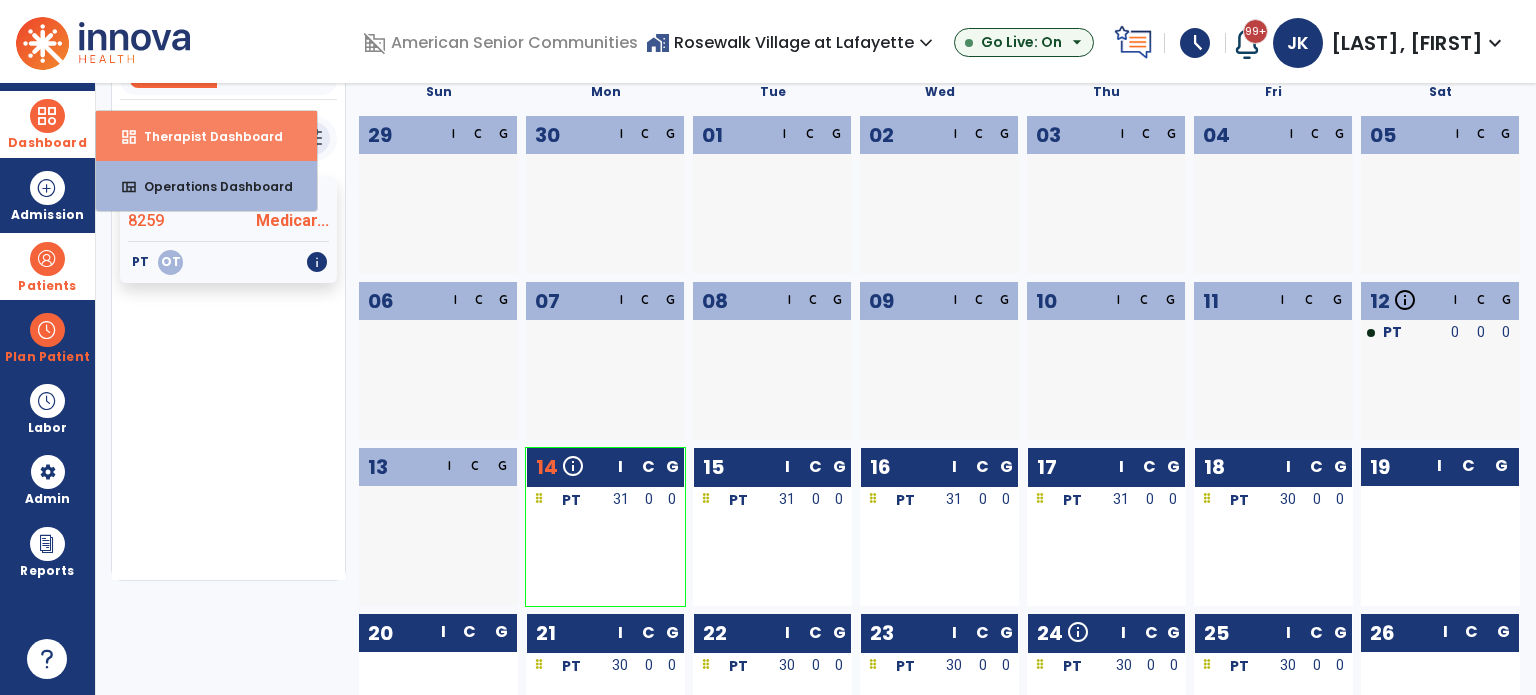 click on "Therapist Dashboard" at bounding box center (205, 136) 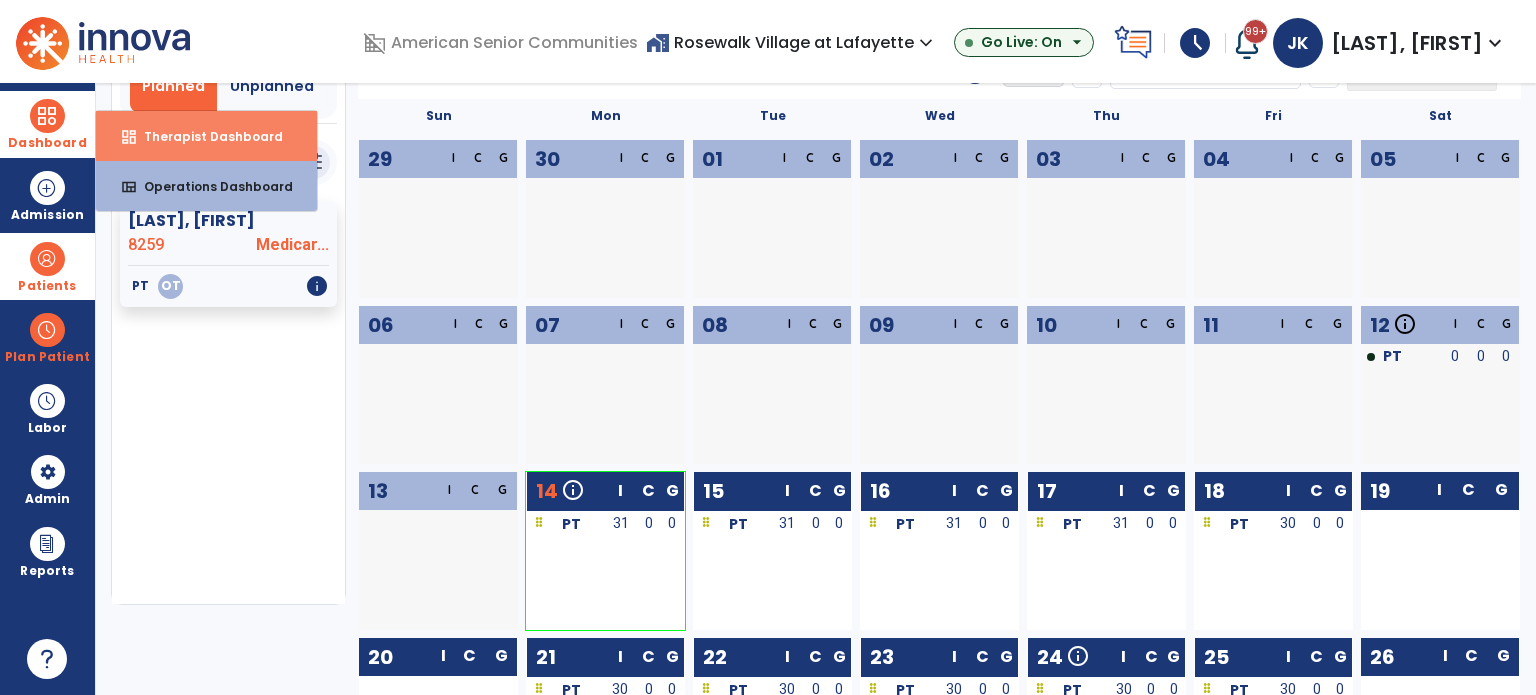 select on "****" 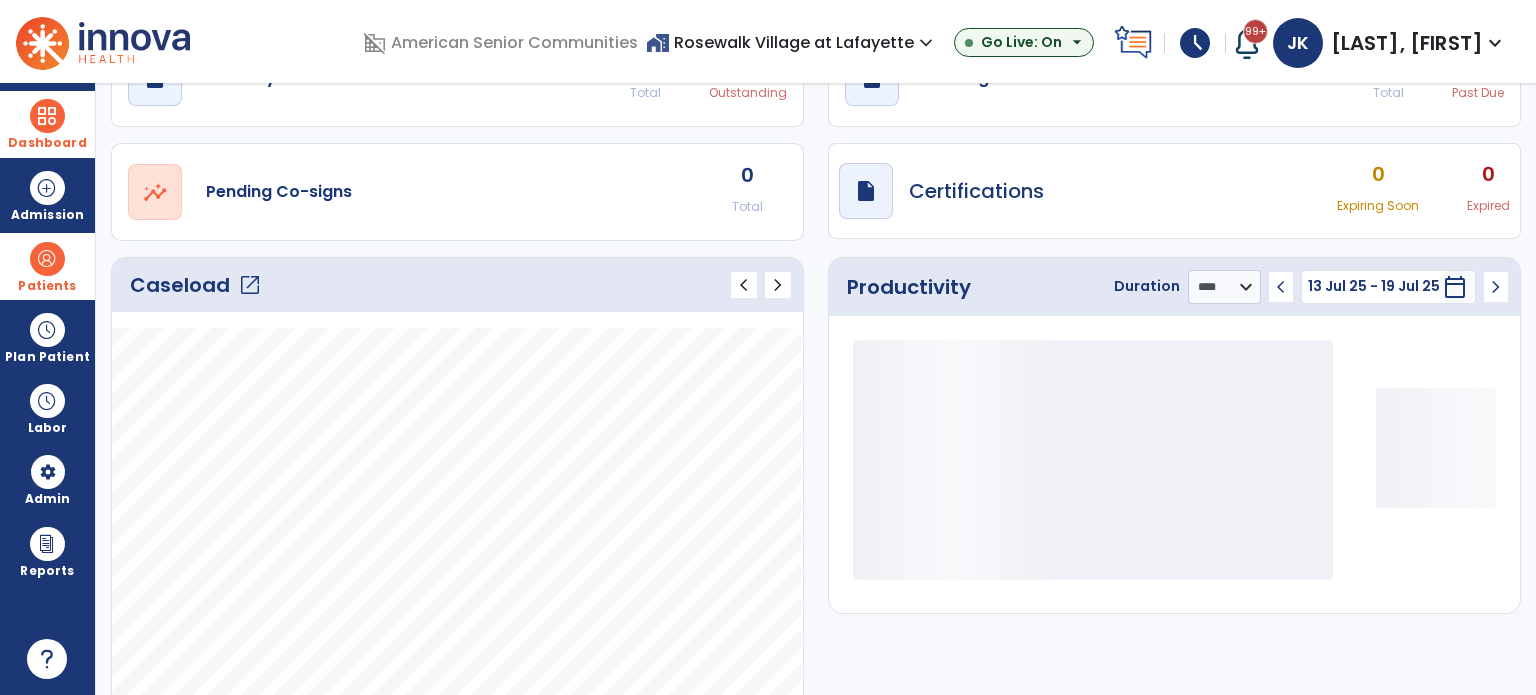 scroll, scrollTop: 112, scrollLeft: 0, axis: vertical 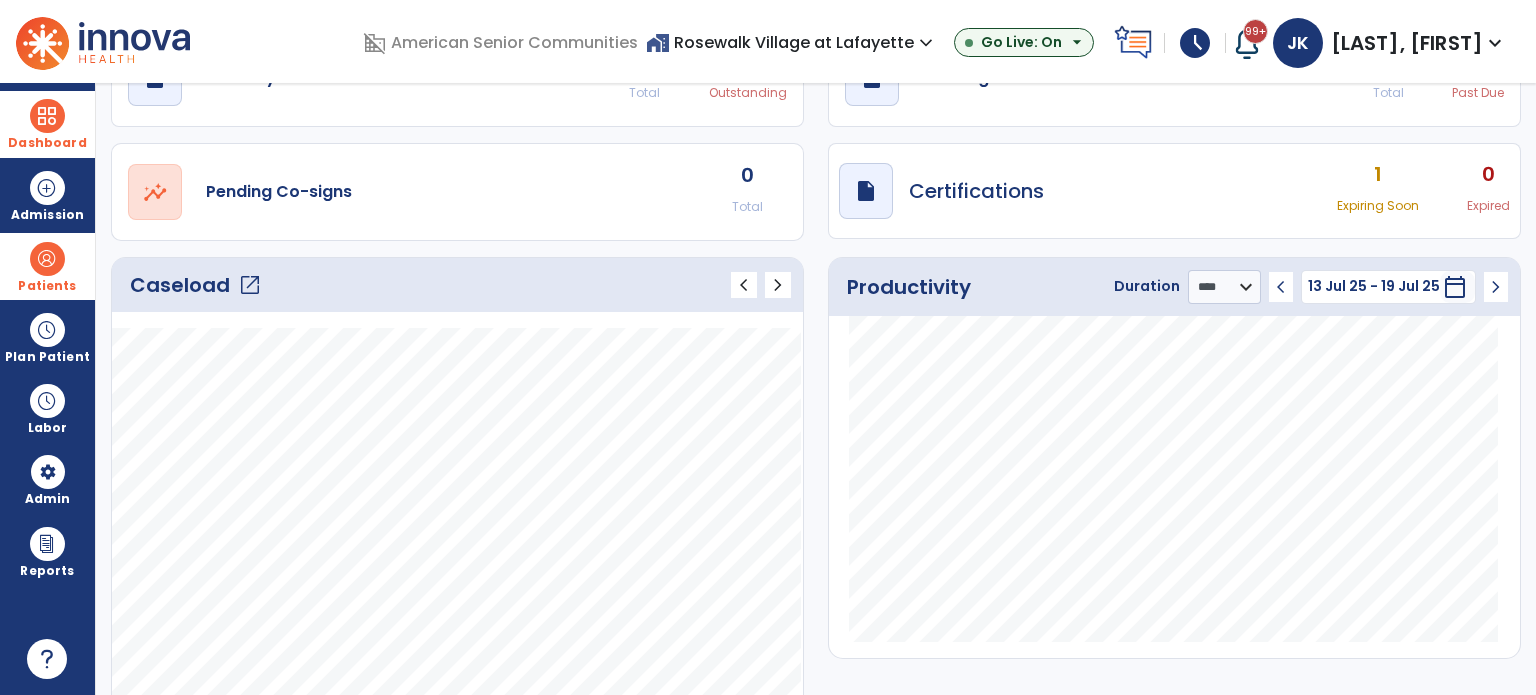 click on "open_in_new" 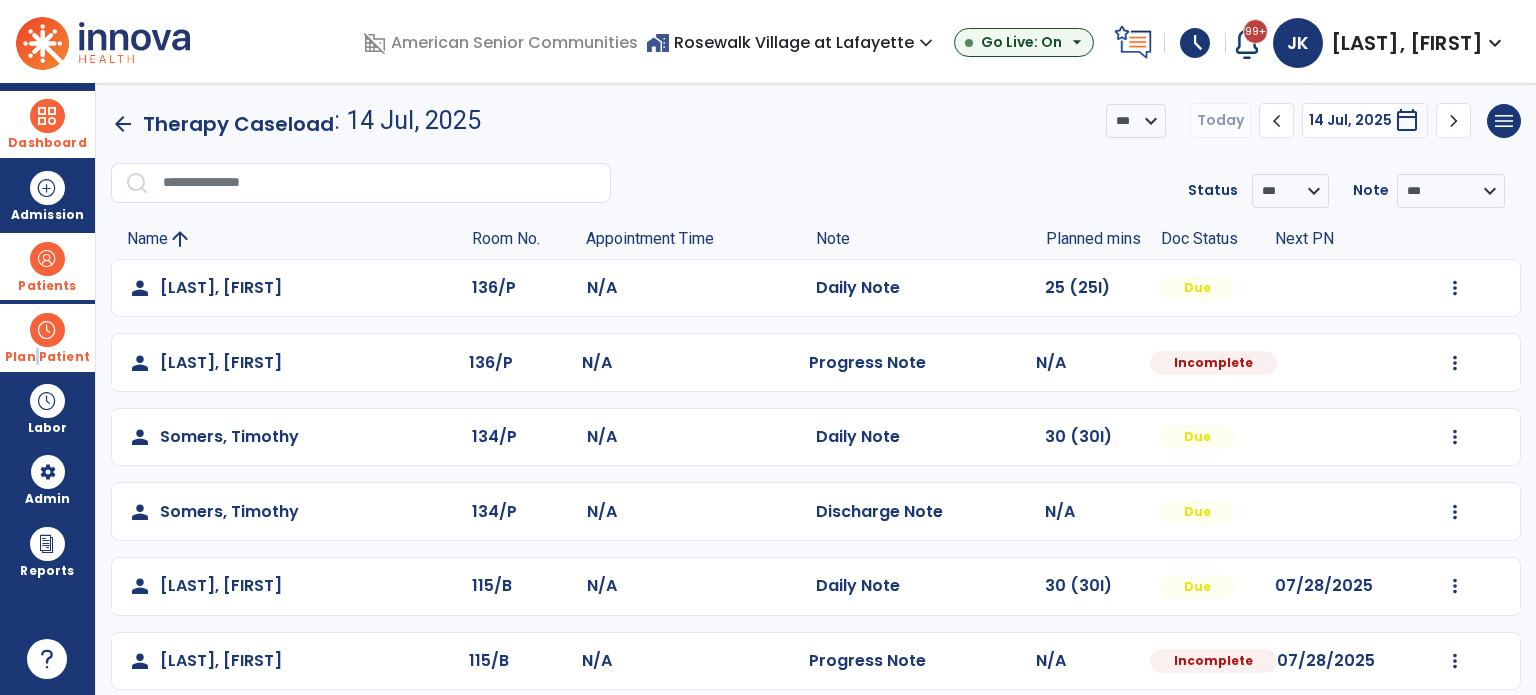 click on "Plan Patient" at bounding box center (47, 286) 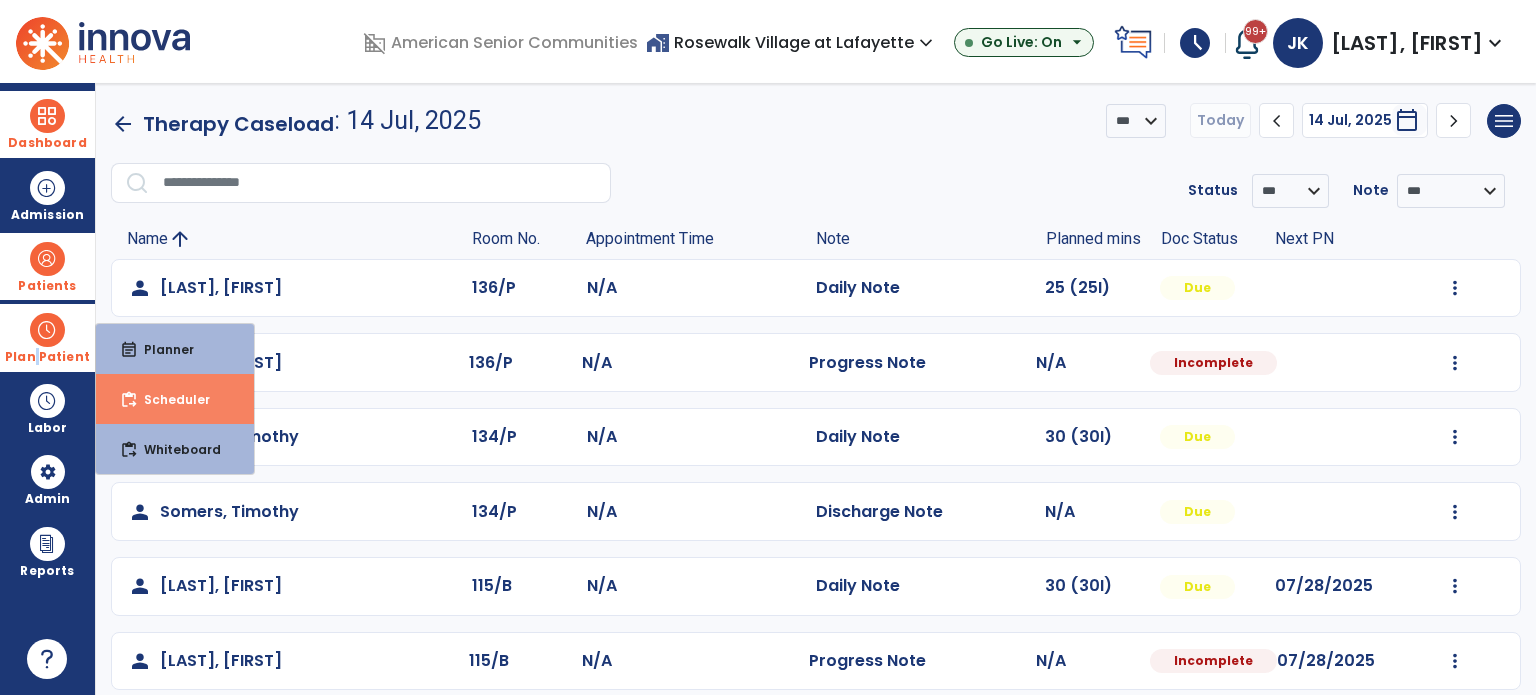 click on "content_paste_go  Scheduler" at bounding box center [175, 399] 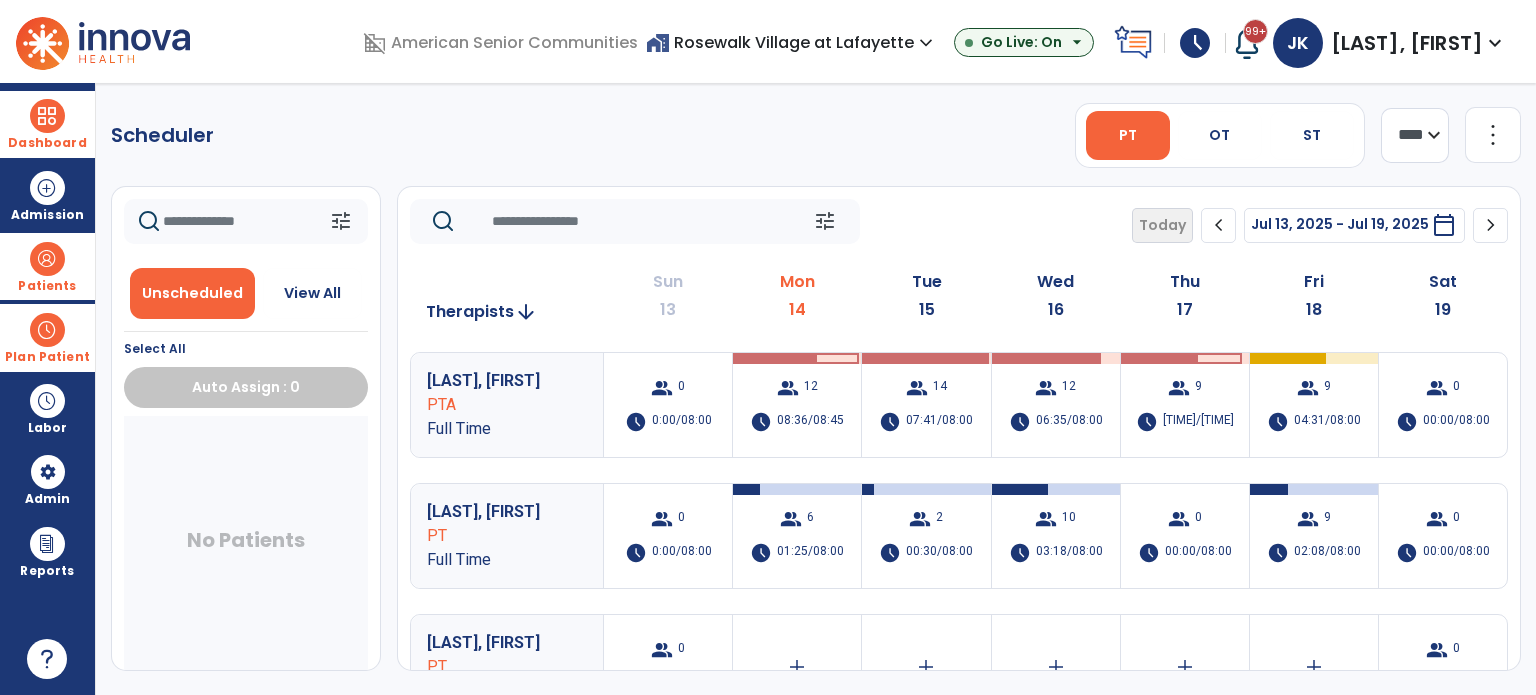 click on "Patients" at bounding box center (47, 286) 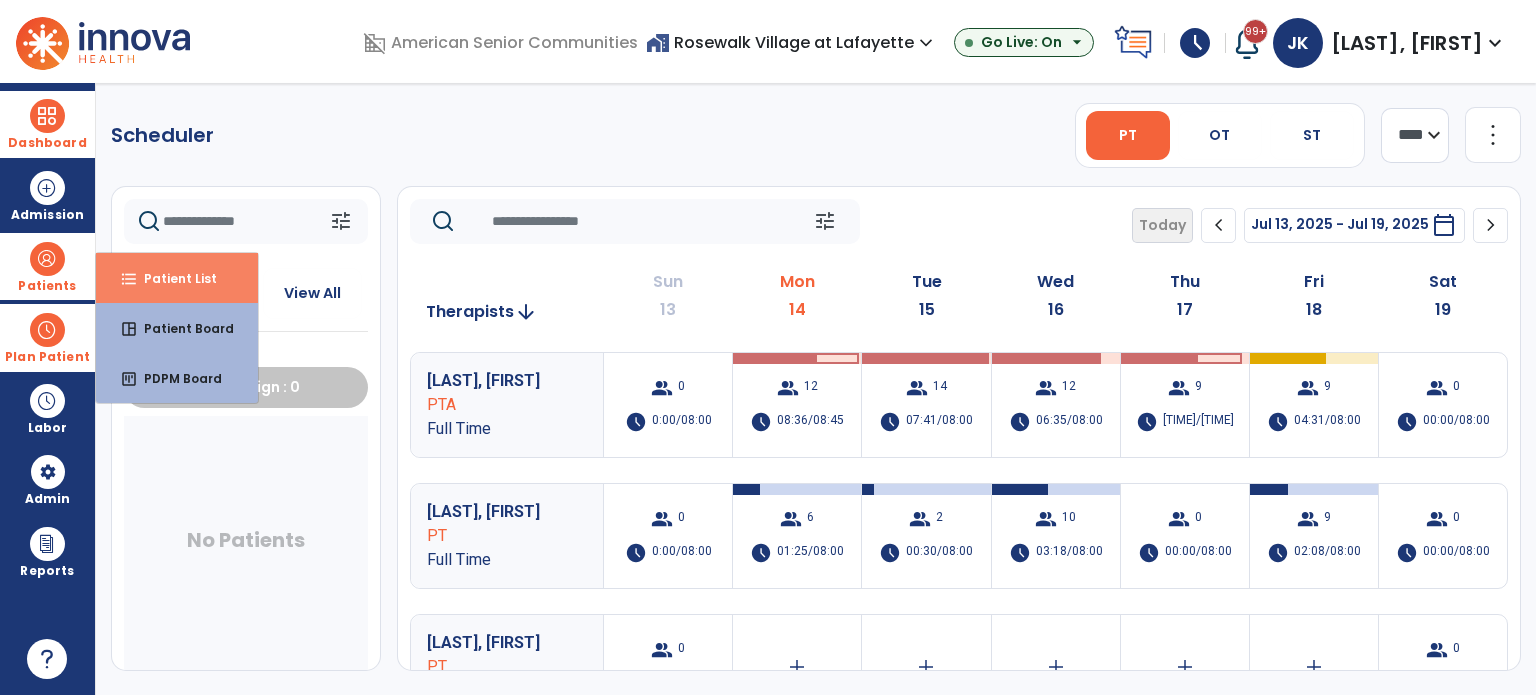 click on "format_list_bulleted" at bounding box center (129, 279) 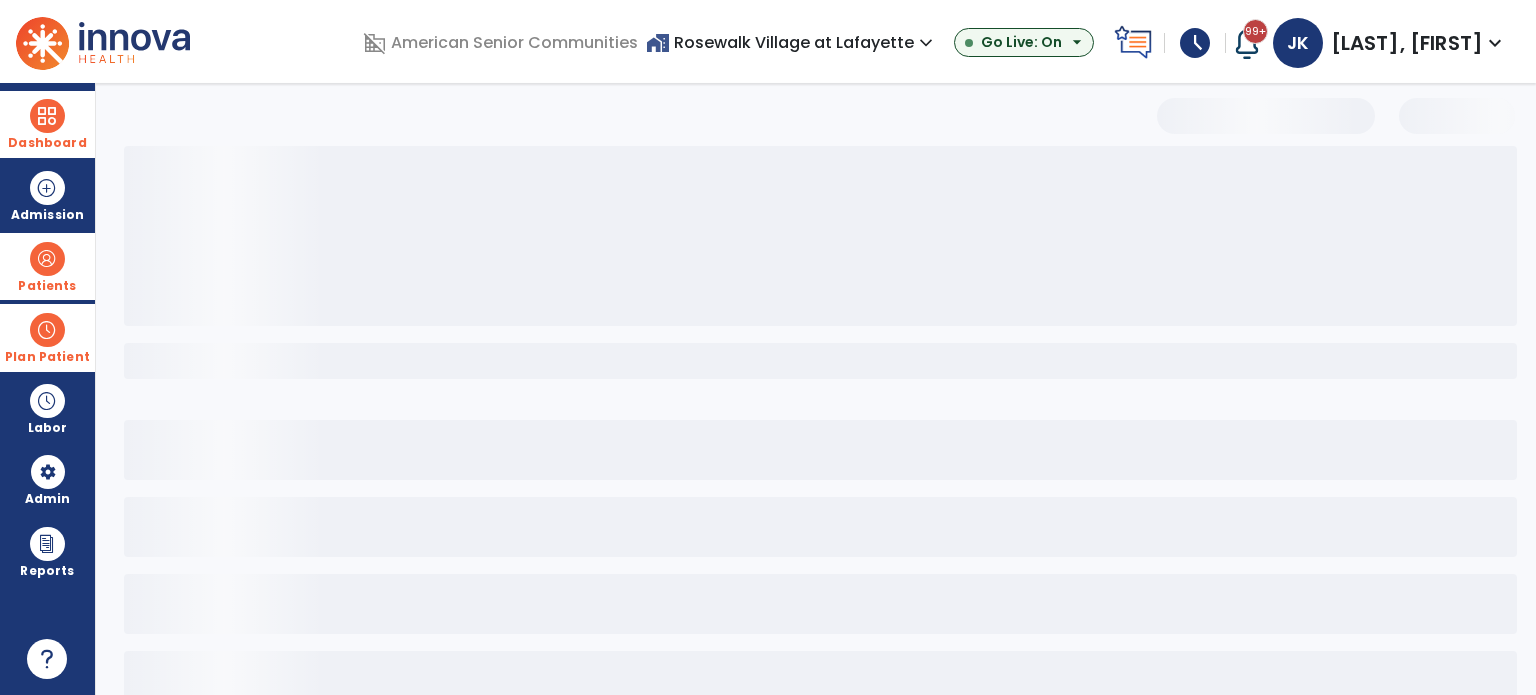 select on "***" 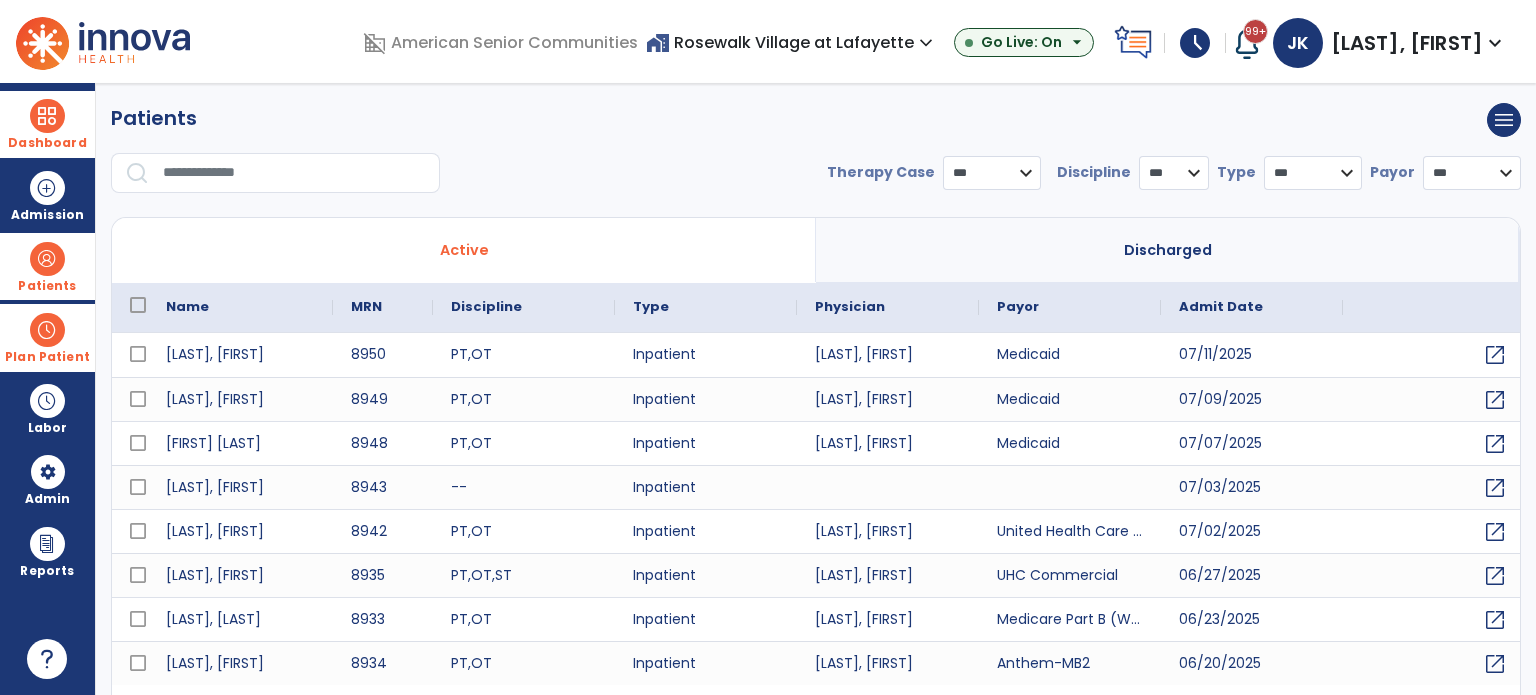 click at bounding box center [294, 173] 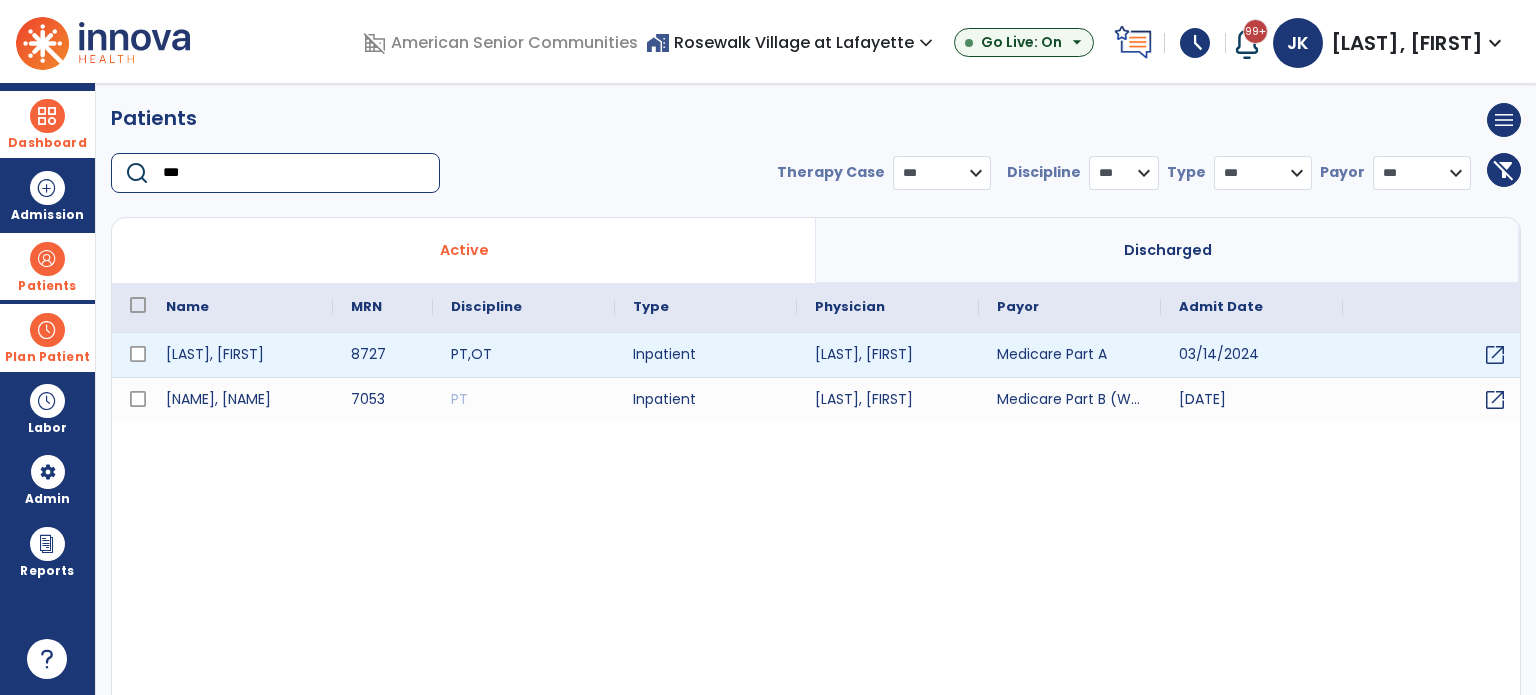 type on "***" 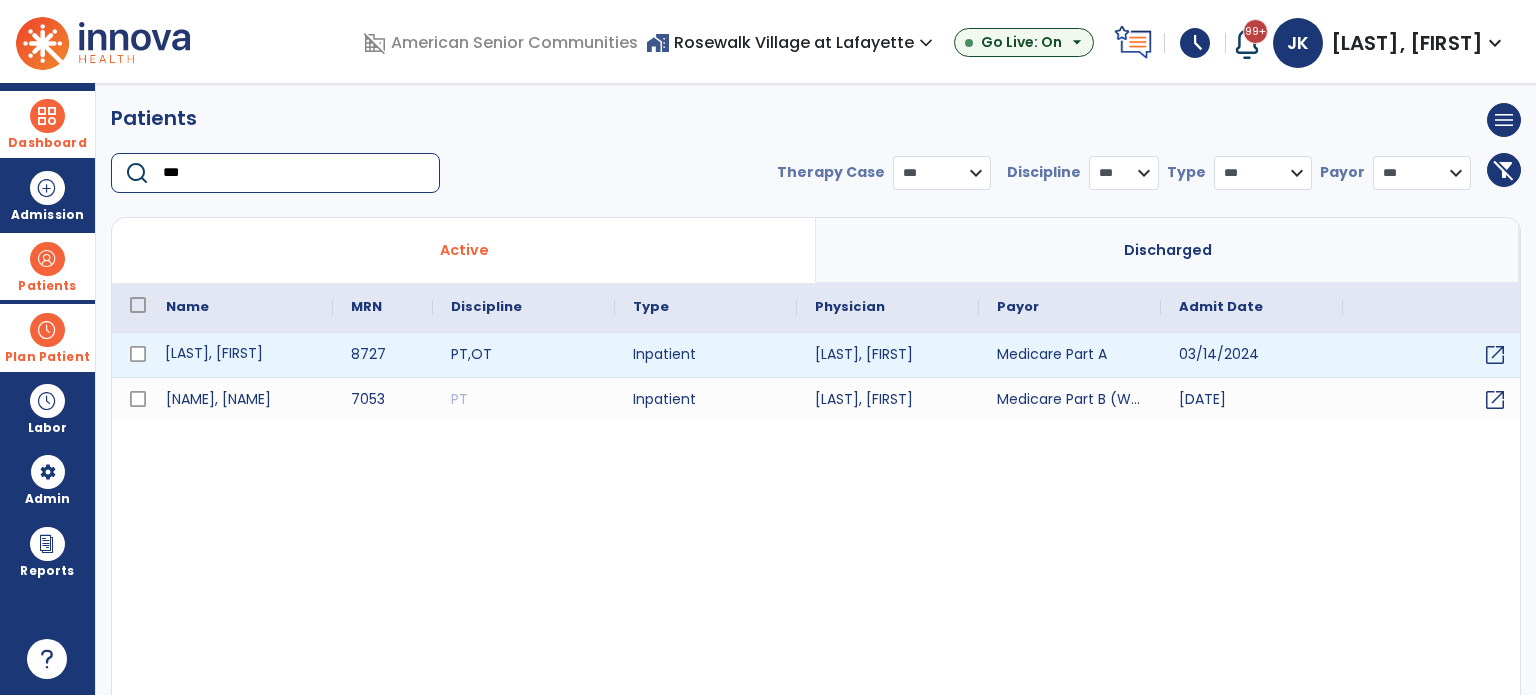 click on "[LAST], [FIRST]" at bounding box center [240, 355] 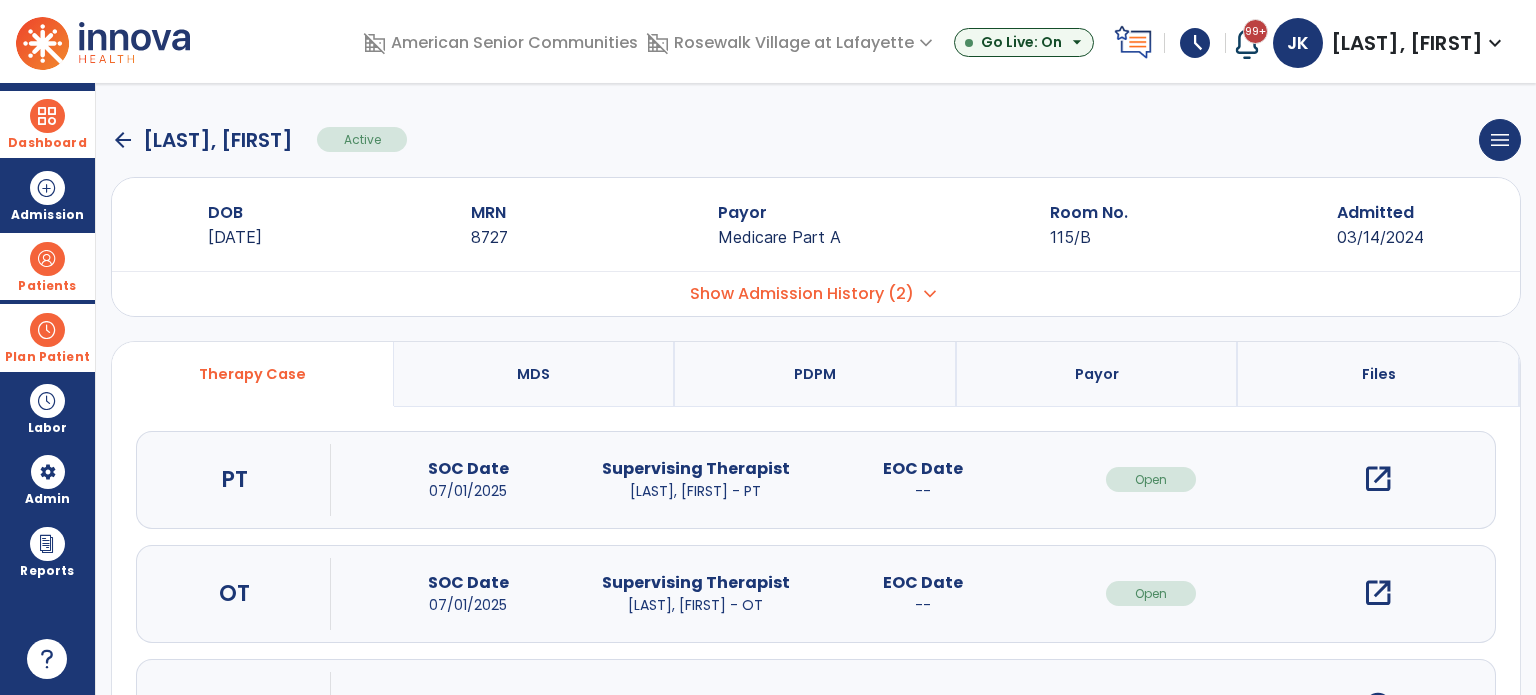 click on "open_in_new" at bounding box center [1378, 479] 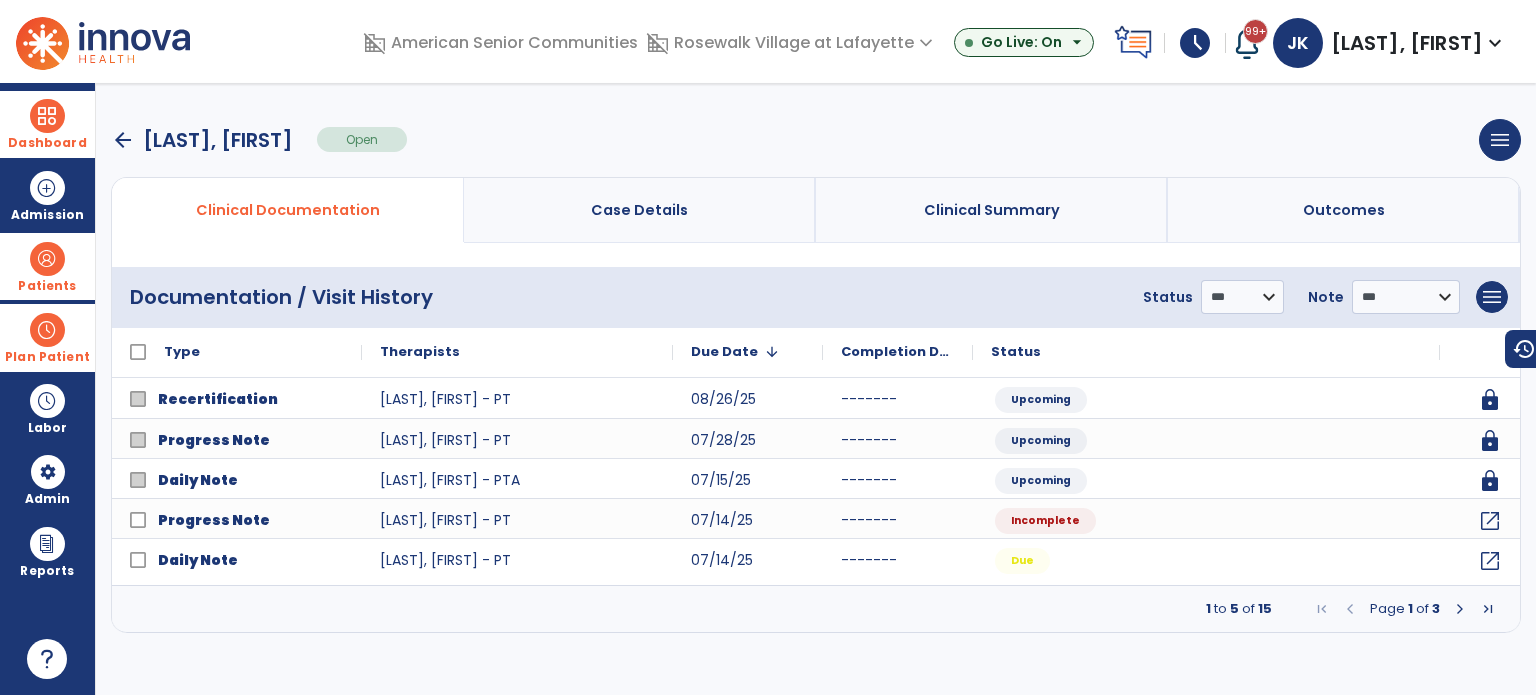 click on "Page
1
of
3" at bounding box center [1405, 609] 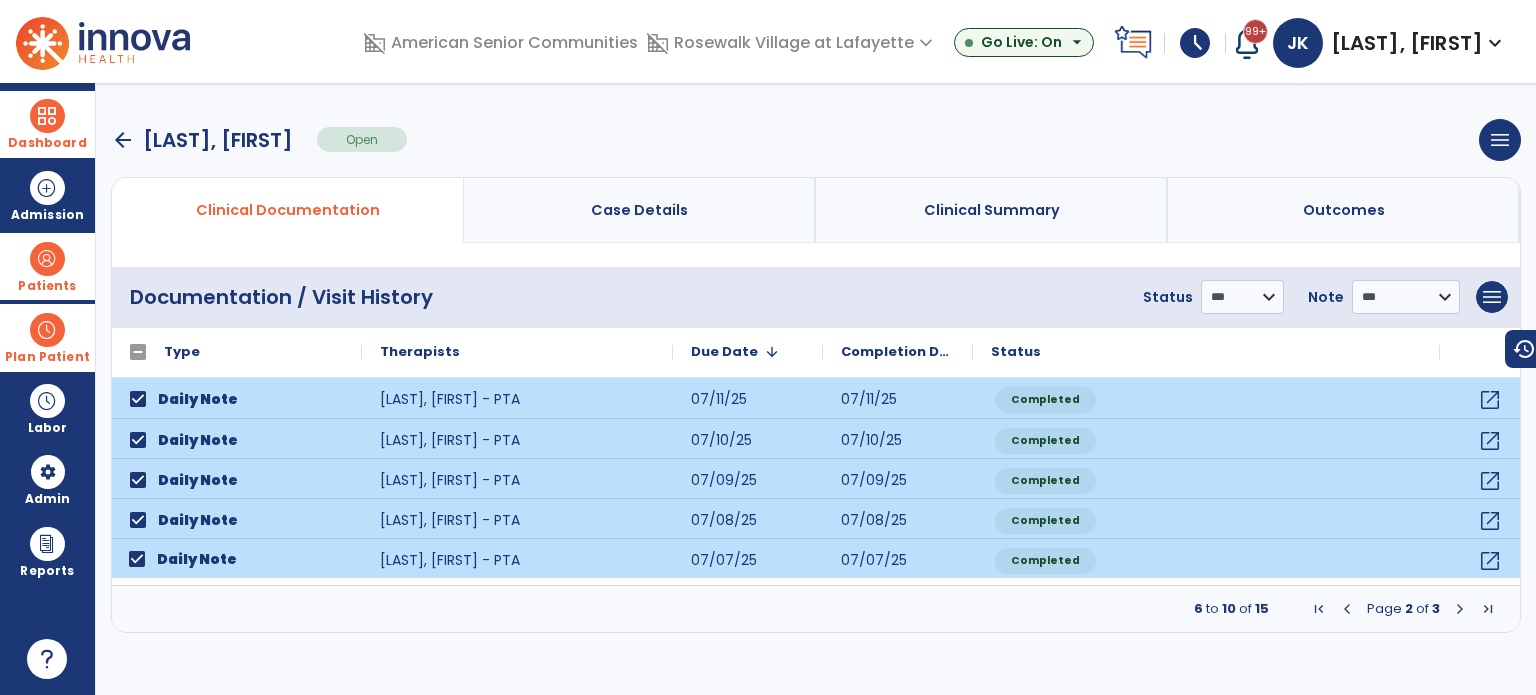 click at bounding box center [1460, 609] 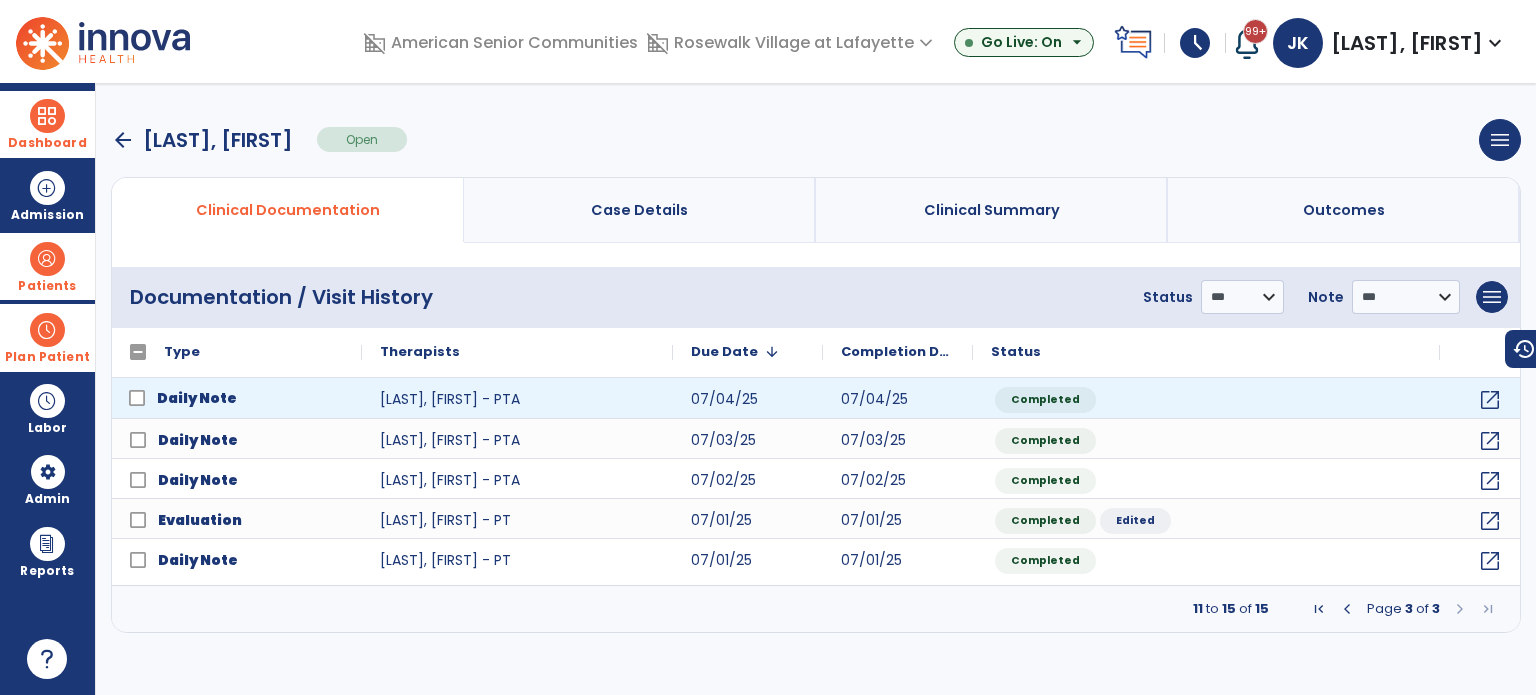 click on "Daily Note" 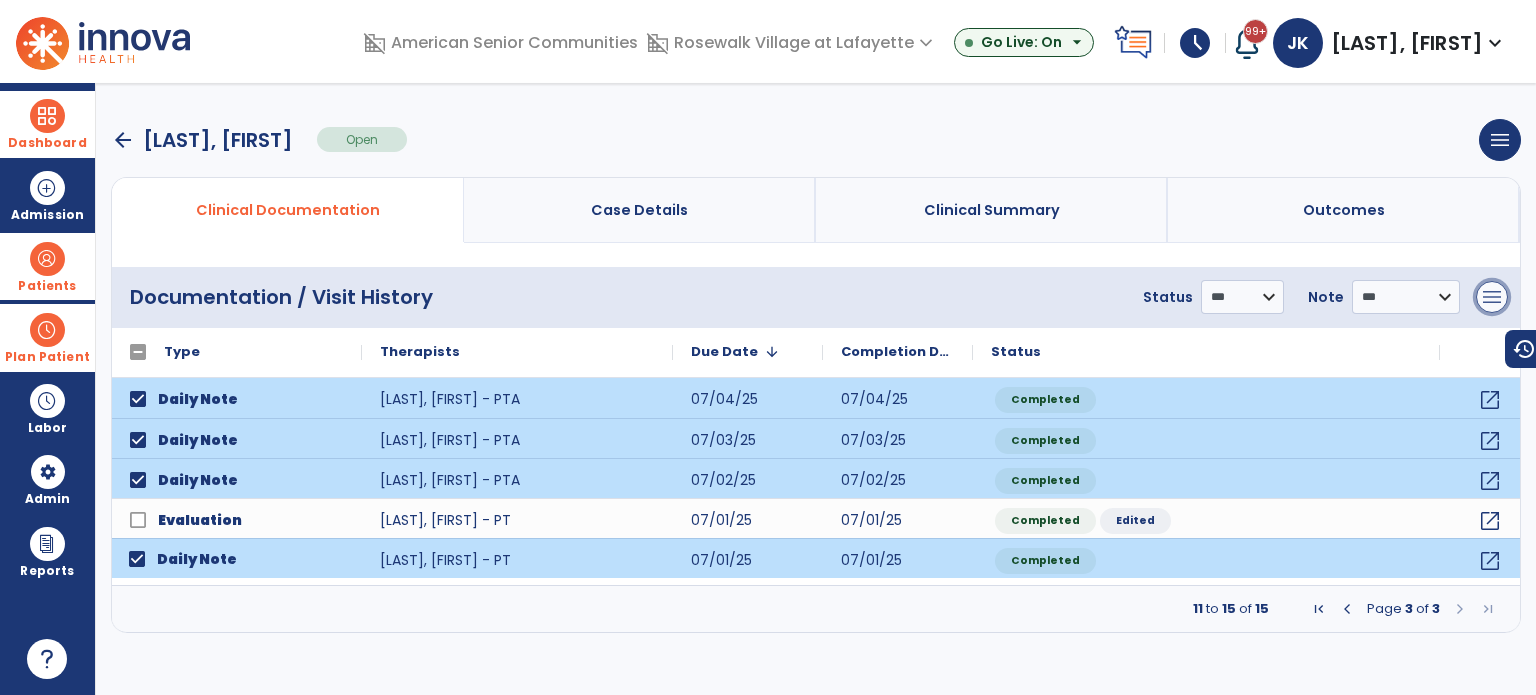 click on "menu" at bounding box center [1492, 297] 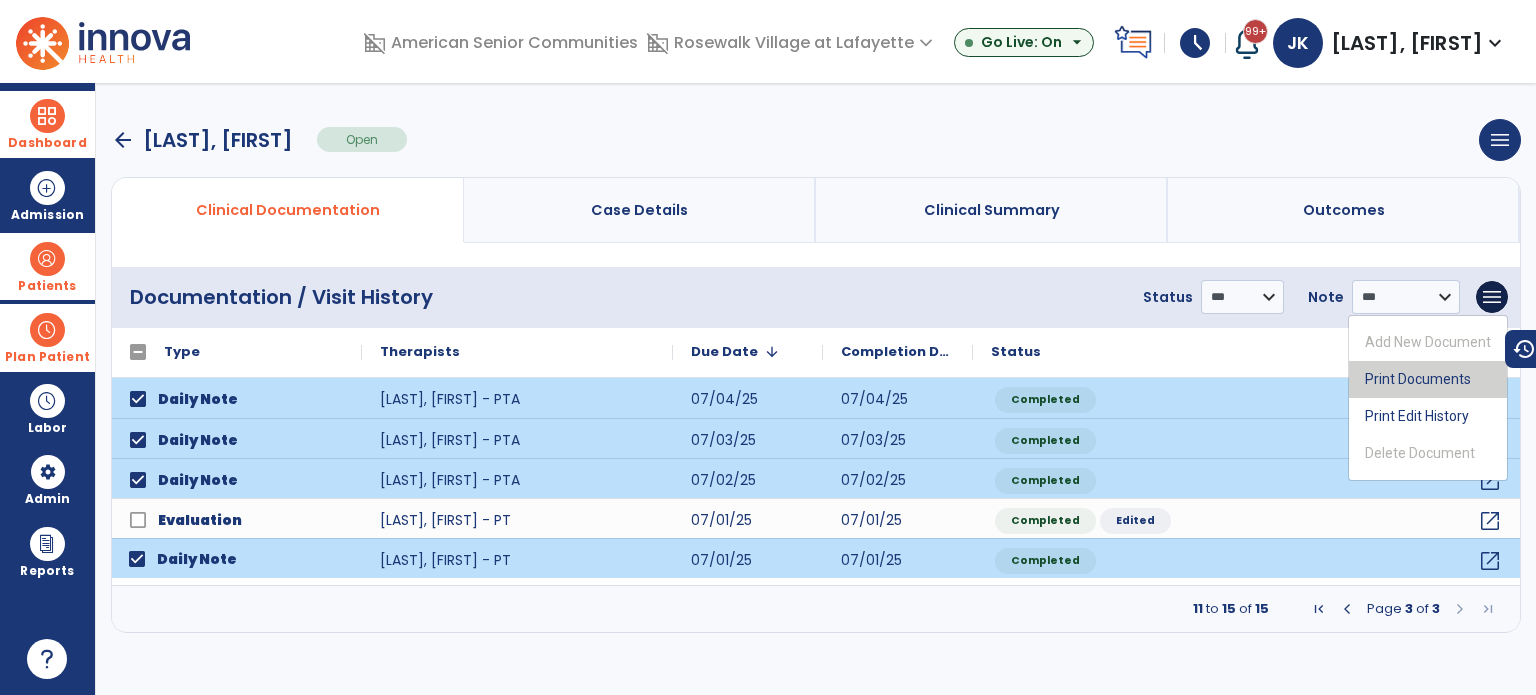 click on "Print Documents" at bounding box center (1428, 379) 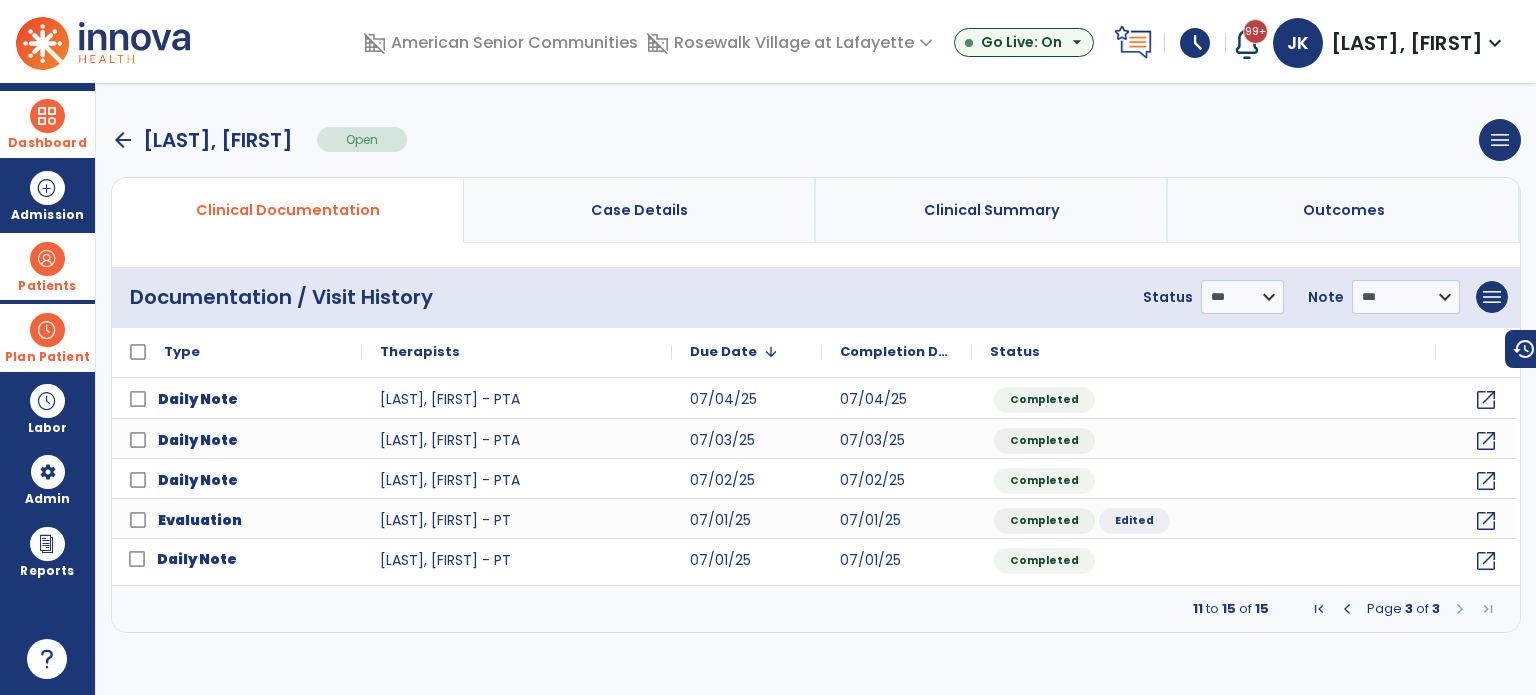 click at bounding box center (1319, 609) 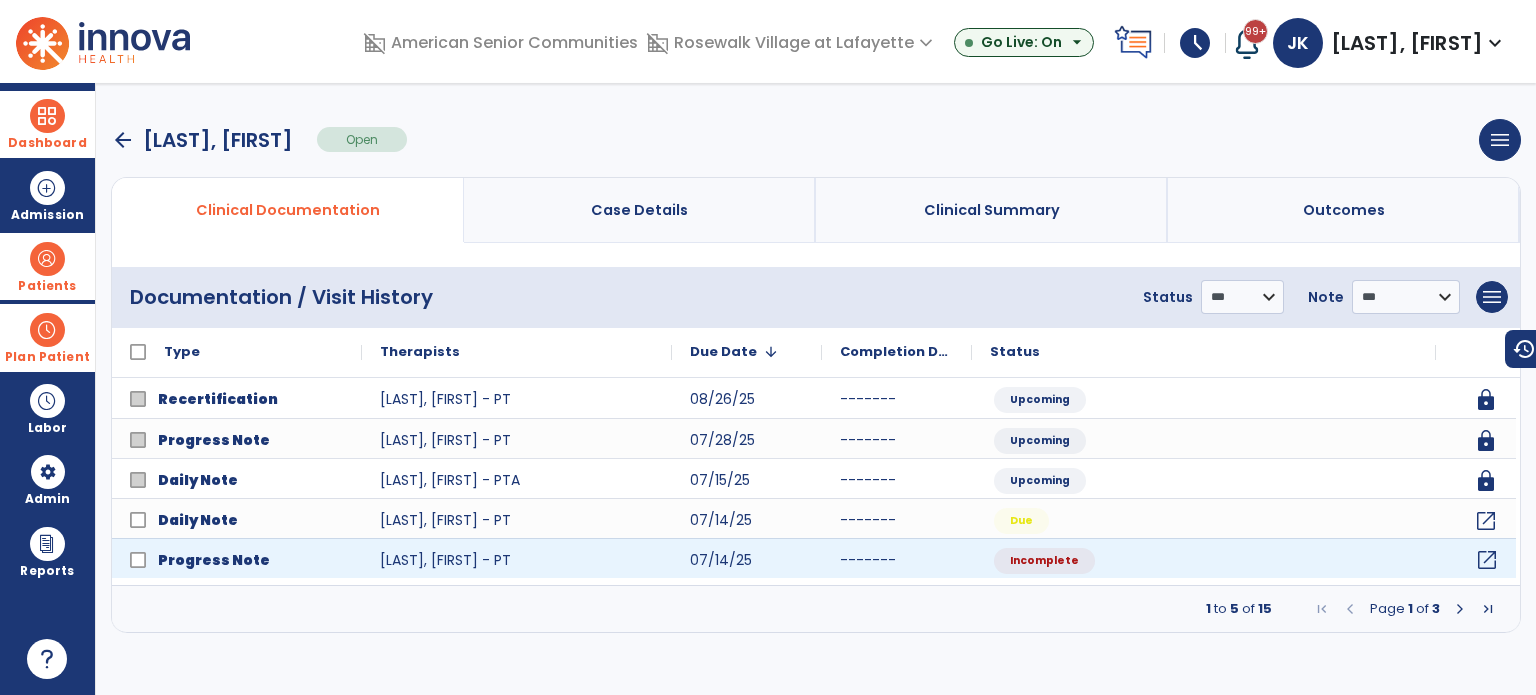 click on "open_in_new" 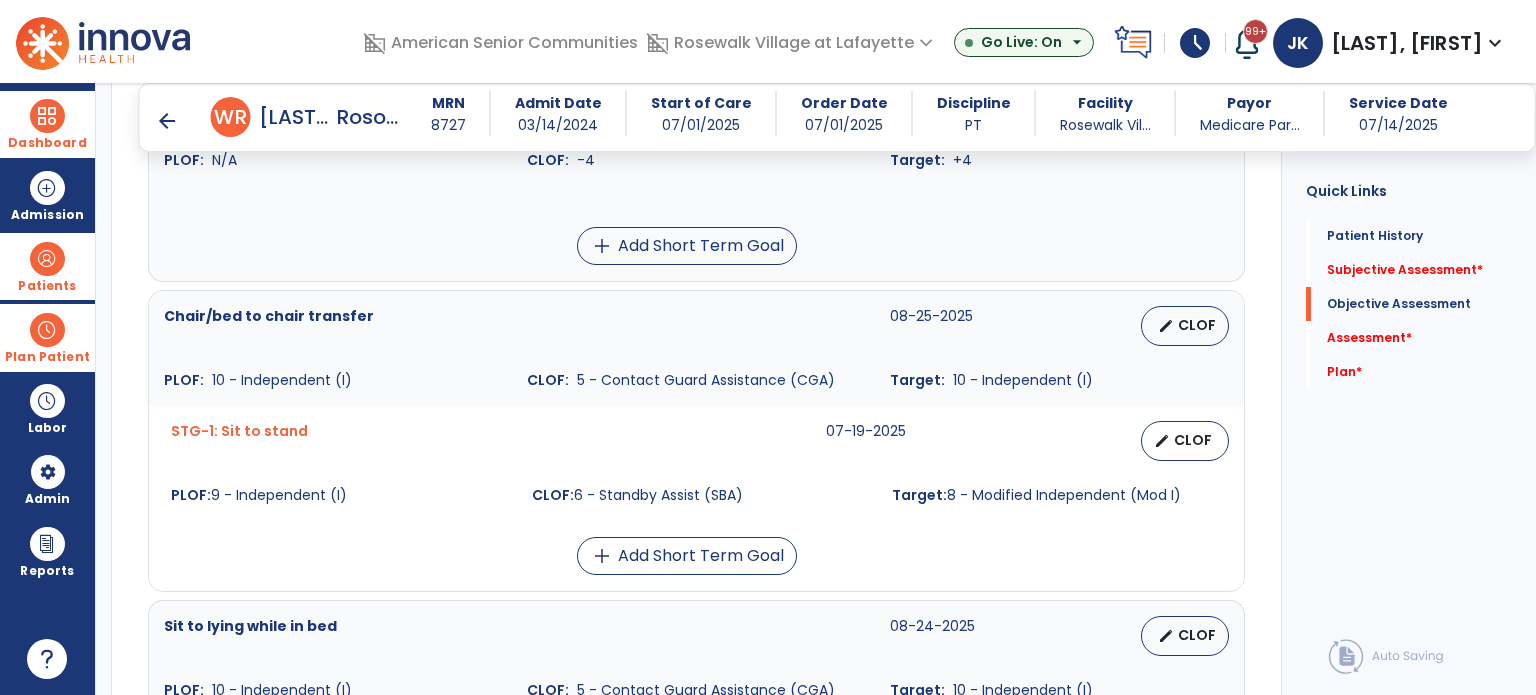 scroll, scrollTop: 1400, scrollLeft: 0, axis: vertical 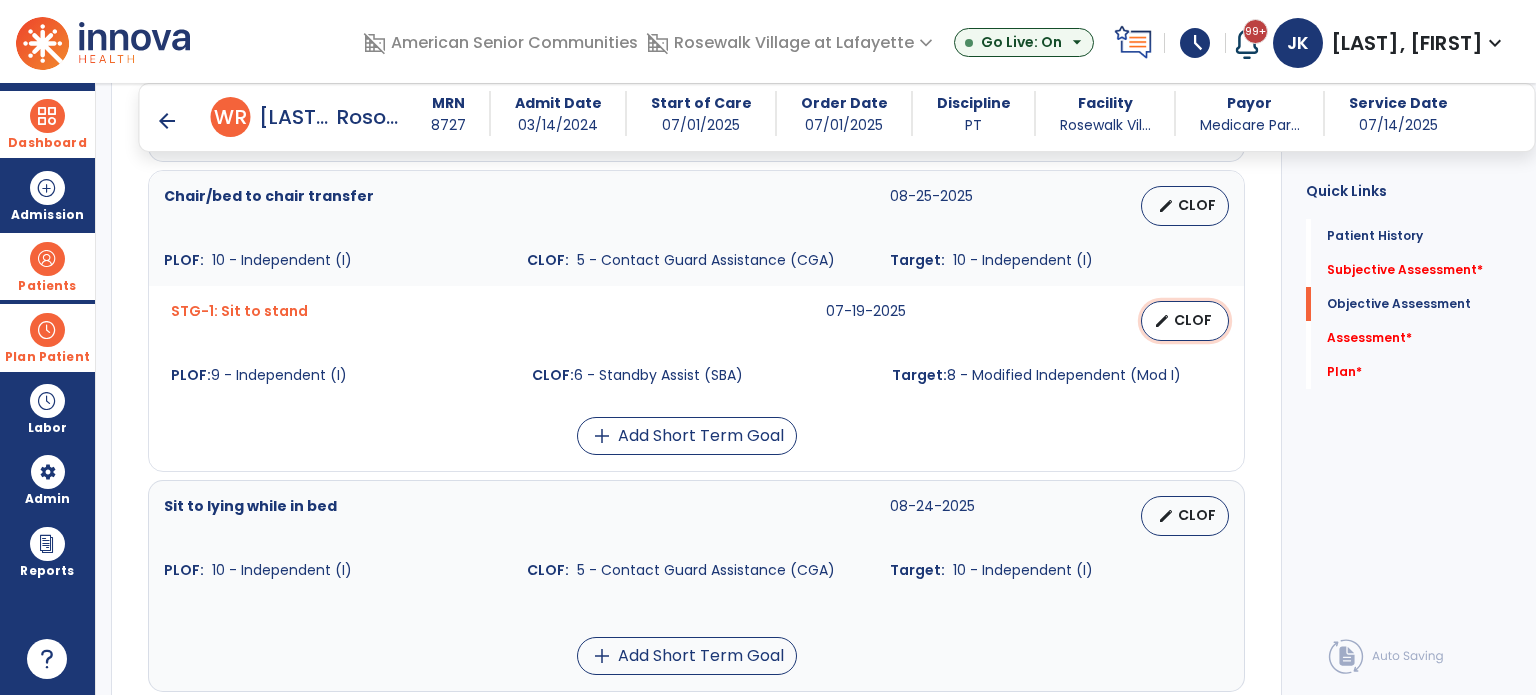 click on "CLOF" at bounding box center (1193, 320) 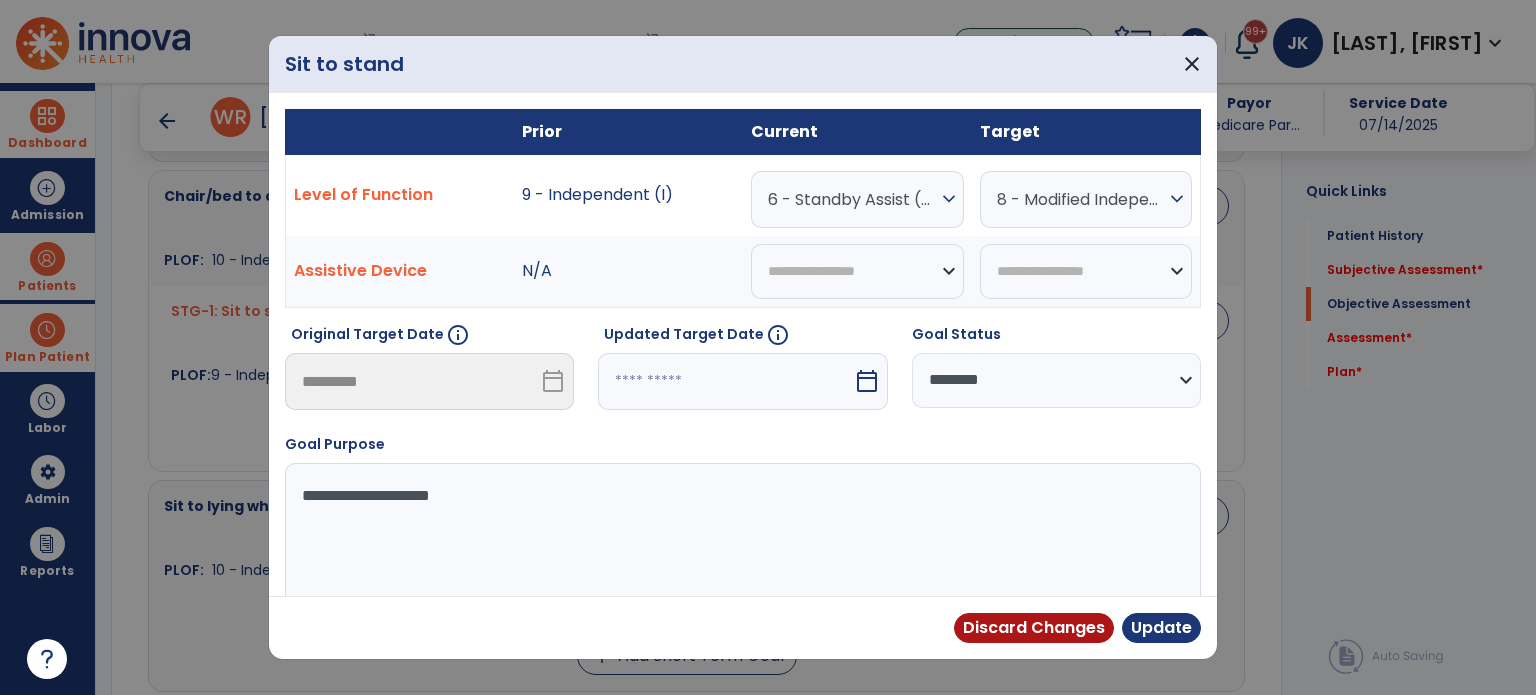 click on "6 - Standby Assist (SBA)   expand_more" at bounding box center [857, 199] 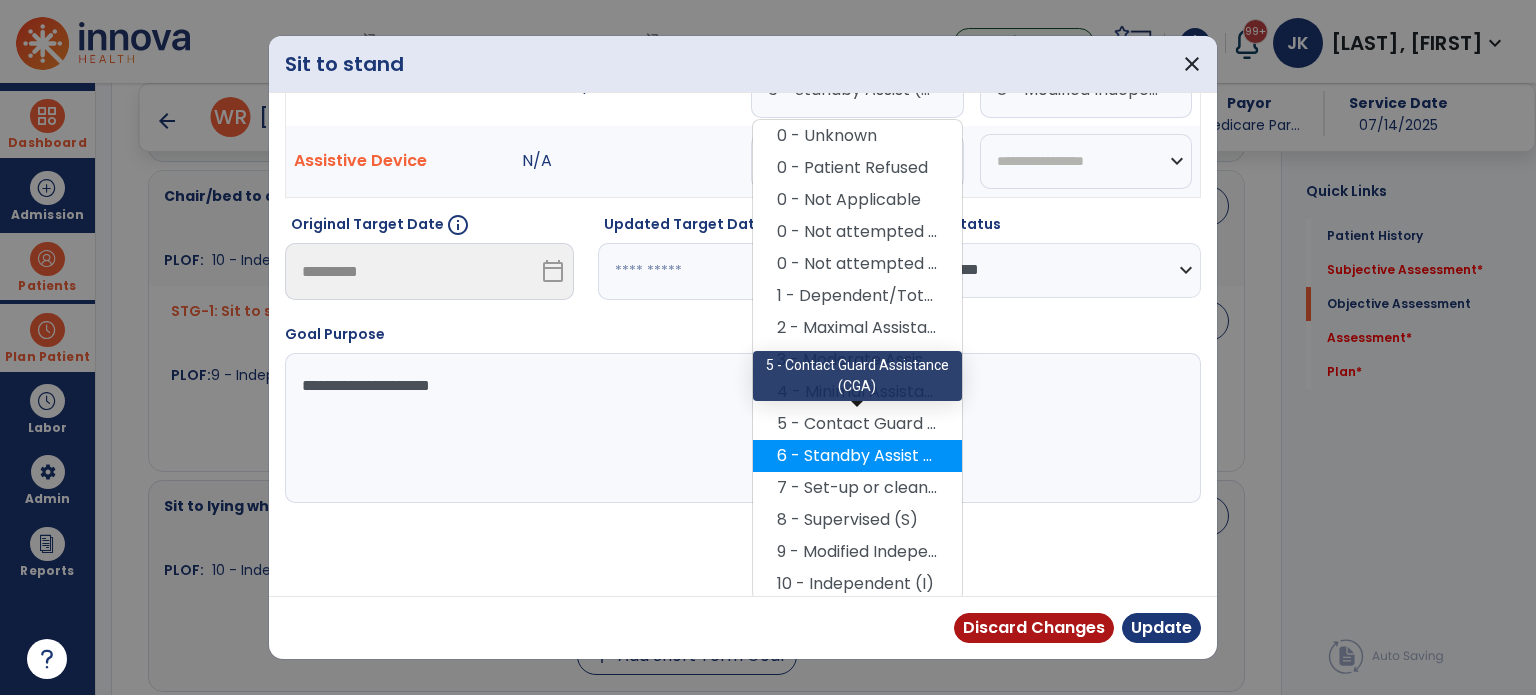 scroll, scrollTop: 112, scrollLeft: 0, axis: vertical 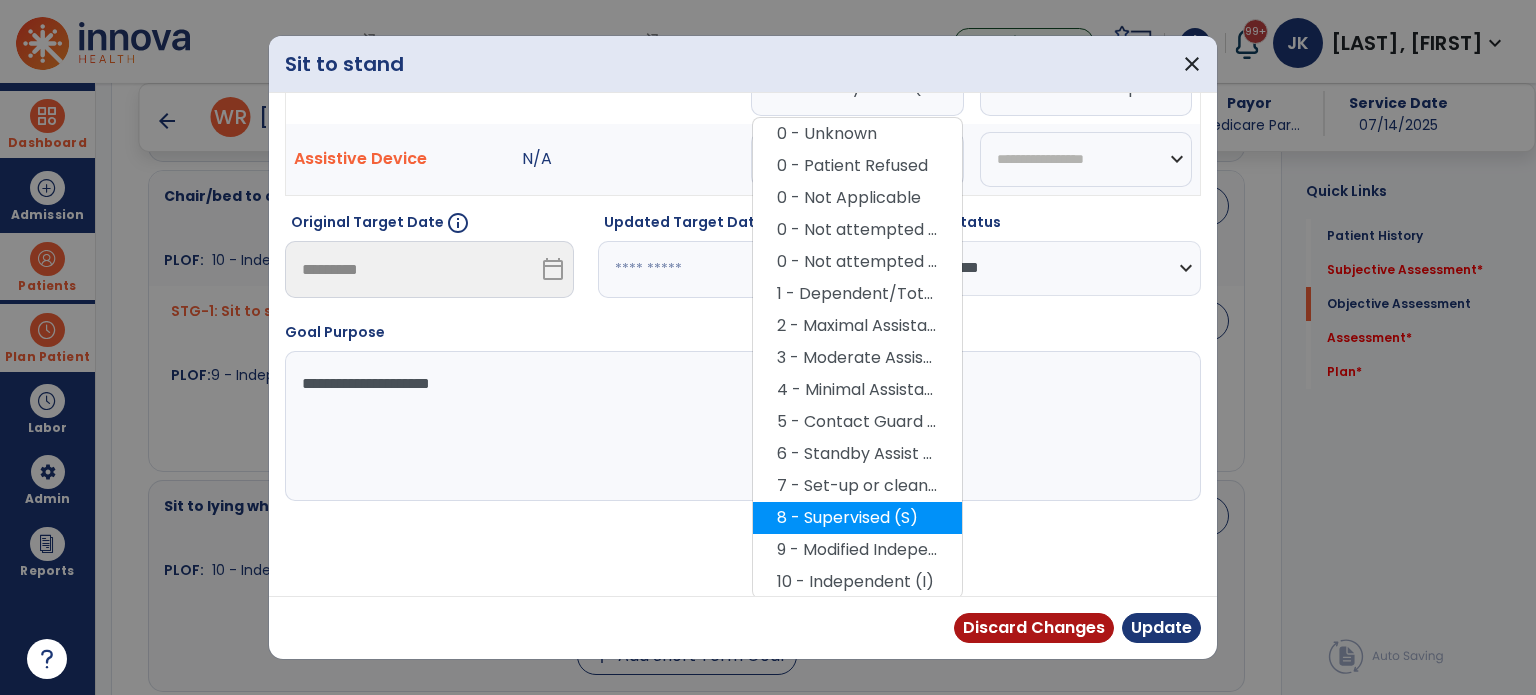 click on "8 - Supervised (S)" at bounding box center [857, 518] 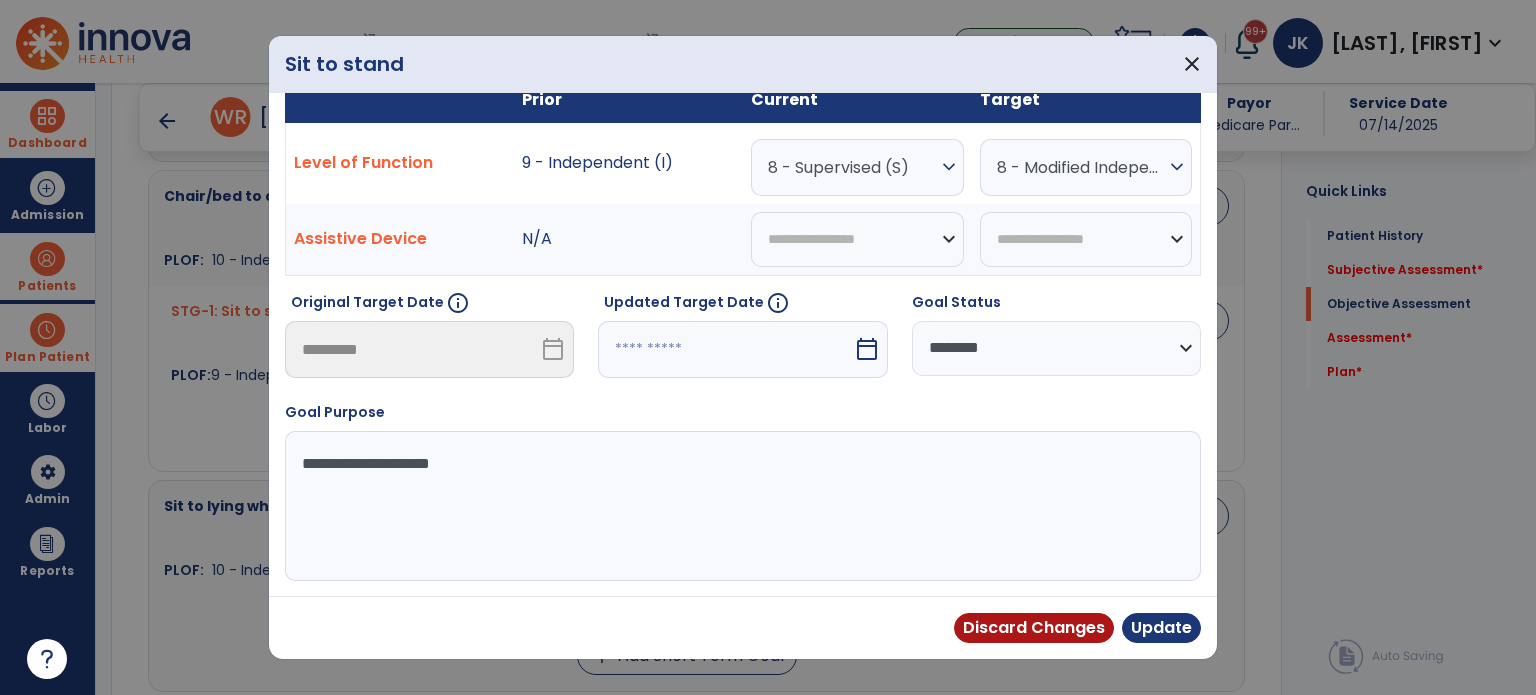 scroll, scrollTop: 29, scrollLeft: 0, axis: vertical 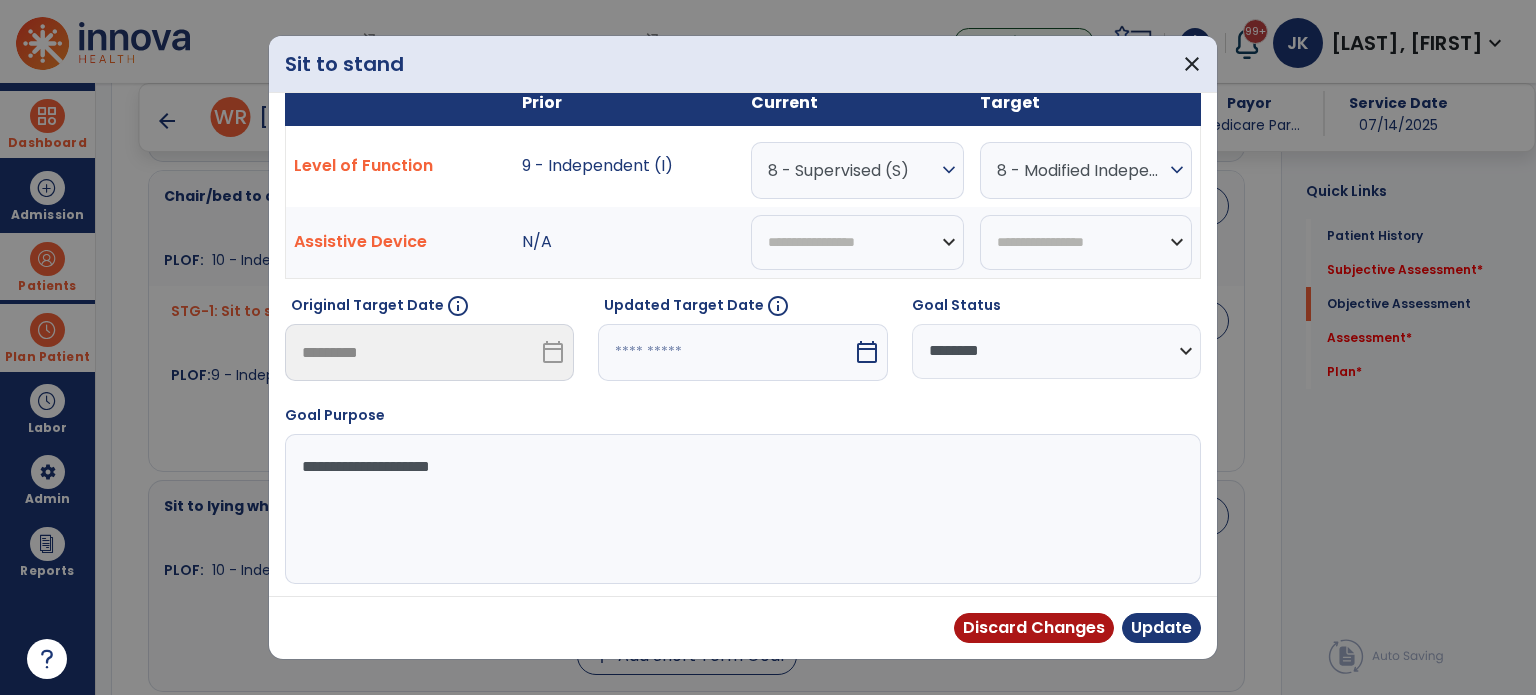click at bounding box center (725, 352) 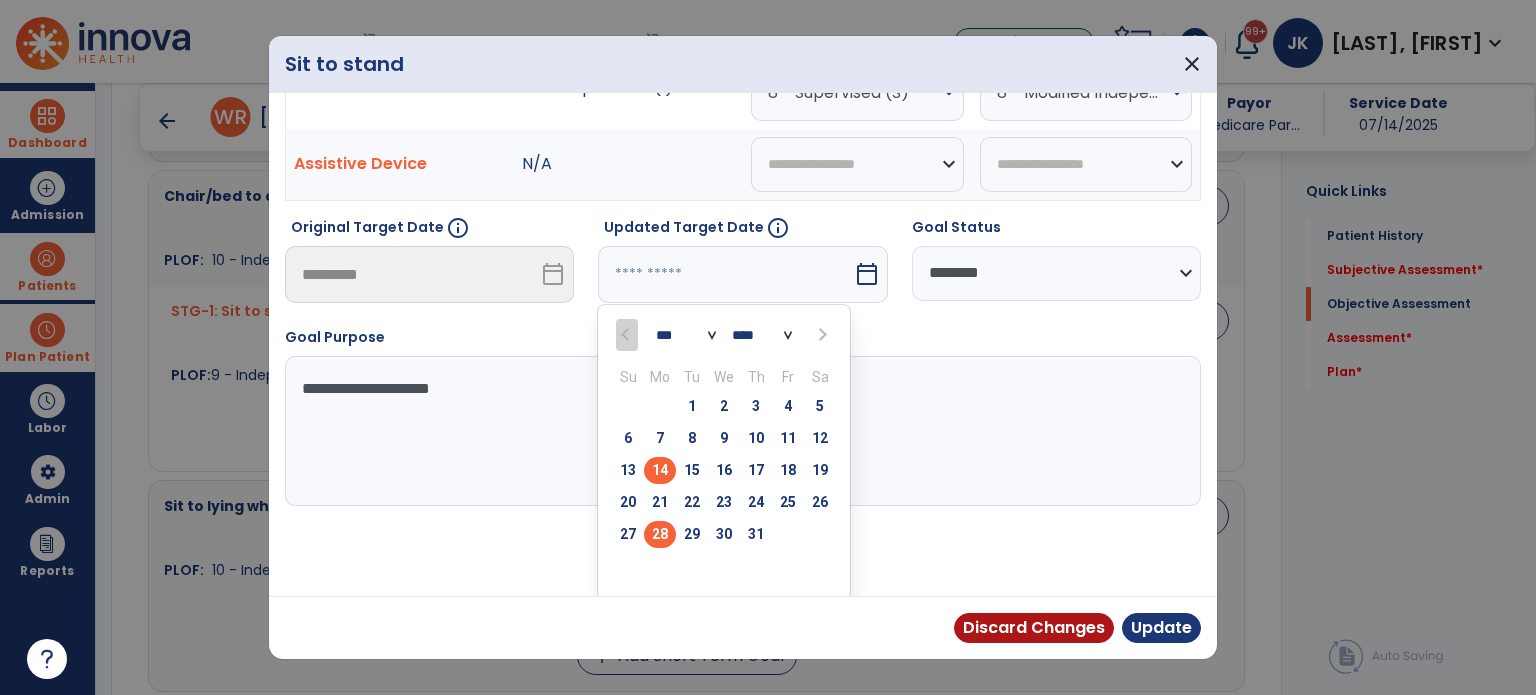 click on "28" at bounding box center (660, 534) 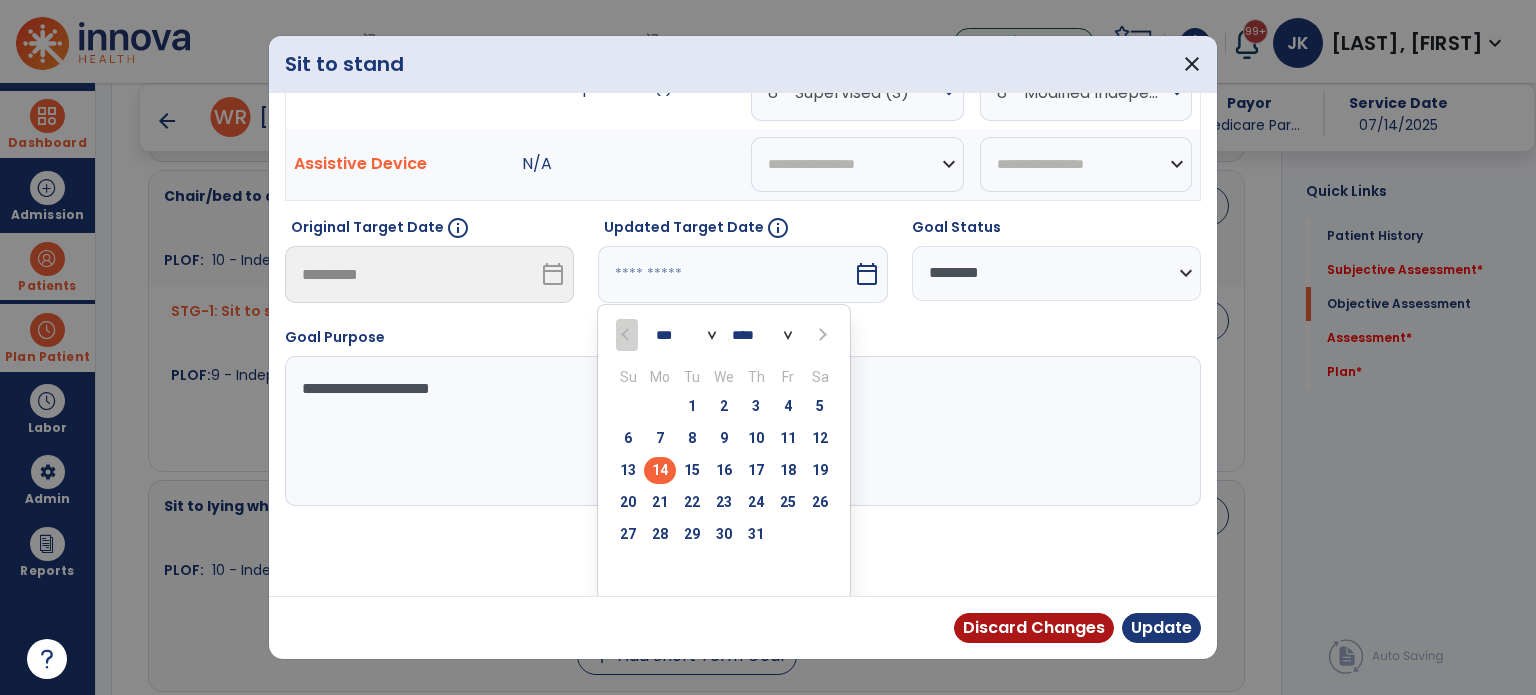 type on "*********" 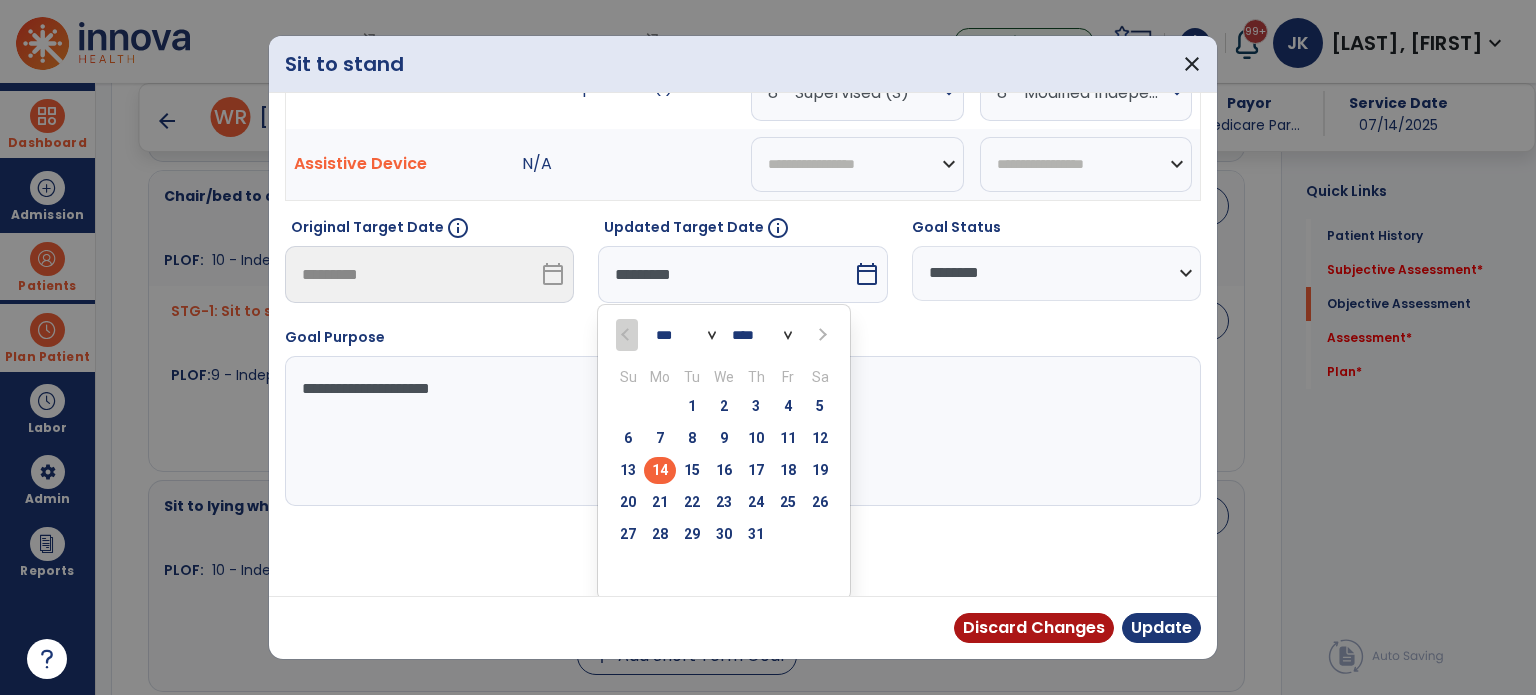 scroll, scrollTop: 29, scrollLeft: 0, axis: vertical 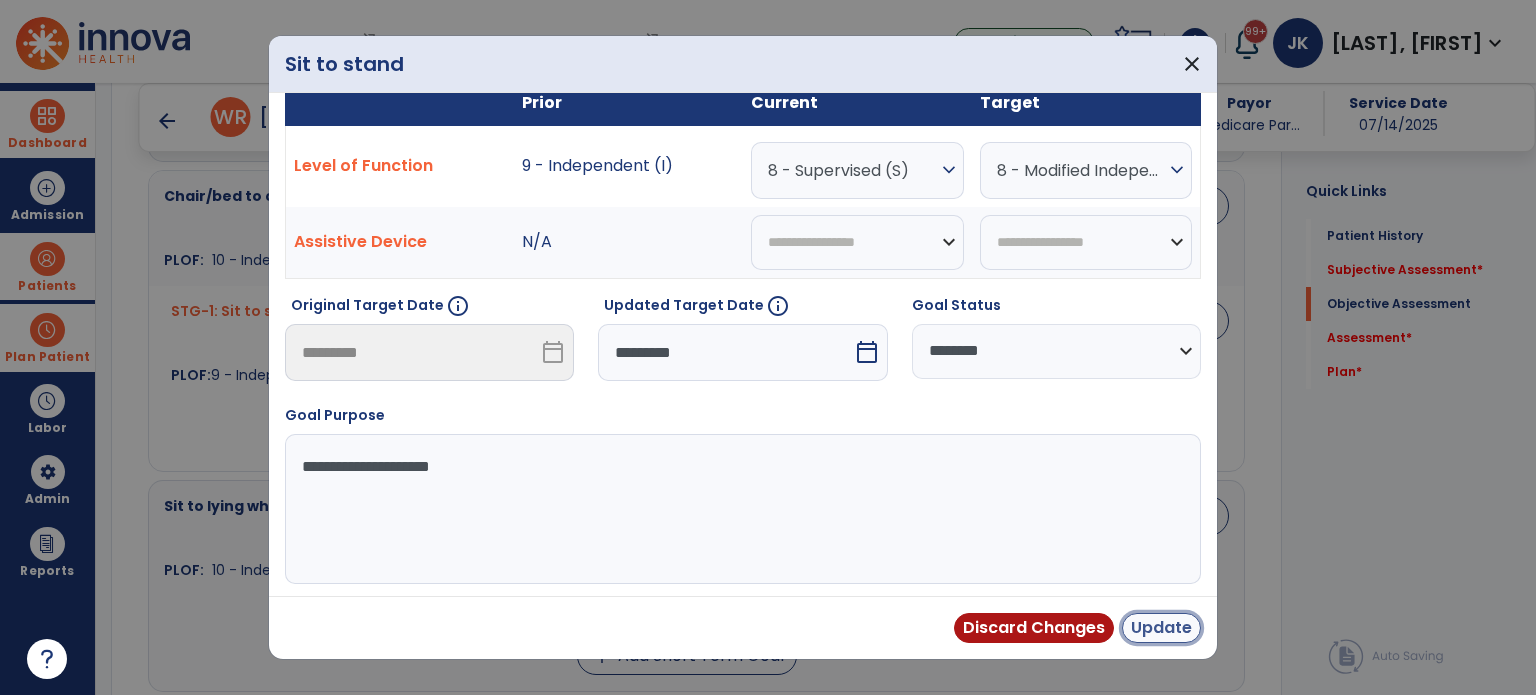 click on "Update" at bounding box center [1161, 628] 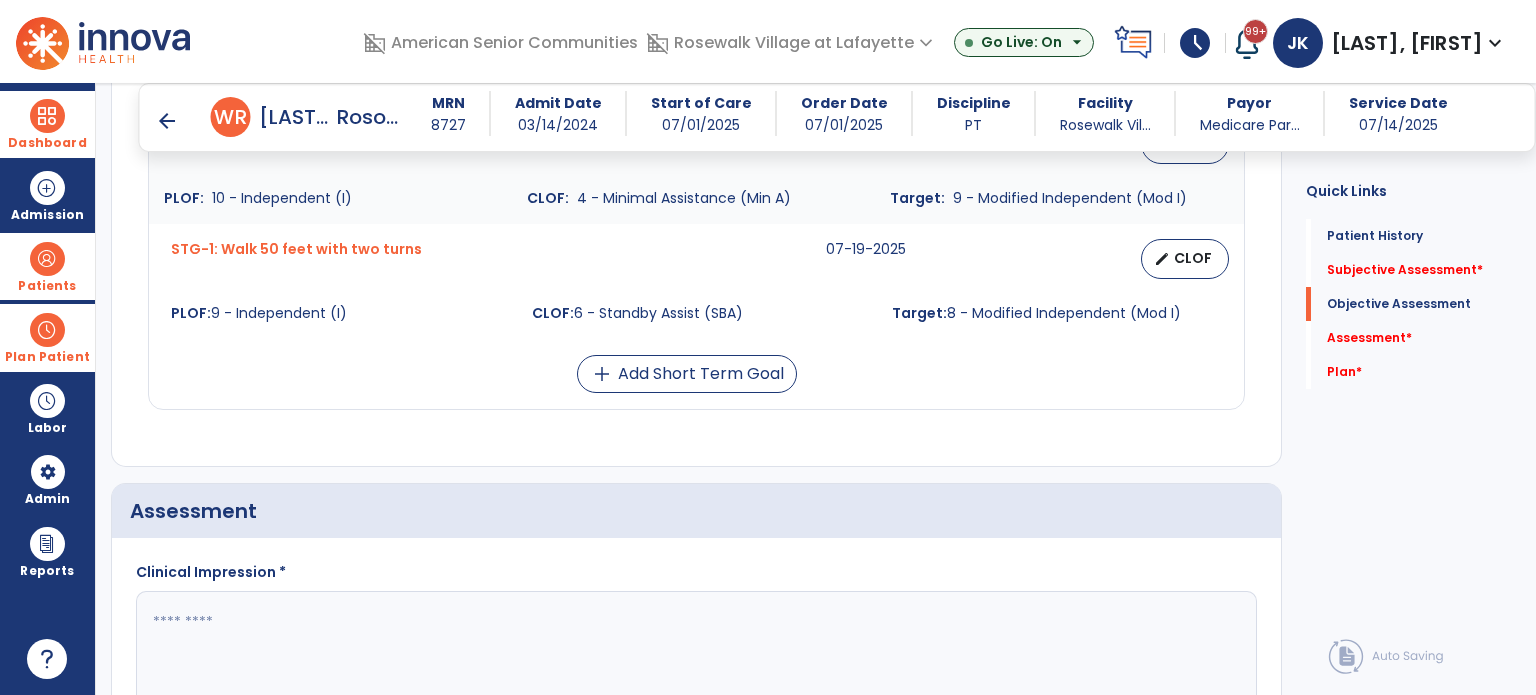 scroll, scrollTop: 2000, scrollLeft: 0, axis: vertical 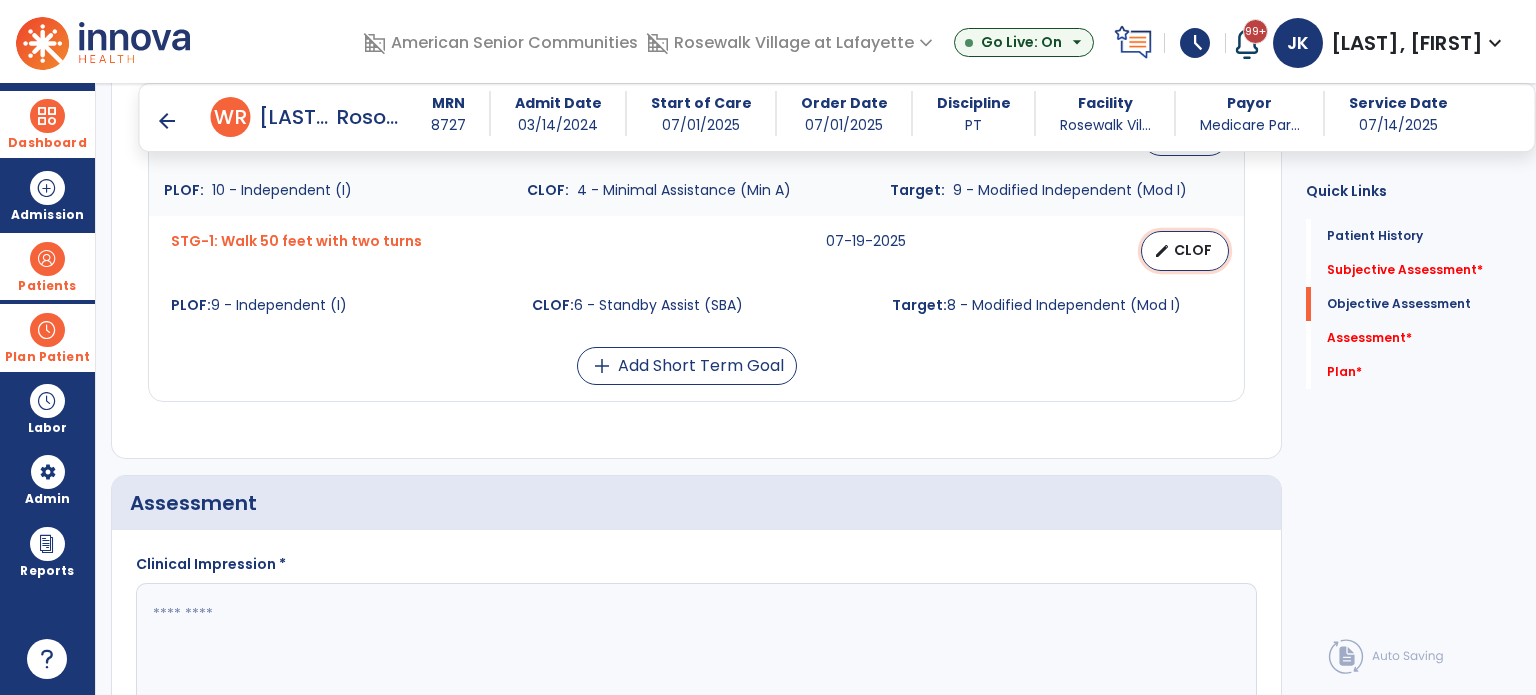 click on "CLOF" at bounding box center [1193, 250] 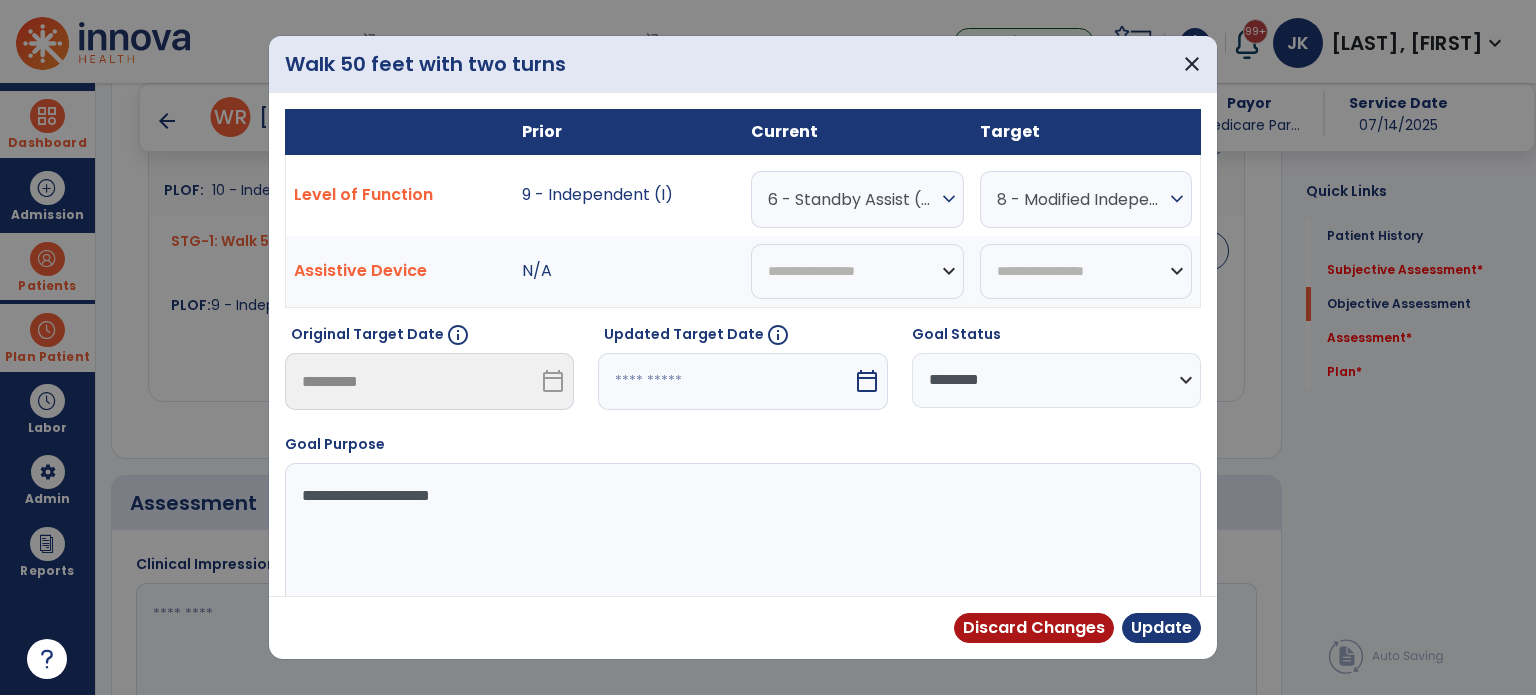 click on "6 - Standby Assist (SBA)" at bounding box center [852, 199] 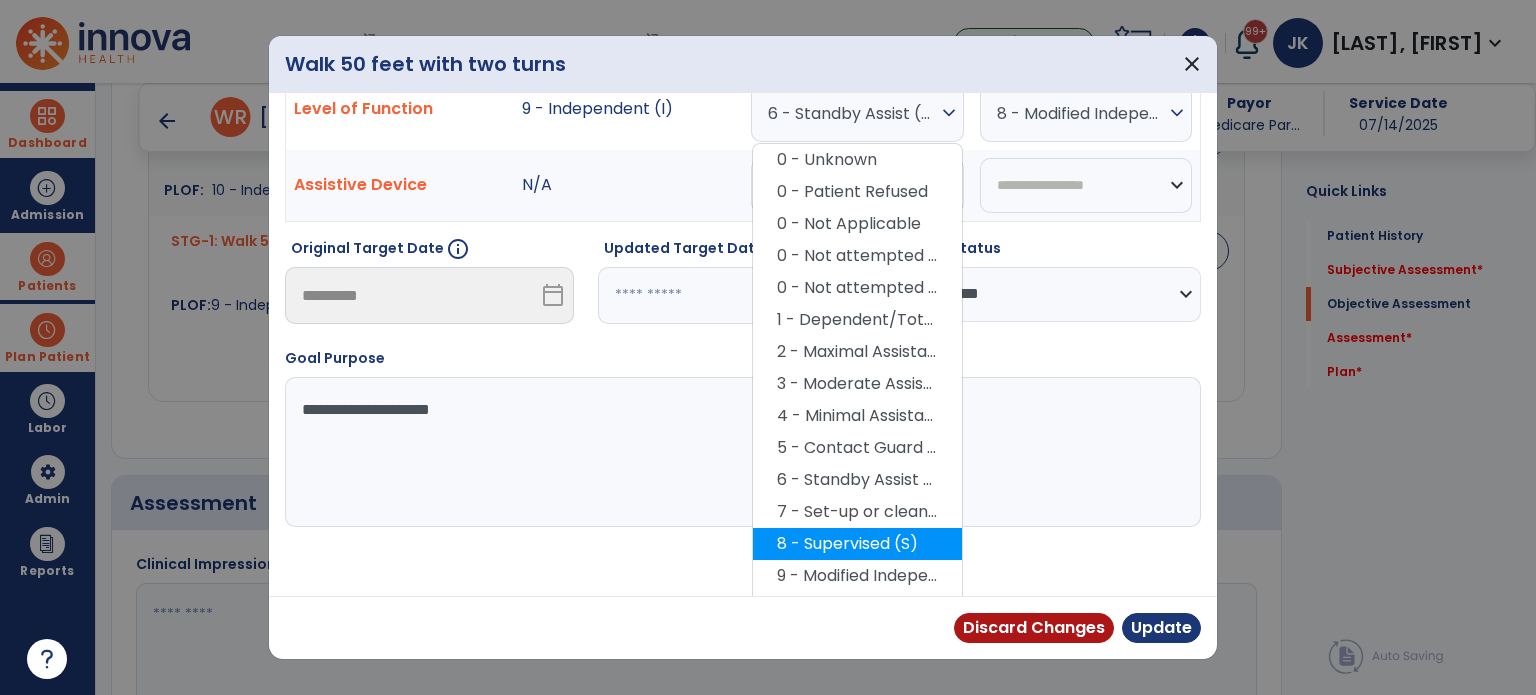 scroll, scrollTop: 112, scrollLeft: 0, axis: vertical 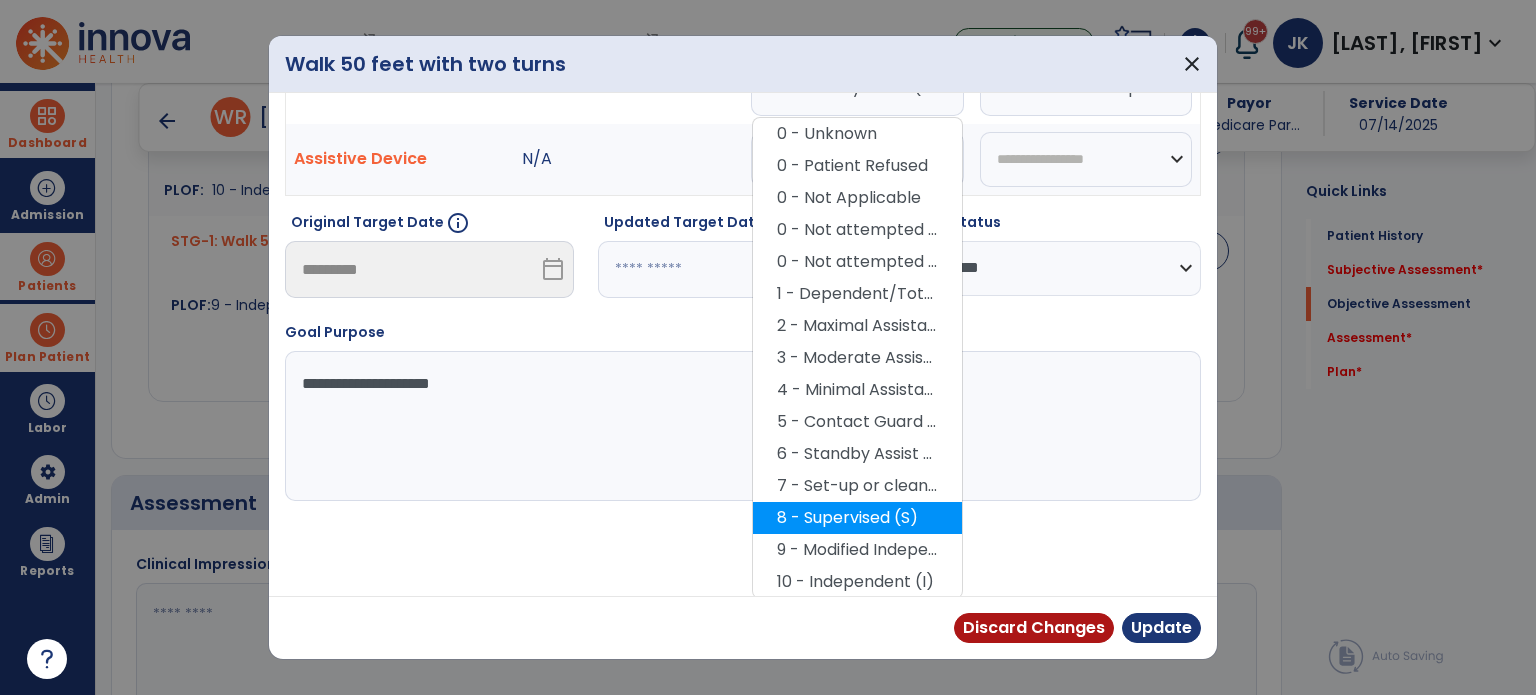 click on "8 - Supervised (S)" at bounding box center (857, 518) 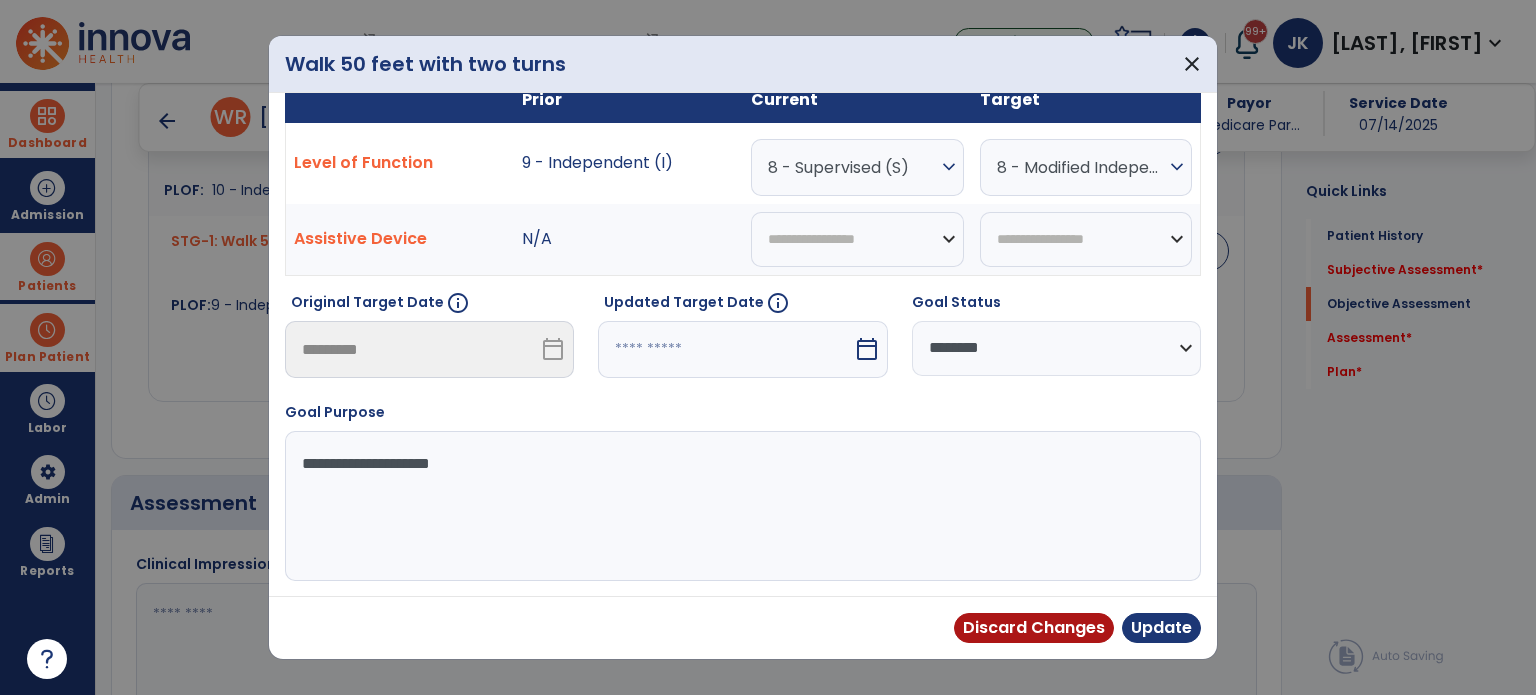 scroll, scrollTop: 29, scrollLeft: 0, axis: vertical 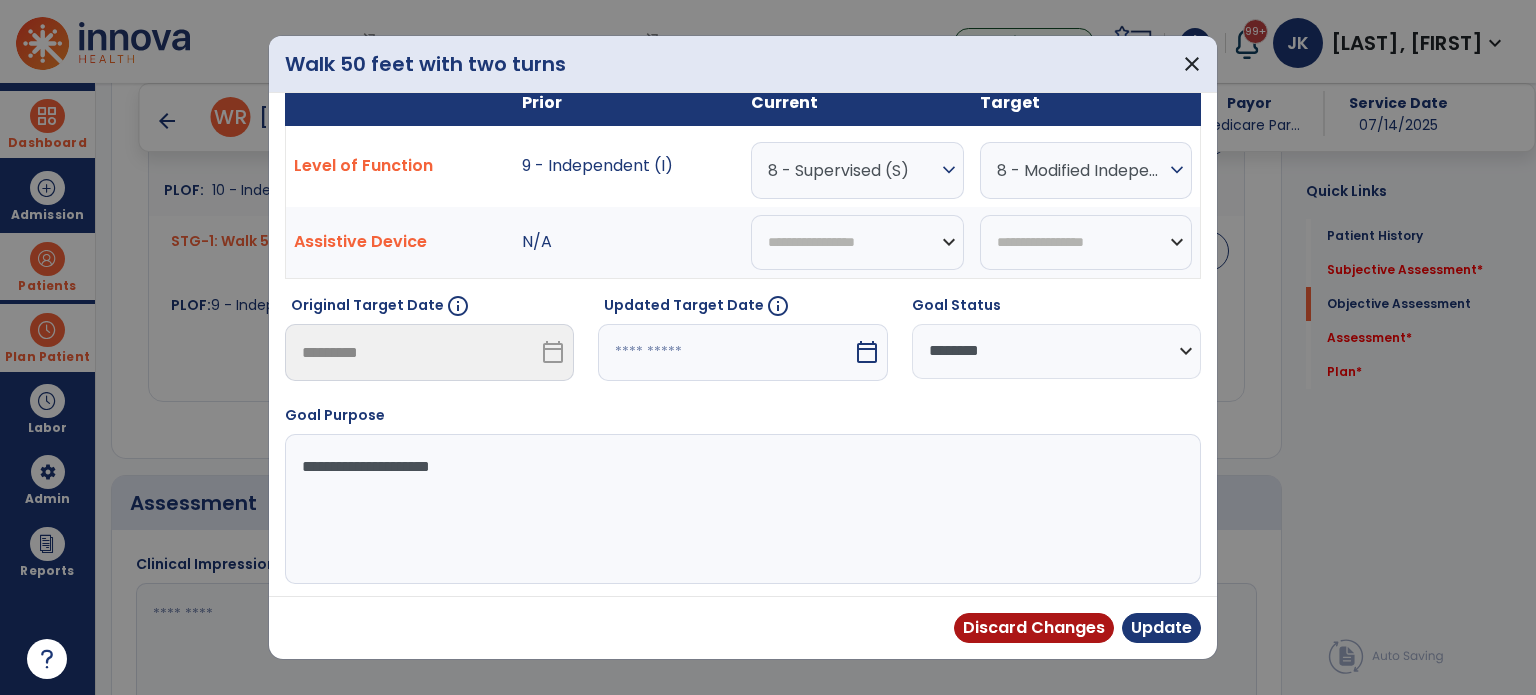 click at bounding box center (725, 352) 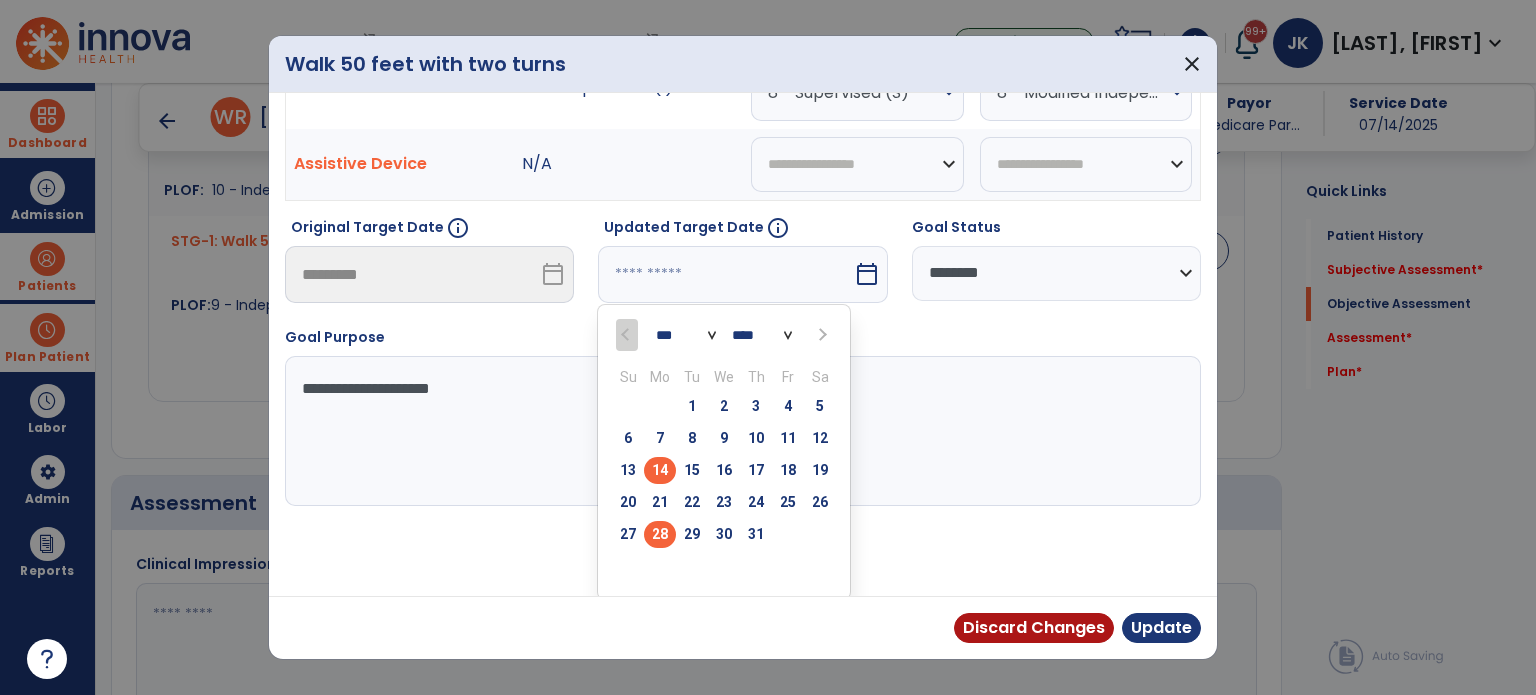 click on "28" at bounding box center [660, 534] 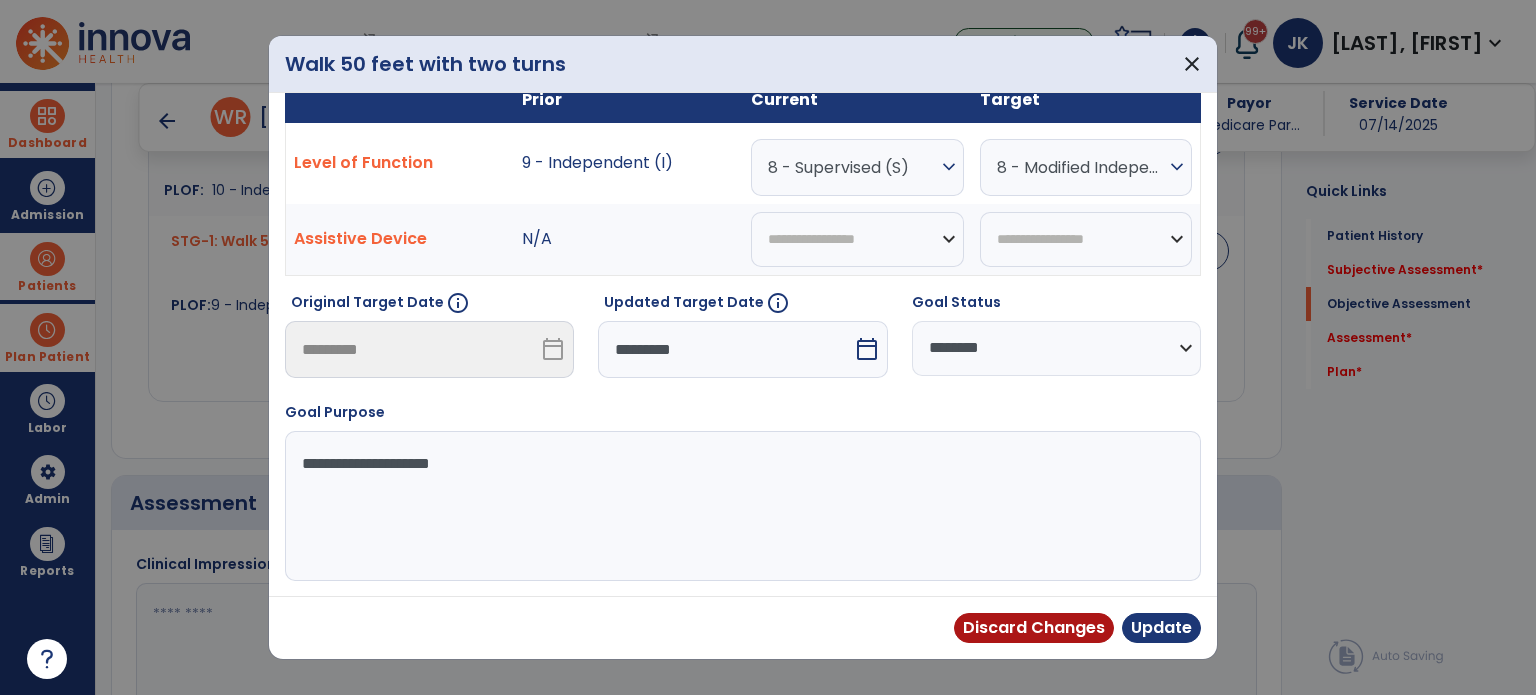 scroll, scrollTop: 29, scrollLeft: 0, axis: vertical 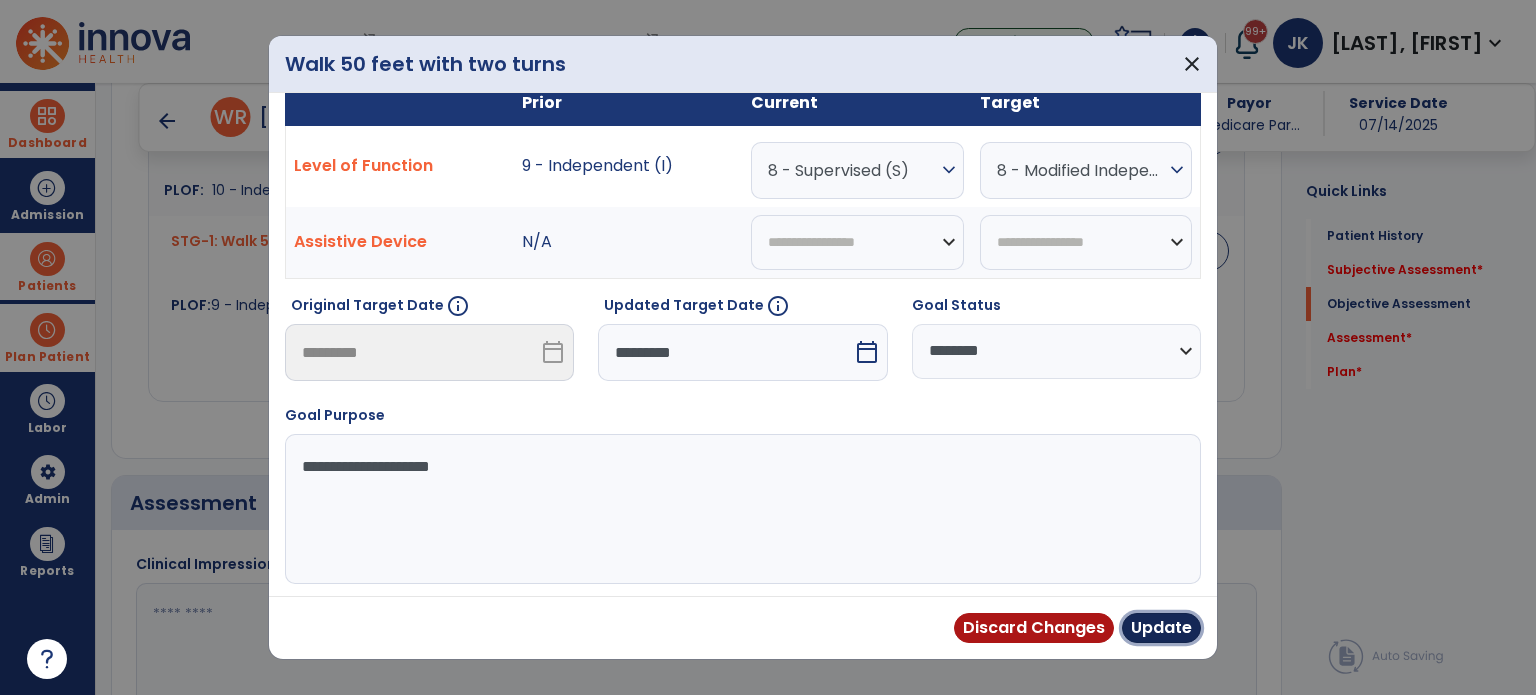 click on "Update" at bounding box center (1161, 628) 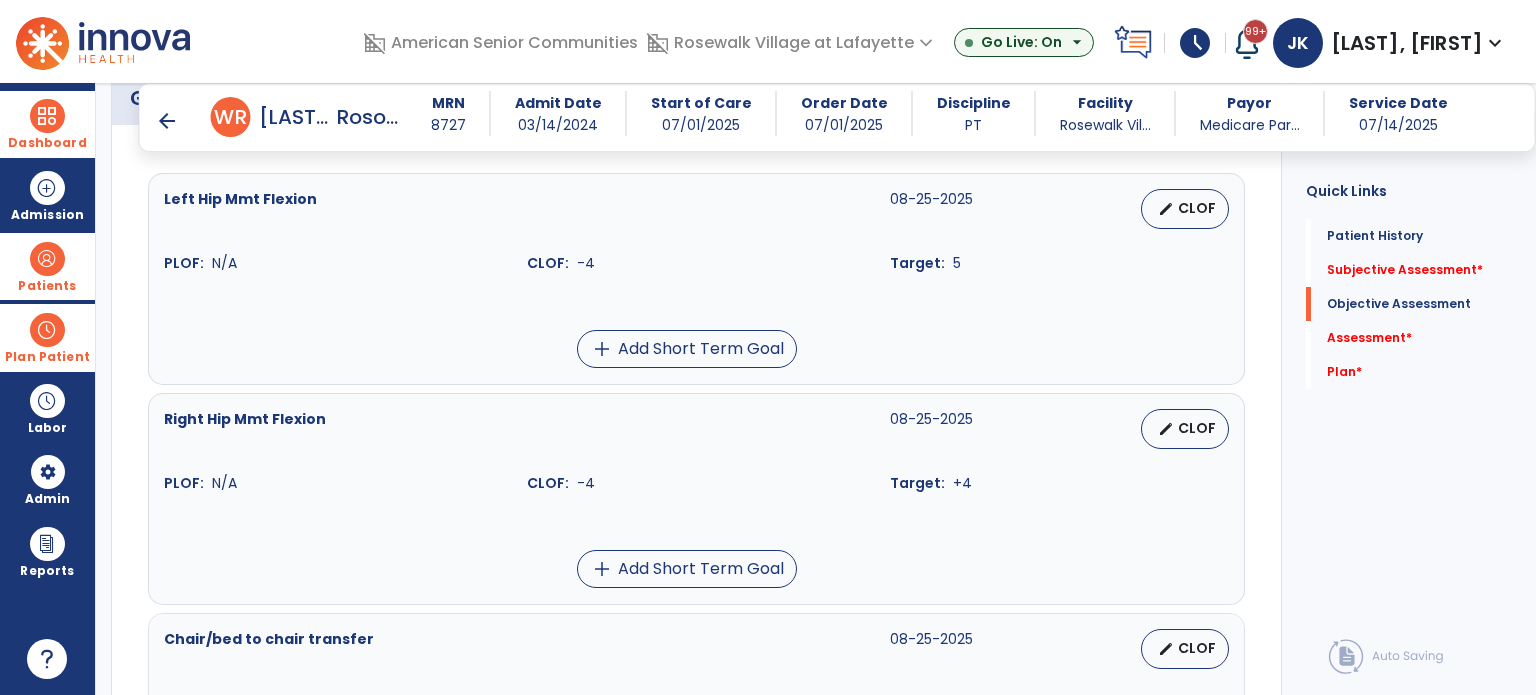 scroll, scrollTop: 1300, scrollLeft: 0, axis: vertical 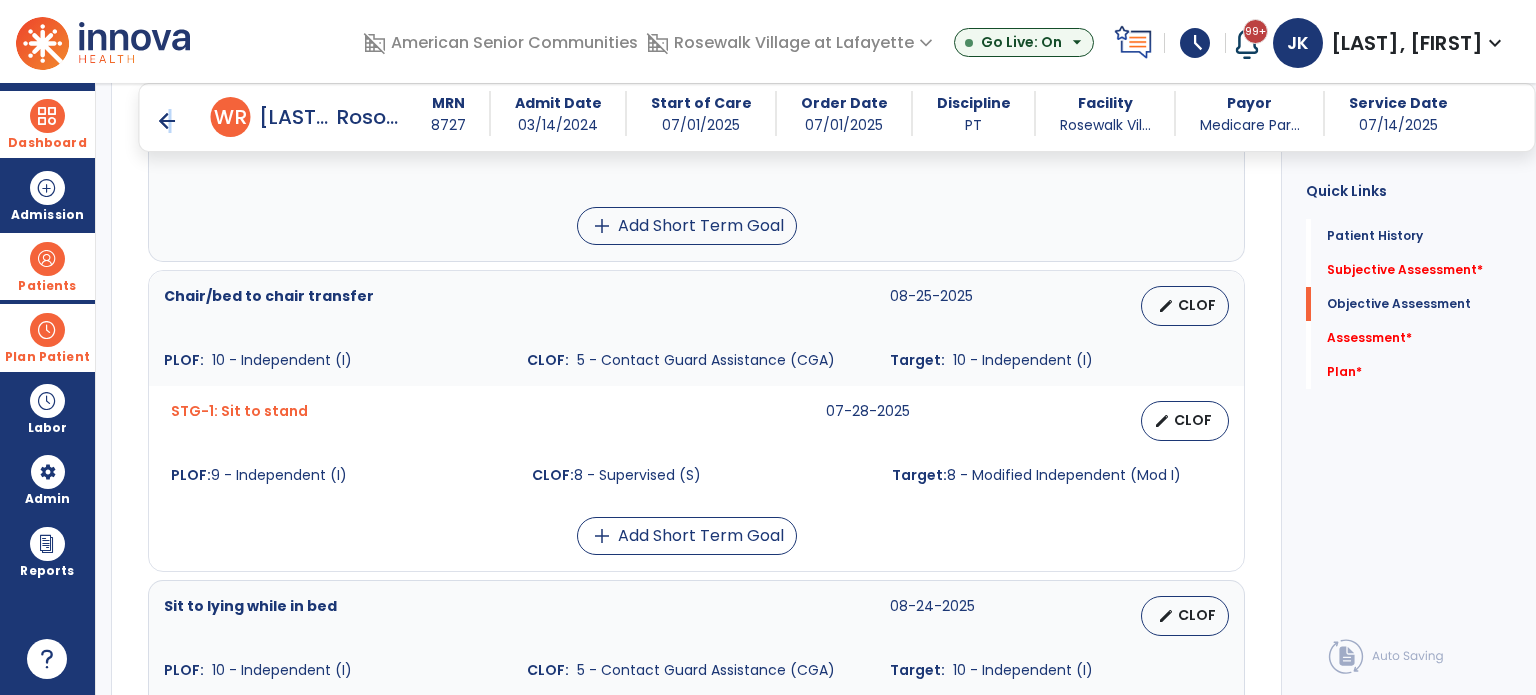 click on "arrow_back" at bounding box center [167, 121] 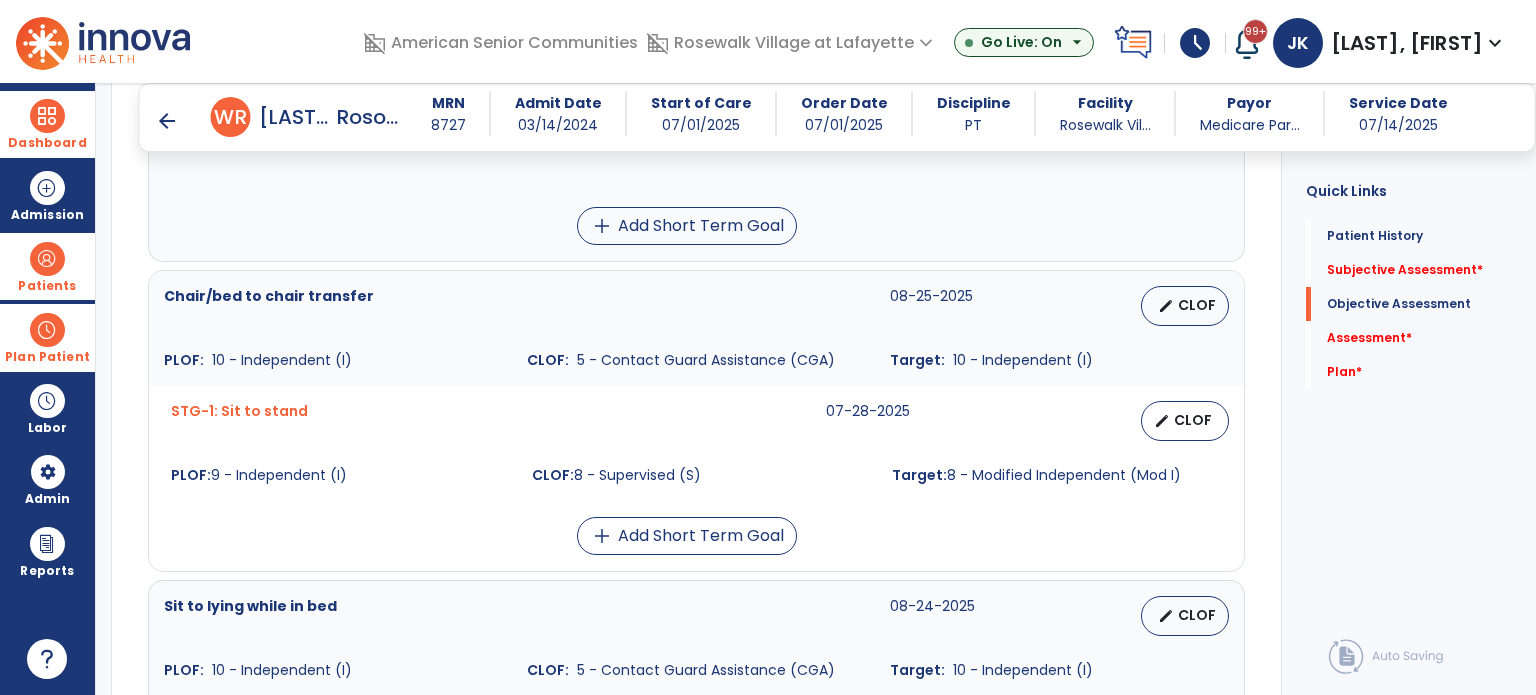 scroll, scrollTop: 0, scrollLeft: 0, axis: both 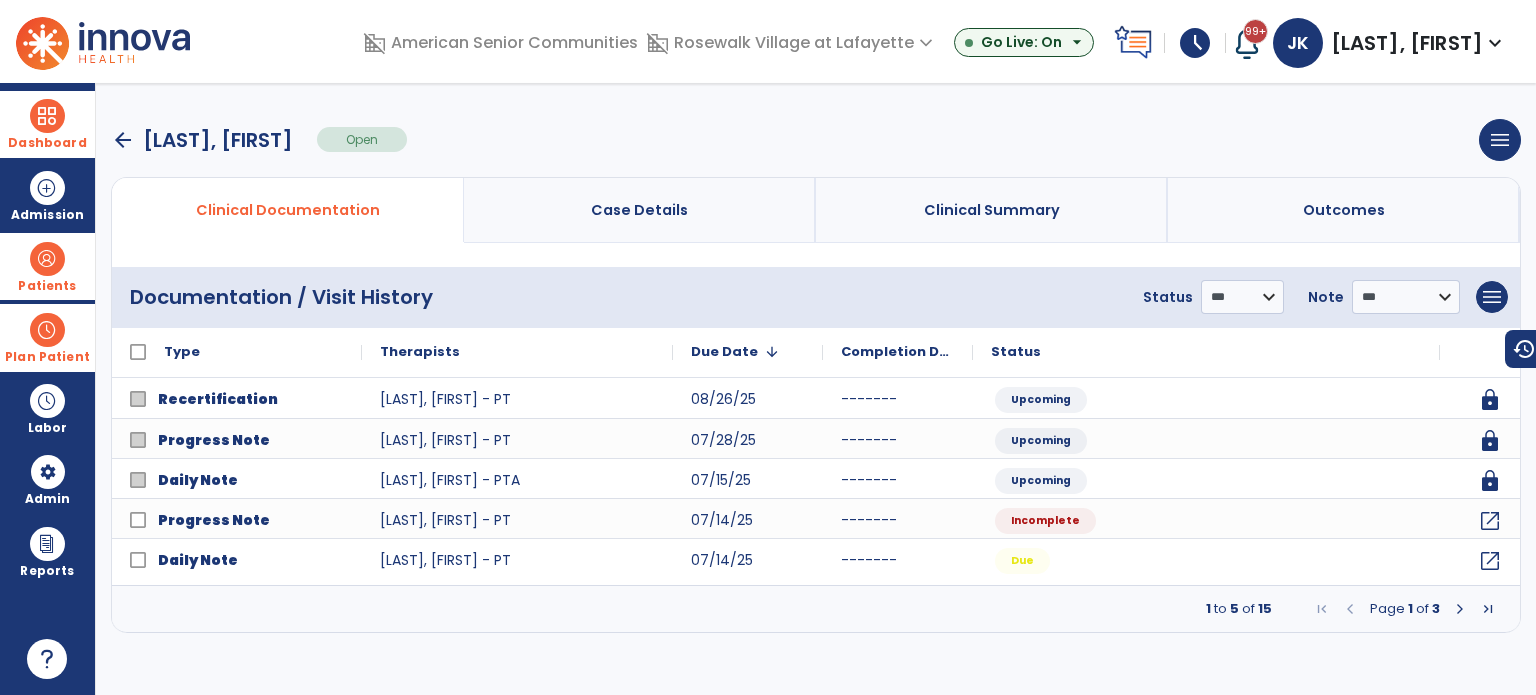 click on "arrow_back" at bounding box center [123, 140] 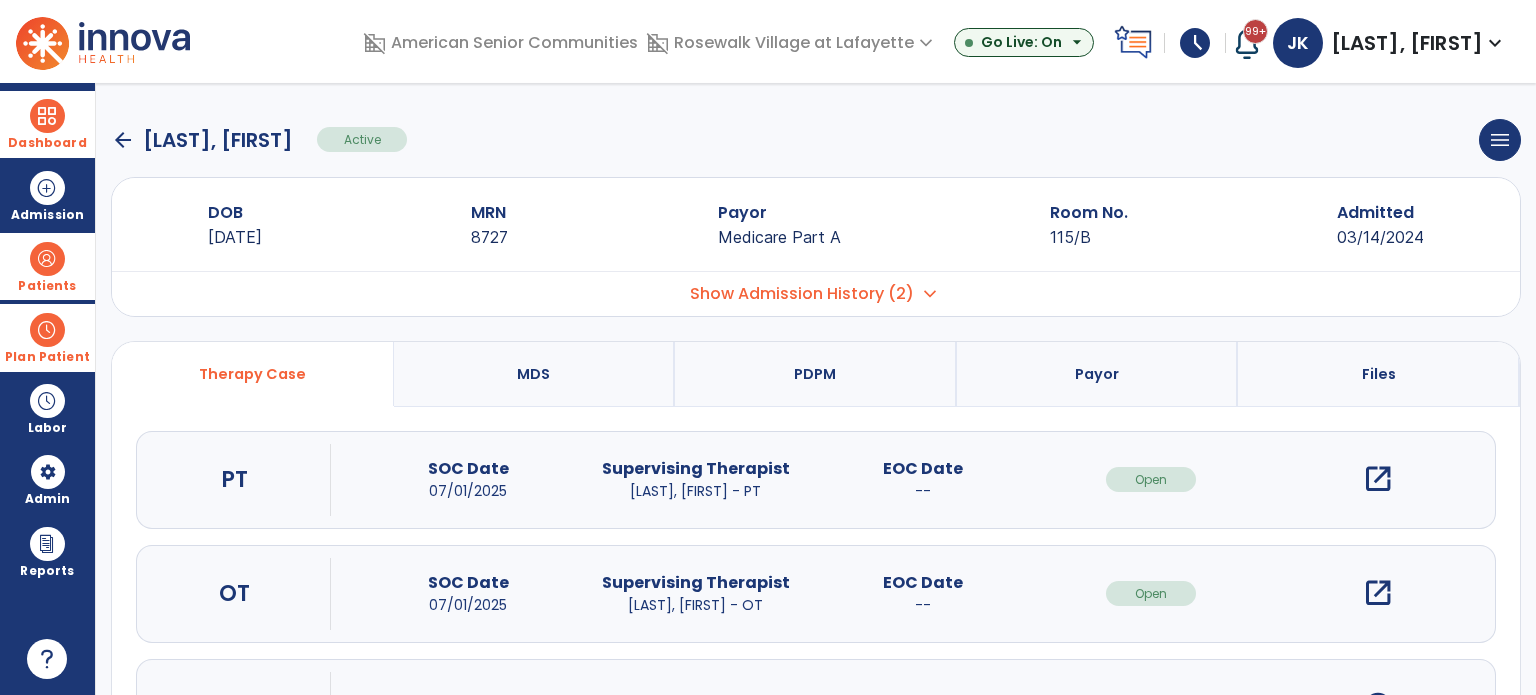 click on "arrow_back" 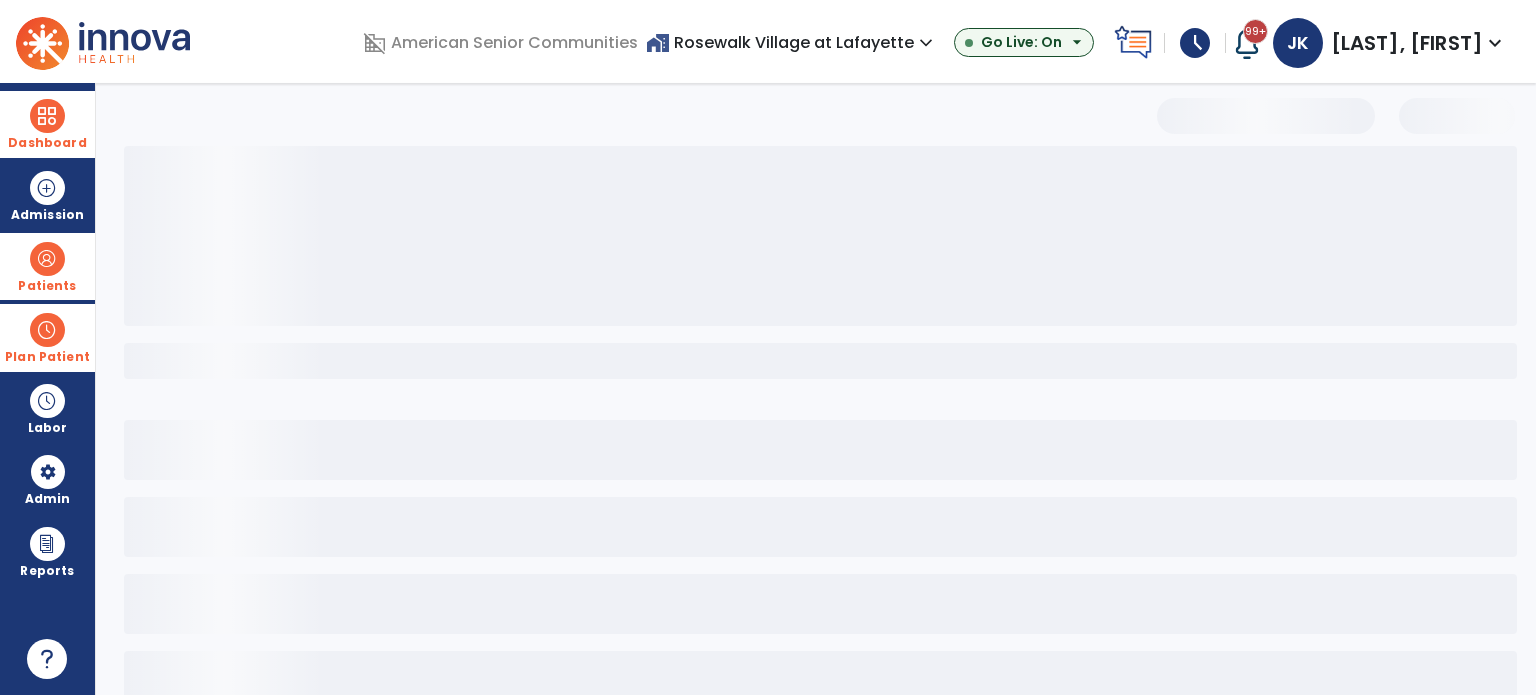 select on "***" 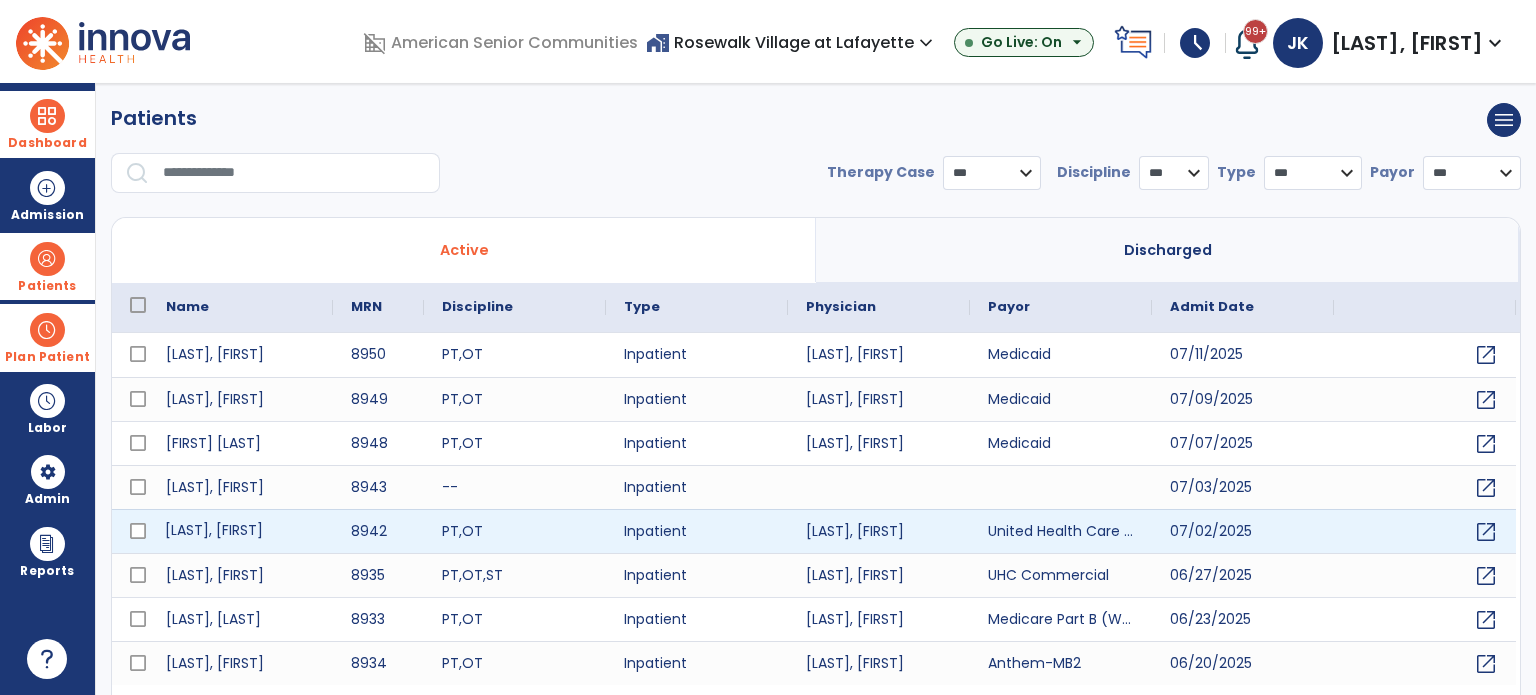 click on "[LAST], [FIRST]" at bounding box center (240, 531) 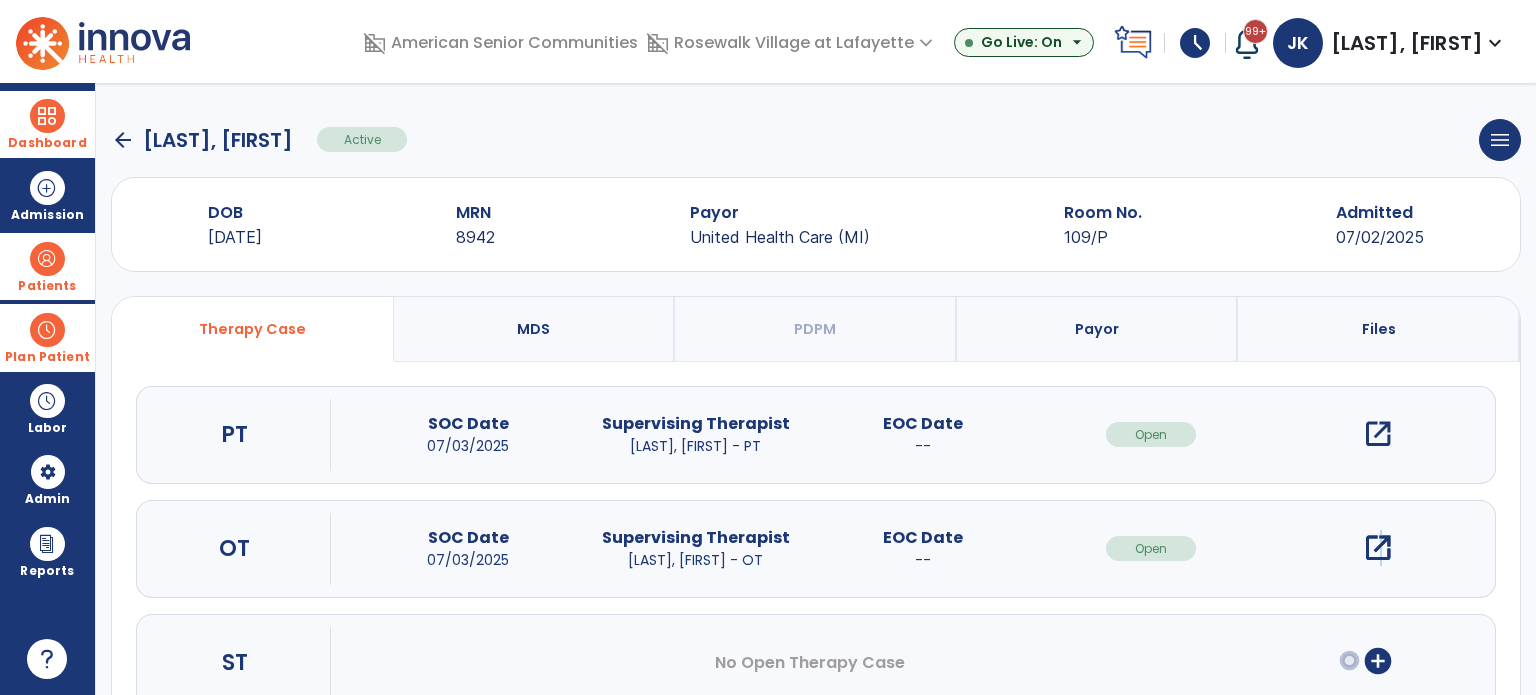click on "open_in_new" at bounding box center [1378, 548] 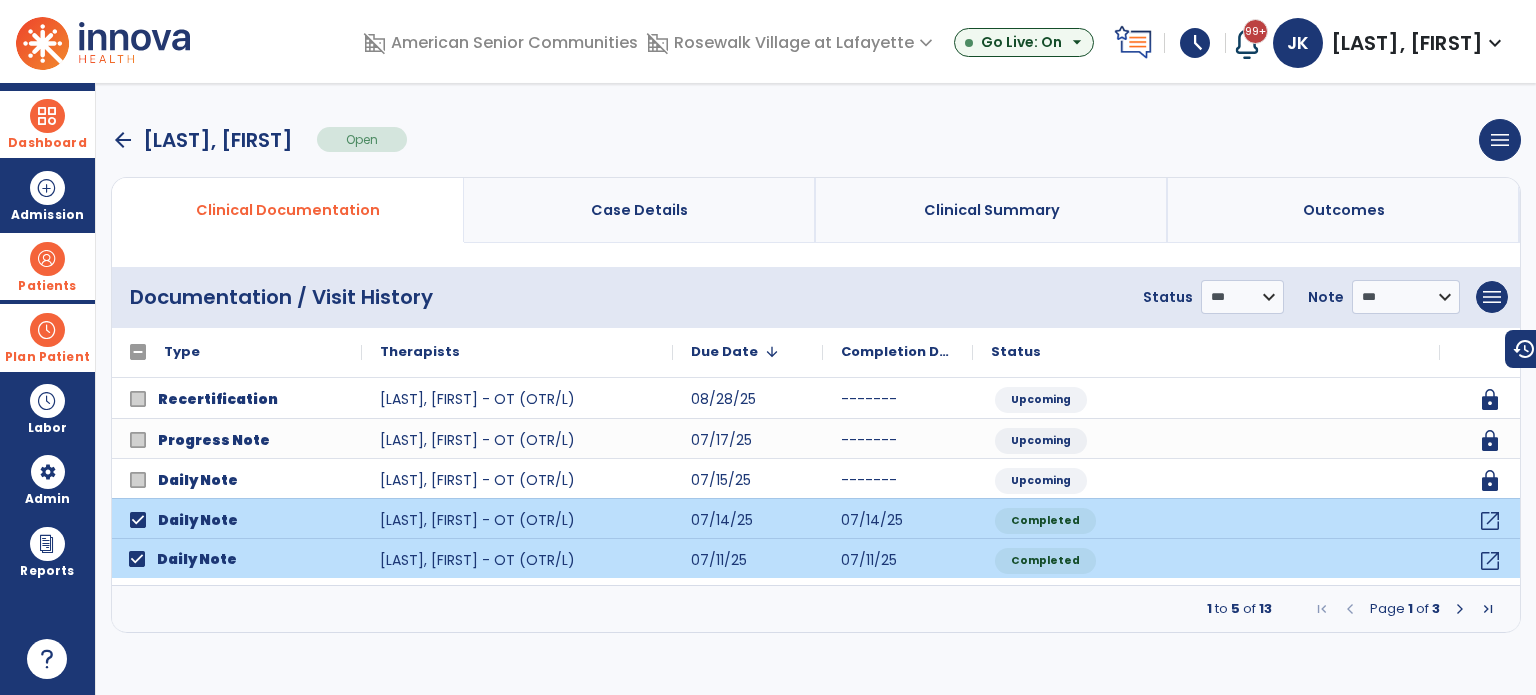 click at bounding box center [1460, 609] 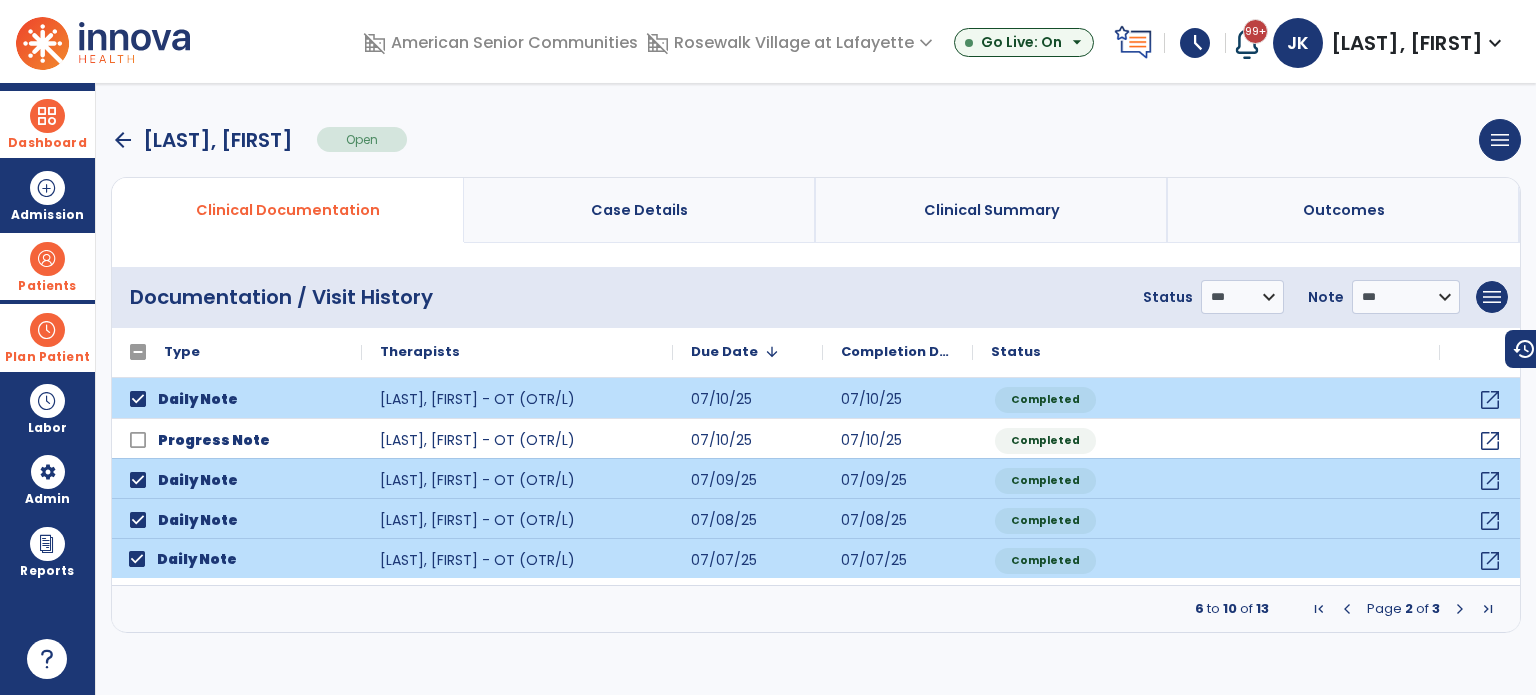 drag, startPoint x: 1458, startPoint y: 606, endPoint x: 1441, endPoint y: 606, distance: 17 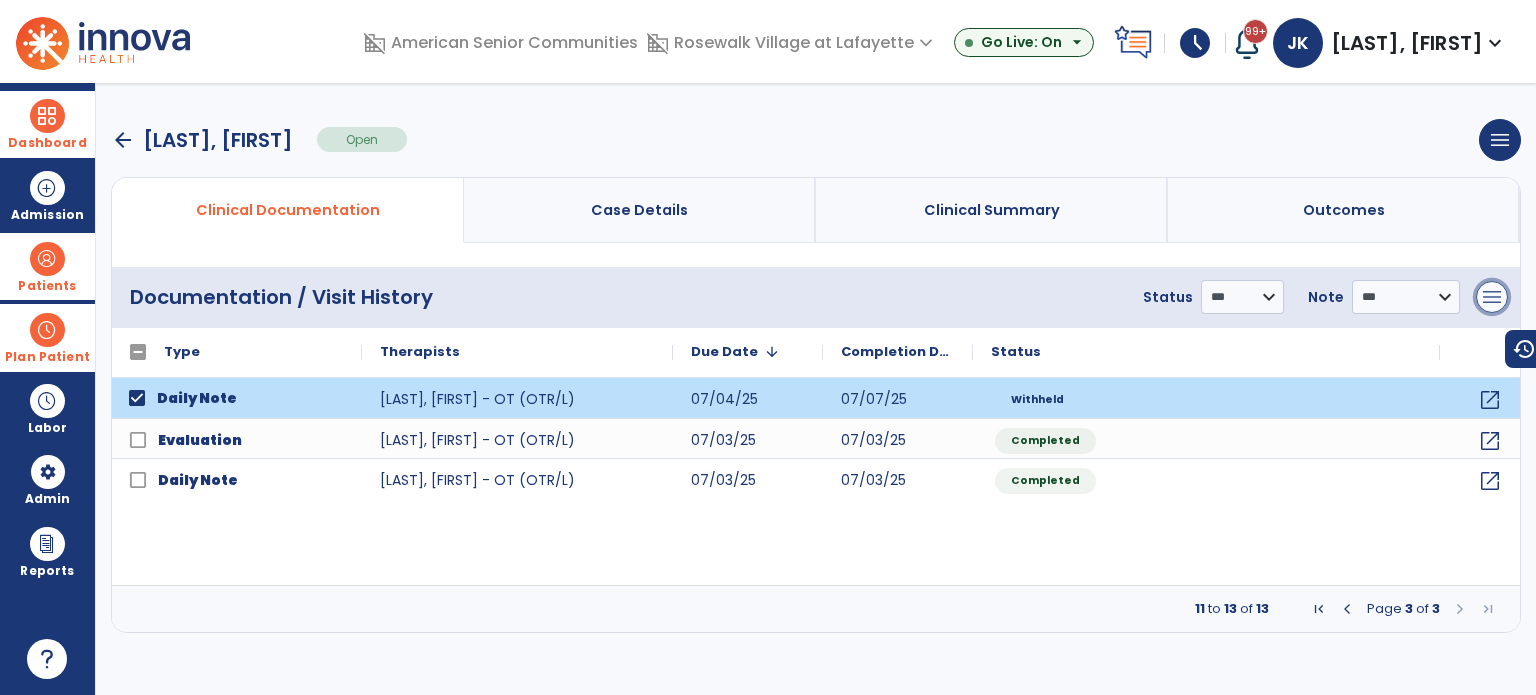 click on "menu" at bounding box center [1492, 297] 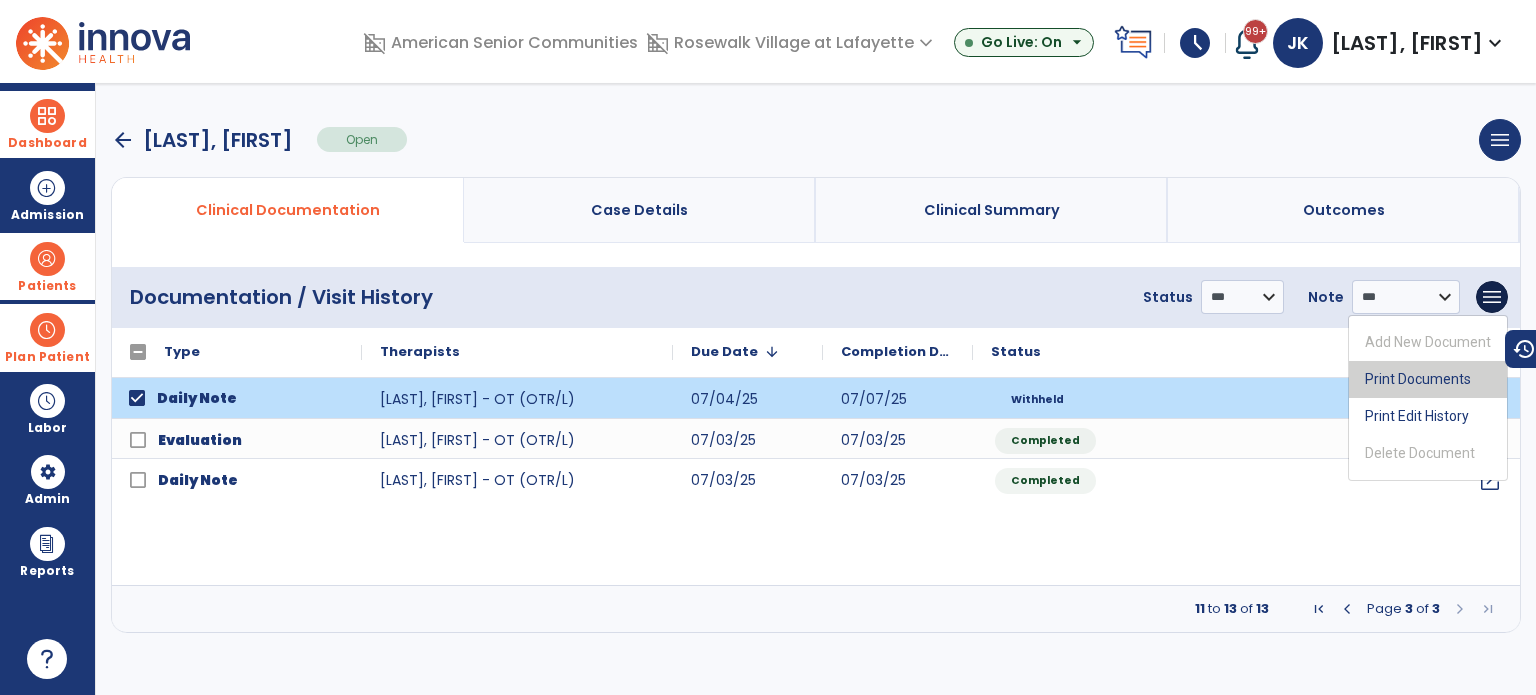 click on "Print Documents" at bounding box center [1428, 379] 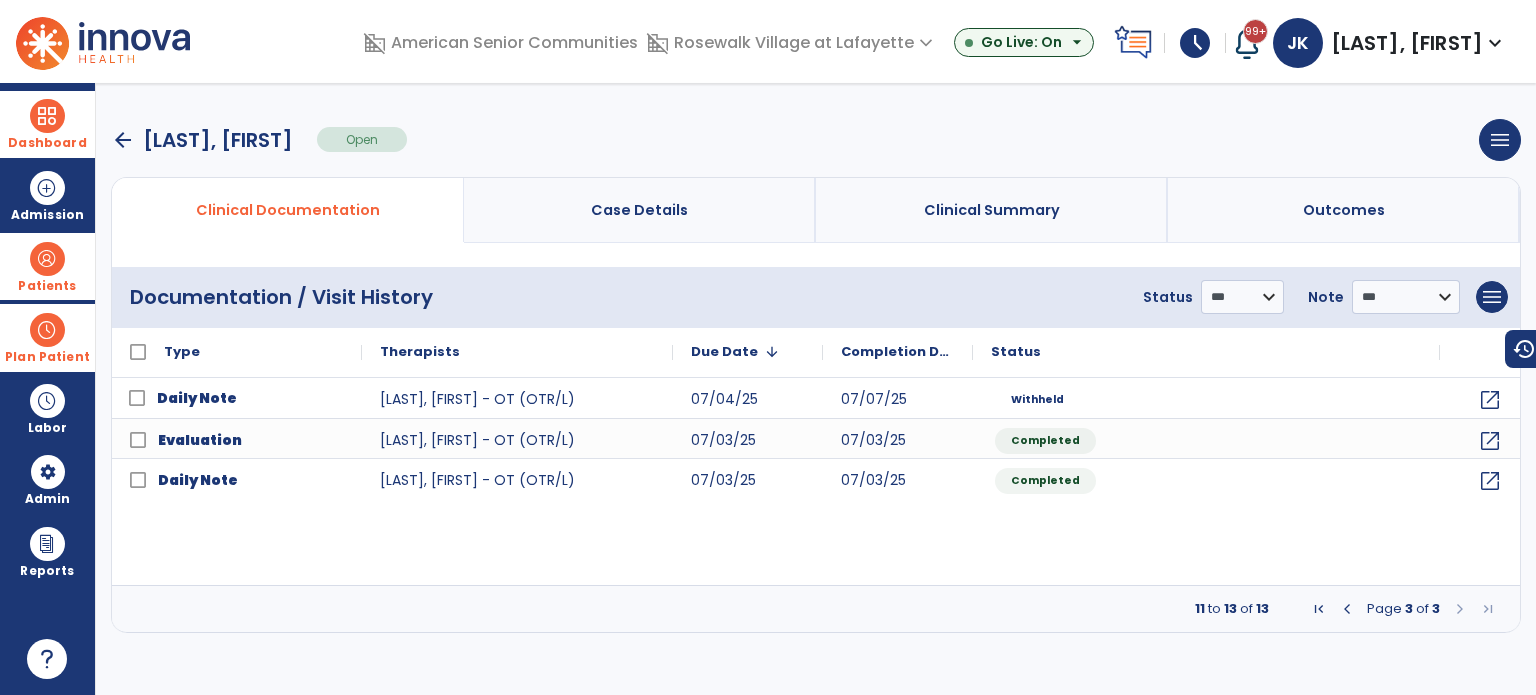 click on "Dashboard" at bounding box center (47, 143) 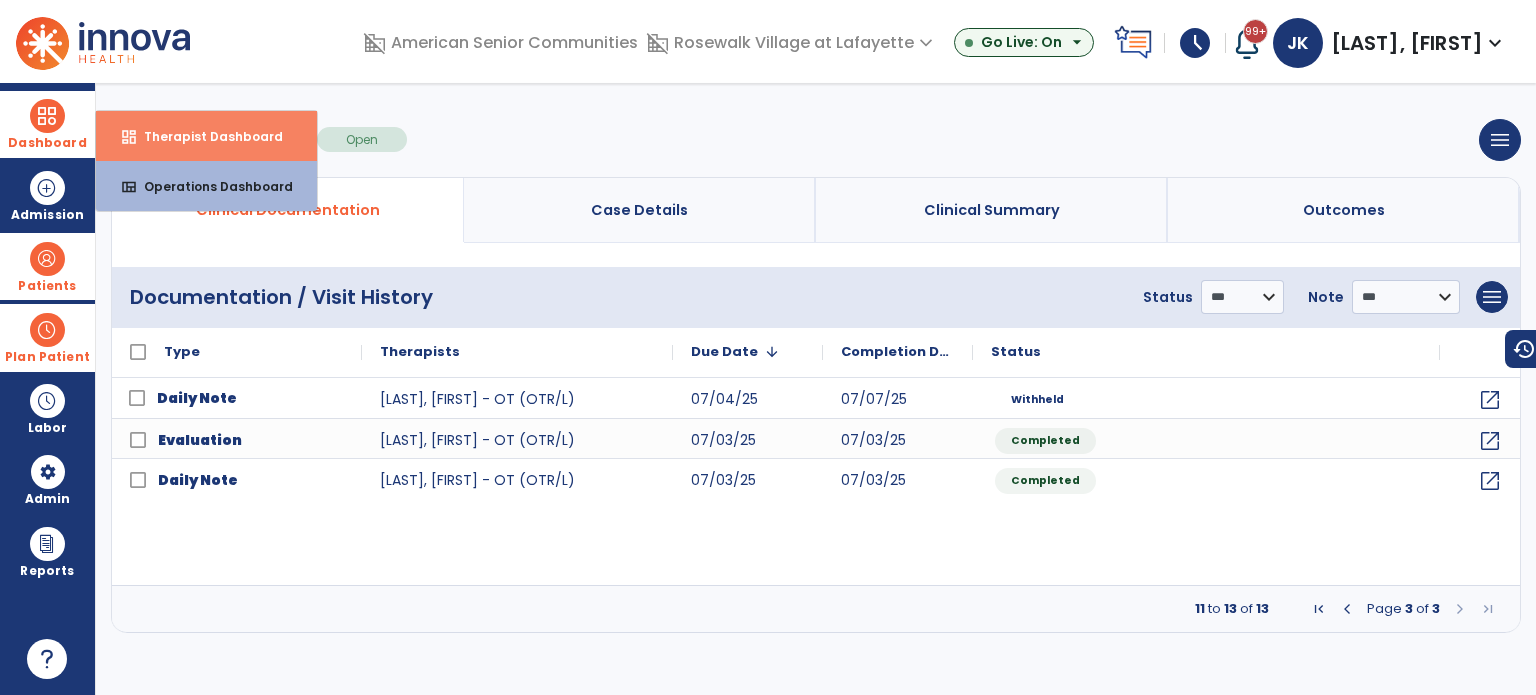 click on "dashboard" at bounding box center (129, 137) 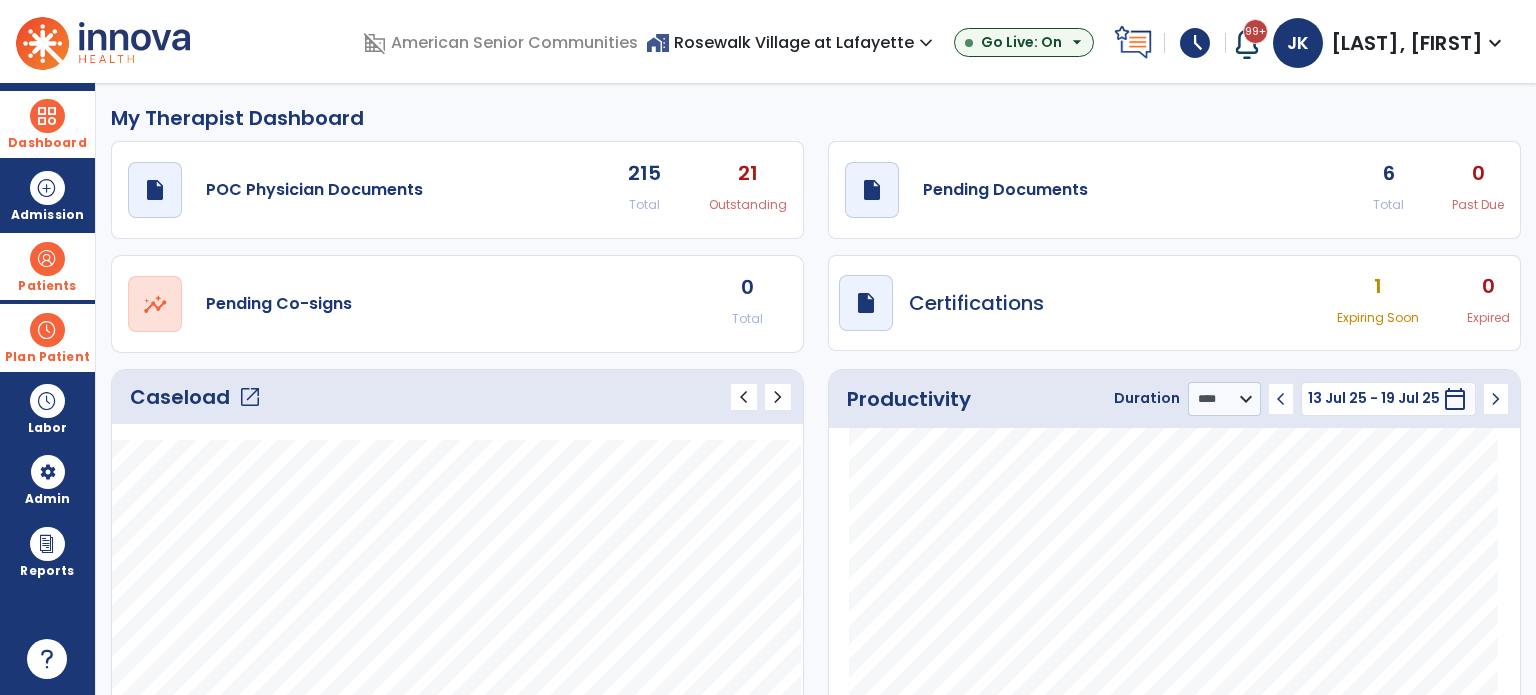 drag, startPoint x: 39, startPoint y: 267, endPoint x: 118, endPoint y: 267, distance: 79 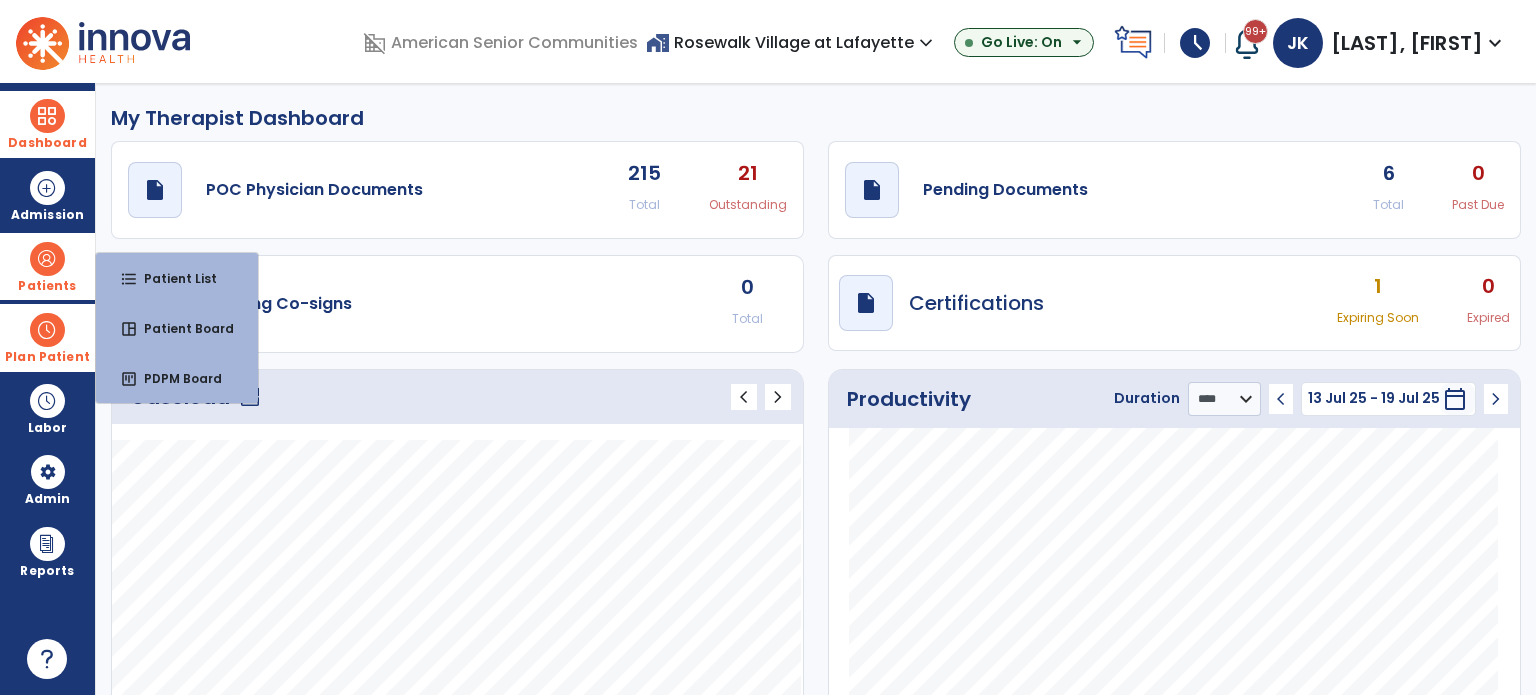 click on "format_list_bulleted  Patient List" at bounding box center (177, 278) 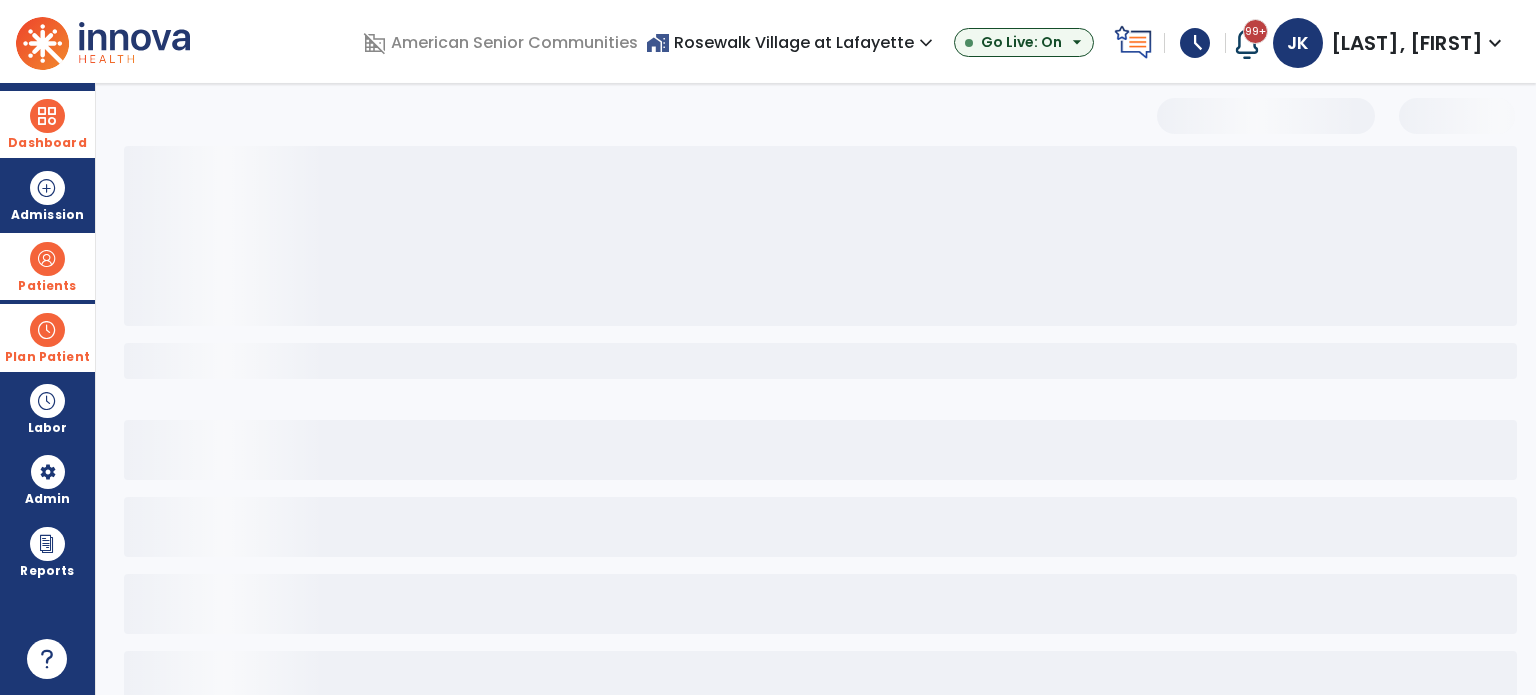 select on "***" 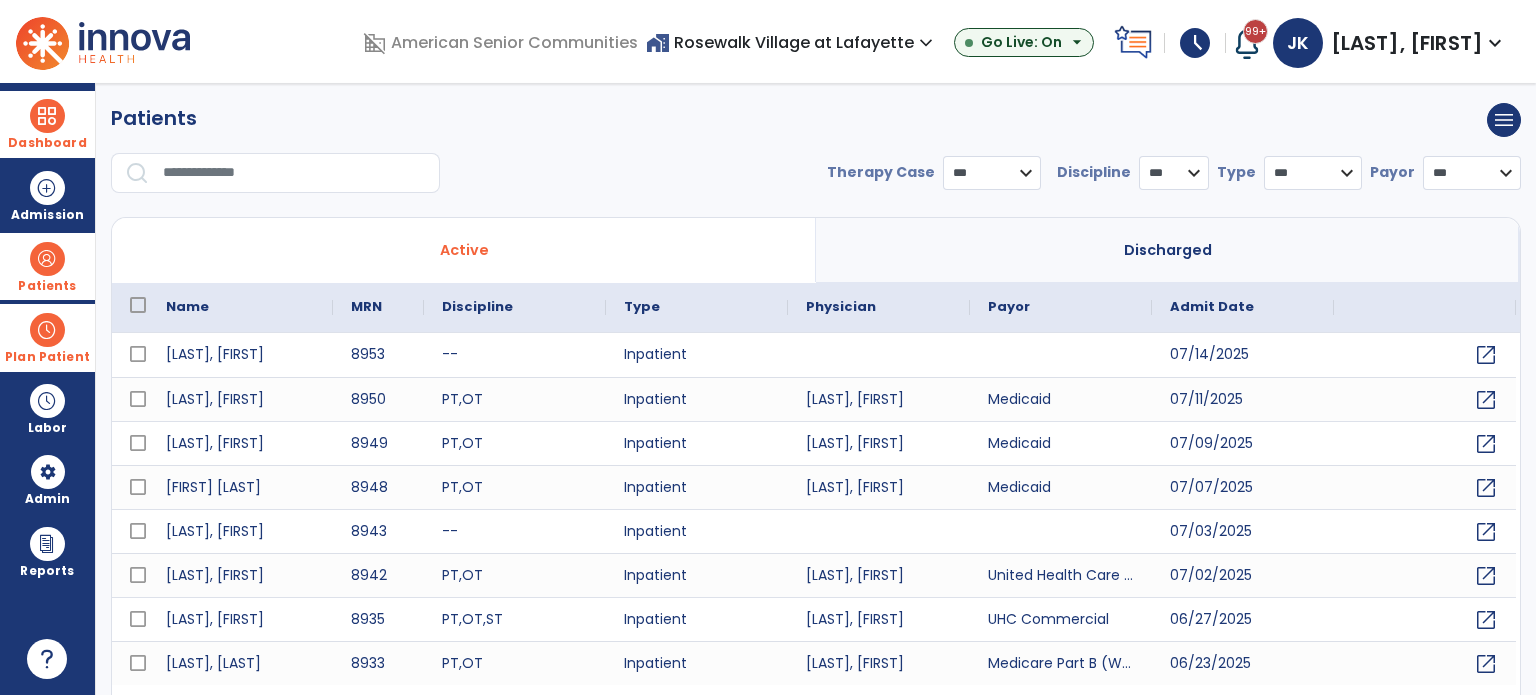click at bounding box center [294, 173] 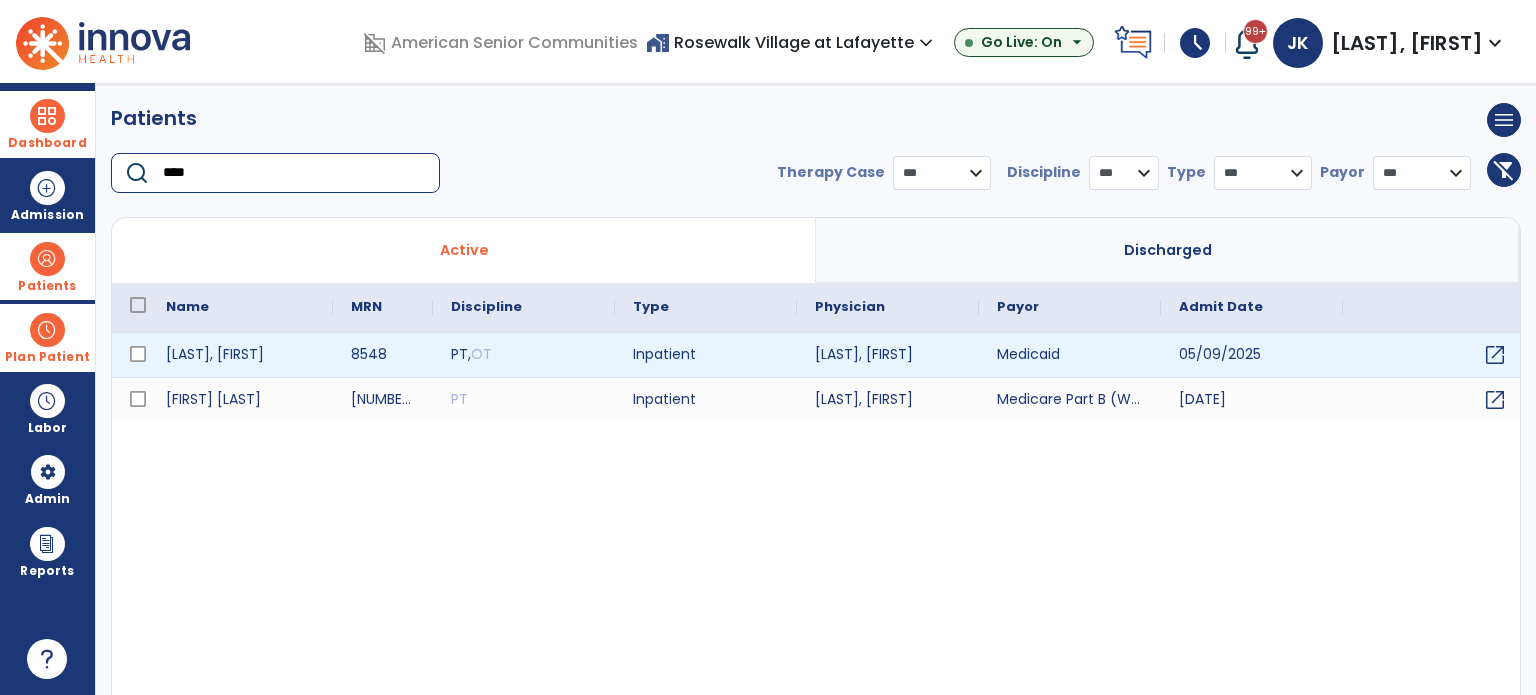type on "****" 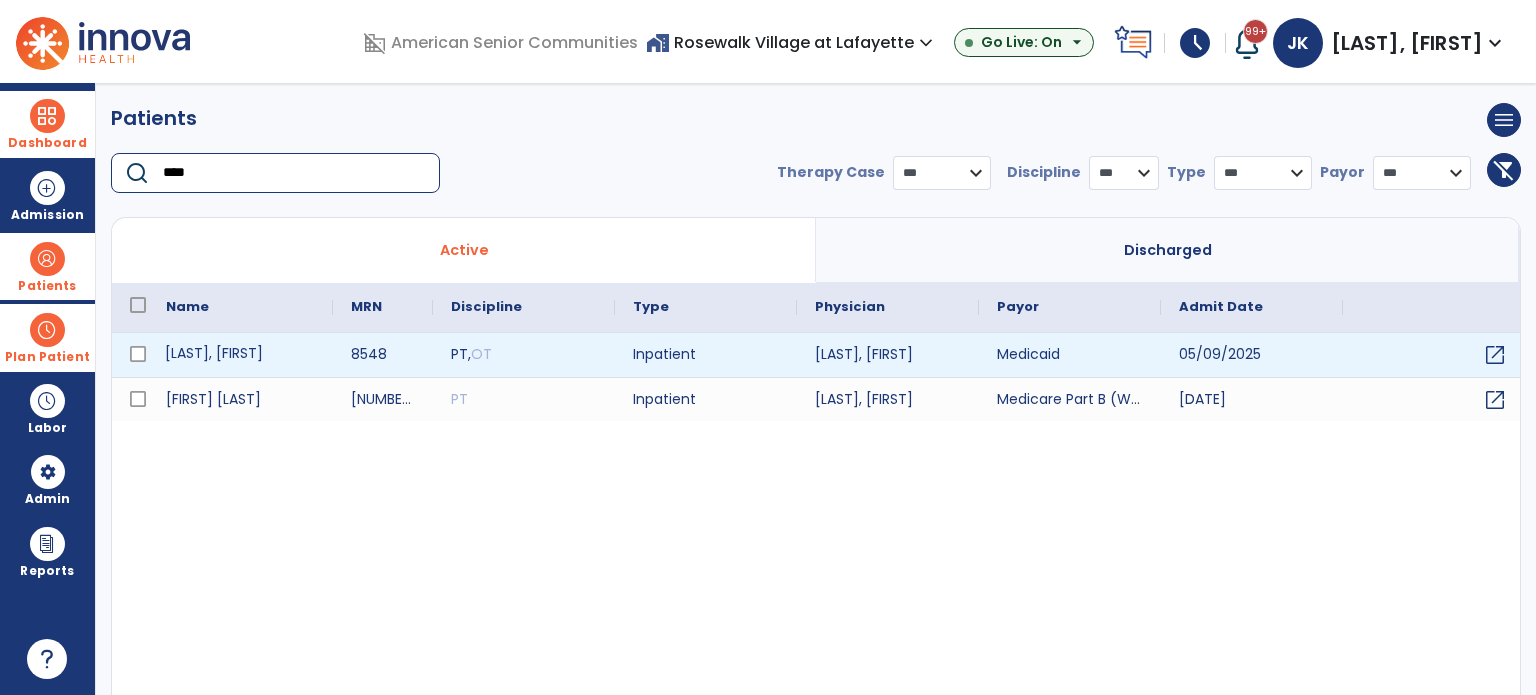 click on "[LAST], [FIRST]" at bounding box center [240, 355] 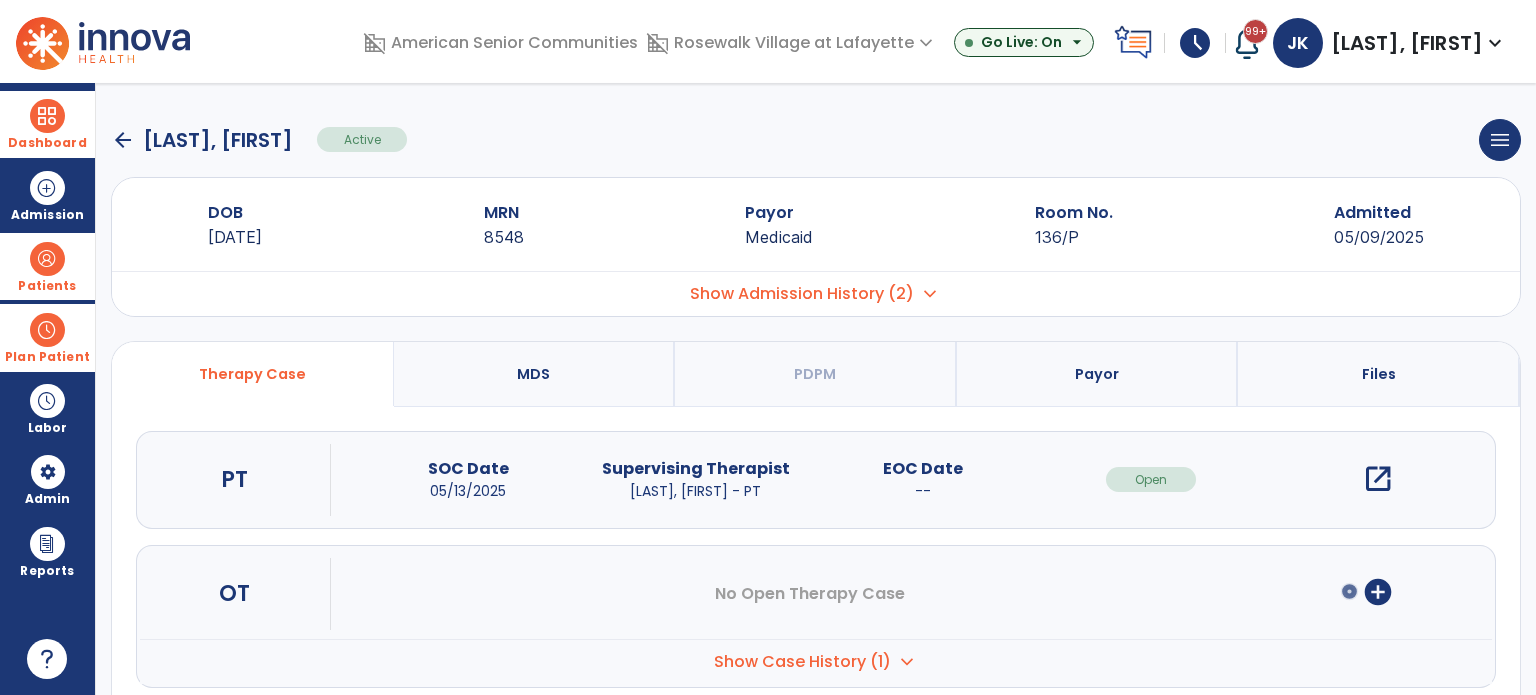 click on "open_in_new" at bounding box center [1378, 479] 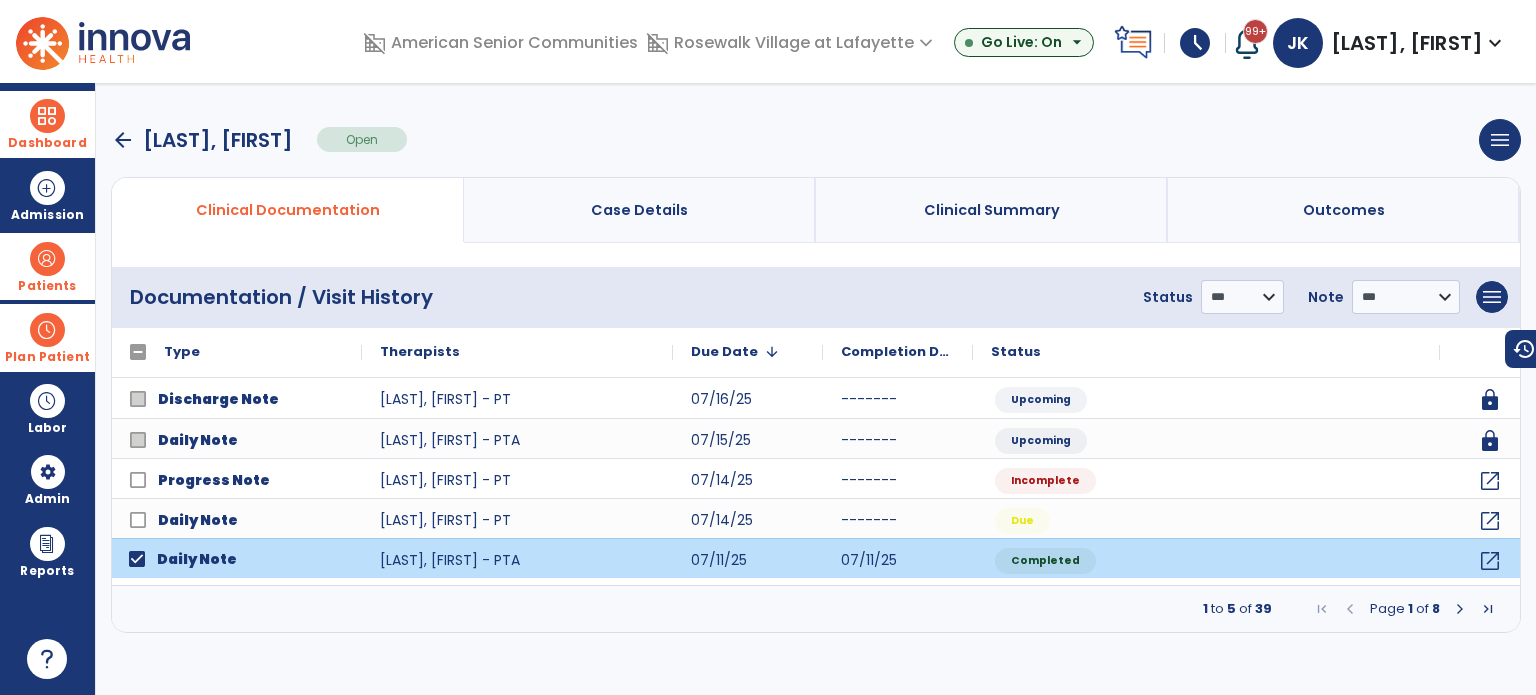 click at bounding box center [1460, 609] 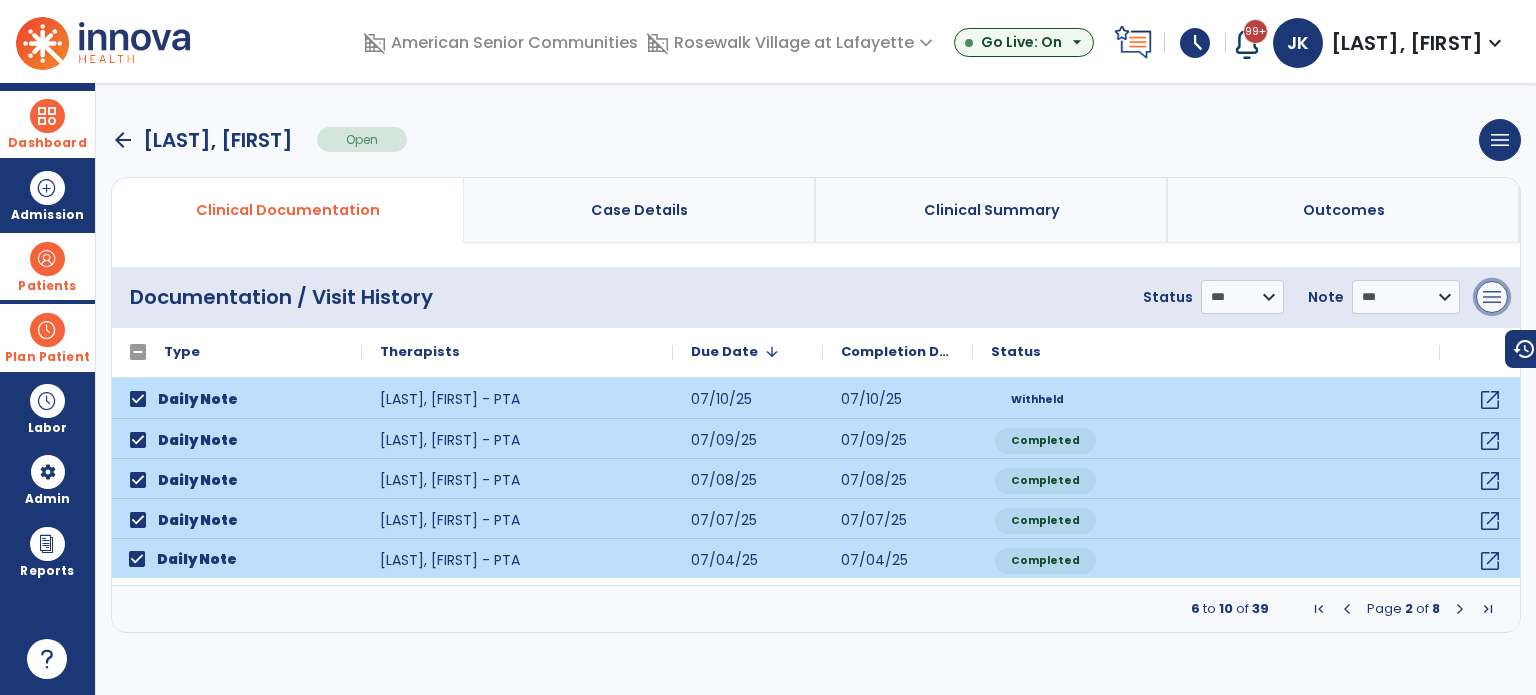 click on "menu" at bounding box center (1492, 297) 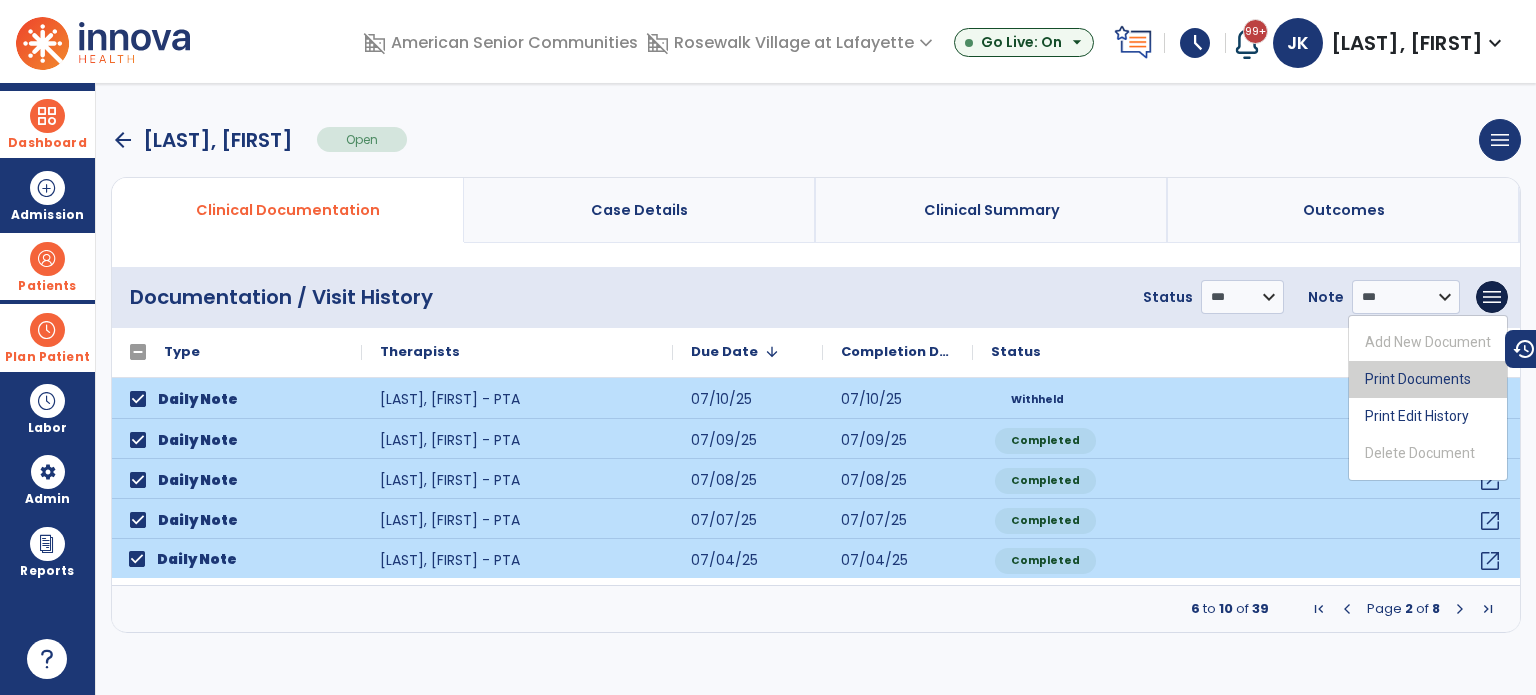 click on "Print Documents" at bounding box center [1428, 379] 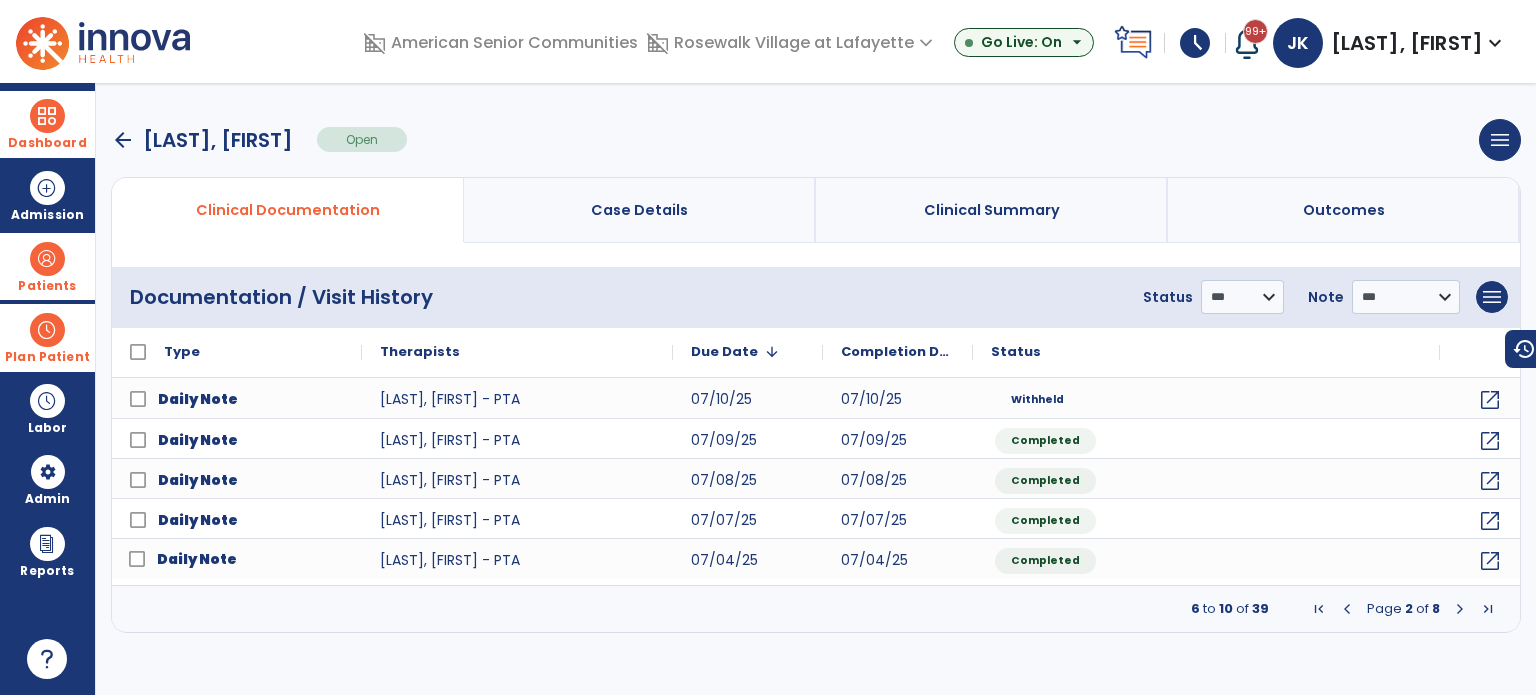 click at bounding box center (1347, 609) 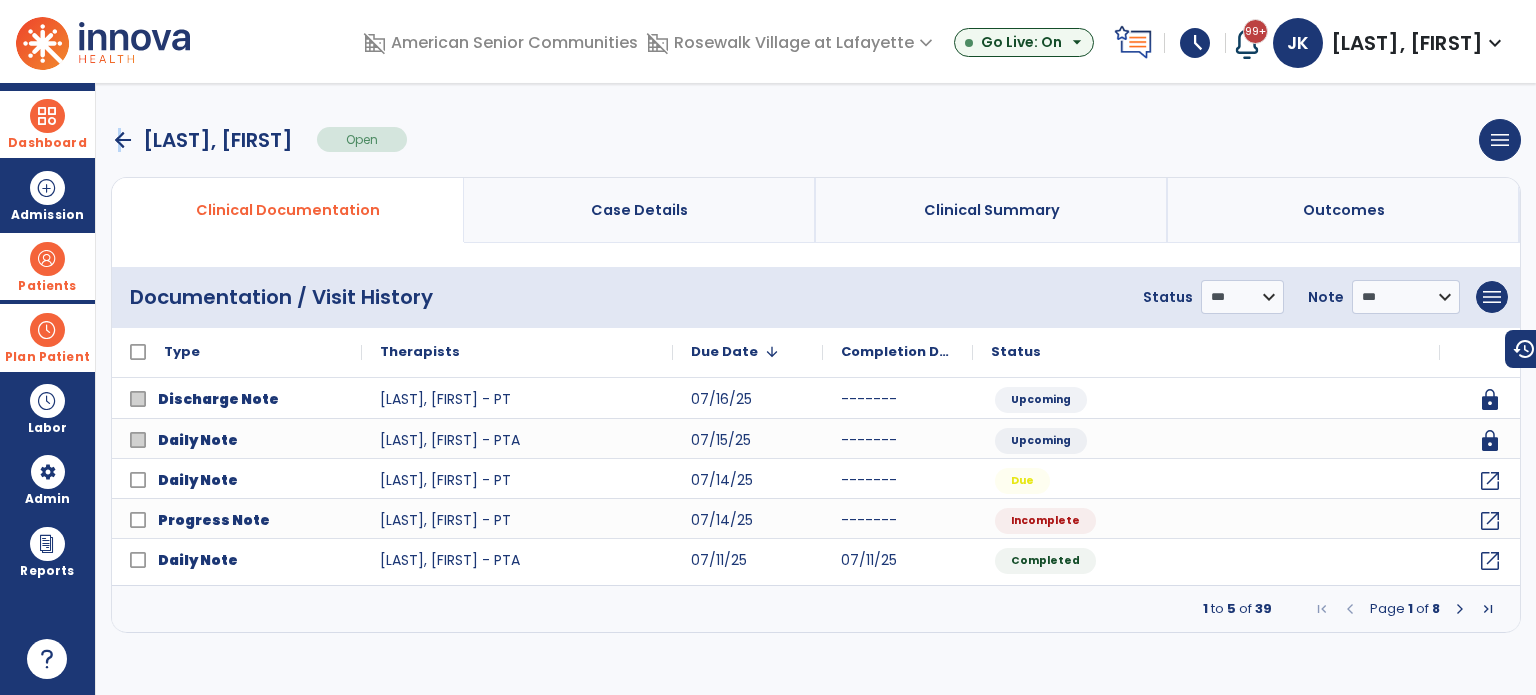 click on "arrow_back" at bounding box center [123, 140] 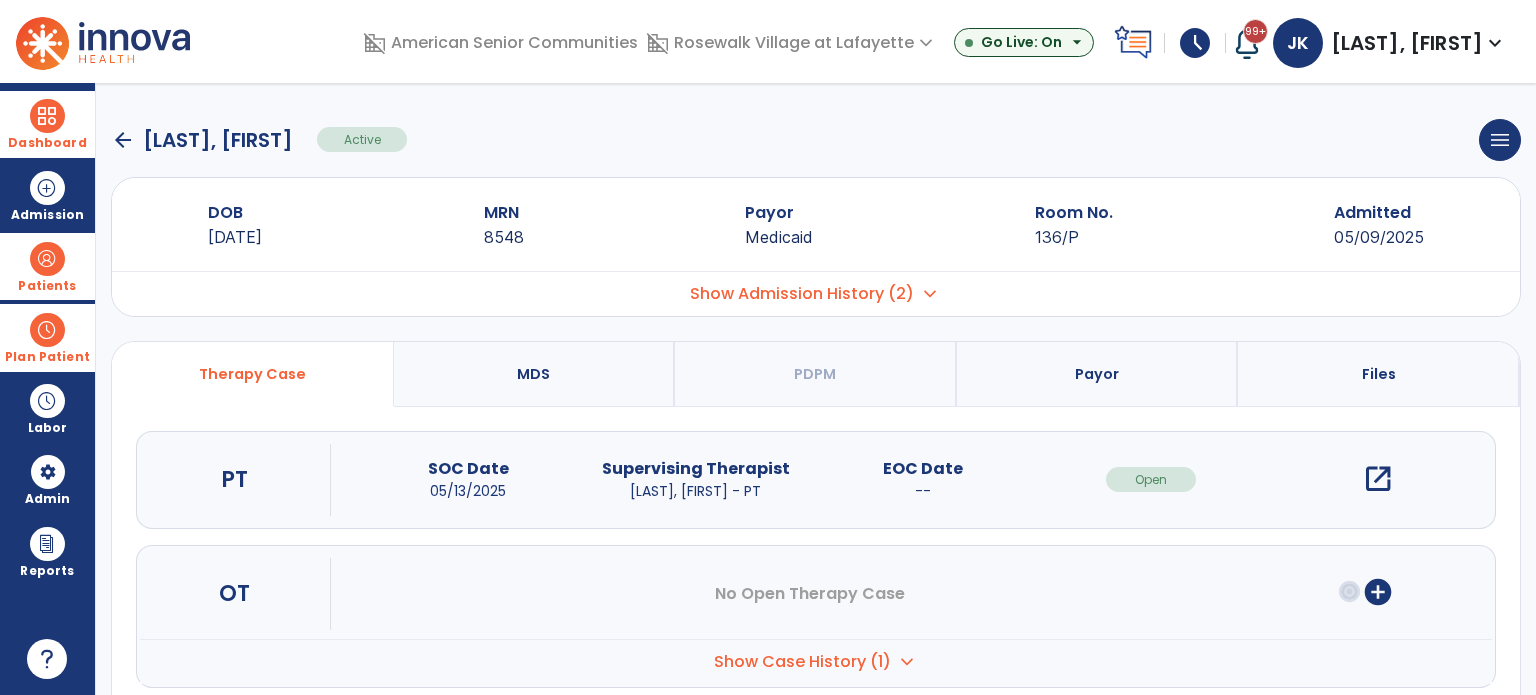 click on "arrow_back" 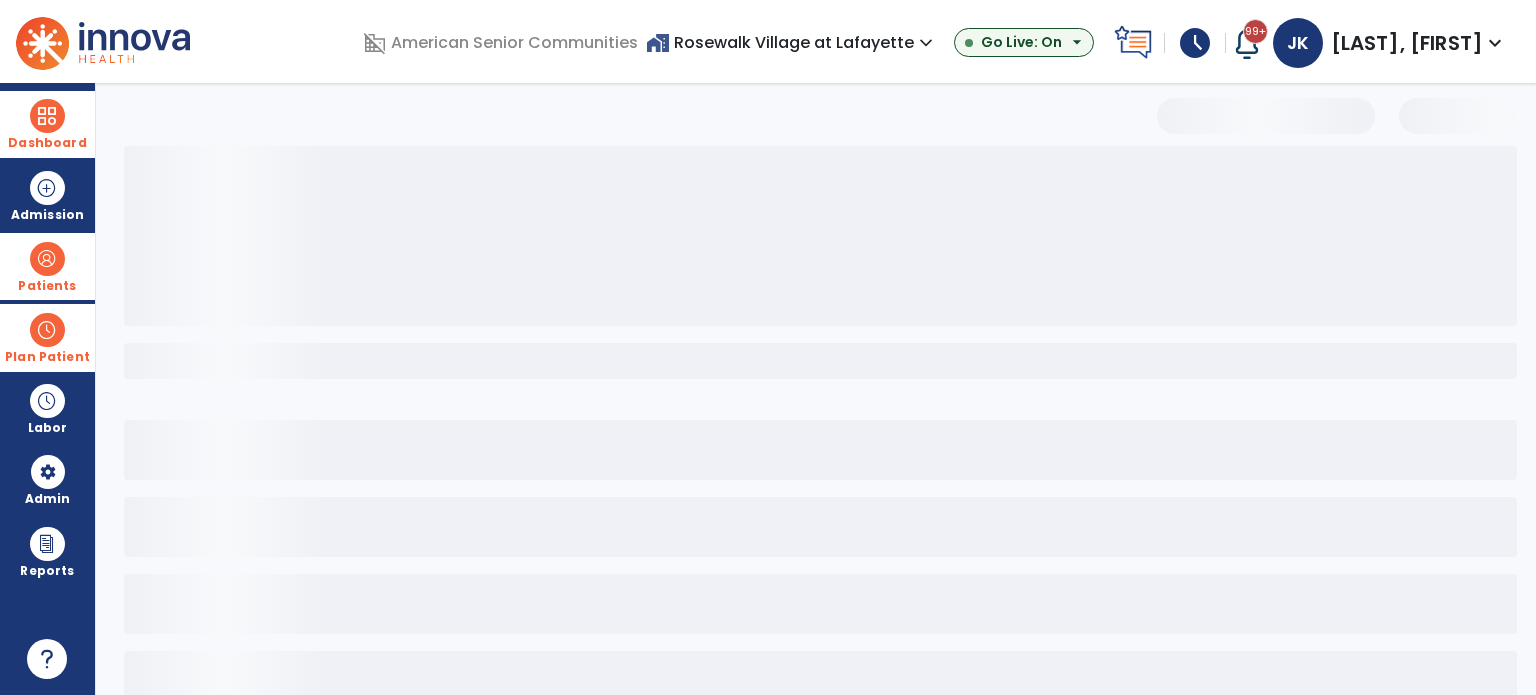 select on "***" 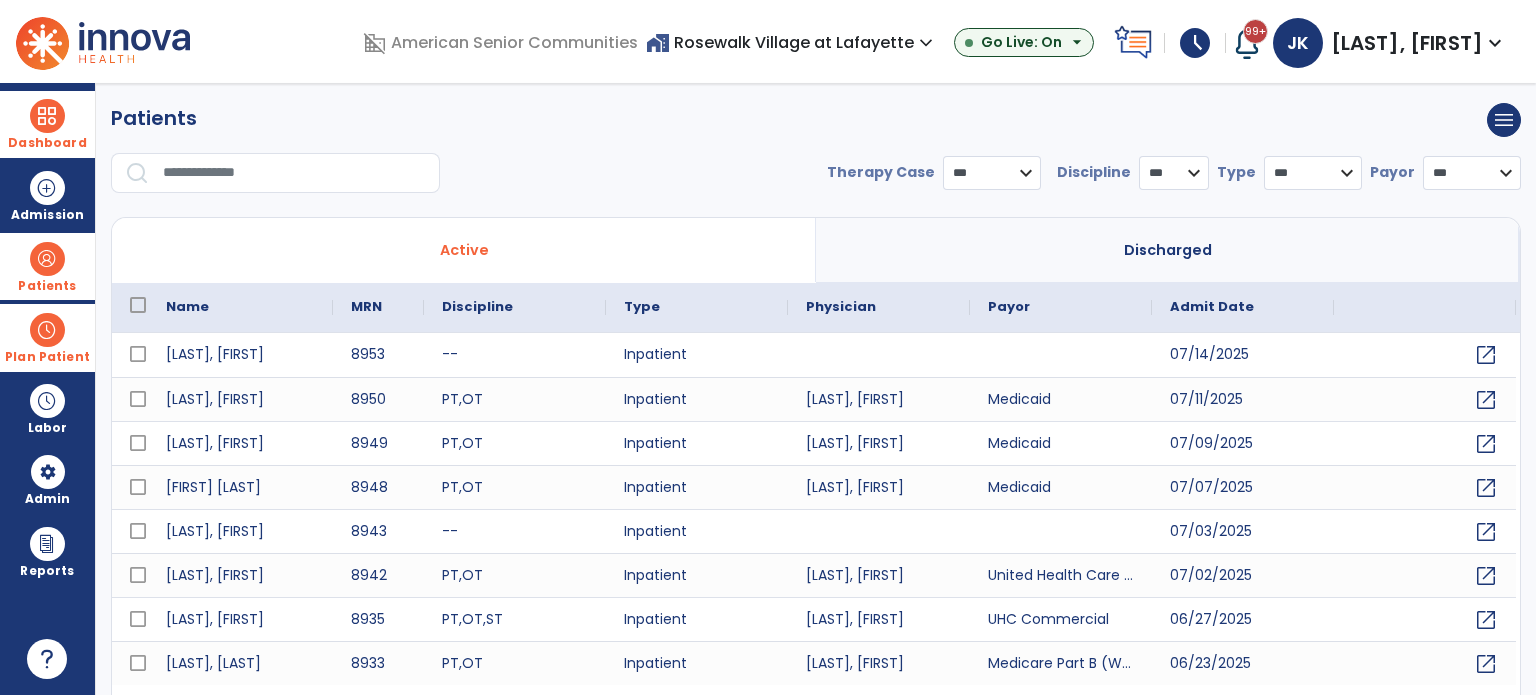 click at bounding box center (47, 259) 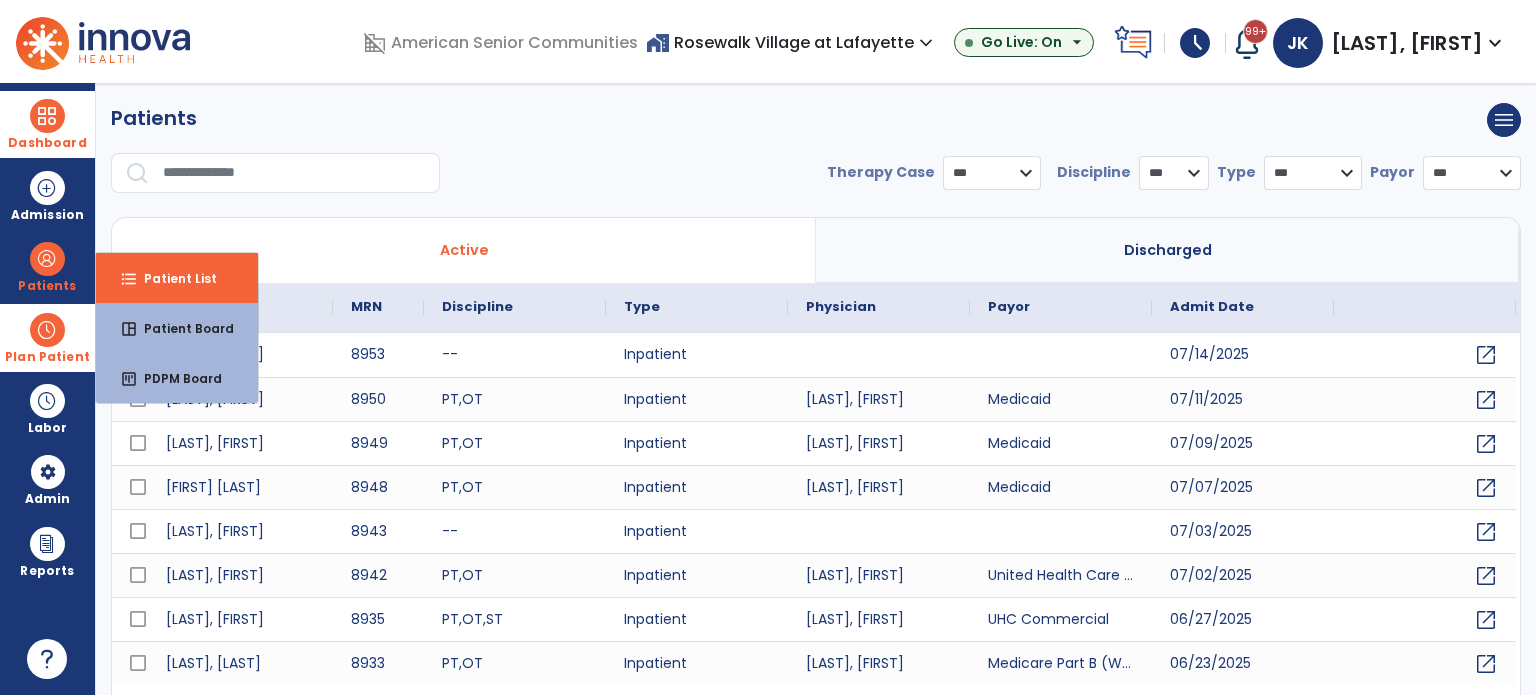 click on "Dashboard" at bounding box center [47, 124] 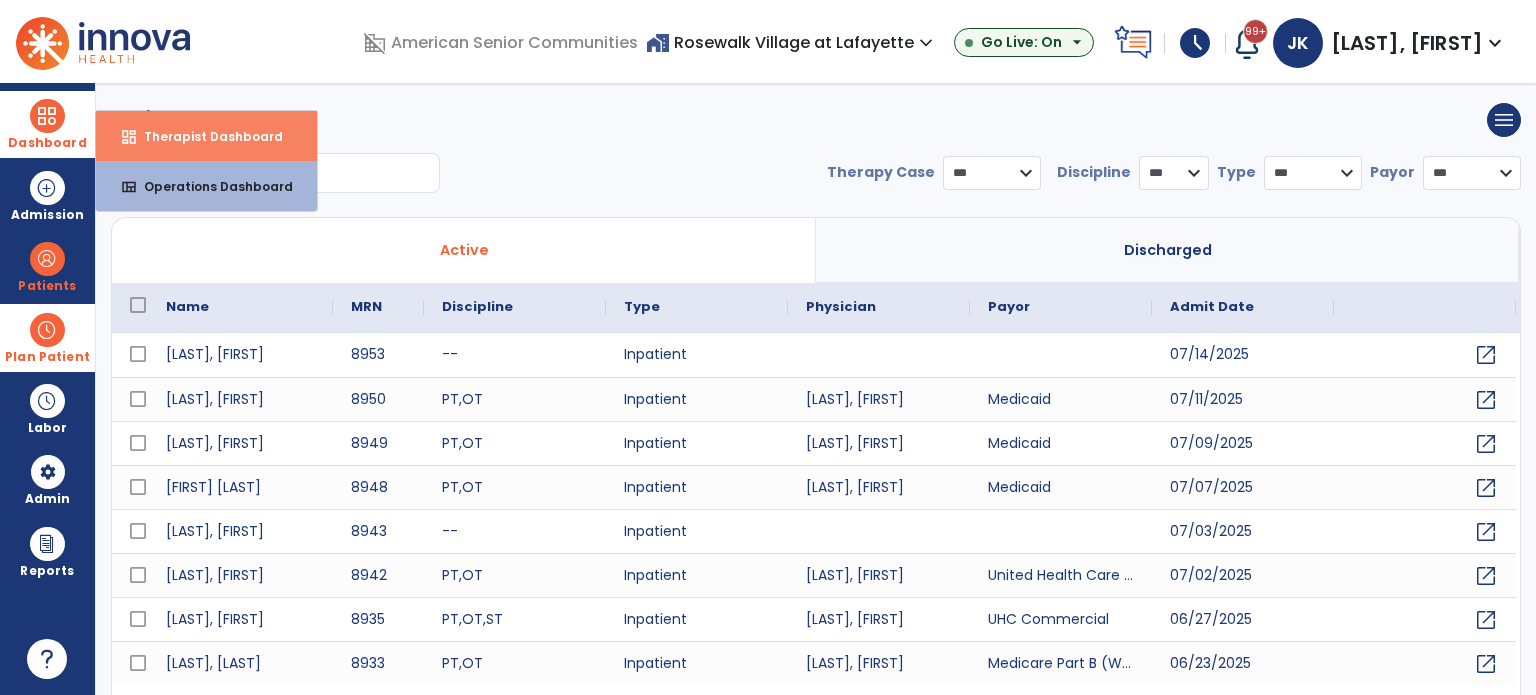 click on "dashboard  Therapist Dashboard" at bounding box center [206, 136] 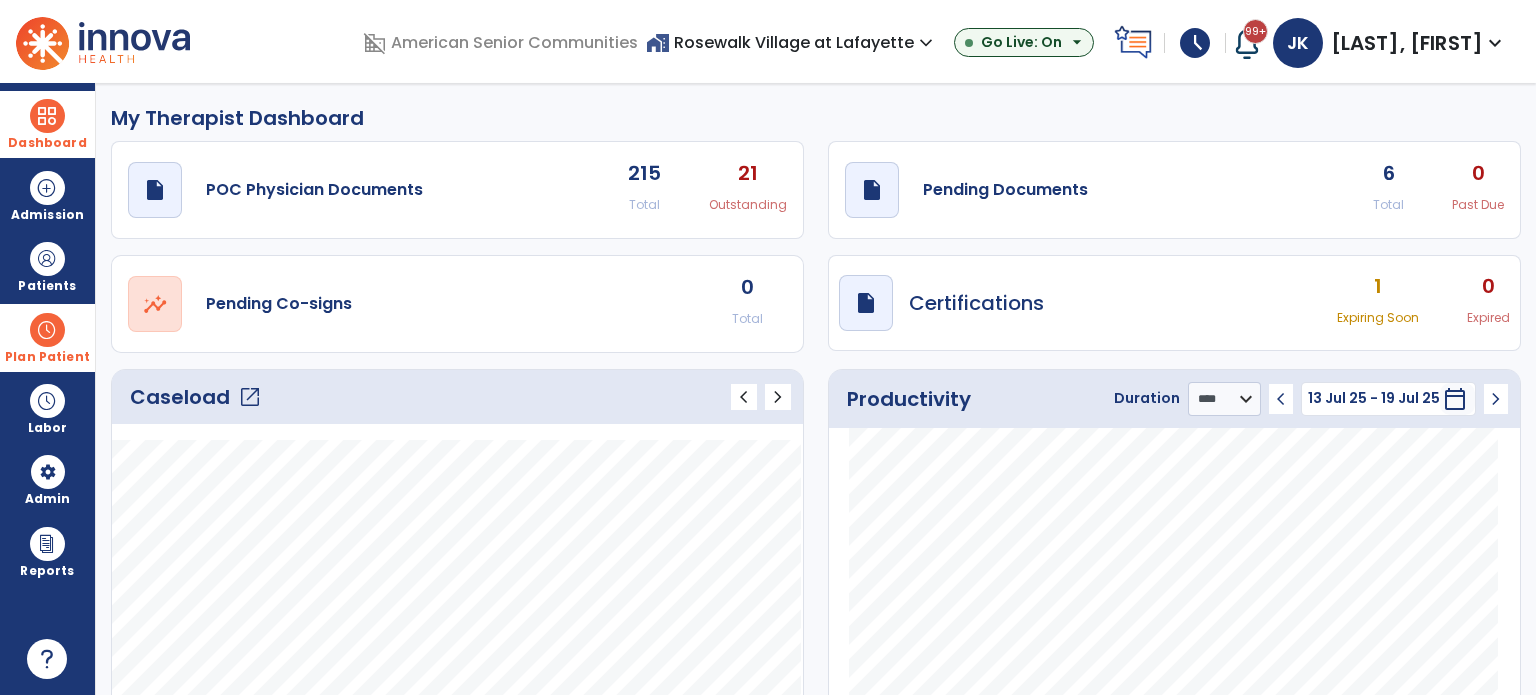 click on "open_in_new" 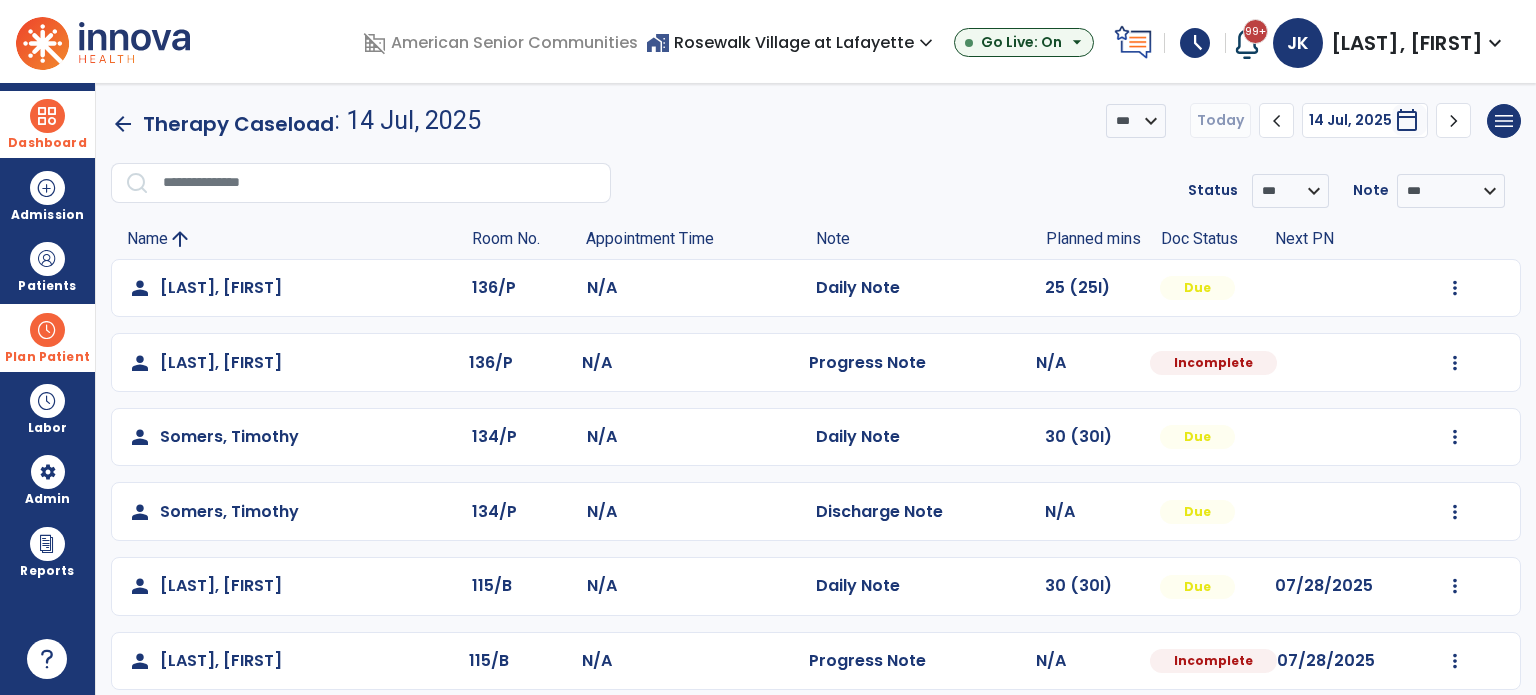 scroll, scrollTop: 20, scrollLeft: 0, axis: vertical 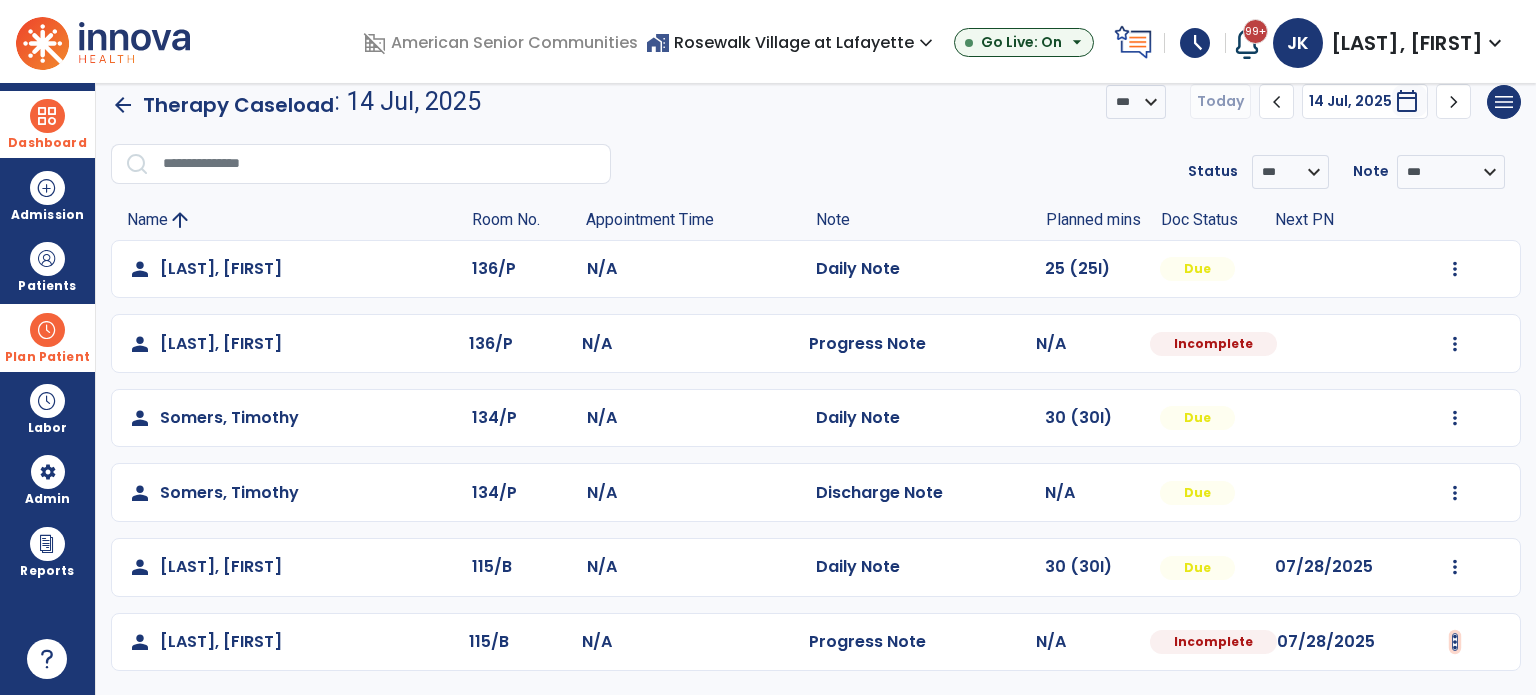 click at bounding box center (1455, 269) 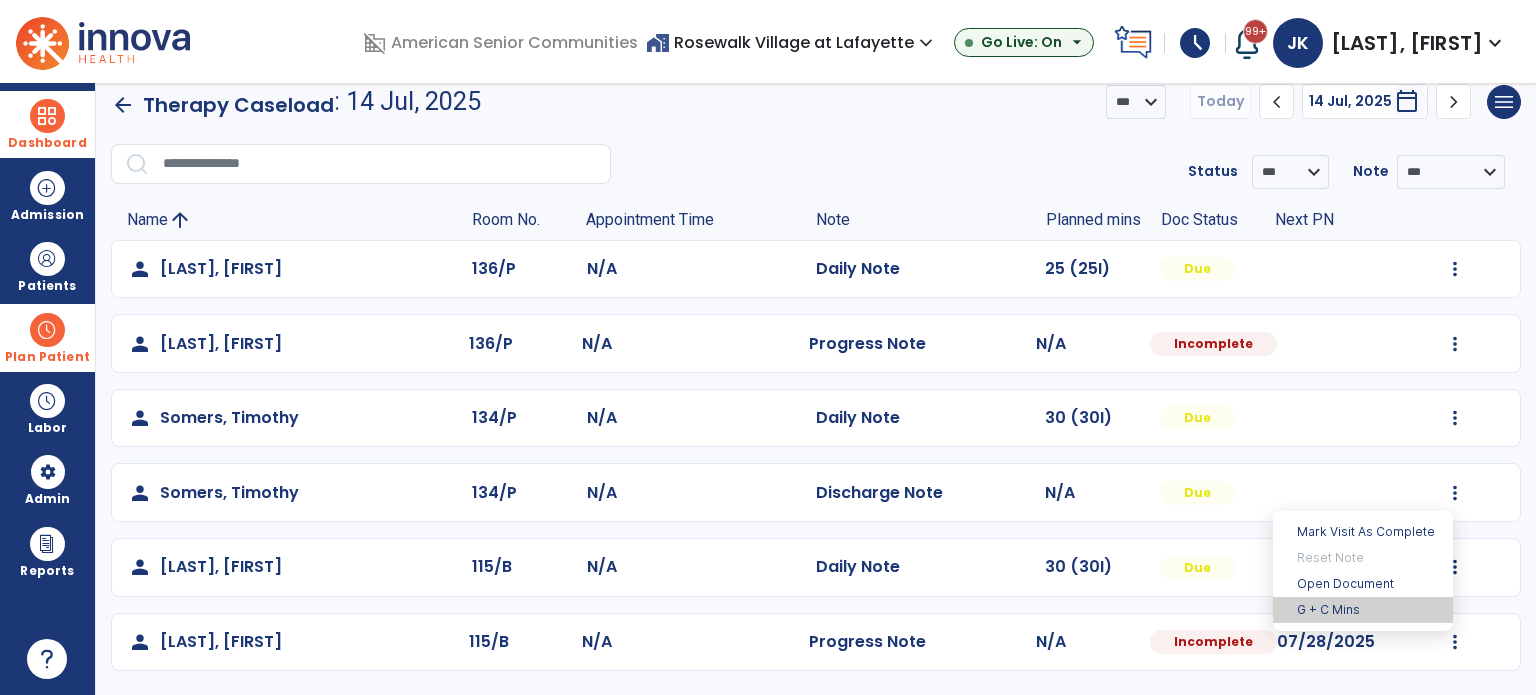 click on "G + C Mins" at bounding box center [1363, 610] 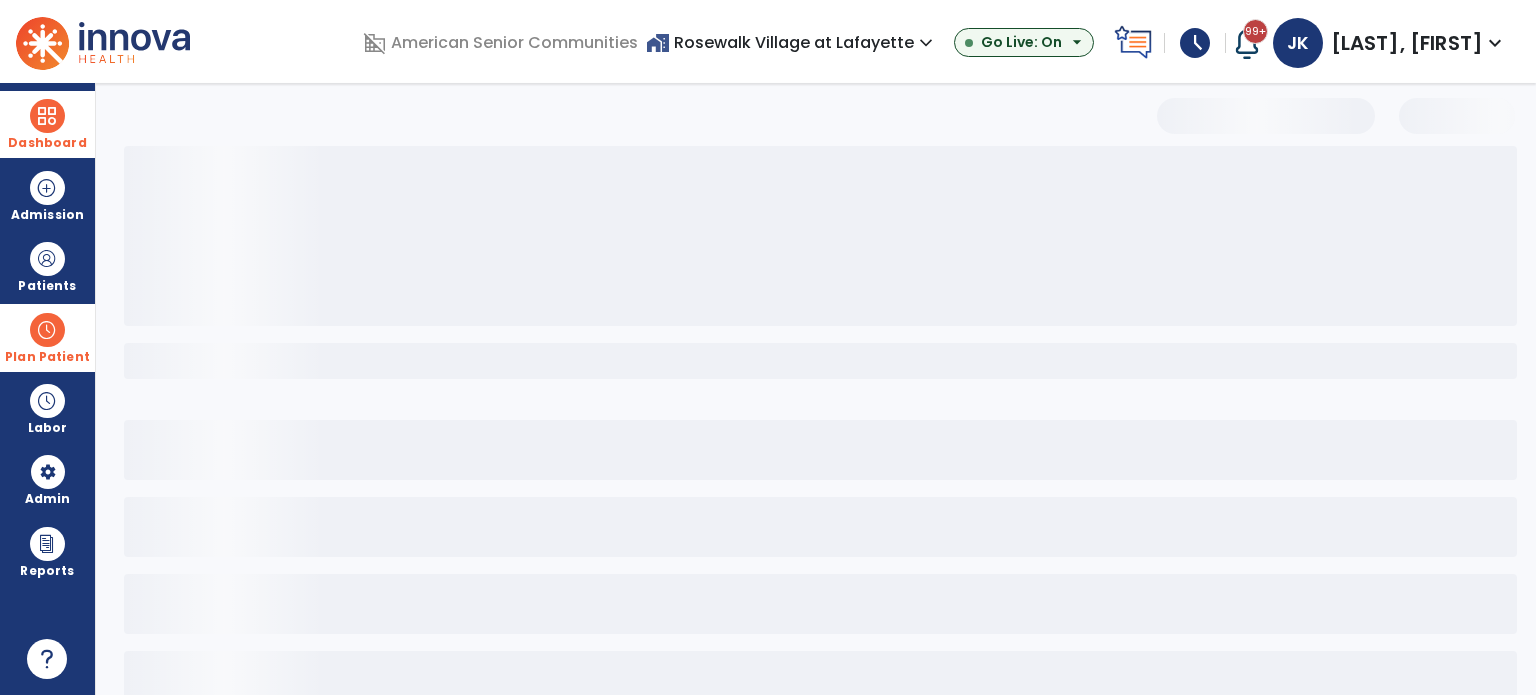 select on "***" 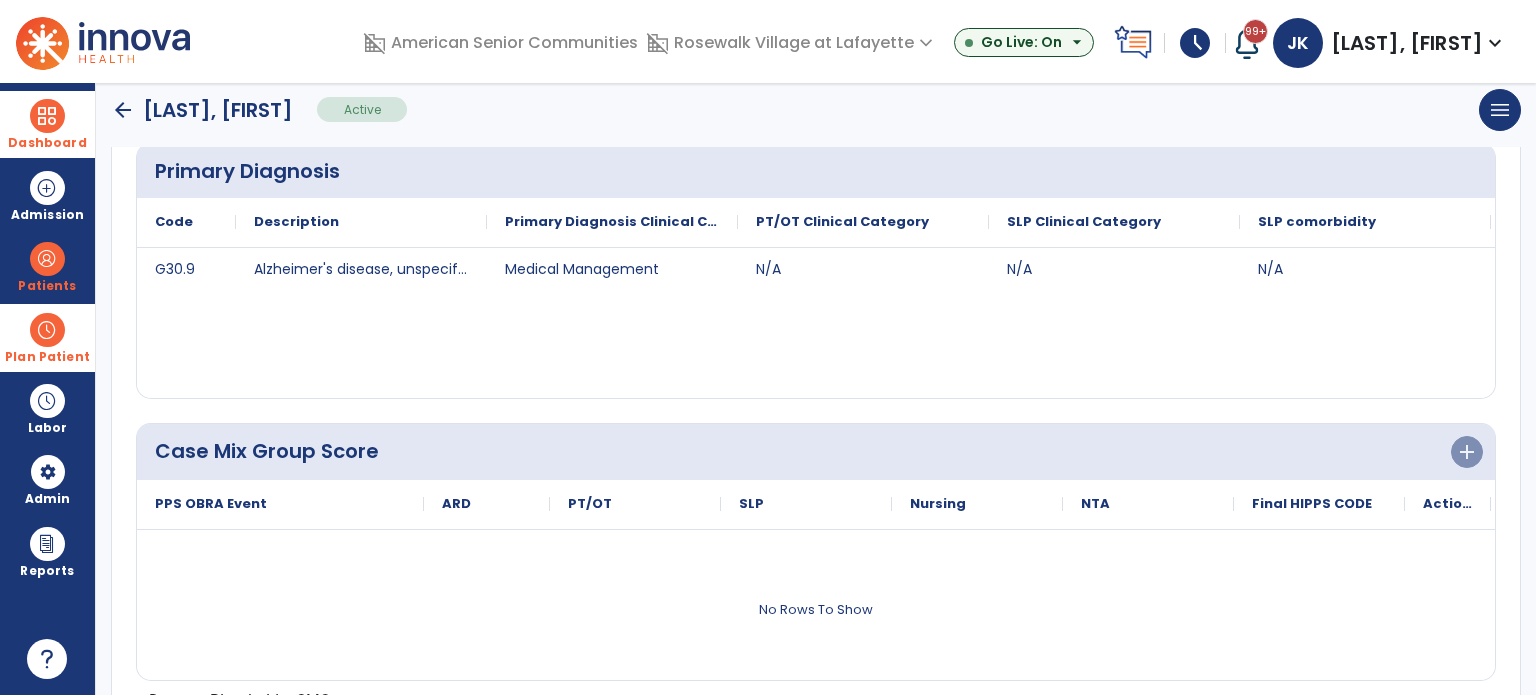 scroll, scrollTop: 612, scrollLeft: 0, axis: vertical 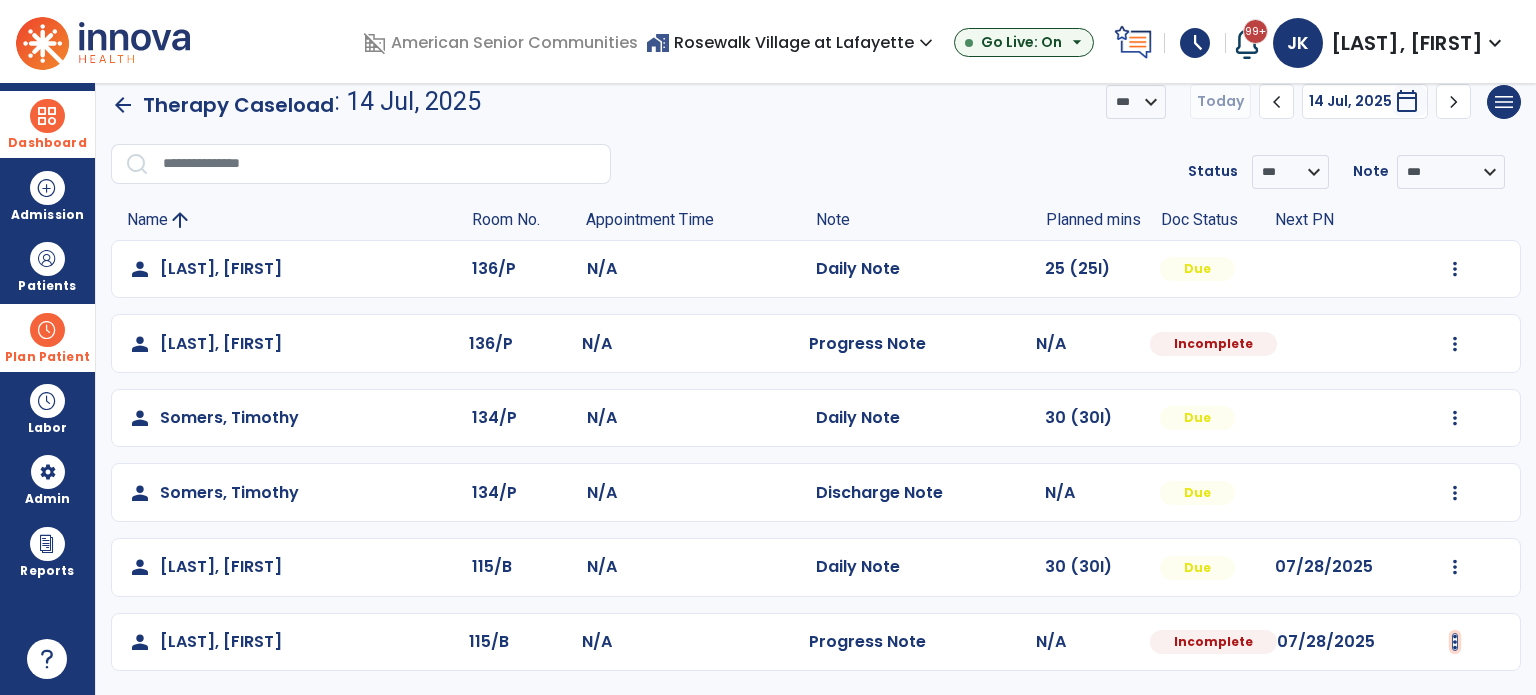 click at bounding box center (1455, 269) 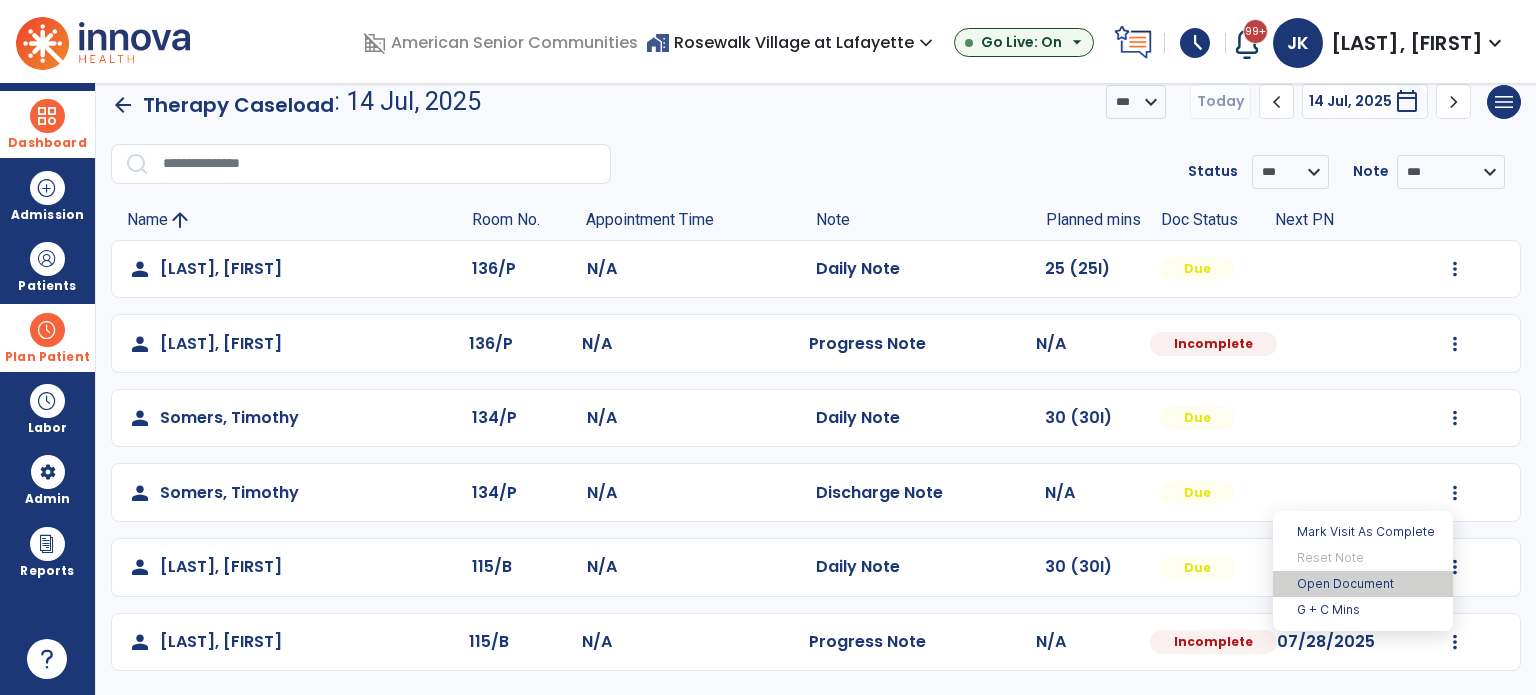 click on "Open Document" at bounding box center [1363, 584] 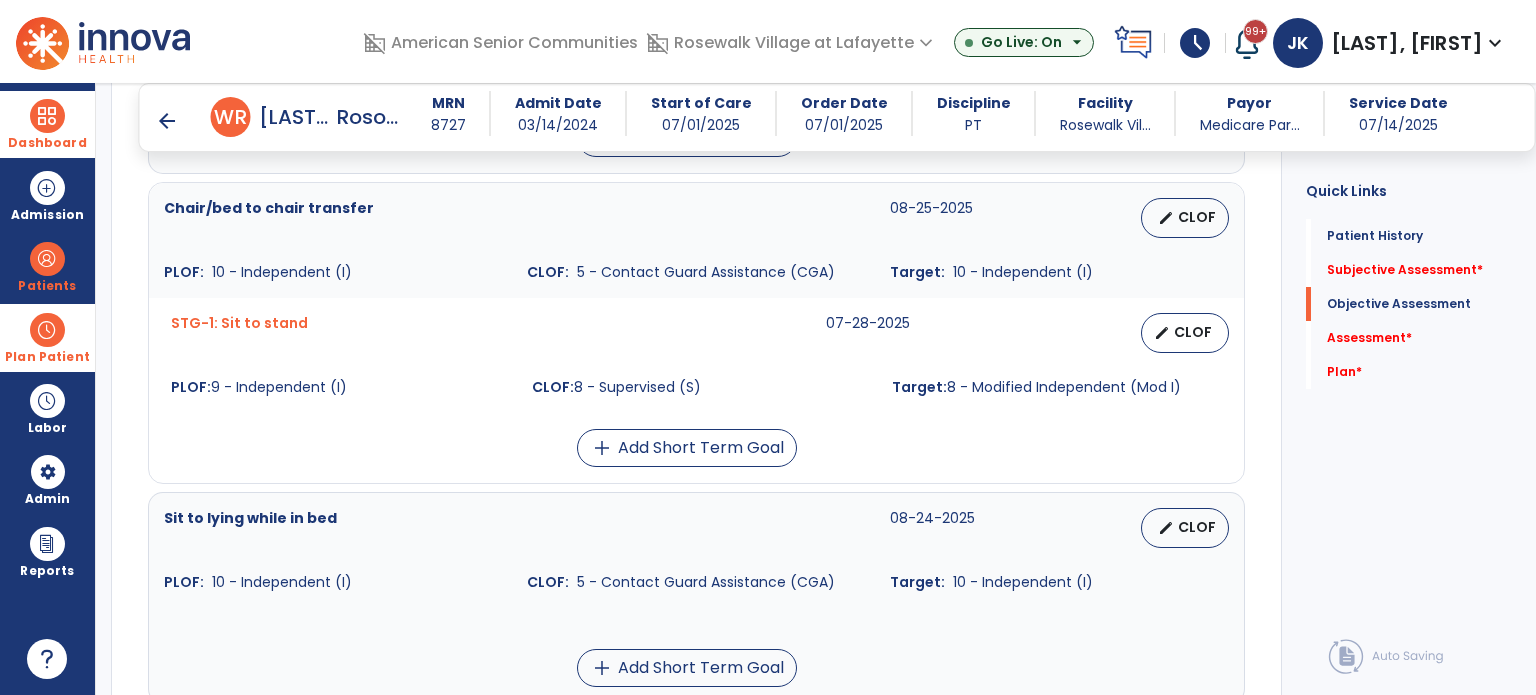 scroll, scrollTop: 1412, scrollLeft: 0, axis: vertical 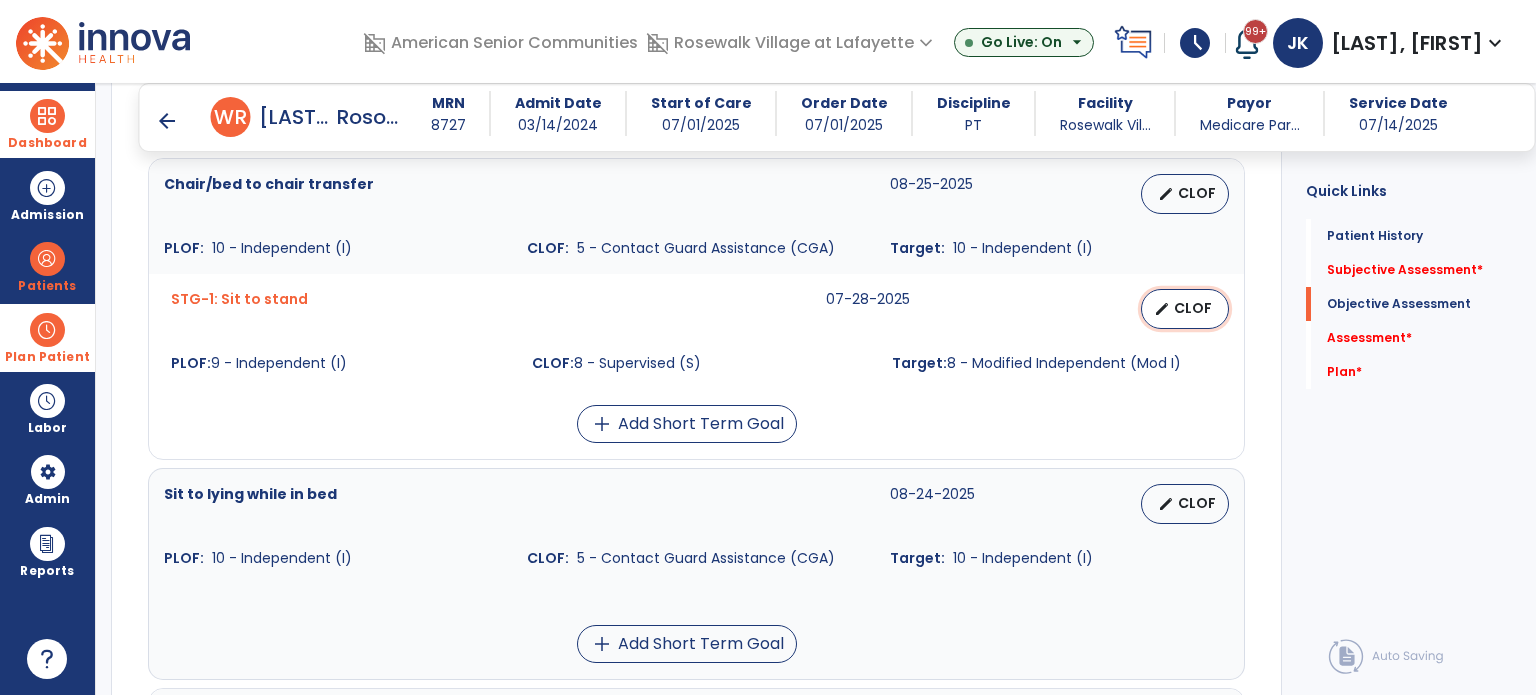 click on "edit" at bounding box center [1162, 309] 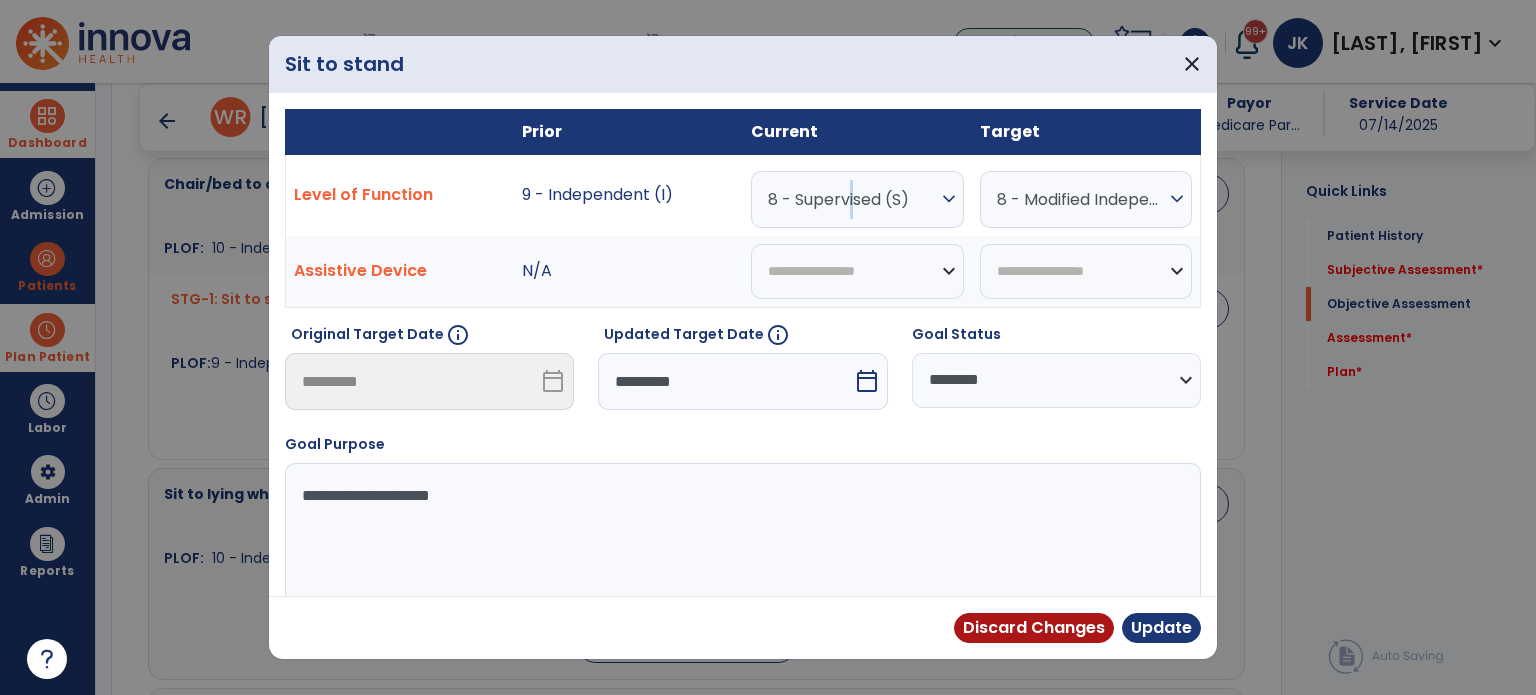 click on "8 - Supervised (S)" at bounding box center [852, 199] 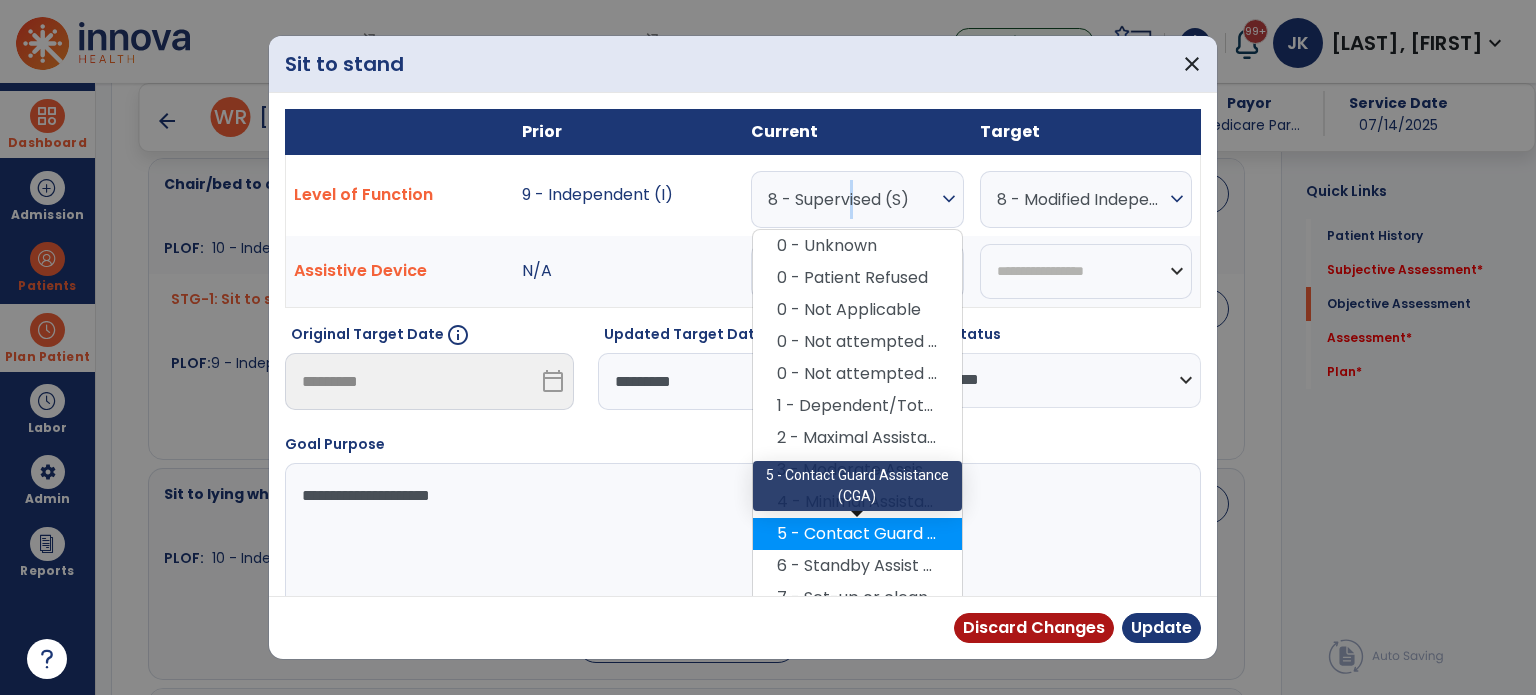 scroll, scrollTop: 112, scrollLeft: 0, axis: vertical 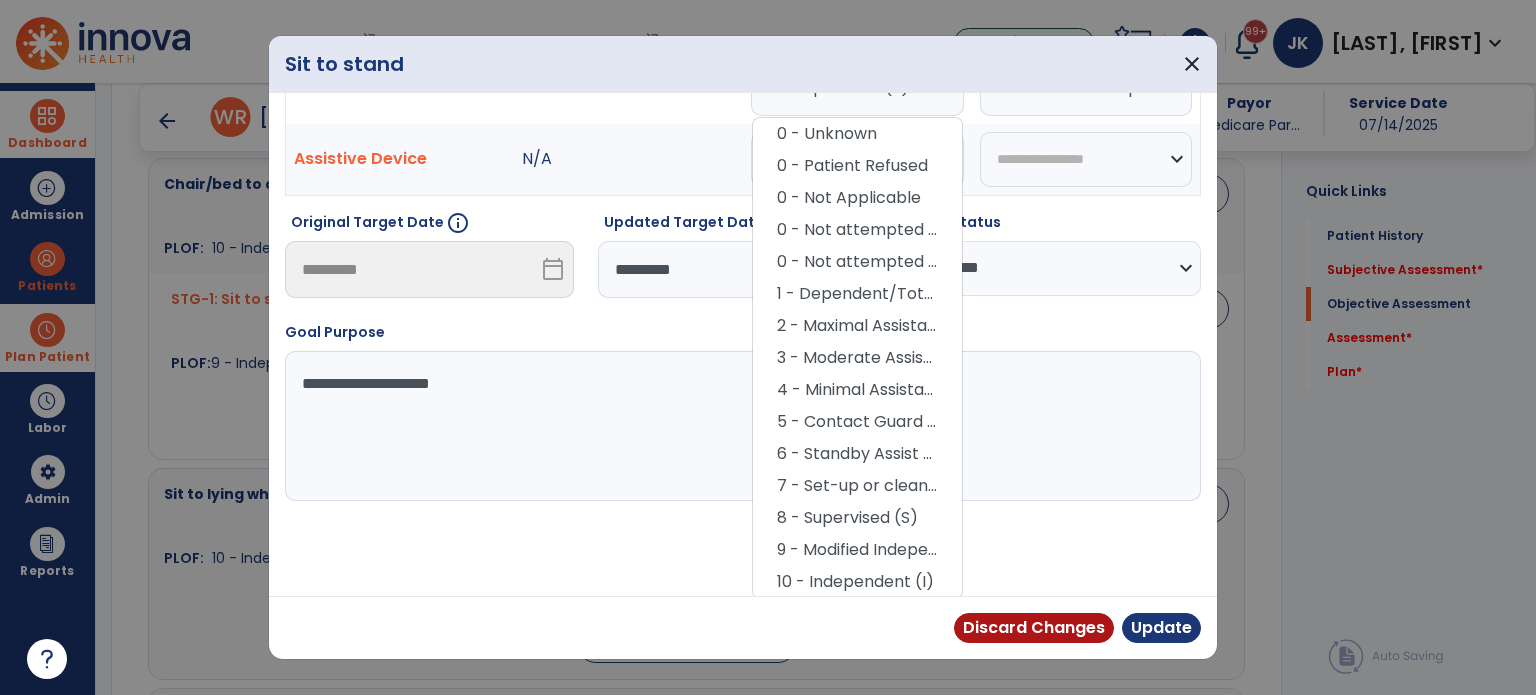 drag, startPoint x: 850, startPoint y: 581, endPoint x: 868, endPoint y: 558, distance: 29.206163 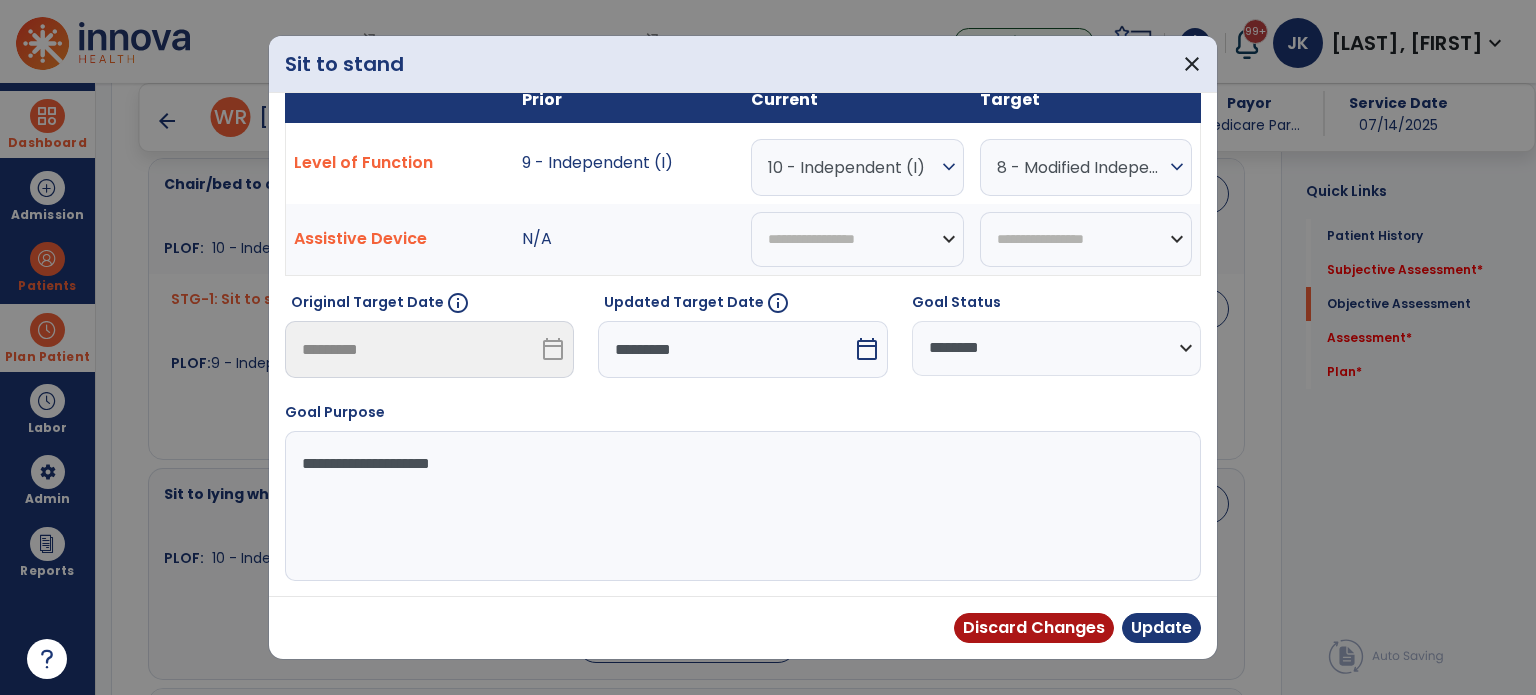 scroll, scrollTop: 29, scrollLeft: 0, axis: vertical 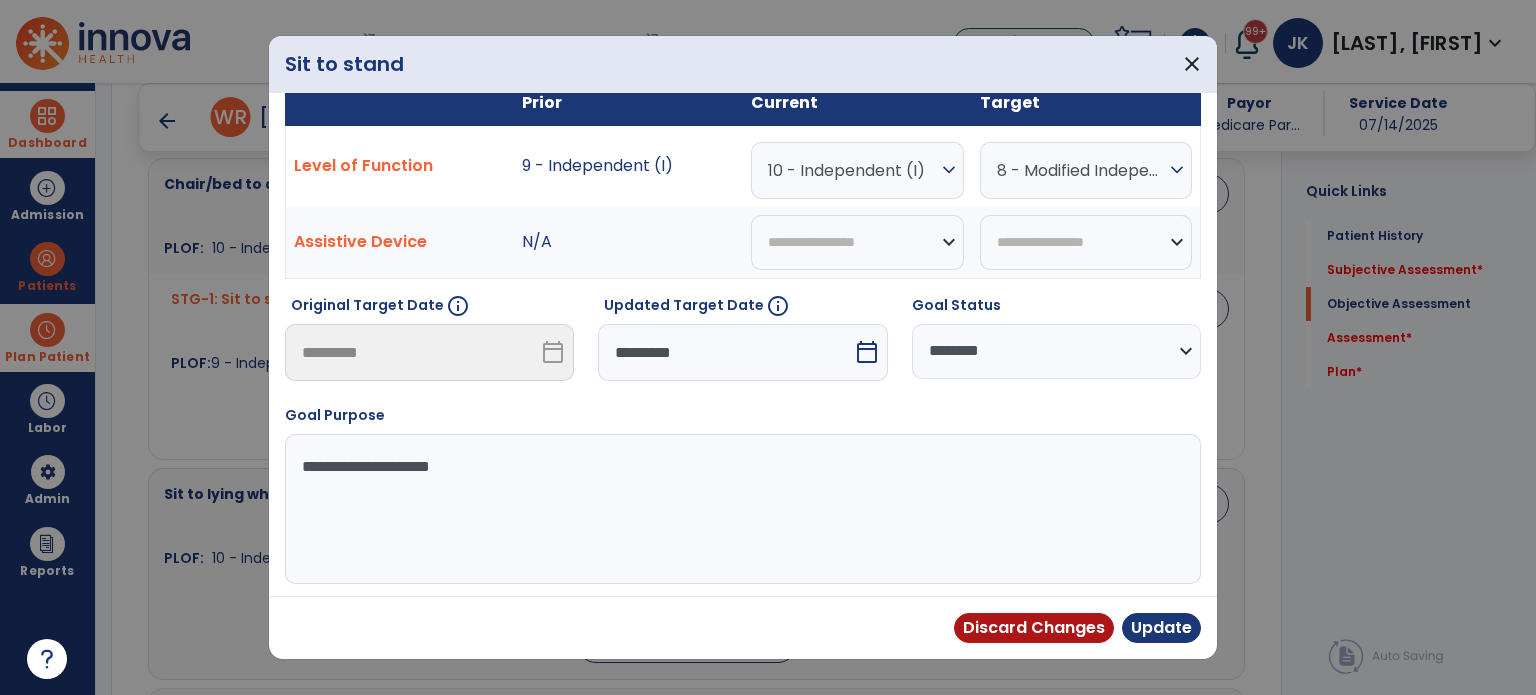 click on "**********" at bounding box center [1056, 351] 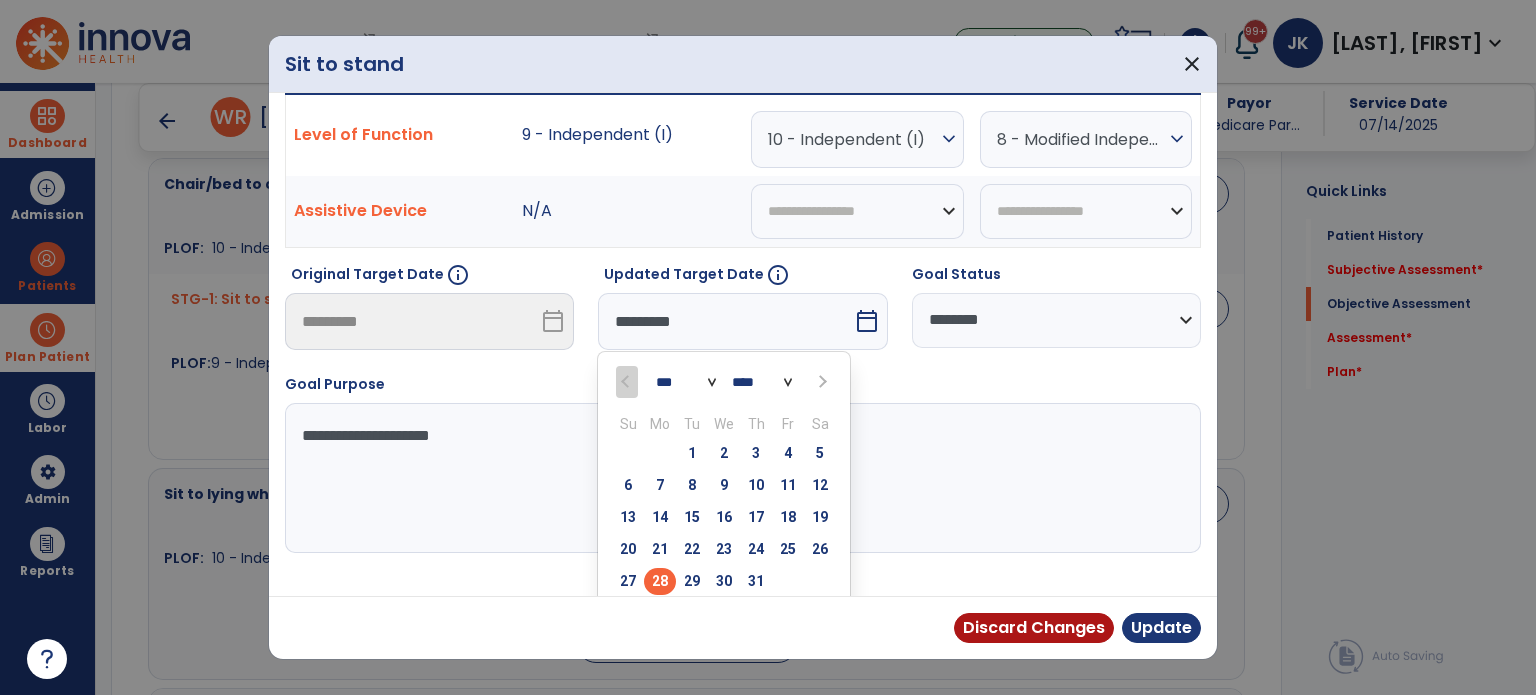 click on "14" at bounding box center (660, 517) 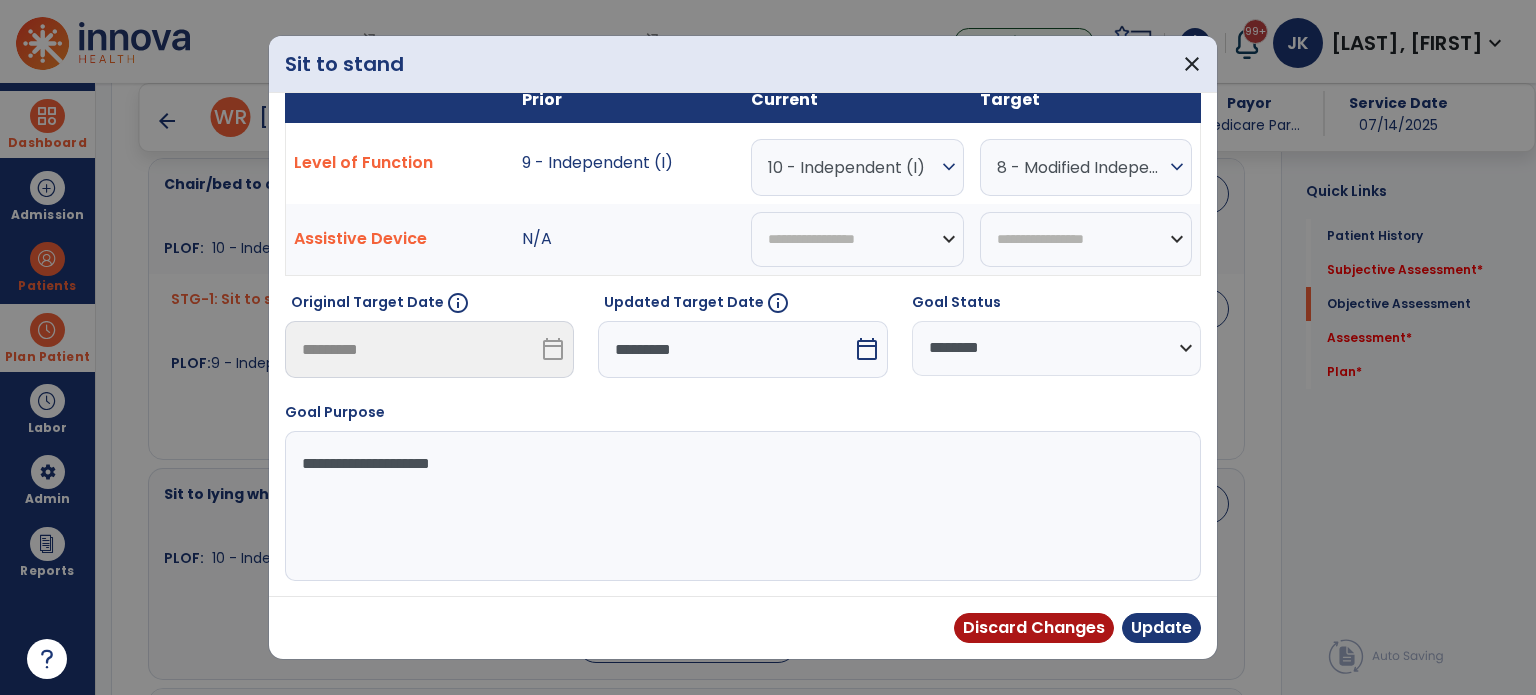 scroll, scrollTop: 29, scrollLeft: 0, axis: vertical 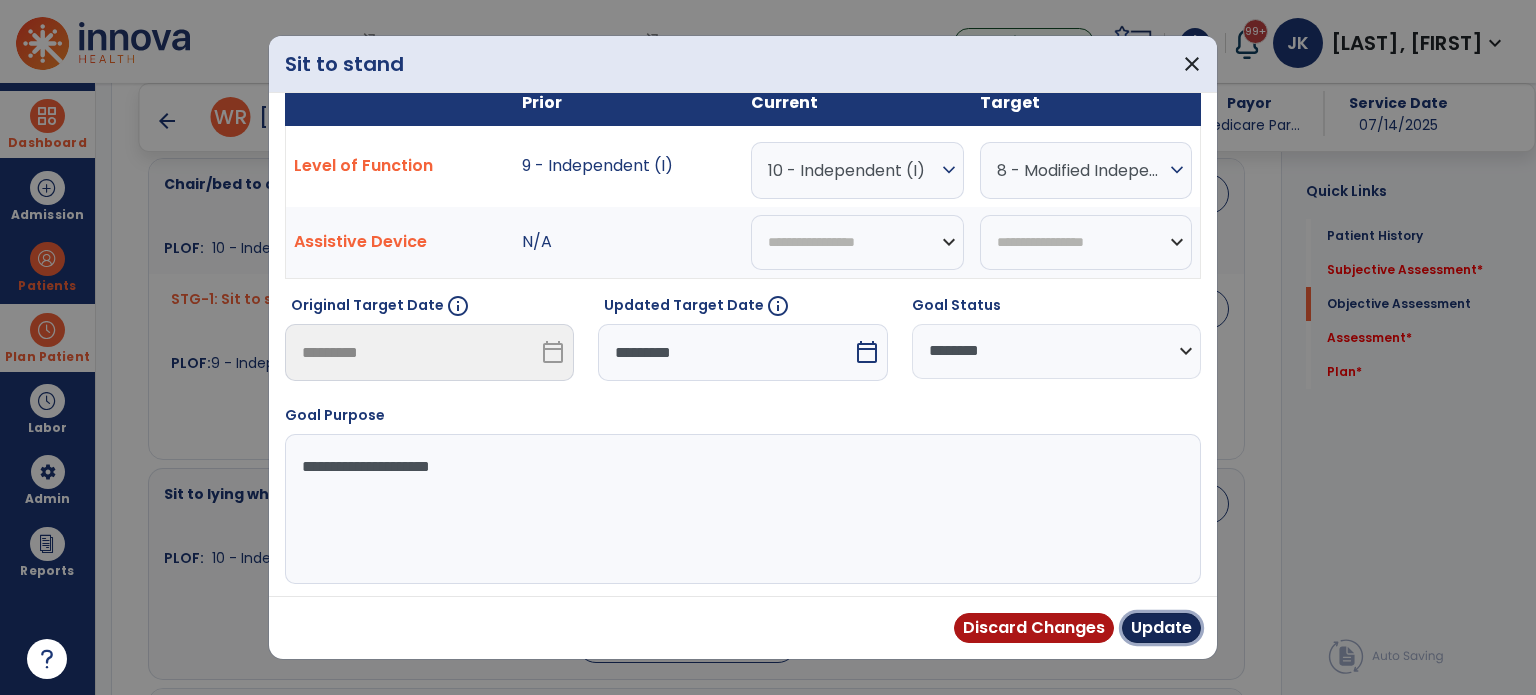 click on "Update" at bounding box center (1161, 628) 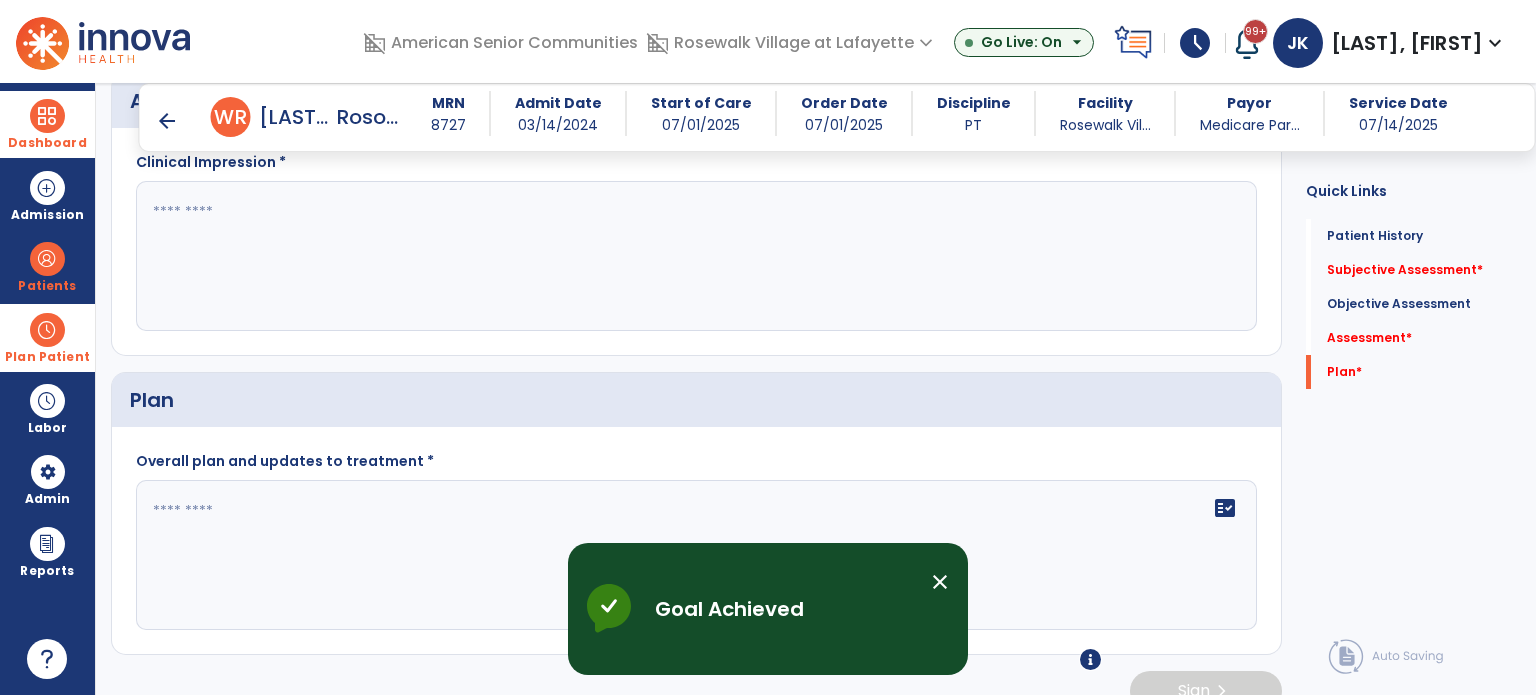 scroll, scrollTop: 2425, scrollLeft: 0, axis: vertical 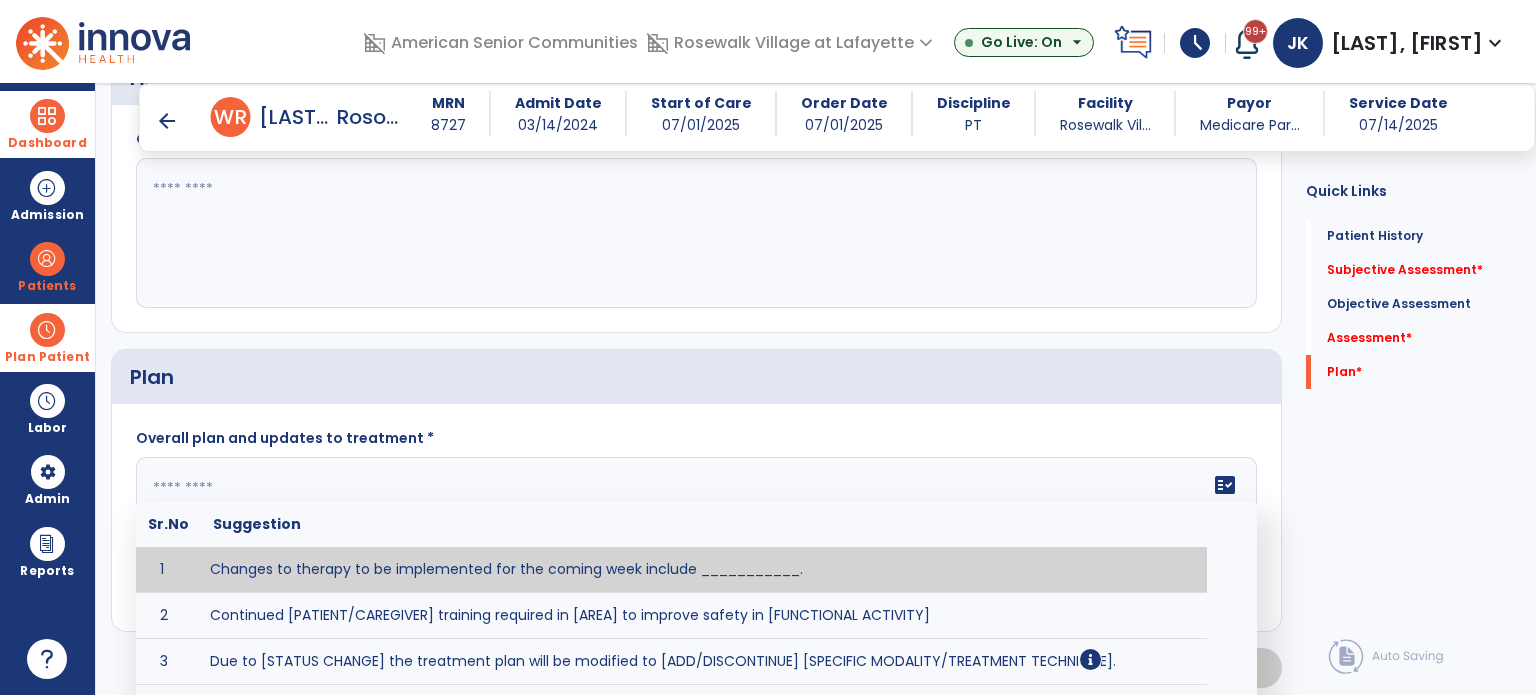 click on "fact_check  Sr.No Suggestion 1 Changes to therapy to be implemented for the coming week include ___________. 2 Continued [PATIENT/CAREGIVER] training required in [AREA] to improve safety in [FUNCTIONAL ACTIVITY] 3 Due to [STATUS CHANGE] the treatment plan will be modified to [ADD/DISCONTINUE] [SPECIFIC MODALITY/TREATMENT TECHNIQUE]. 4 Goals related to ___________ have been met.  Will add new STG's to address _______ in the upcoming week. 5 Updated precautions include ________. 6 Progress treatment to include ____________. 7 Requires further [PATIENT/CAREGIVER] training in ______ to improve safety in ________. 8 Short term goals related to _________ have been met and new short term goals to be added as appropriate for patient. 9 STGs have been met, will now focus on LTGs. 10 The plan for next week's visits include [INTERVENTIONS] with the objective of improving [IMPAIRMENTS] to continue to progress toward long term goal(s). 11 12 13 Changes to therapy to be implemented for the coming week include ___________." 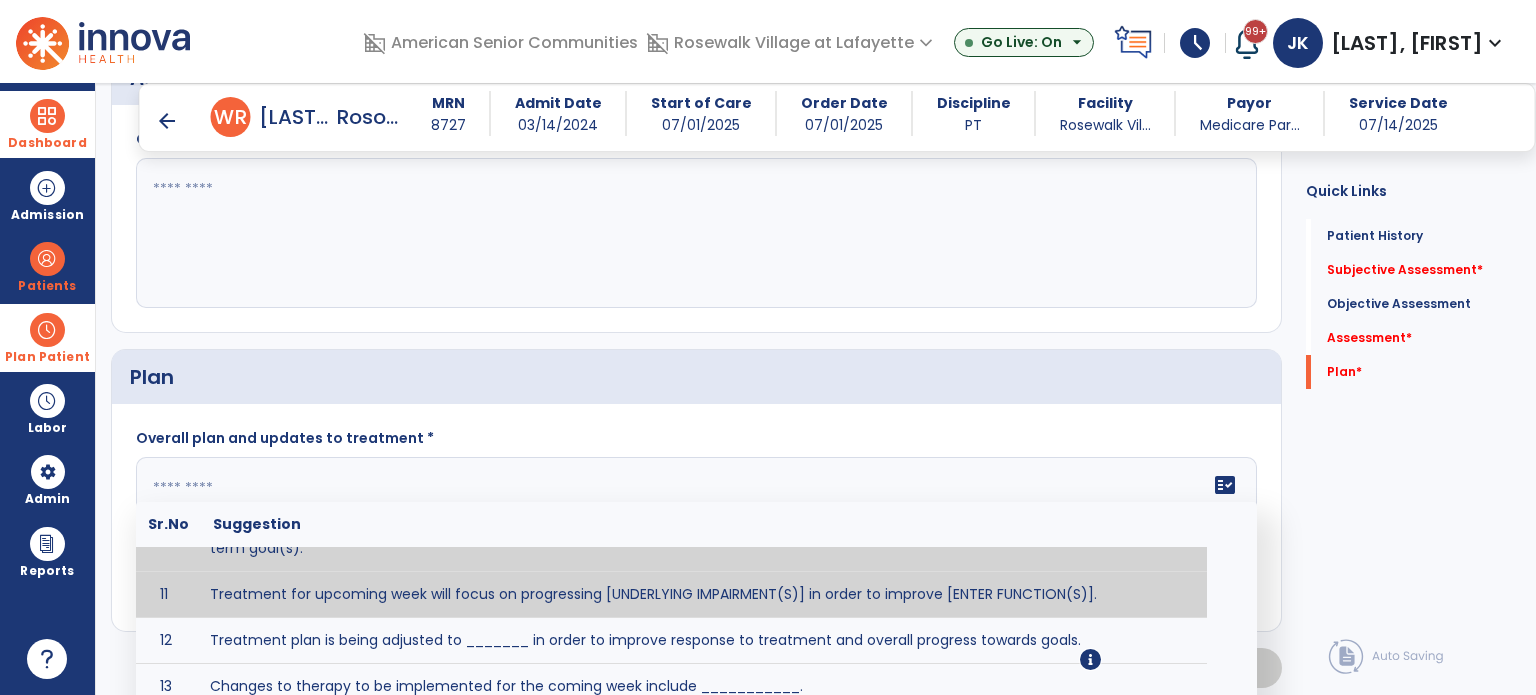 scroll, scrollTop: 457, scrollLeft: 0, axis: vertical 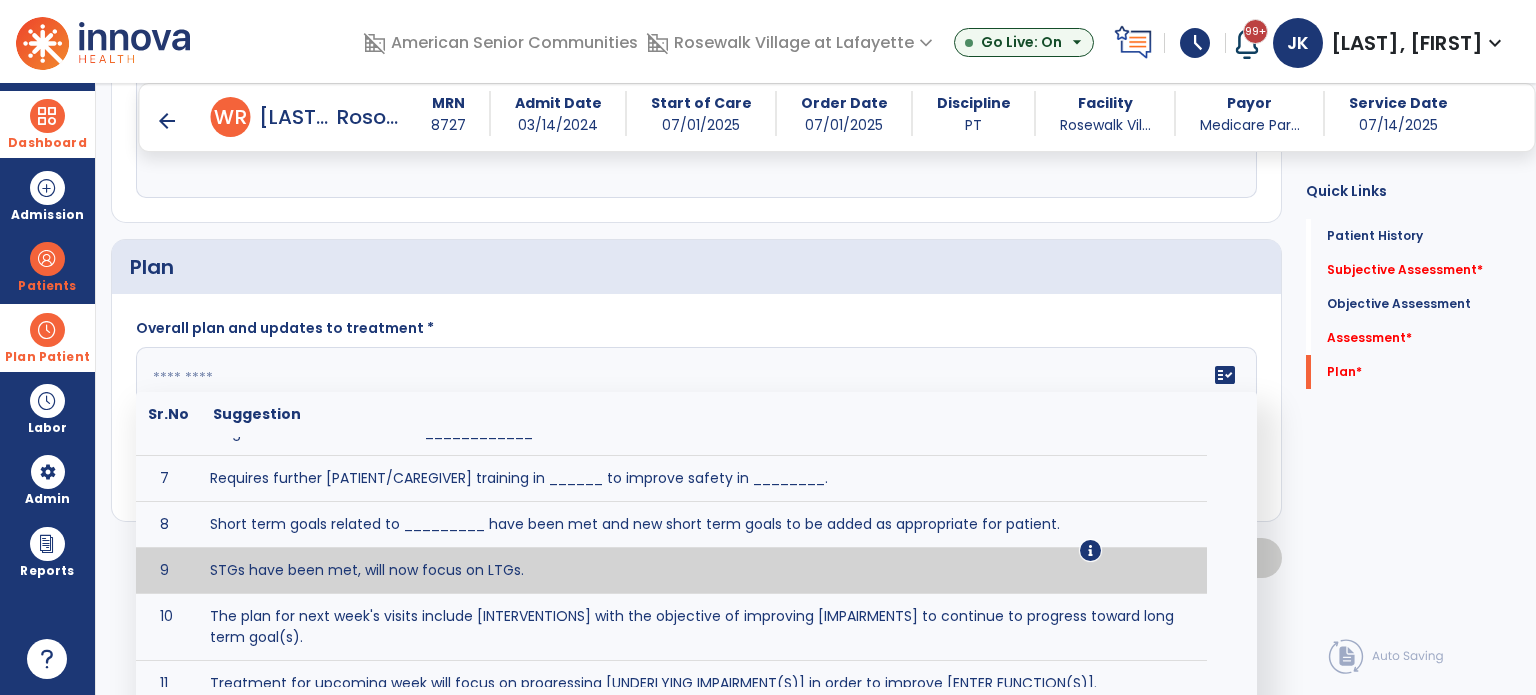 type on "**********" 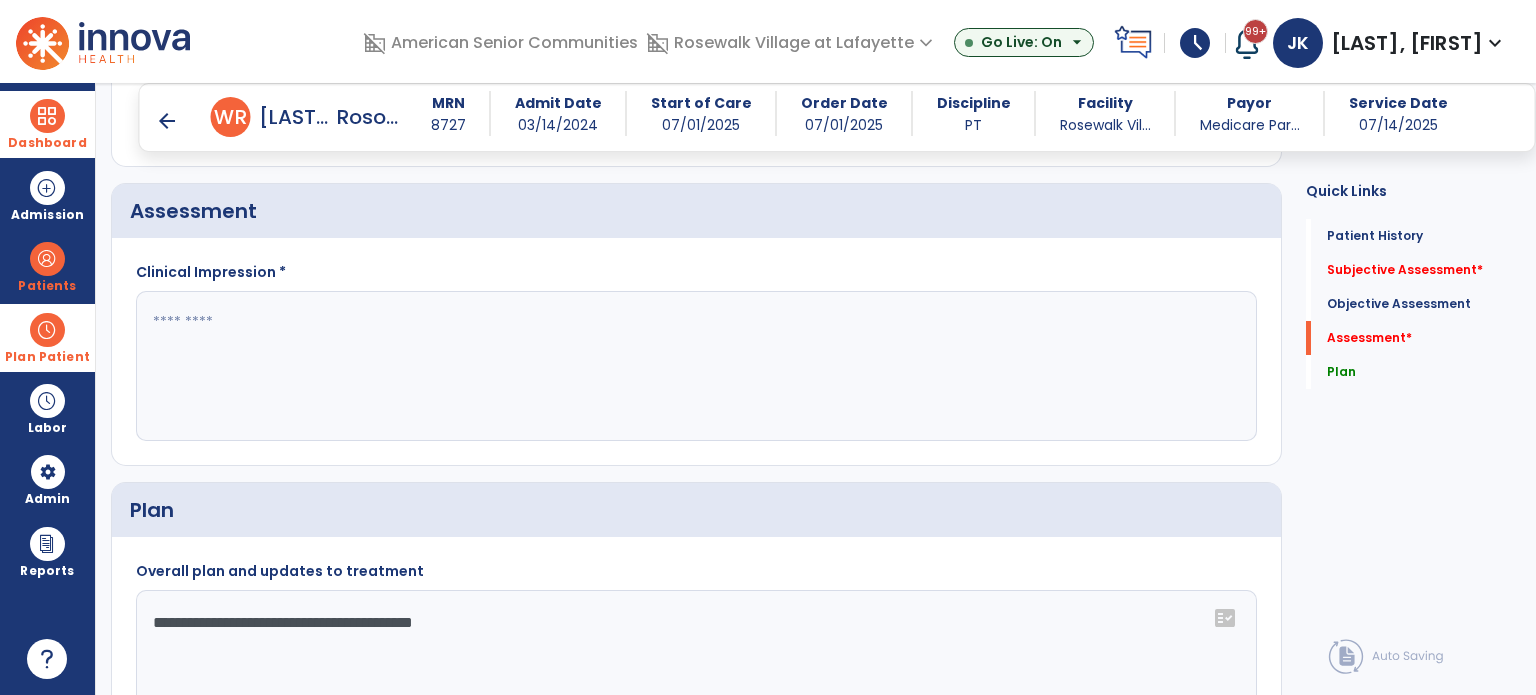 scroll, scrollTop: 2125, scrollLeft: 0, axis: vertical 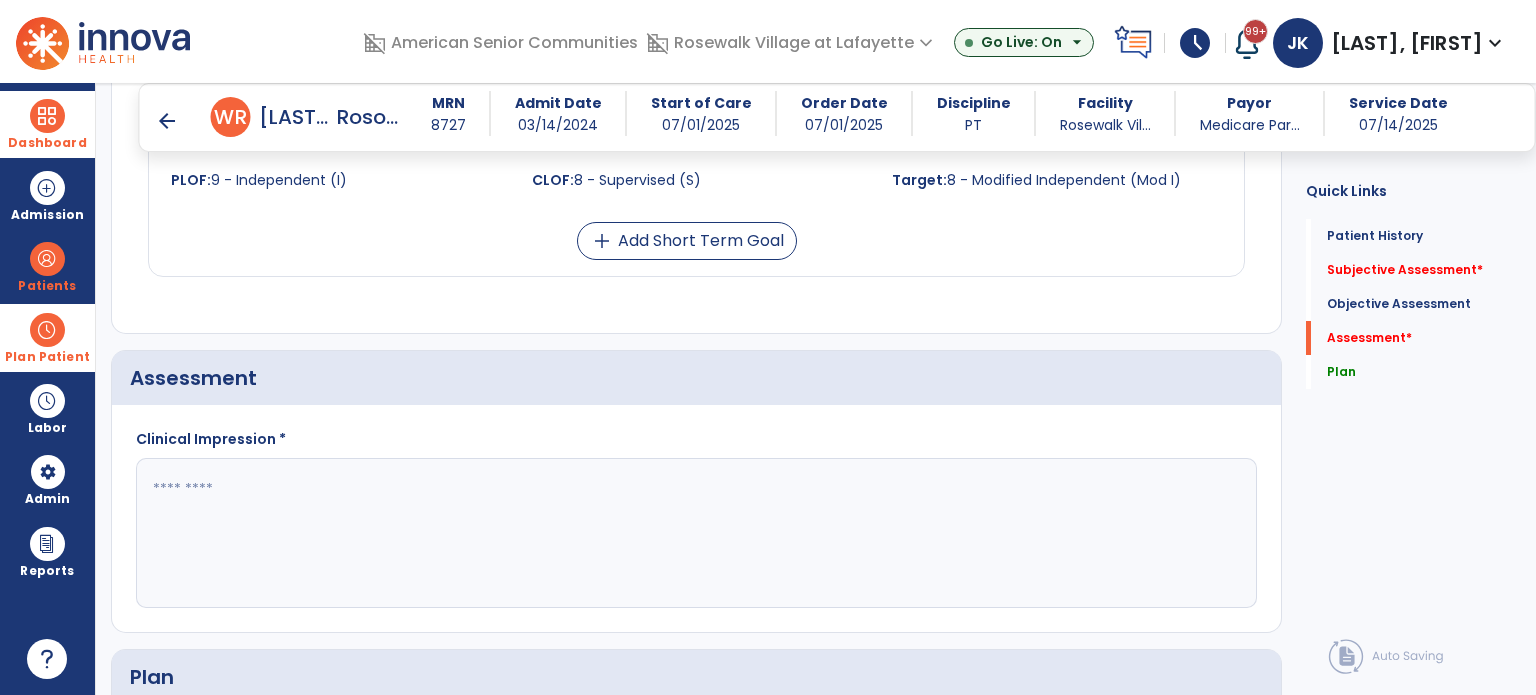 click 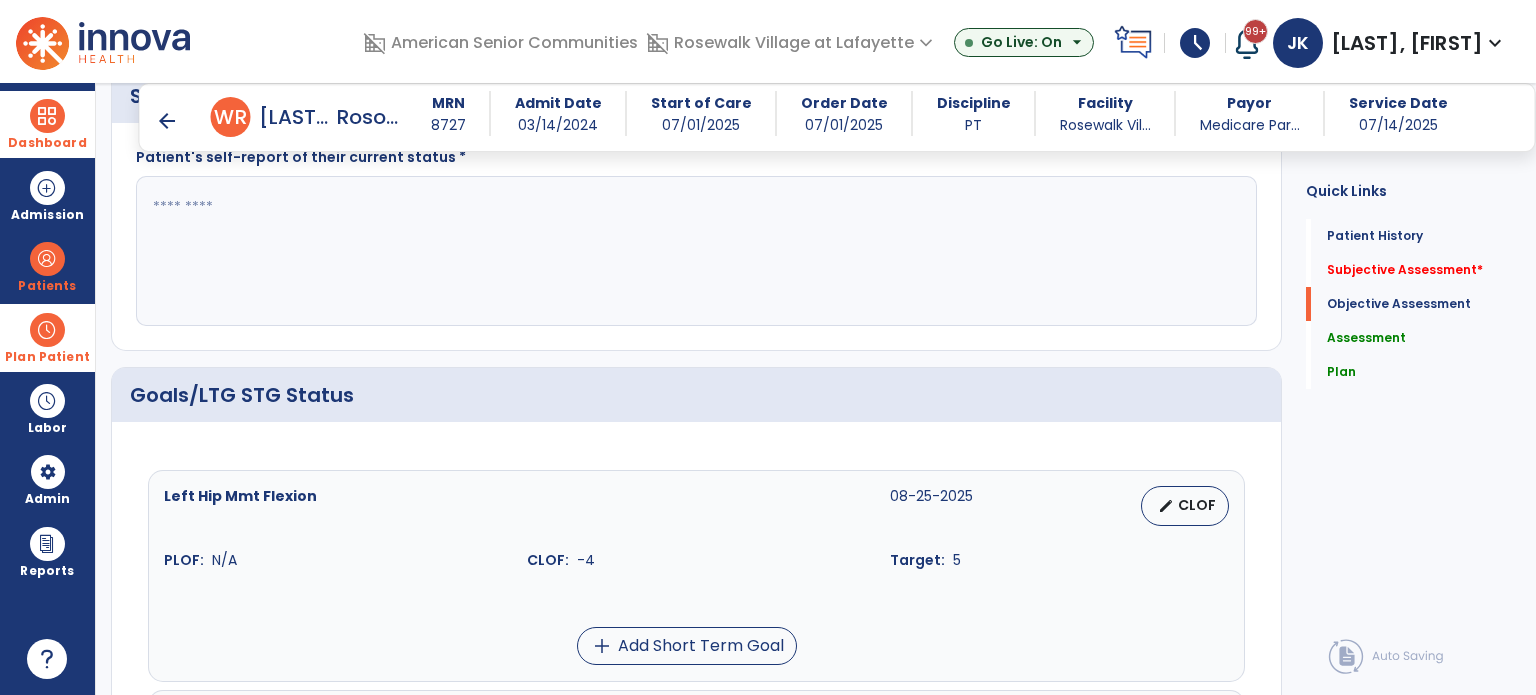 type on "**********" 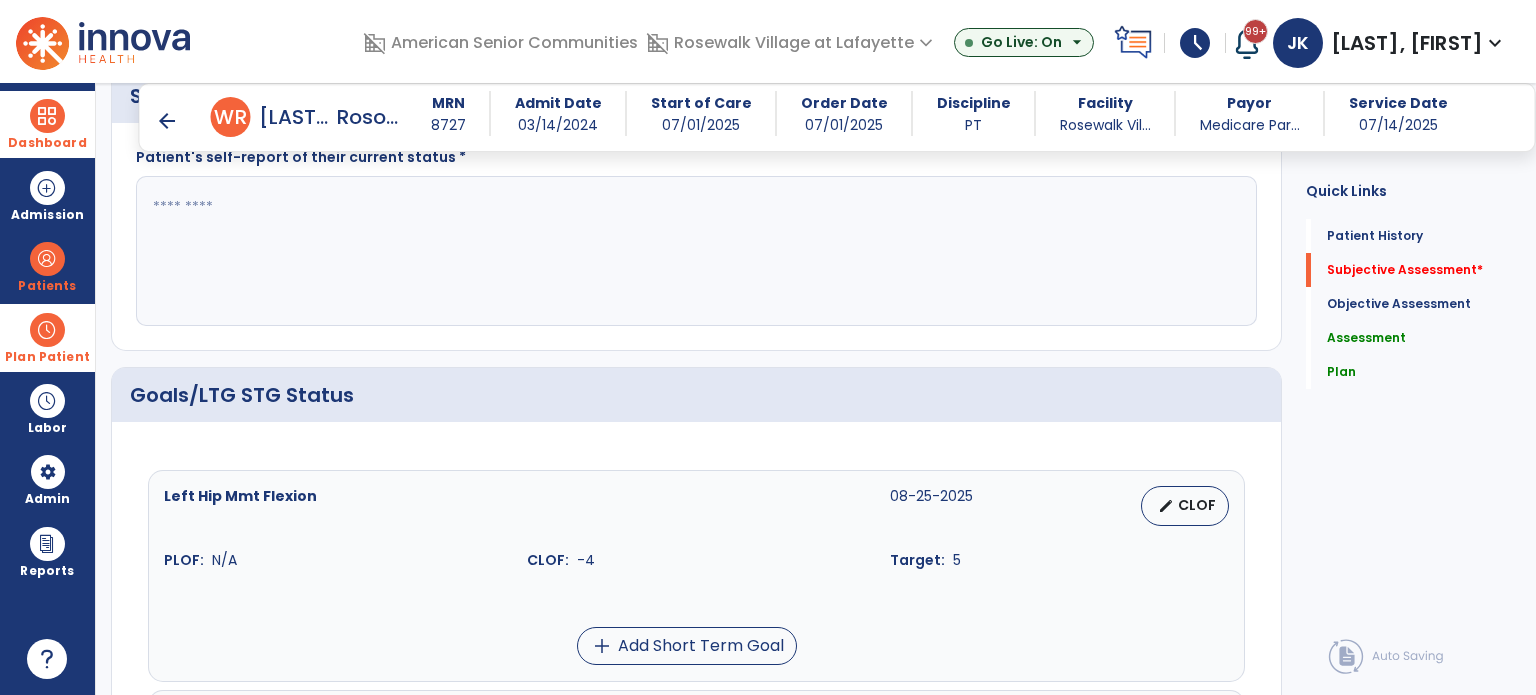 scroll, scrollTop: 625, scrollLeft: 0, axis: vertical 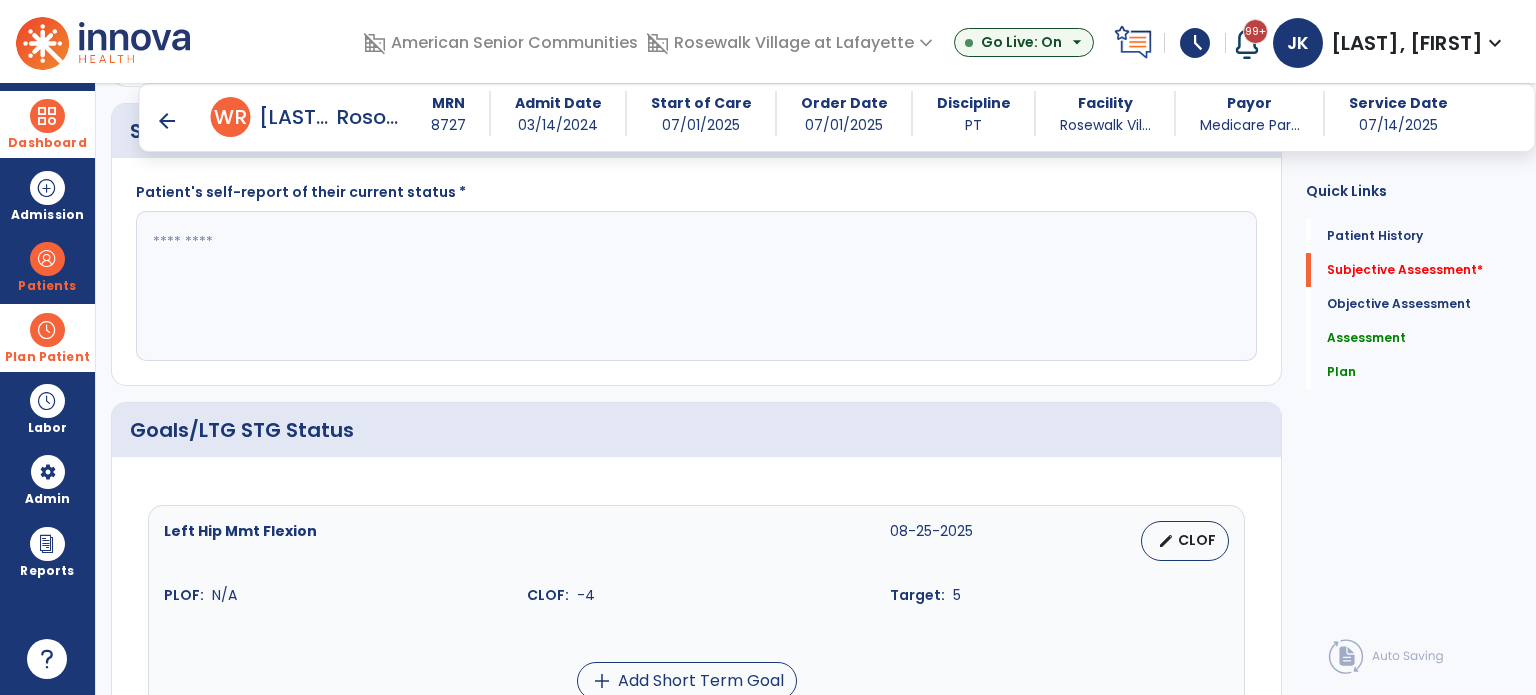 click 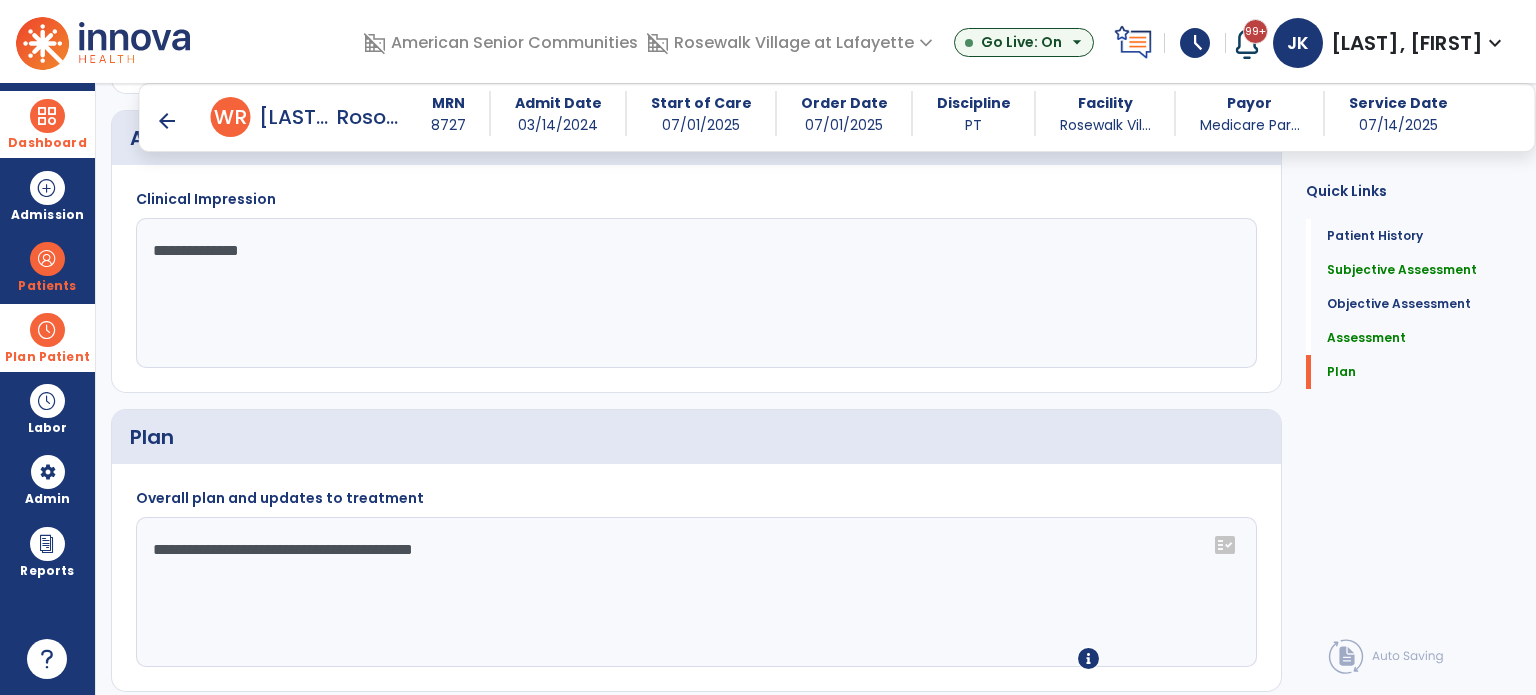 scroll, scrollTop: 2427, scrollLeft: 0, axis: vertical 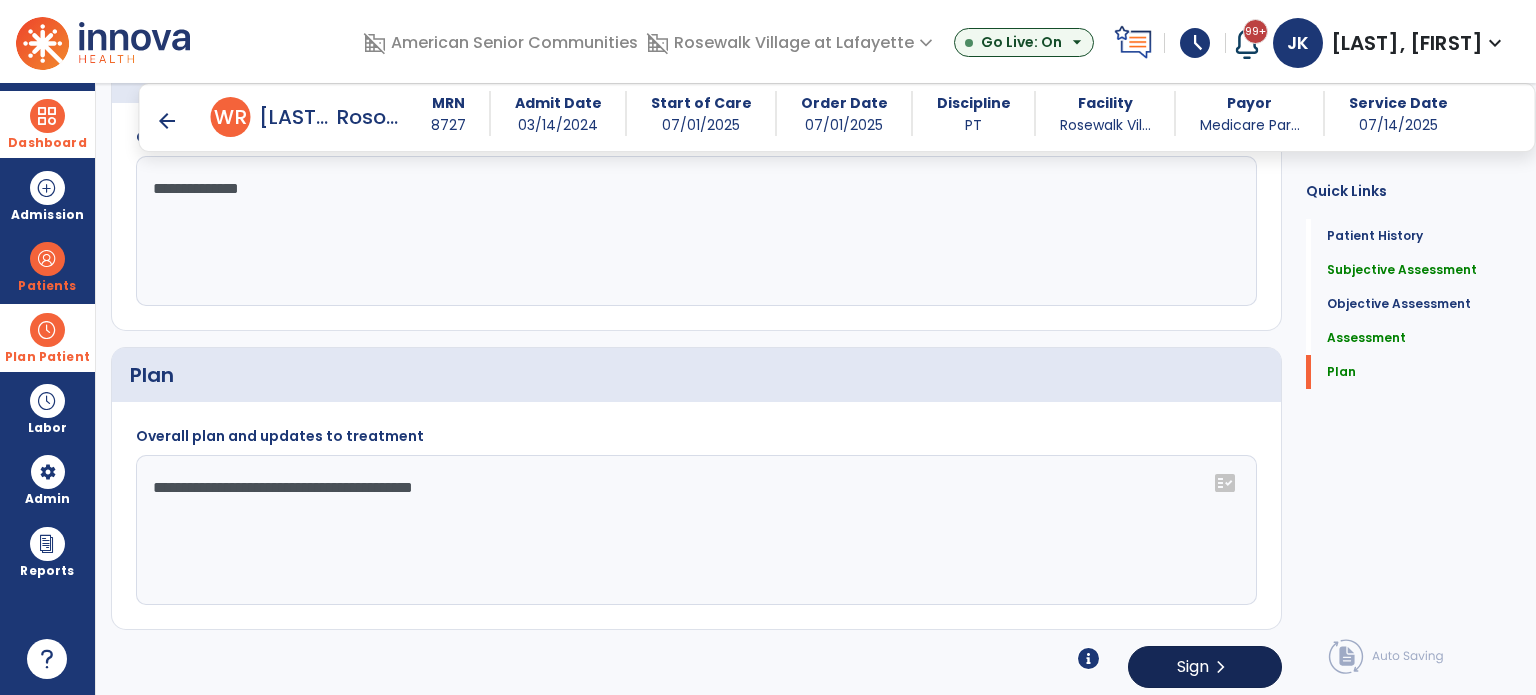 type on "**********" 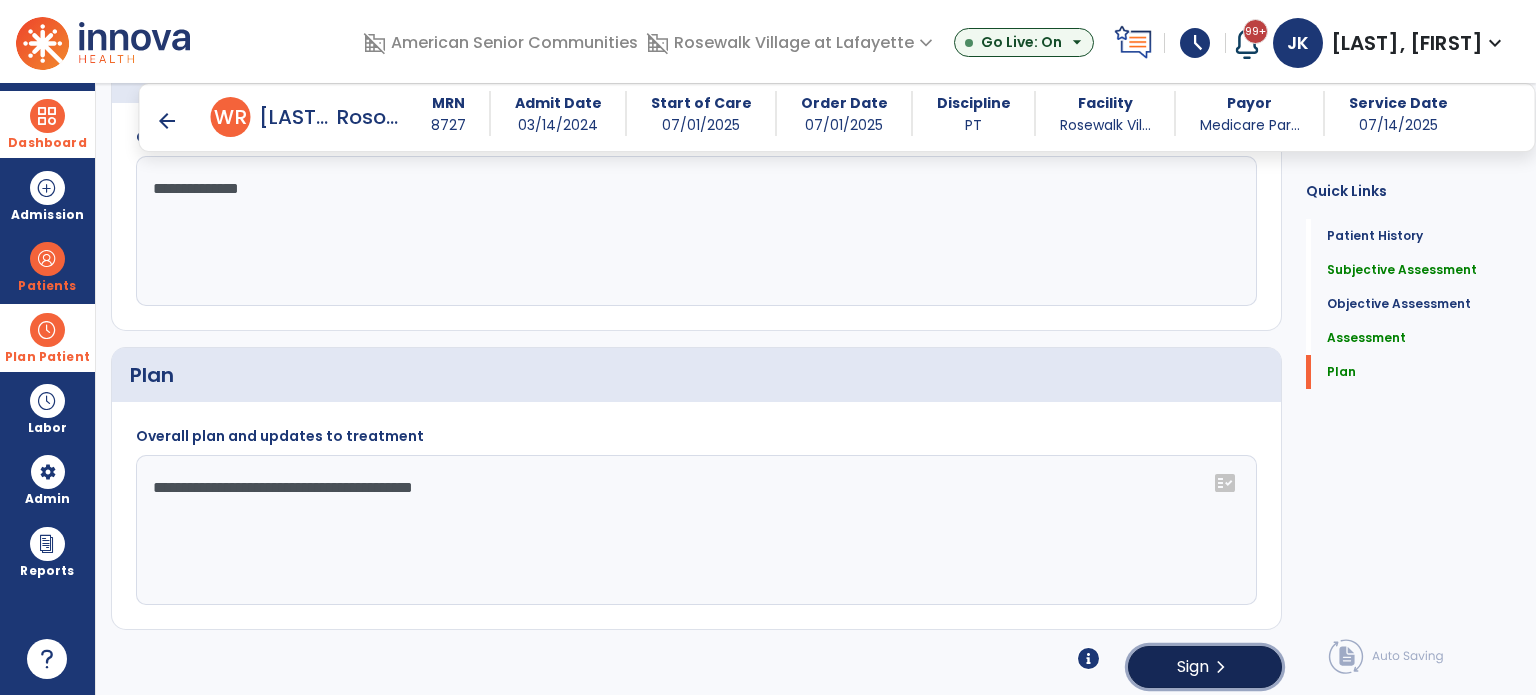 click on "Sign  chevron_right" 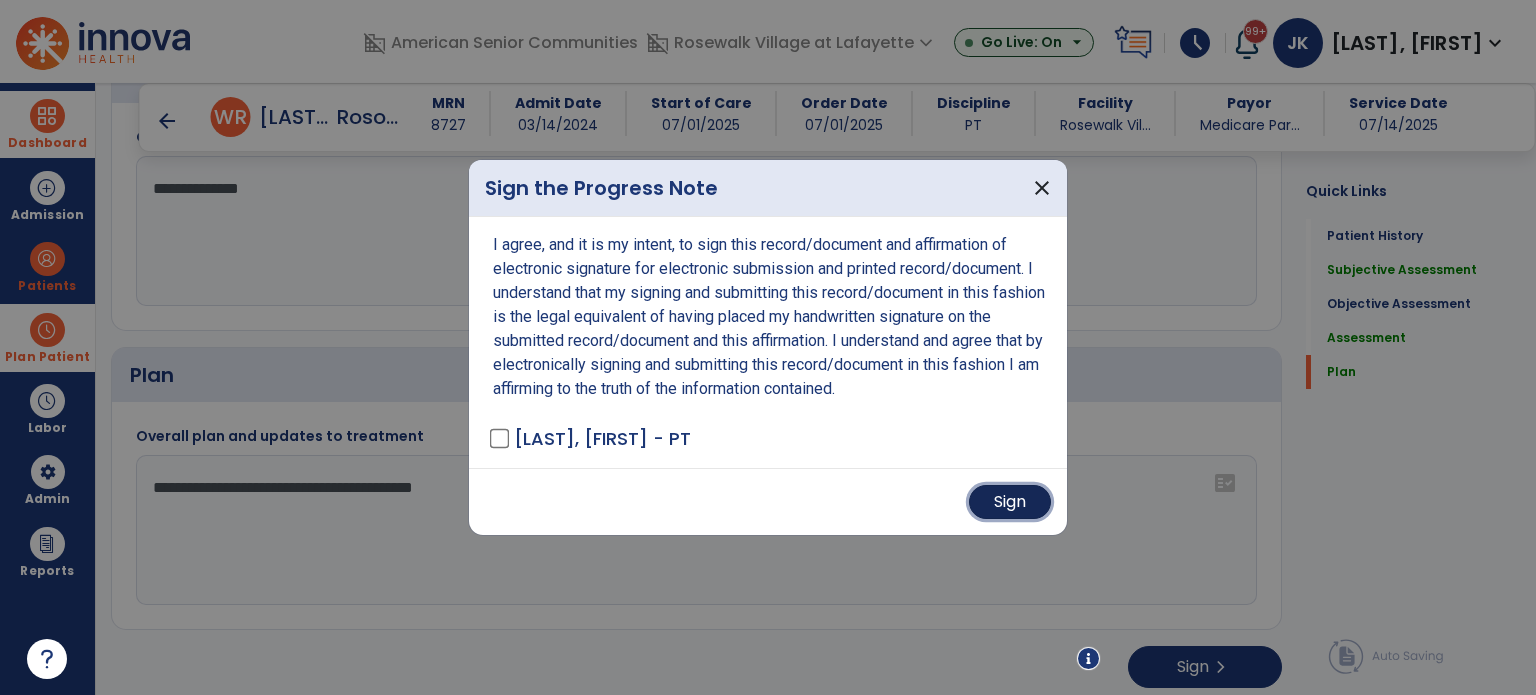 click on "Sign" at bounding box center (1010, 502) 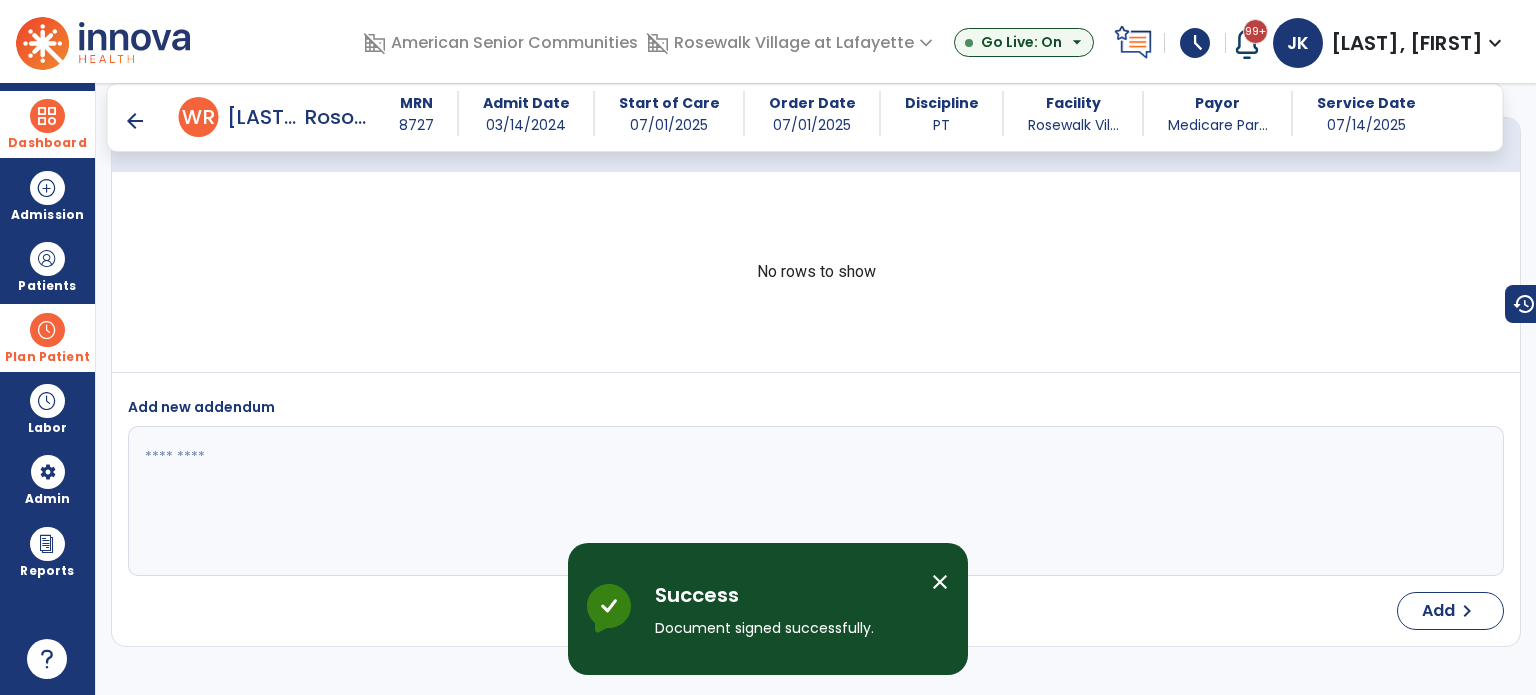scroll, scrollTop: 2868, scrollLeft: 0, axis: vertical 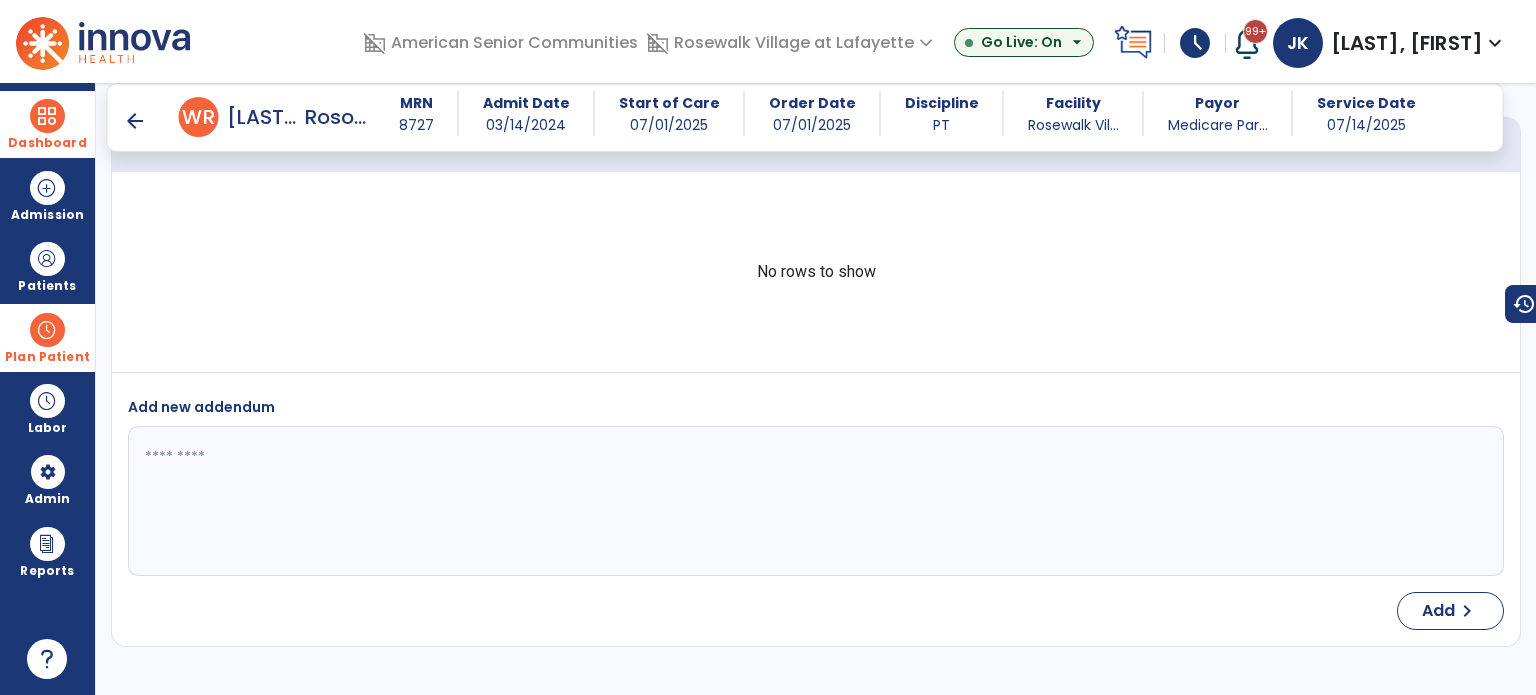click on "arrow_back" at bounding box center (135, 121) 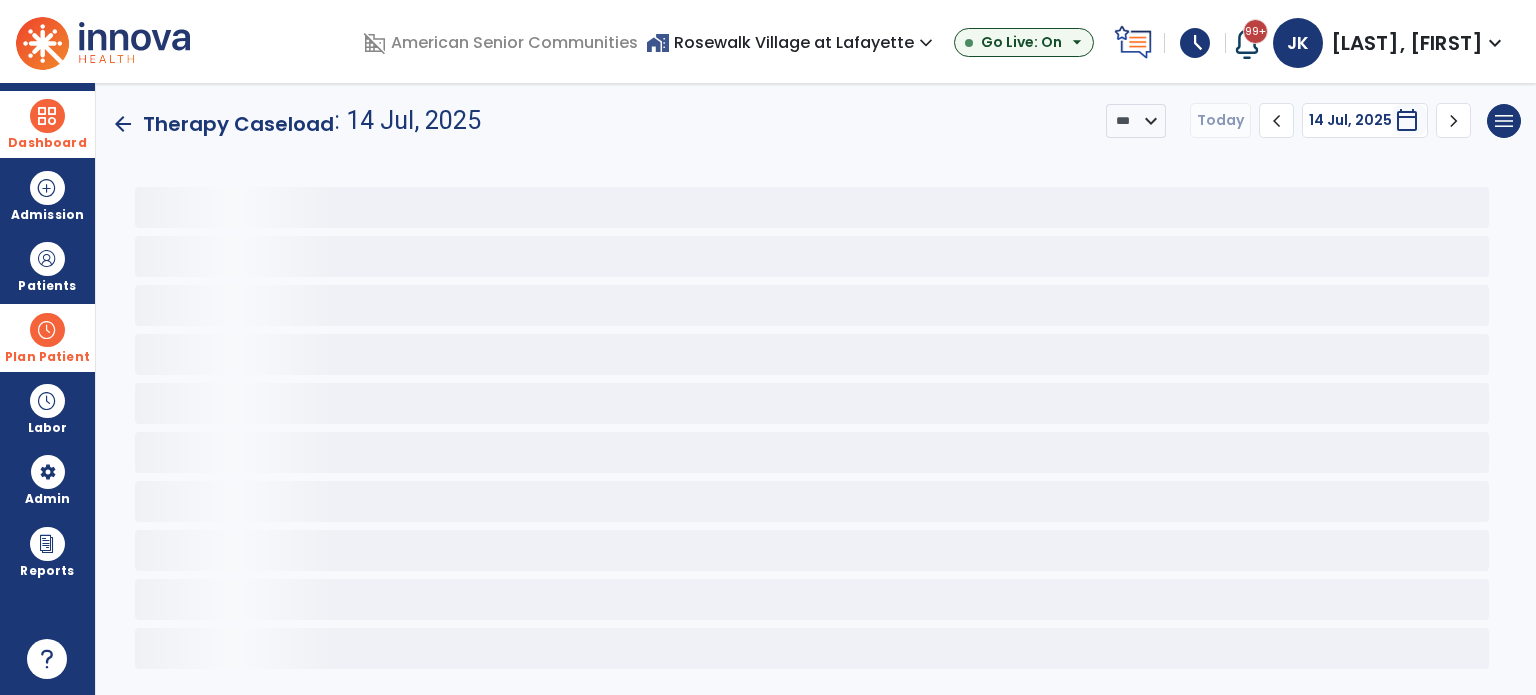 scroll, scrollTop: 0, scrollLeft: 0, axis: both 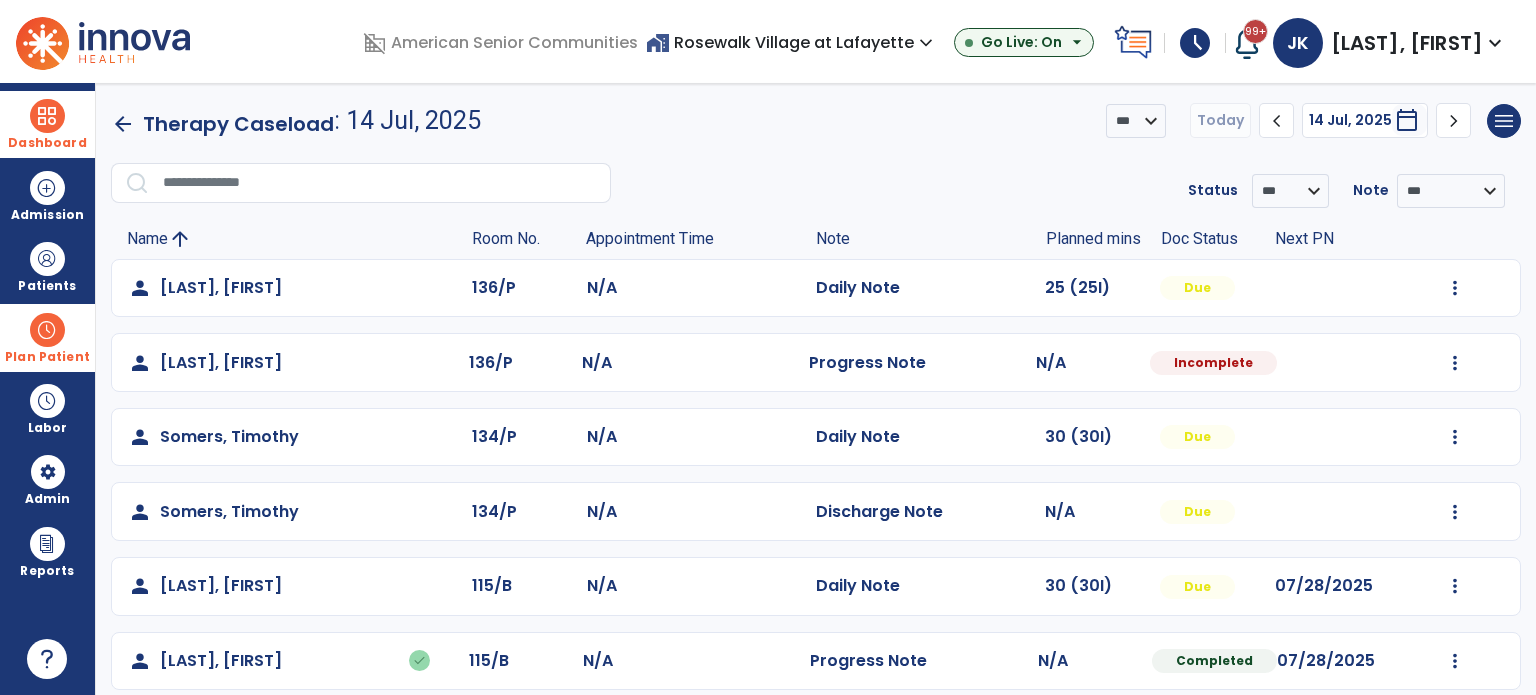 click on "Mark Visit As Complete   Reset Note   Open Document   G + C Mins" 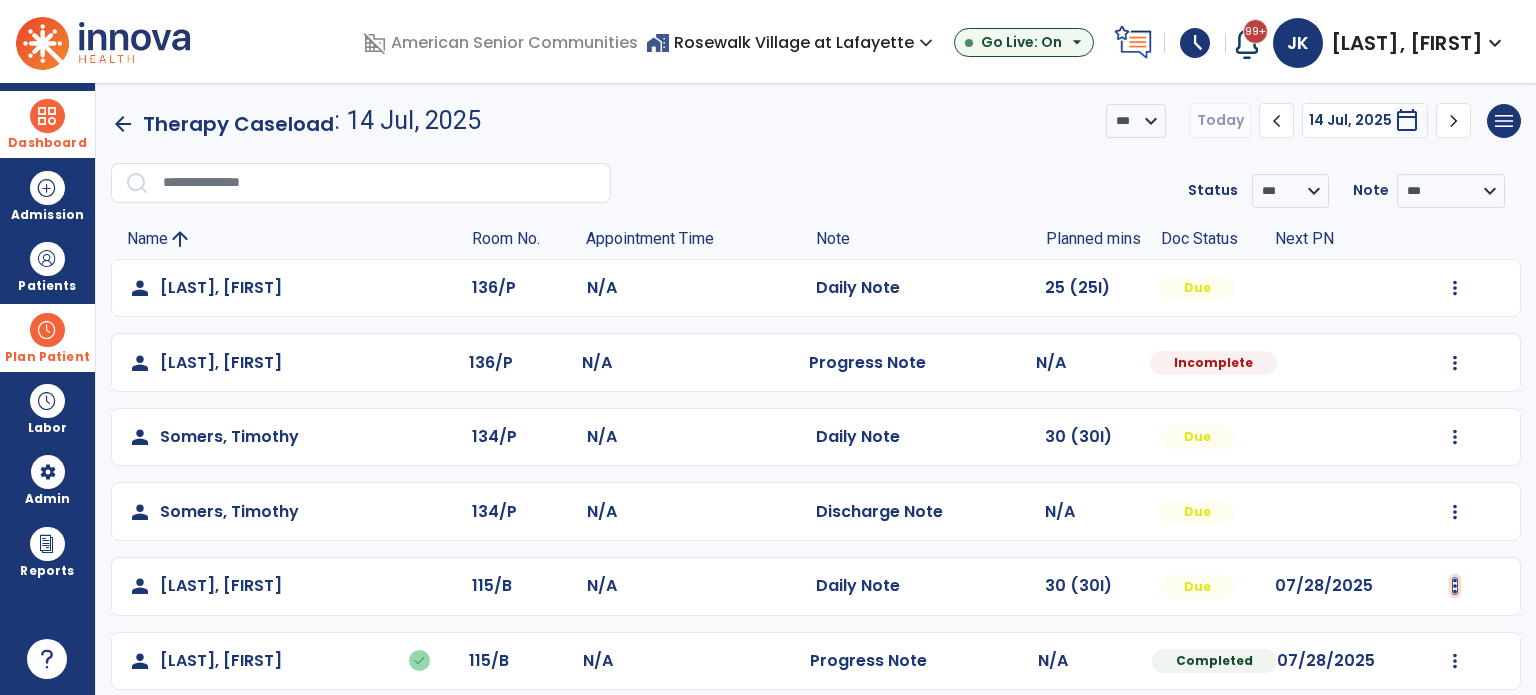 click at bounding box center (1455, 288) 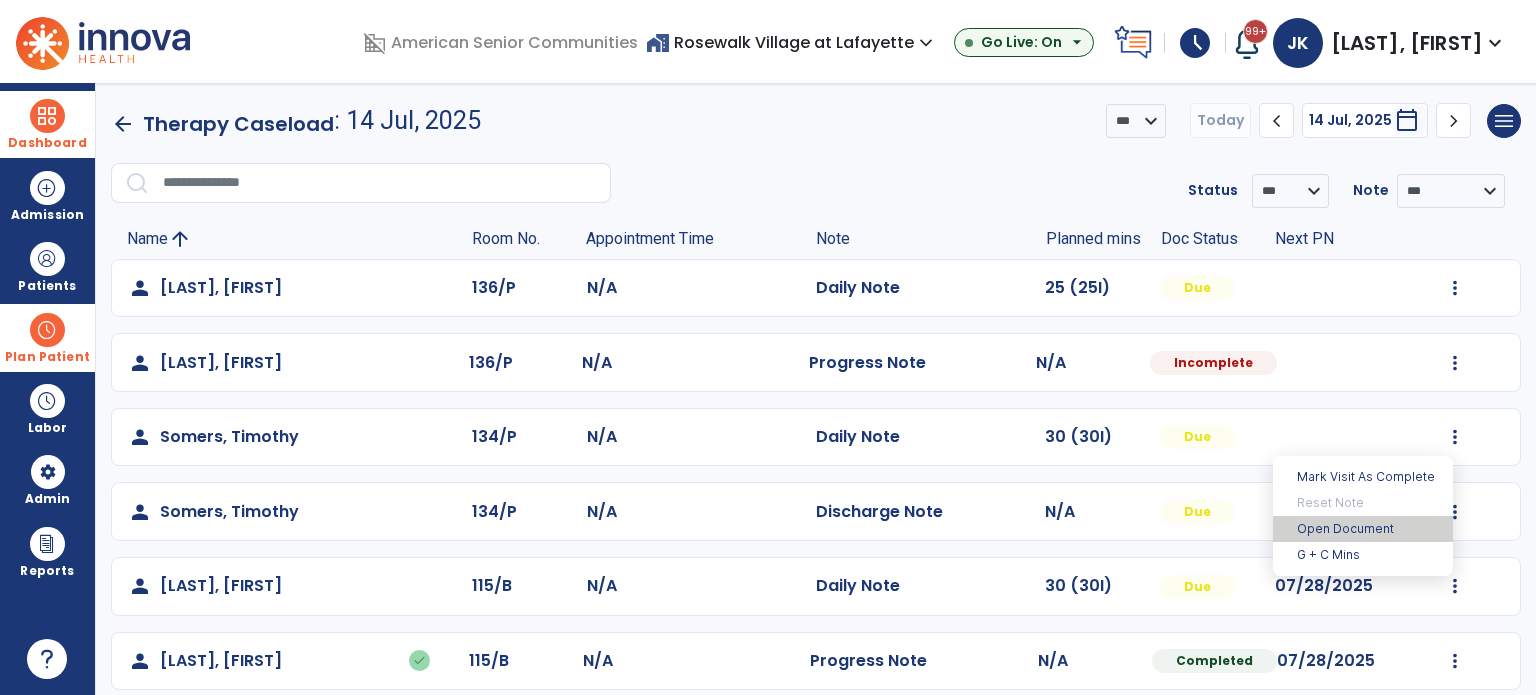 click on "Open Document" at bounding box center (1363, 529) 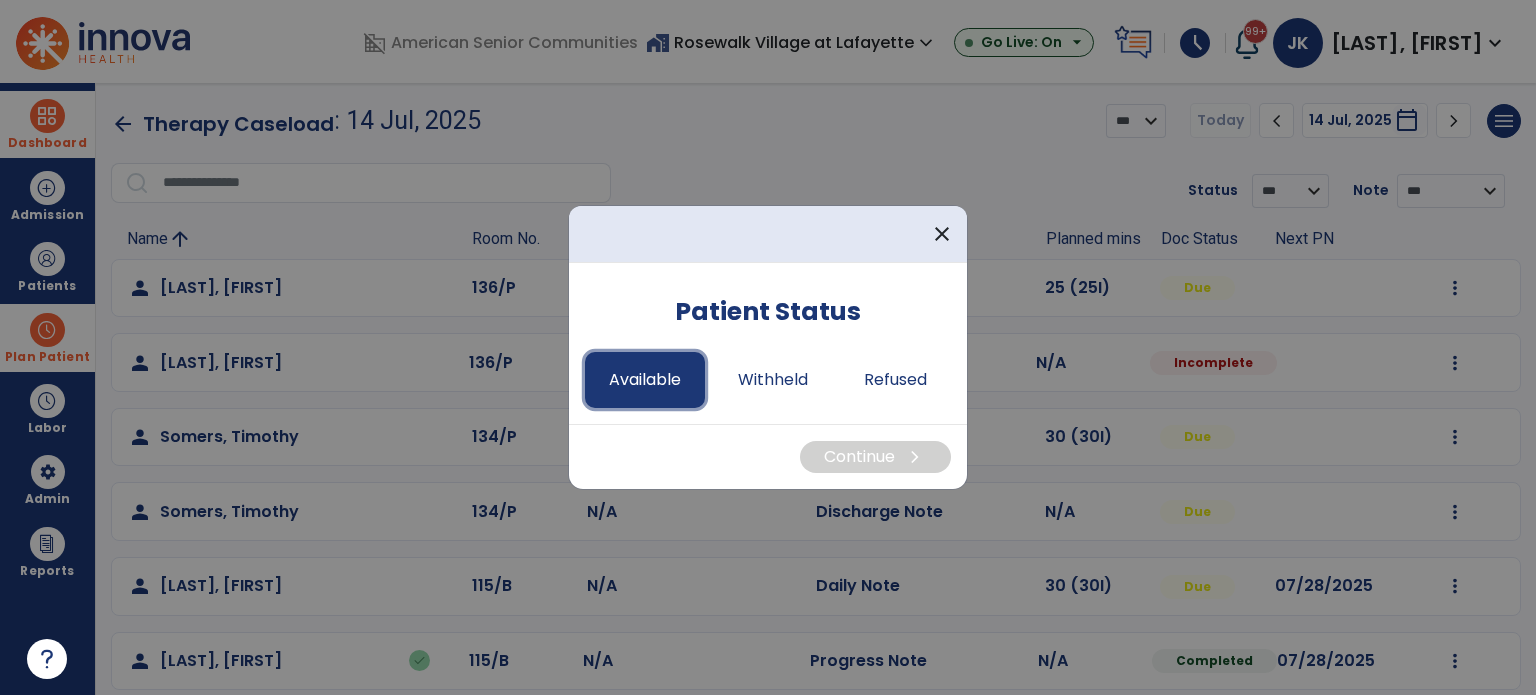 click on "Available" at bounding box center [645, 380] 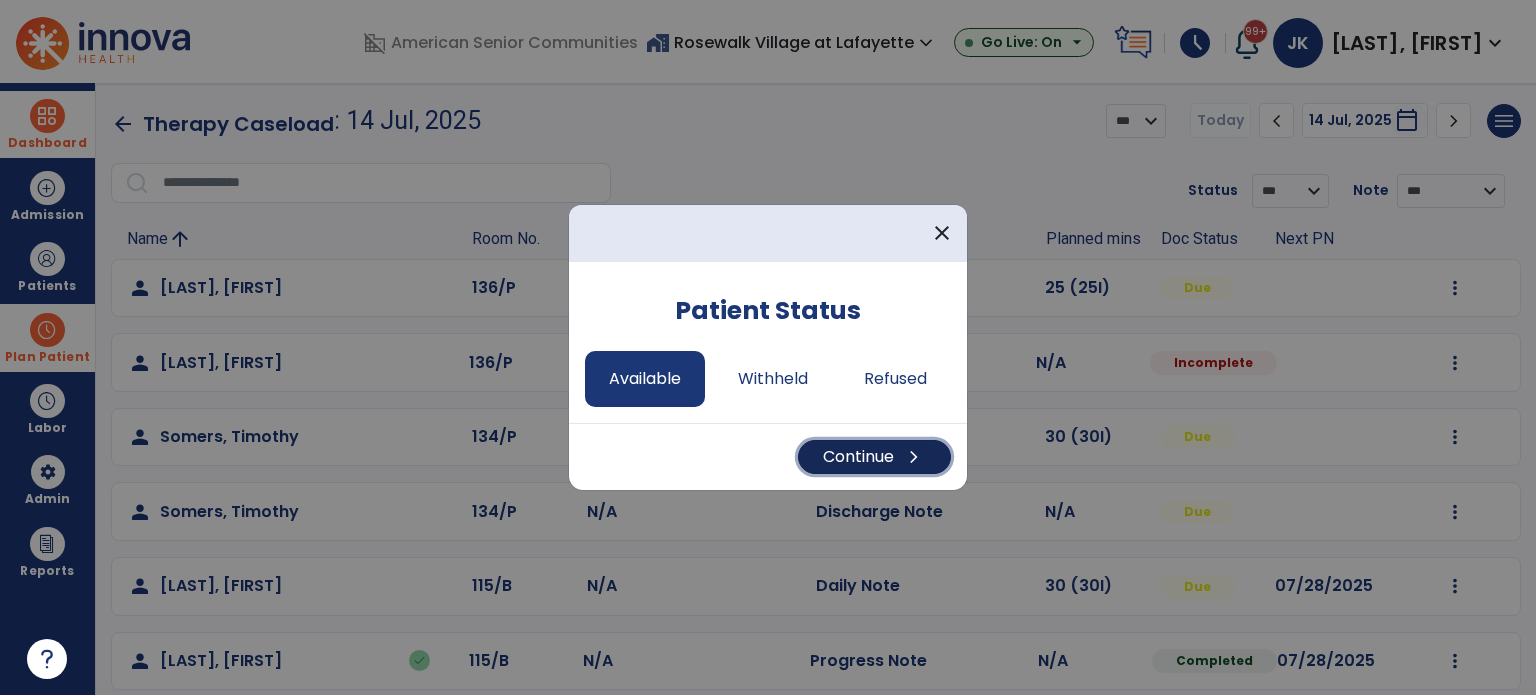 click on "Continue   chevron_right" at bounding box center [874, 457] 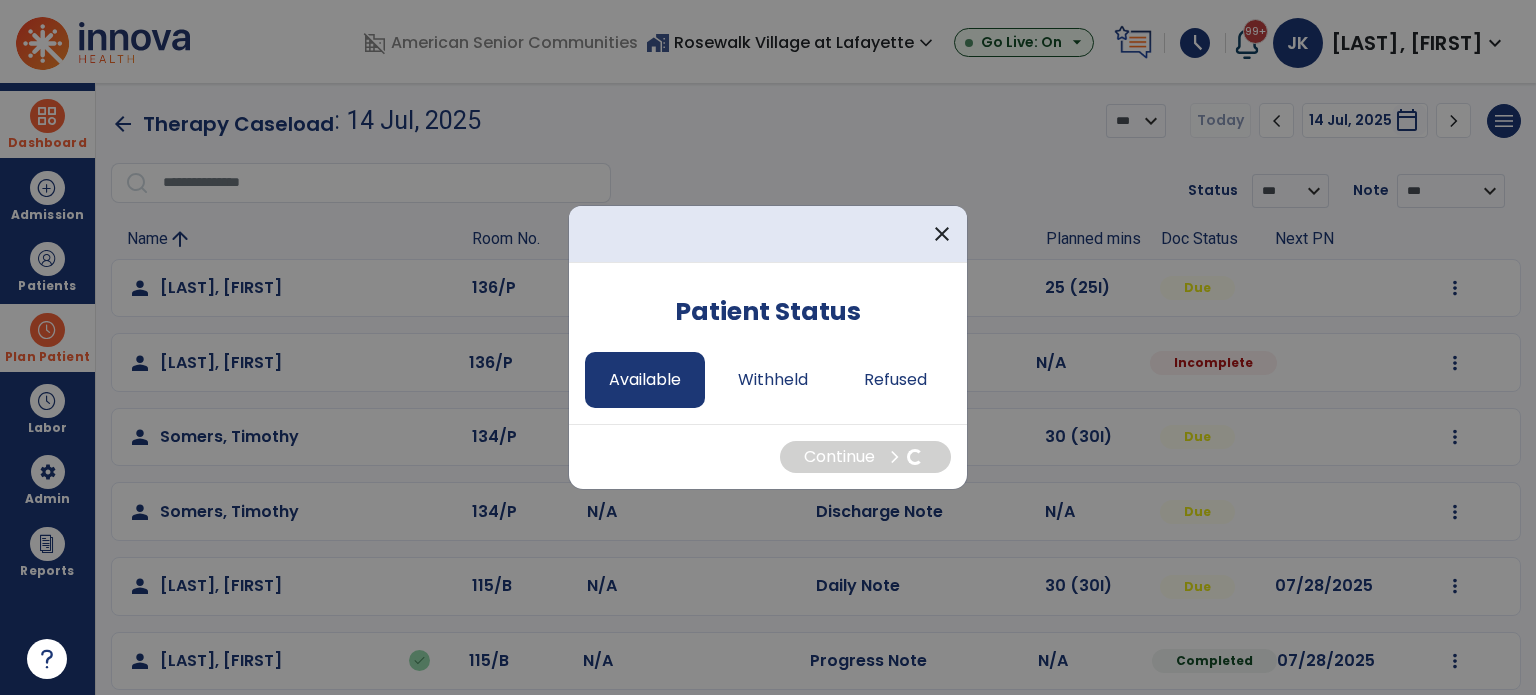 select on "*" 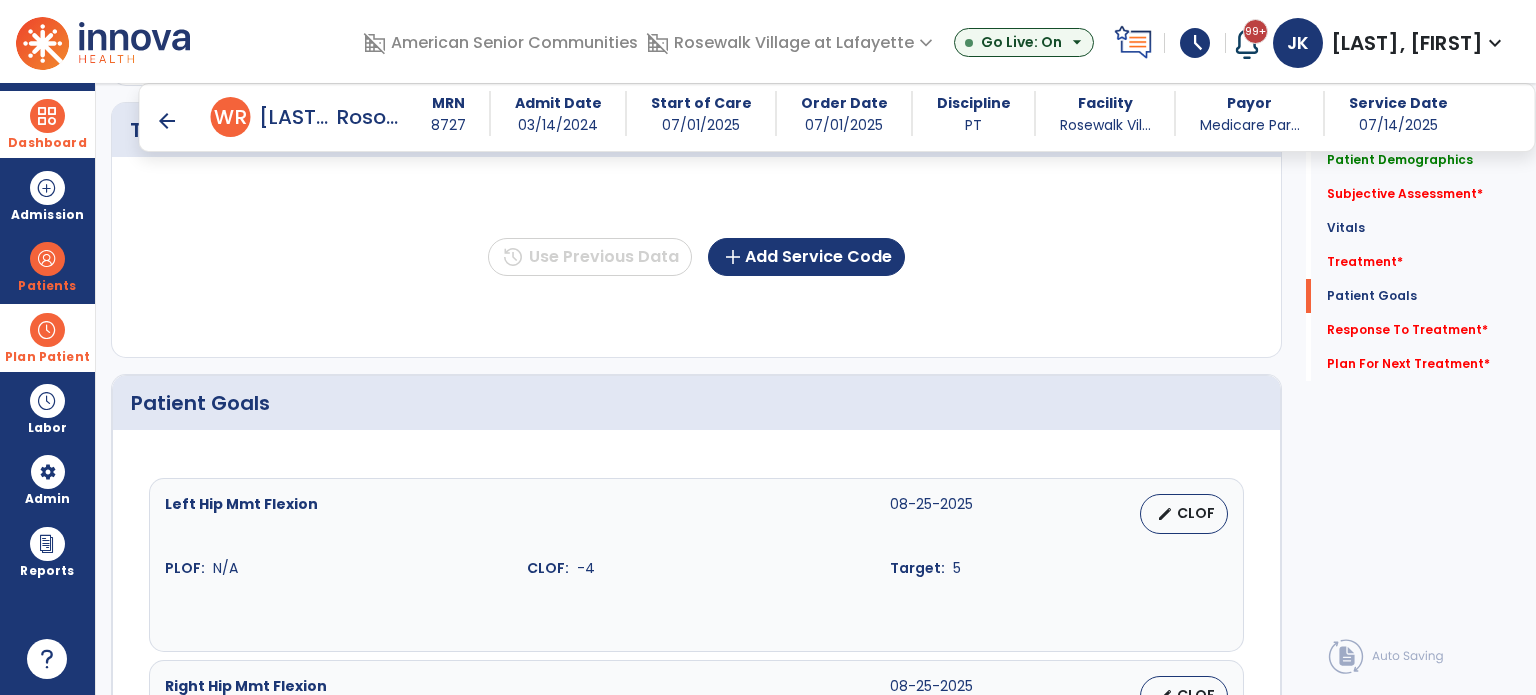 scroll, scrollTop: 1412, scrollLeft: 0, axis: vertical 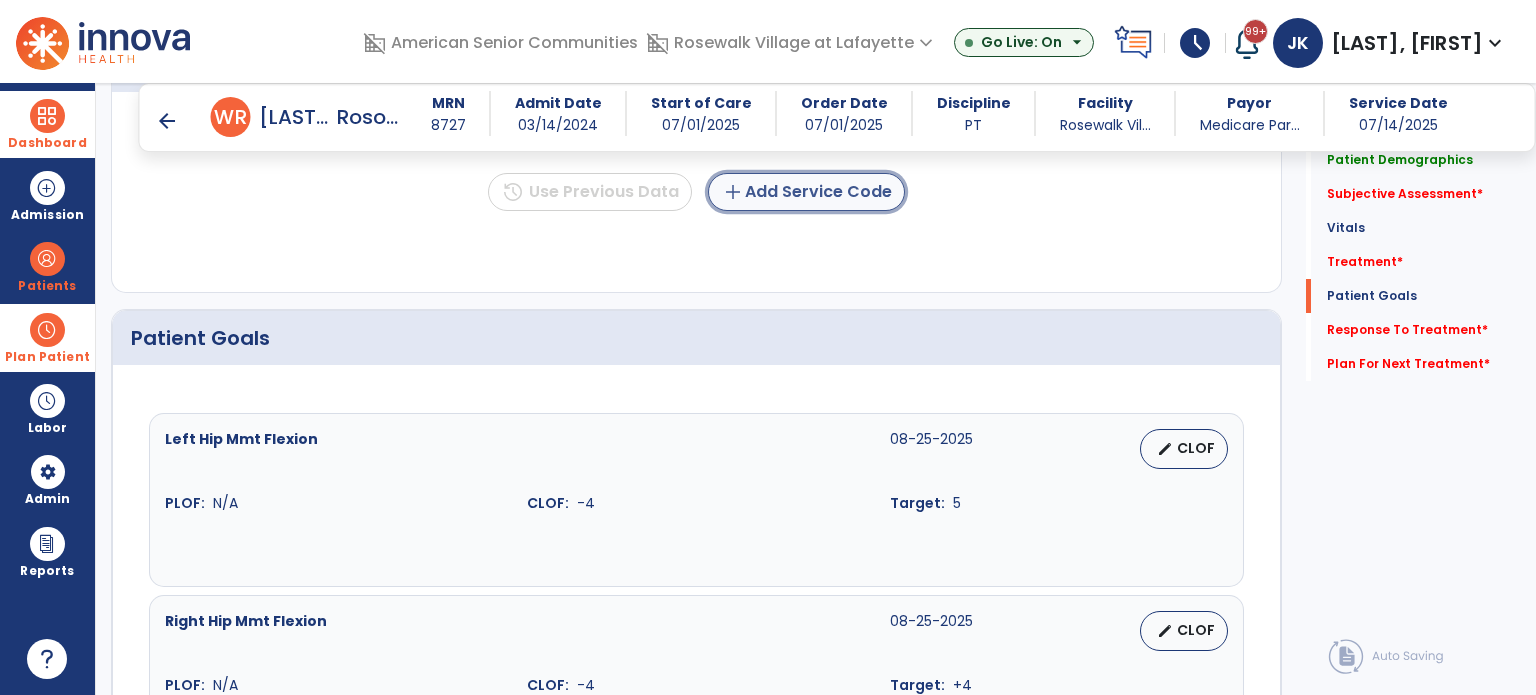 click on "add  Add Service Code" 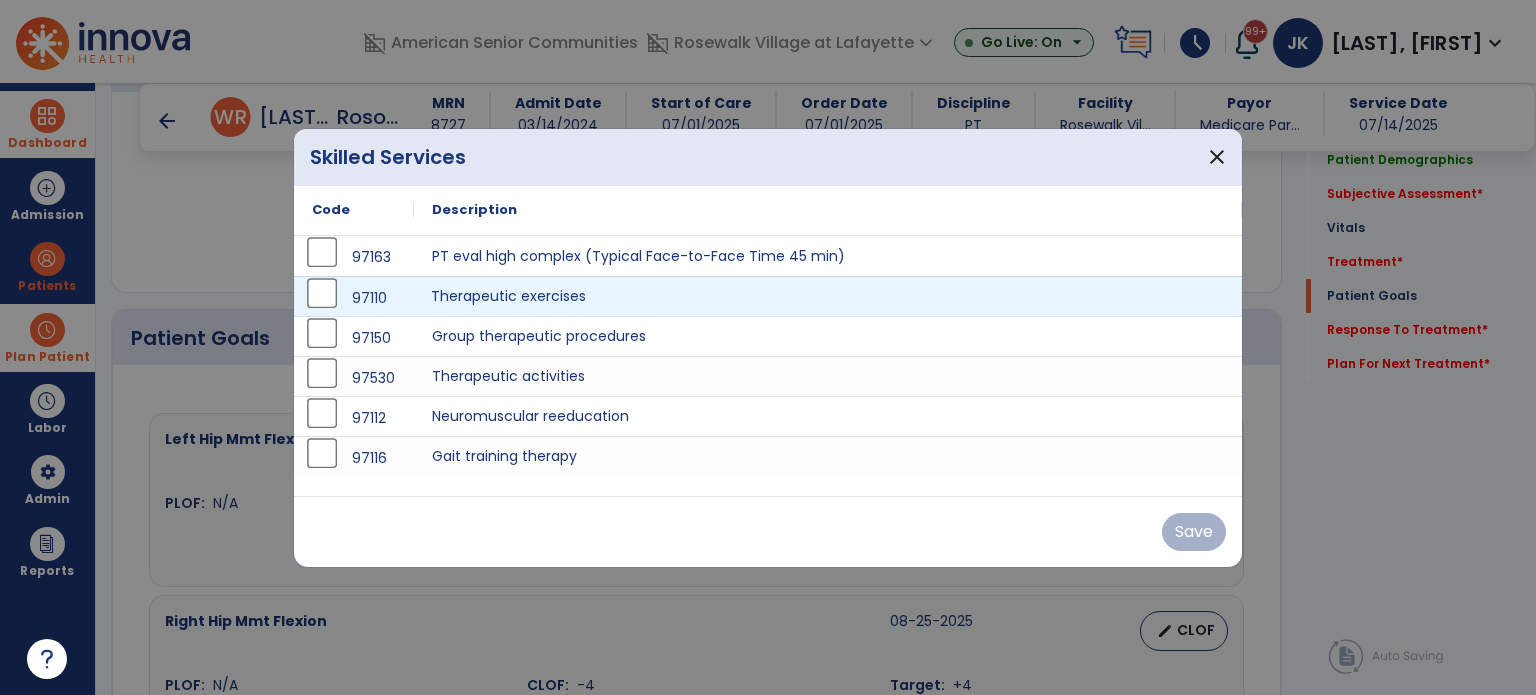 click on "Therapeutic exercises" at bounding box center (828, 296) 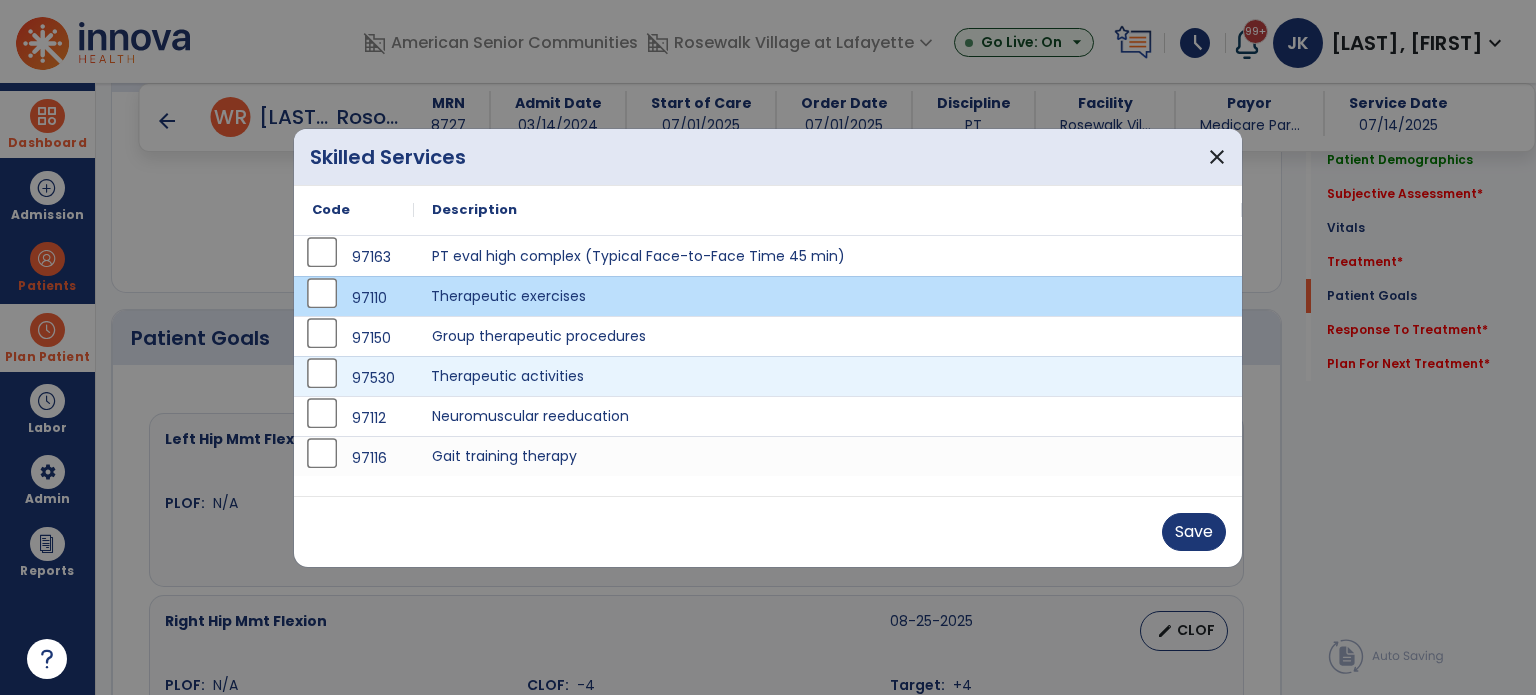 click on "Therapeutic activities" at bounding box center (828, 376) 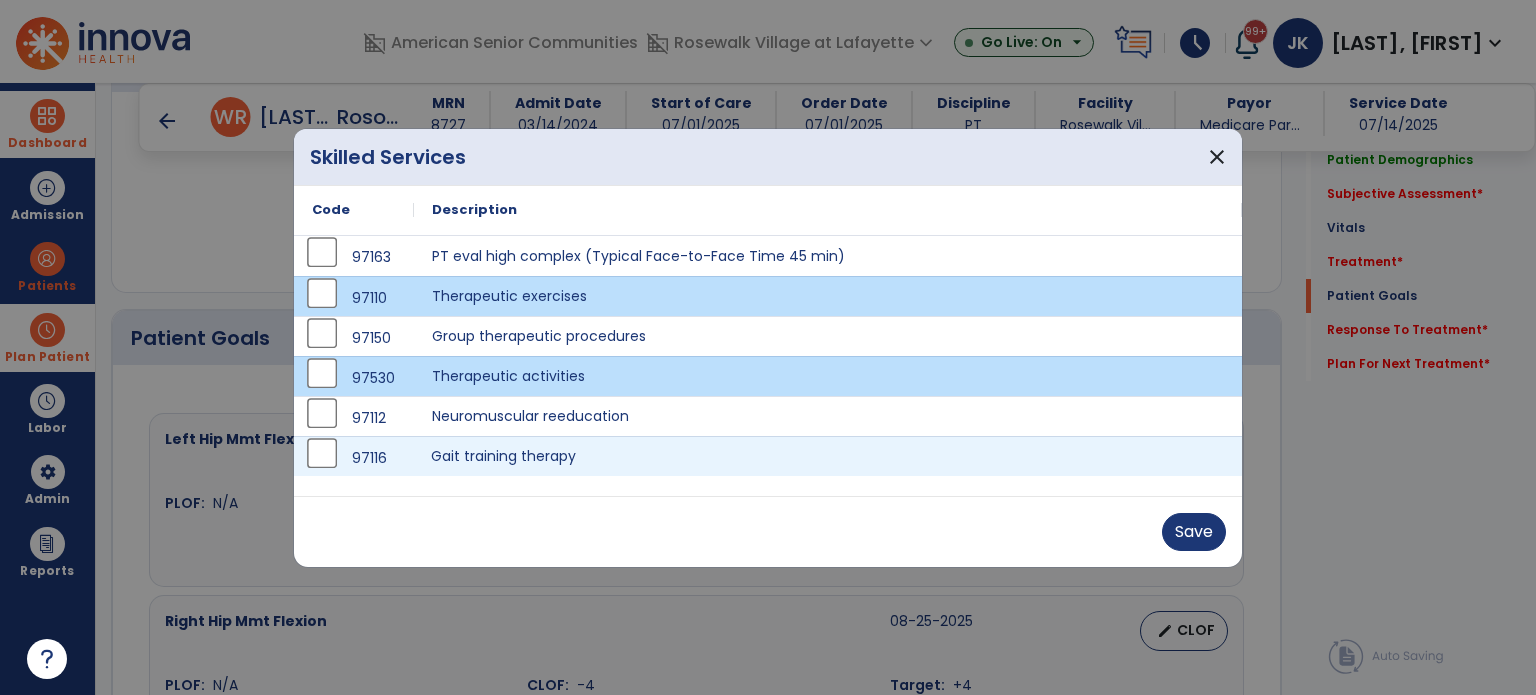 click on "Gait training therapy" at bounding box center [828, 456] 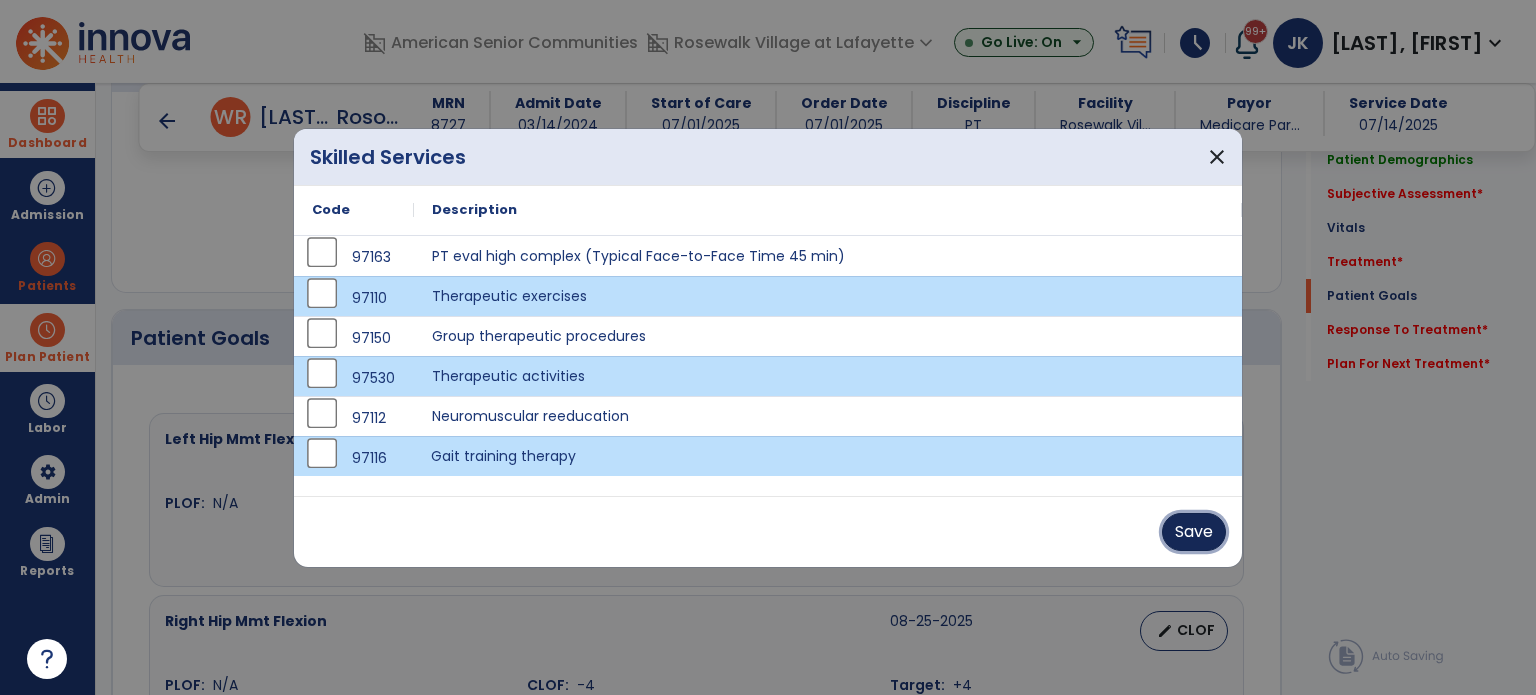 click on "Save" at bounding box center [1194, 532] 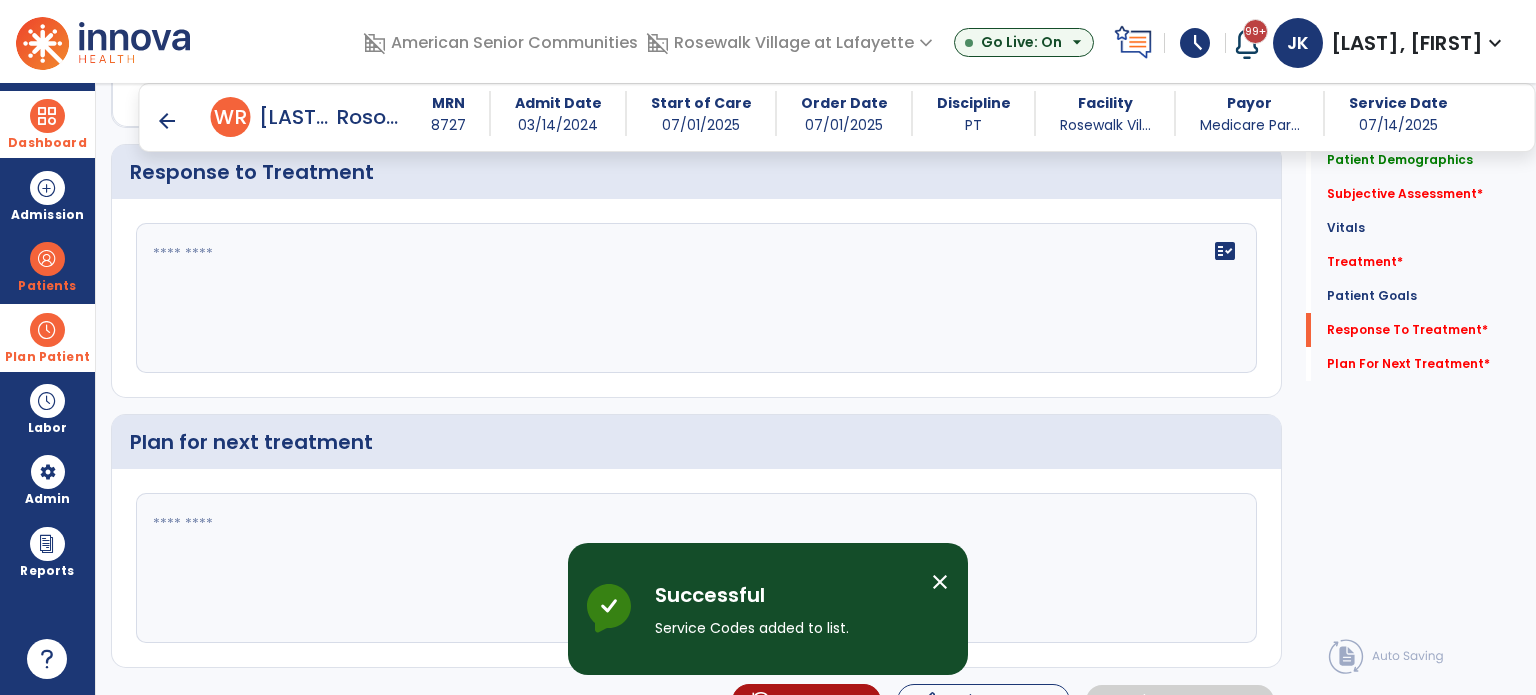scroll, scrollTop: 3004, scrollLeft: 0, axis: vertical 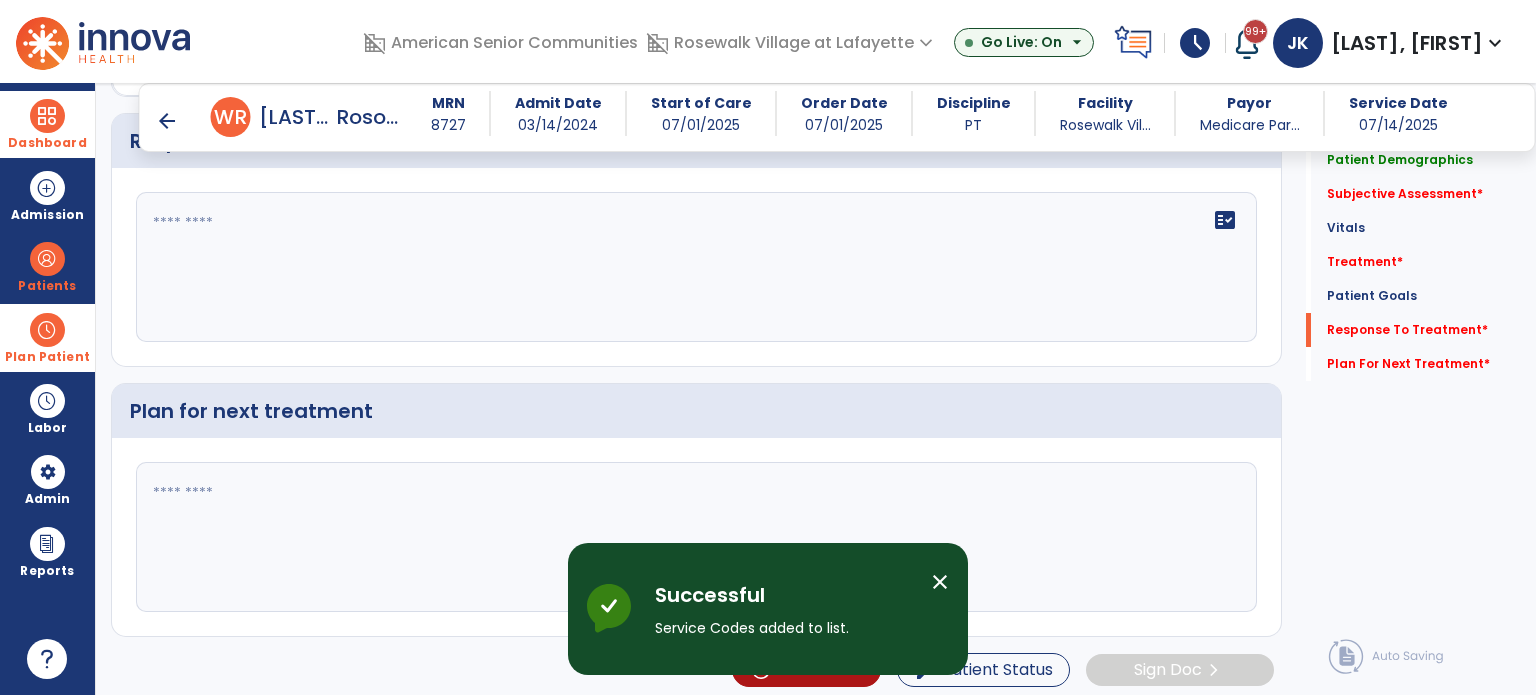 click on "fact_check" 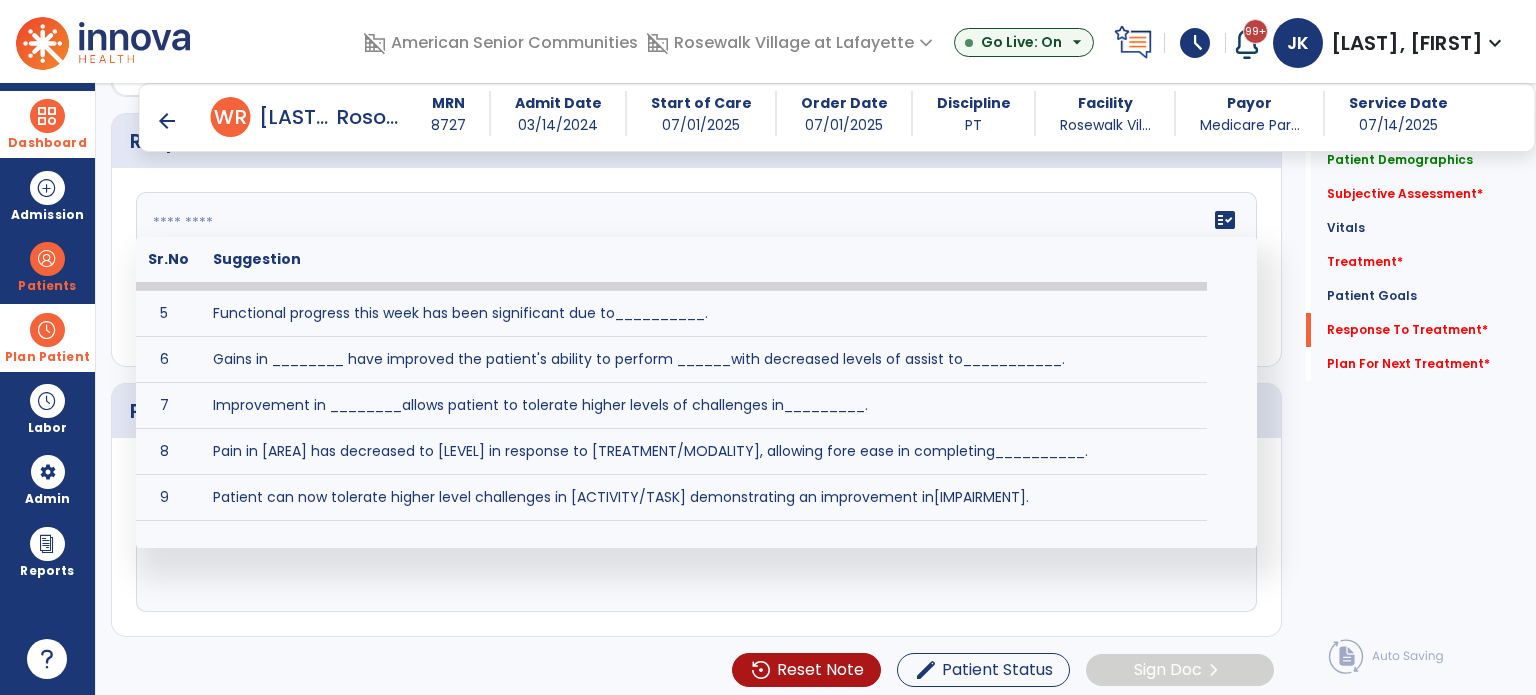 scroll, scrollTop: 200, scrollLeft: 0, axis: vertical 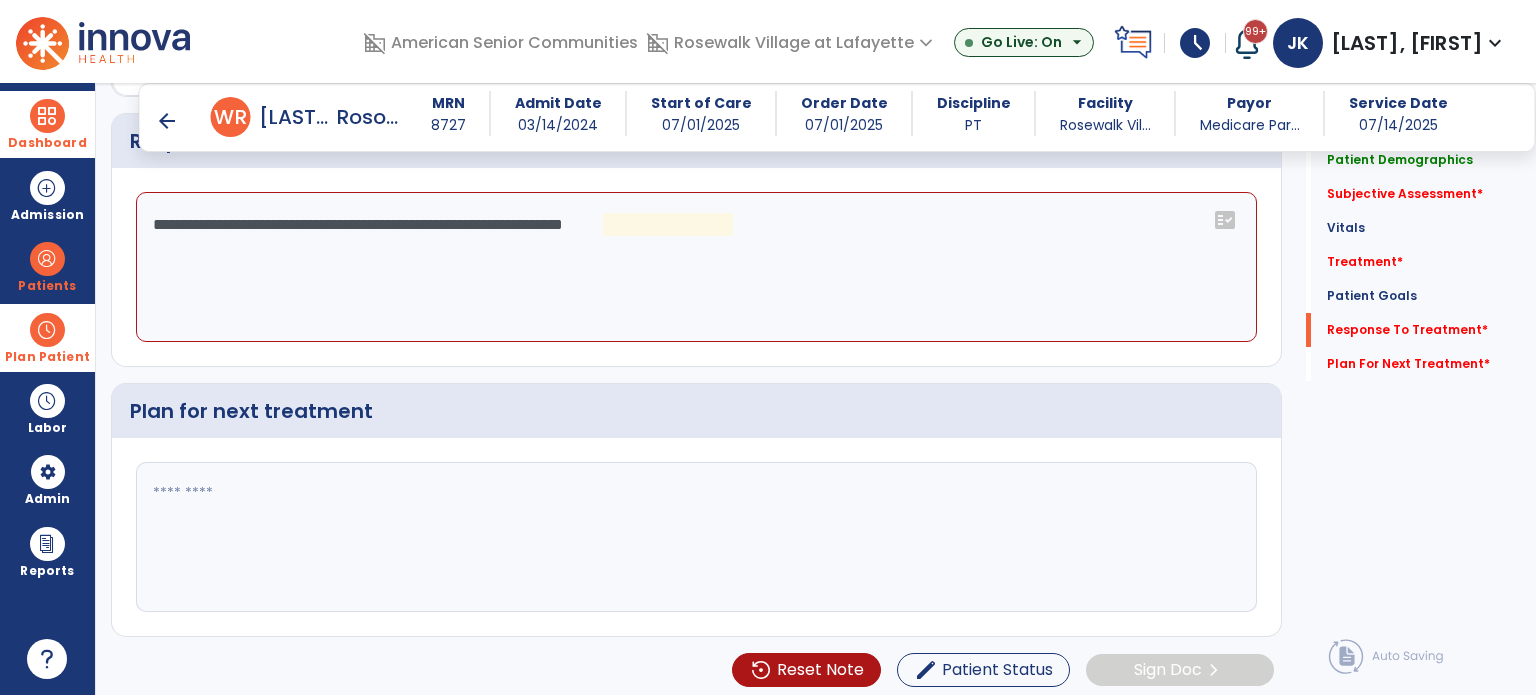 click on "**********" 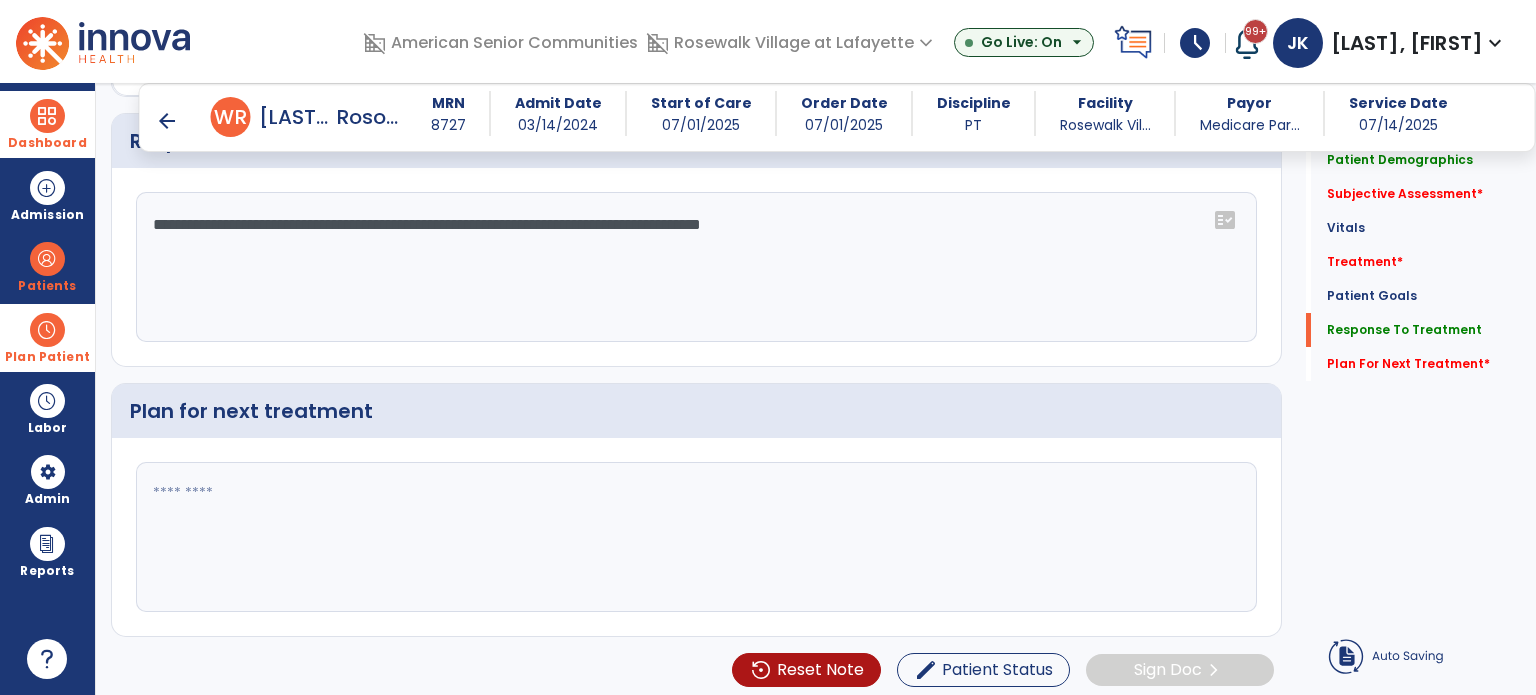 type on "**********" 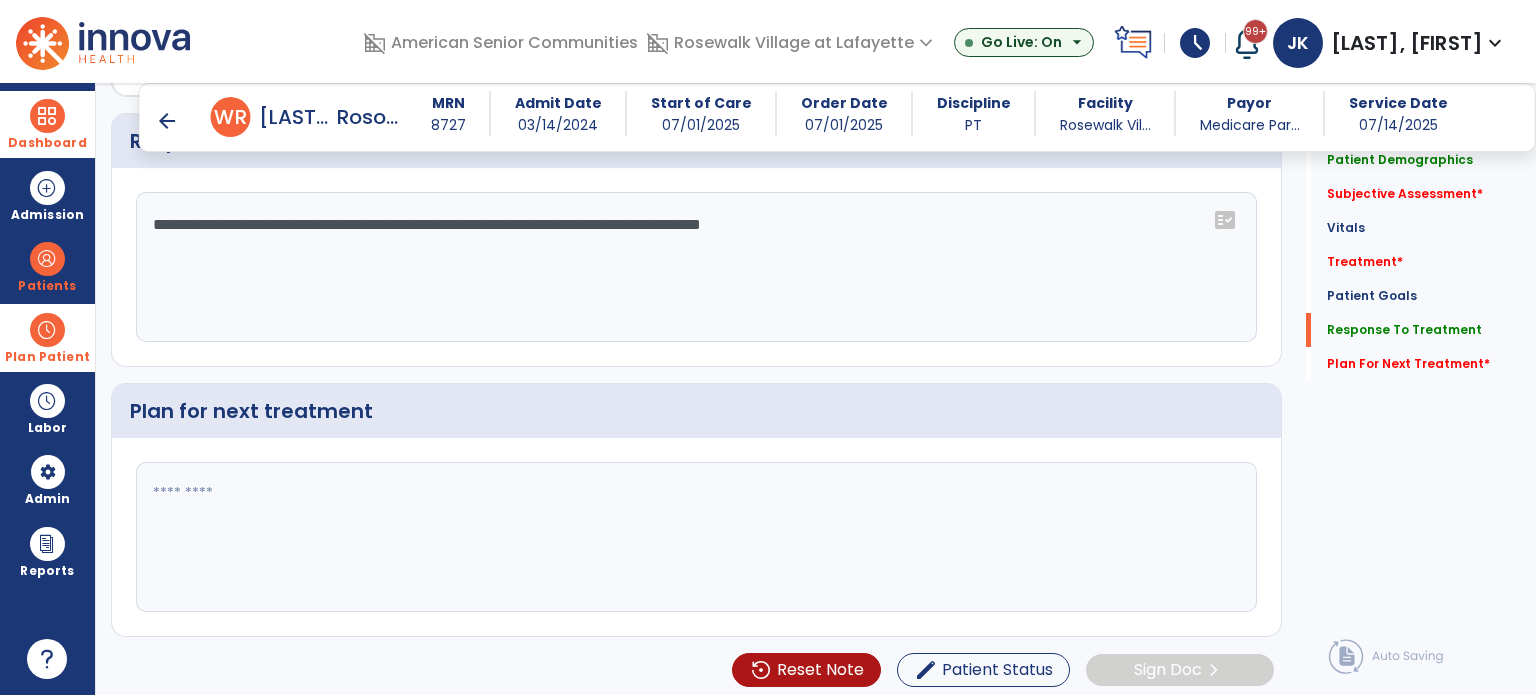 click on "arrow_back" at bounding box center [167, 121] 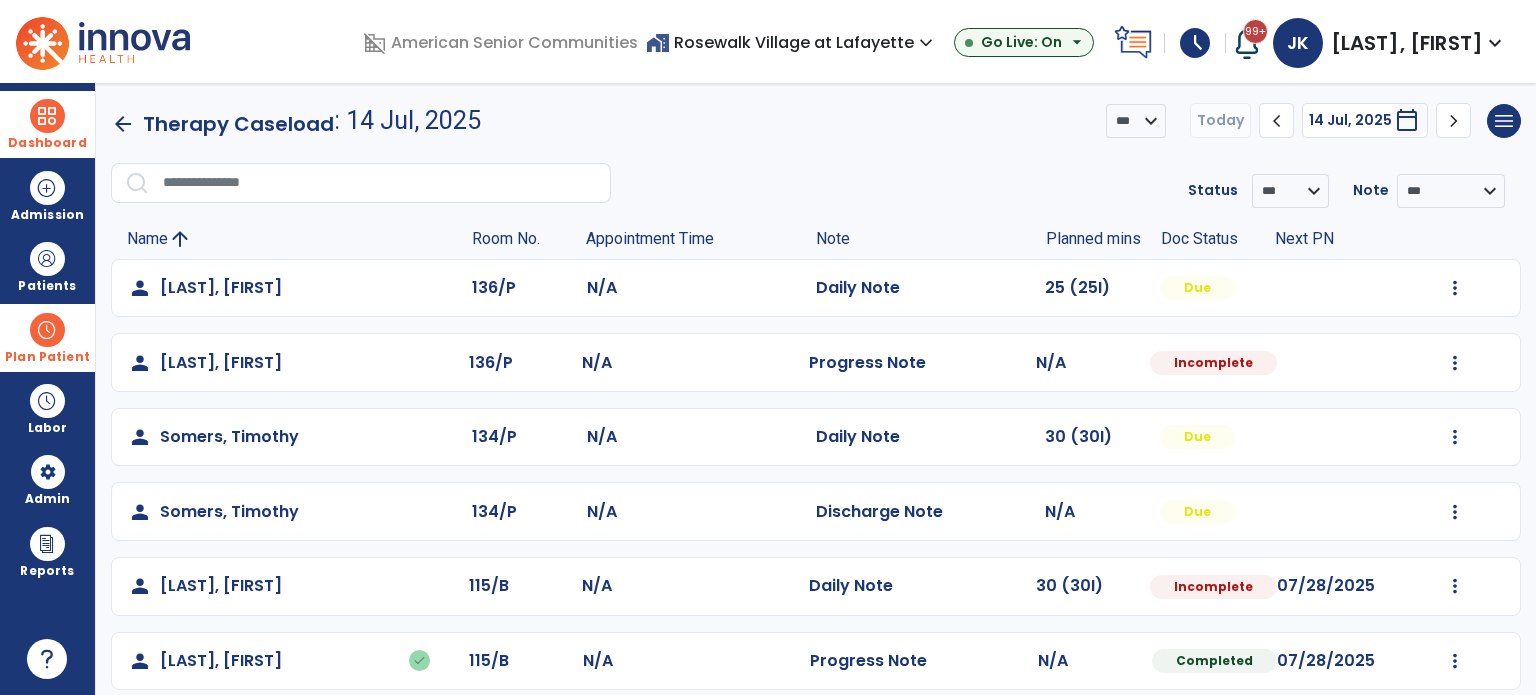 scroll, scrollTop: 20, scrollLeft: 0, axis: vertical 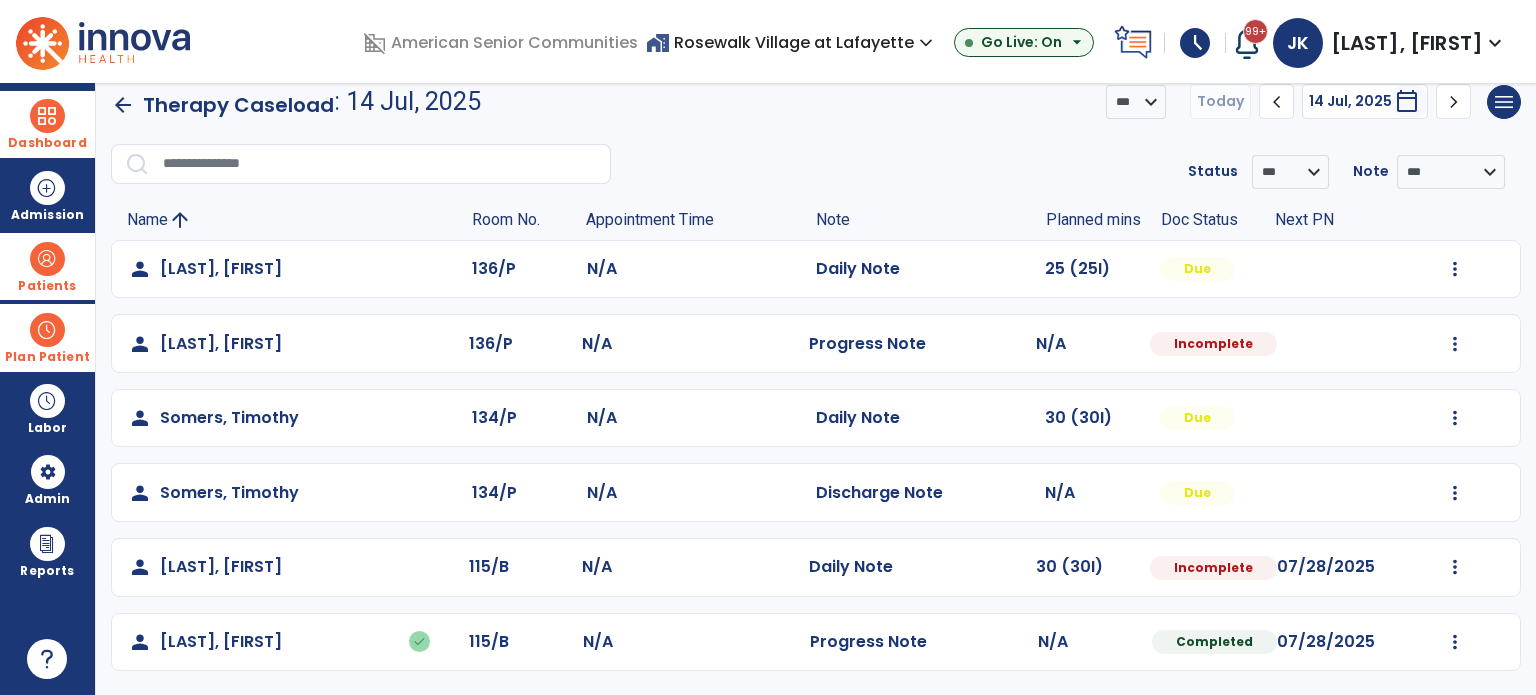 click on "Patients" at bounding box center [47, 266] 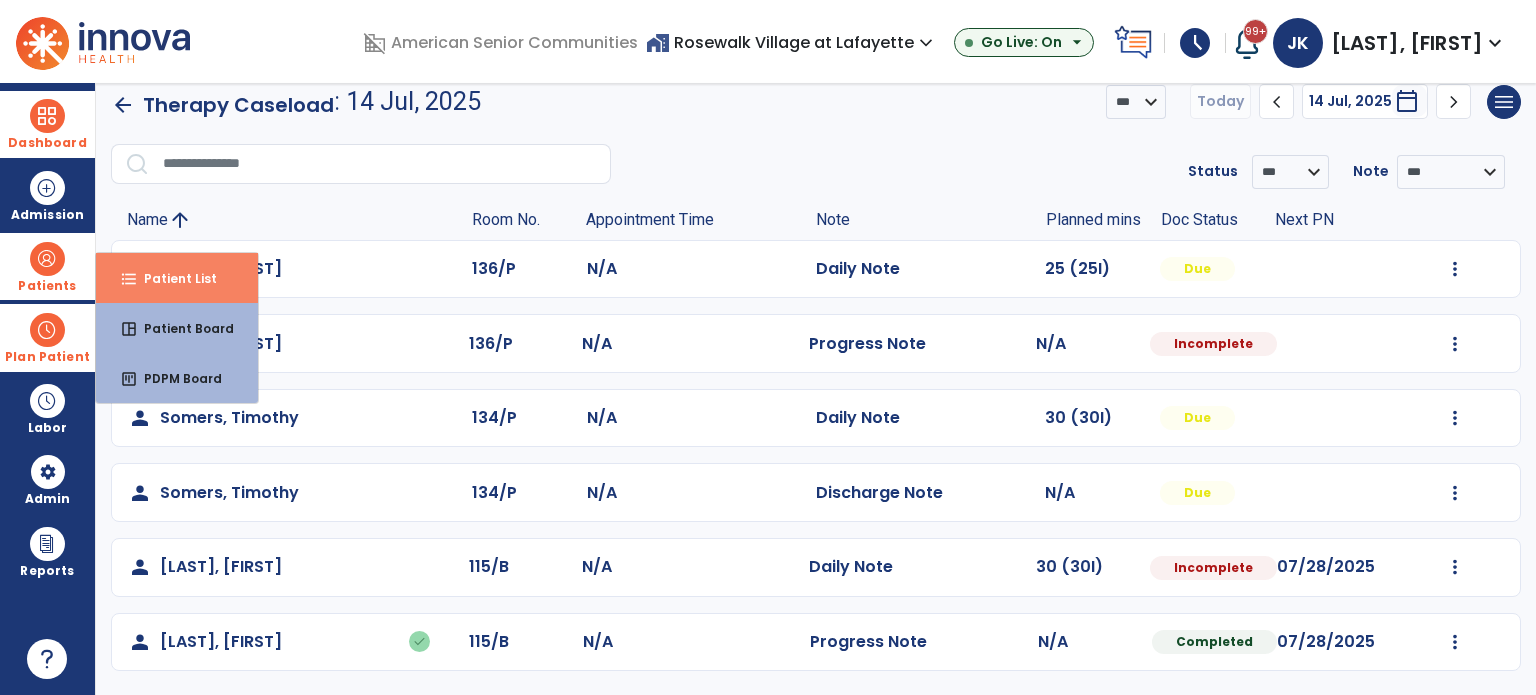 click on "Patient List" at bounding box center (172, 278) 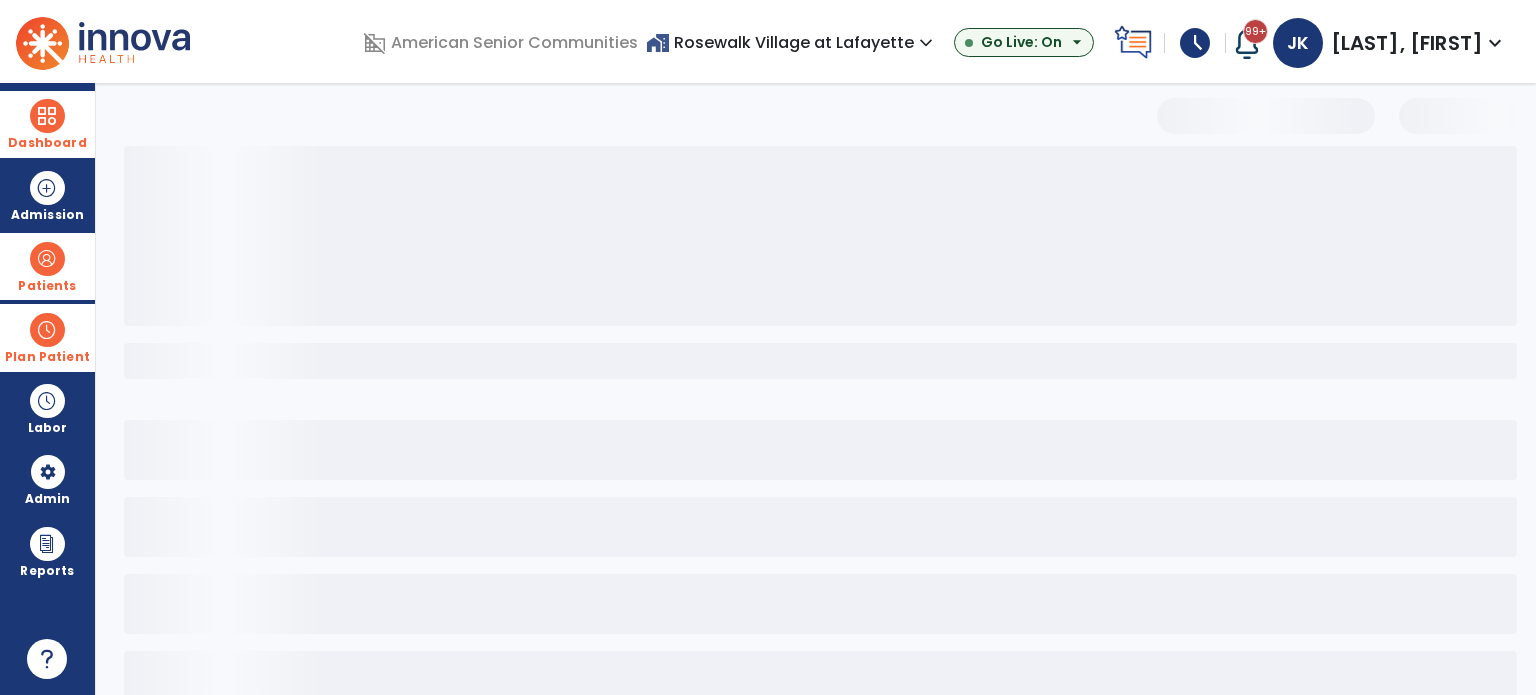 scroll, scrollTop: 46, scrollLeft: 0, axis: vertical 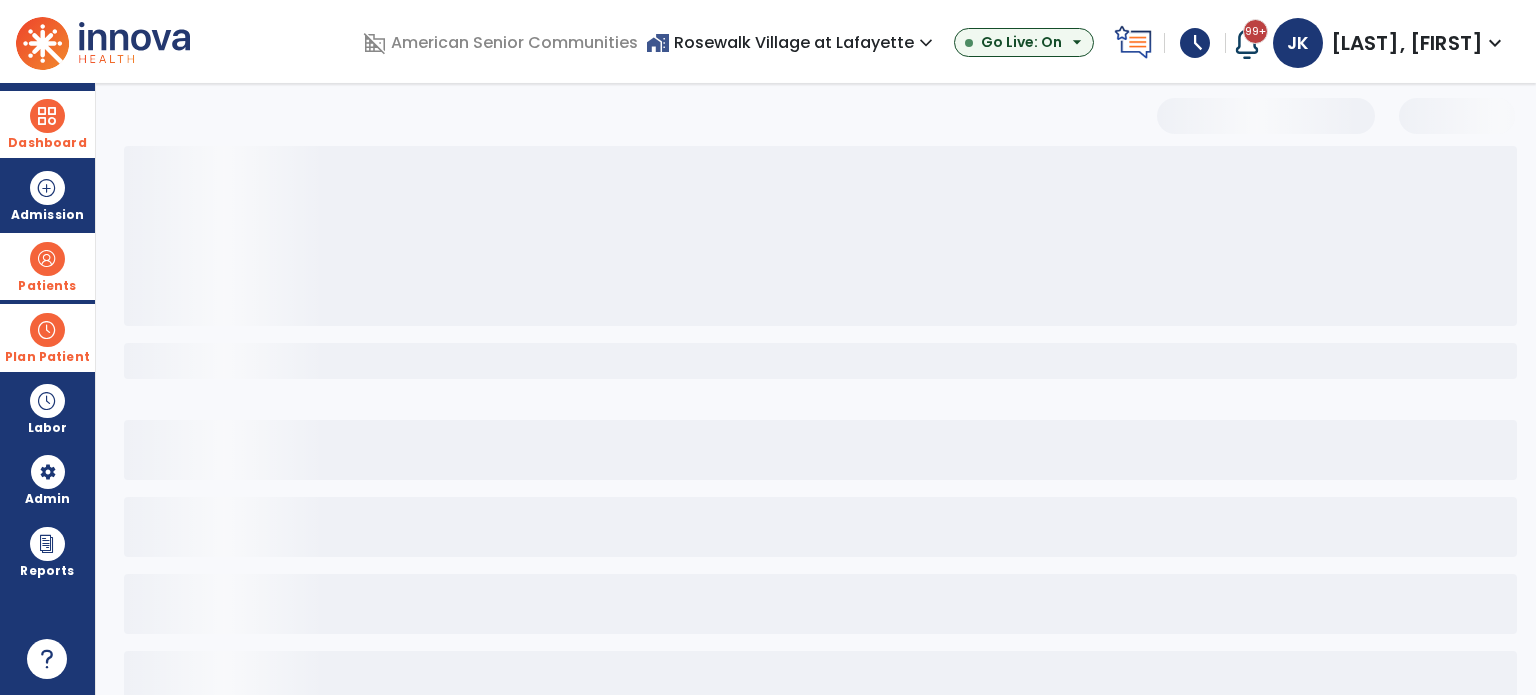 select on "***" 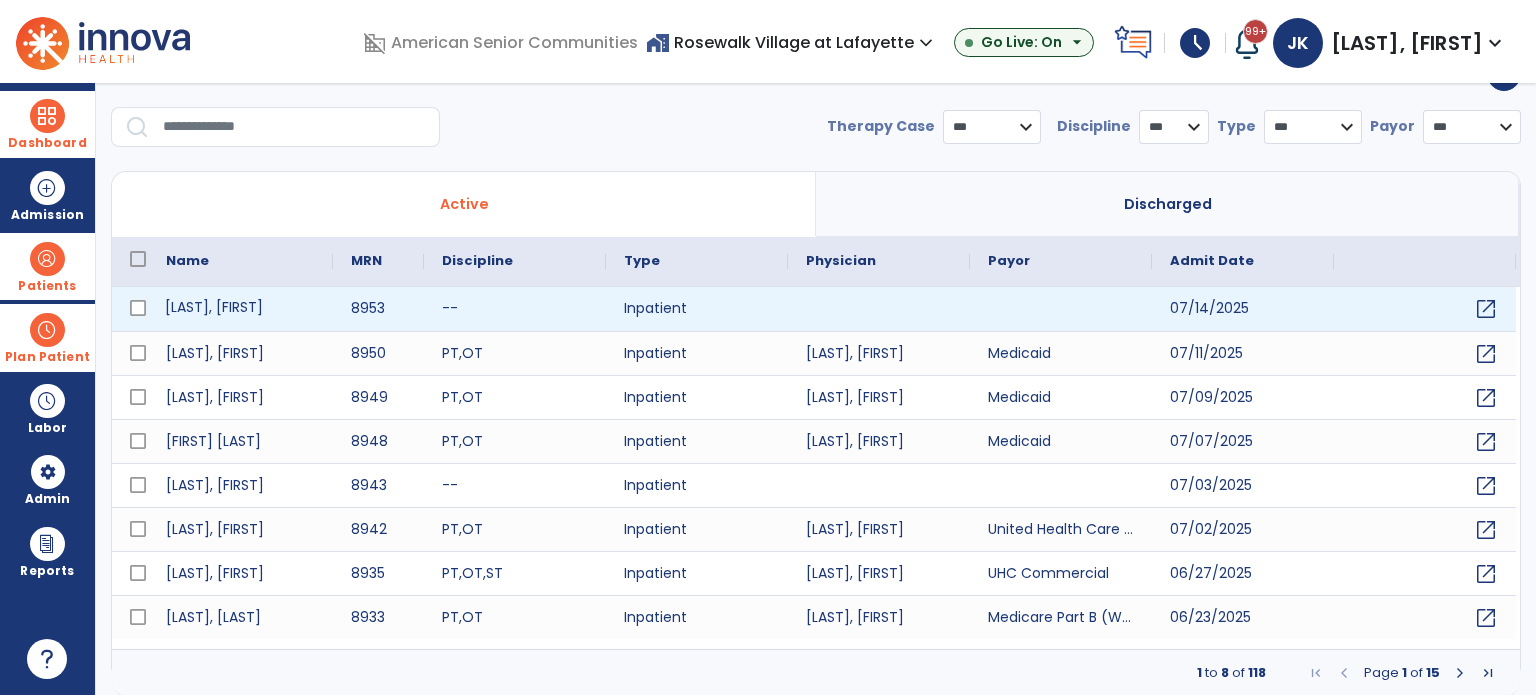 click on "[LAST], [FIRST]" at bounding box center (240, 309) 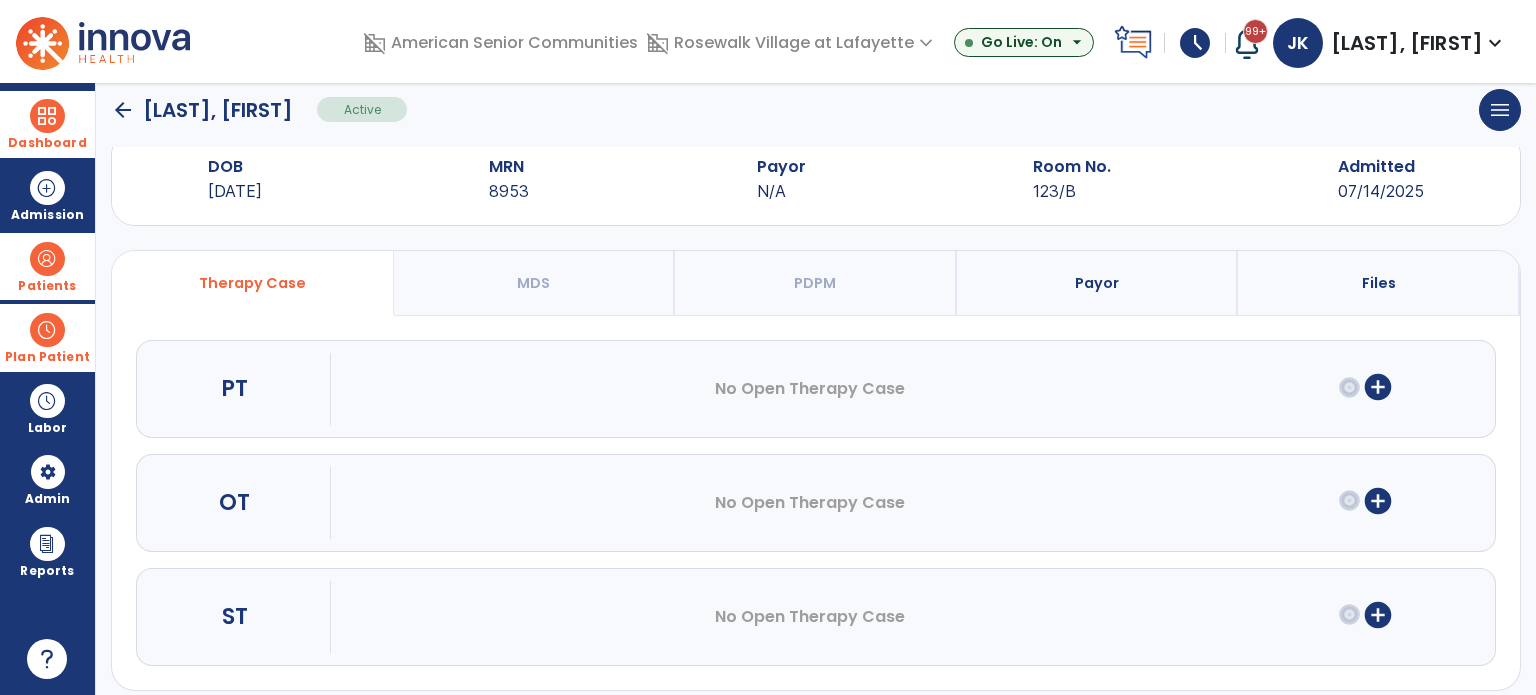 click on "Payor" at bounding box center [1098, 283] 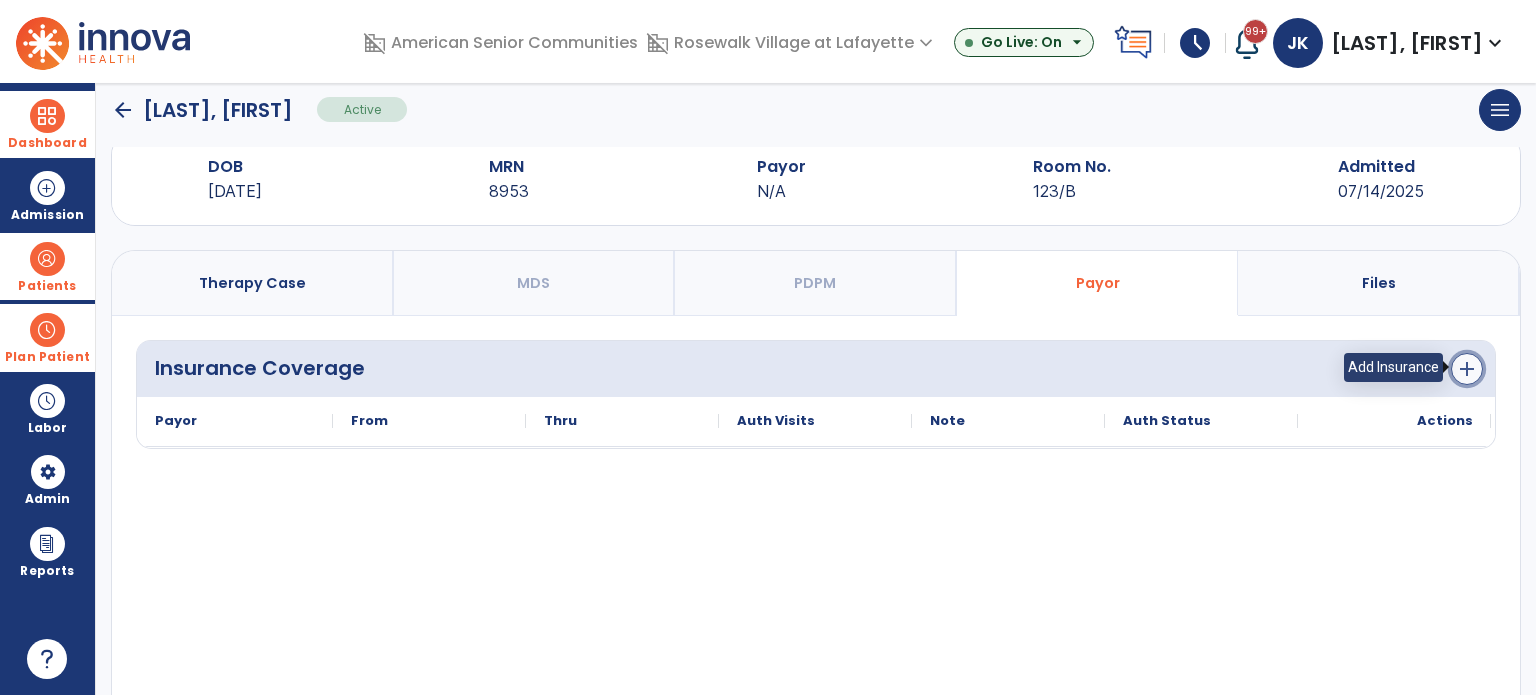 click on "add" 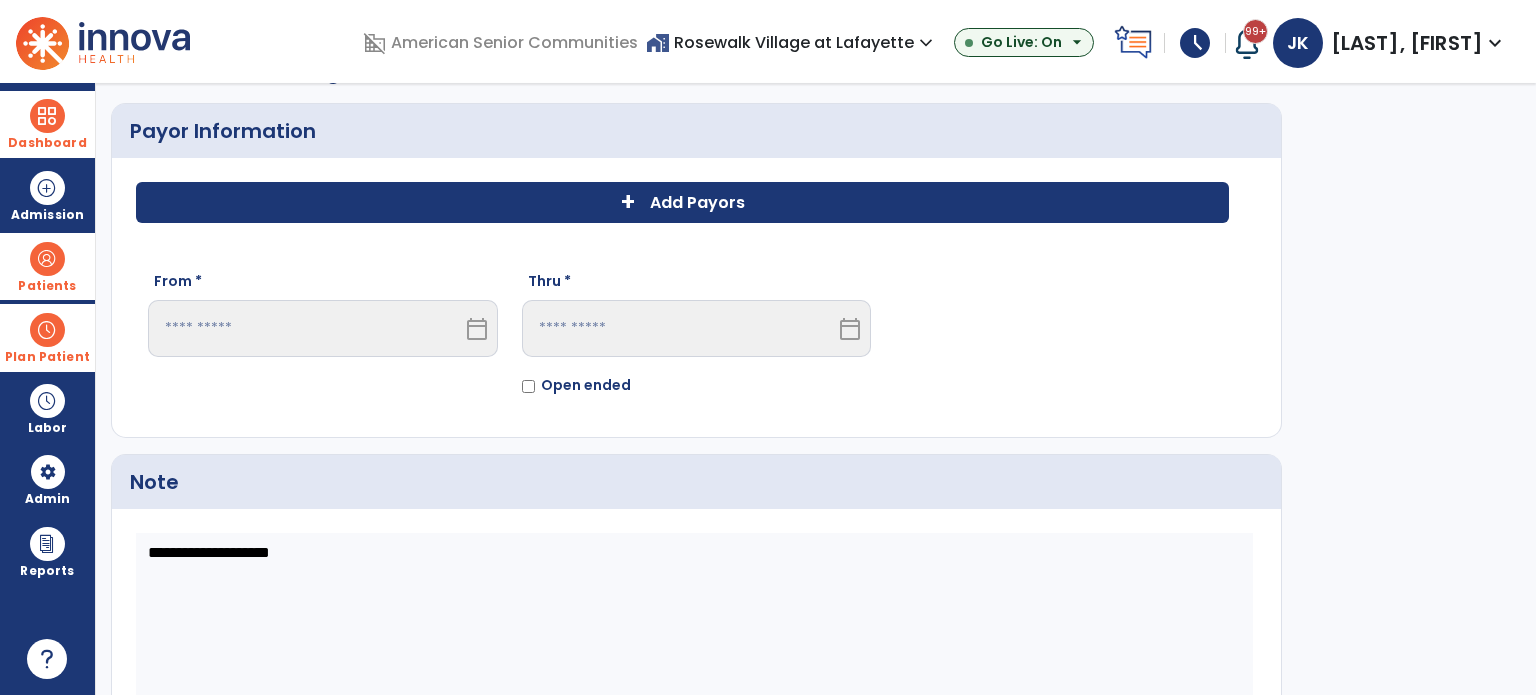 click on "+ Add Payors" 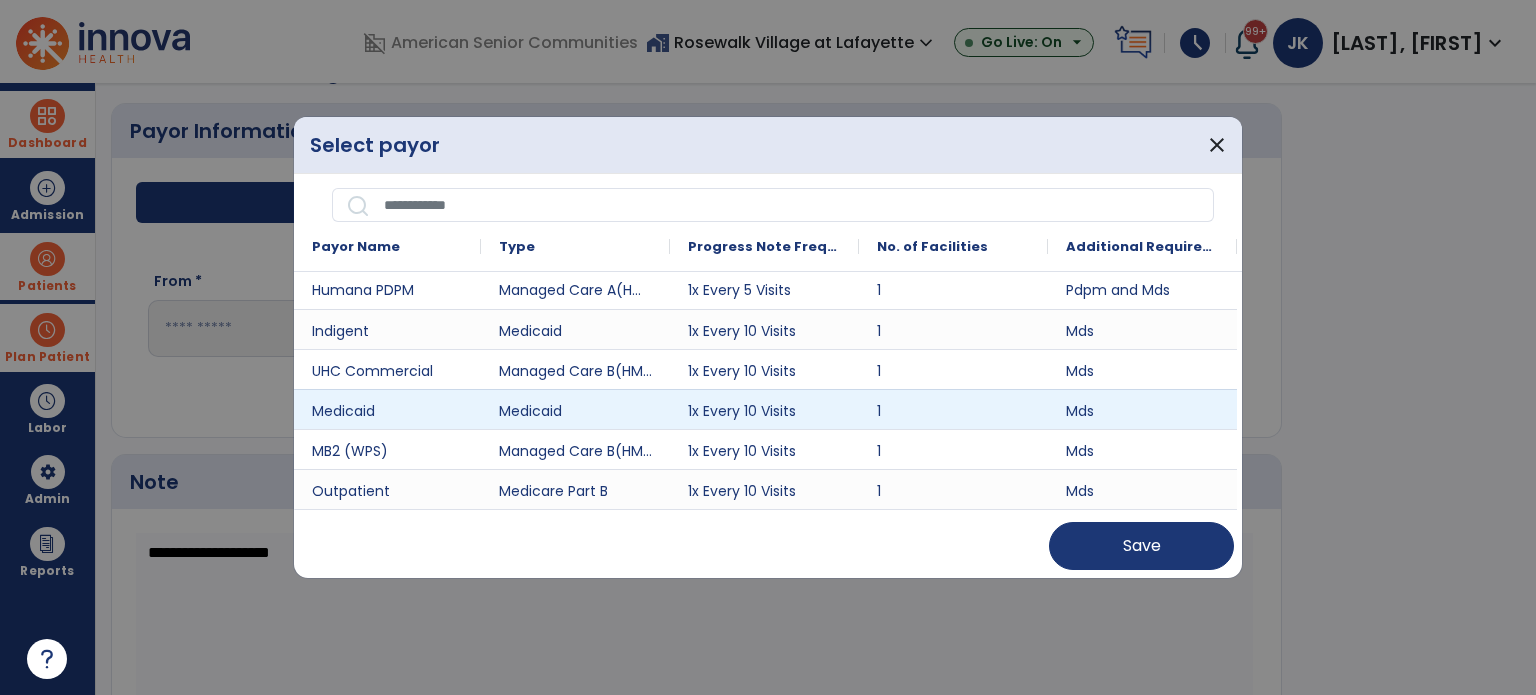 scroll, scrollTop: 0, scrollLeft: 0, axis: both 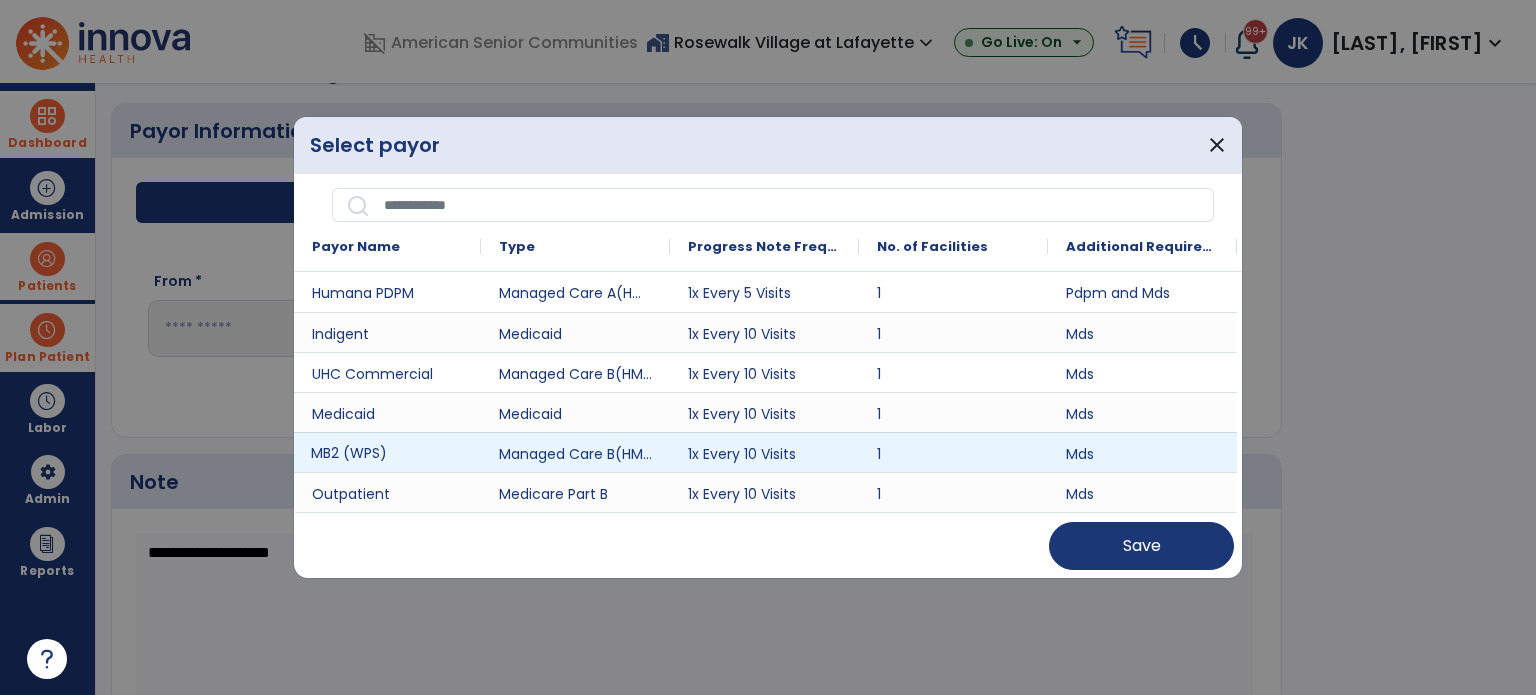 click on "MB2 (WPS)" at bounding box center [387, 452] 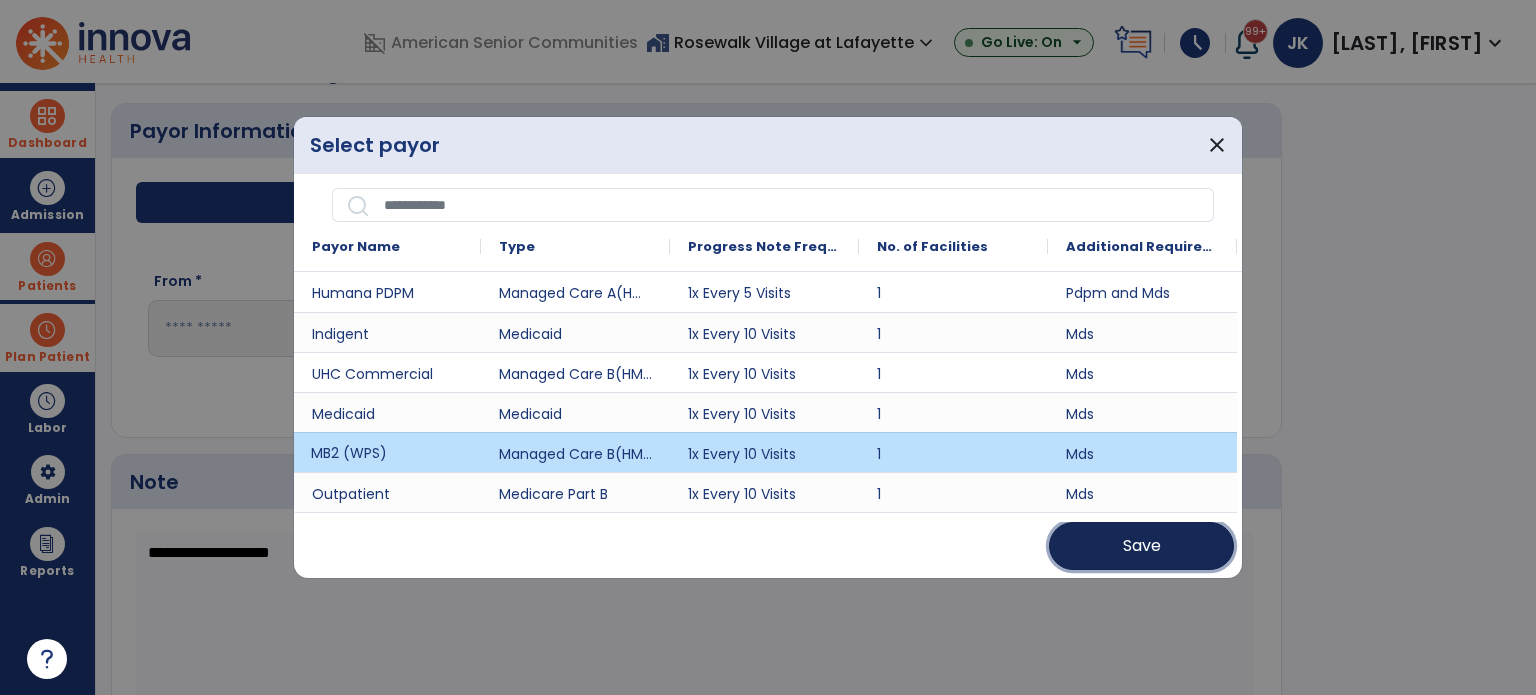 click on "Save" at bounding box center [1142, 546] 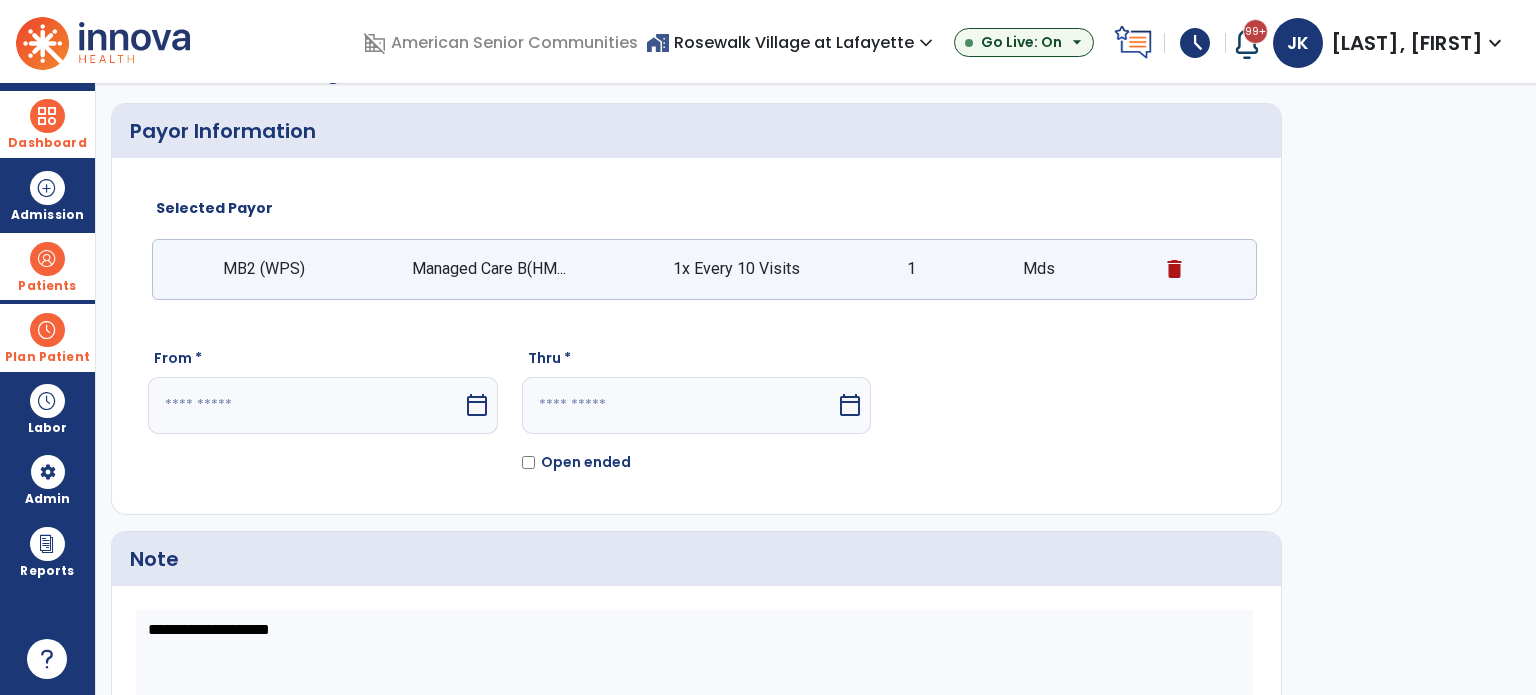 click at bounding box center (305, 405) 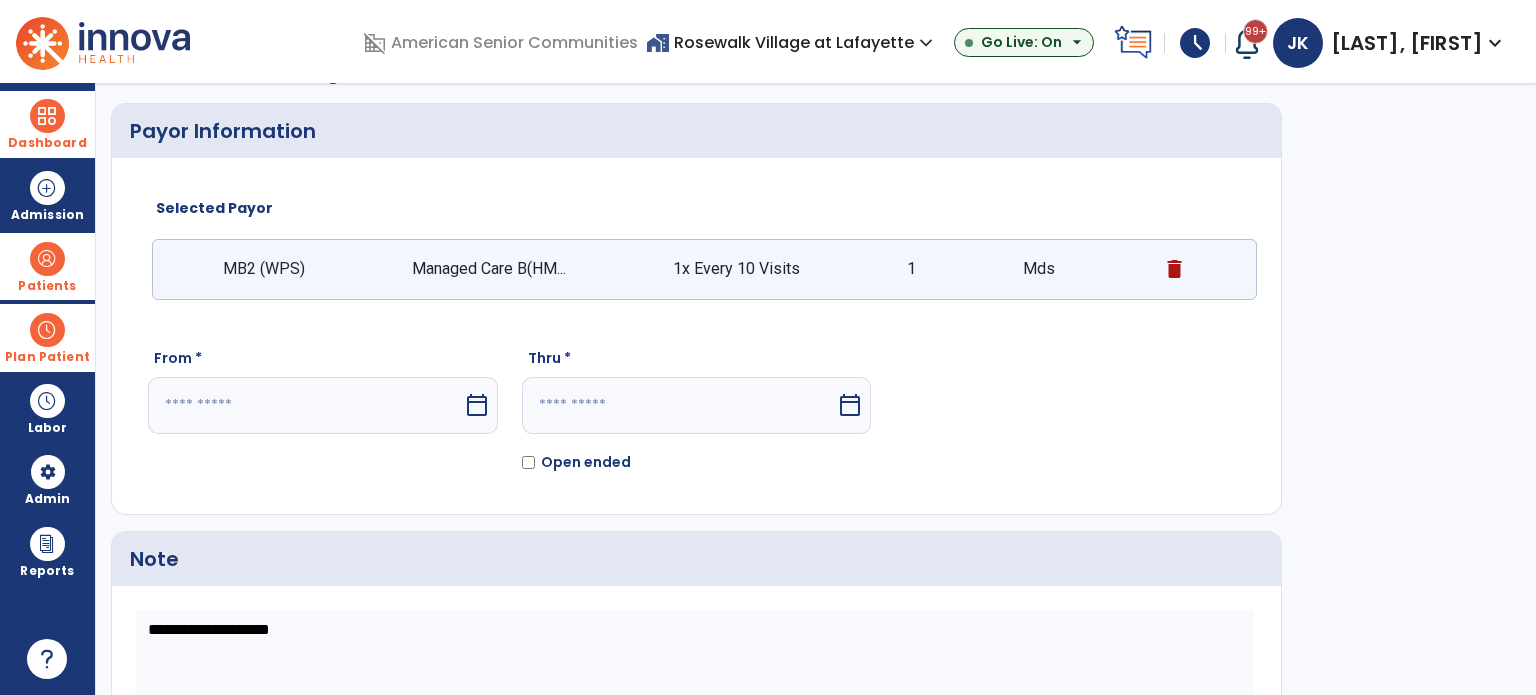 select on "*" 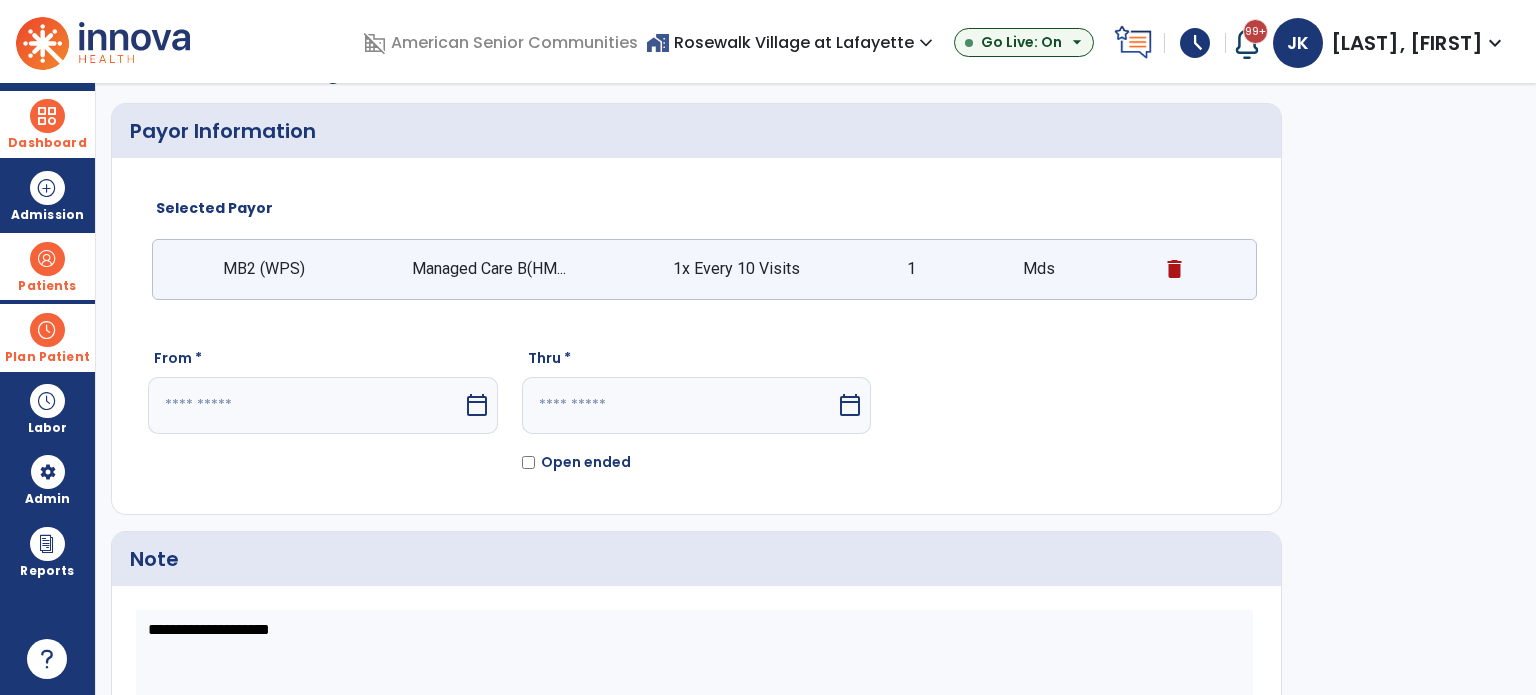 select on "****" 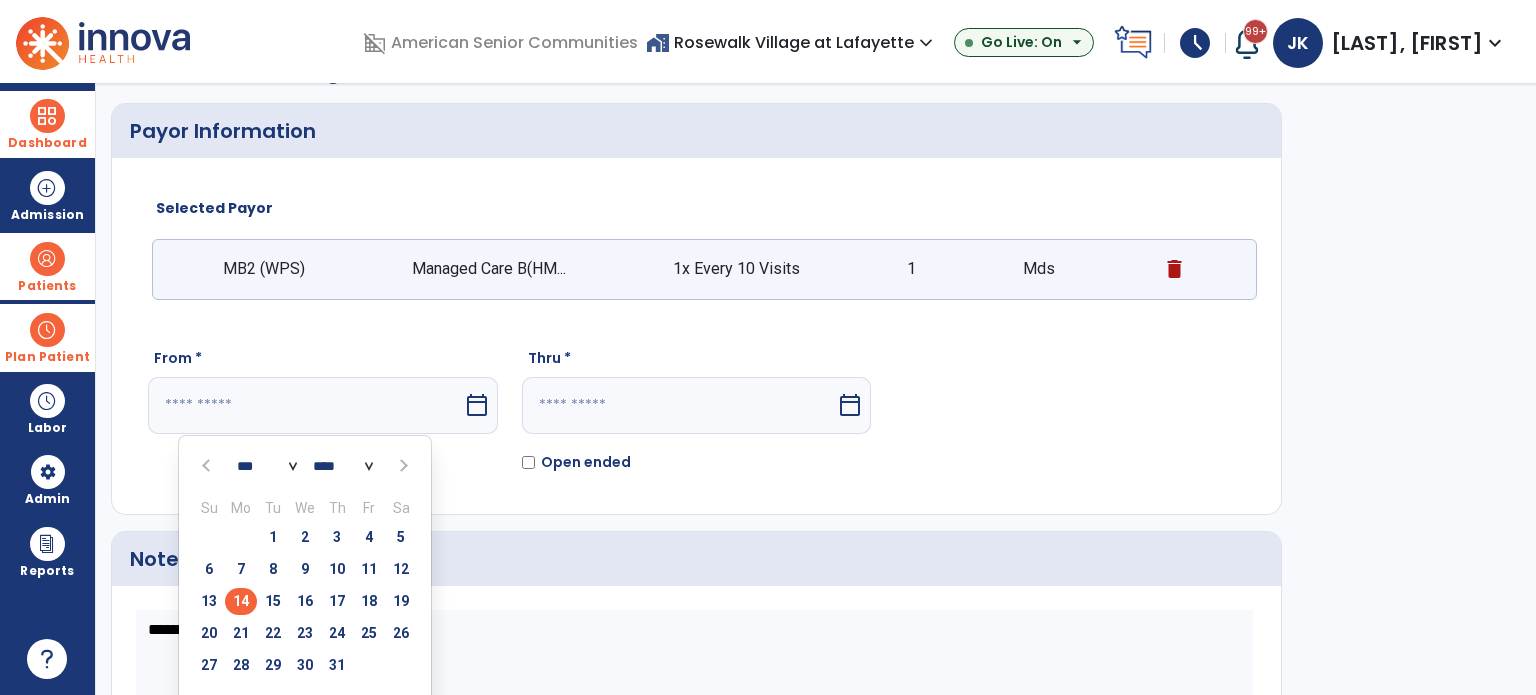 click on "14" at bounding box center (241, 601) 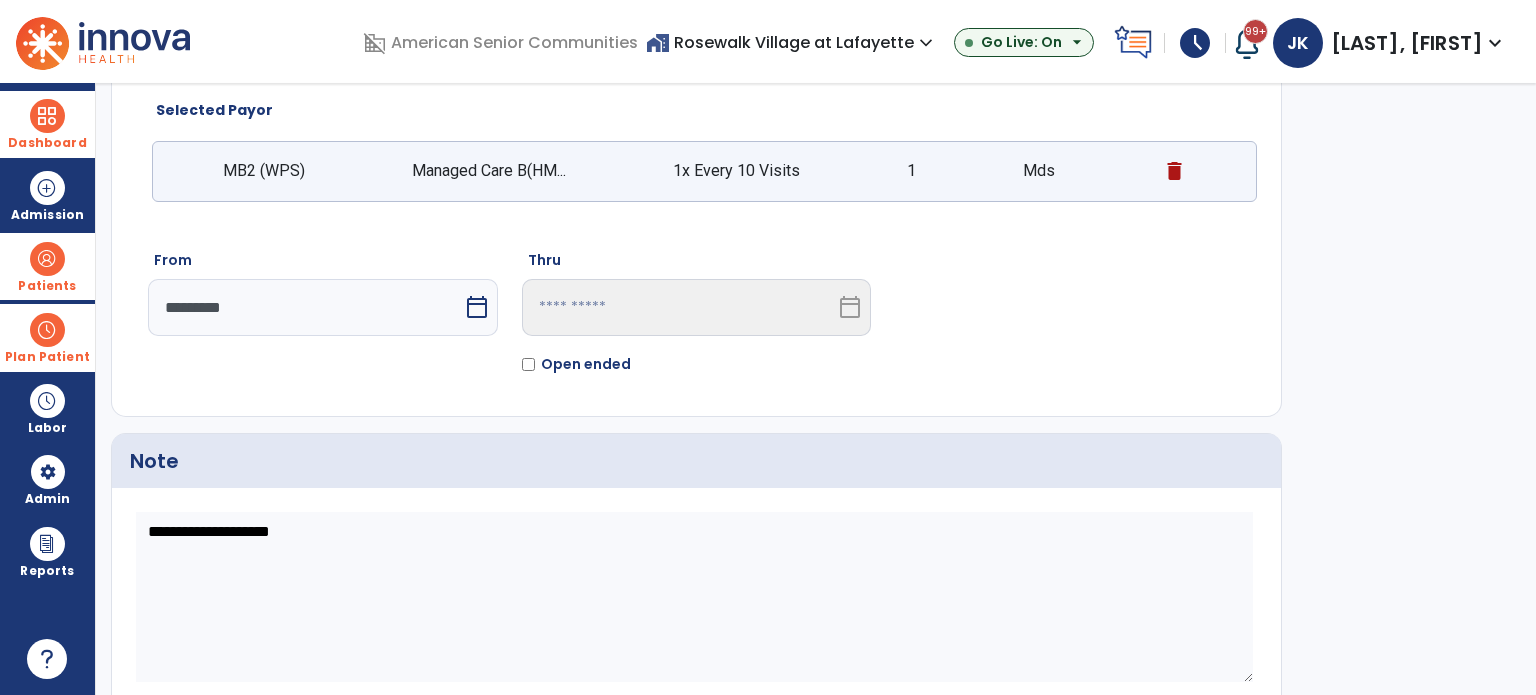 scroll, scrollTop: 210, scrollLeft: 0, axis: vertical 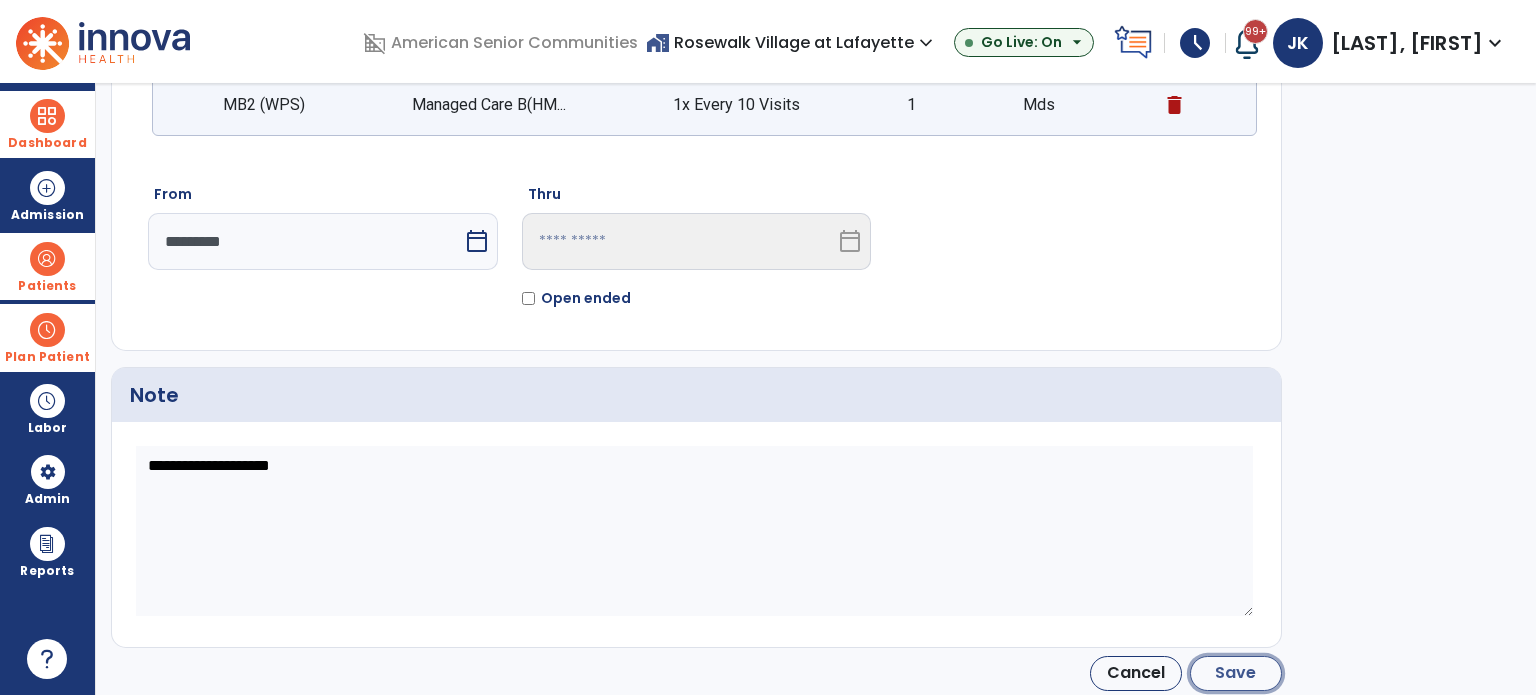 click on "Save" 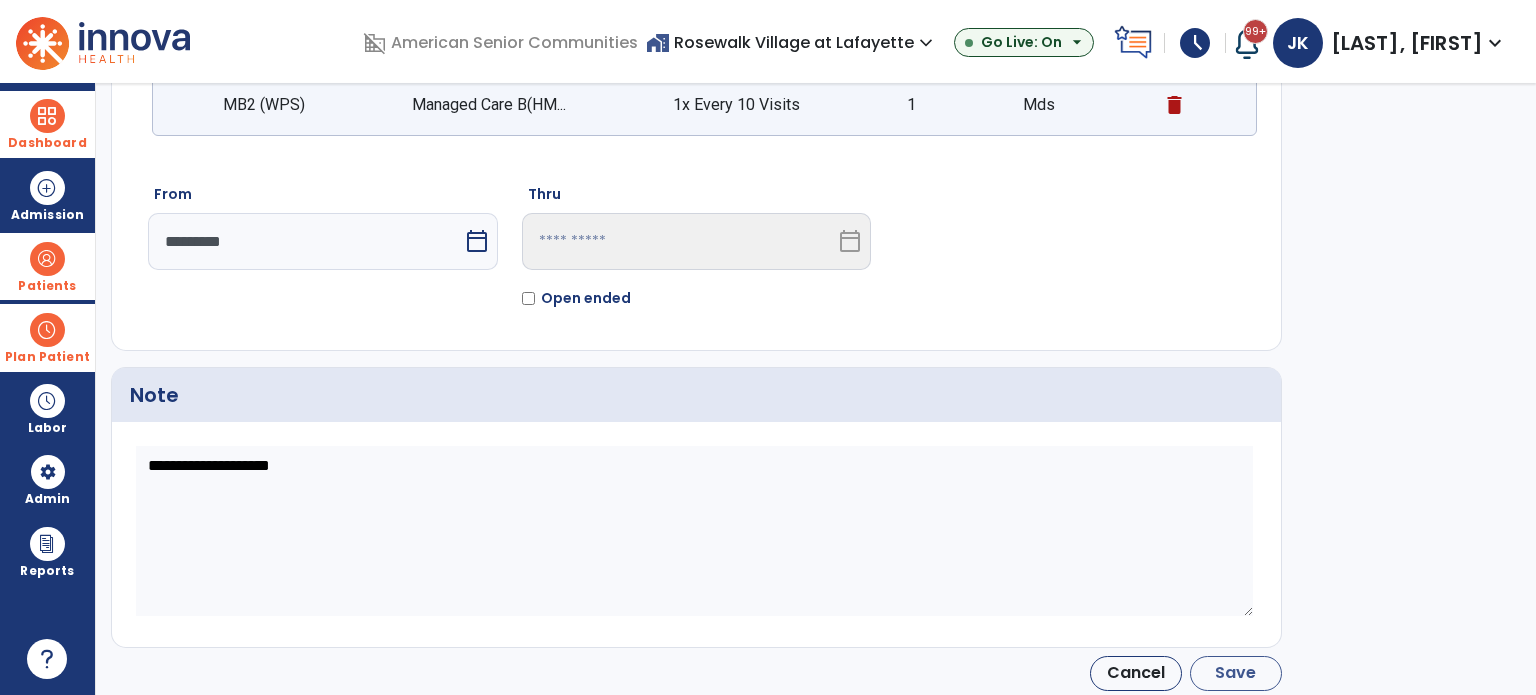 type on "*********" 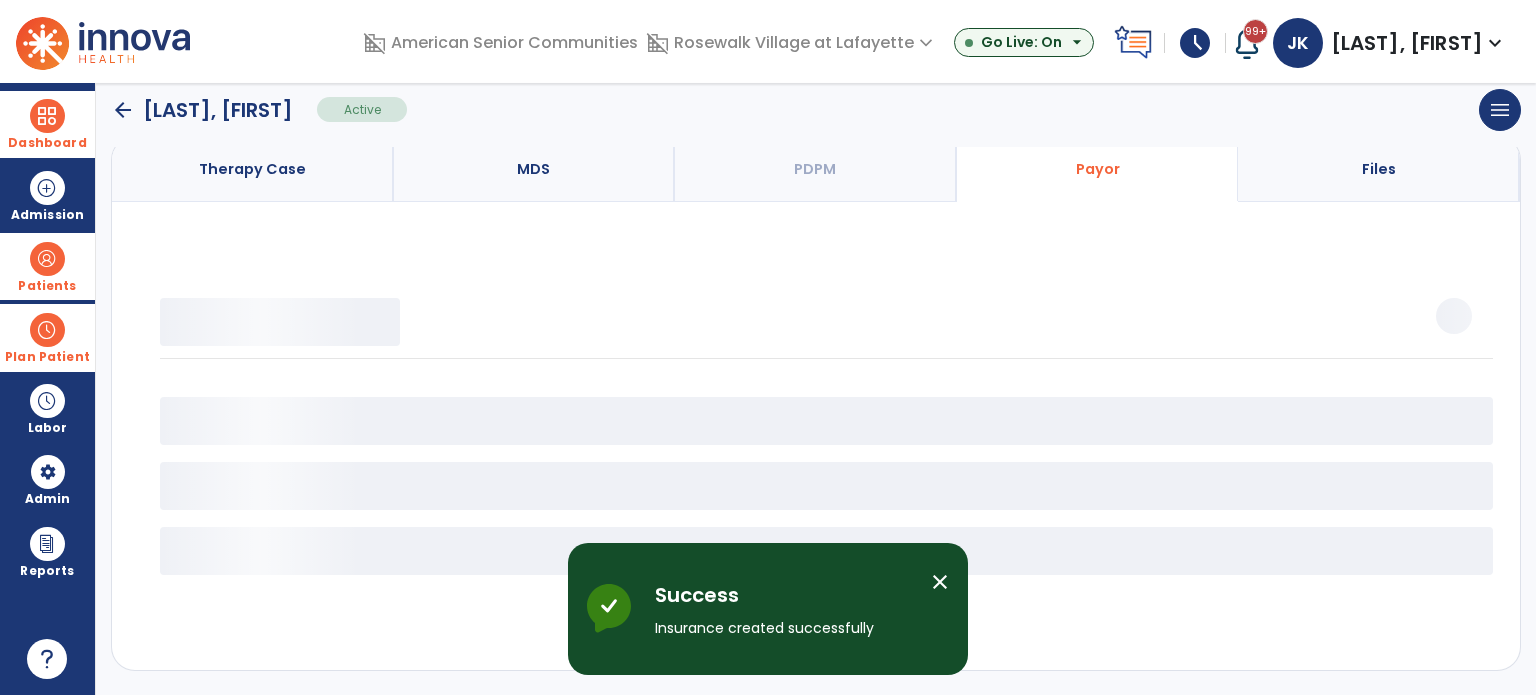 scroll, scrollTop: 158, scrollLeft: 0, axis: vertical 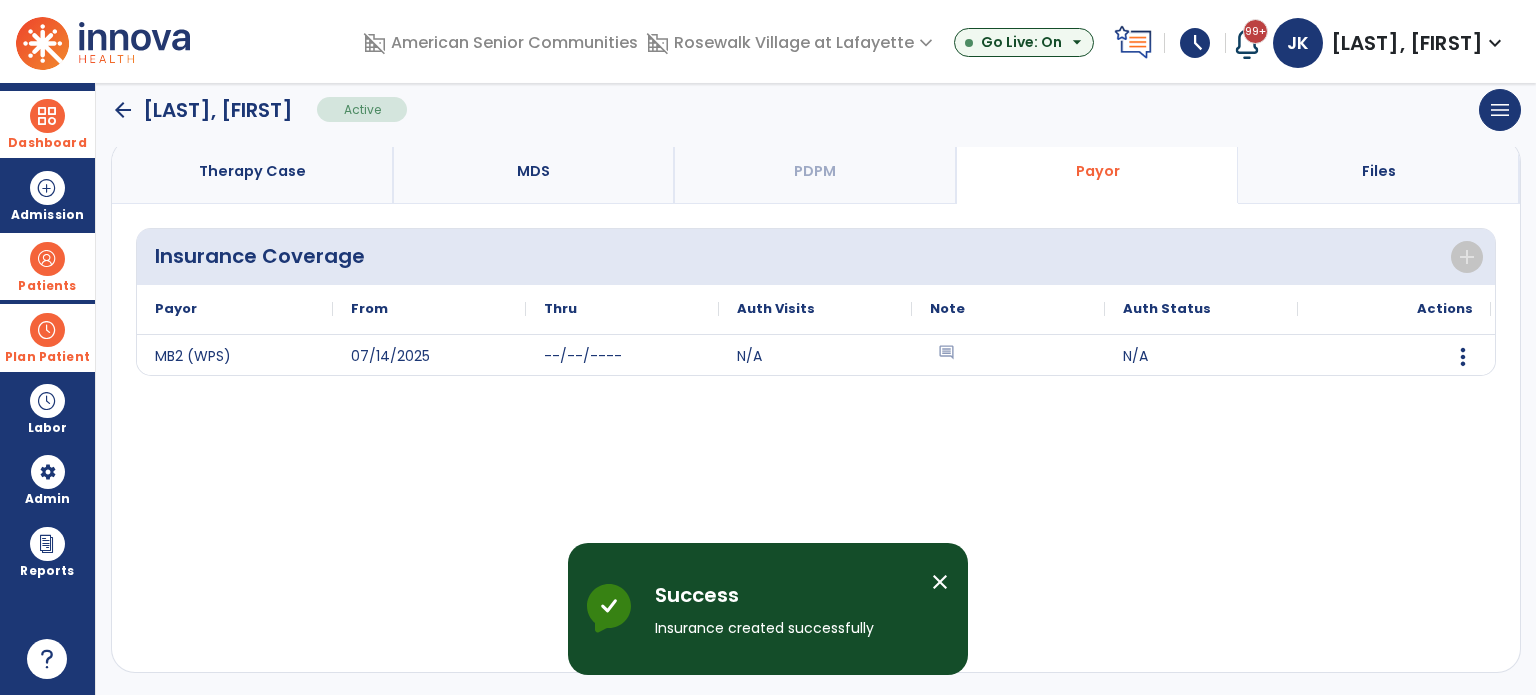 click on "arrow_back [LAST], [FIRST] Active menu Edit Admission View OBRA Report Discharge Patient" 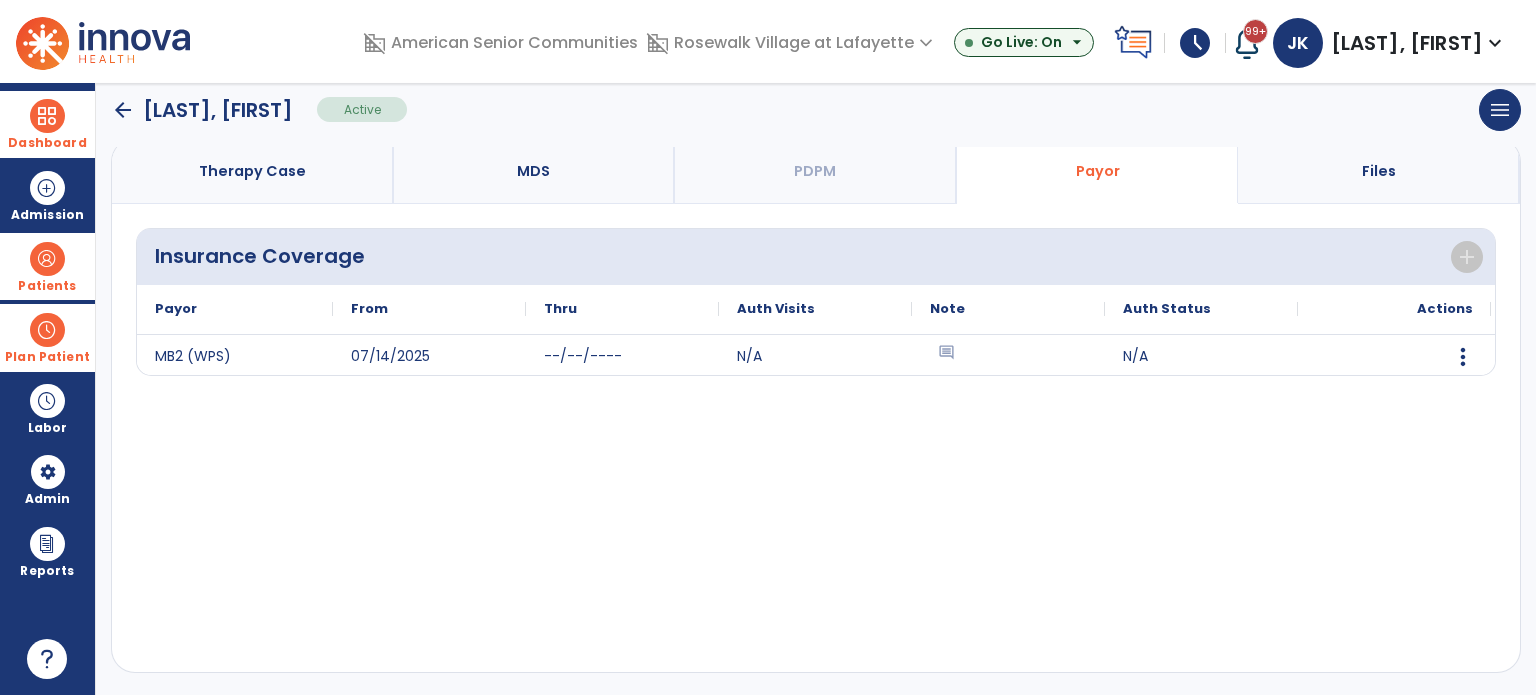 click on "Therapy Case" at bounding box center [252, 171] 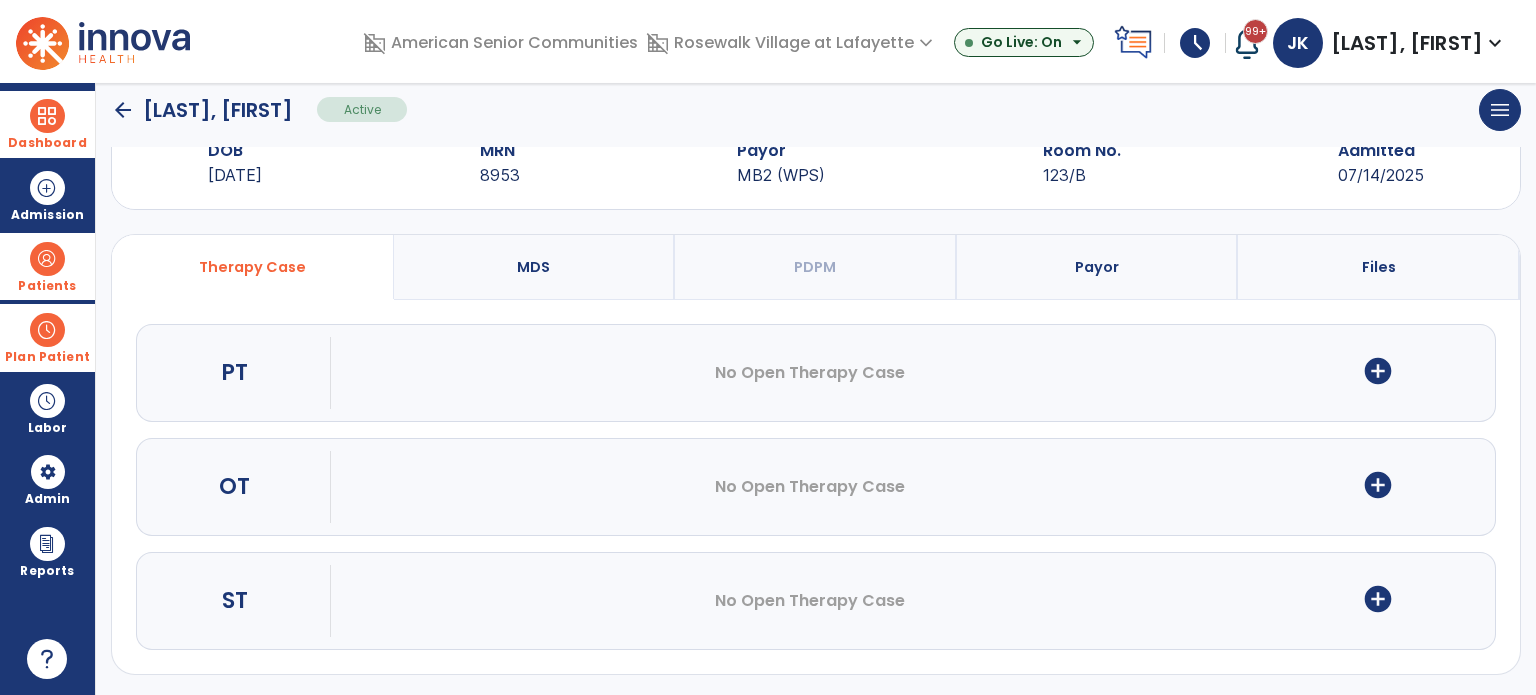 click on "add_circle" at bounding box center [1378, 371] 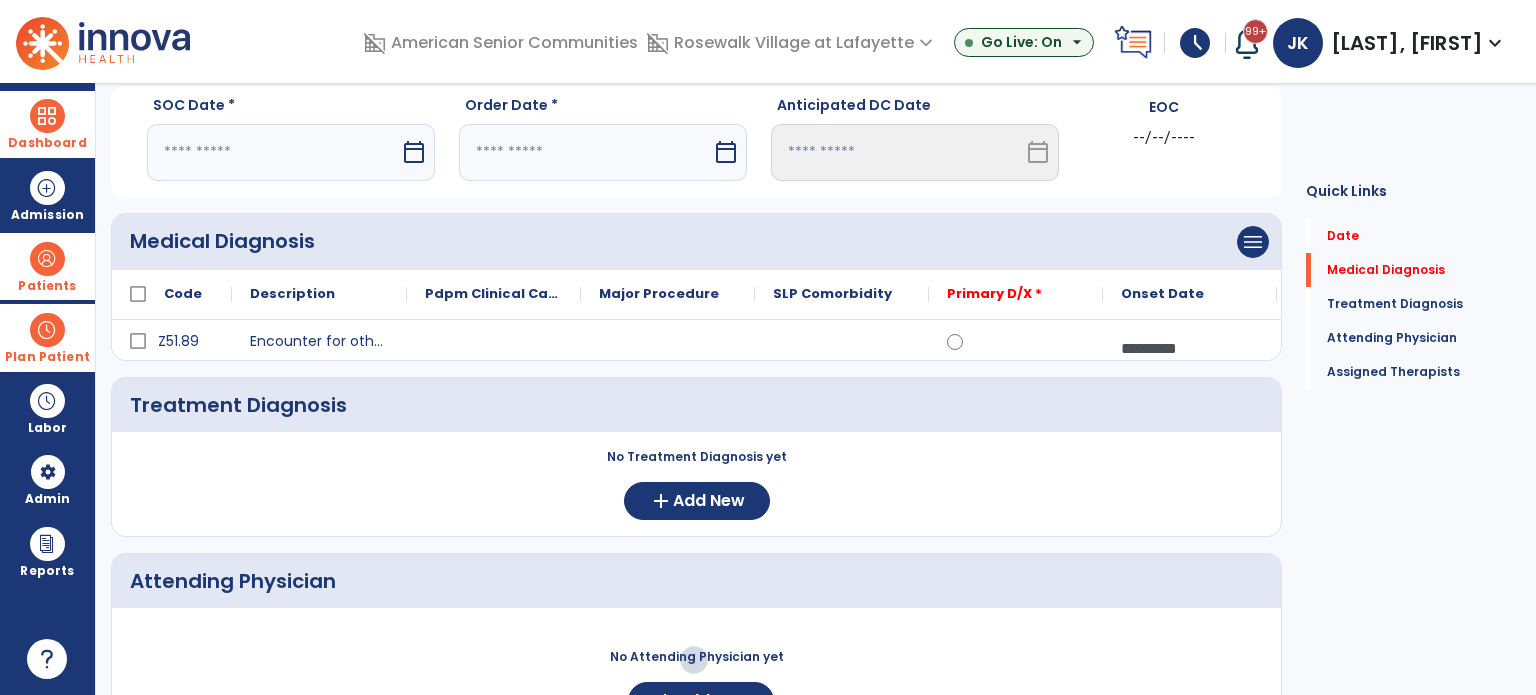 click at bounding box center [273, 152] 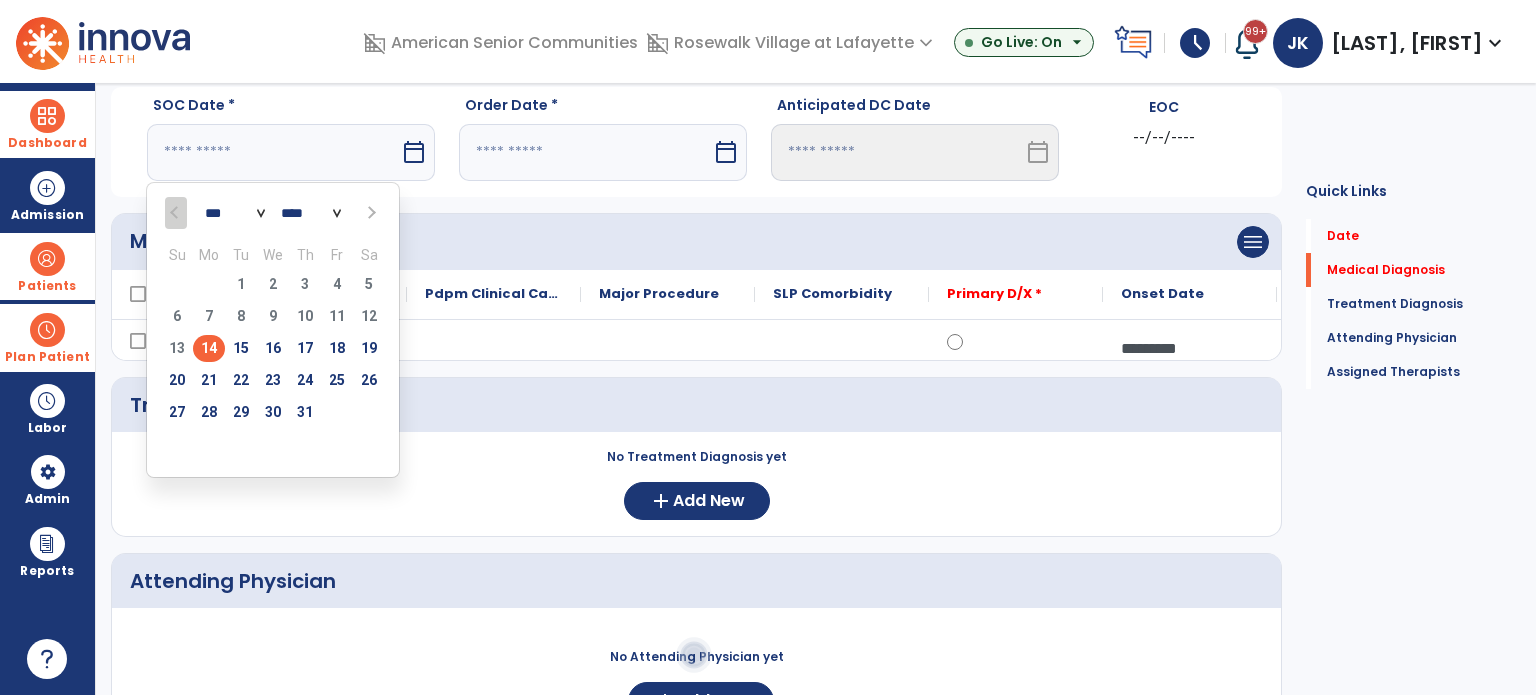 click on "14" at bounding box center (209, 348) 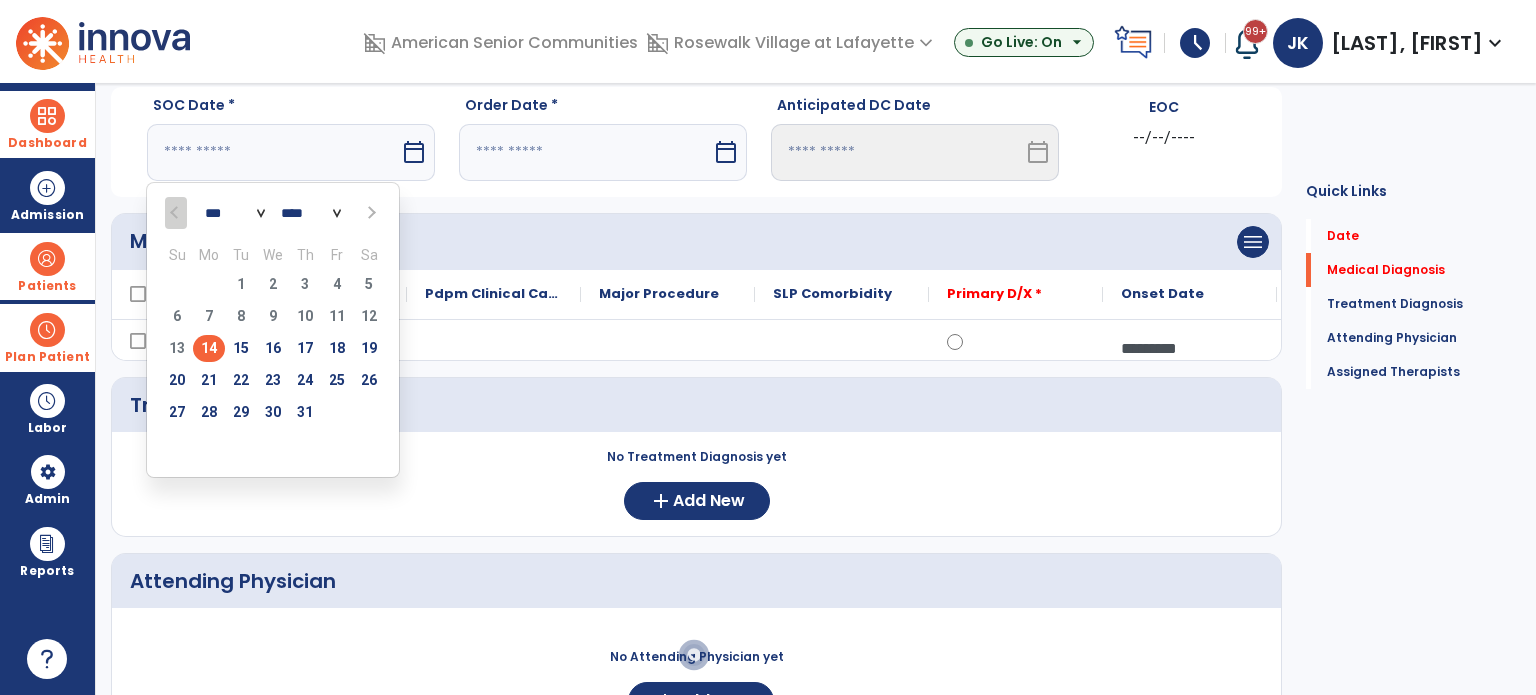 type on "*********" 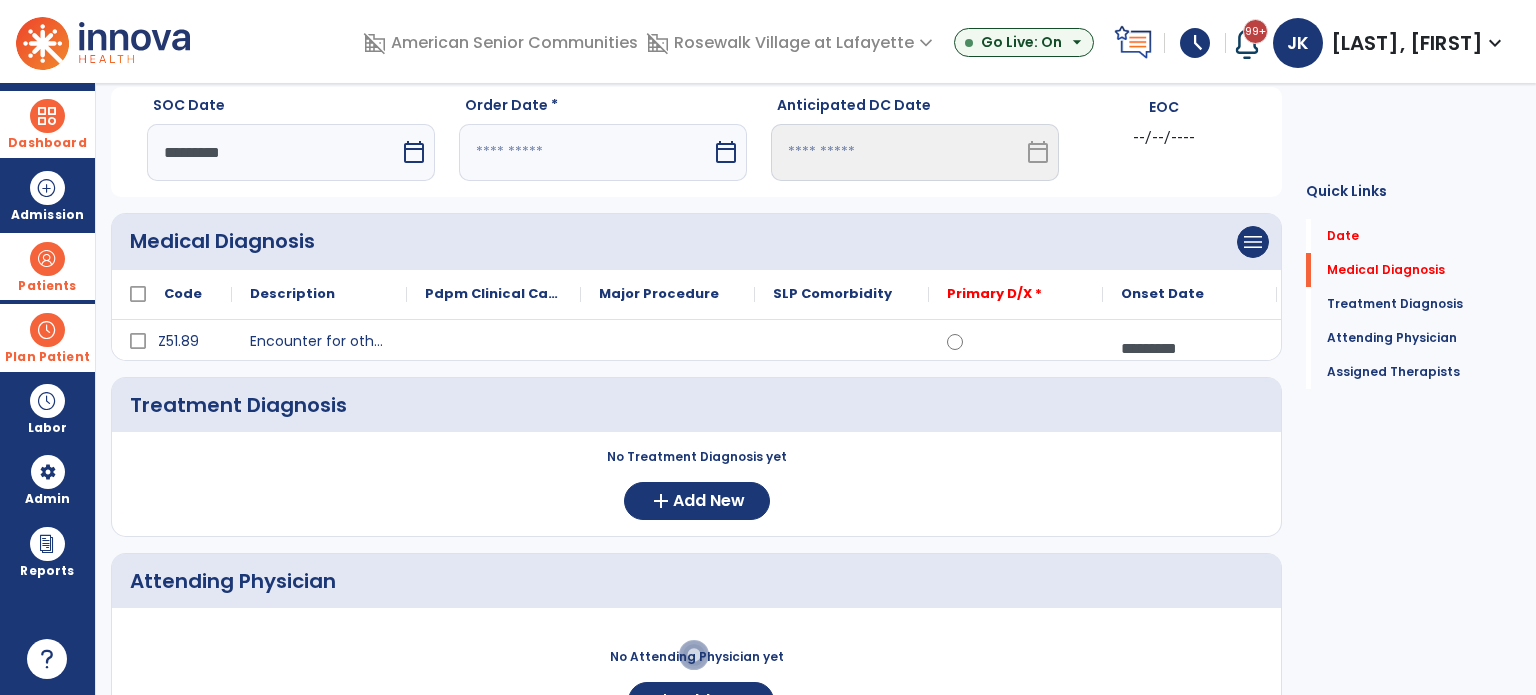 click at bounding box center (585, 152) 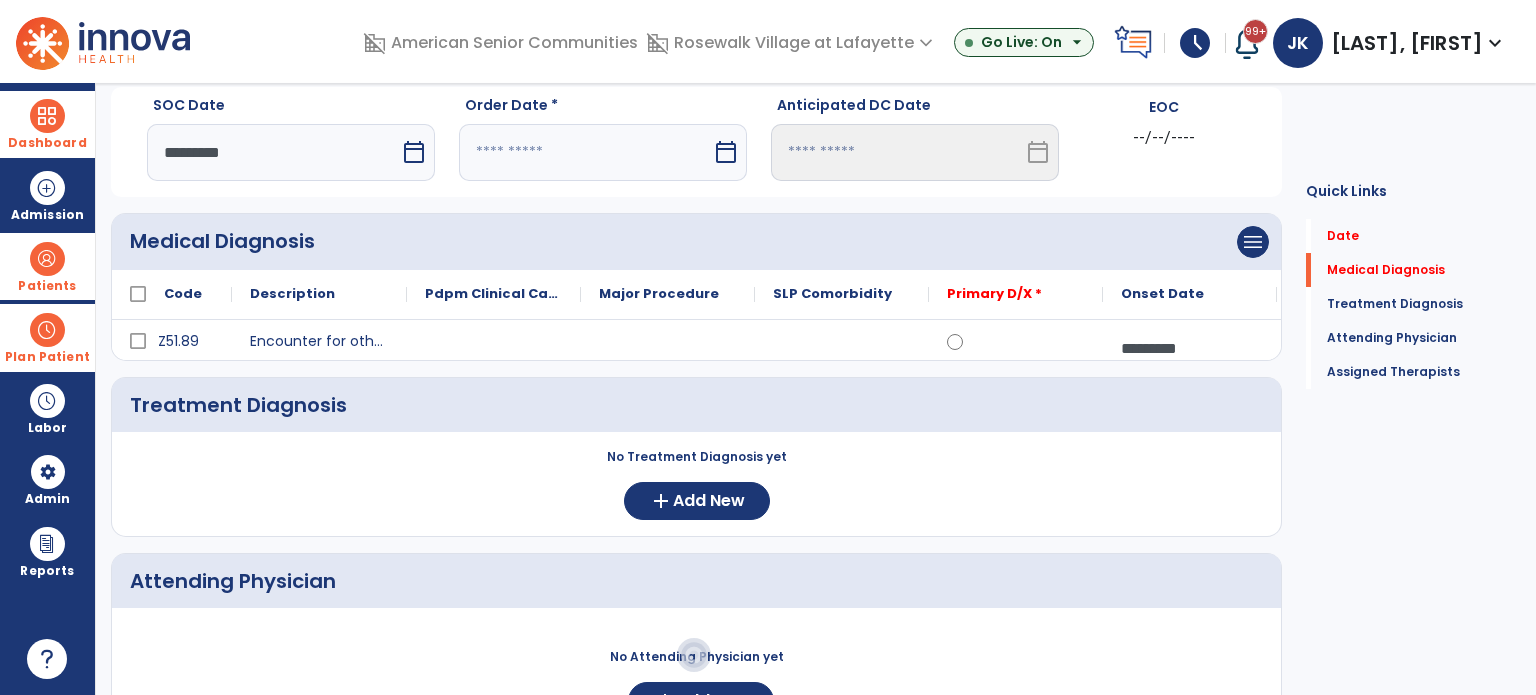 select on "*" 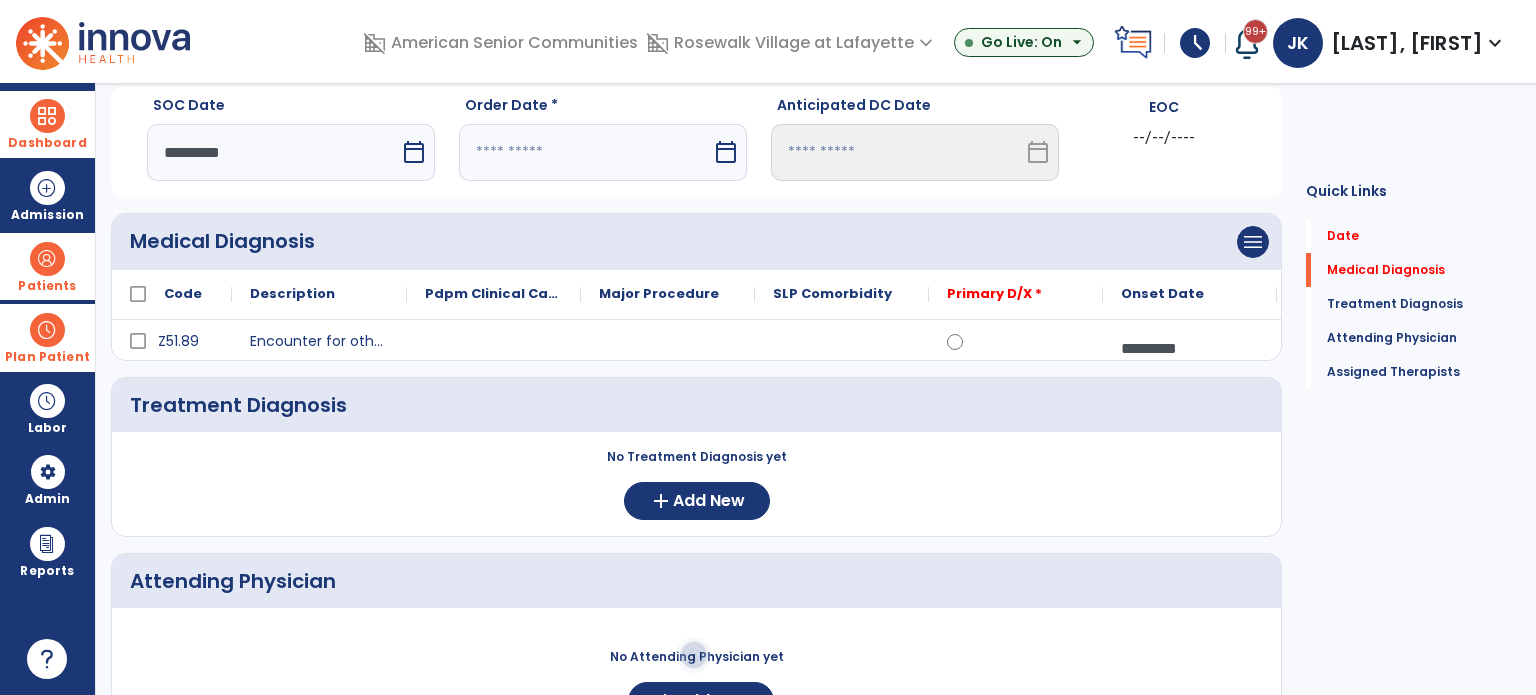 select on "****" 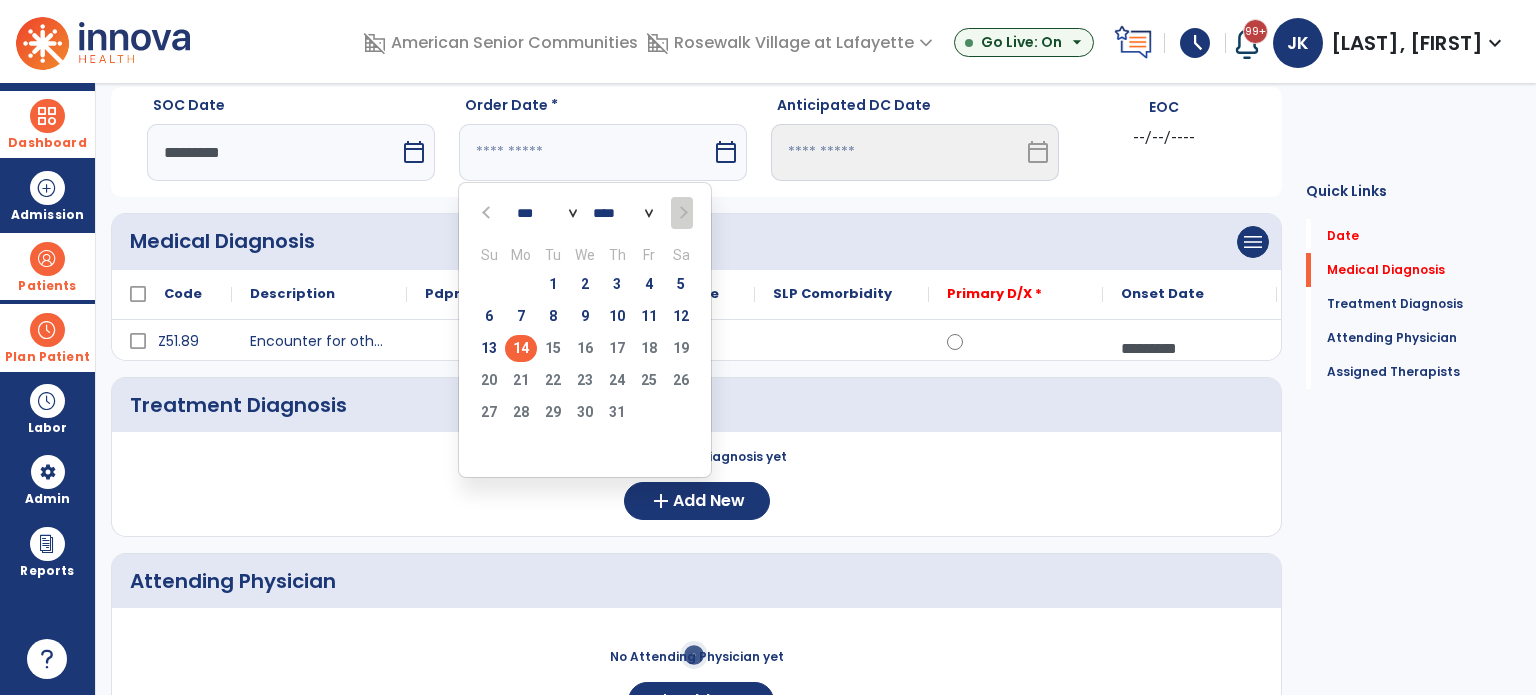click on "14" at bounding box center [521, 348] 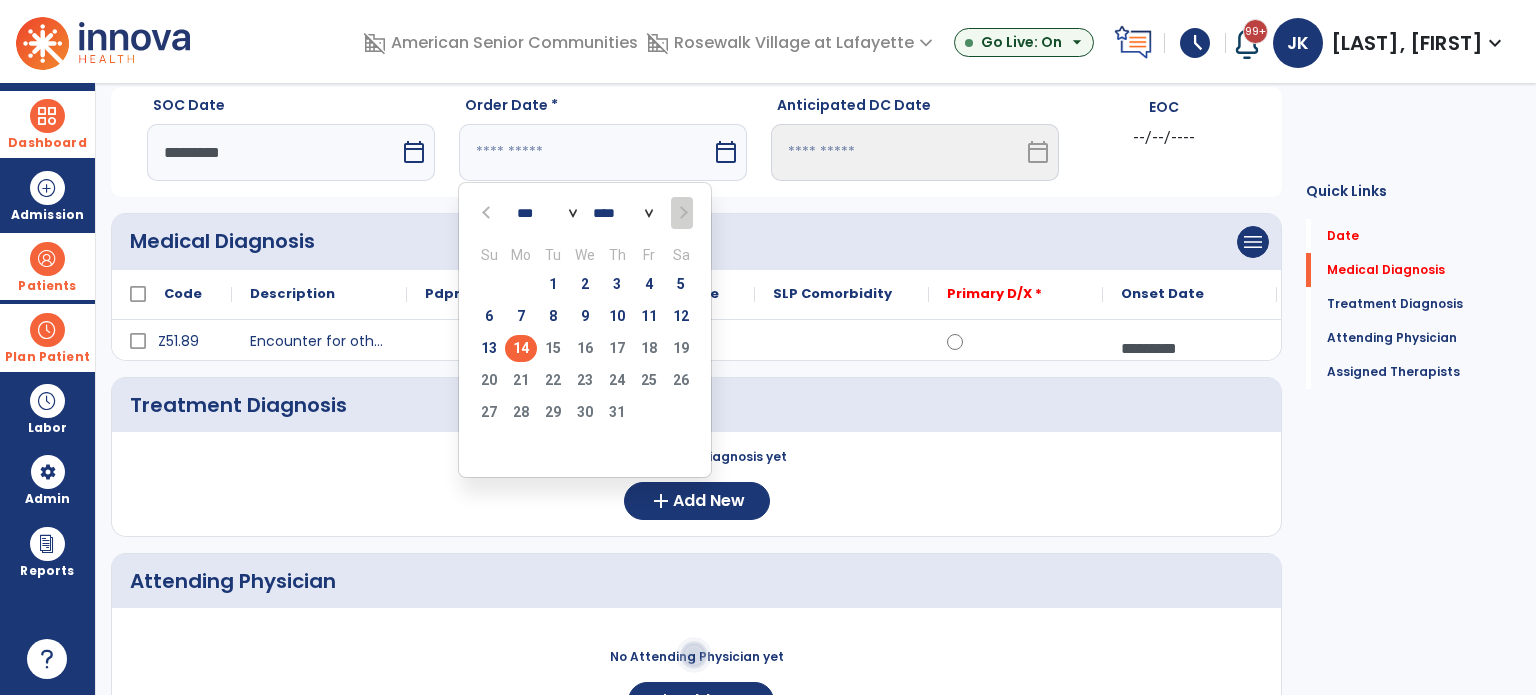 type on "*********" 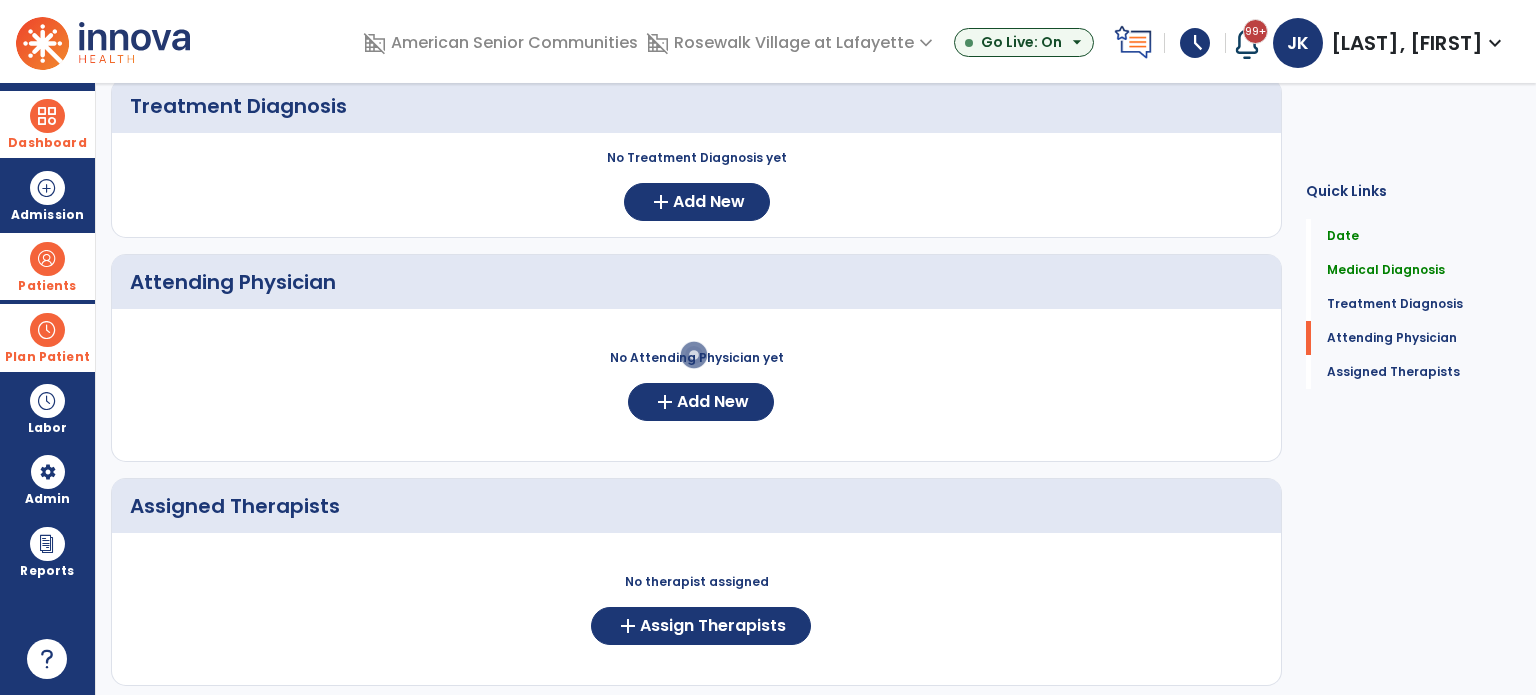 scroll, scrollTop: 362, scrollLeft: 0, axis: vertical 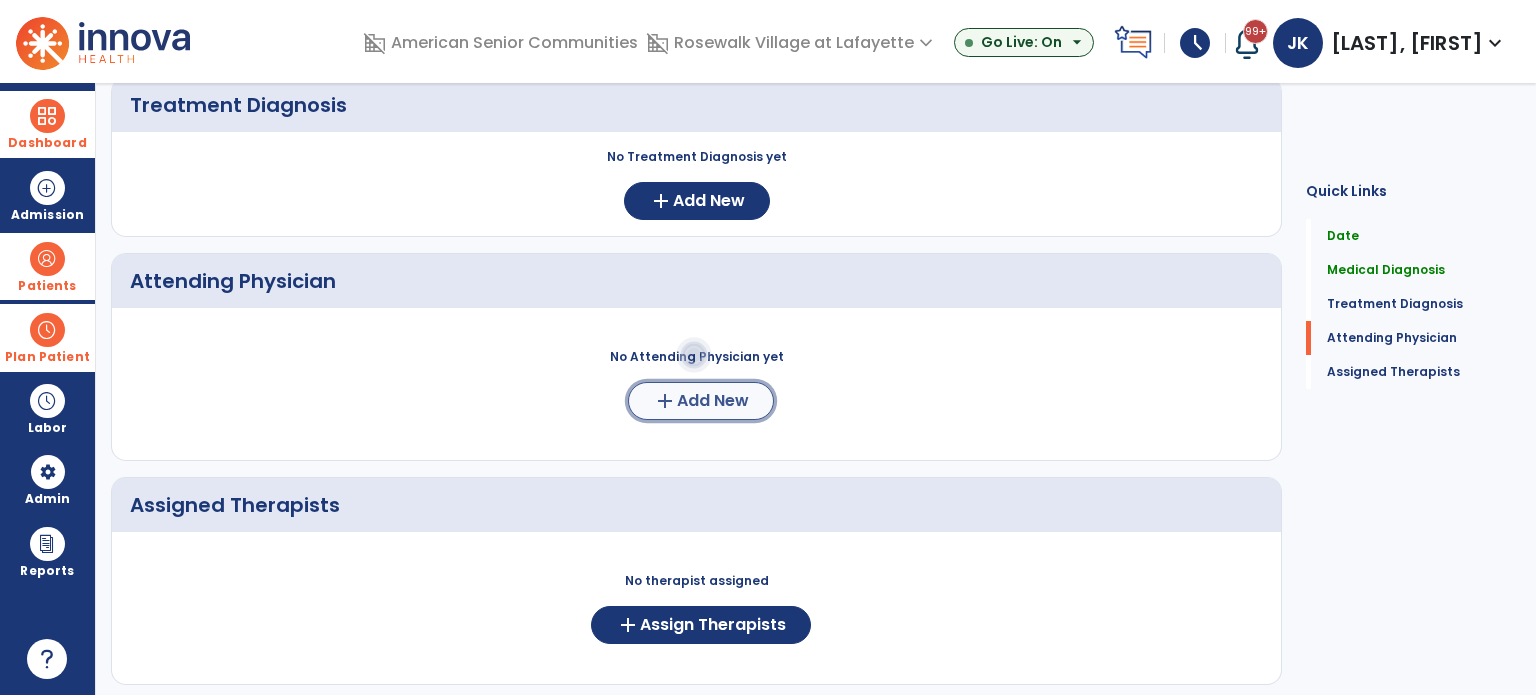 click on "Add New" 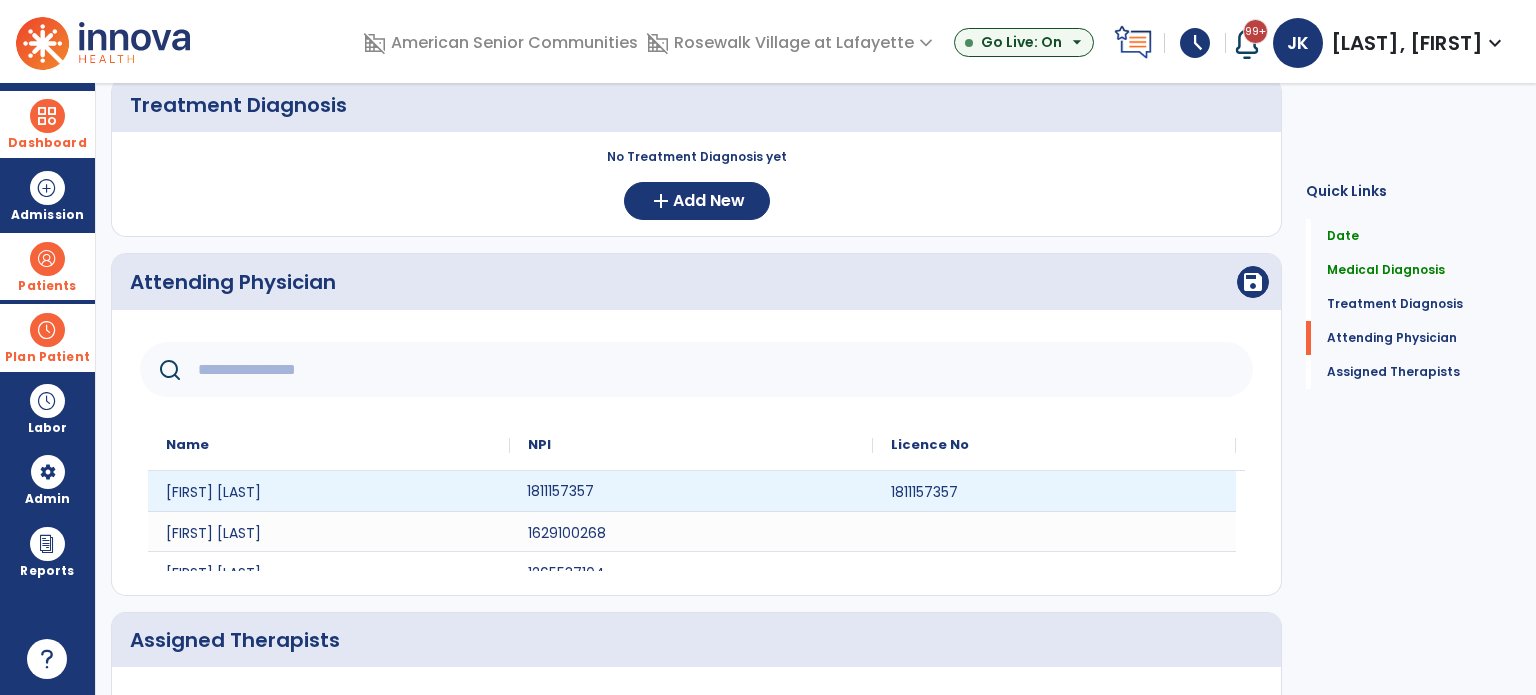 click on "1811157357" 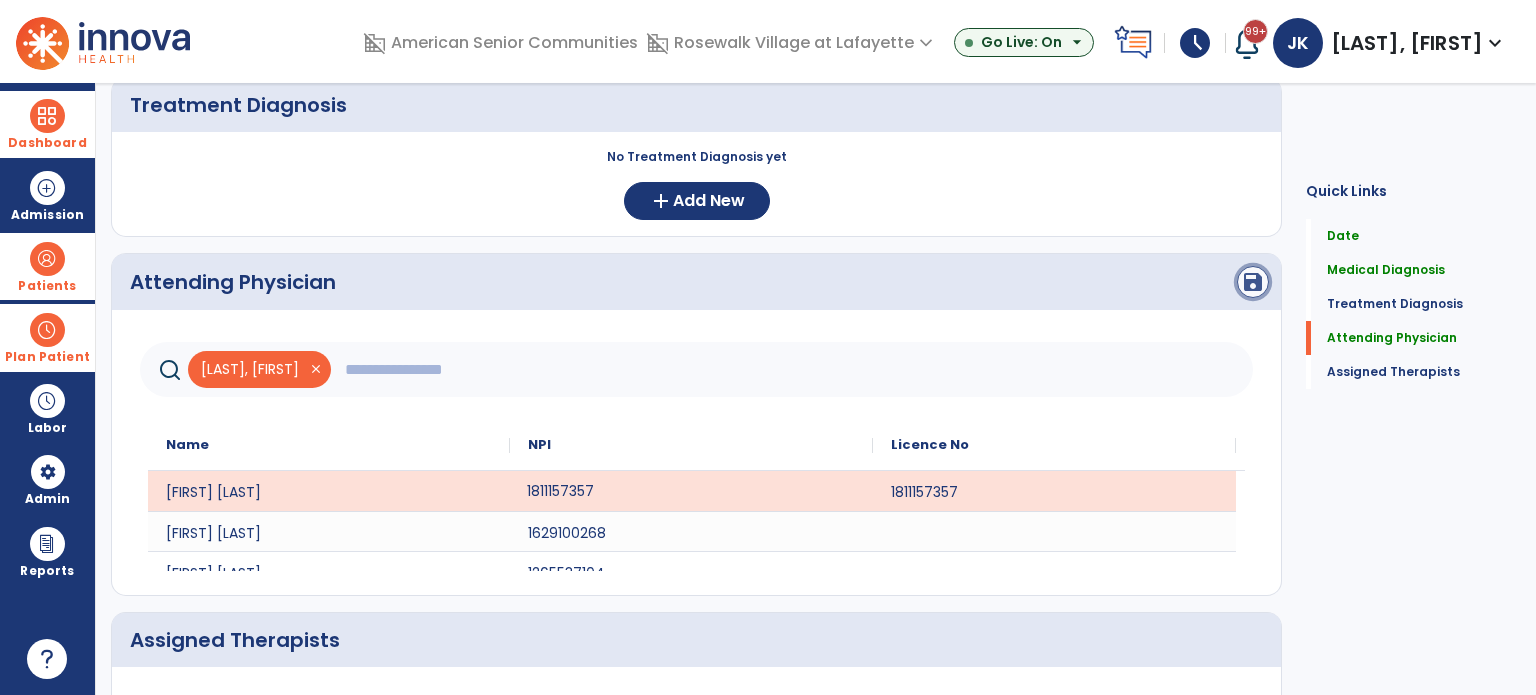 click on "save" 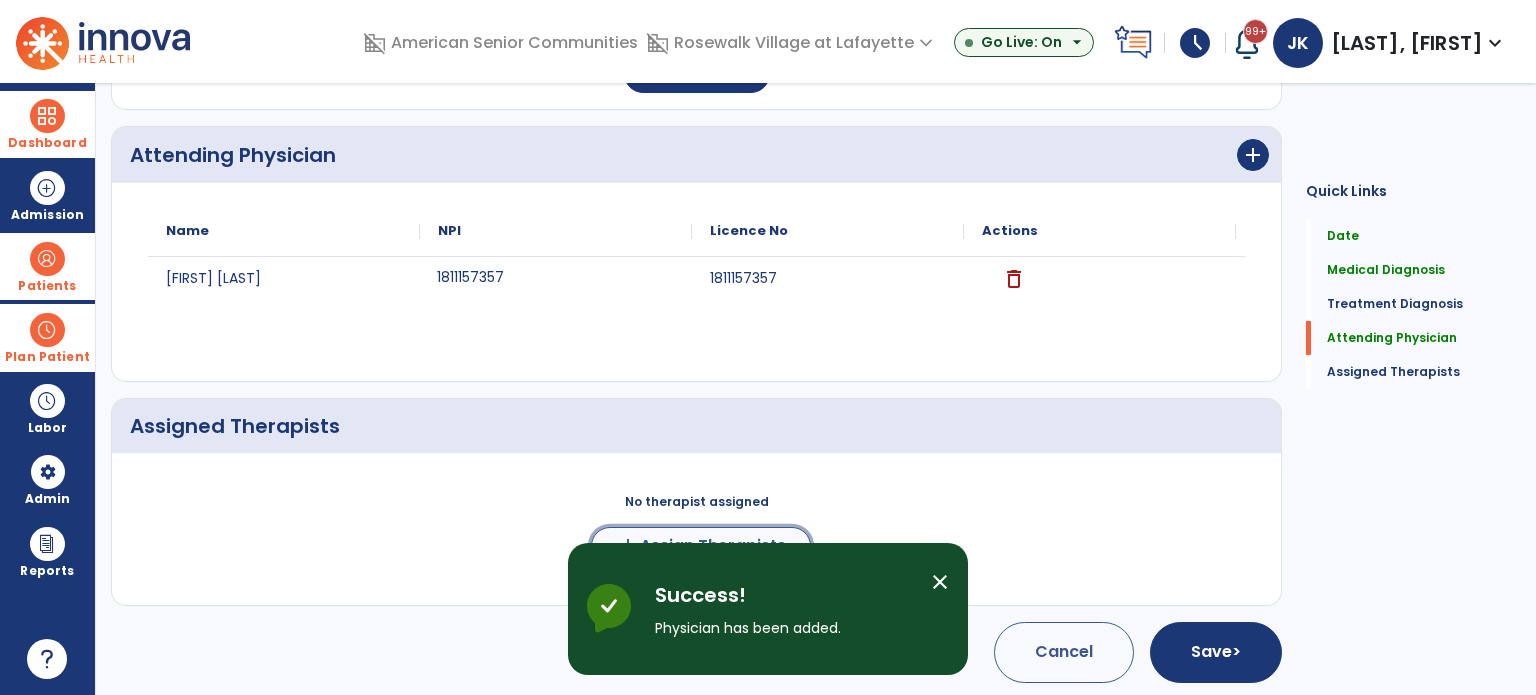 click on "Assign Therapists" 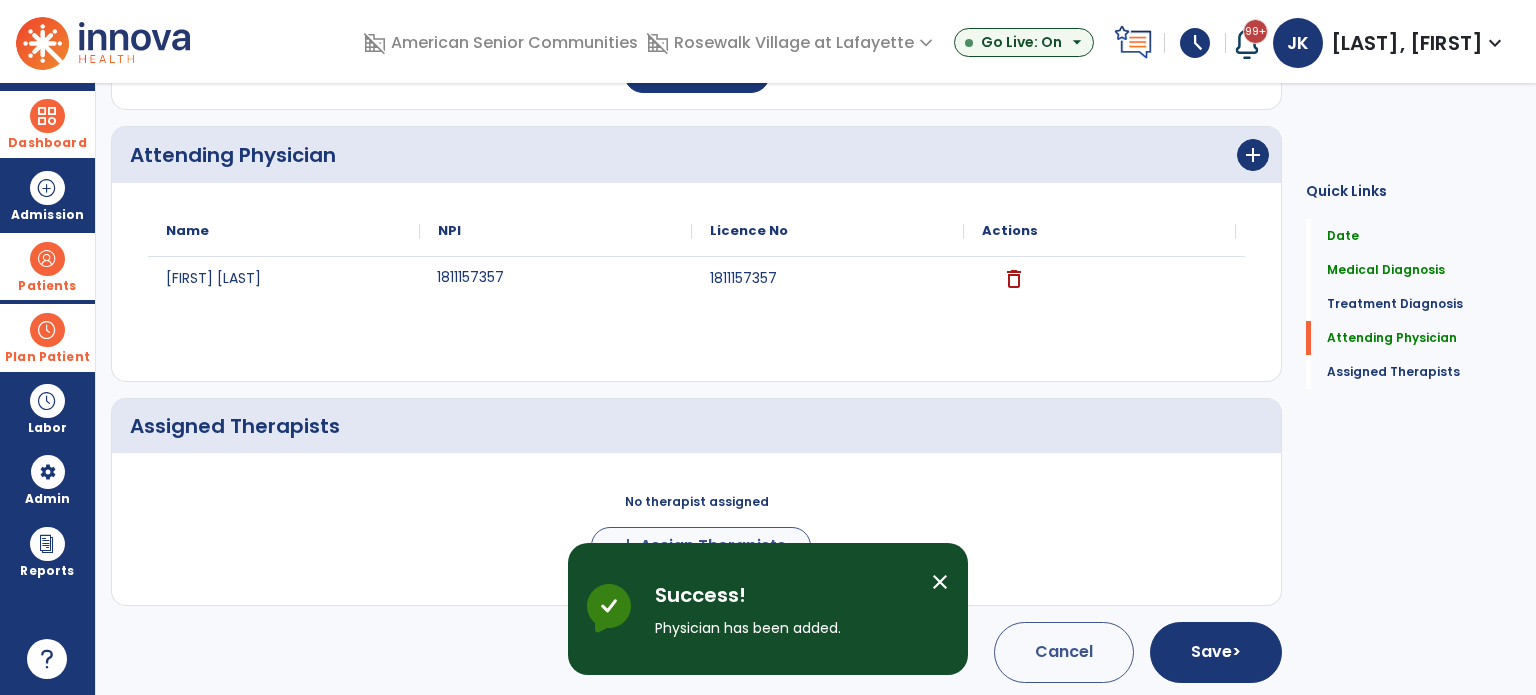 scroll, scrollTop: 485, scrollLeft: 0, axis: vertical 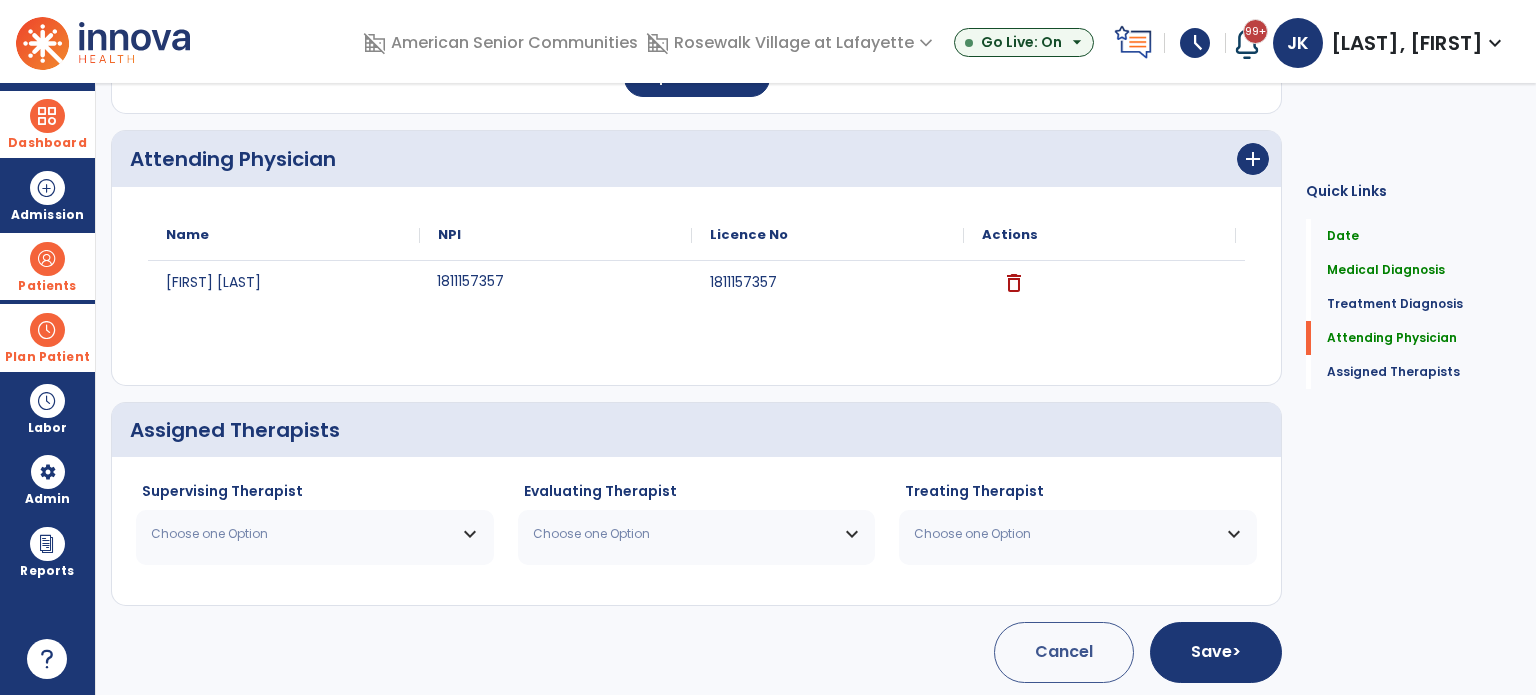 click on "Choose one Option" at bounding box center (302, 534) 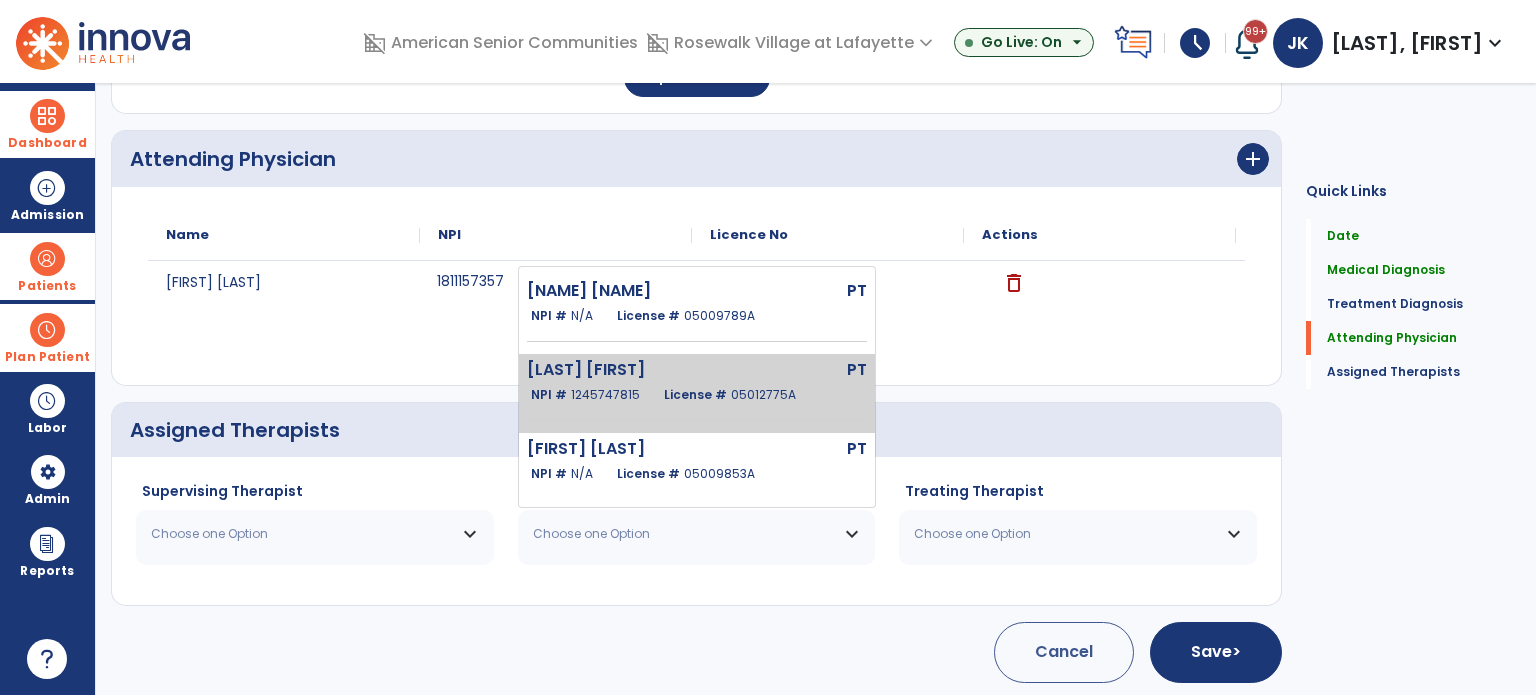 click on "[LAST] [FIRST]" 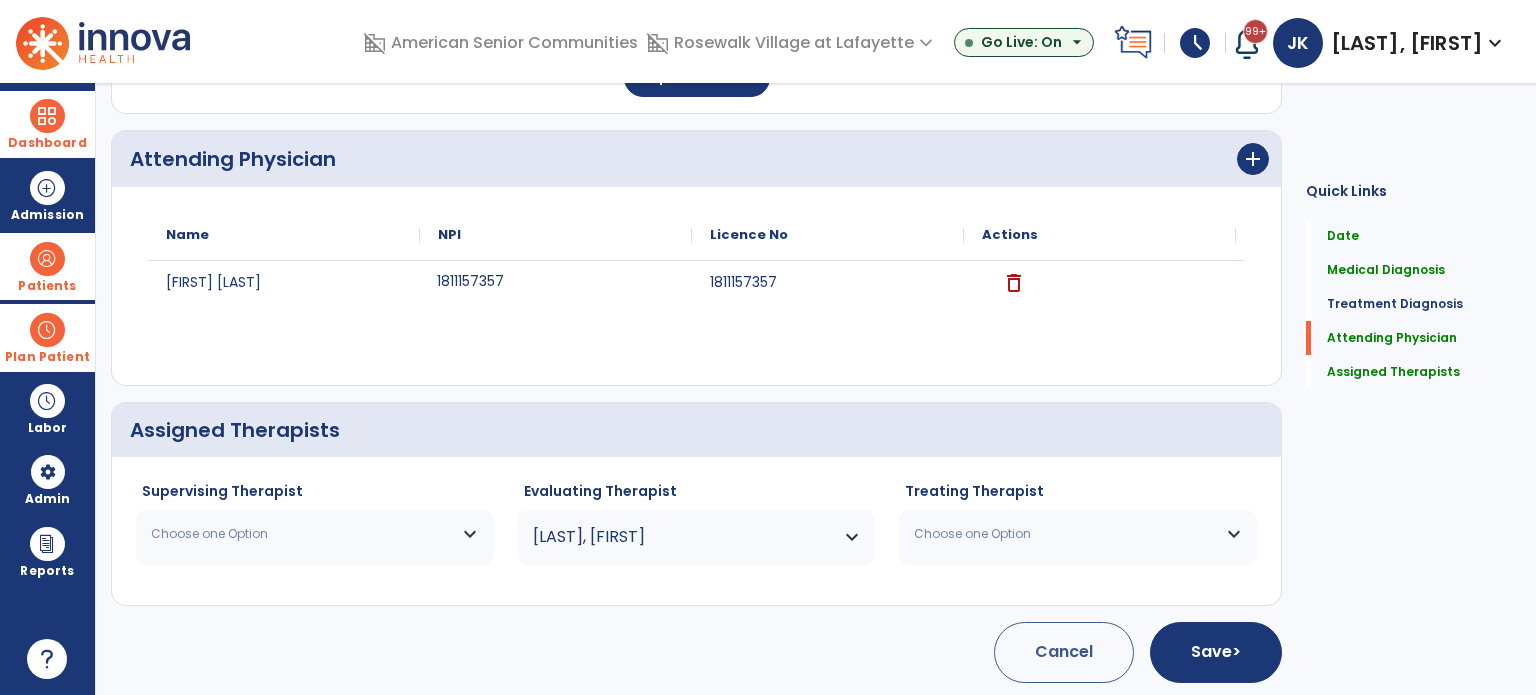 click on "Choose one Option" at bounding box center [315, 534] 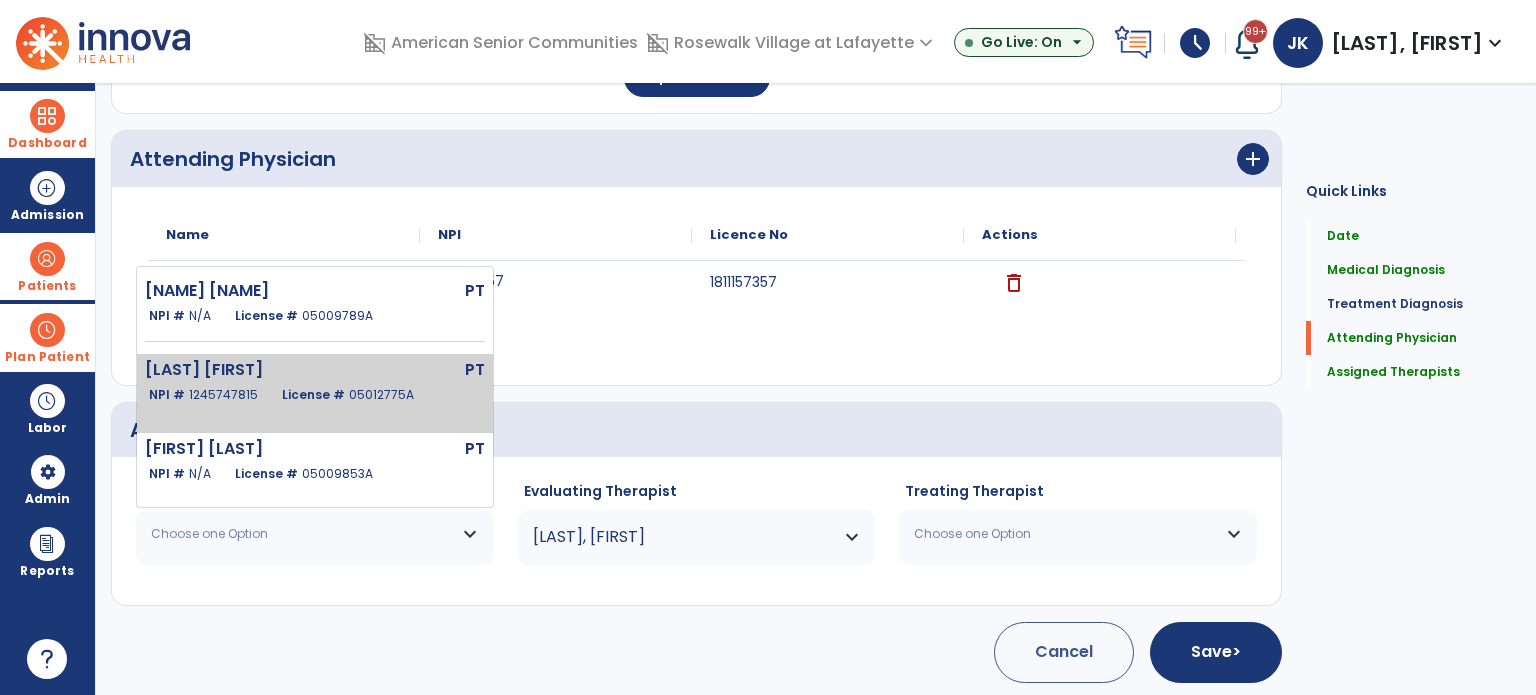 click on "[LAST] [FIRST]" 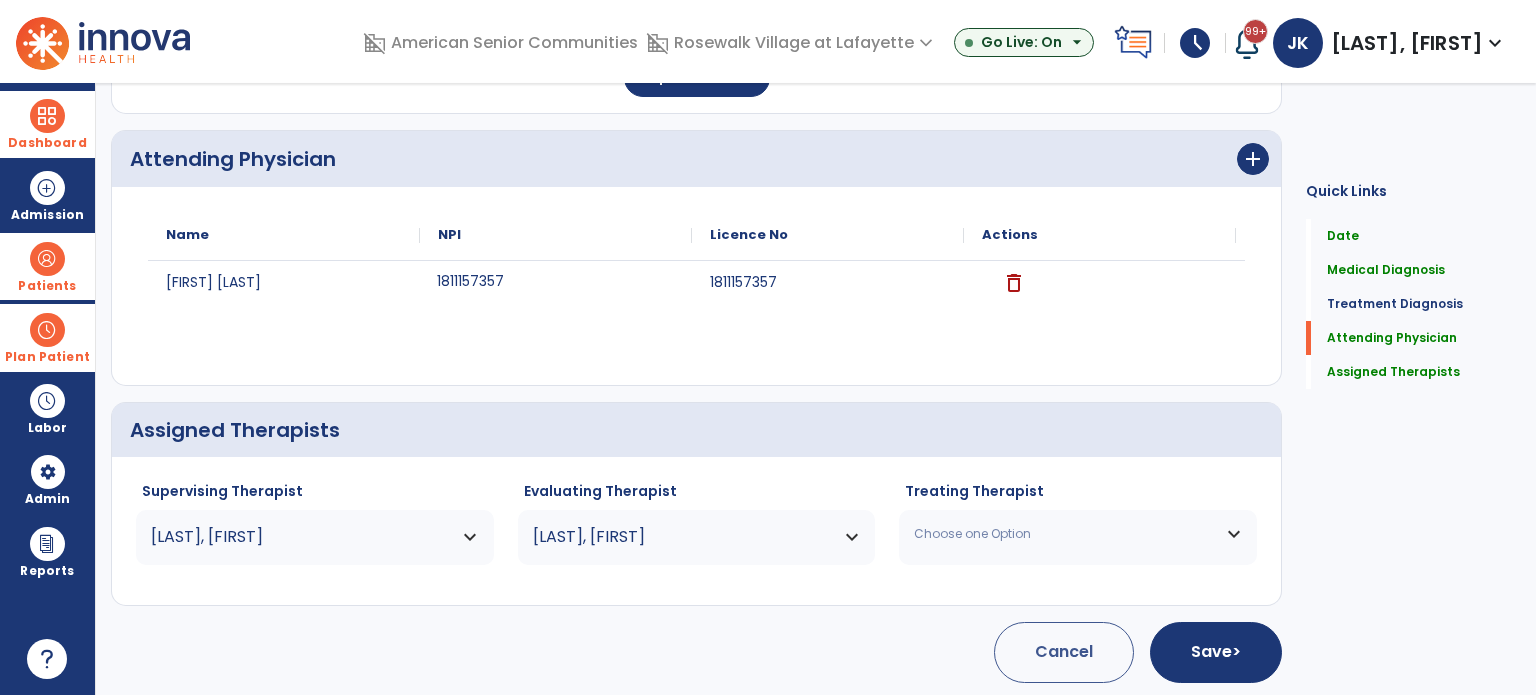 click on "Choose one Option" at bounding box center [1065, 534] 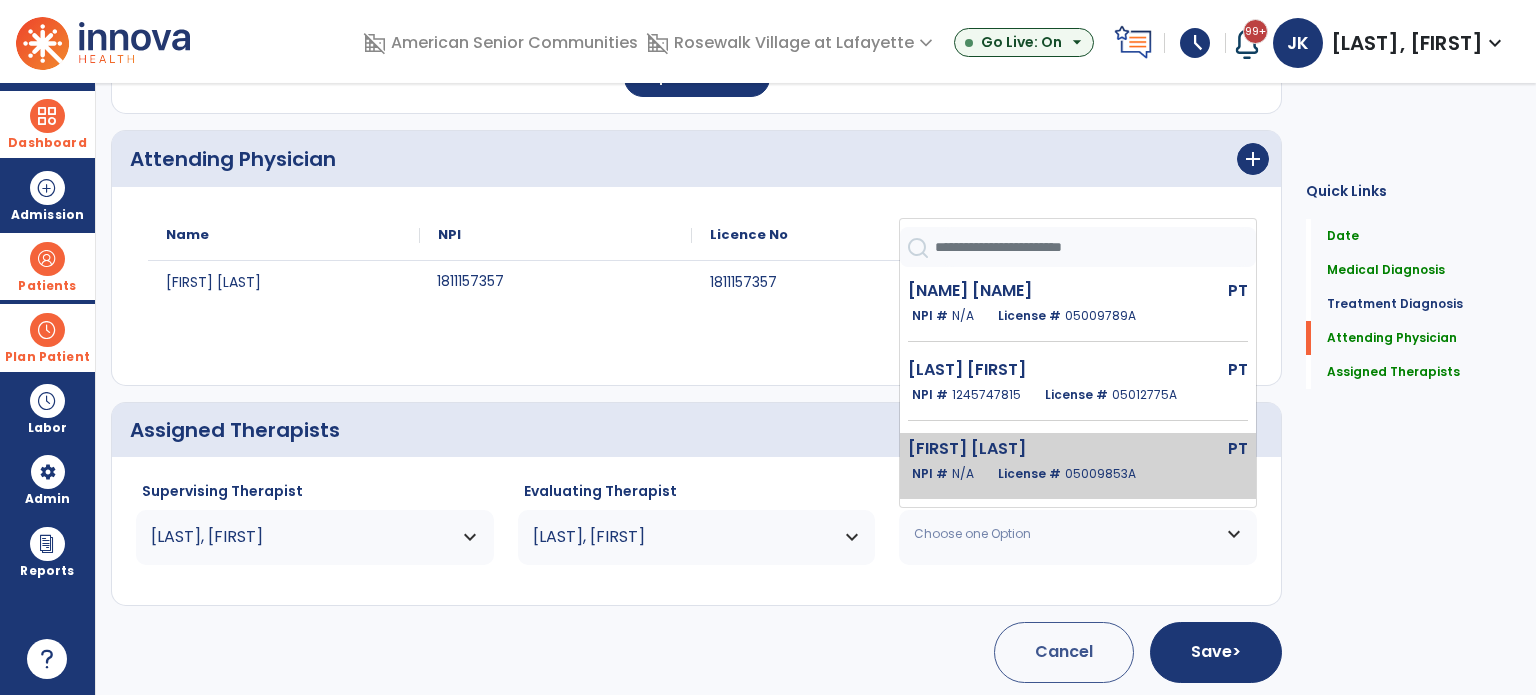 scroll, scrollTop: 91, scrollLeft: 0, axis: vertical 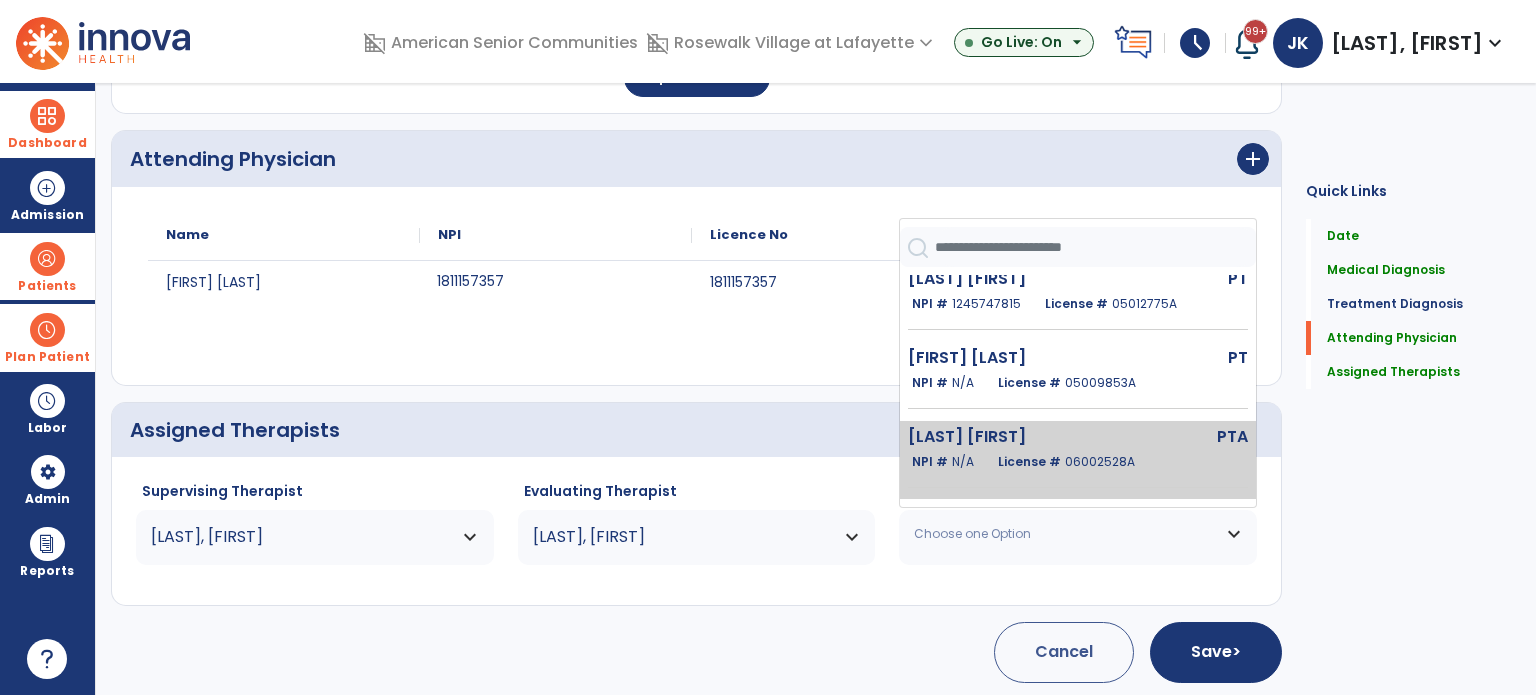 click on "License # [LICENSE]" 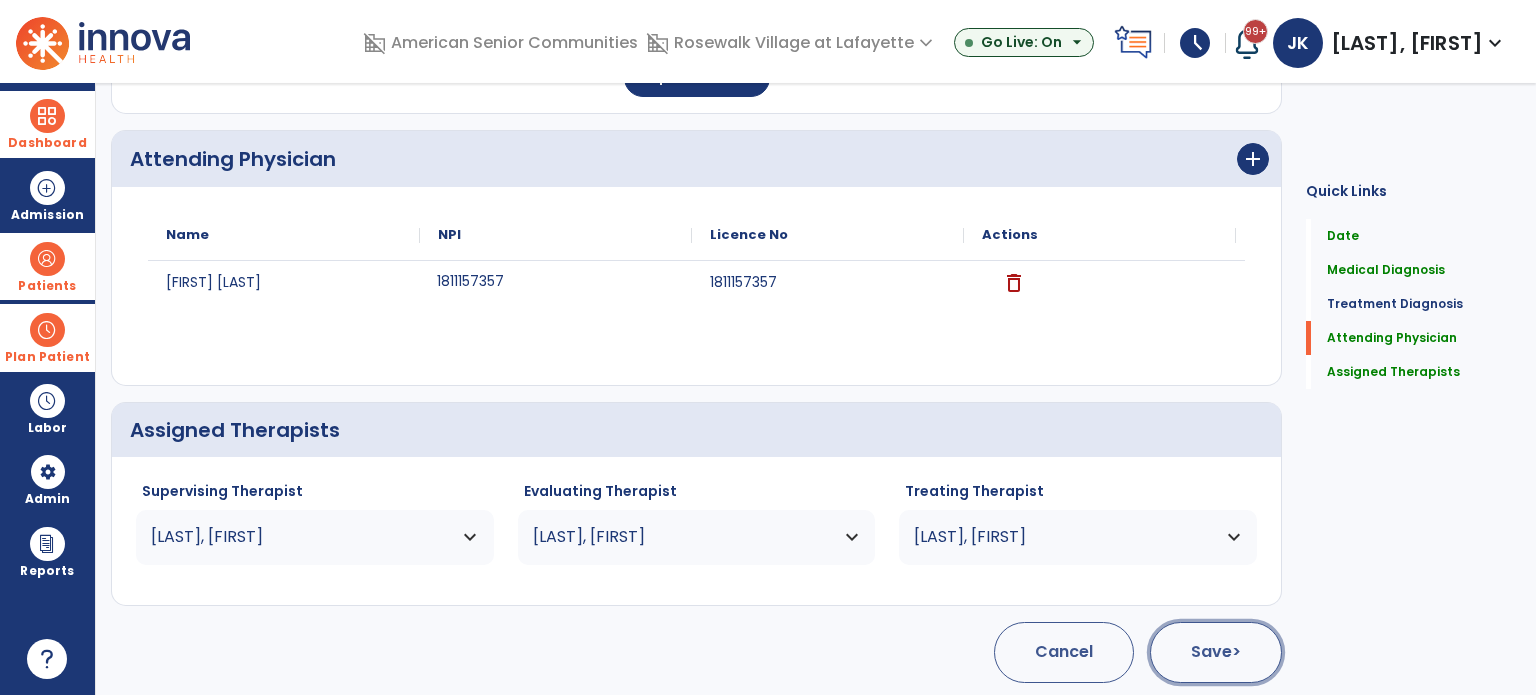 click on "Save  >" 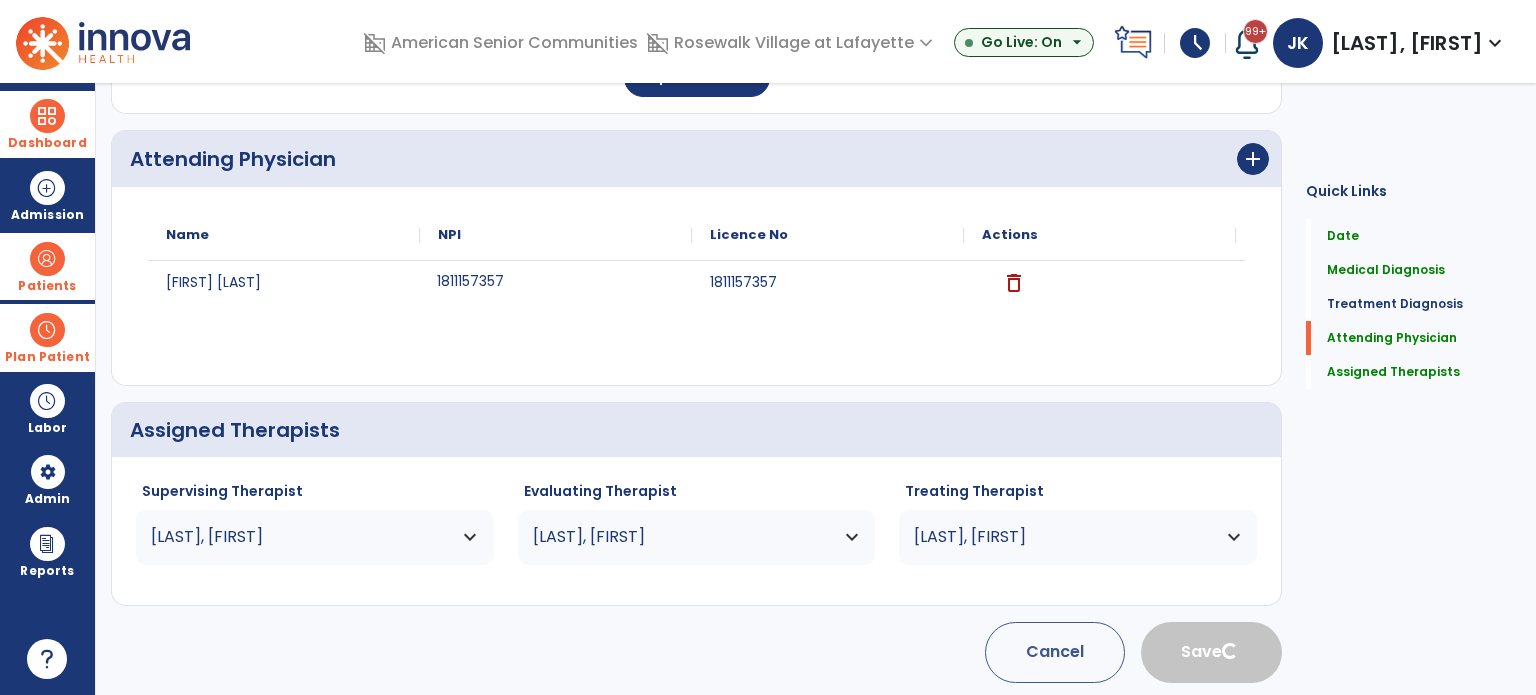 type 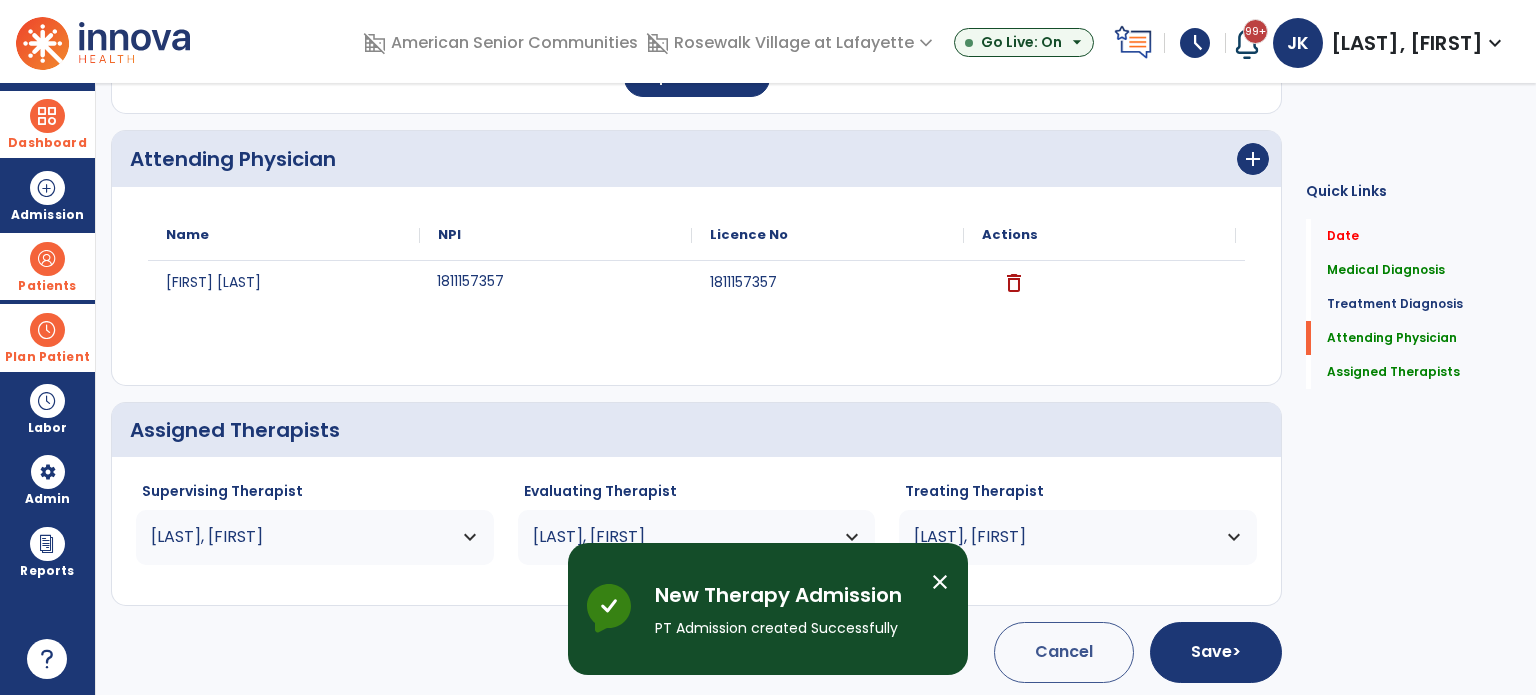 scroll, scrollTop: 62, scrollLeft: 0, axis: vertical 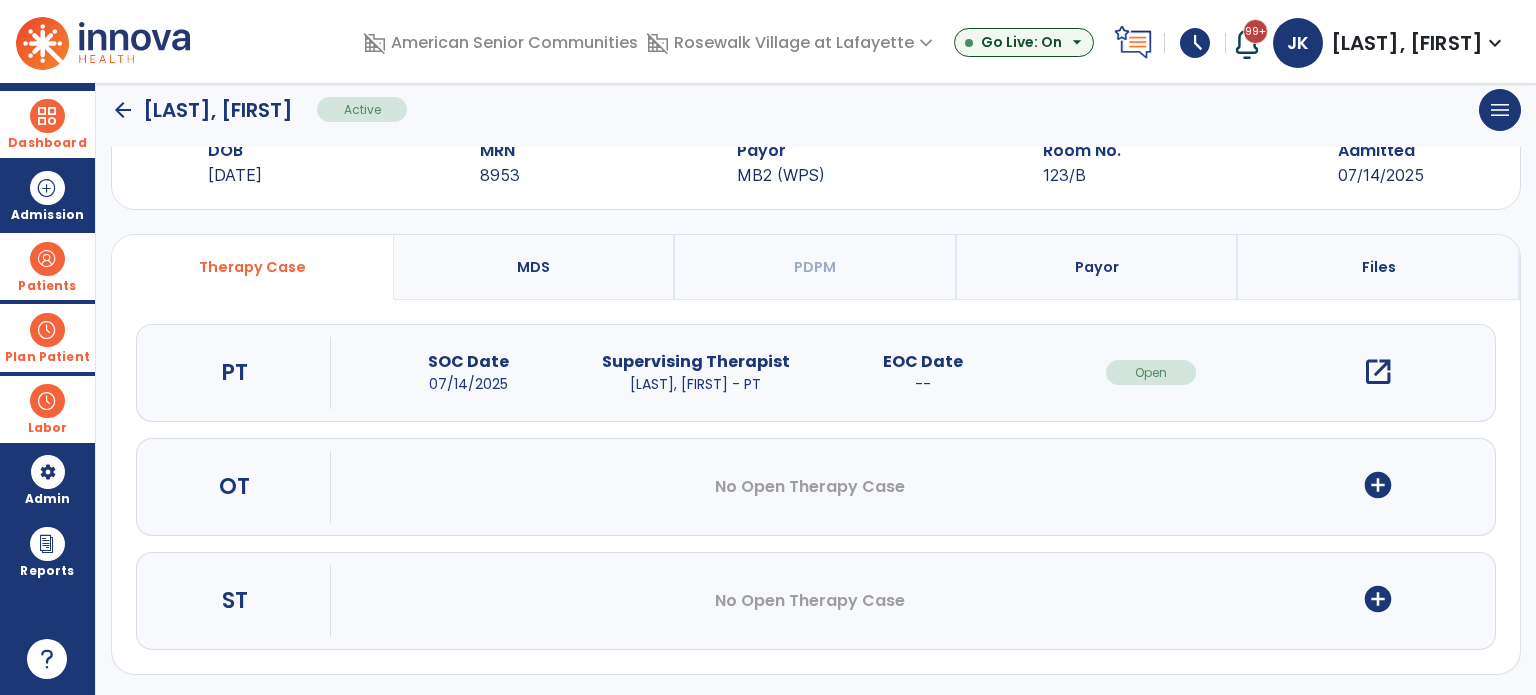 click at bounding box center [47, 401] 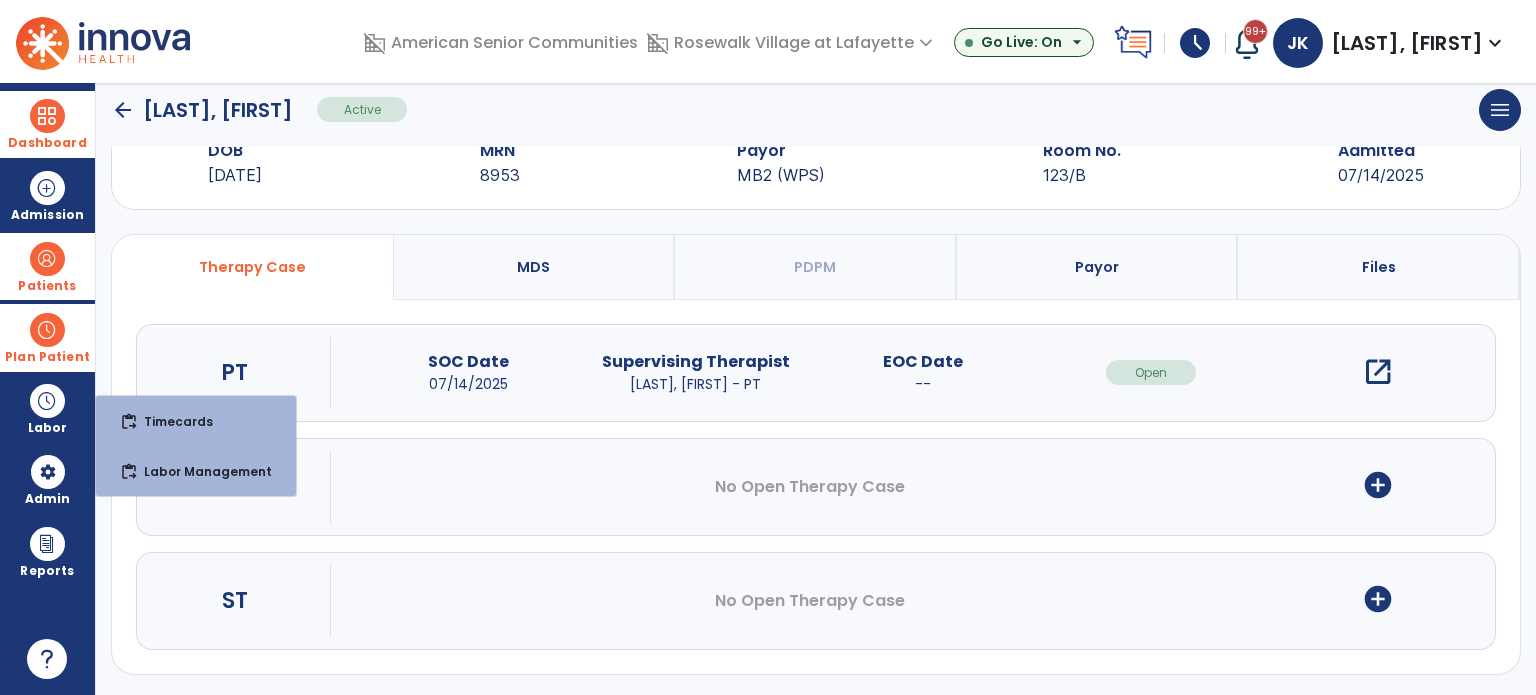 click on "Plan Patient" at bounding box center [47, 266] 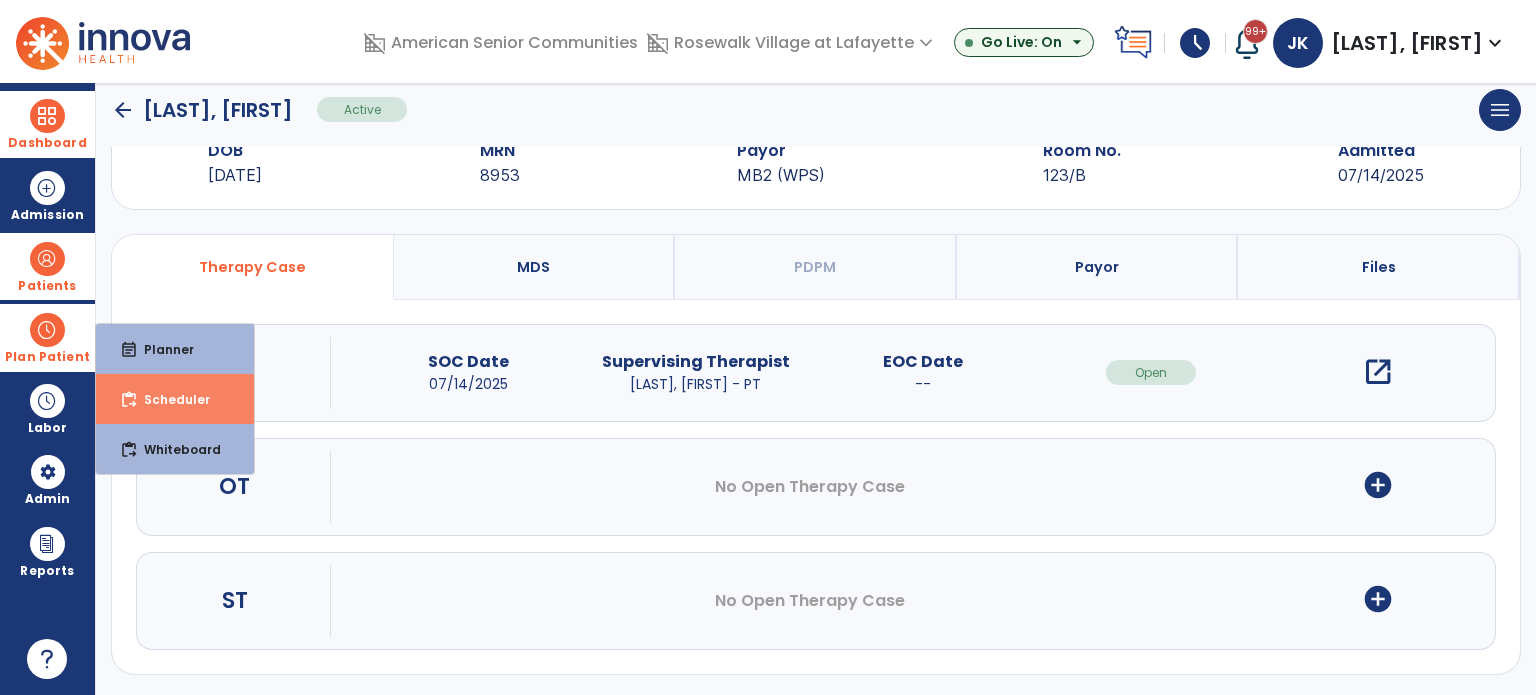 click on "Scheduler" at bounding box center [169, 399] 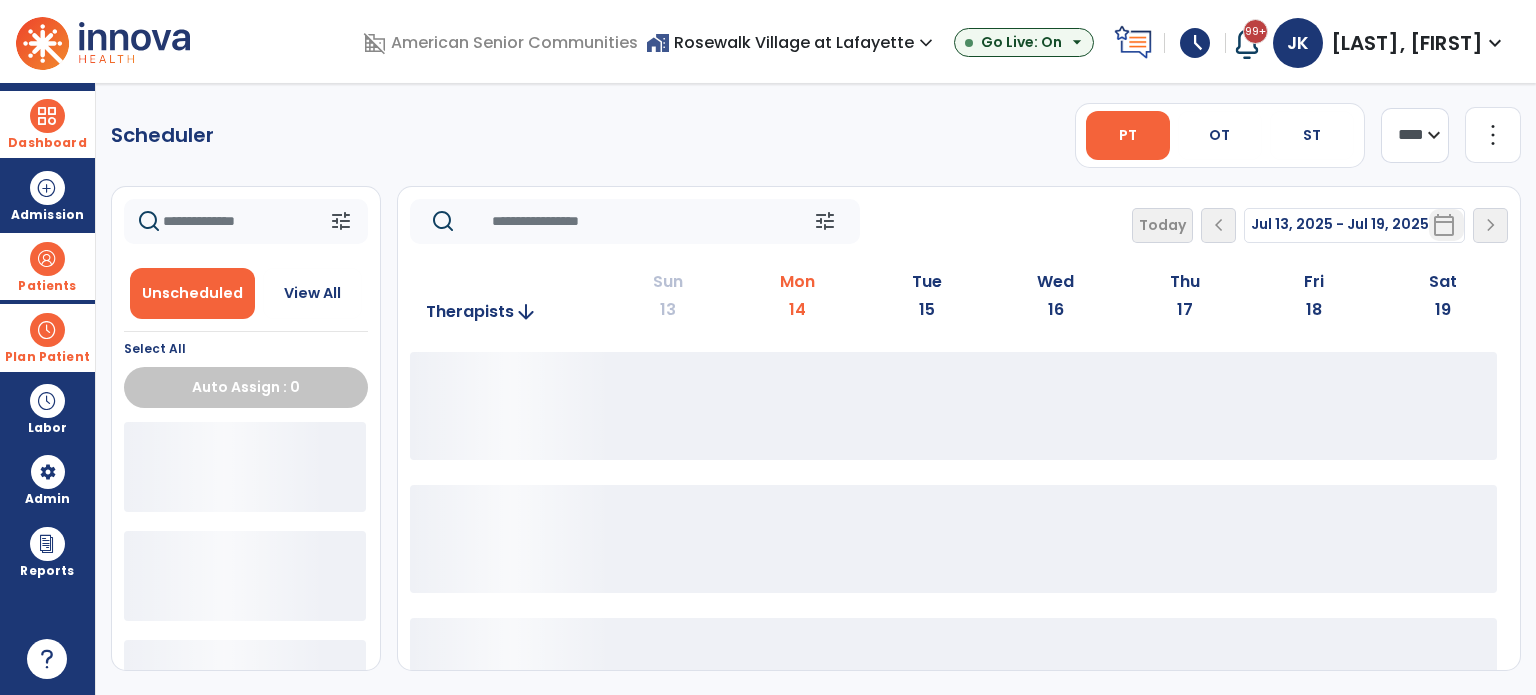 scroll, scrollTop: 0, scrollLeft: 0, axis: both 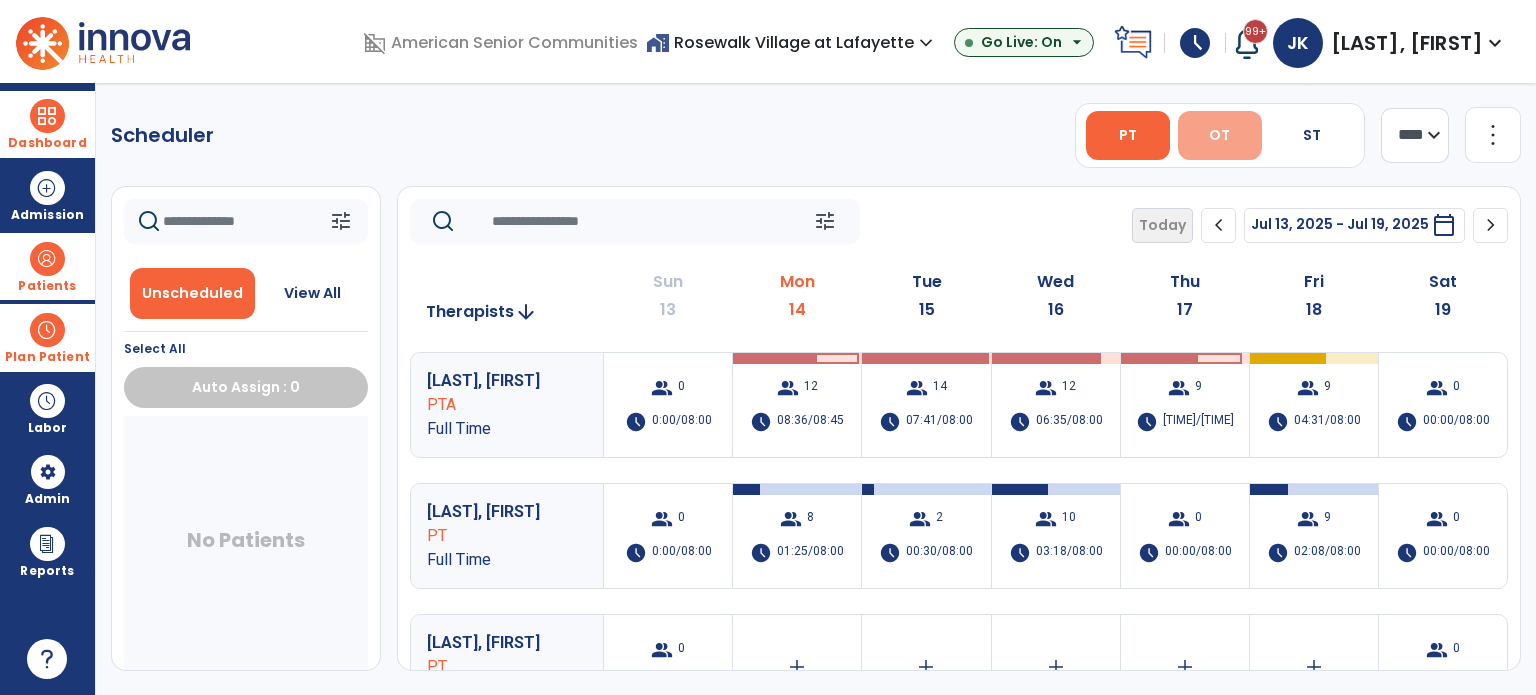 click on "OT" at bounding box center (1219, 135) 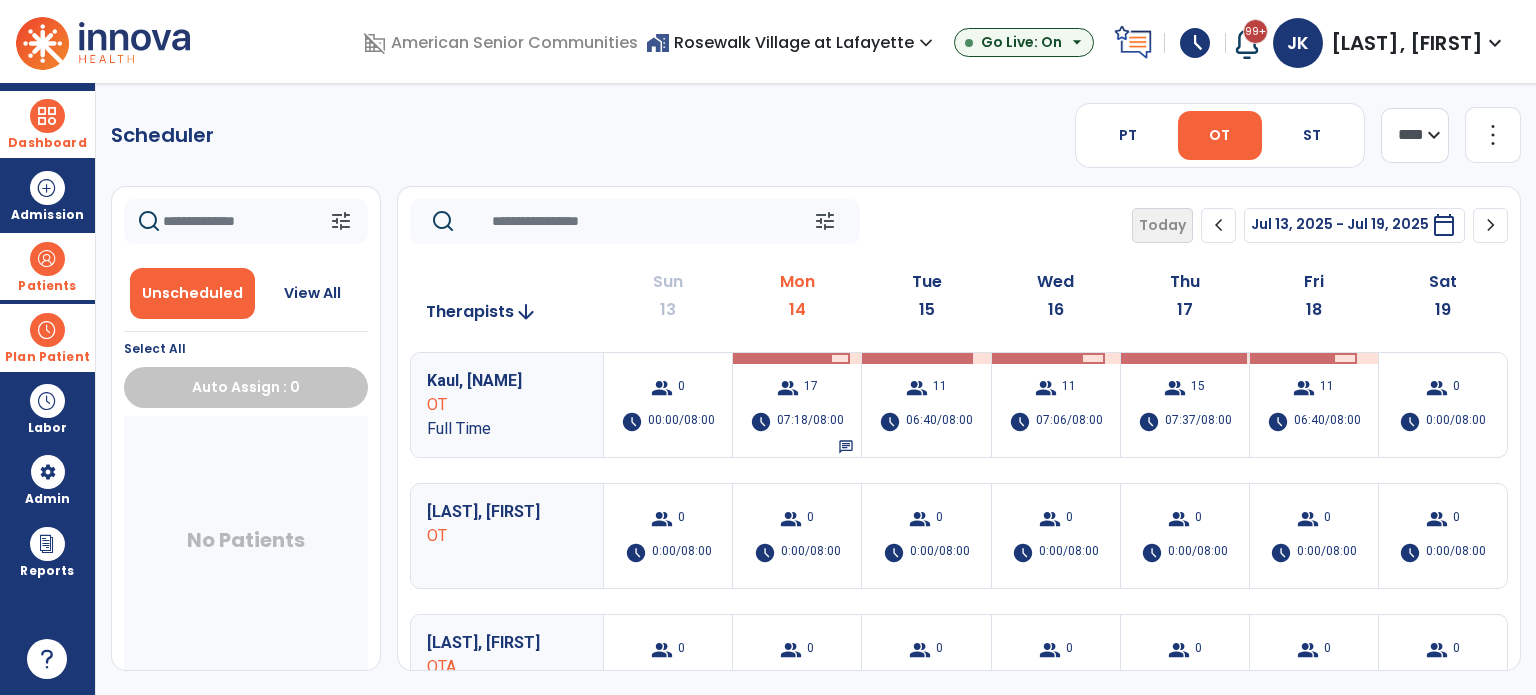 click on "Patients" at bounding box center [47, 266] 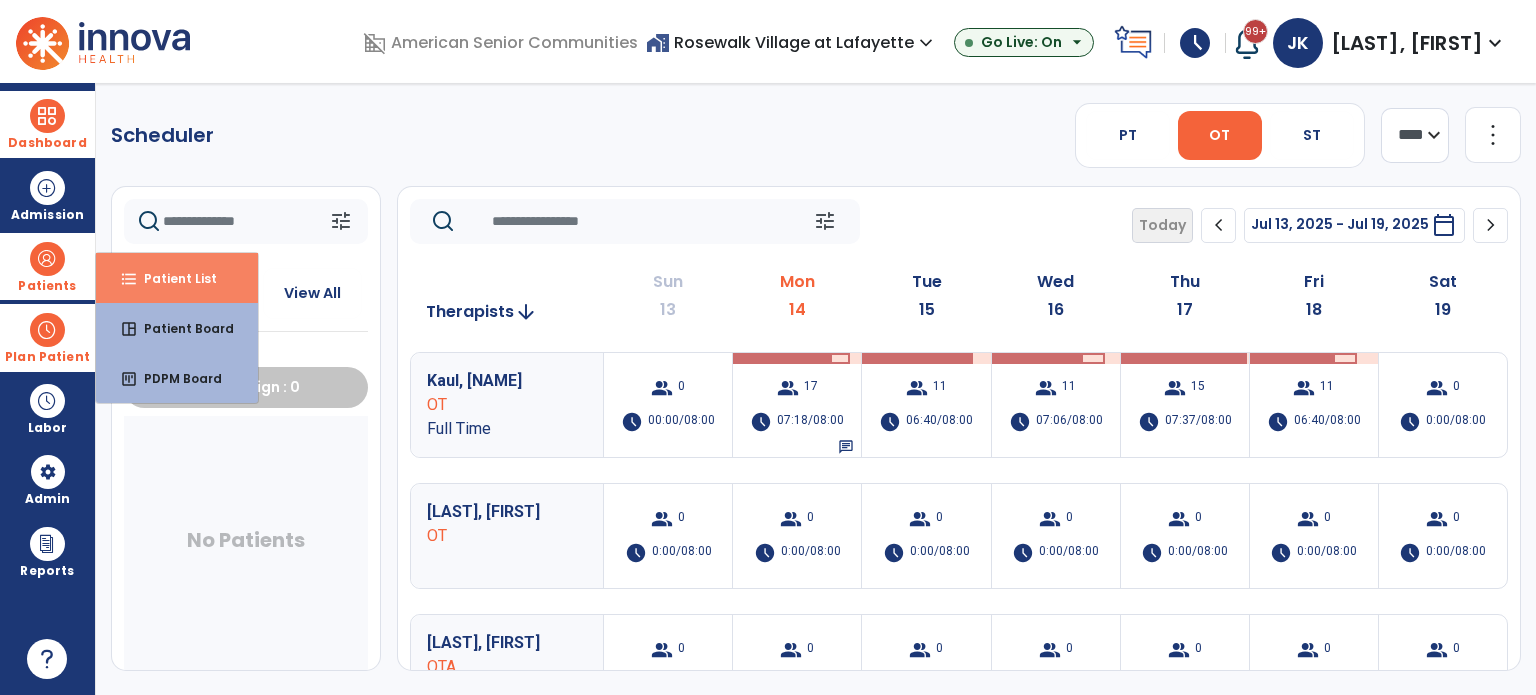 click on "format_list_bulleted  Patient List" at bounding box center [177, 278] 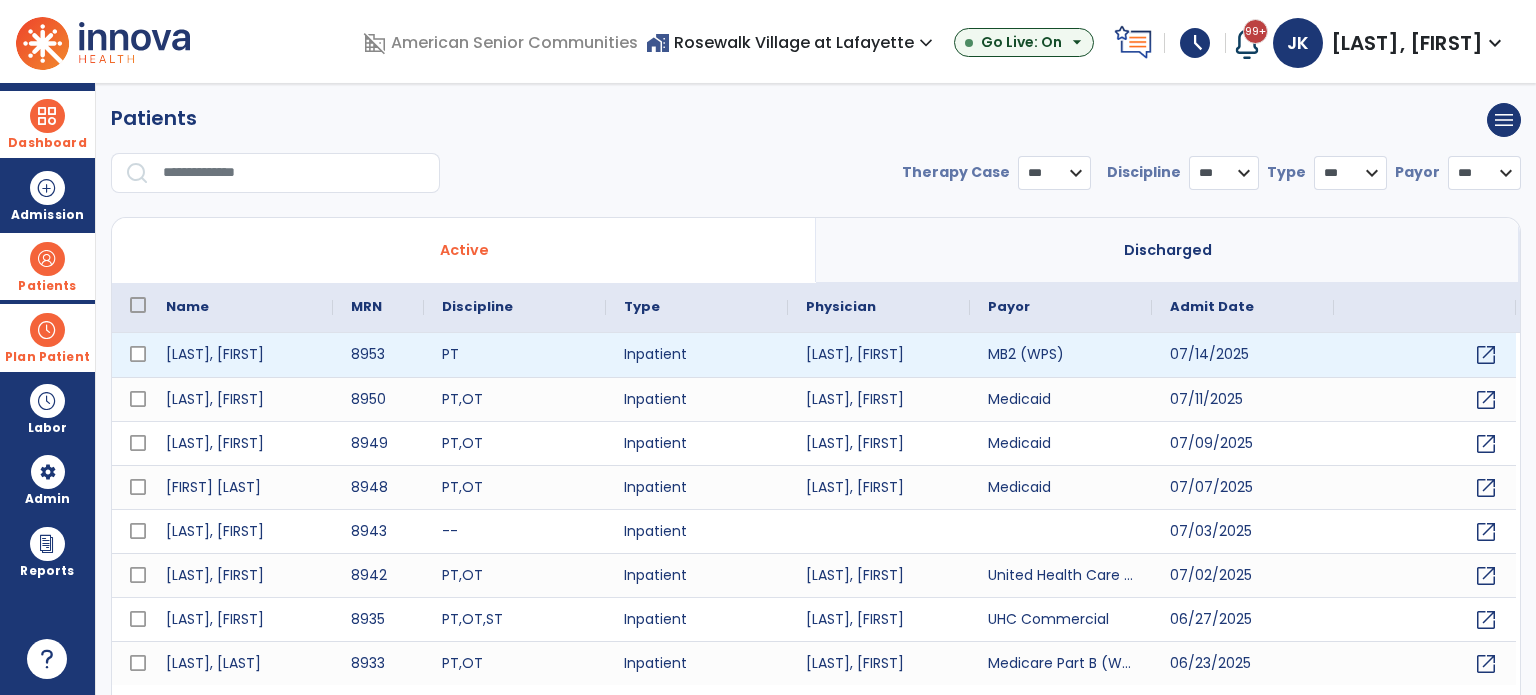 select on "***" 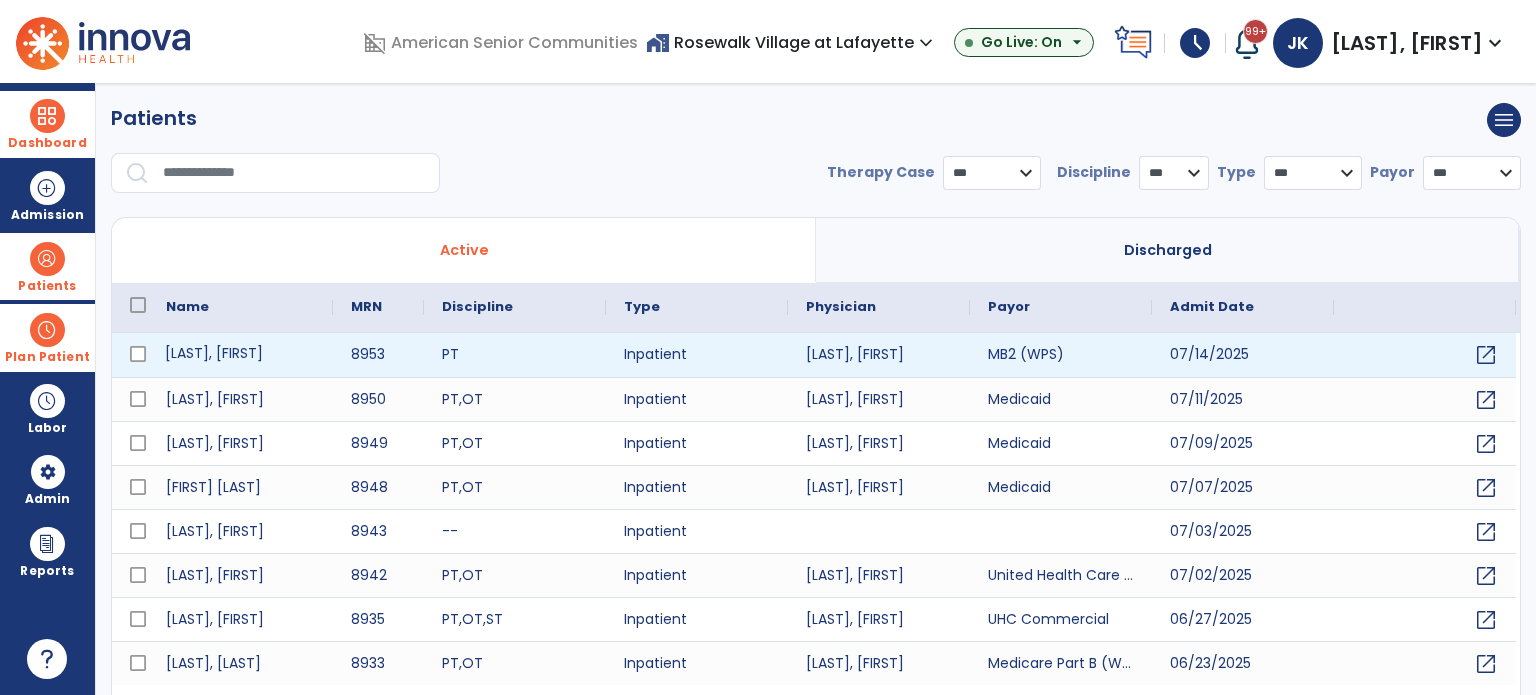 click on "[LAST], [FIRST]" at bounding box center [240, 355] 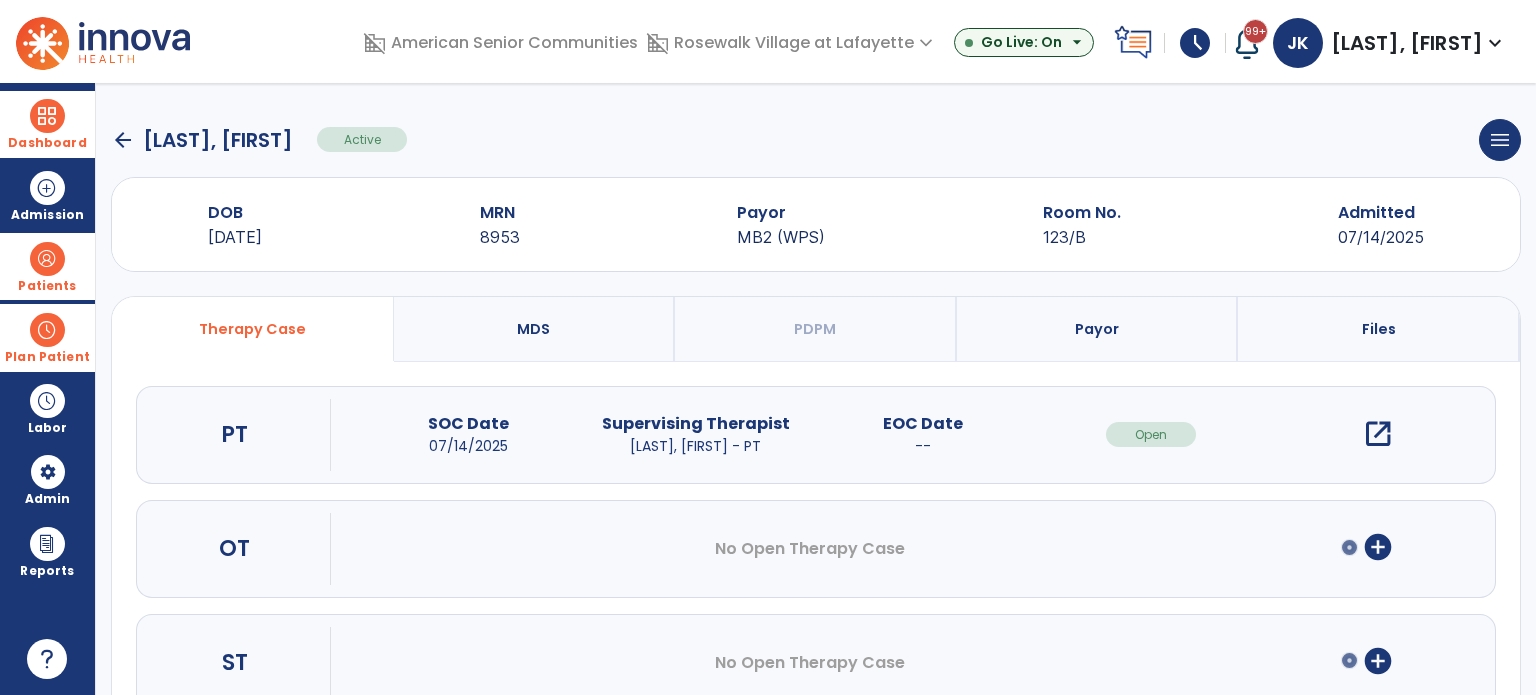 click on "Files" at bounding box center [1379, 329] 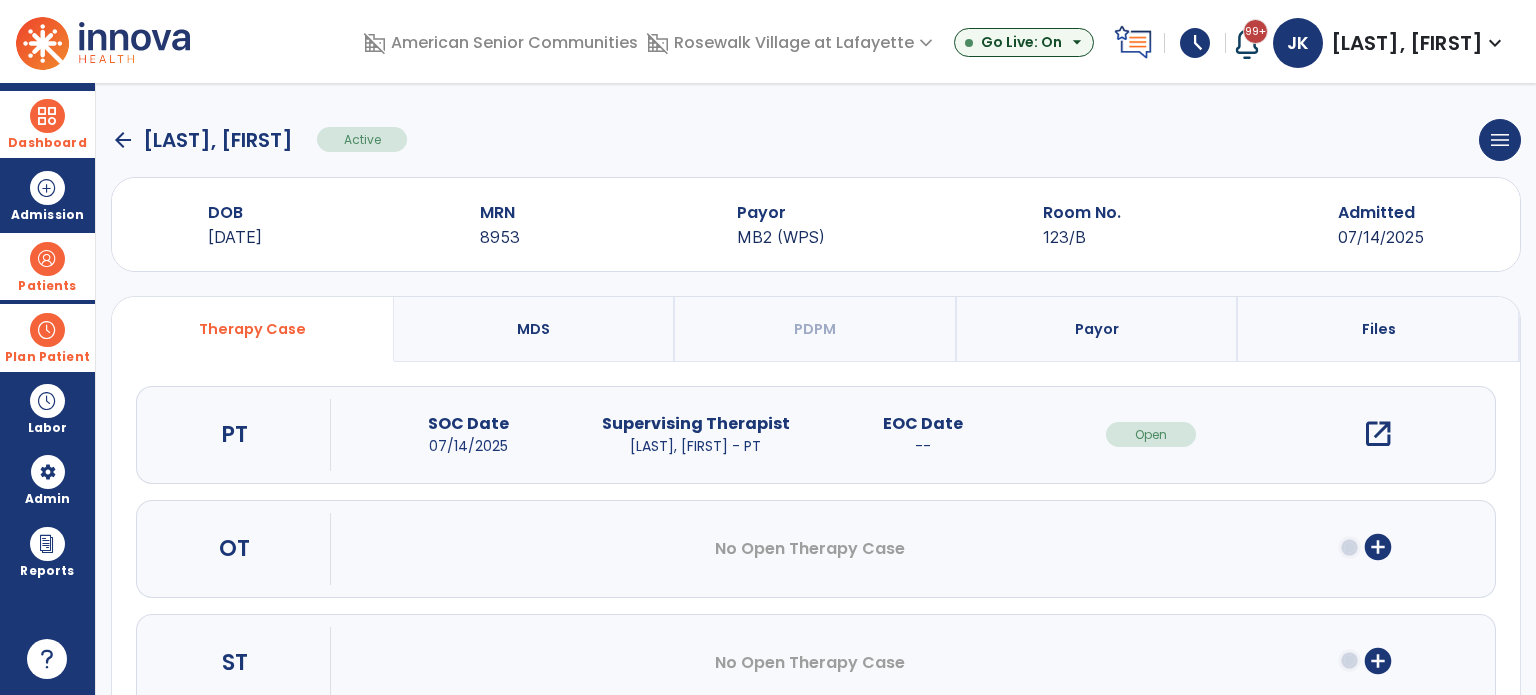 select on "**********" 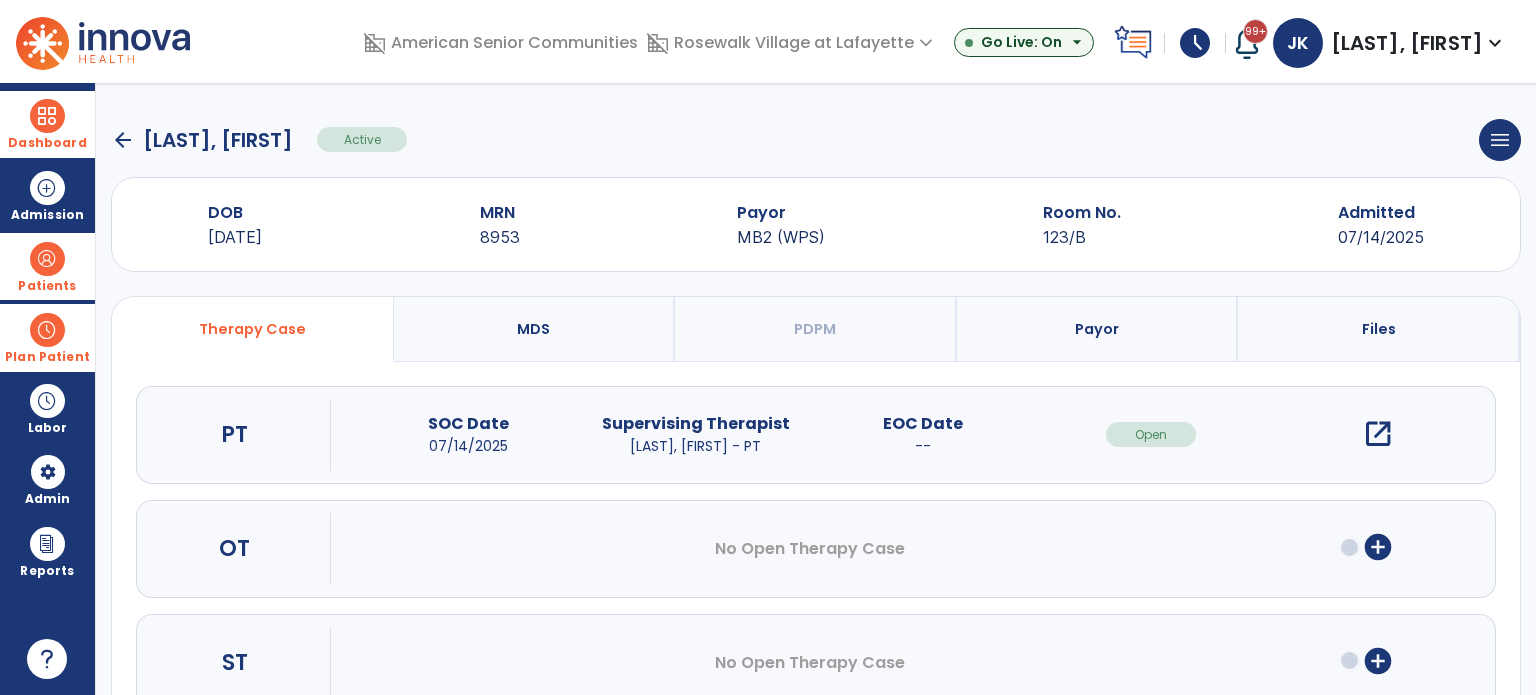 select on "***" 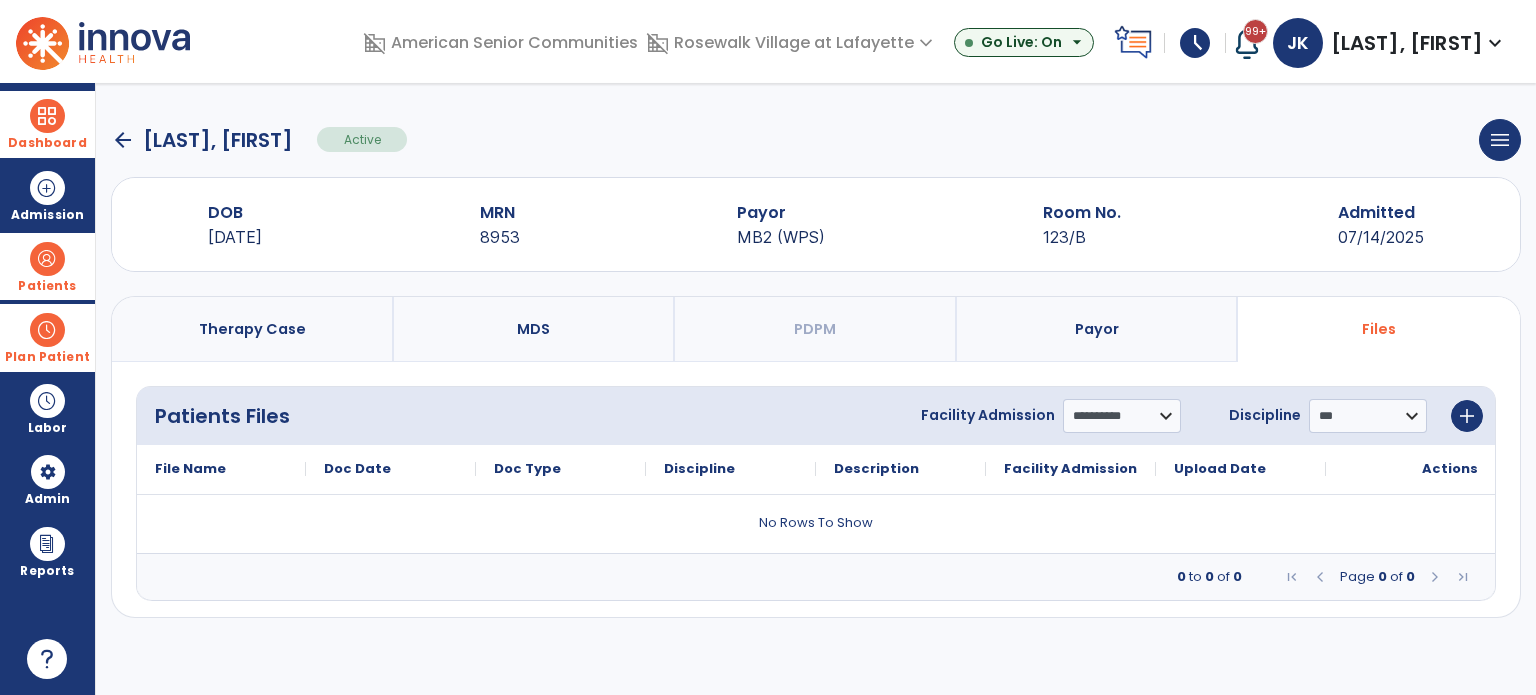 click on "Therapy Case" at bounding box center (253, 329) 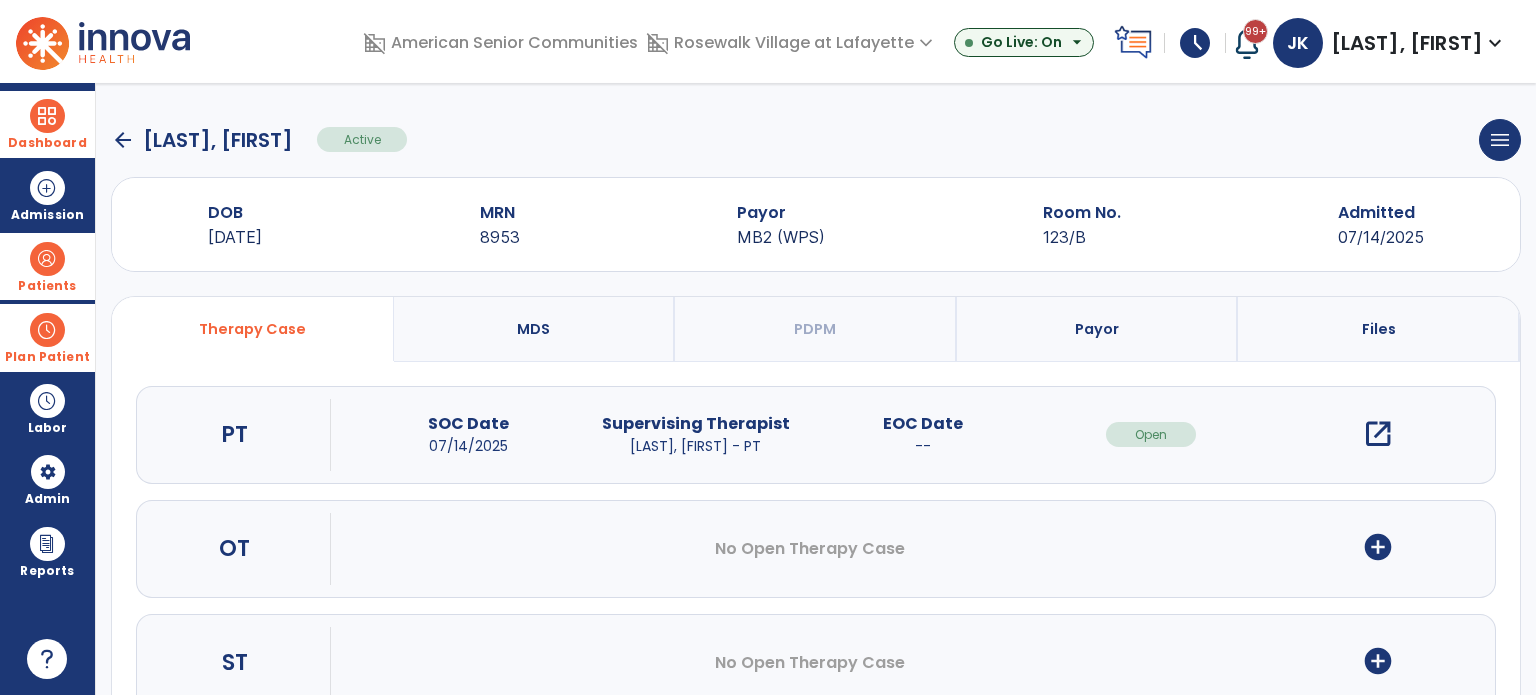 drag, startPoint x: 1357, startPoint y: 427, endPoint x: 1372, endPoint y: 427, distance: 15 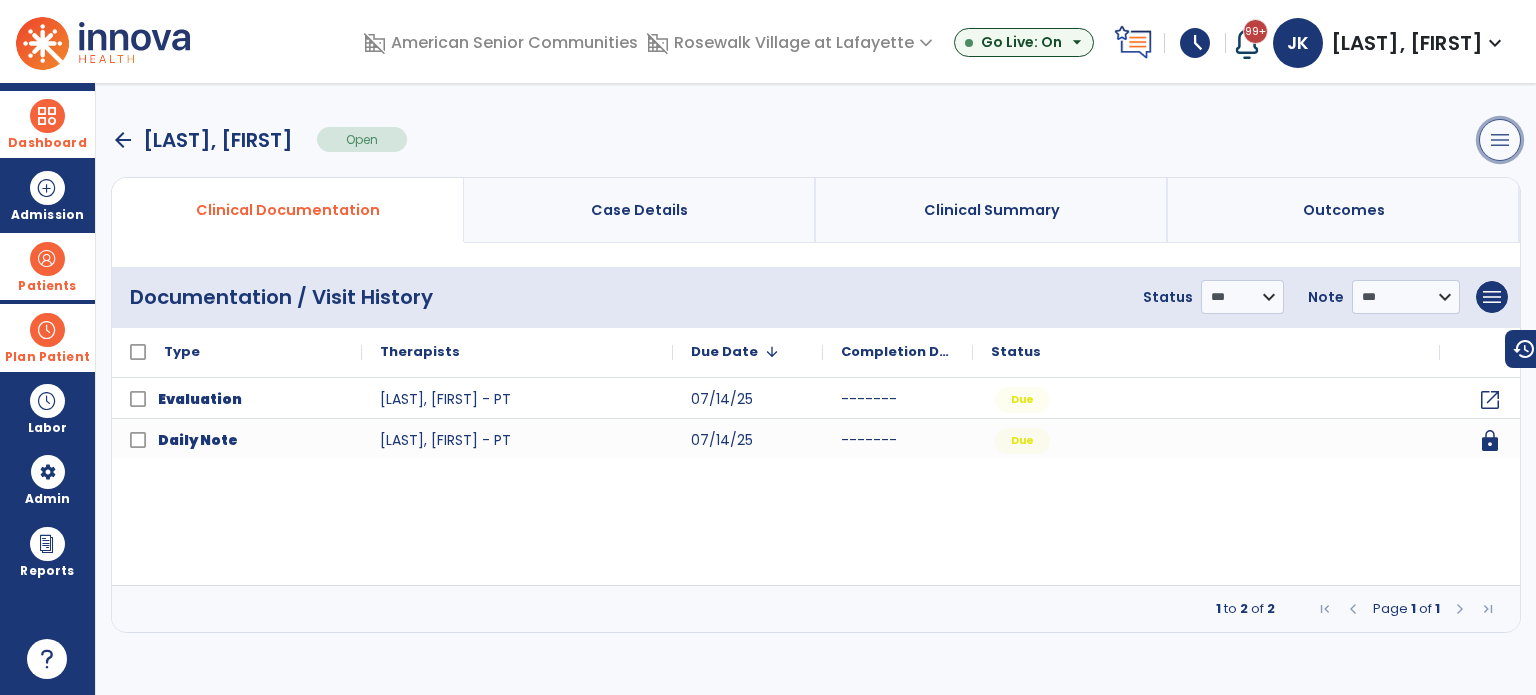 click on "menu" at bounding box center (1500, 140) 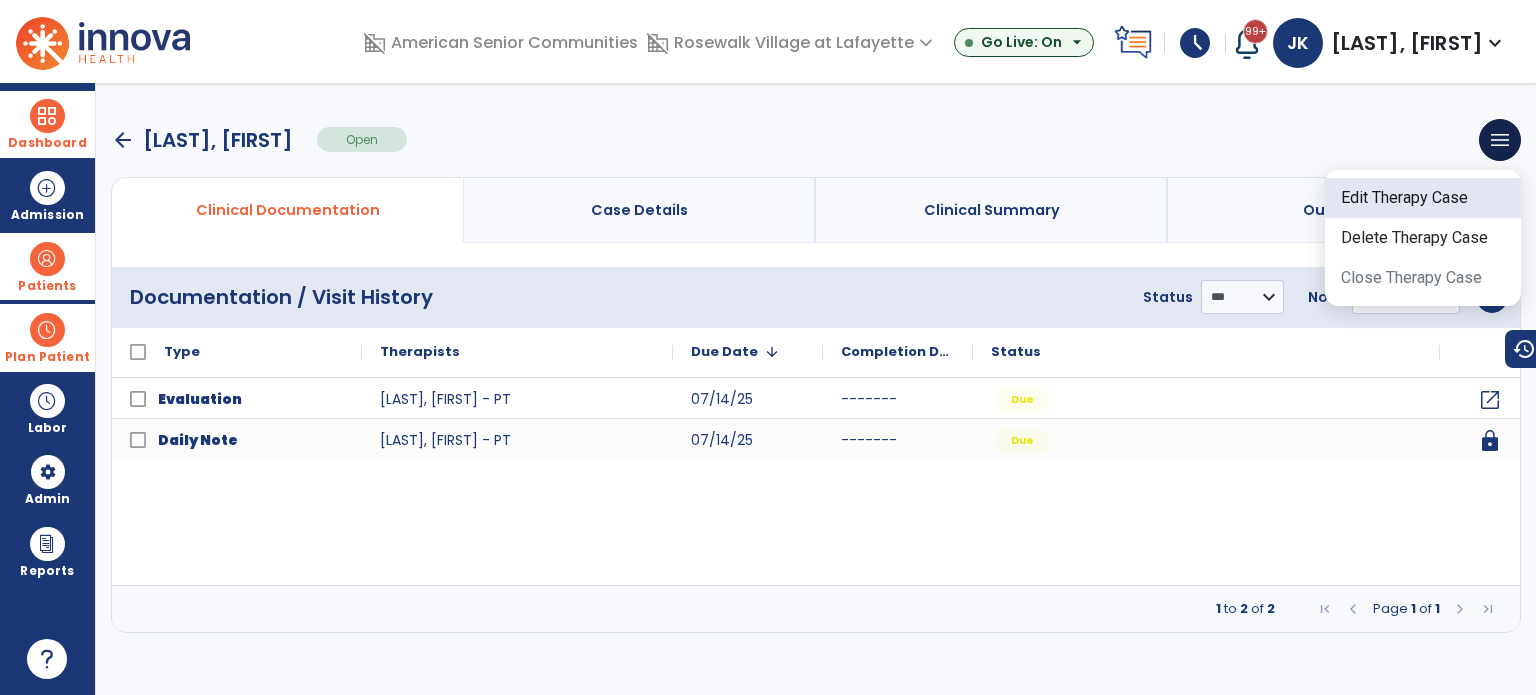 click on "Edit Therapy Case" at bounding box center [1423, 198] 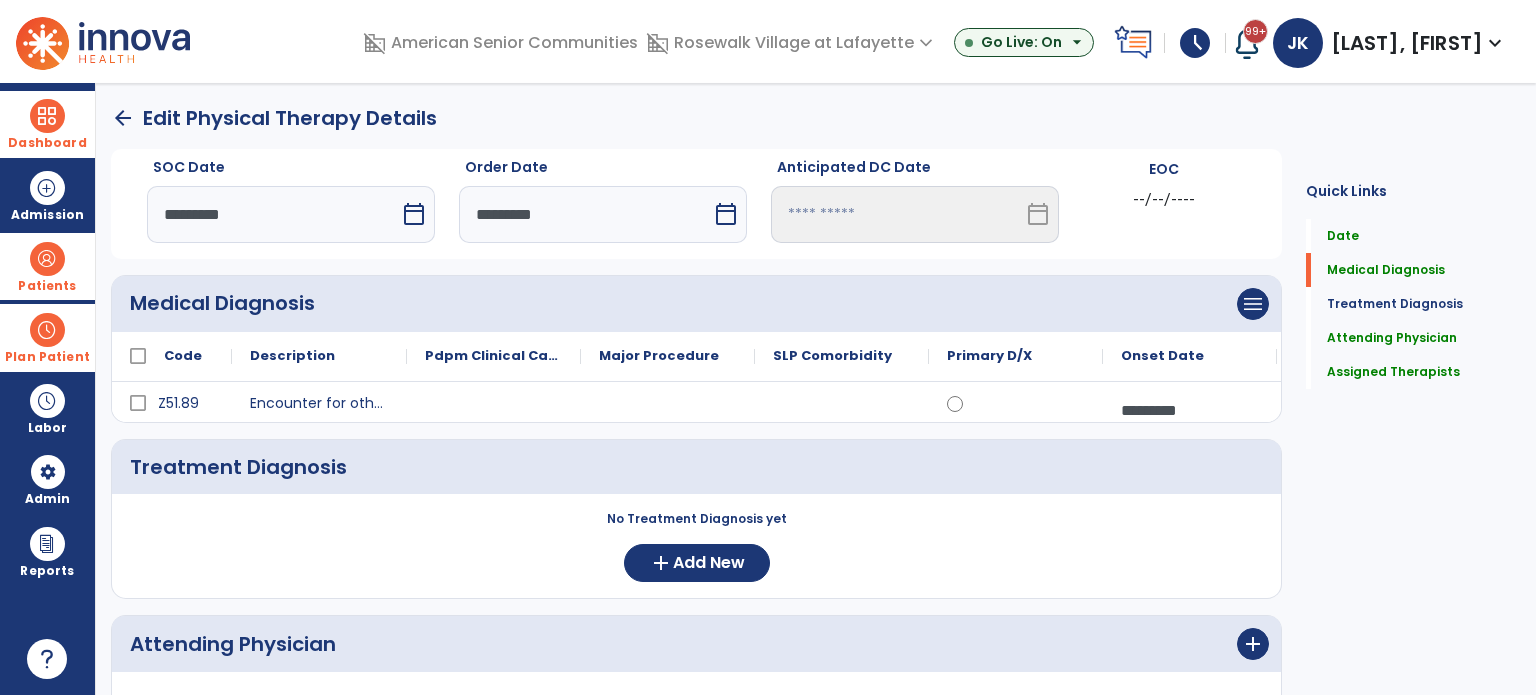 click on "*********" at bounding box center [273, 214] 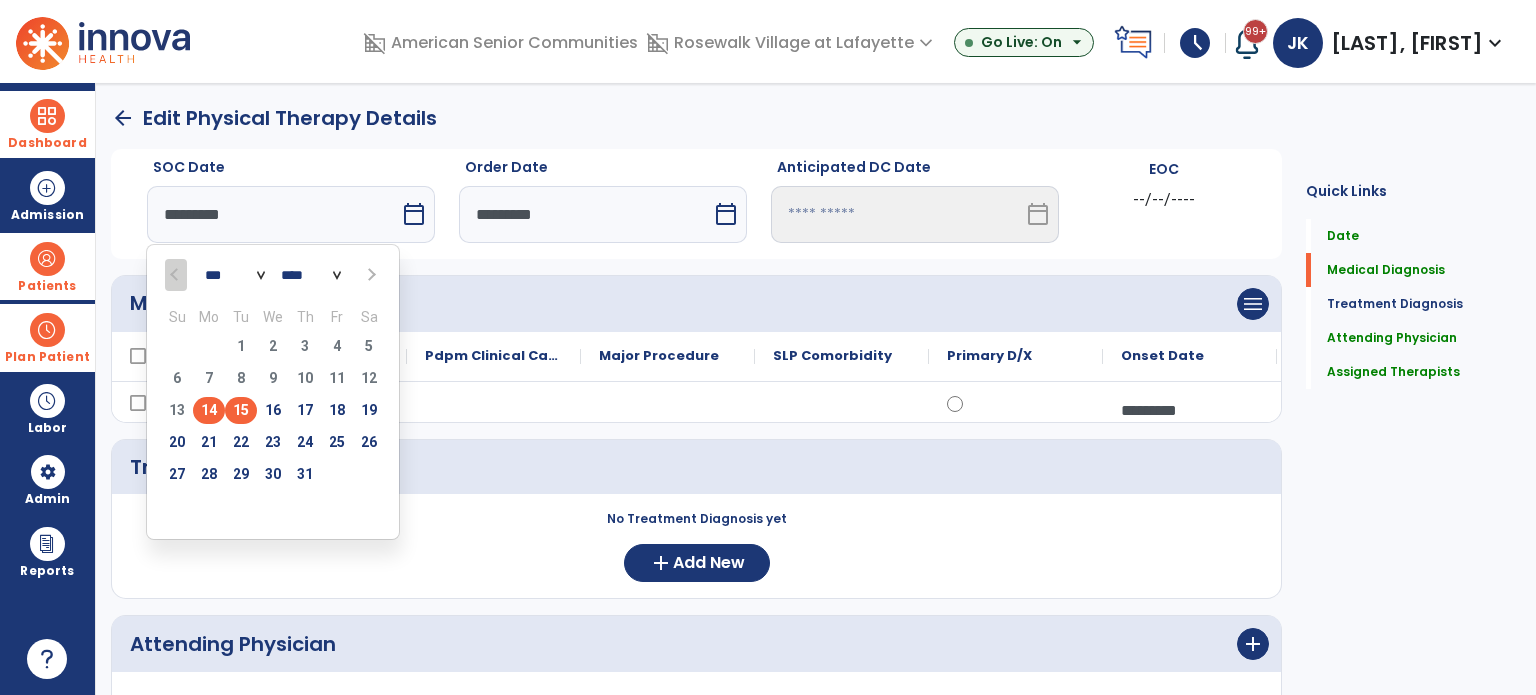 click on "15" at bounding box center [241, 410] 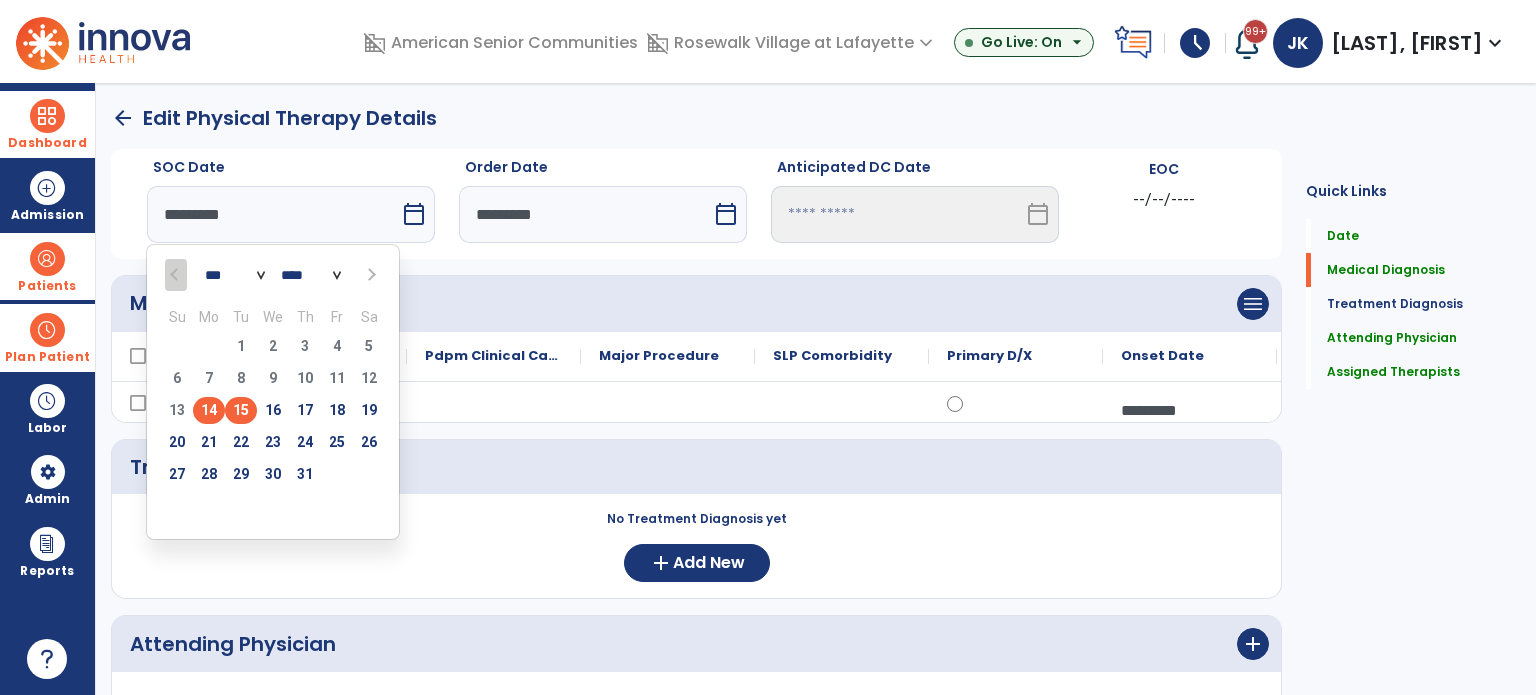 type on "*********" 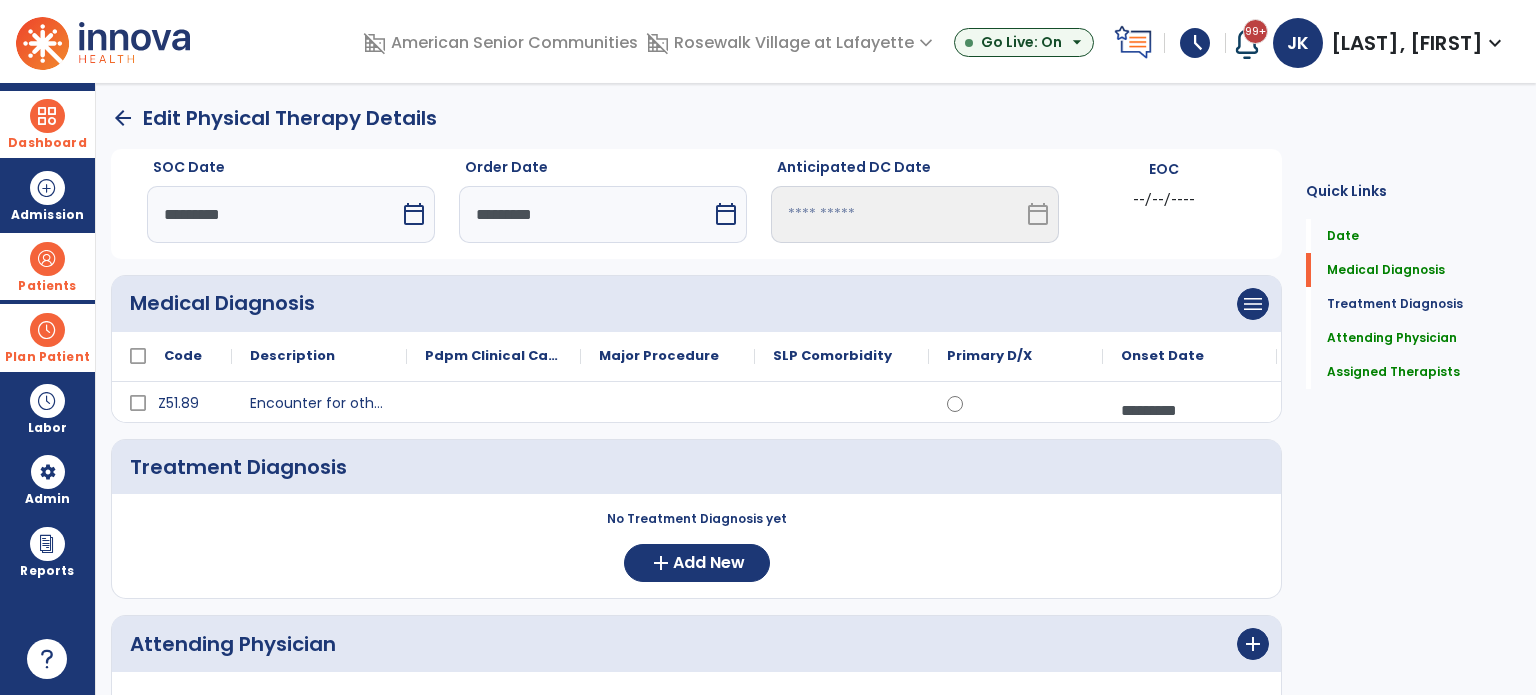 click on "*********" at bounding box center (585, 214) 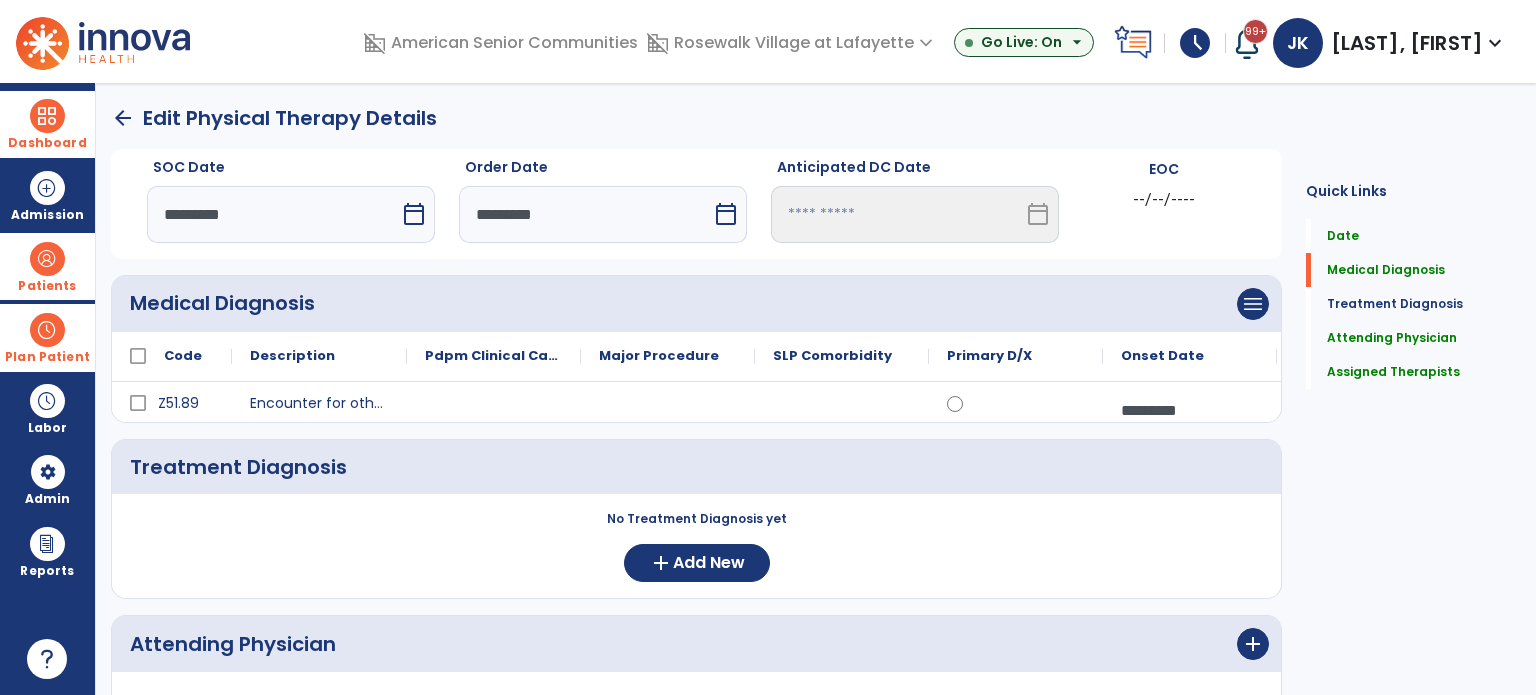 select on "*" 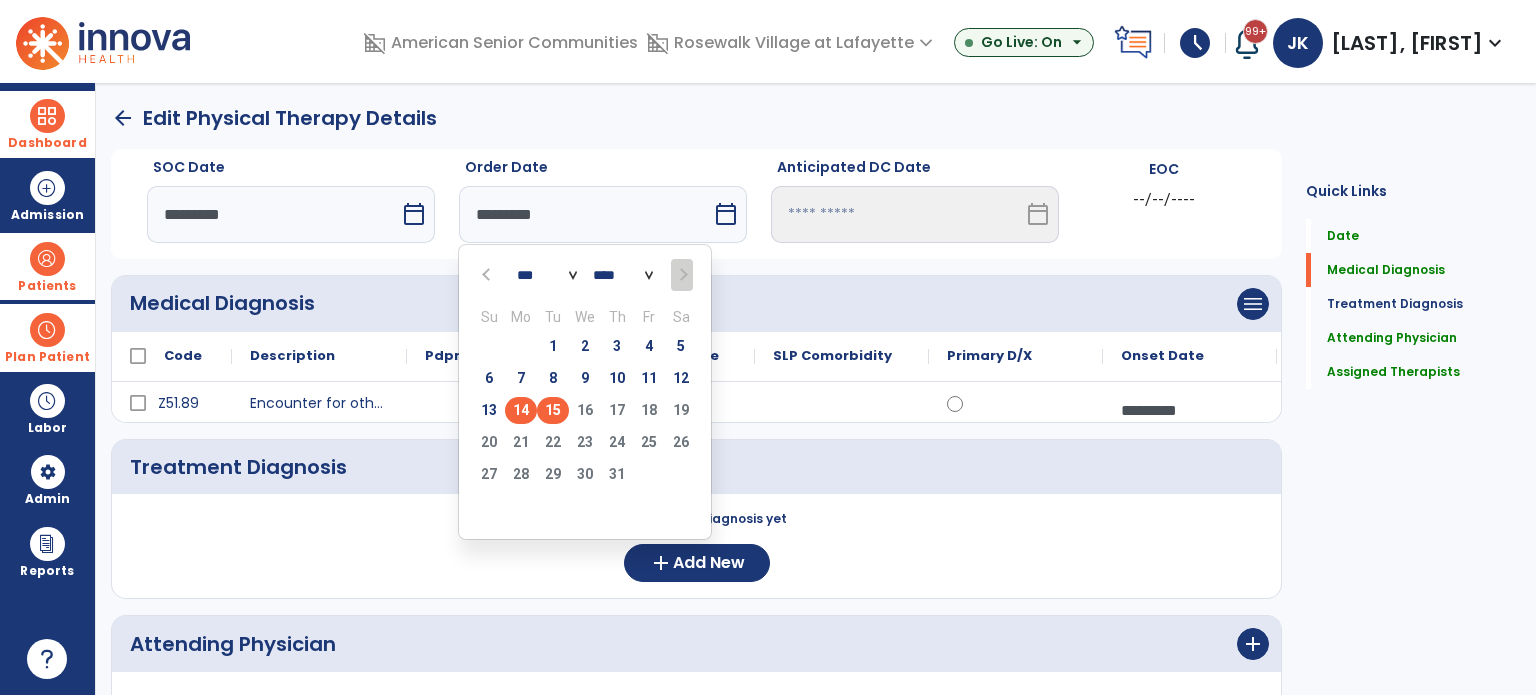 click on "15" at bounding box center [553, 410] 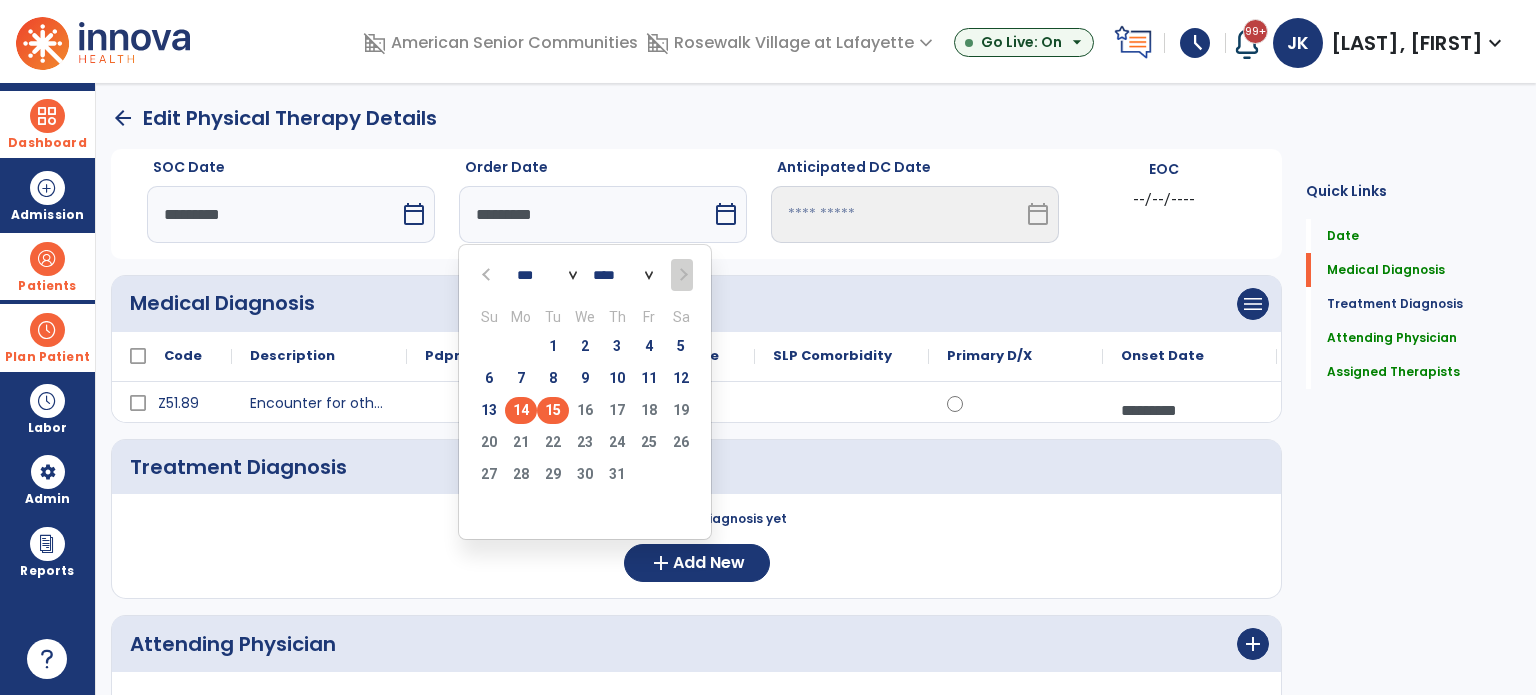 type on "*********" 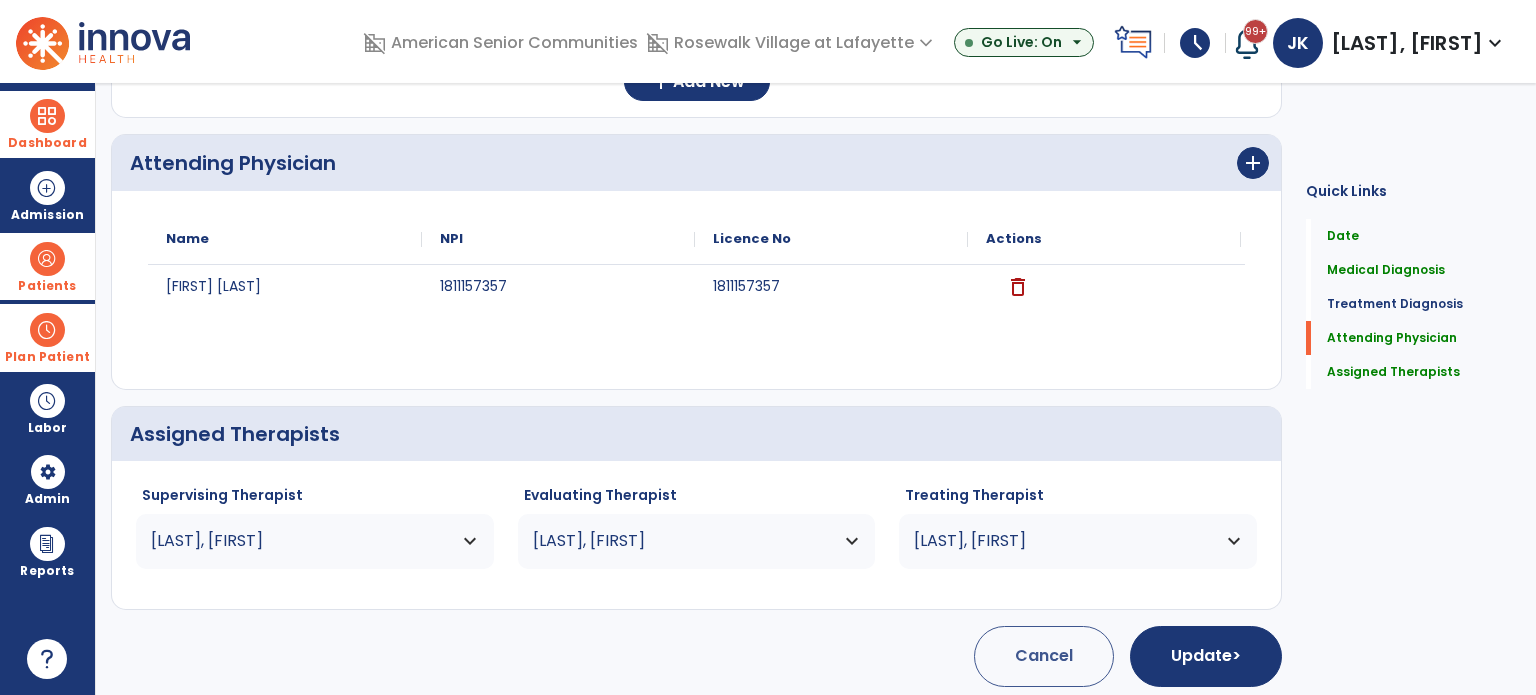 scroll, scrollTop: 485, scrollLeft: 0, axis: vertical 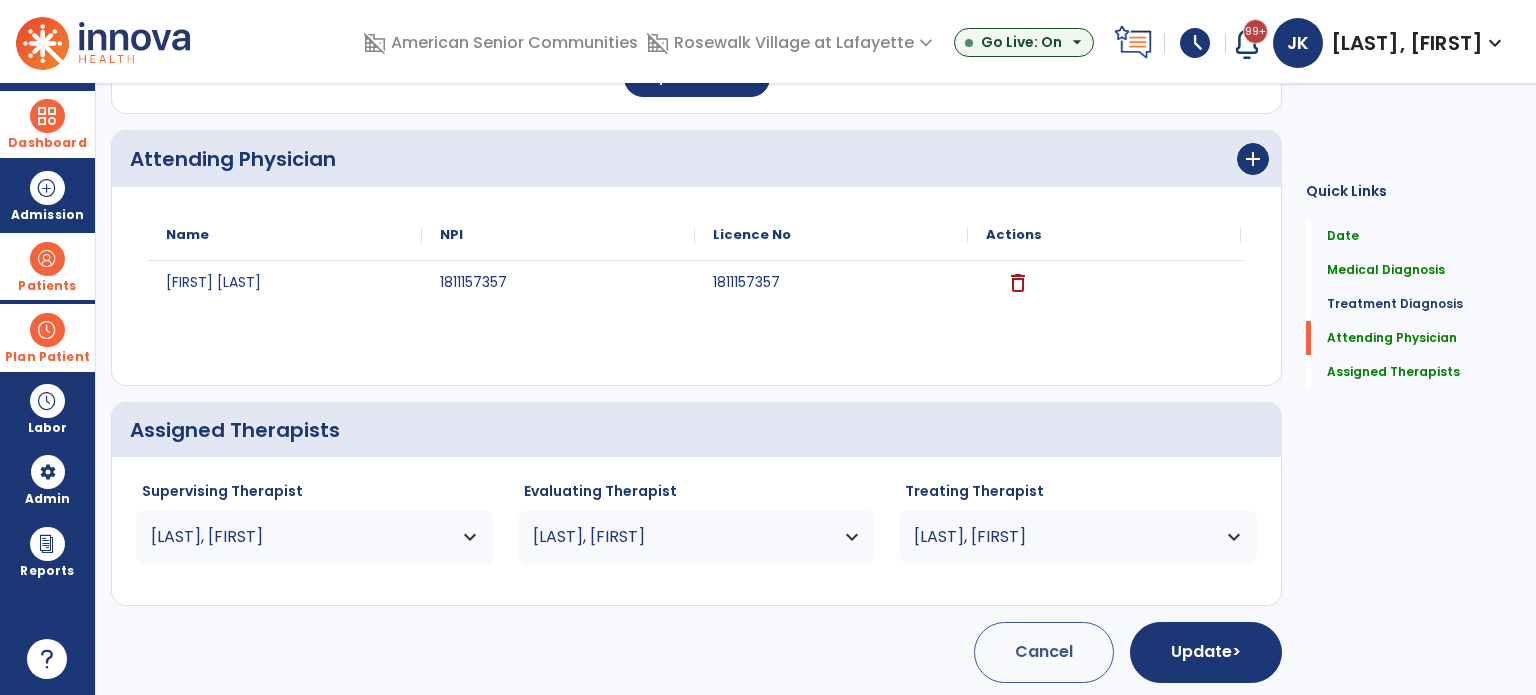 click on "[LAST], [FIRST]" at bounding box center [302, 537] 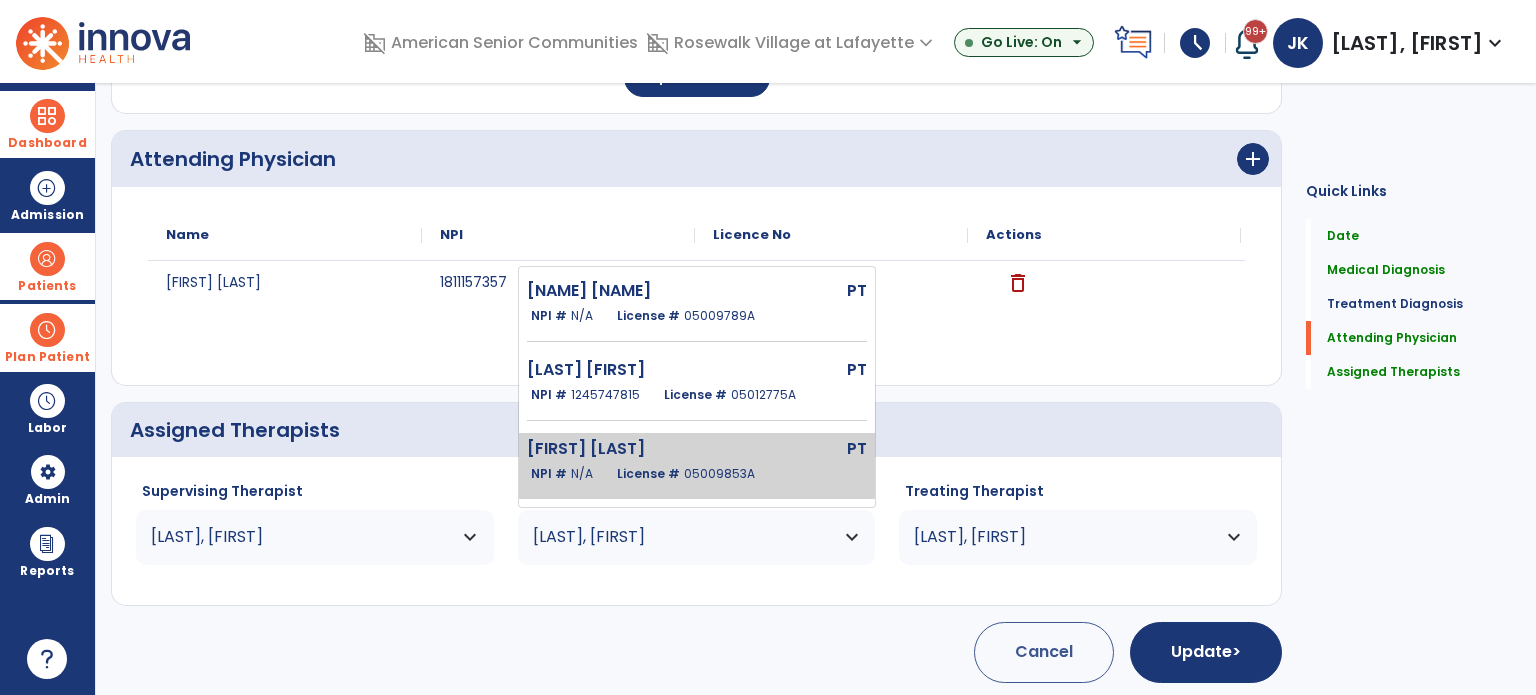 click on "[FIRST] [LAST]" 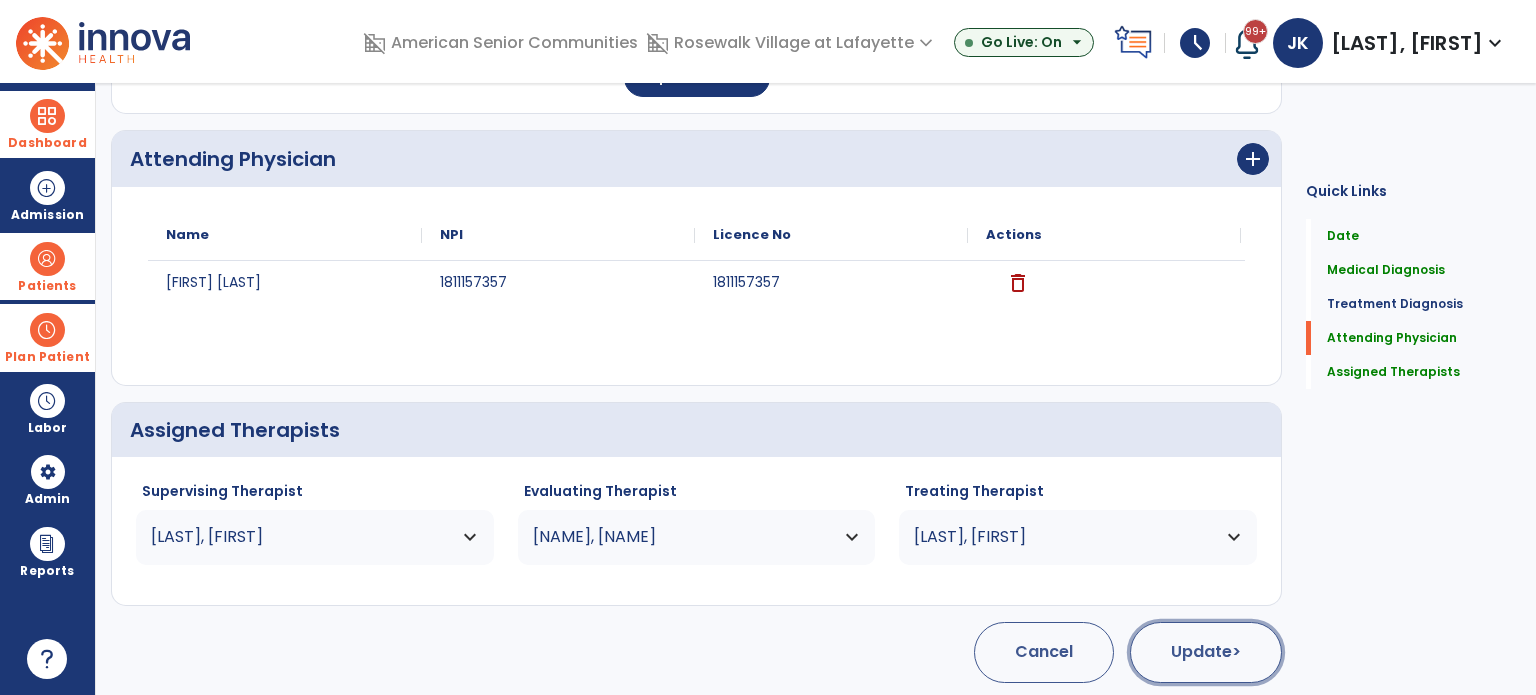 click on "Update  >" 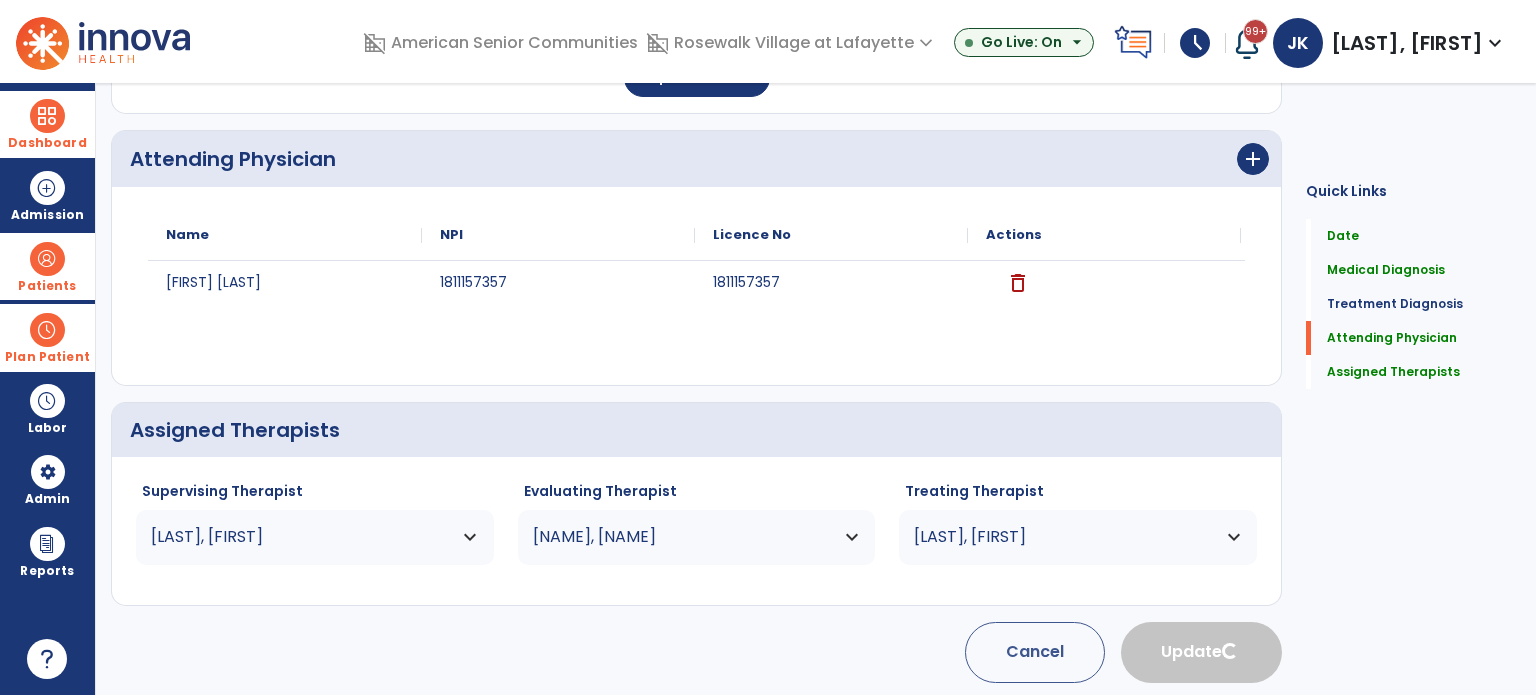 scroll, scrollTop: 0, scrollLeft: 0, axis: both 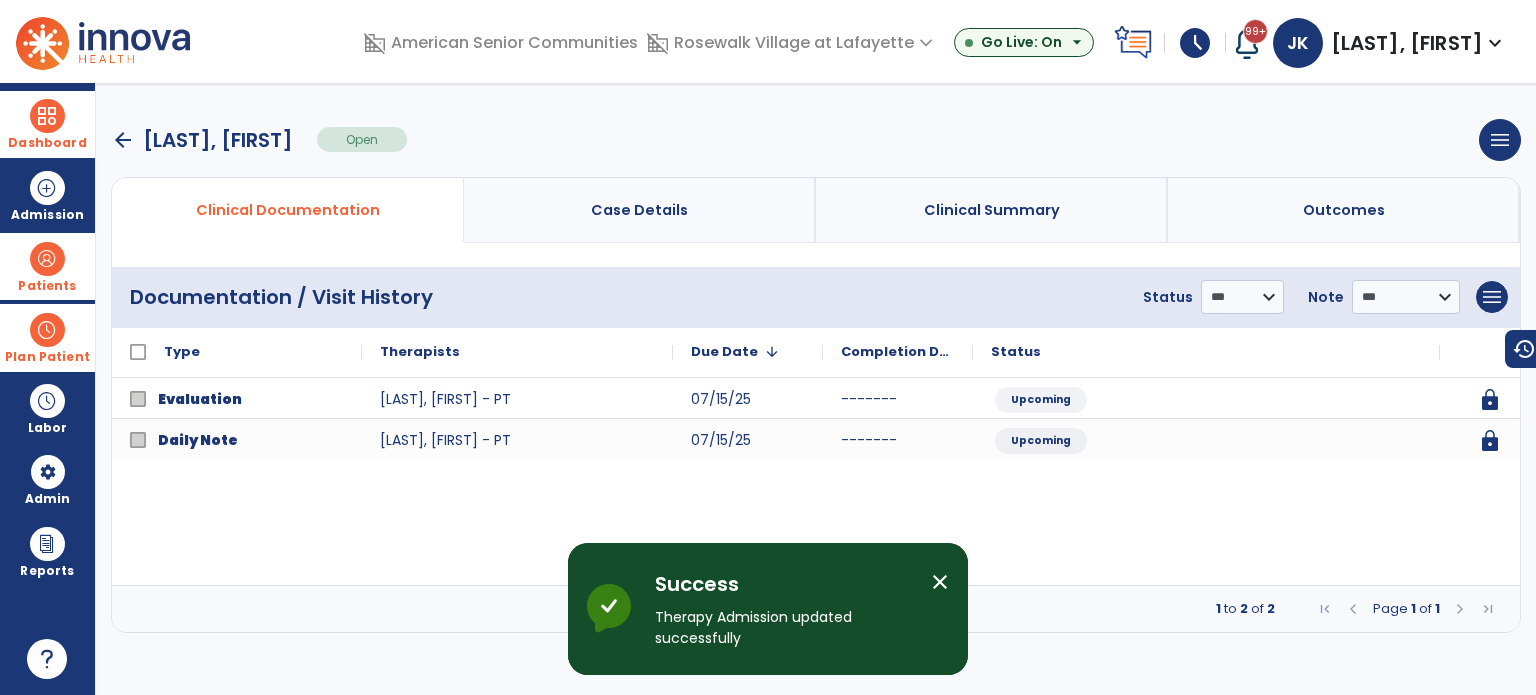 click on "arrow_back" at bounding box center [123, 140] 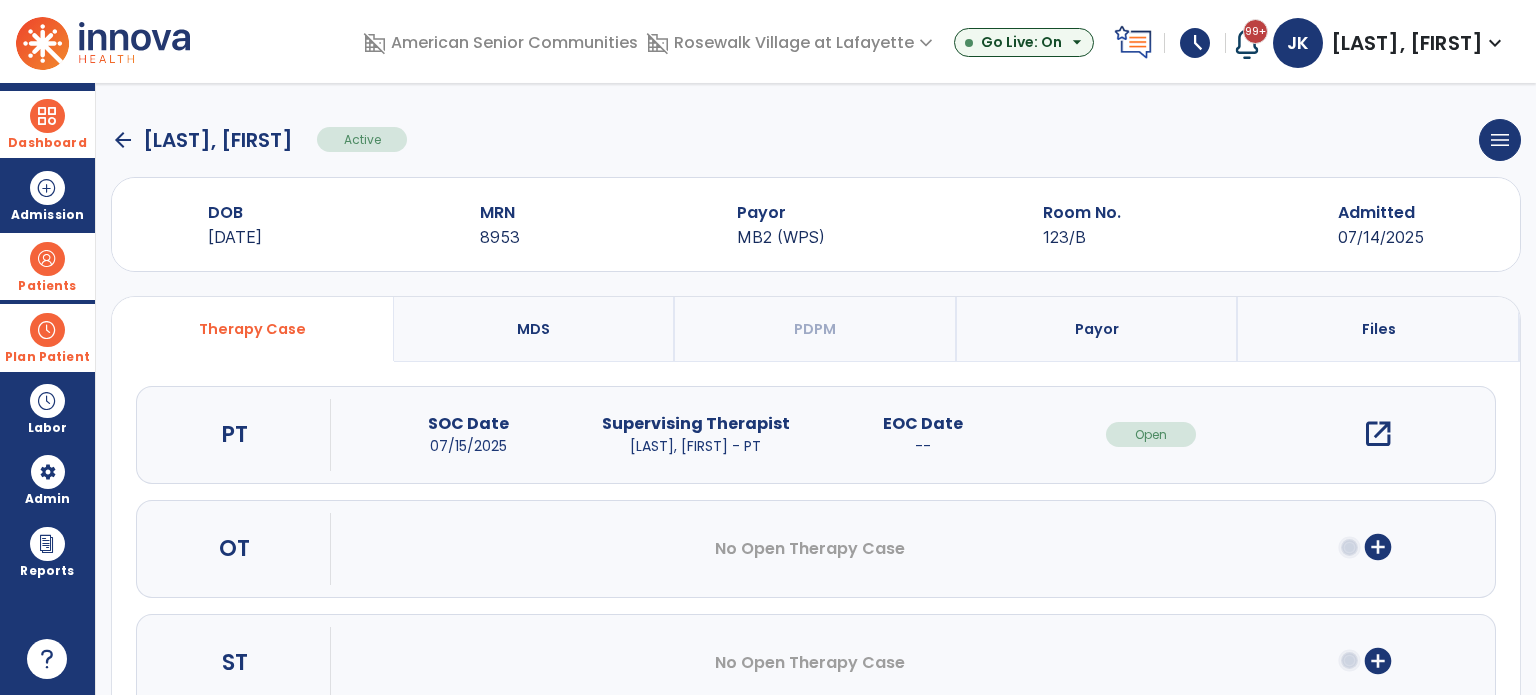 click on "add_circle" at bounding box center [1378, 547] 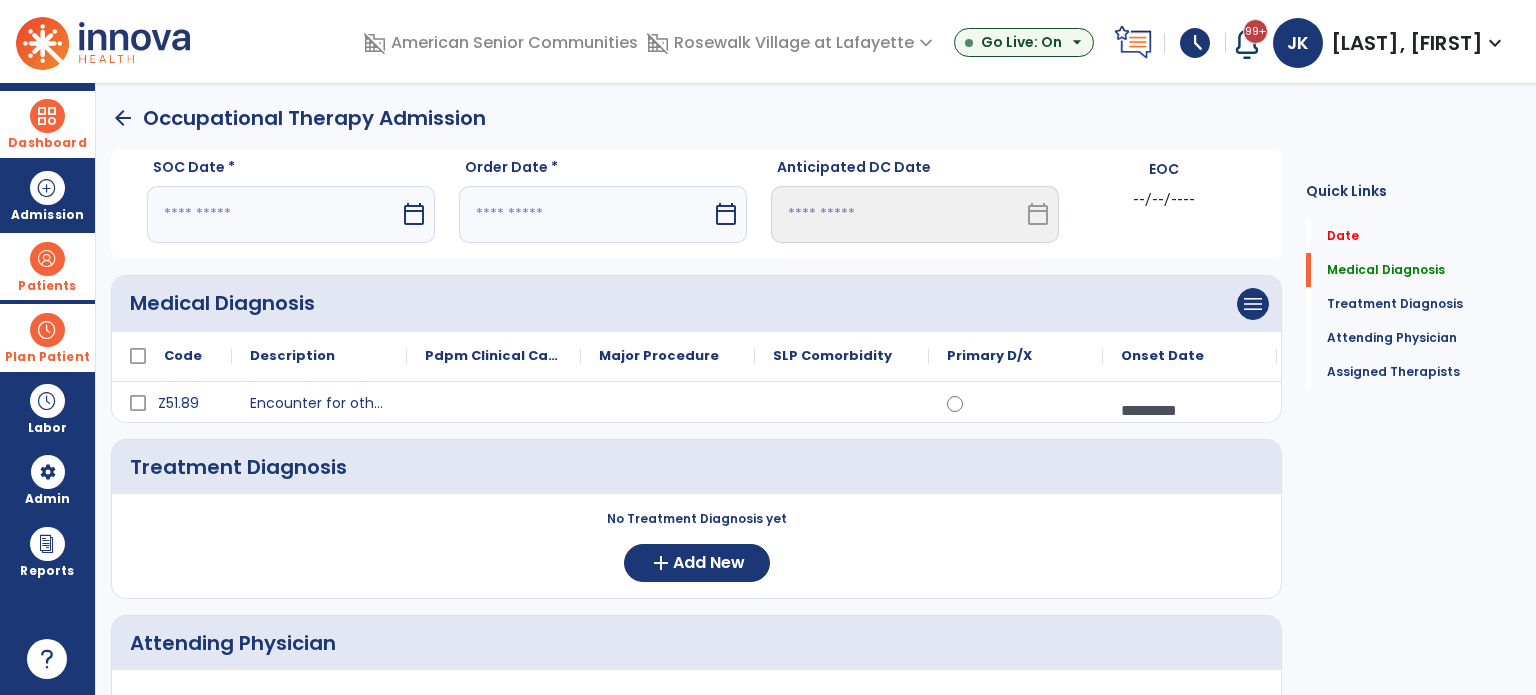 click at bounding box center [273, 214] 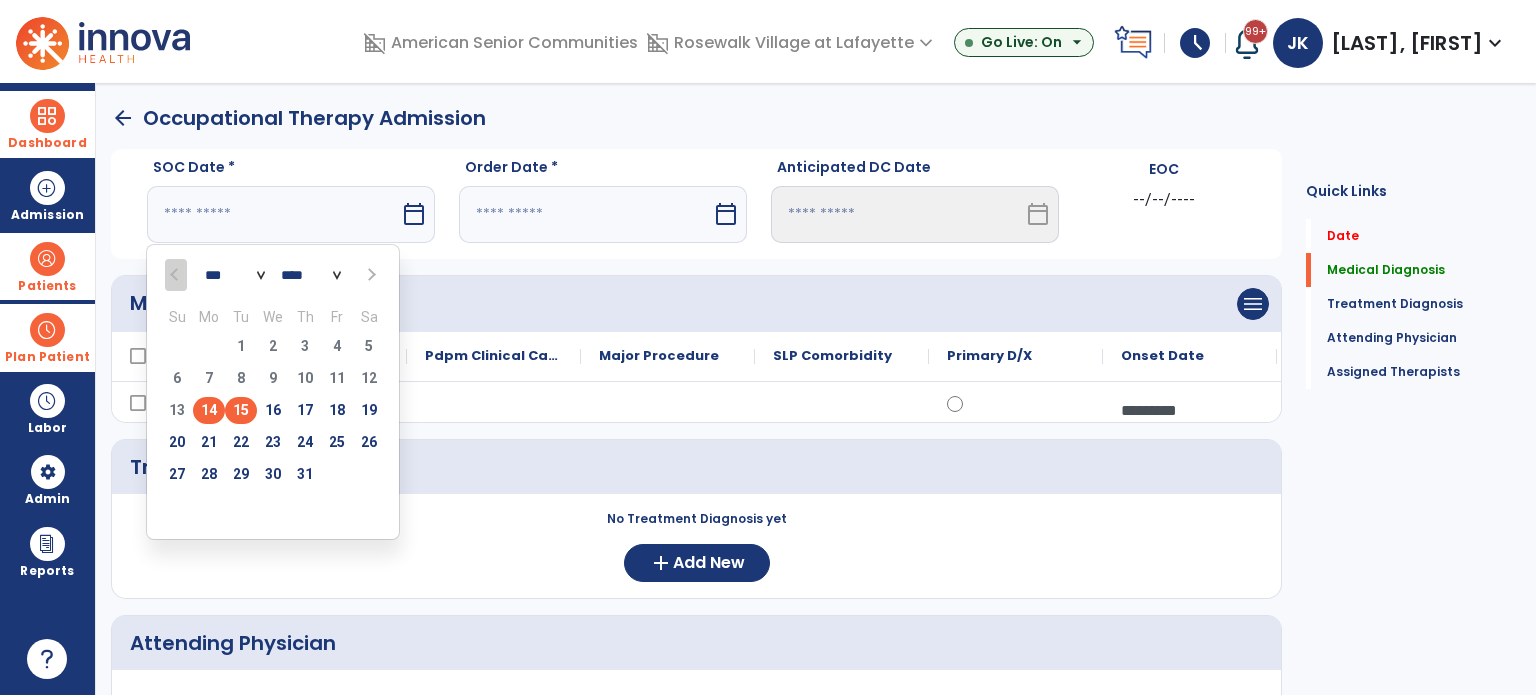 click on "15" at bounding box center [241, 410] 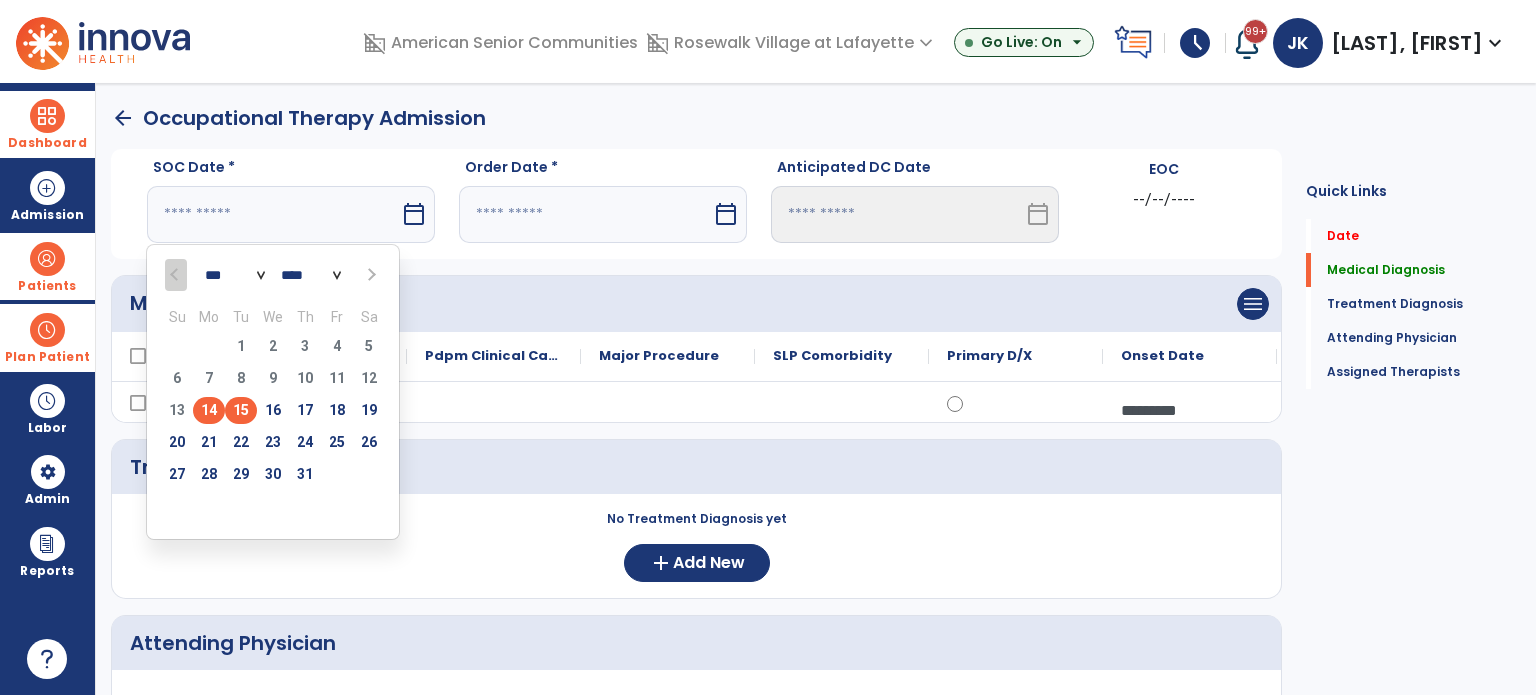 type on "*********" 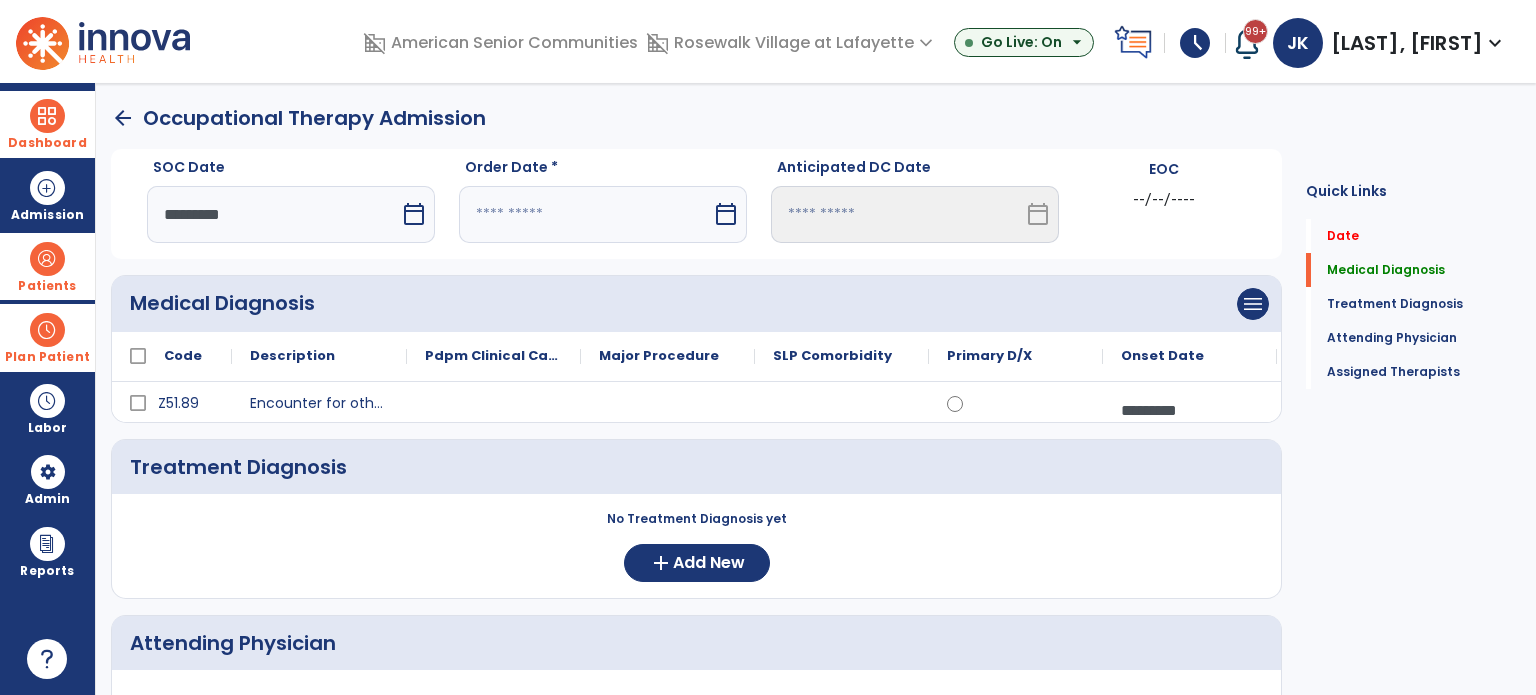 click at bounding box center [585, 214] 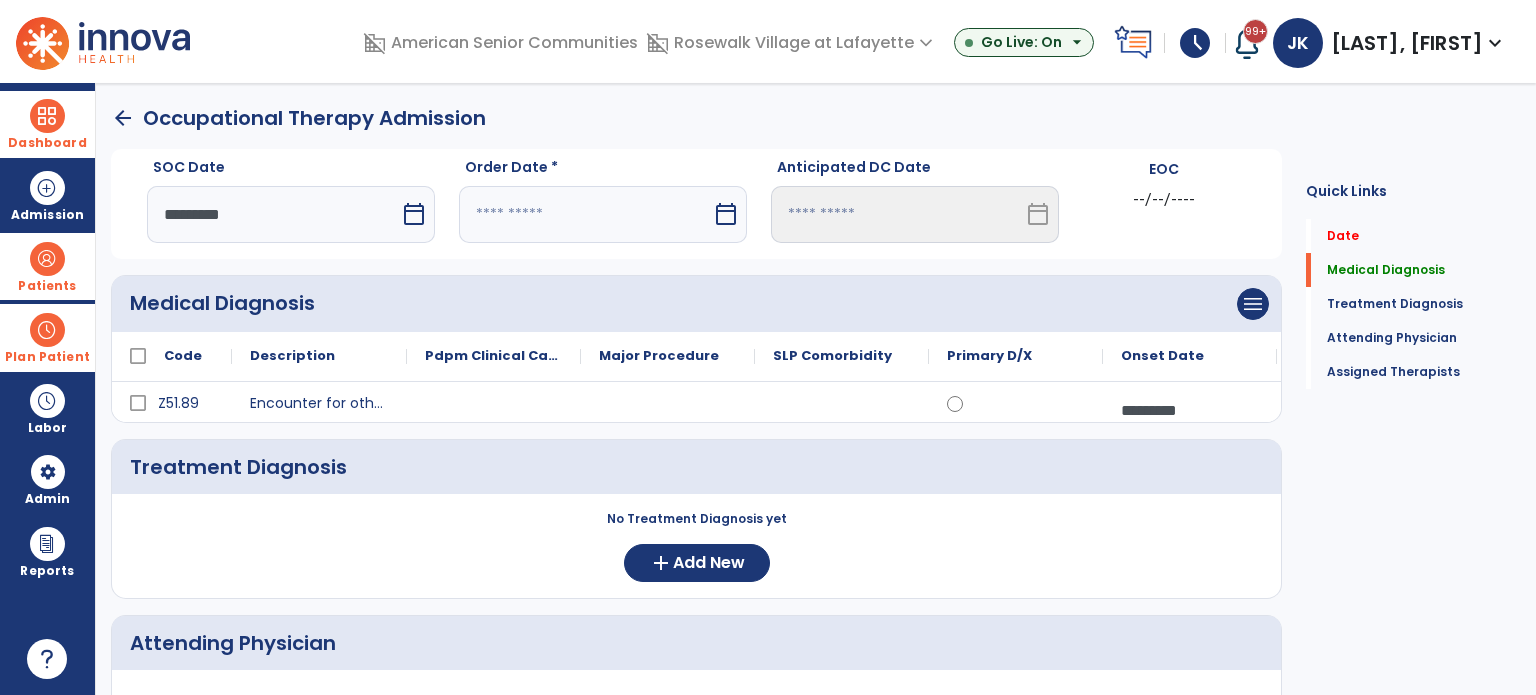 select on "*" 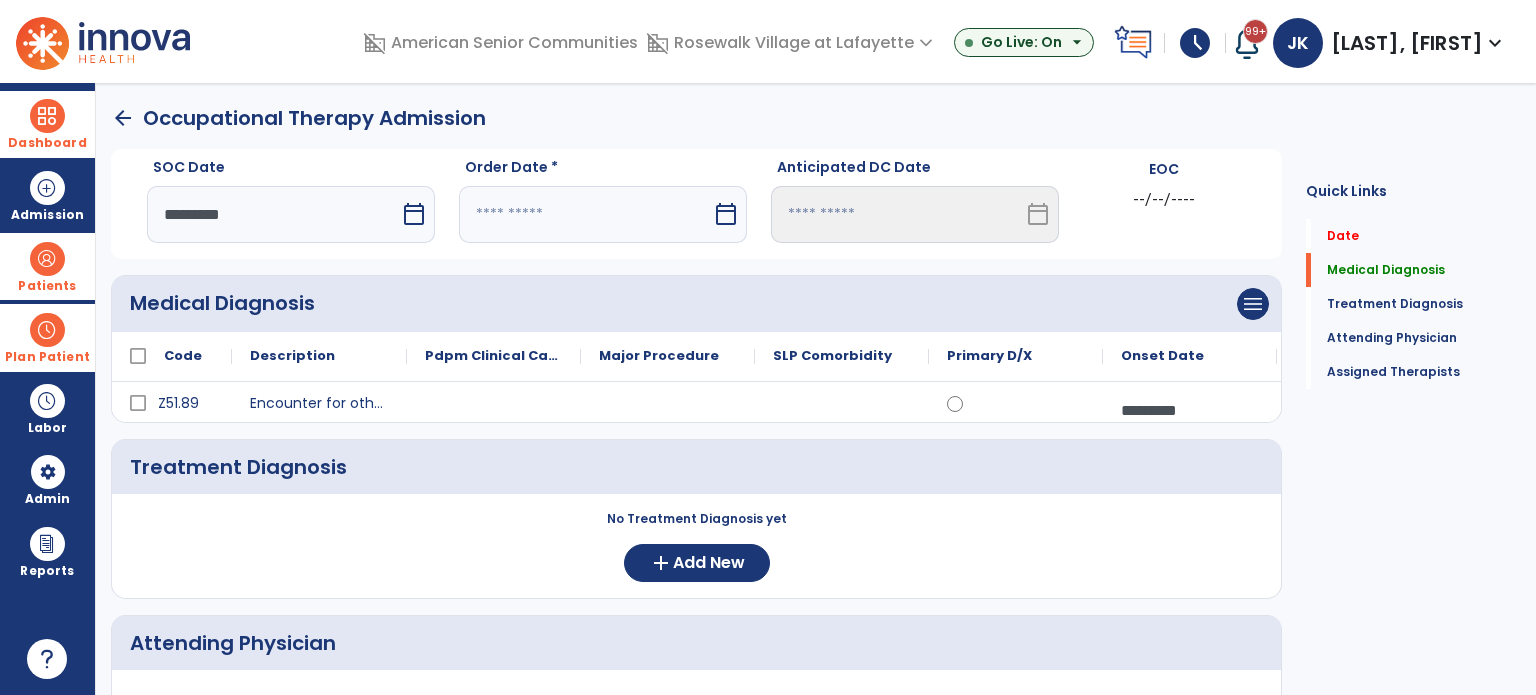 select on "****" 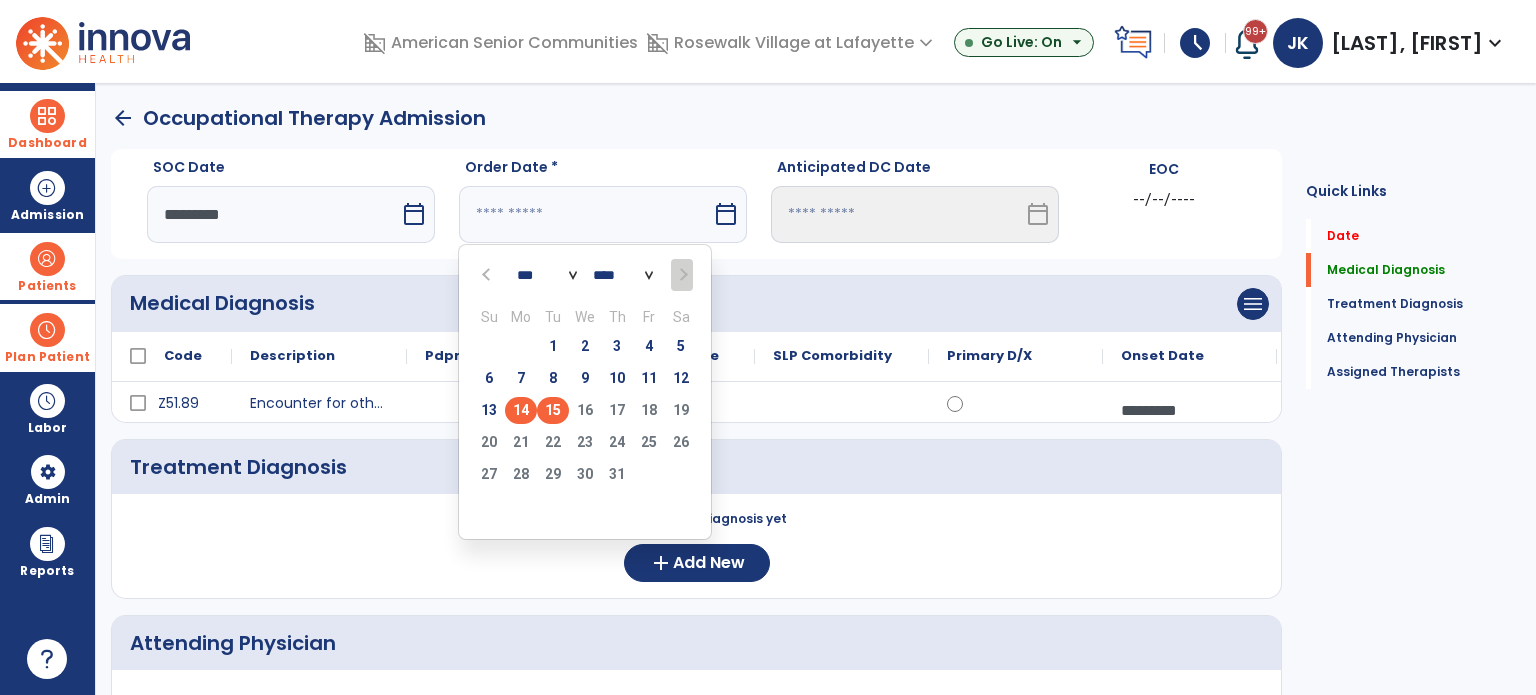 click on "15" at bounding box center [553, 410] 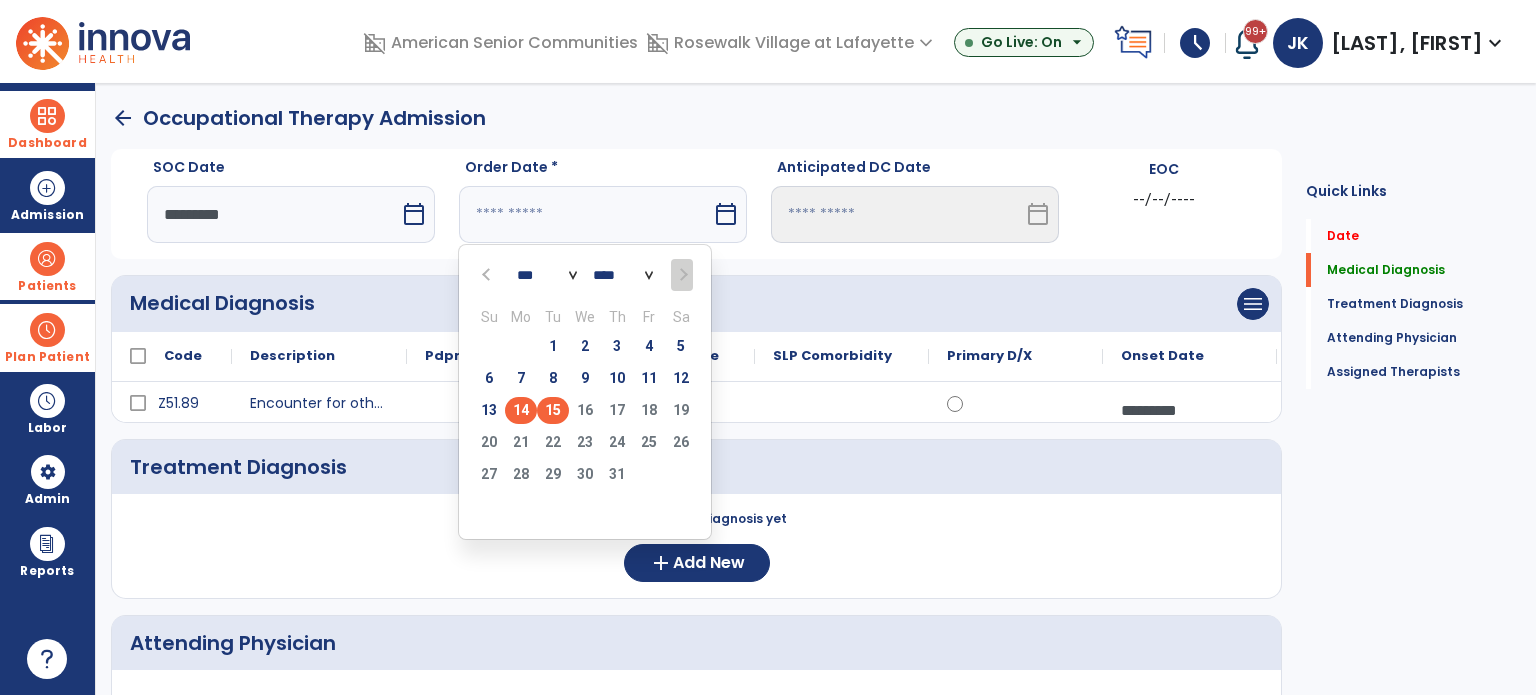 type on "*********" 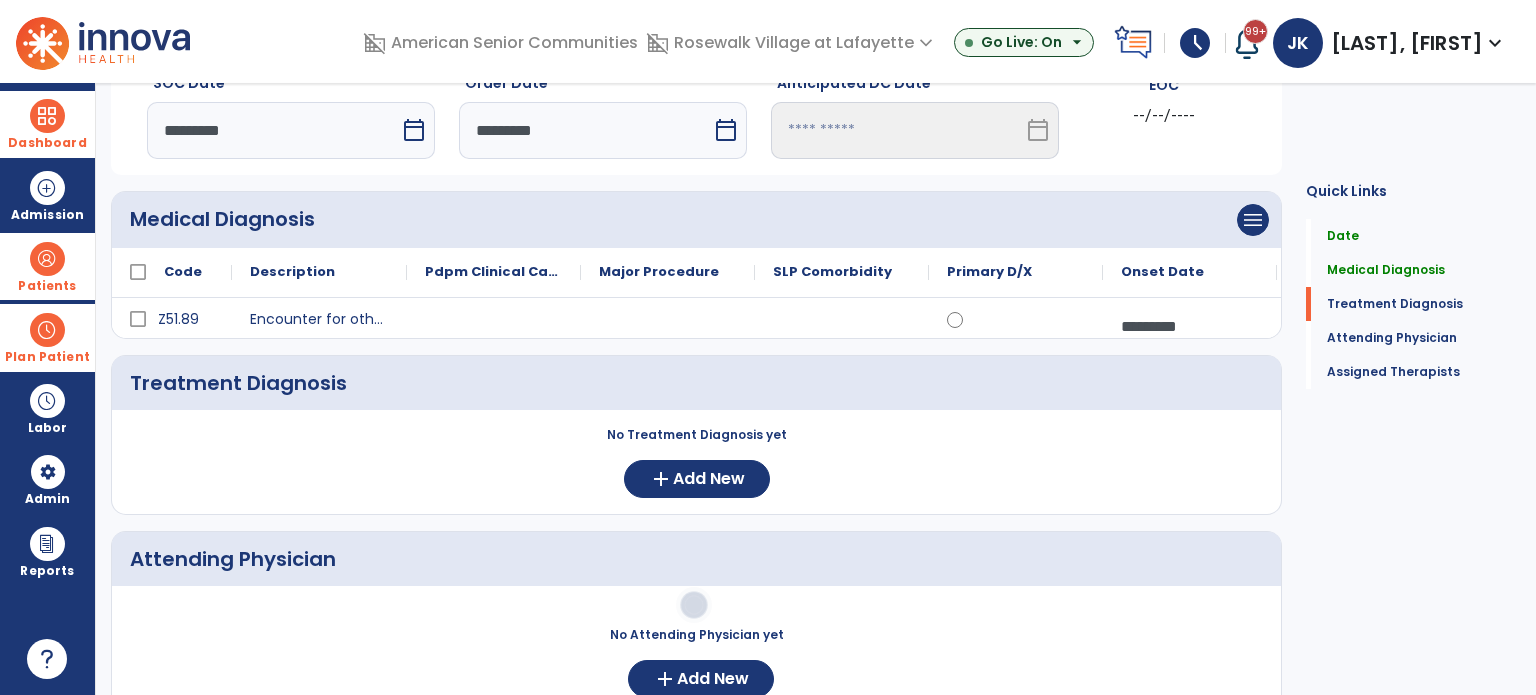 scroll, scrollTop: 440, scrollLeft: 0, axis: vertical 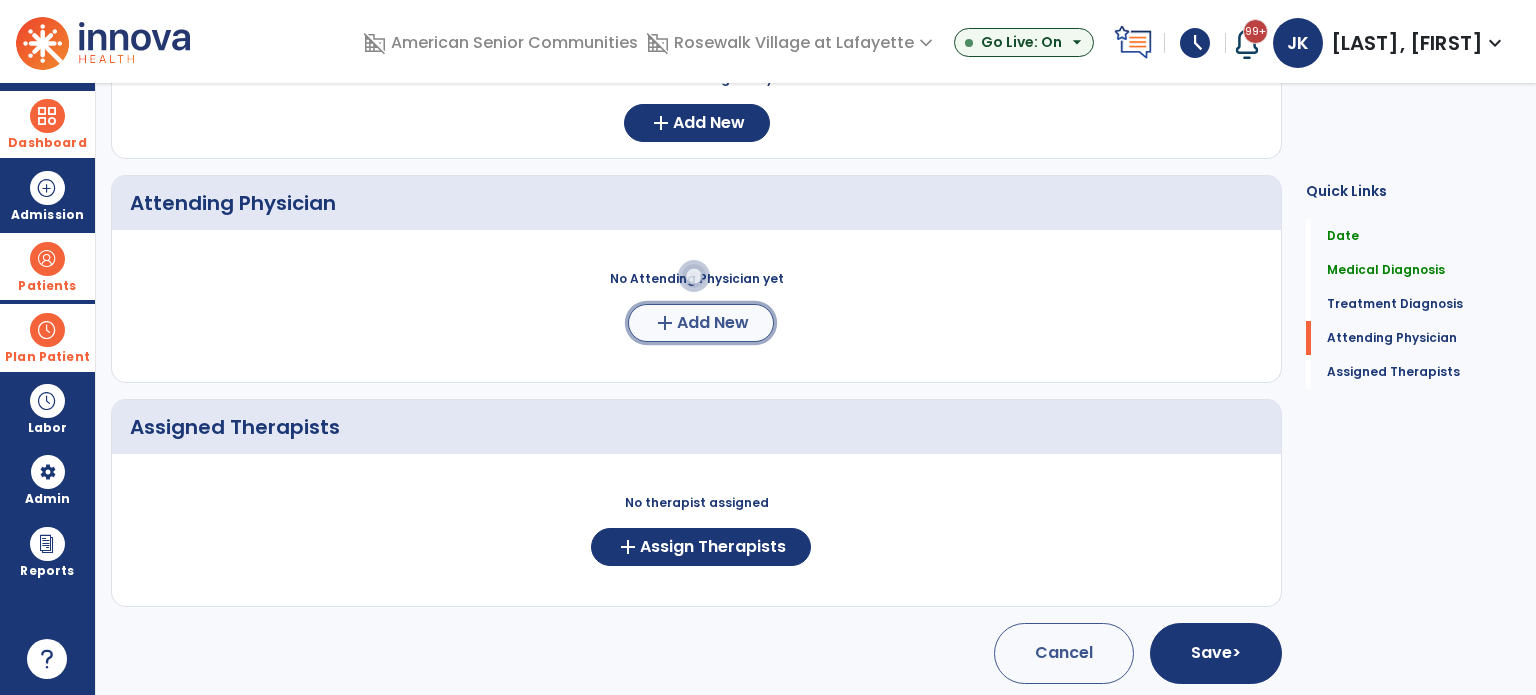 click on "Add New" 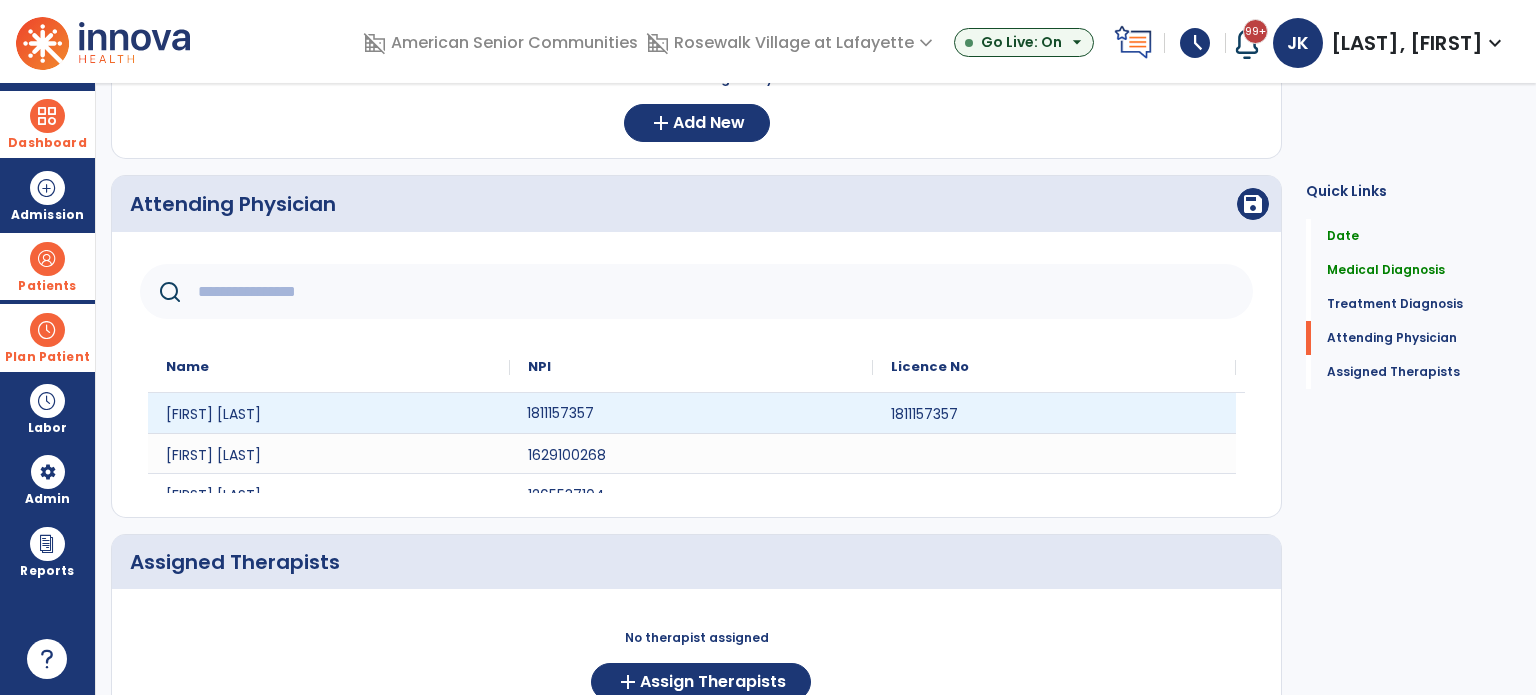 click on "1811157357" 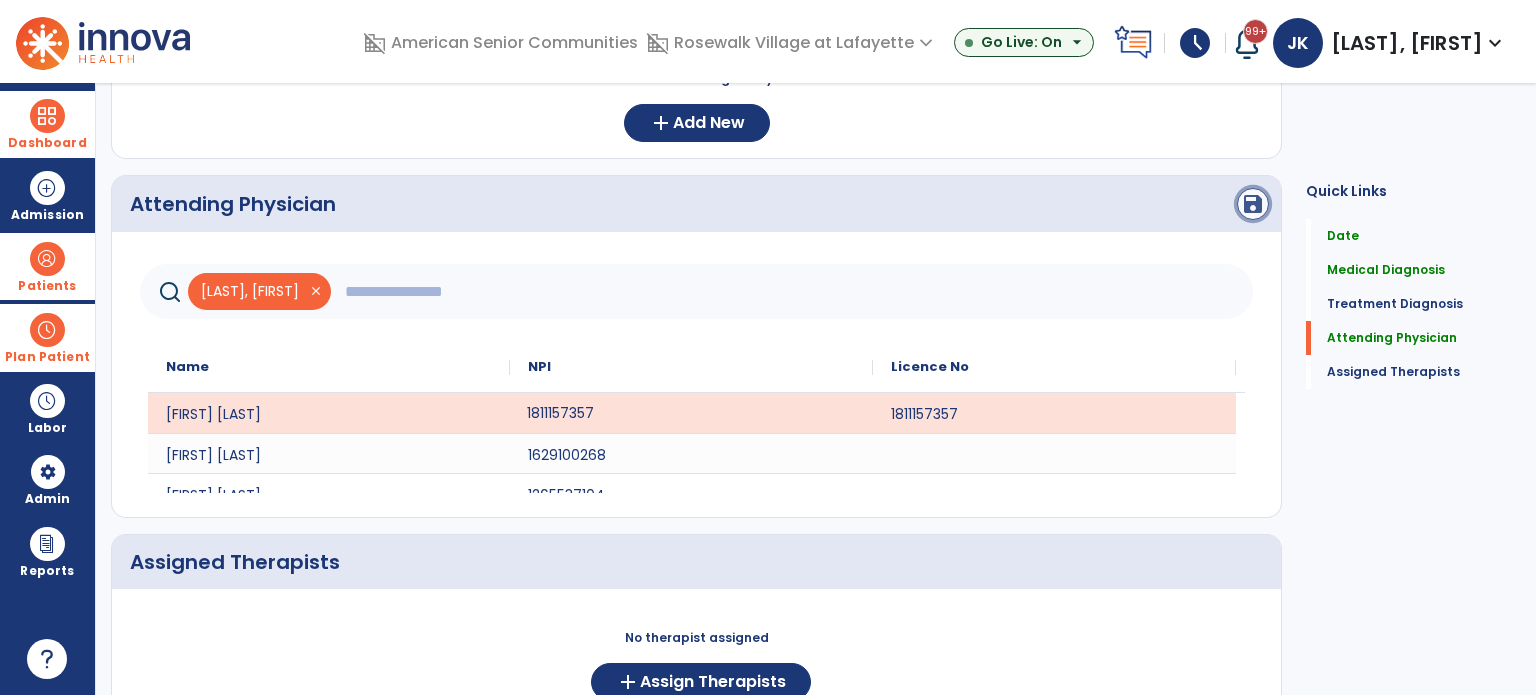 click on "save" 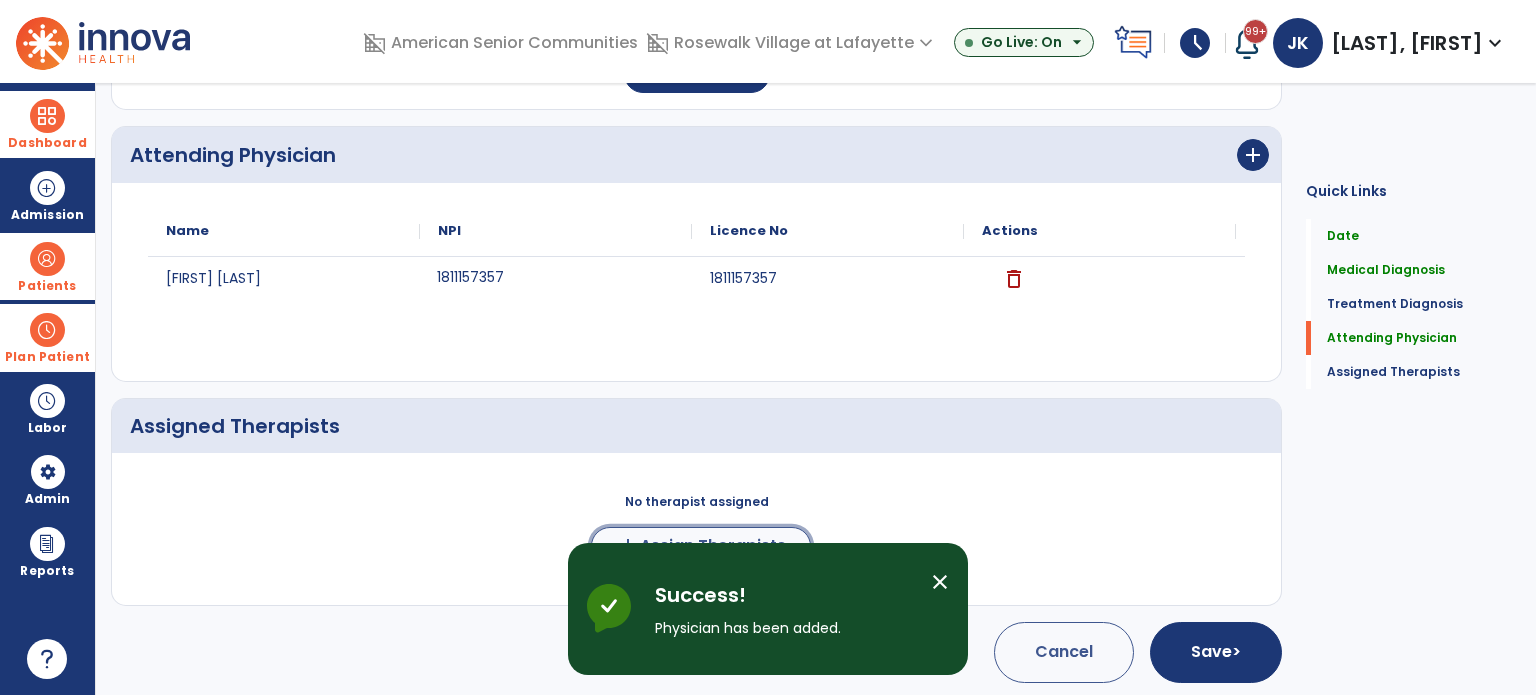 click on "add  Assign Therapists" 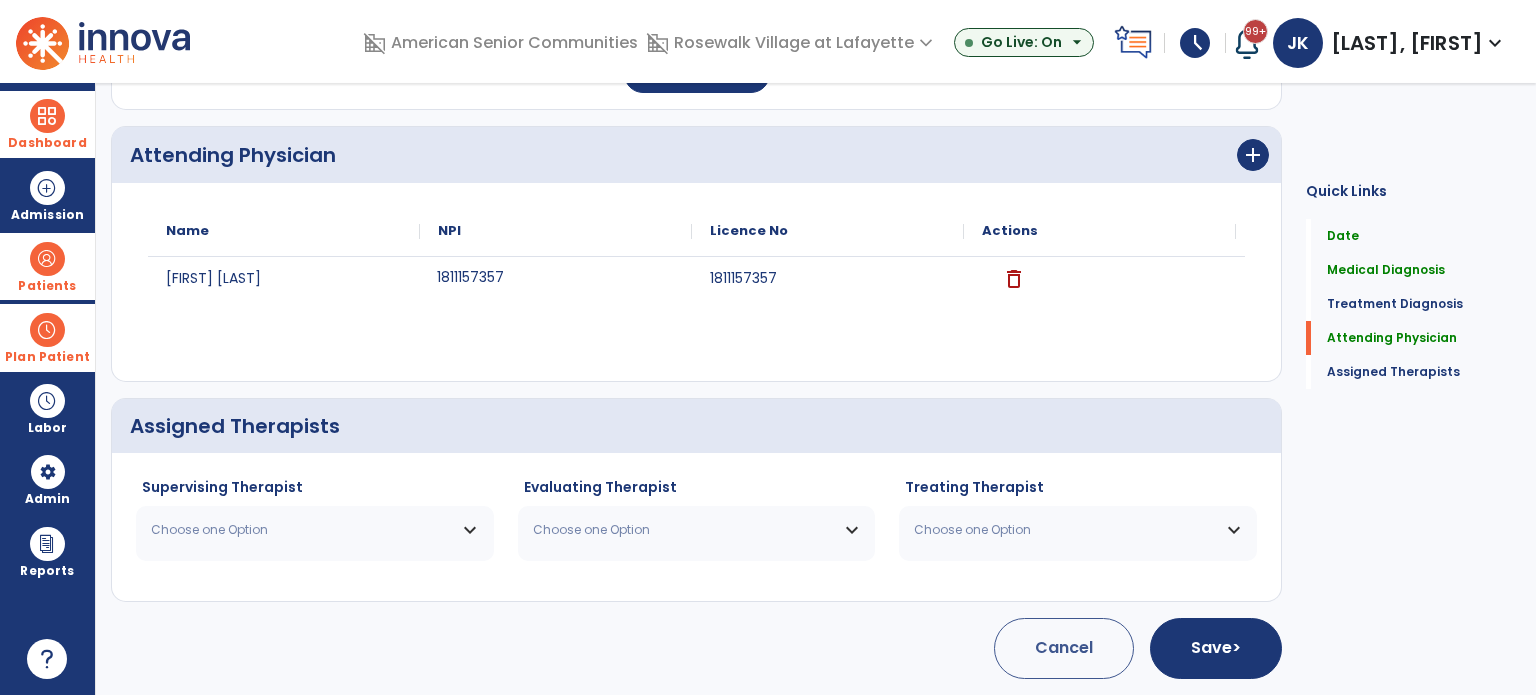 scroll, scrollTop: 485, scrollLeft: 0, axis: vertical 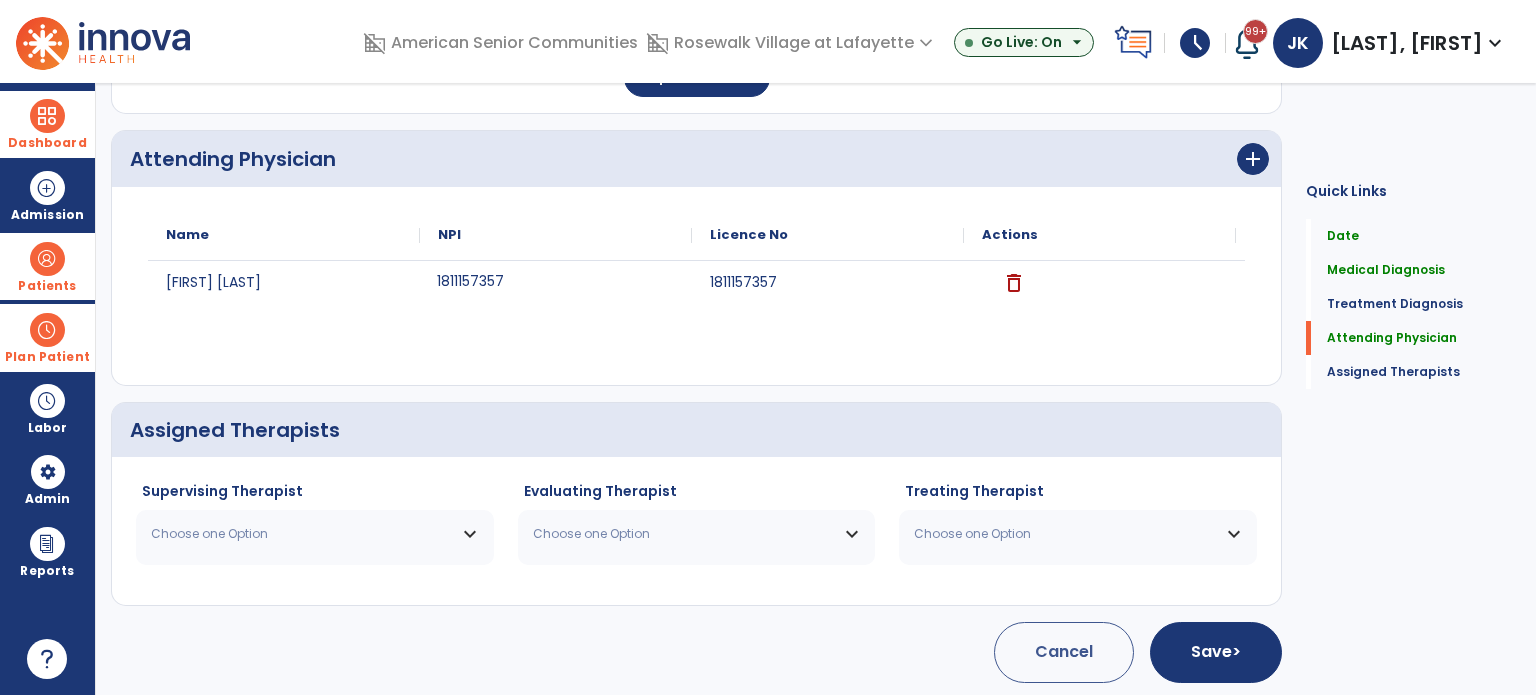 click on "Choose one Option" at bounding box center [302, 534] 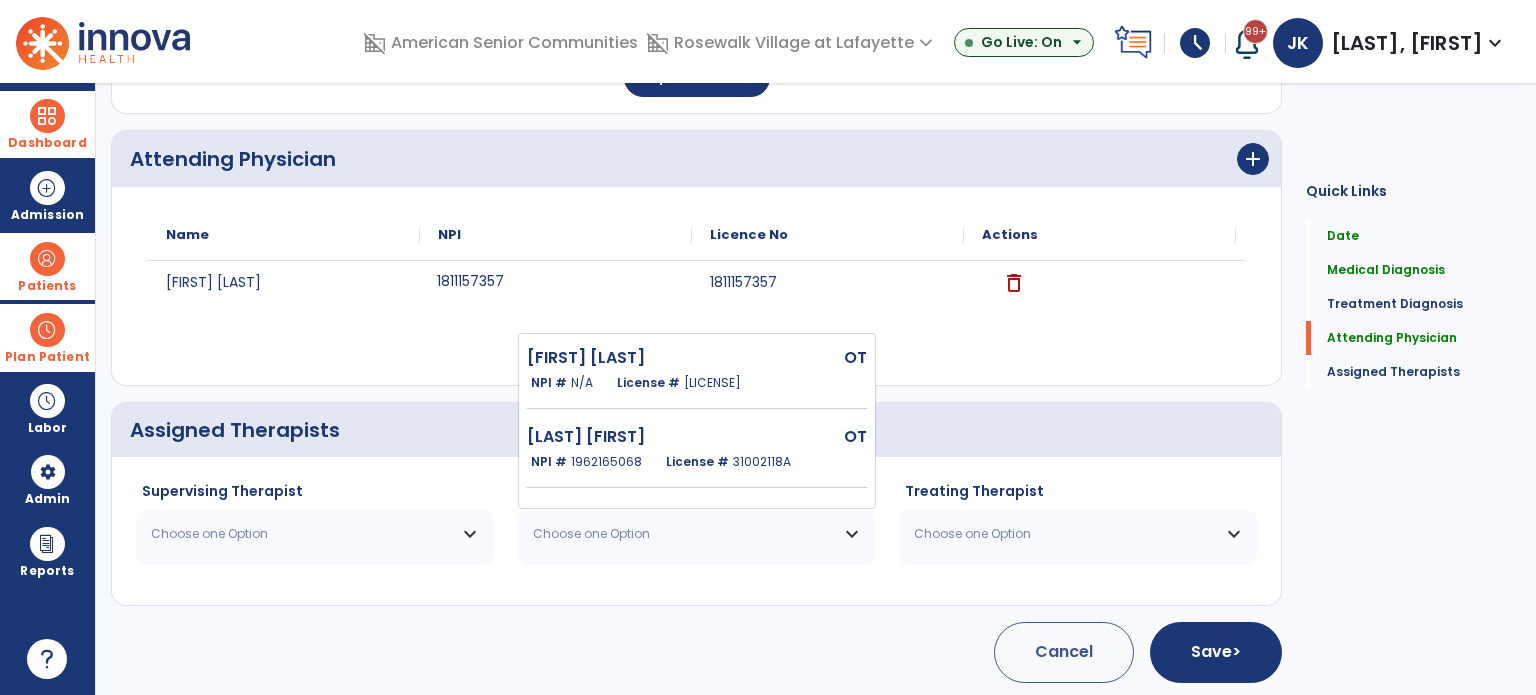 drag, startPoint x: 653, startPoint y: 453, endPoint x: 547, endPoint y: 475, distance: 108.25895 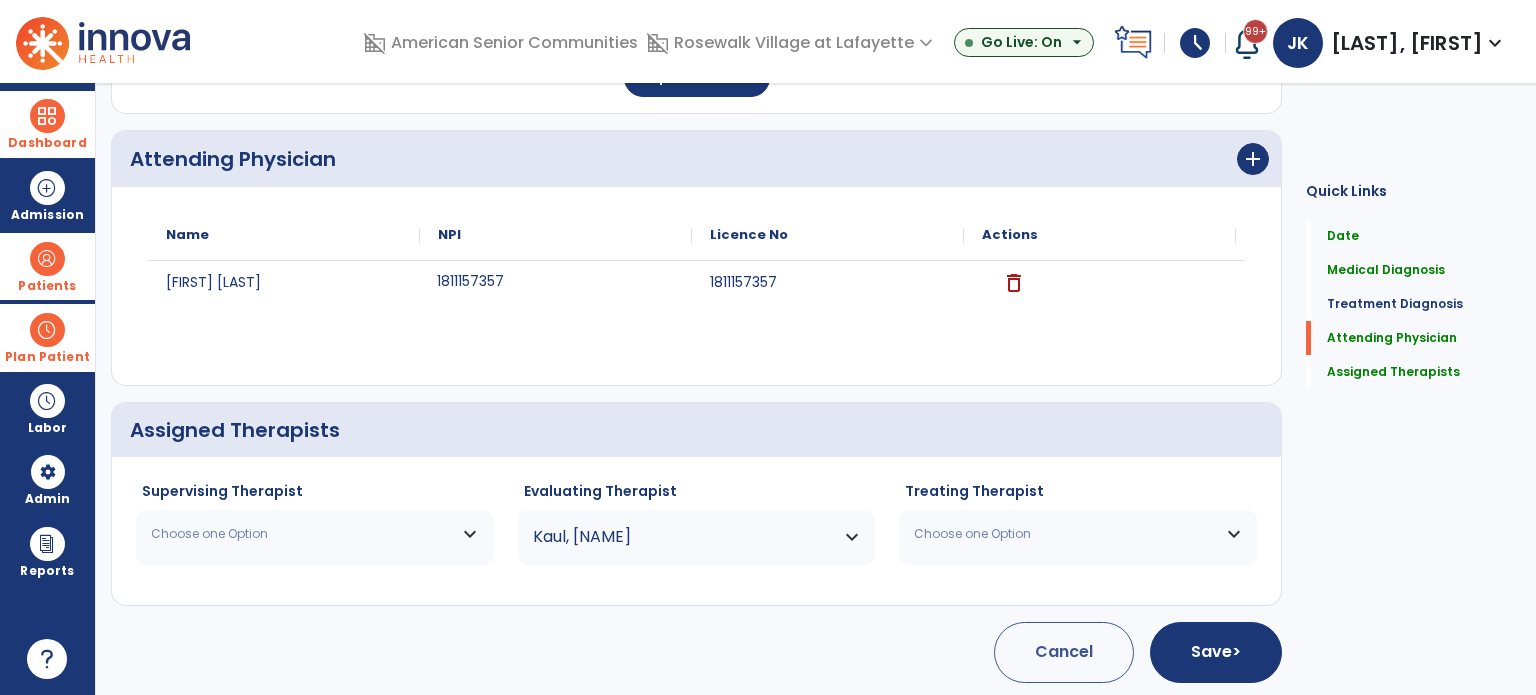 drag, startPoint x: 272, startPoint y: 539, endPoint x: 279, endPoint y: 529, distance: 12.206555 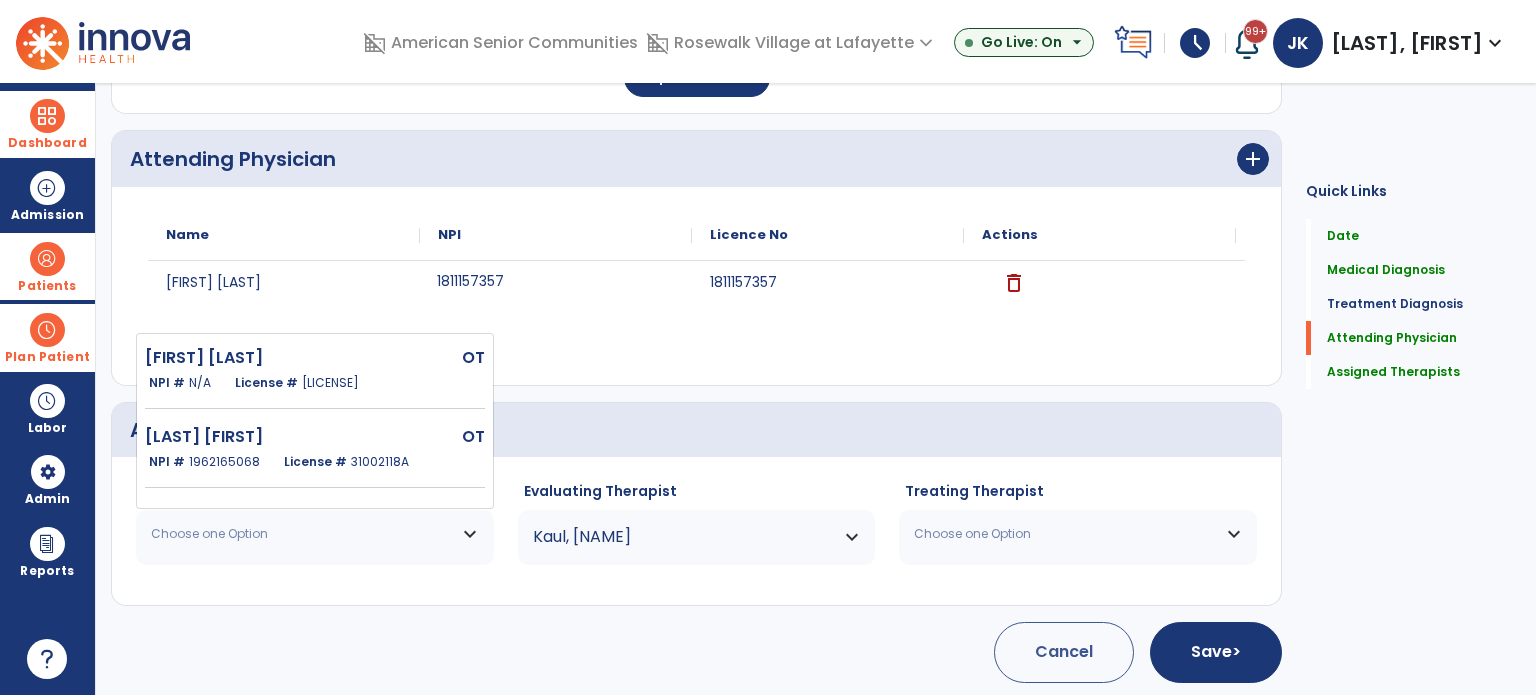 drag, startPoint x: 276, startPoint y: 453, endPoint x: 288, endPoint y: 453, distance: 12 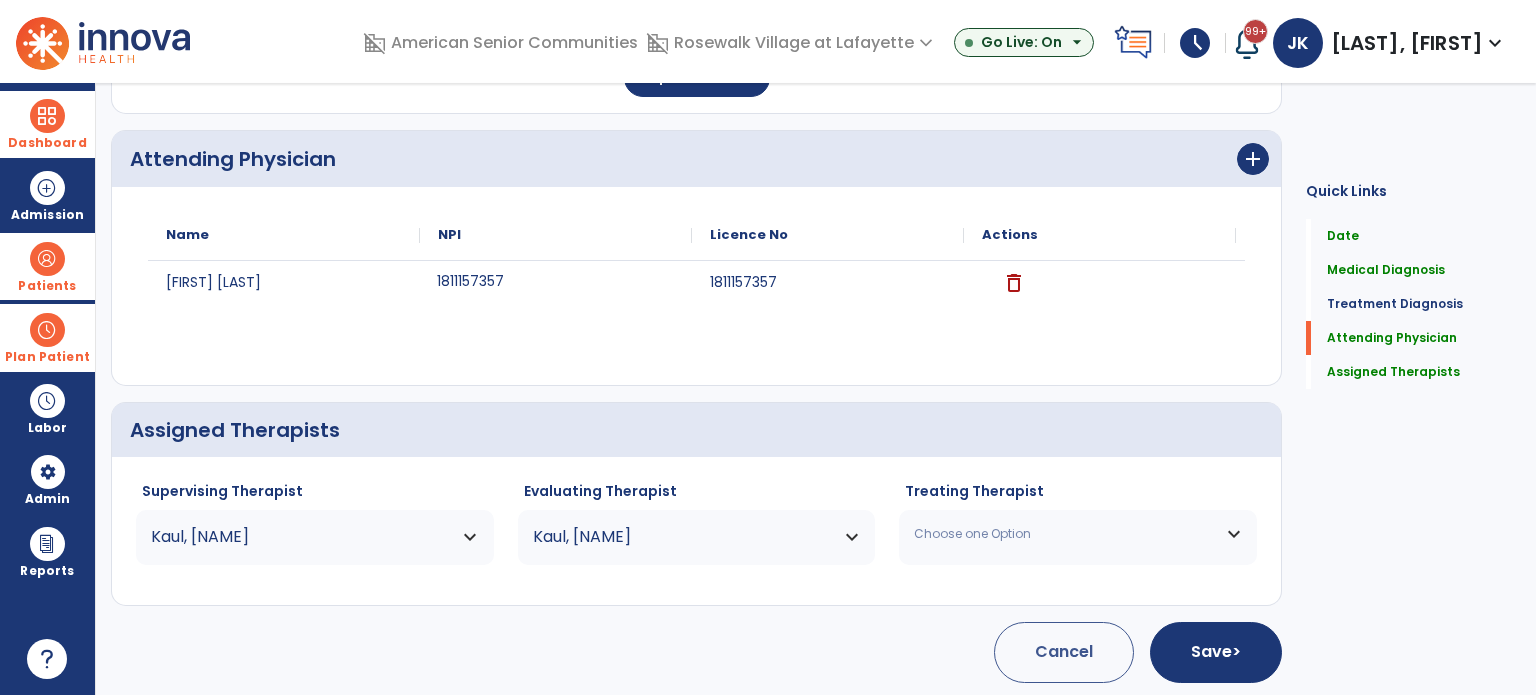 click on "Choose one Option" at bounding box center (1078, 534) 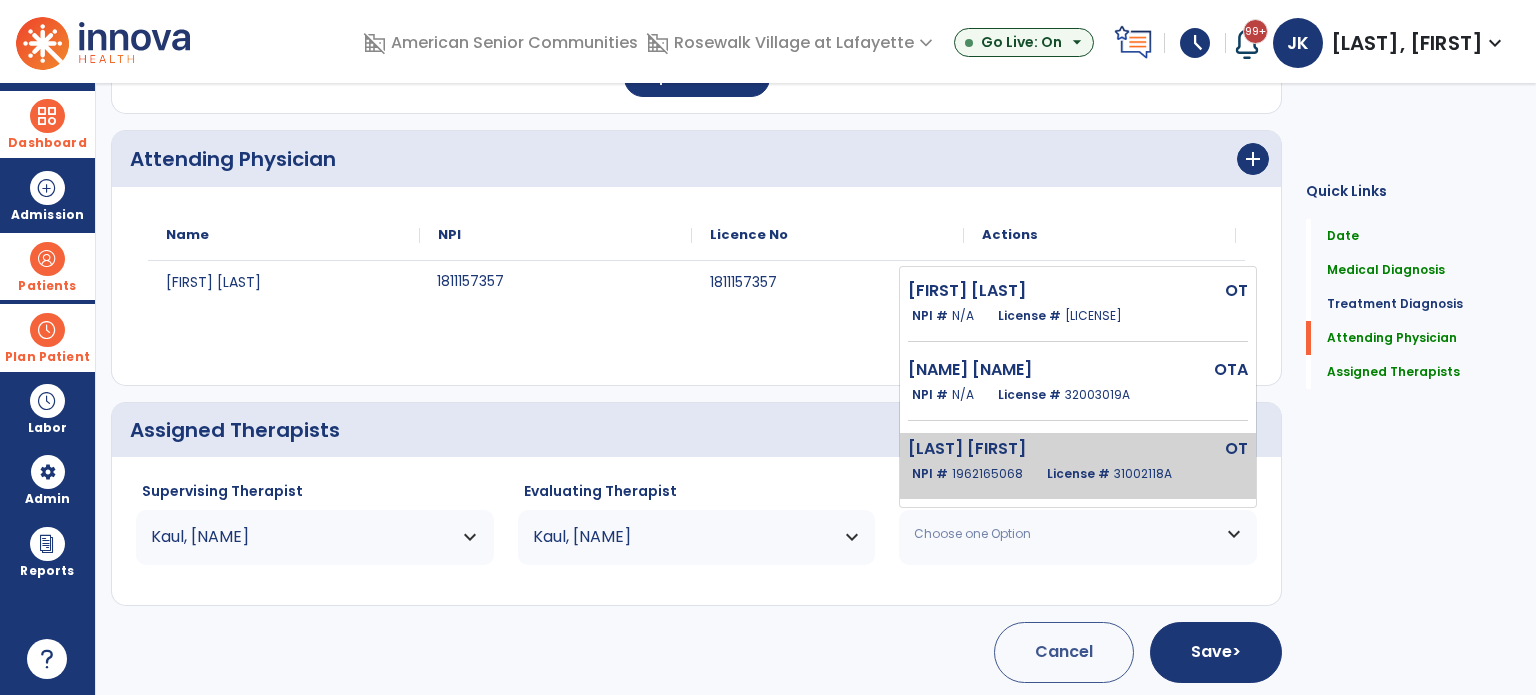click on "NPI #  1962165068" 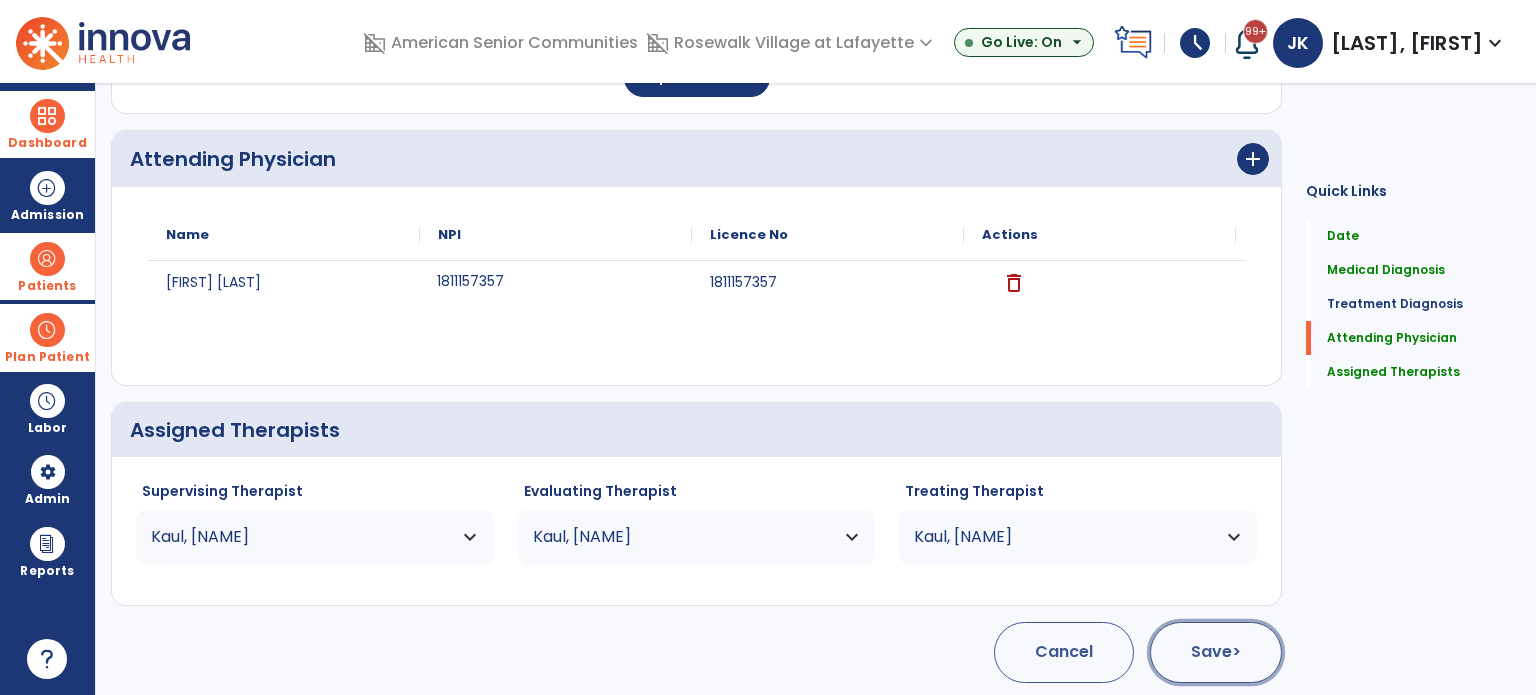 click on ">" 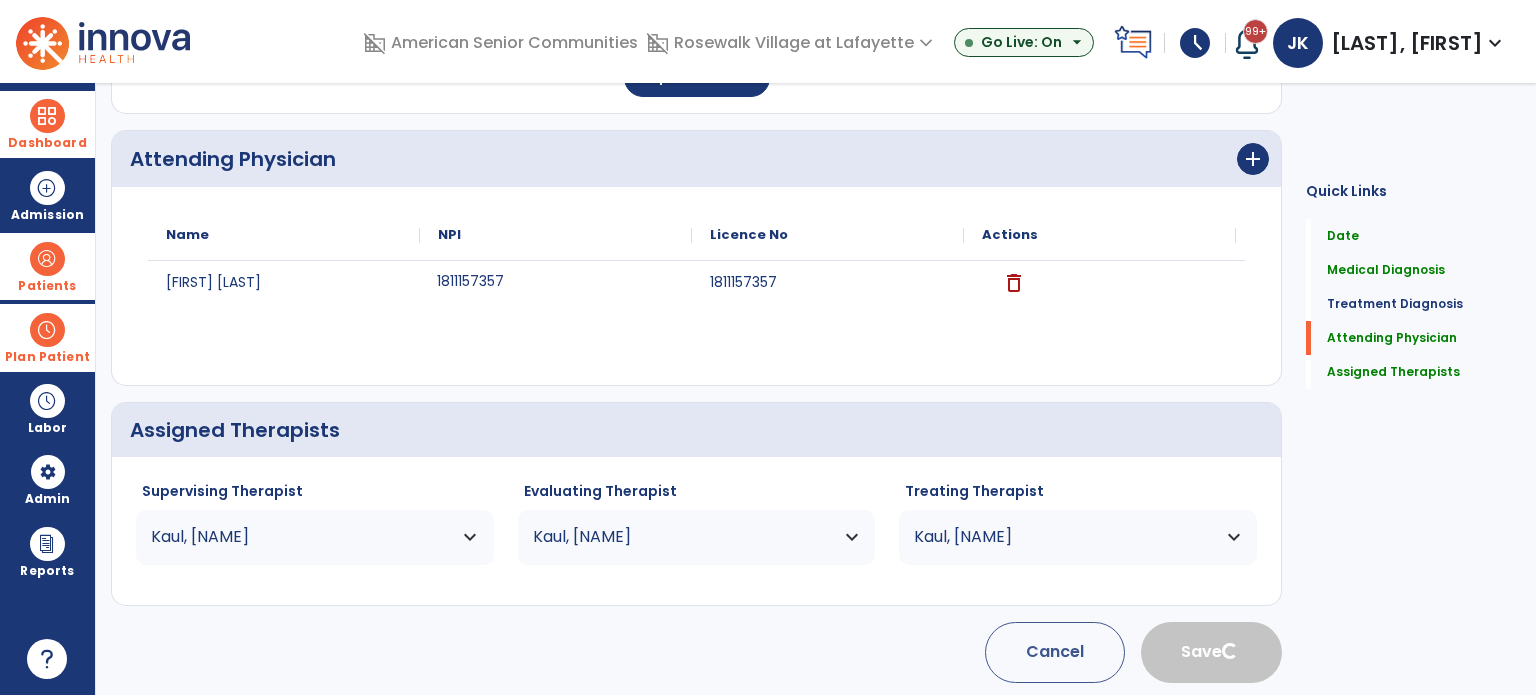 type 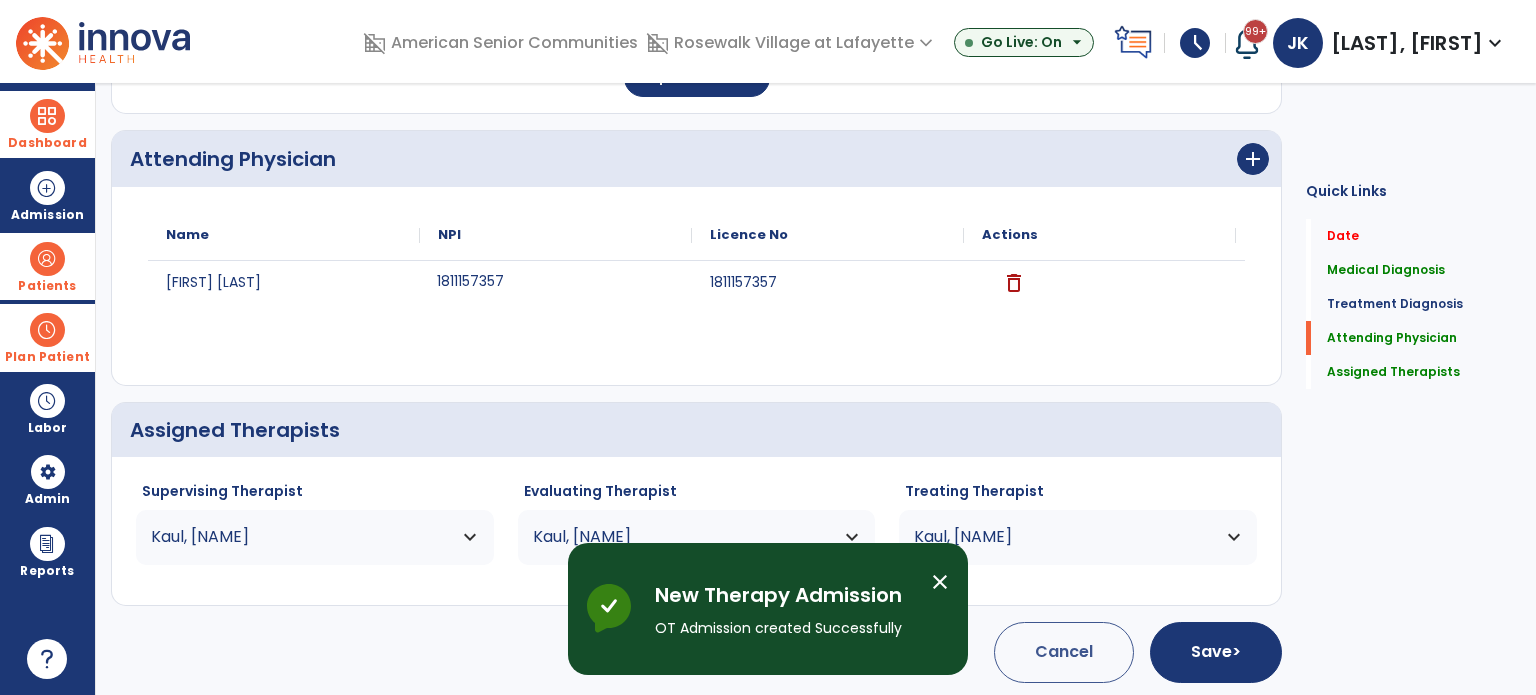 scroll, scrollTop: 62, scrollLeft: 0, axis: vertical 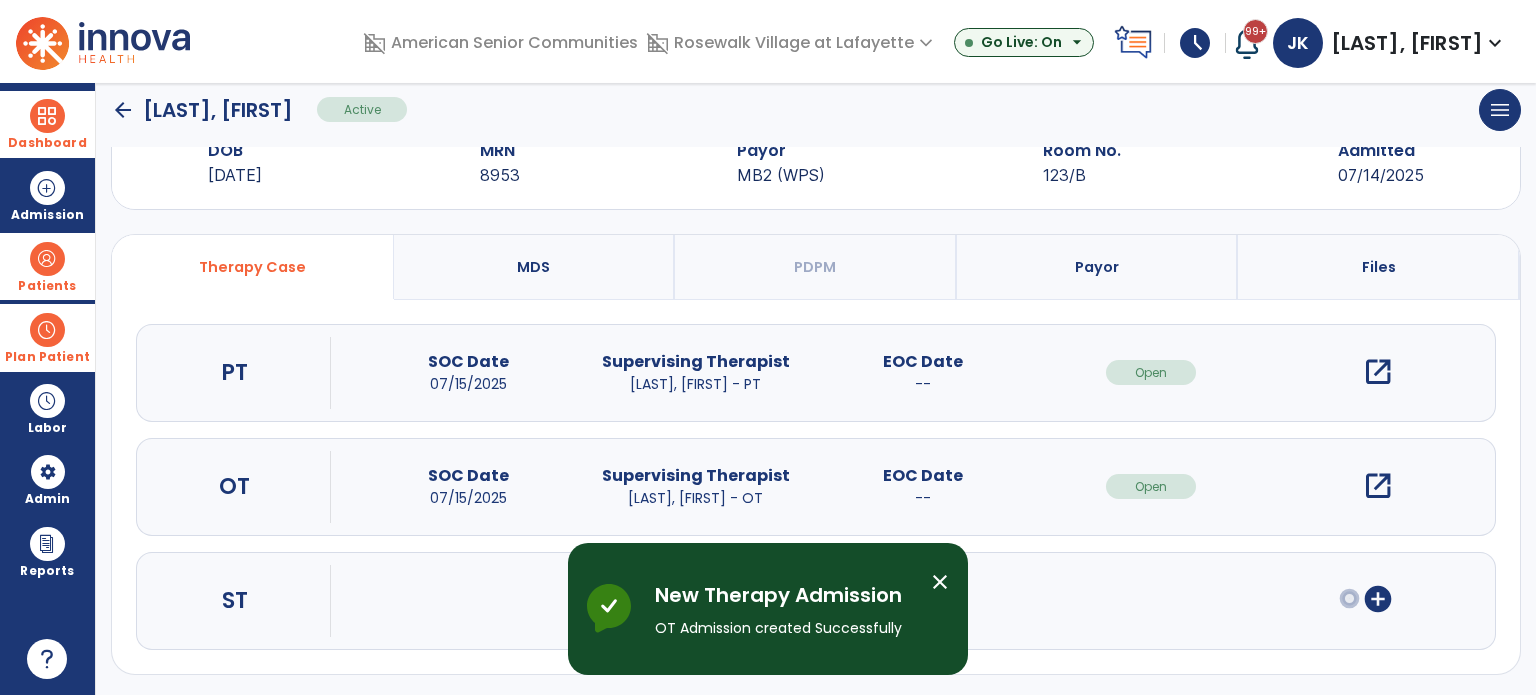click on "arrow_back" 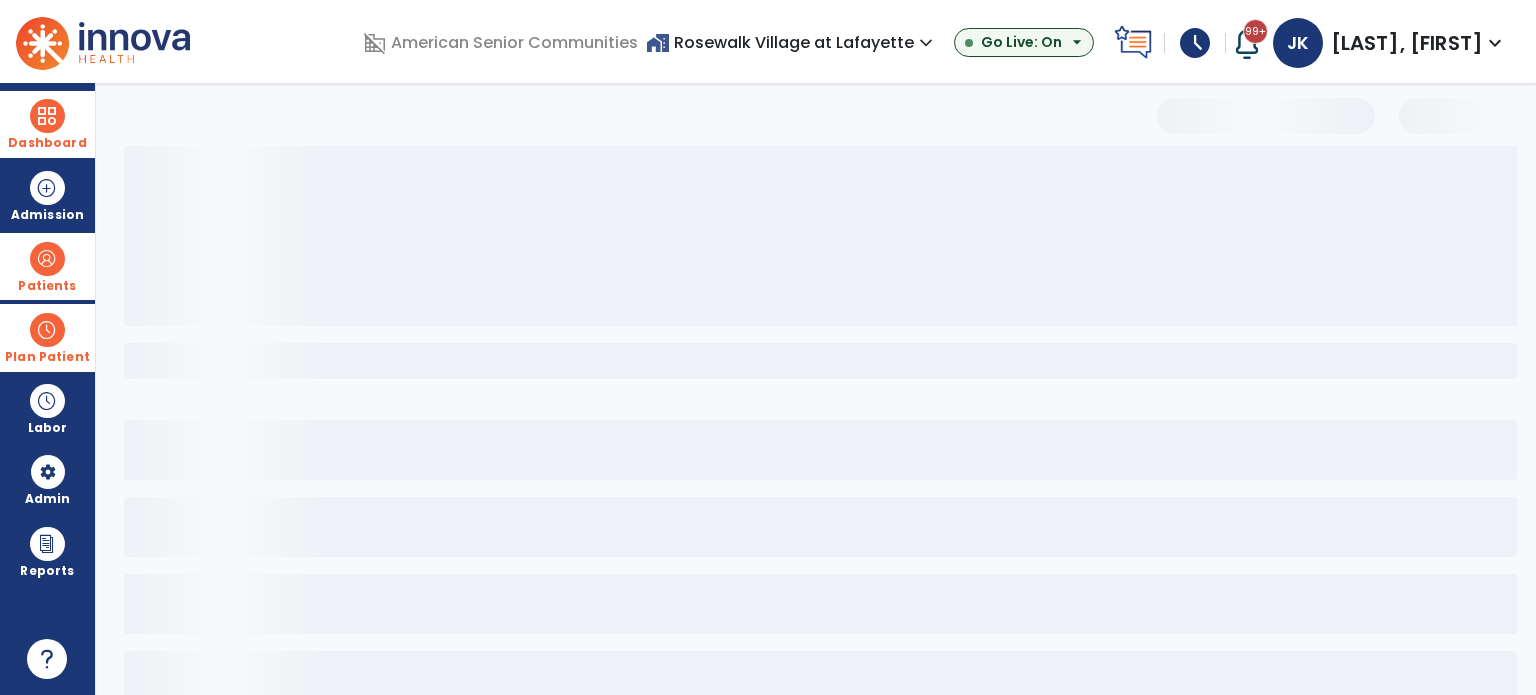 scroll, scrollTop: 46, scrollLeft: 0, axis: vertical 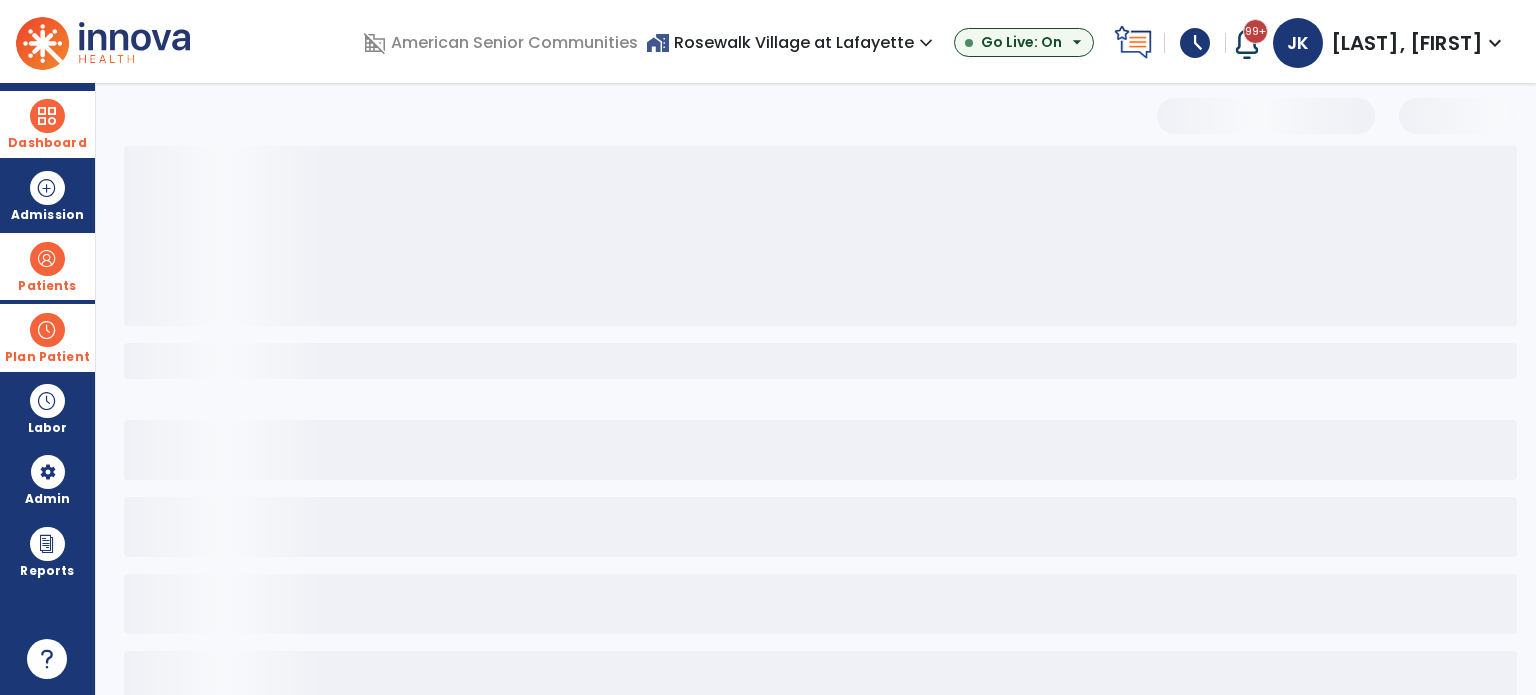 select on "***" 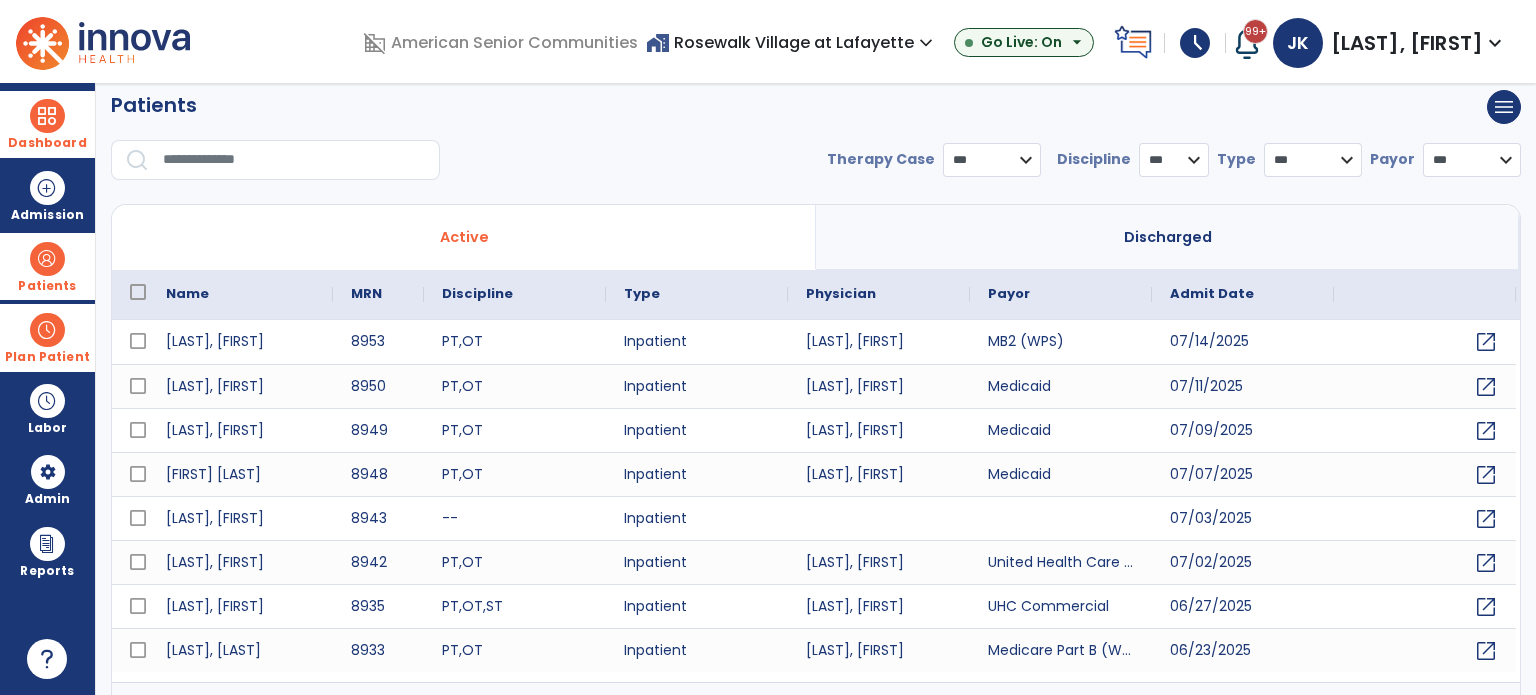 scroll, scrollTop: 0, scrollLeft: 0, axis: both 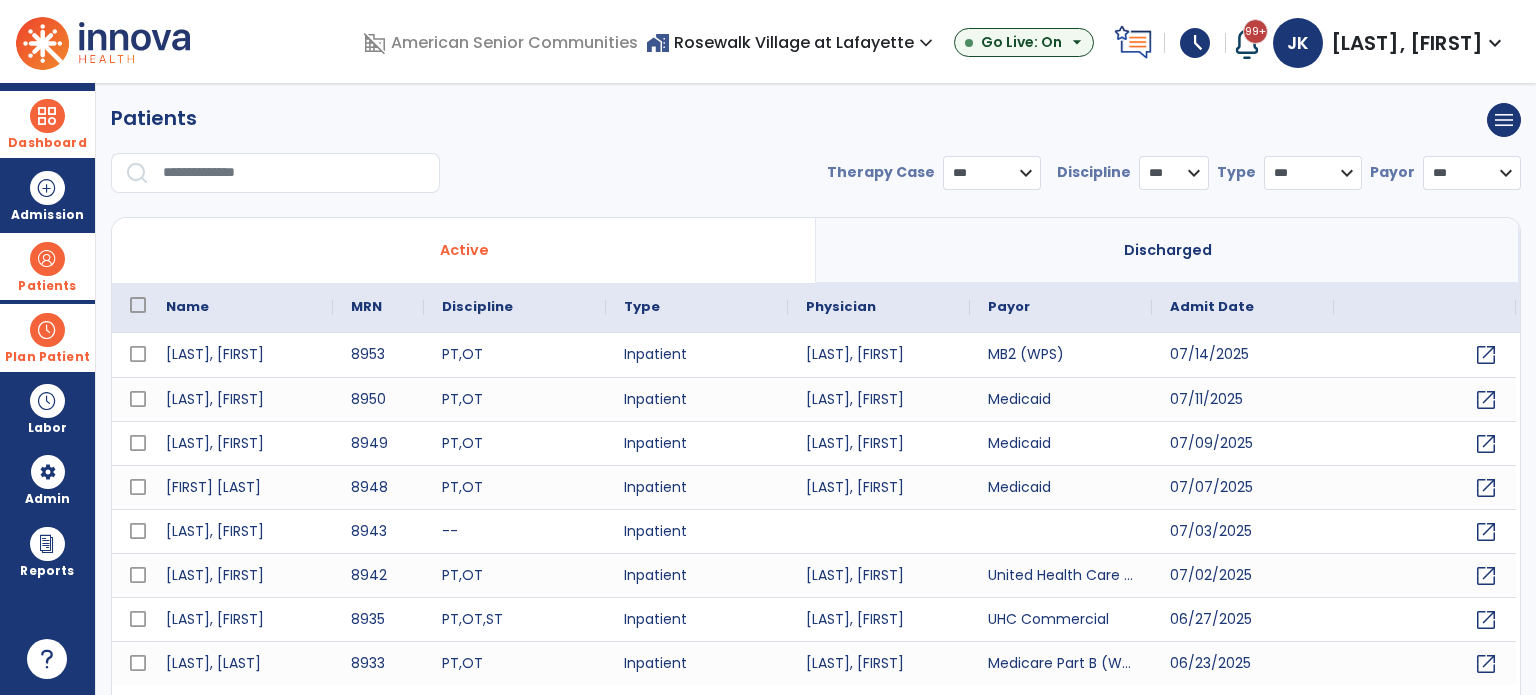 click at bounding box center [47, 330] 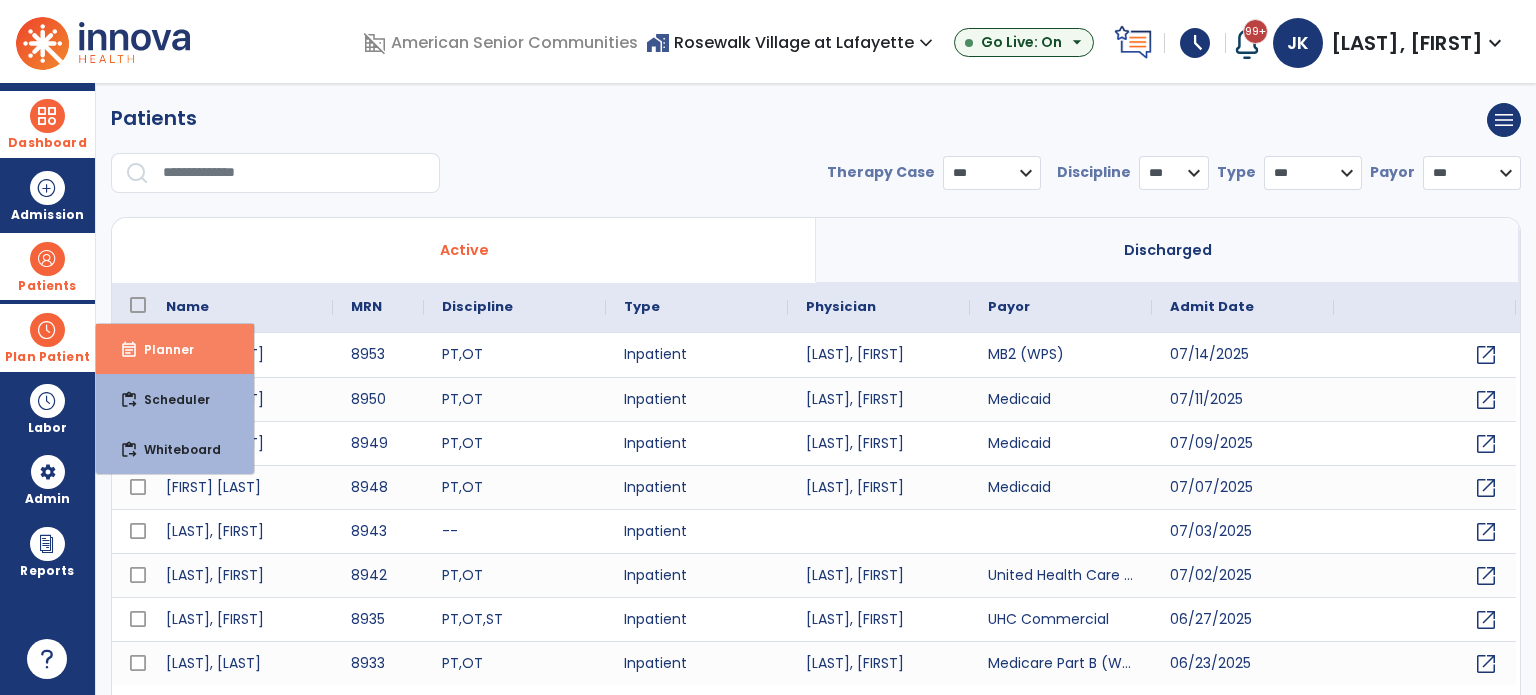 click on "event_note  Planner" at bounding box center [175, 349] 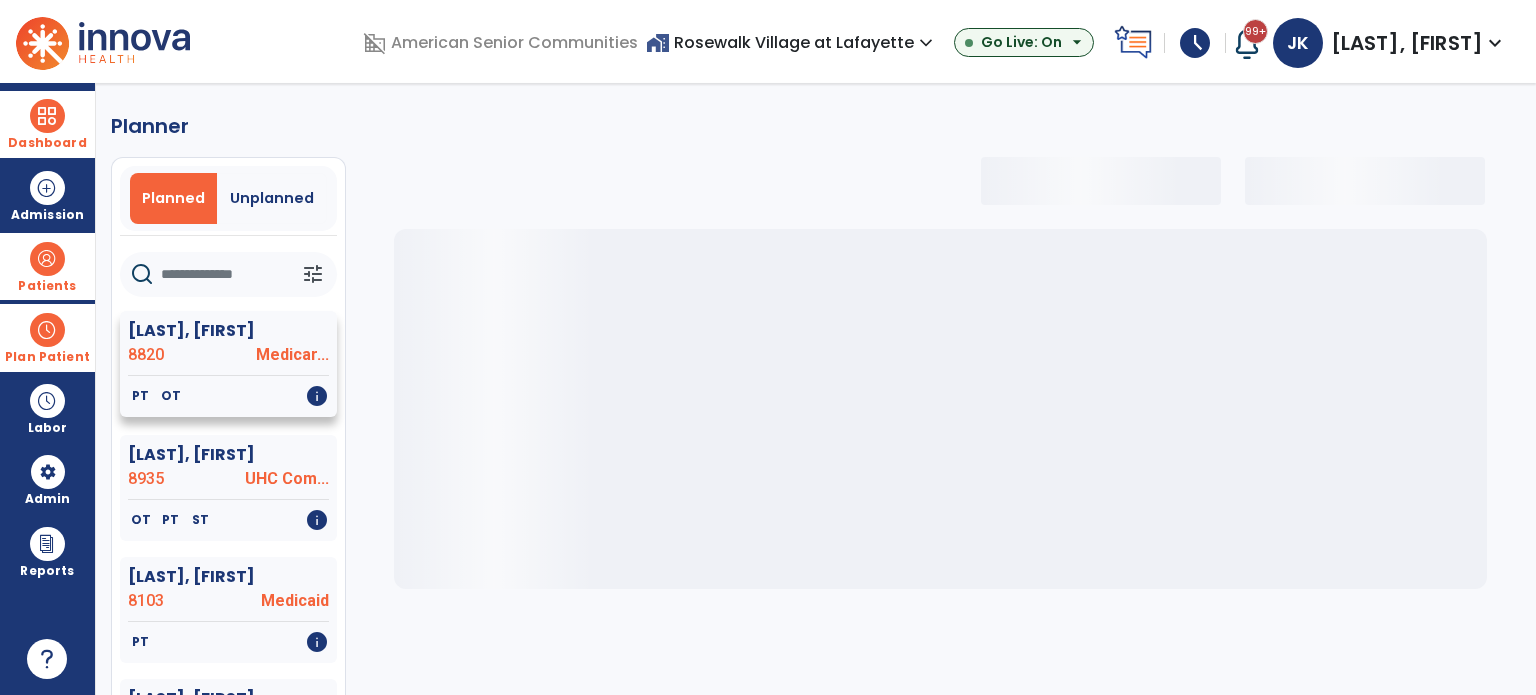 select on "***" 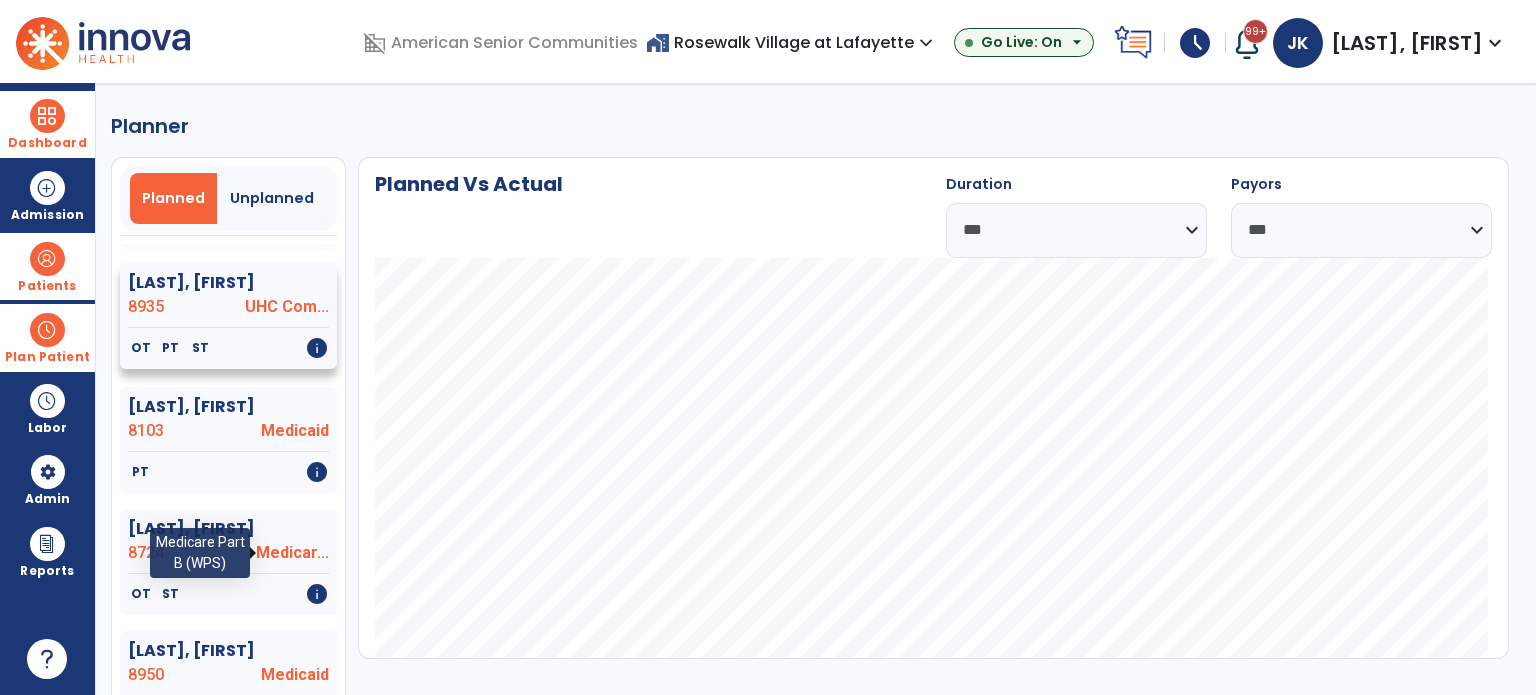 scroll, scrollTop: 0, scrollLeft: 0, axis: both 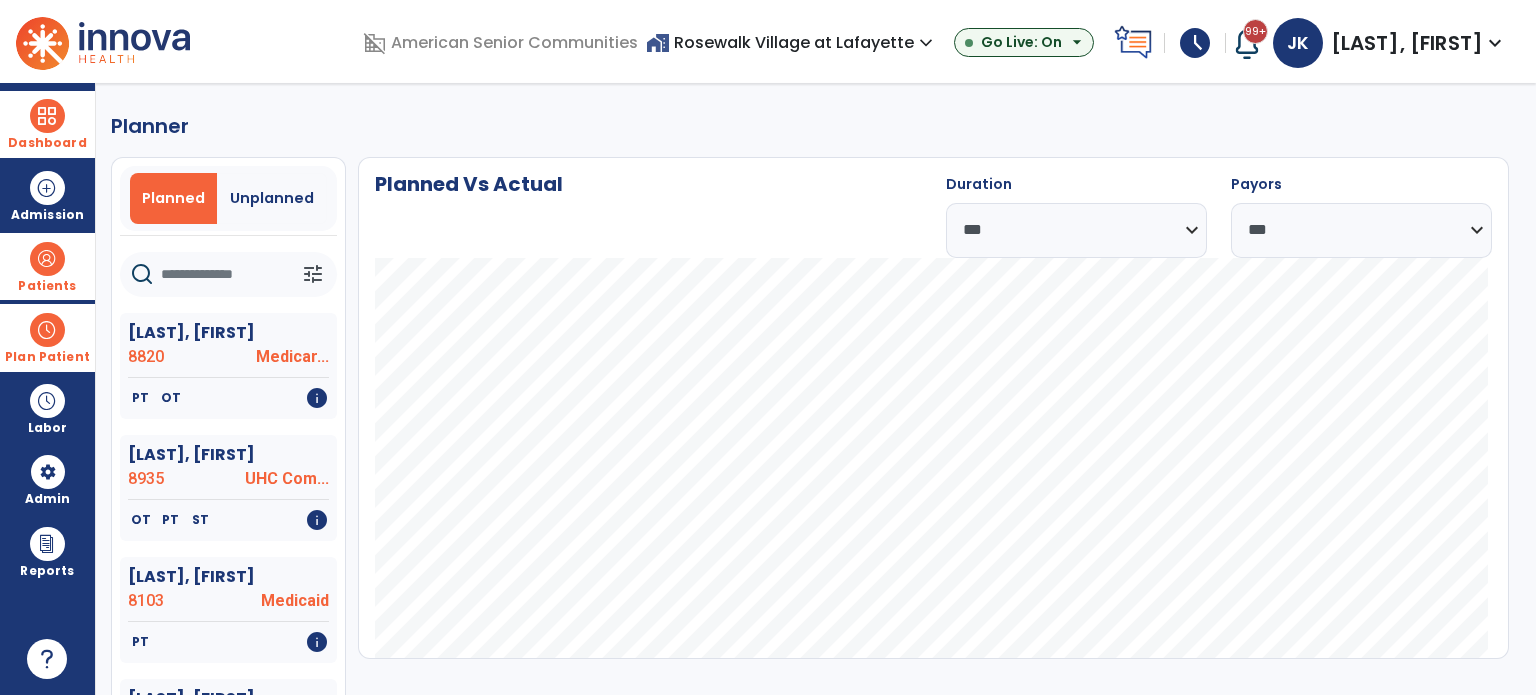 click on "Planner Planned Unplanned tune [LAST], [FIRST] [NUMBER] Medicar... PT OT info [LAST], [FIRST] [NUMBER] UHC Com... OT PT ST info [LAST], [FIRST] [NUMBER] Medicaid PT info [LAST], [FIRST] [NUMBER] Medicar... OT ST info [LAST], [FIRST] [NUMBER] Medicaid PT OT info [LAST], [FIRST] [NUMBER] Anthem-MB2 PT info [LAST], [FIRST] [NUMBER] Medicaid PT info [LAST], [FIRST] [NUMBER] Medicaid PT info [LAST], [FIRST] [NUMBER] Medicar... PT OT info [LAST], [FIRST] [NUMBER] Medicaid PT OT info [LAST], [FIRST] [NUMBER] Medicar... OT ST info [LAST], [FIRST] [NUMBER] Medicaid OT PT info [LAST], [FIRST] [NUMBER] Medicaid PT info [LAST], [FIRST] [NUMBER] Anthem-MB2 ST info [LAST], [FIRST] [NUMBER] Medicar... PT info [LAST], [FIRST] [NUMBER] MB2 (WPS) OT info [LAST], [FIRST] [NUMBER] Medicar... PT info [LAST], [FIRST] [NUMBER] Medicar... OT PT info [LAST], [FIRST] [NUMBER] Private... OT info [LAST], [FIRST] [NUMBER] Medicar... PT OT info [NUMBER] ST" 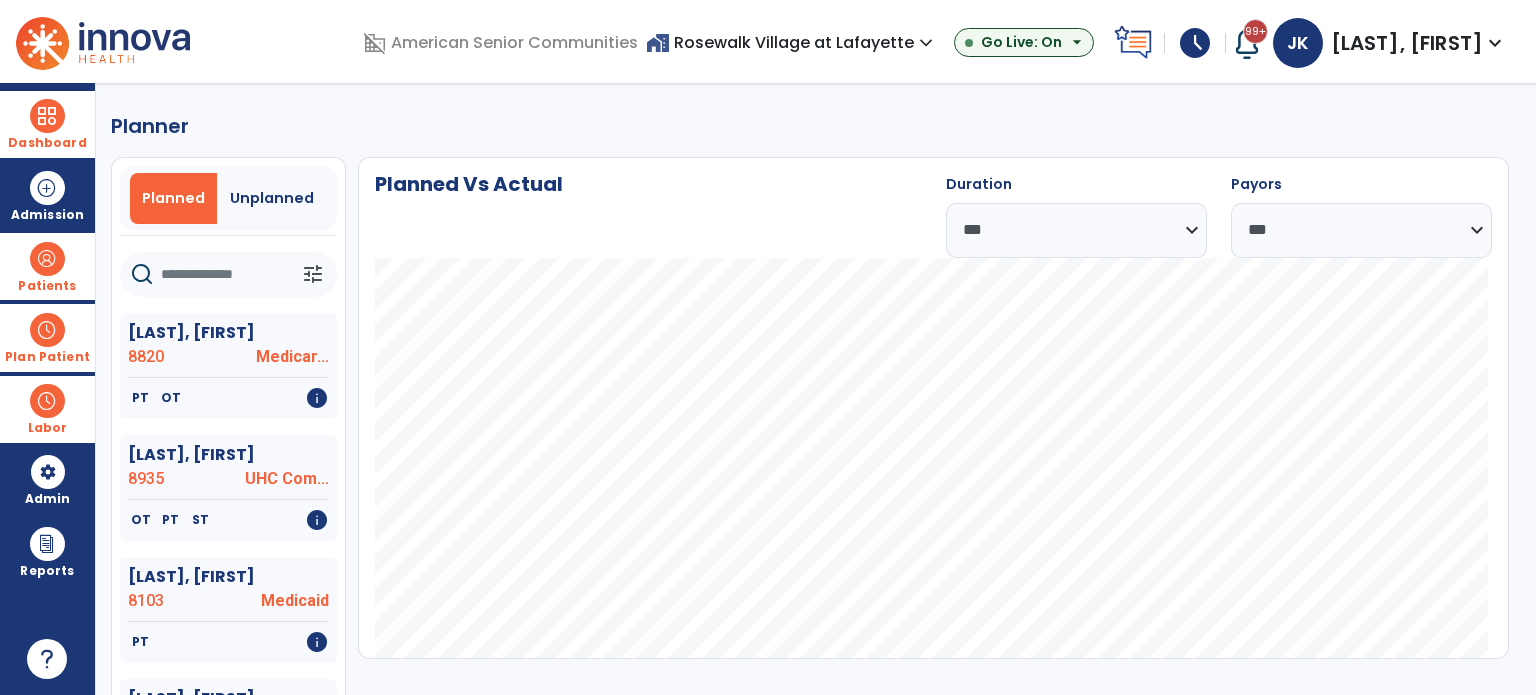 click on "Labor" at bounding box center (47, 409) 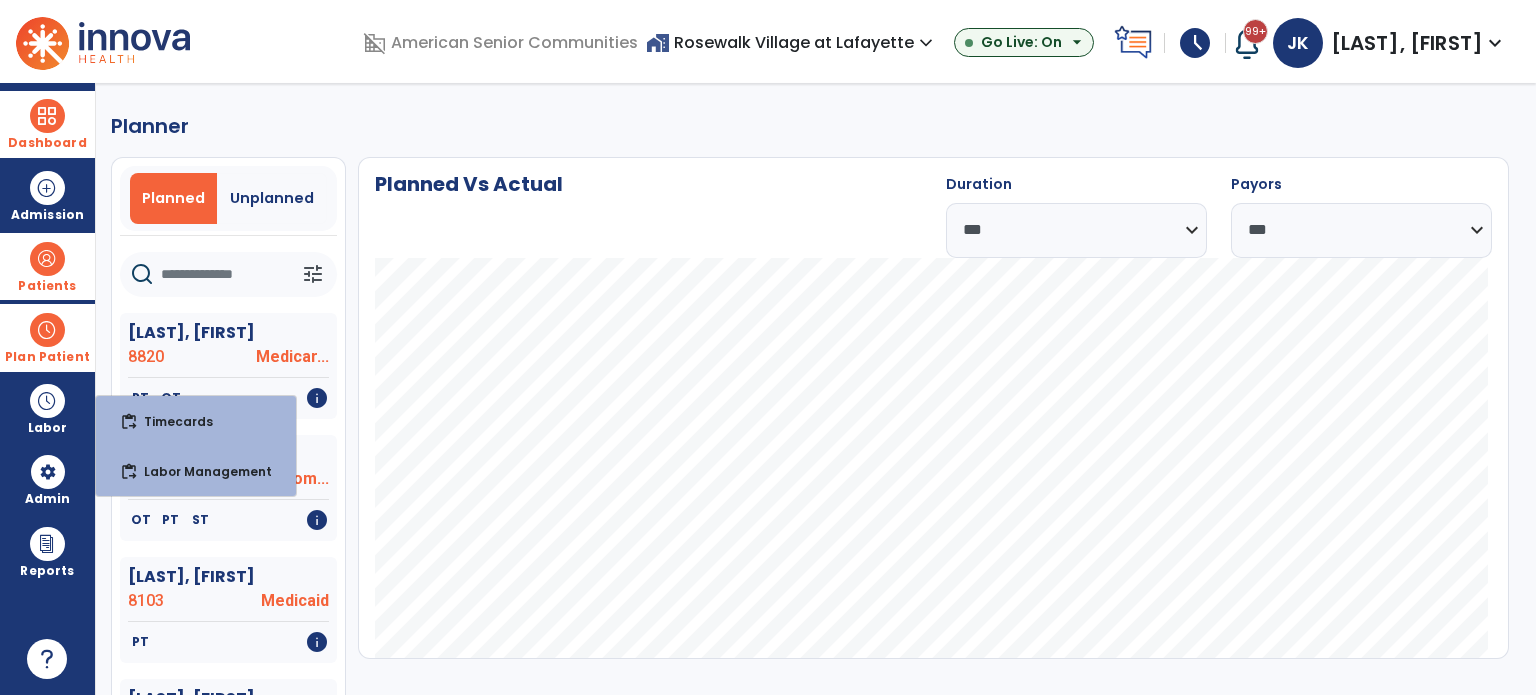 click on "Plan Patient" at bounding box center [47, 337] 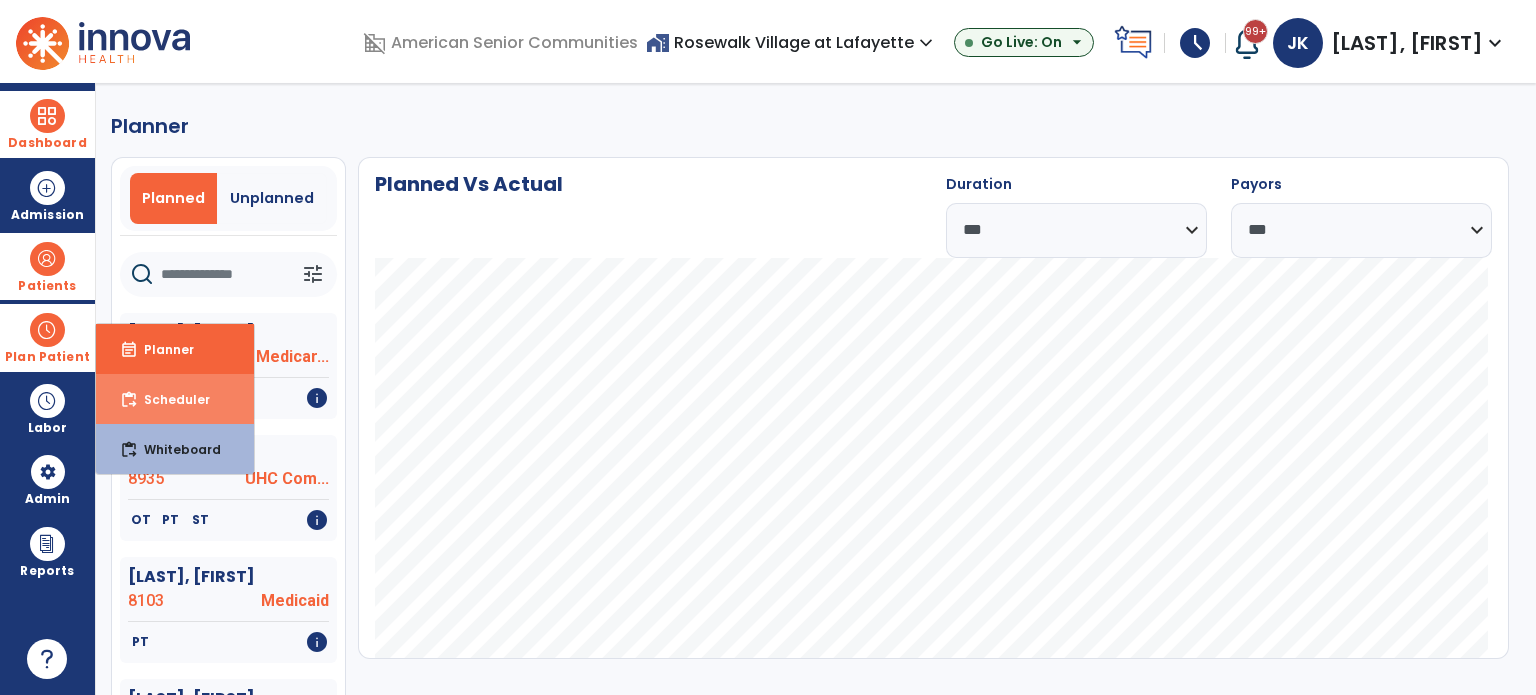 click on "Scheduler" at bounding box center [169, 399] 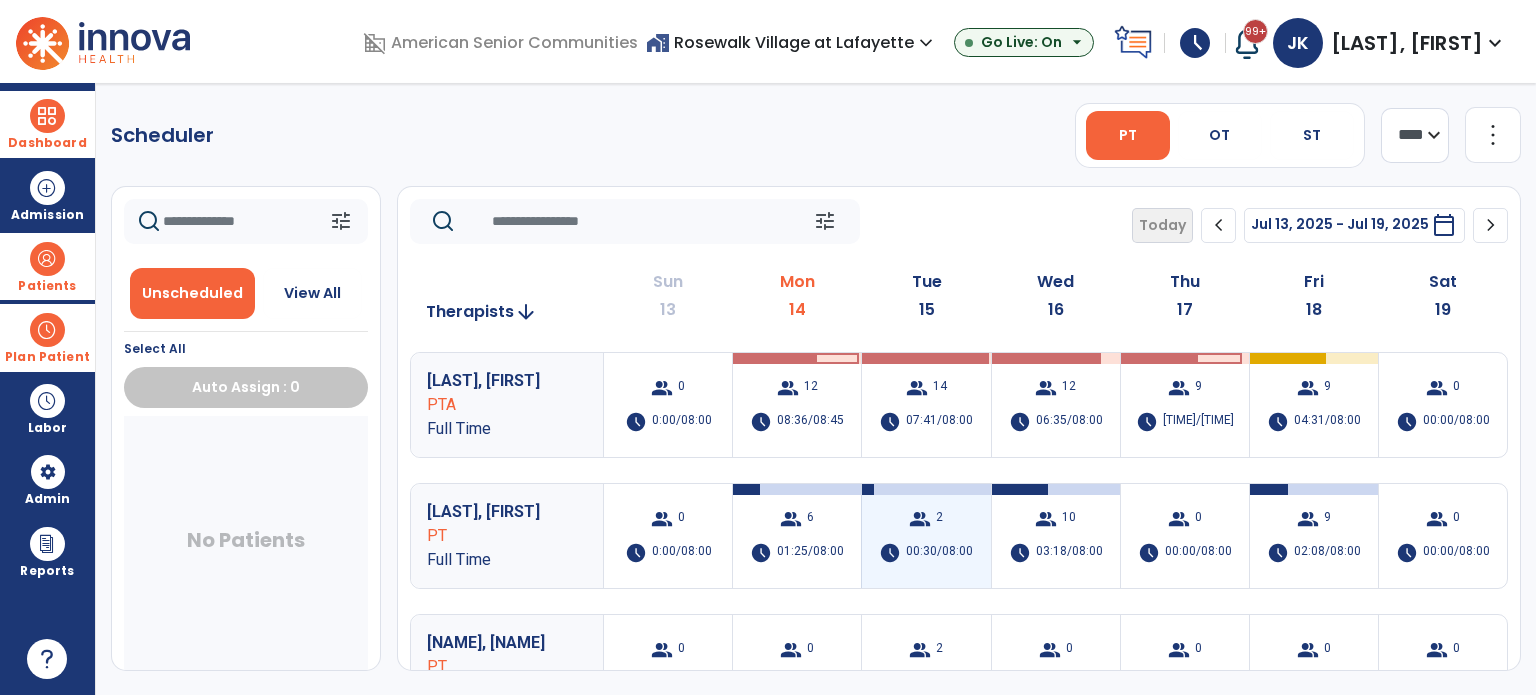 click on "00:30/08:00" at bounding box center [939, 553] 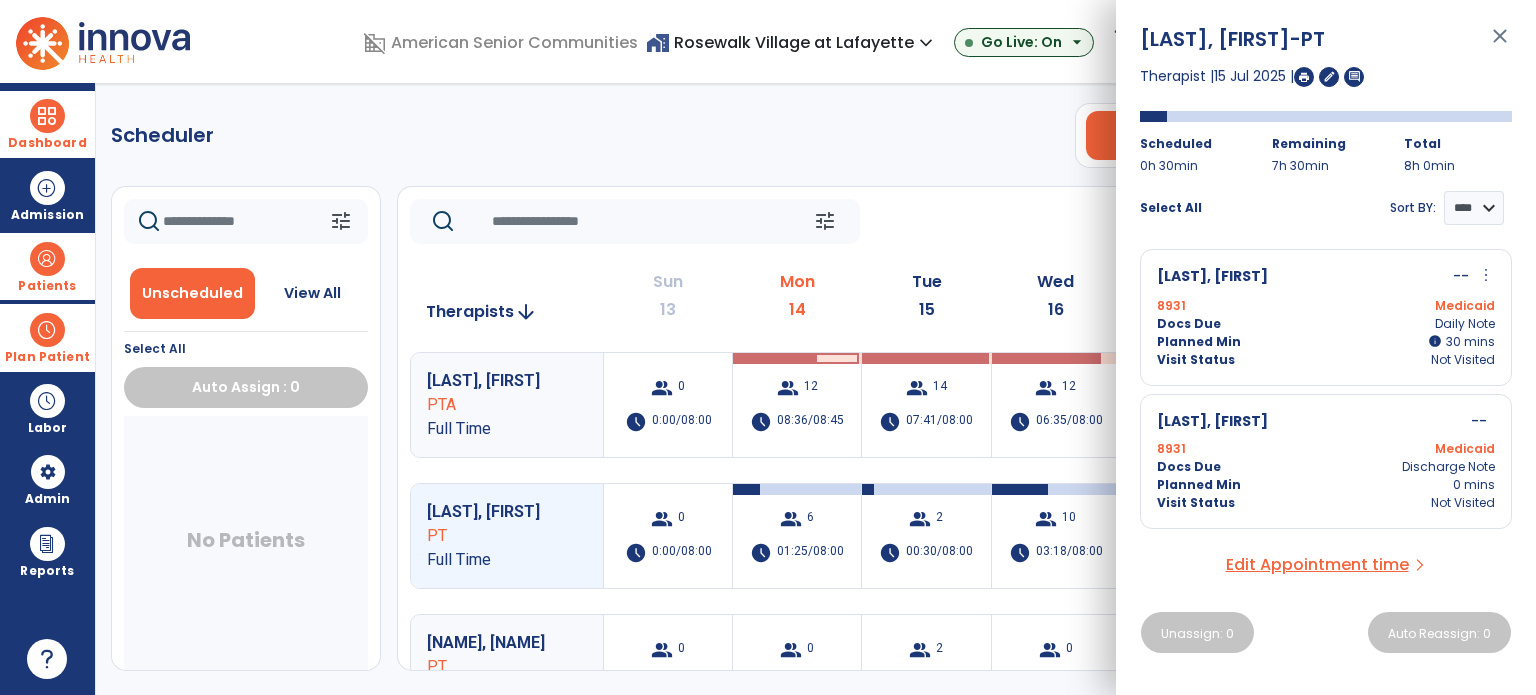 click on "close" at bounding box center (1500, 45) 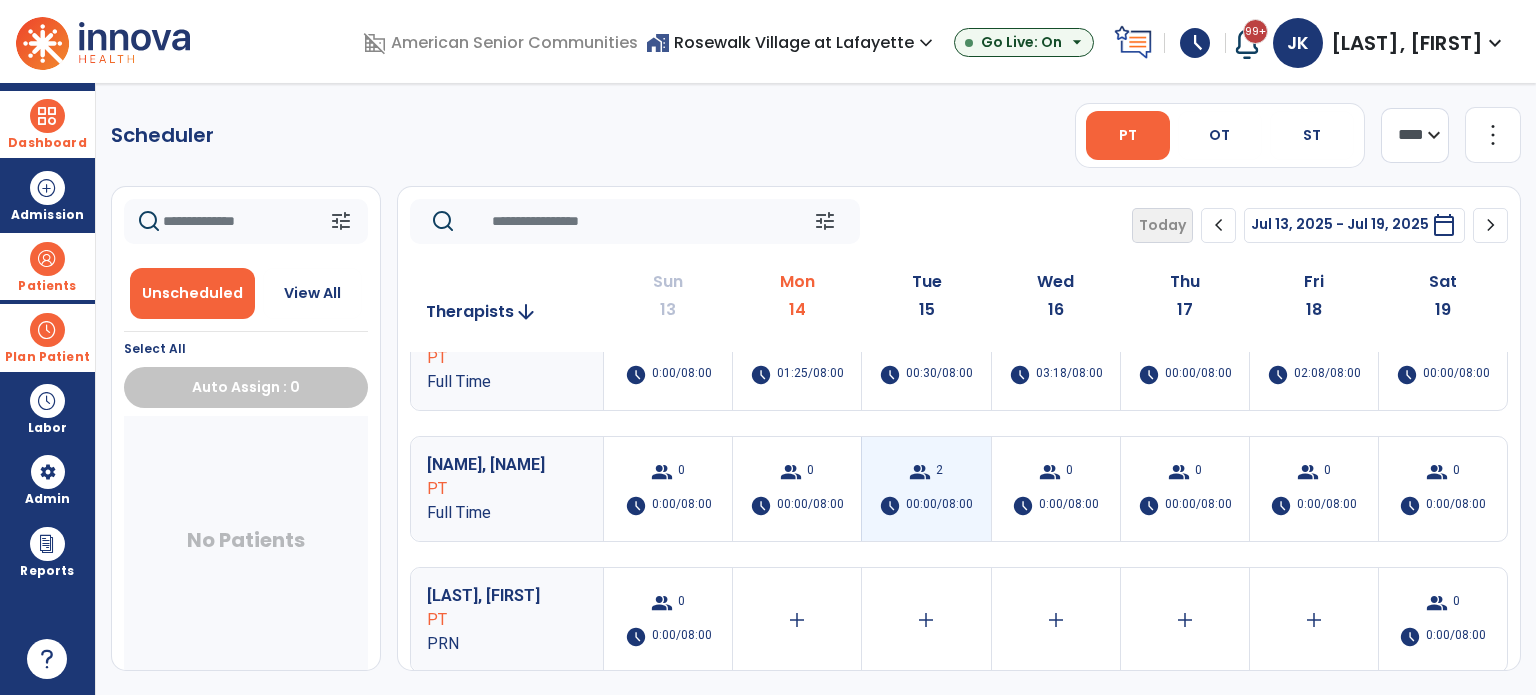 scroll, scrollTop: 0, scrollLeft: 0, axis: both 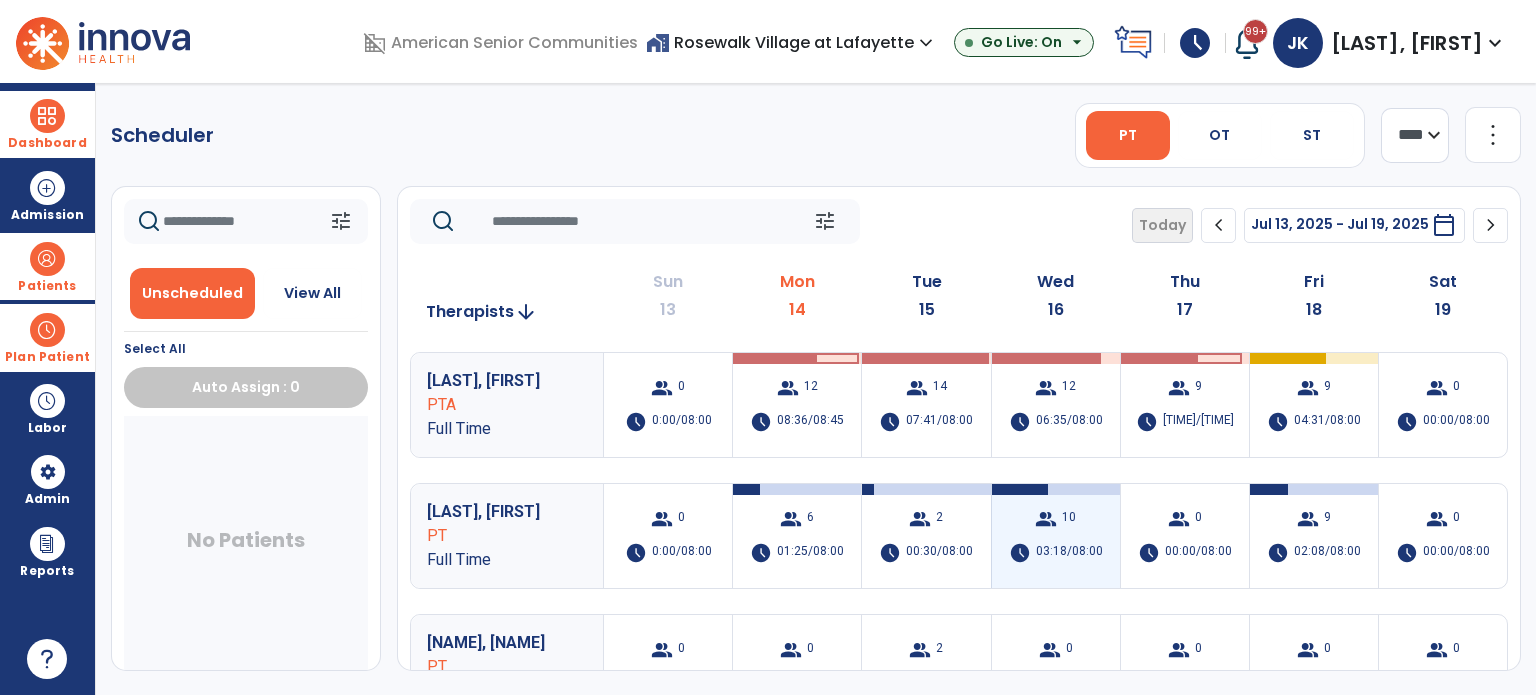 click on "group" at bounding box center [1046, 519] 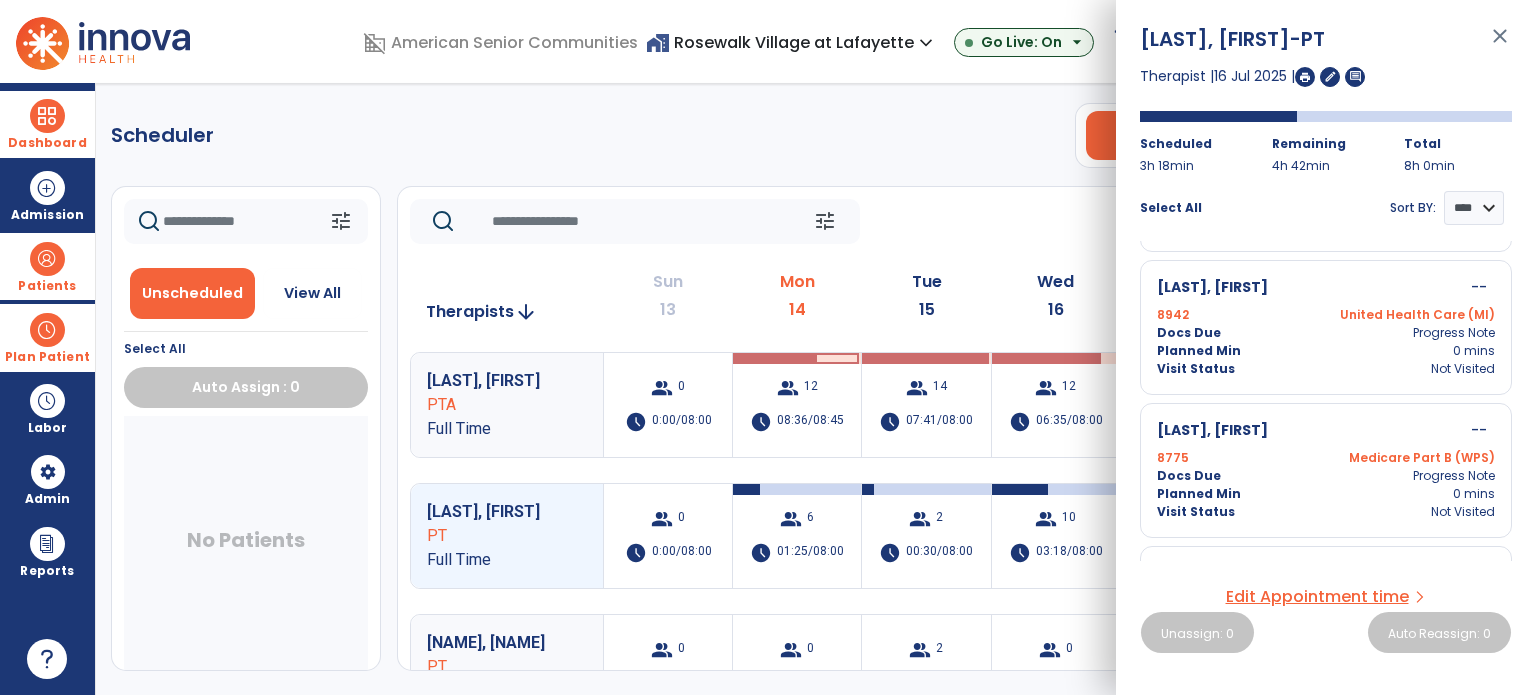 scroll, scrollTop: 614, scrollLeft: 0, axis: vertical 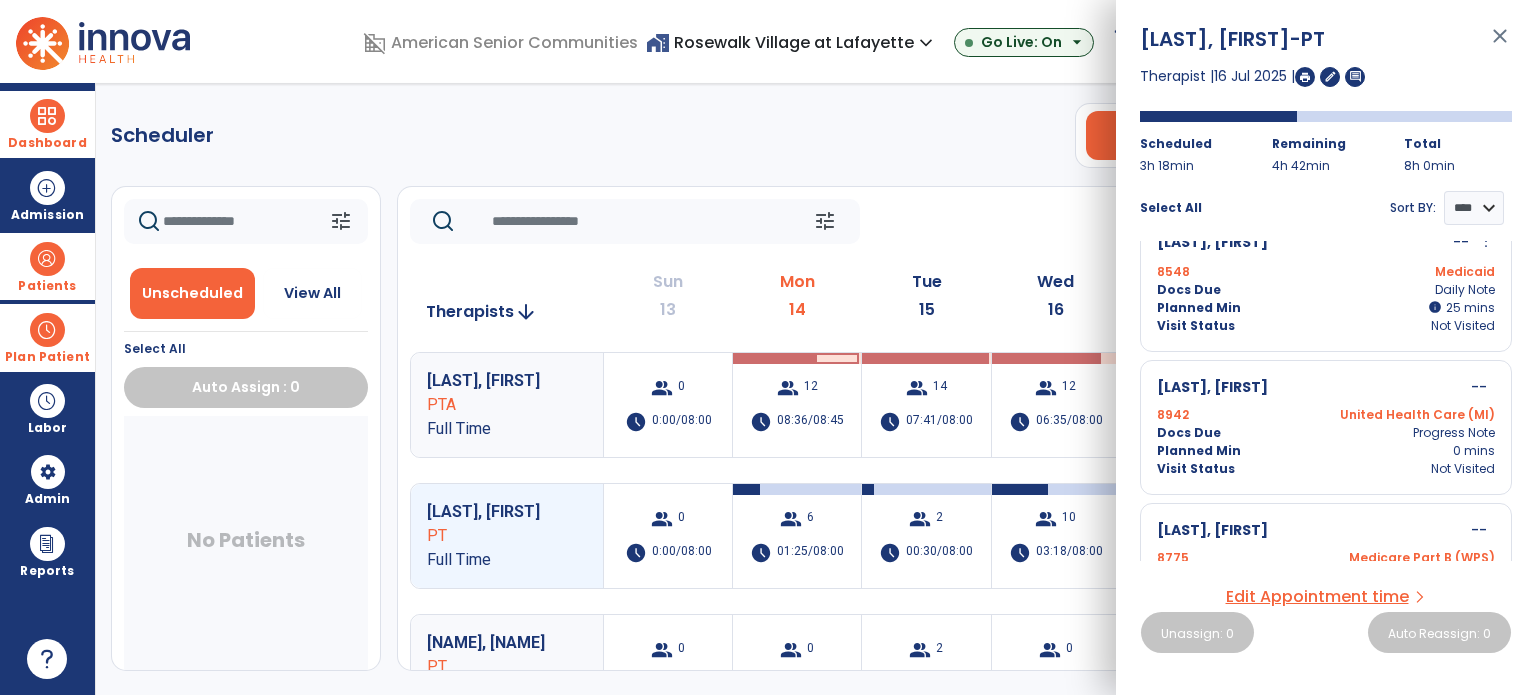click on "Plan Patient" at bounding box center [47, 337] 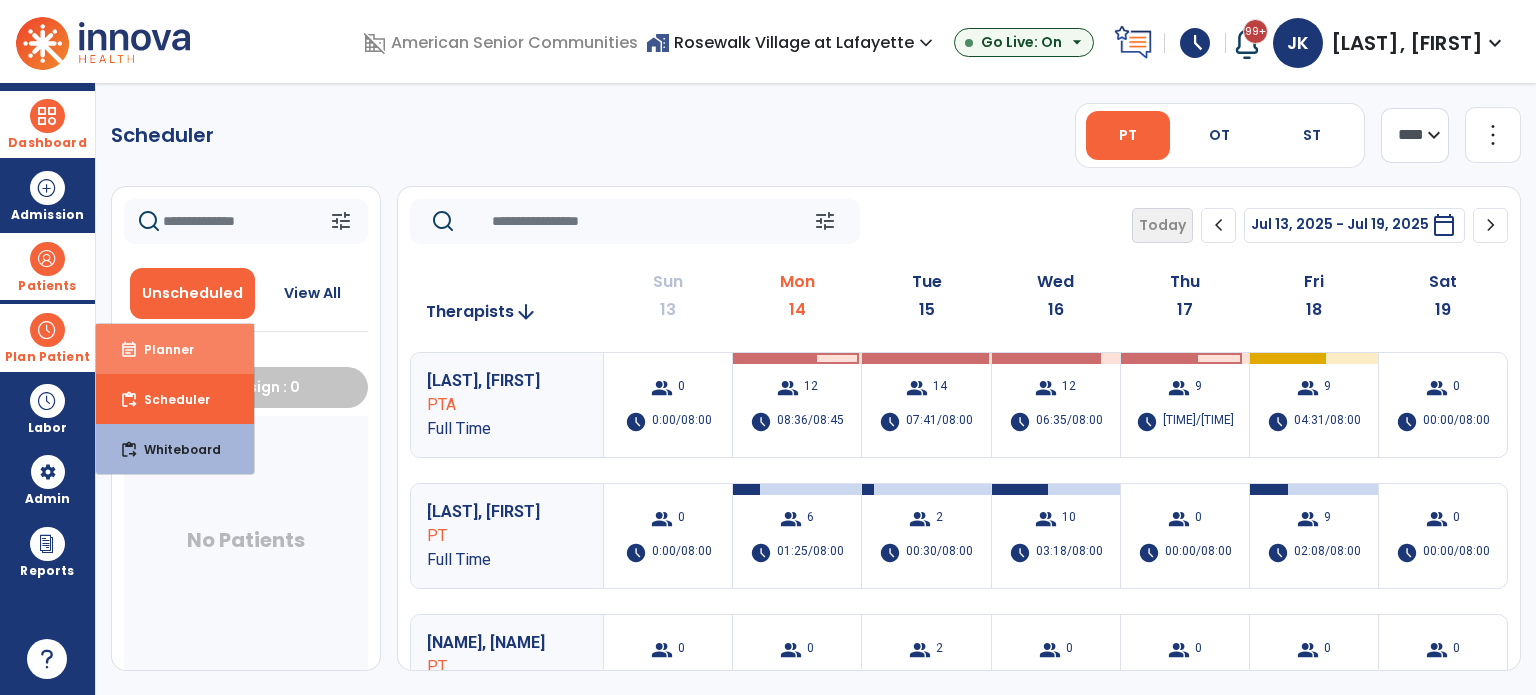 click on "event_note  Planner" at bounding box center (175, 349) 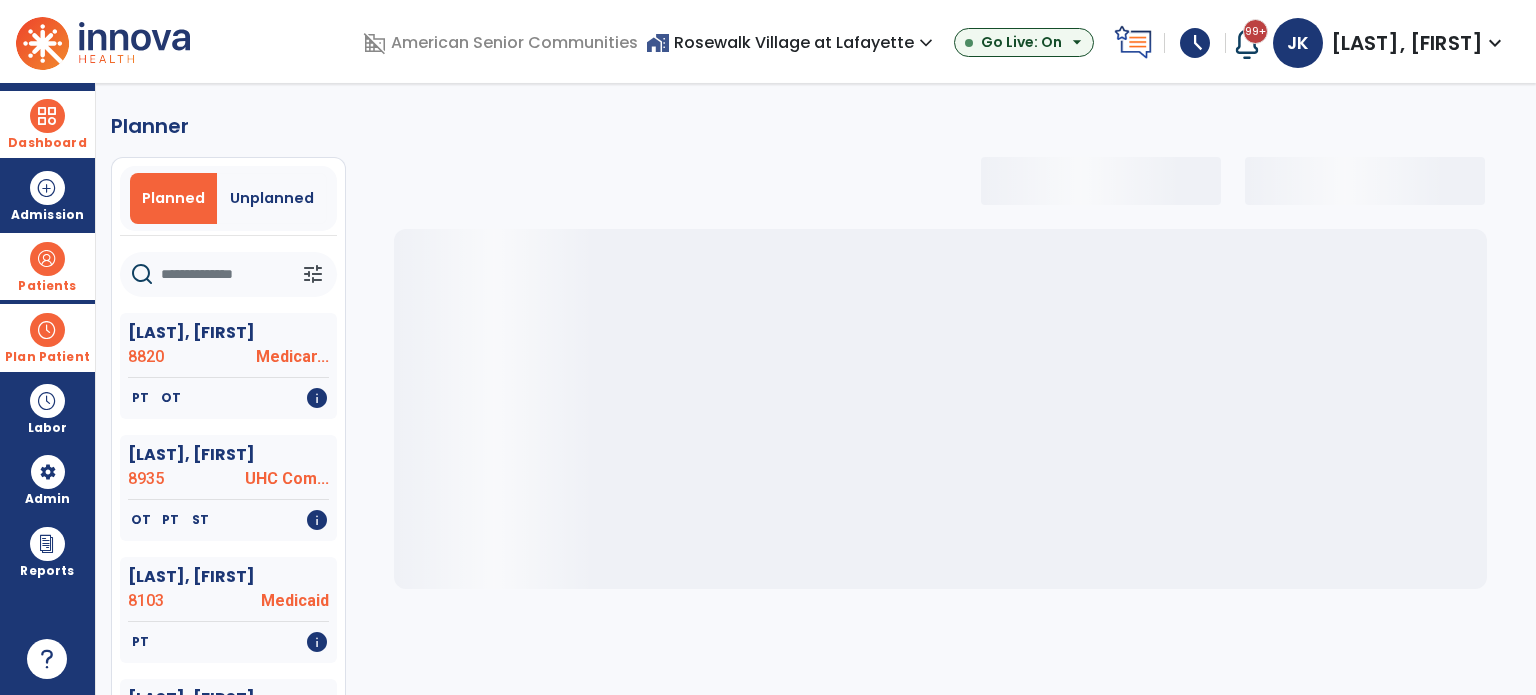 click 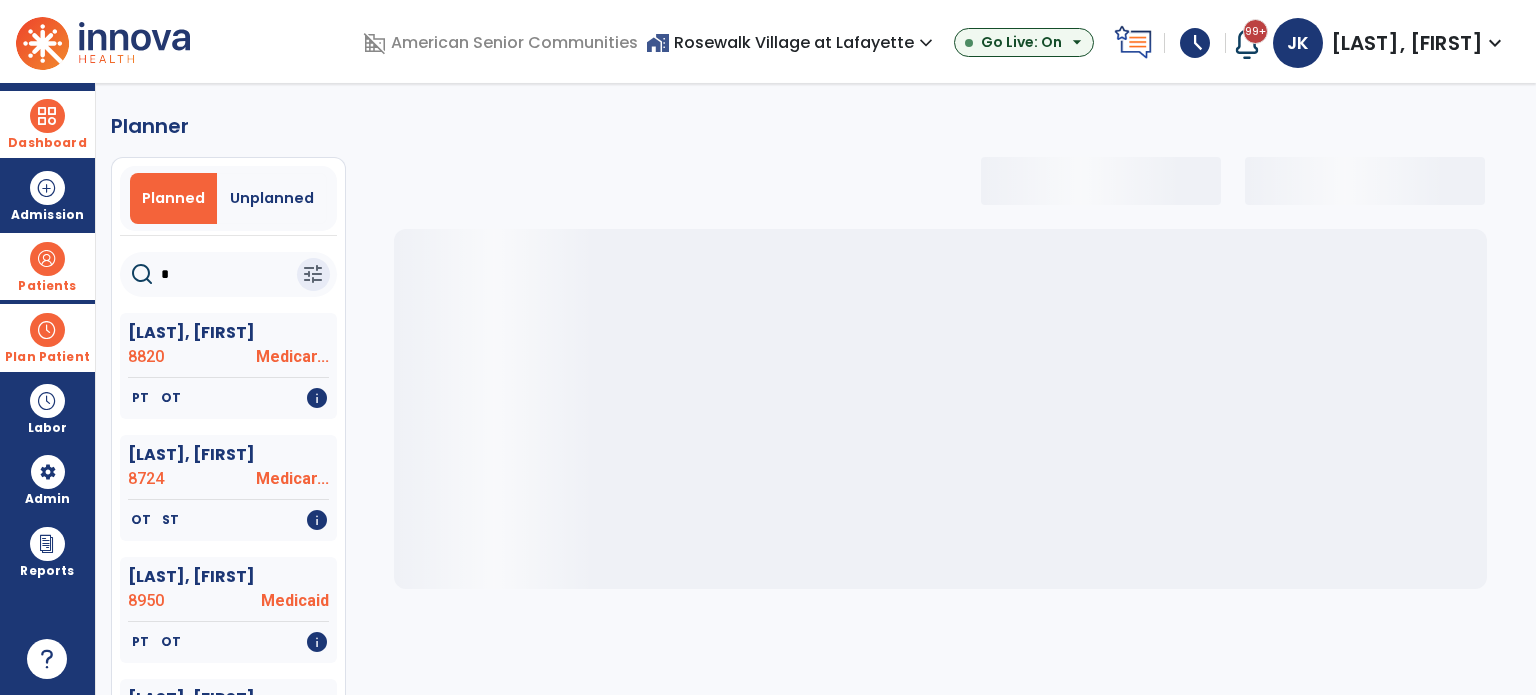 select on "***" 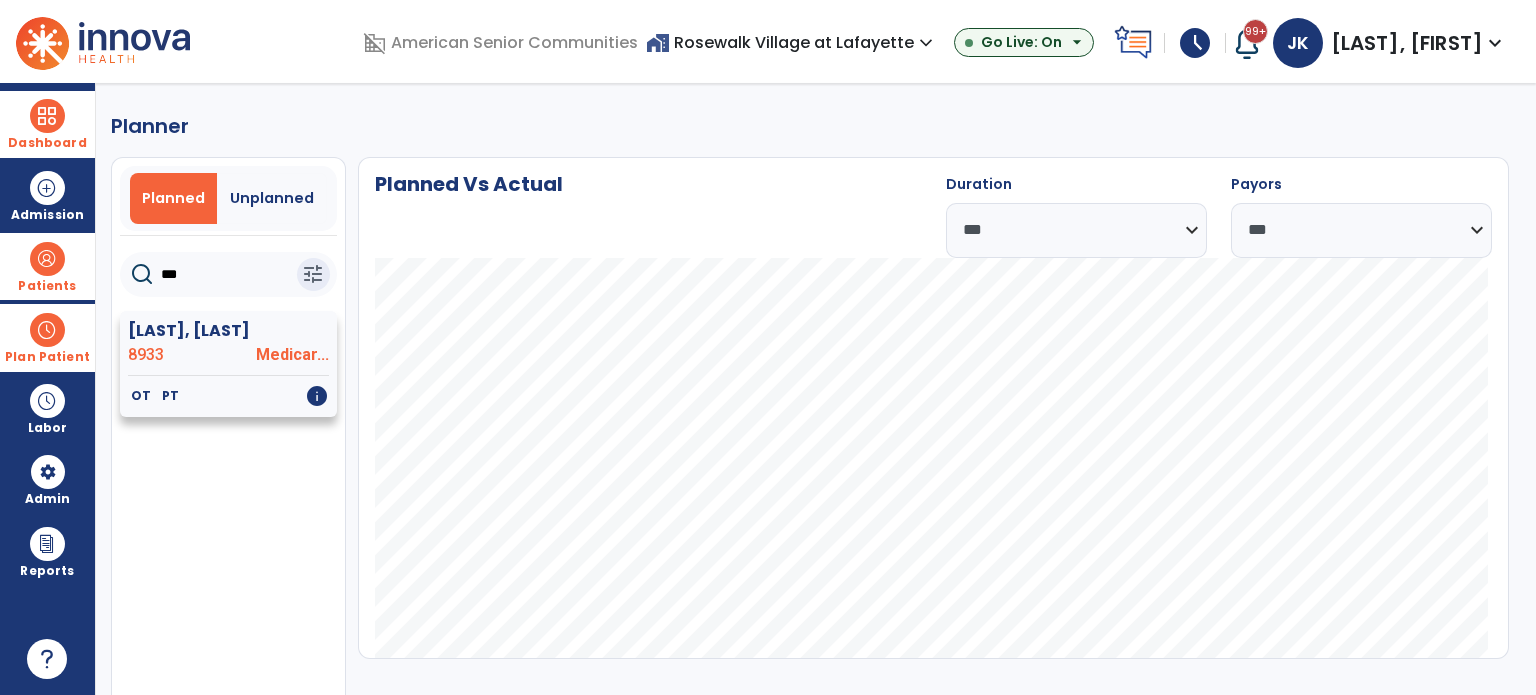 type on "***" 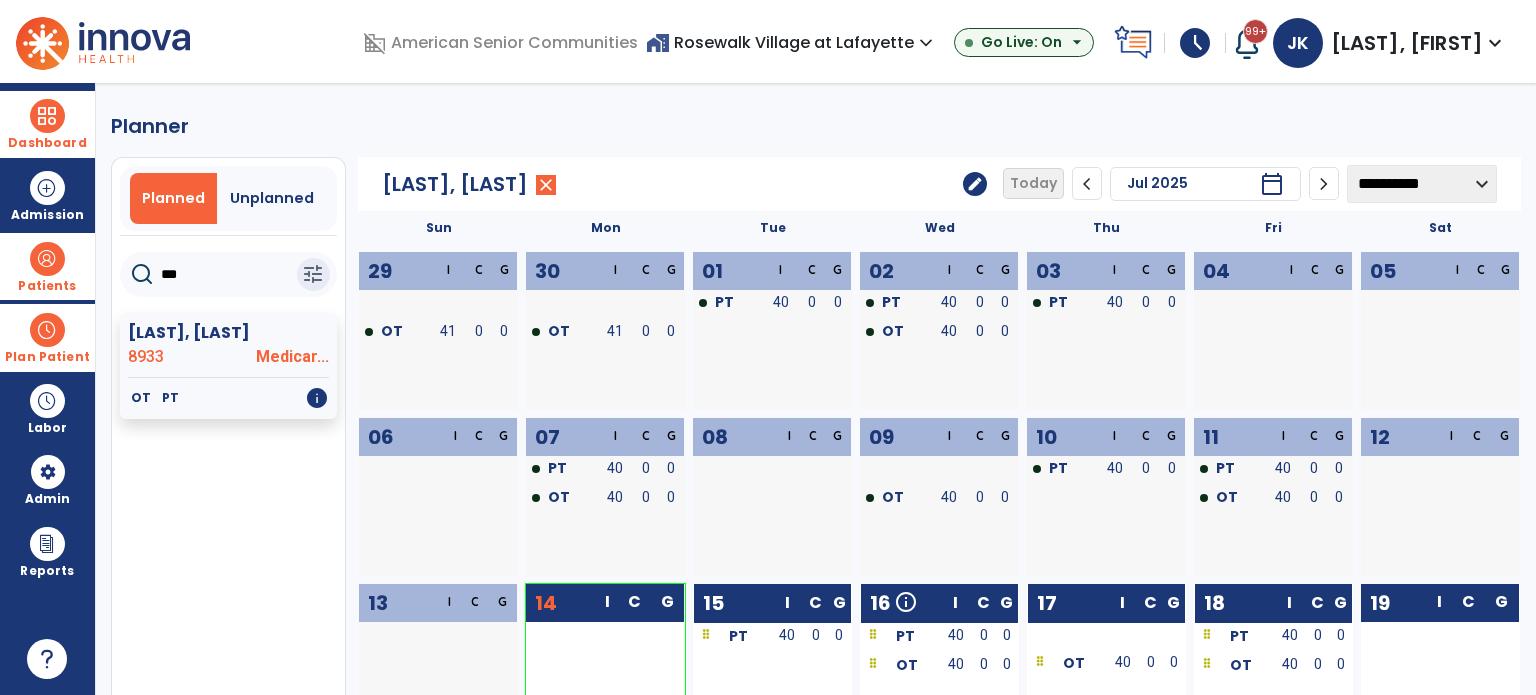 click on "Plan Patient" at bounding box center (47, 337) 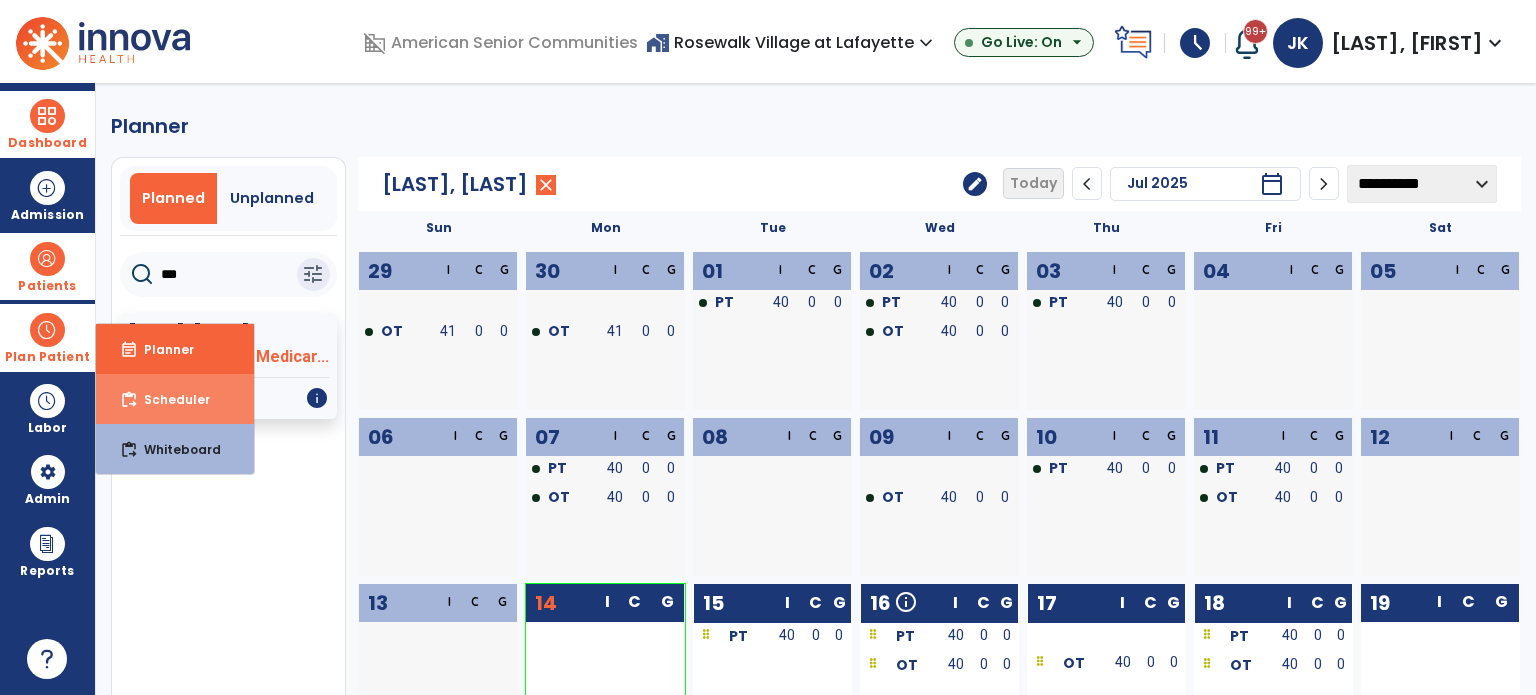 click on "Scheduler" at bounding box center [169, 399] 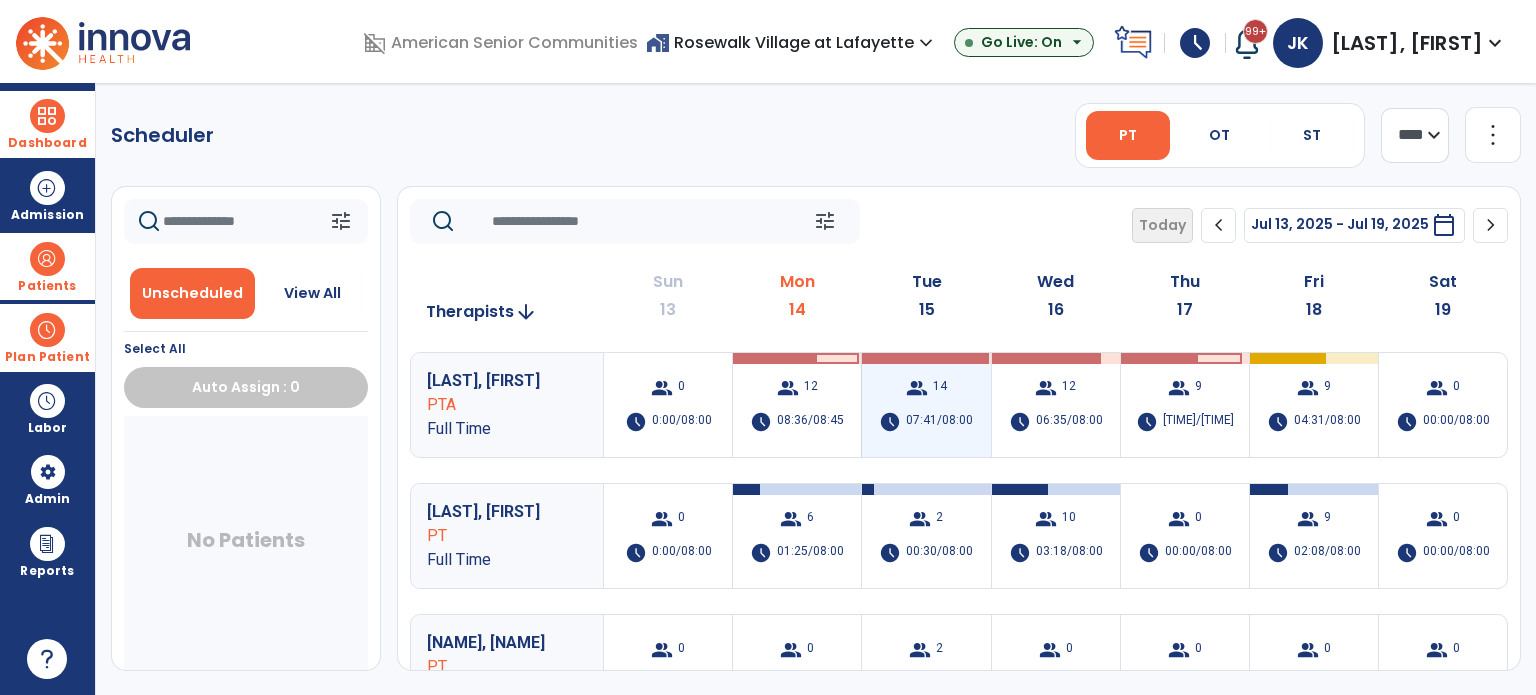 click on "group 14 schedule 07:41/08:00" at bounding box center [926, 405] 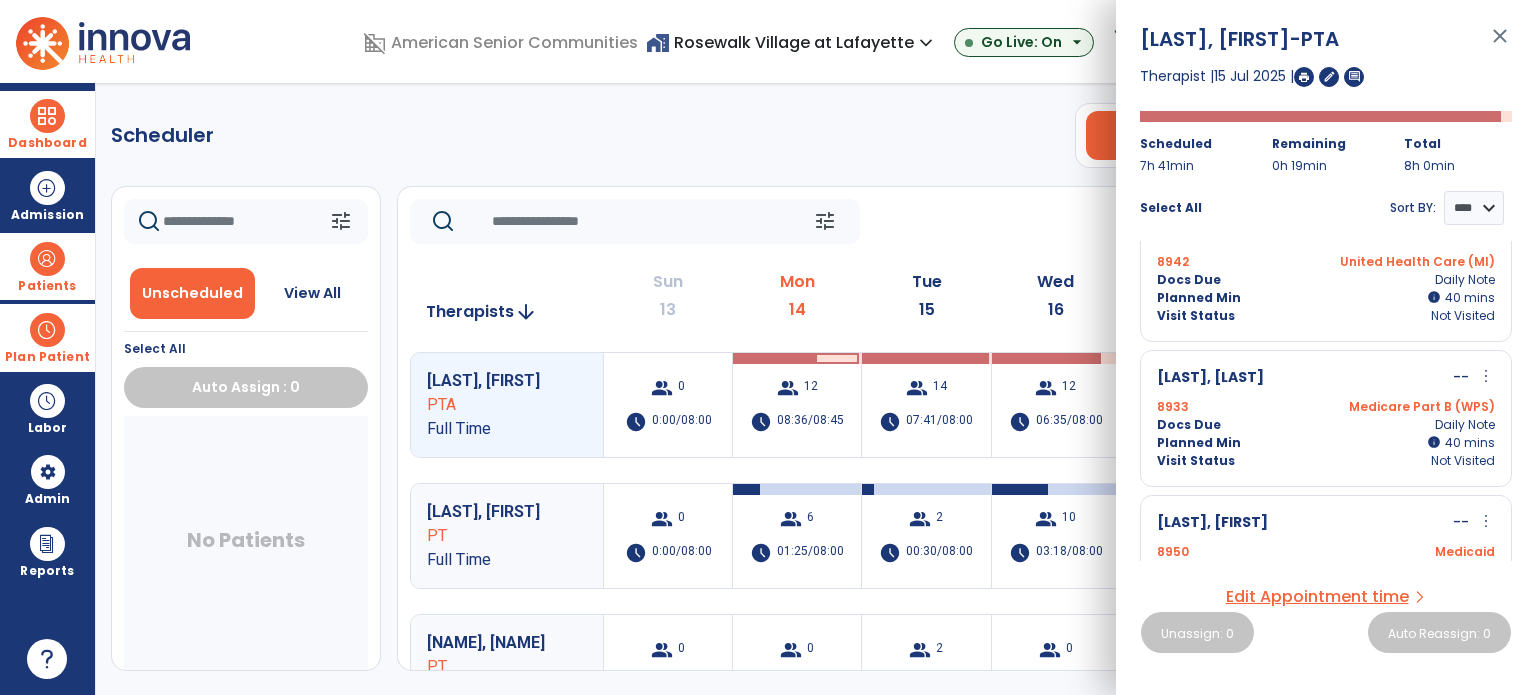 scroll, scrollTop: 300, scrollLeft: 0, axis: vertical 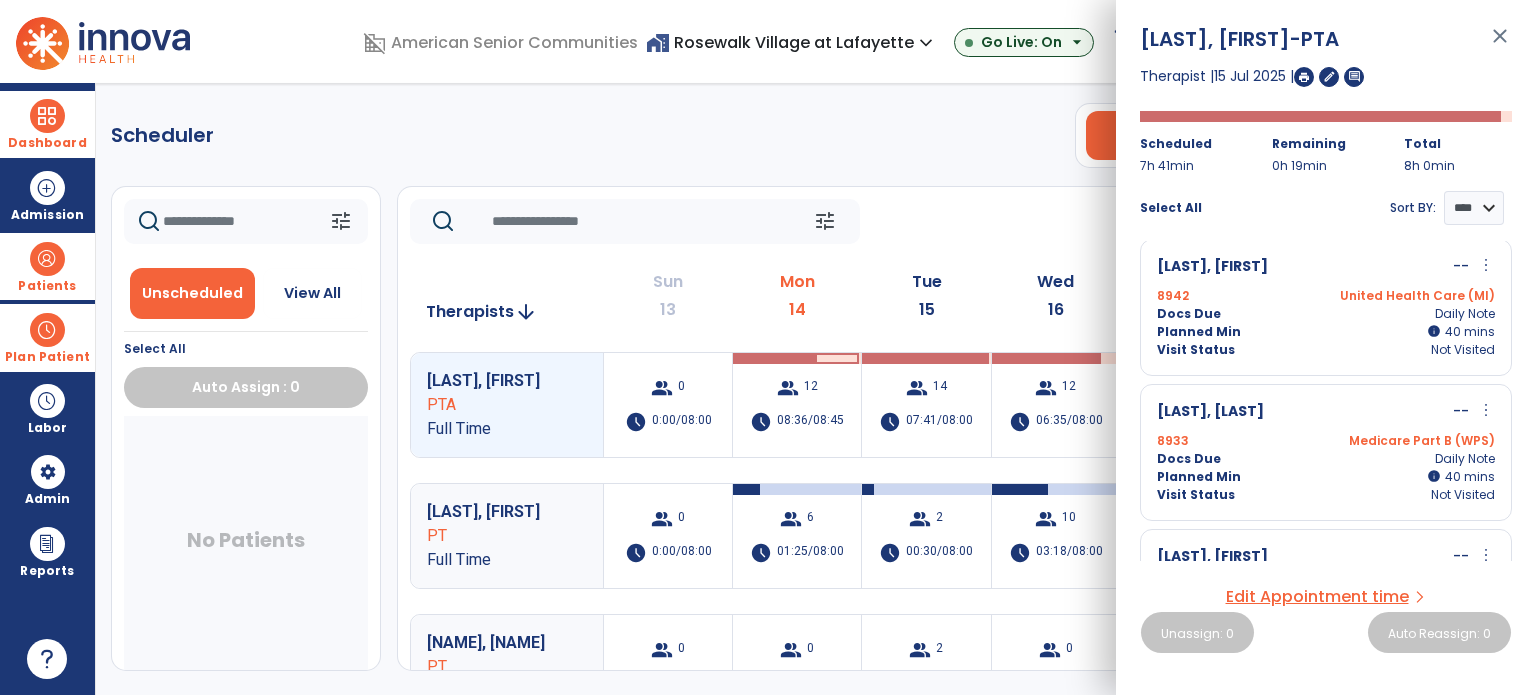 click on "8933 Medicare Part B (WPS)" at bounding box center (1326, 441) 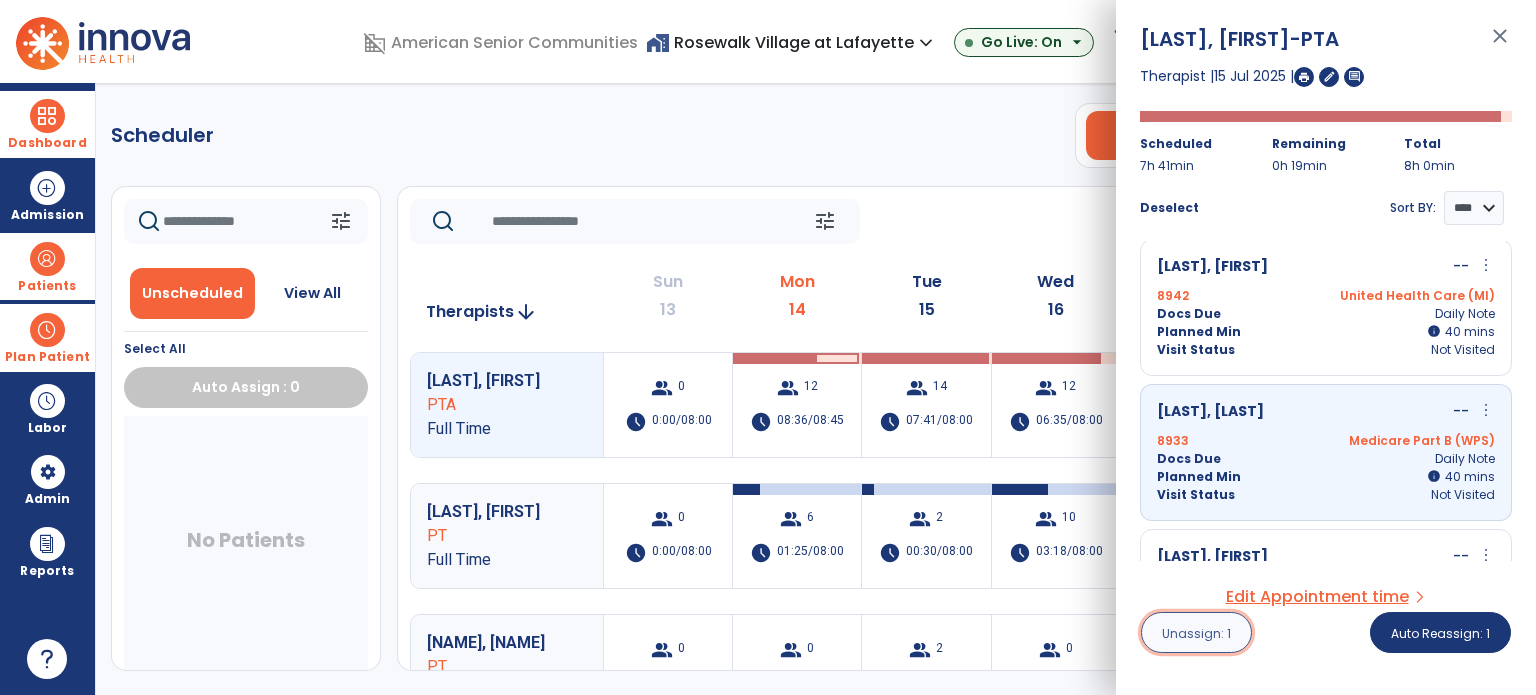 click on "Unassign: 1" at bounding box center [1196, 633] 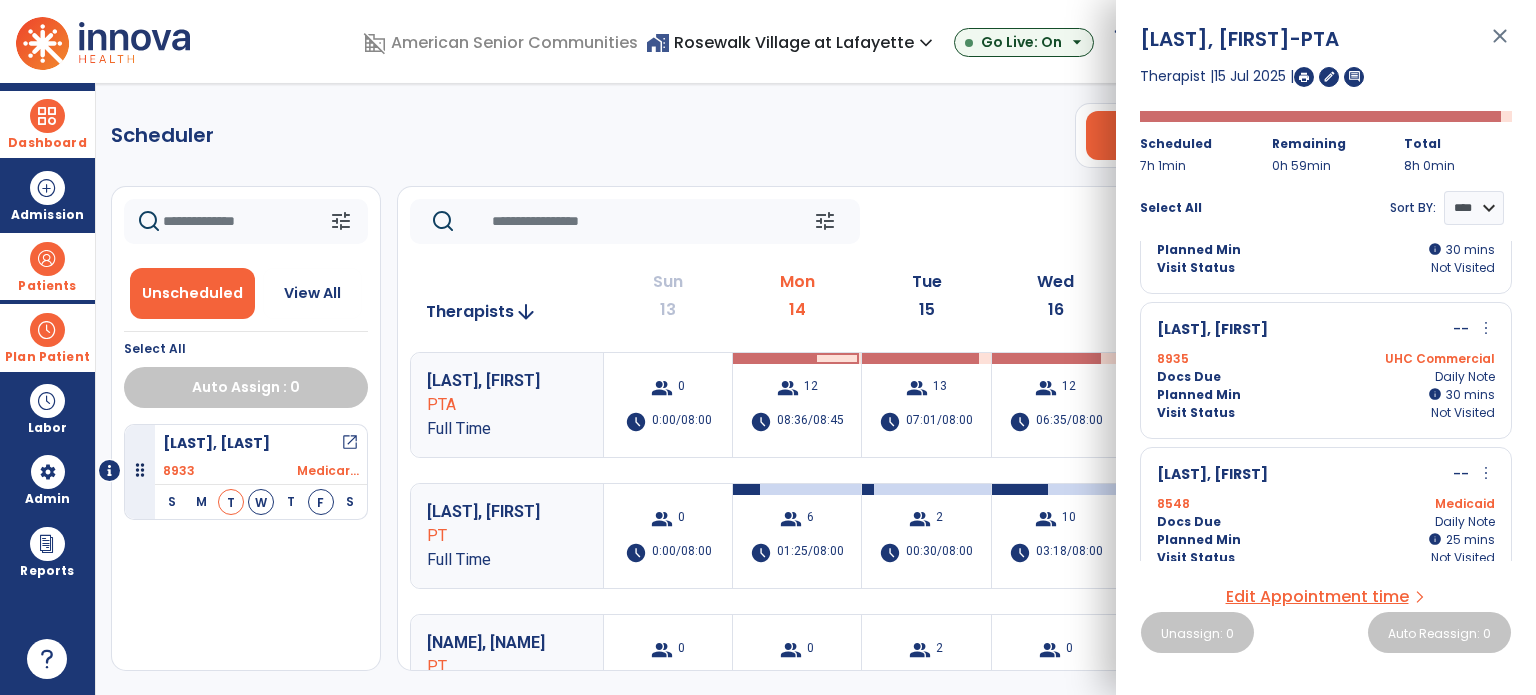 scroll, scrollTop: 1556, scrollLeft: 0, axis: vertical 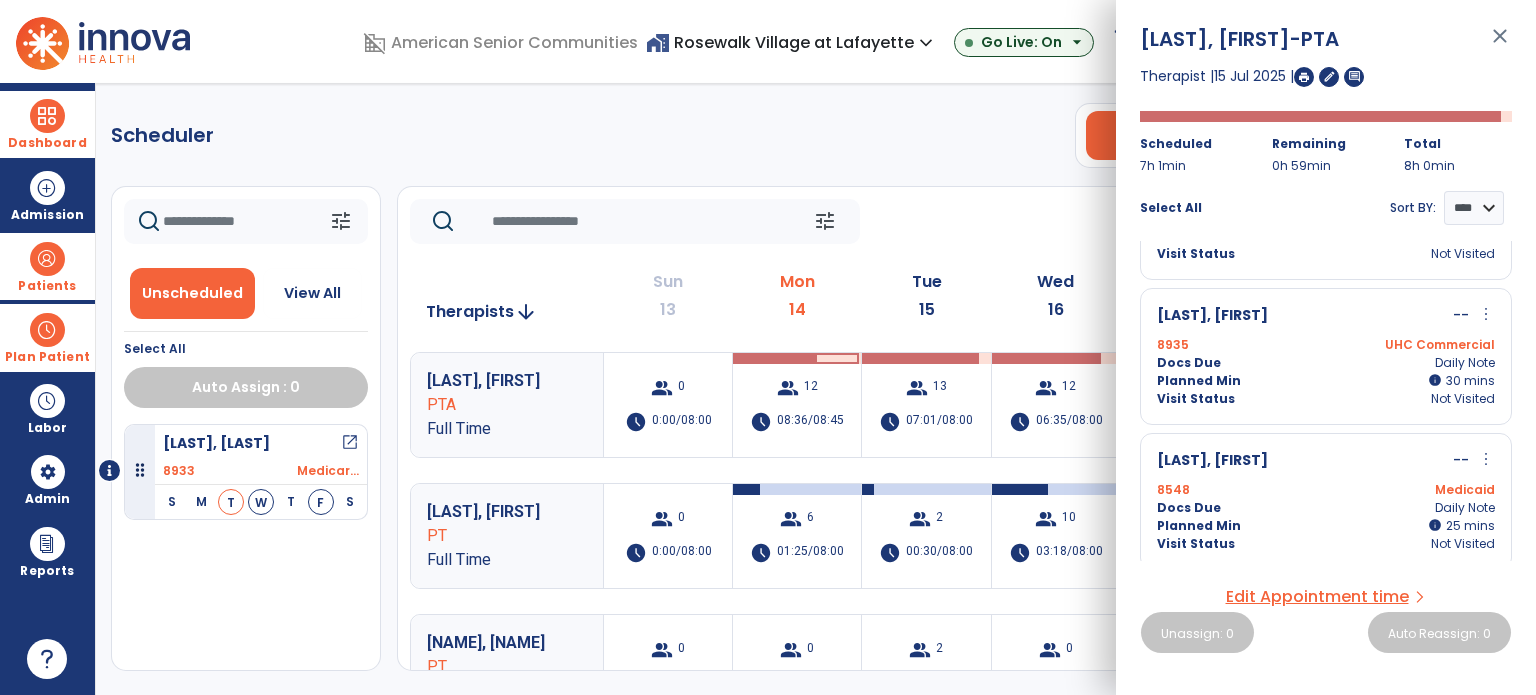 click on "close" at bounding box center (1500, 45) 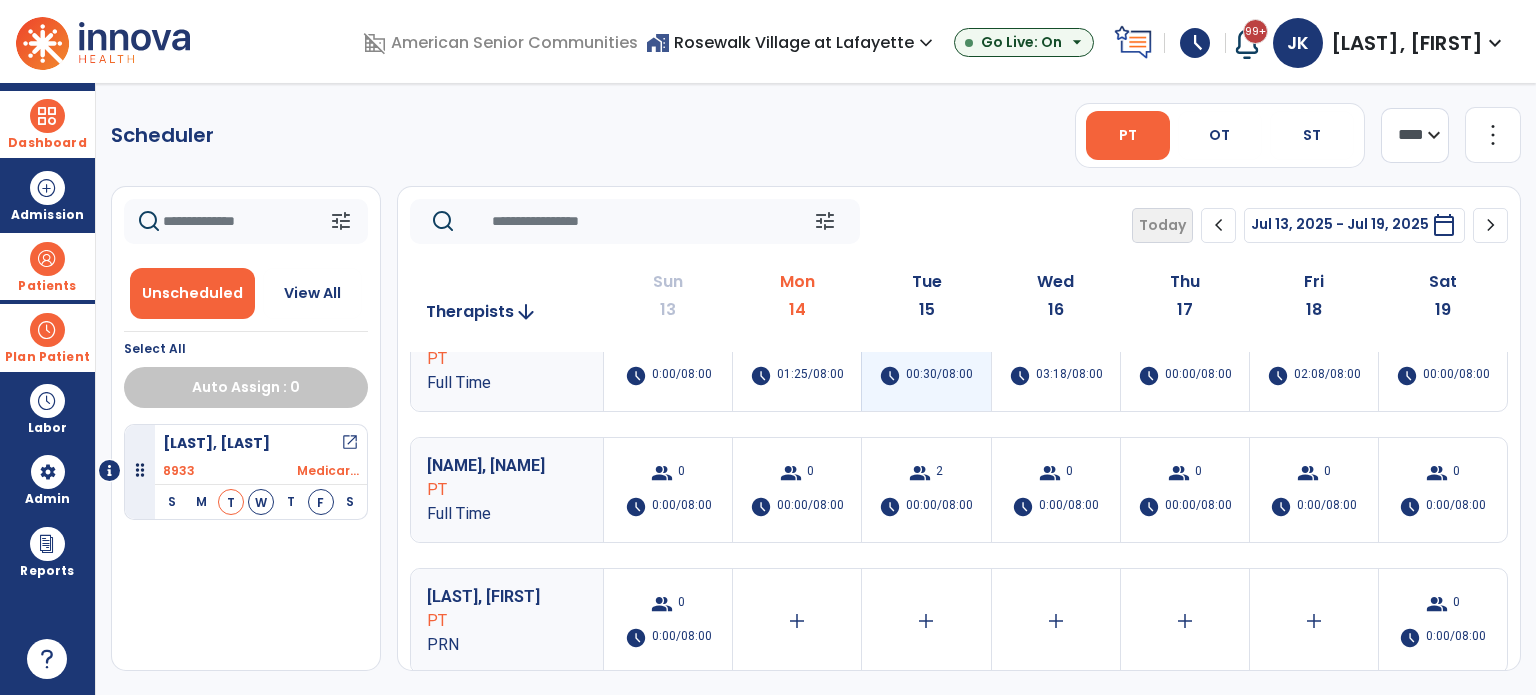 scroll, scrollTop: 178, scrollLeft: 0, axis: vertical 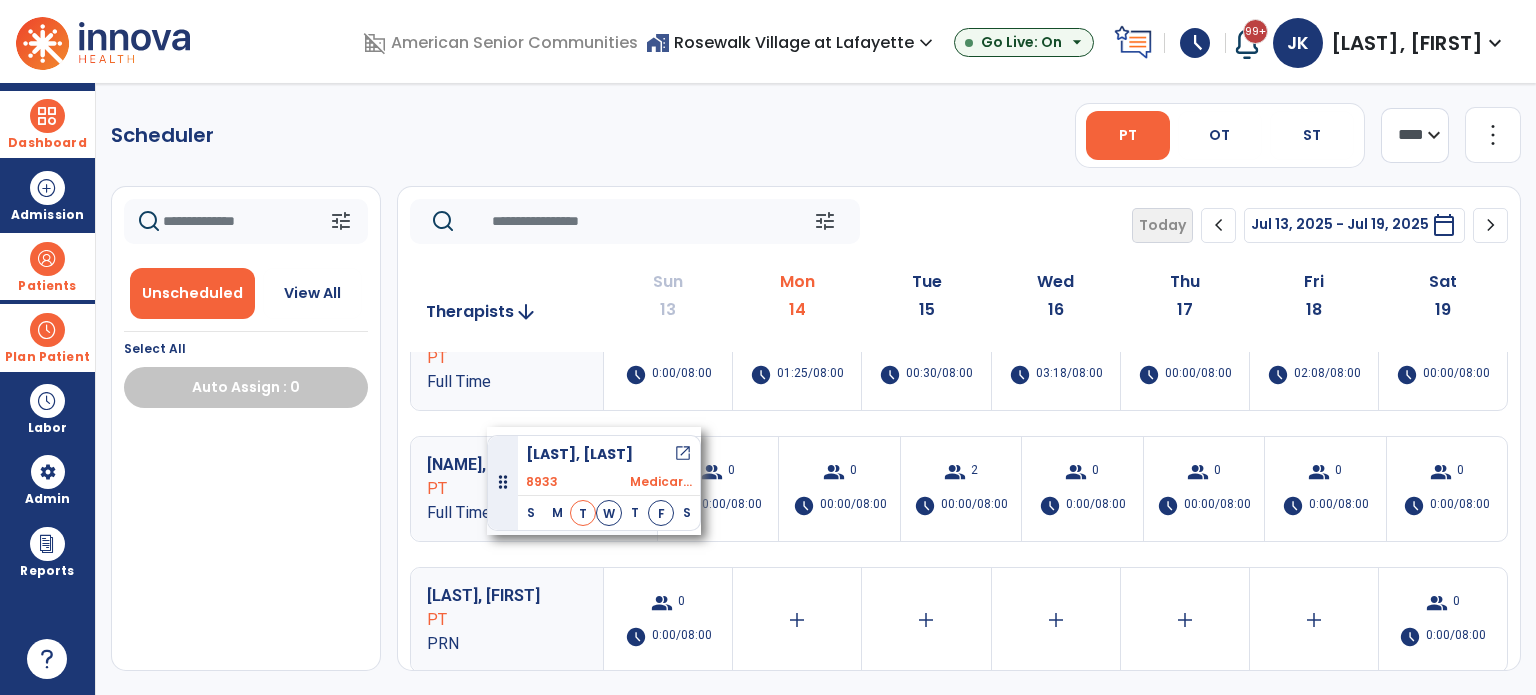drag, startPoint x: 140, startPoint y: 477, endPoint x: 487, endPoint y: 427, distance: 350.5838 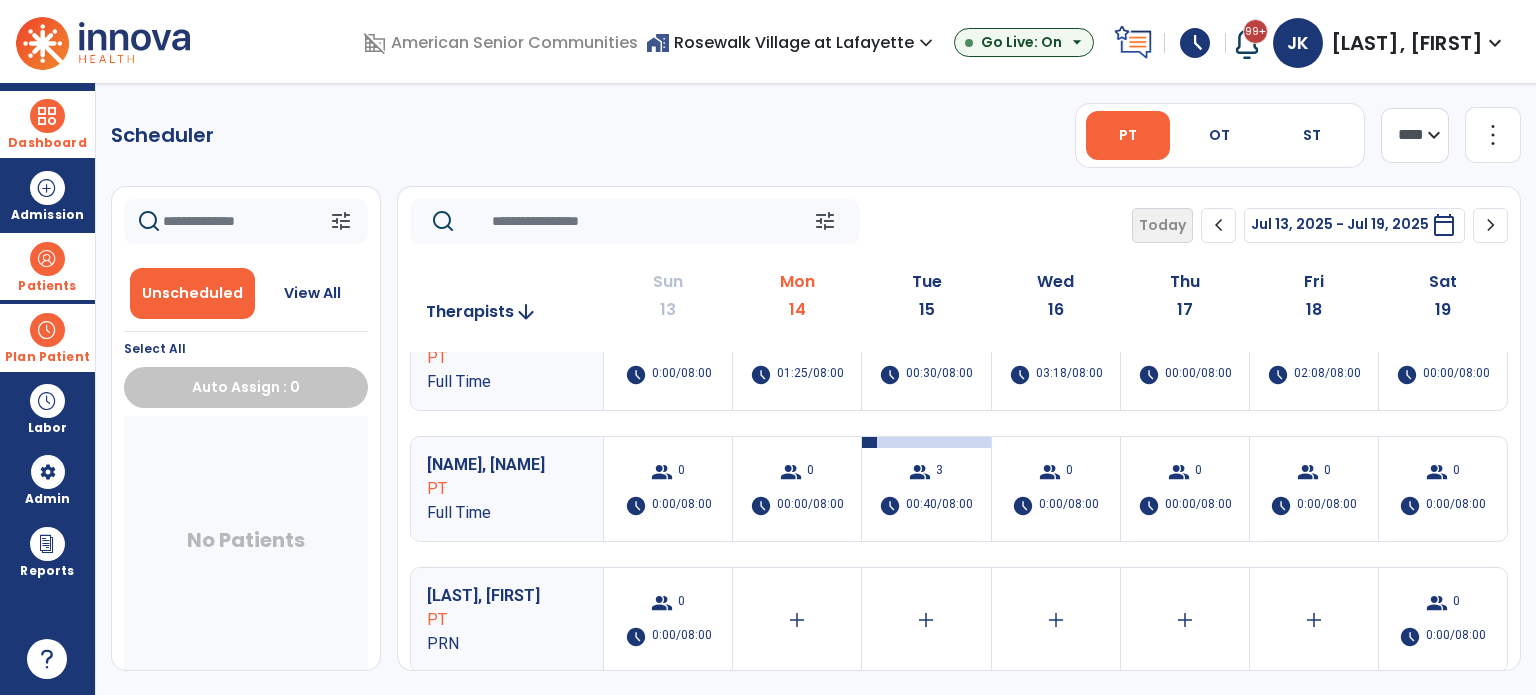 click on "Plan Patient" at bounding box center (47, 337) 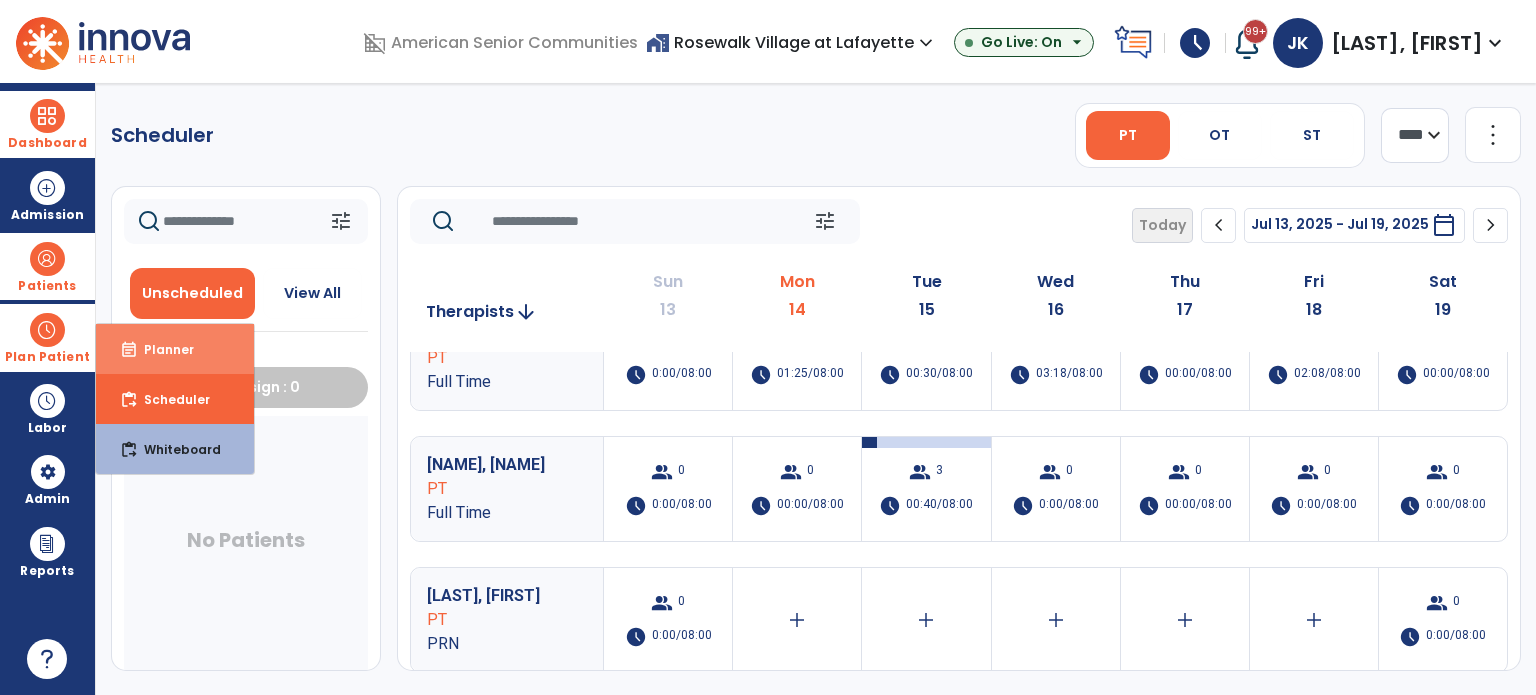 click on "event_note  Planner" at bounding box center [175, 349] 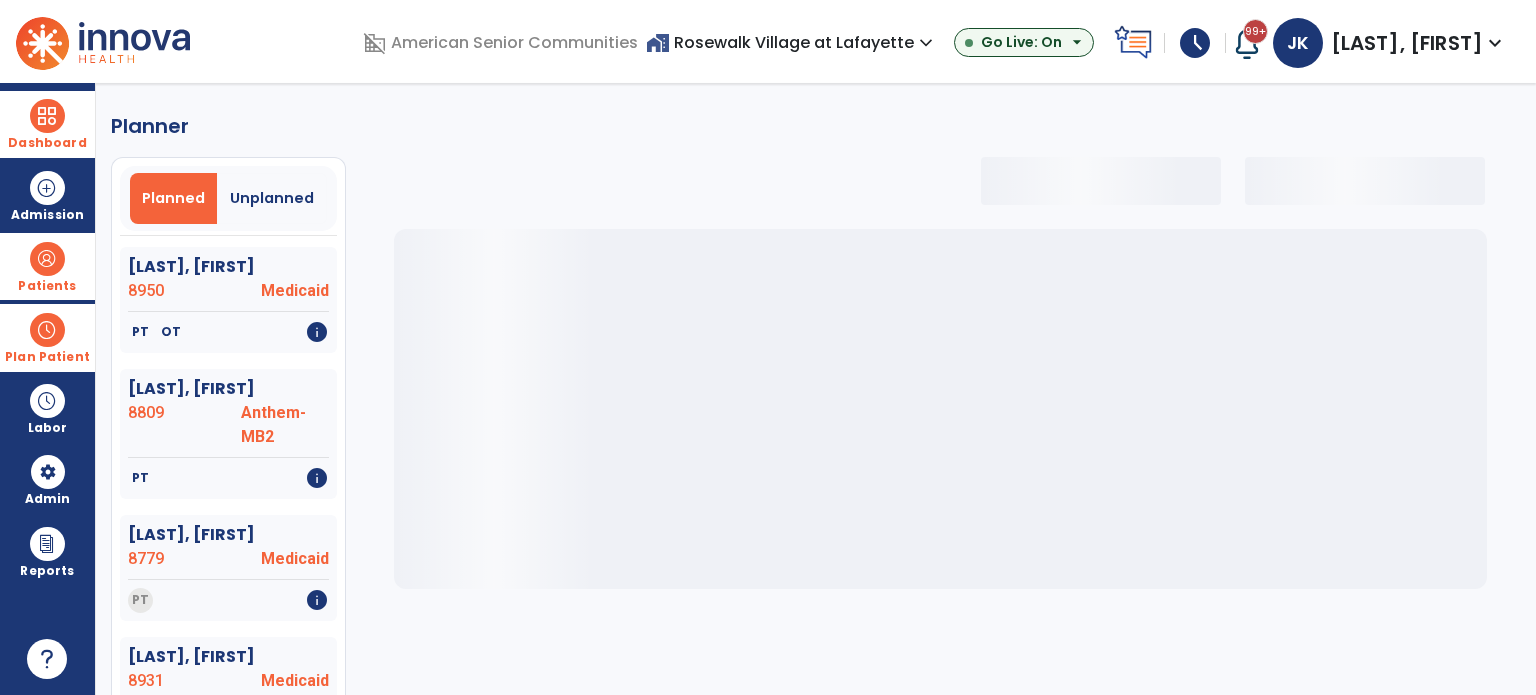 select on "***" 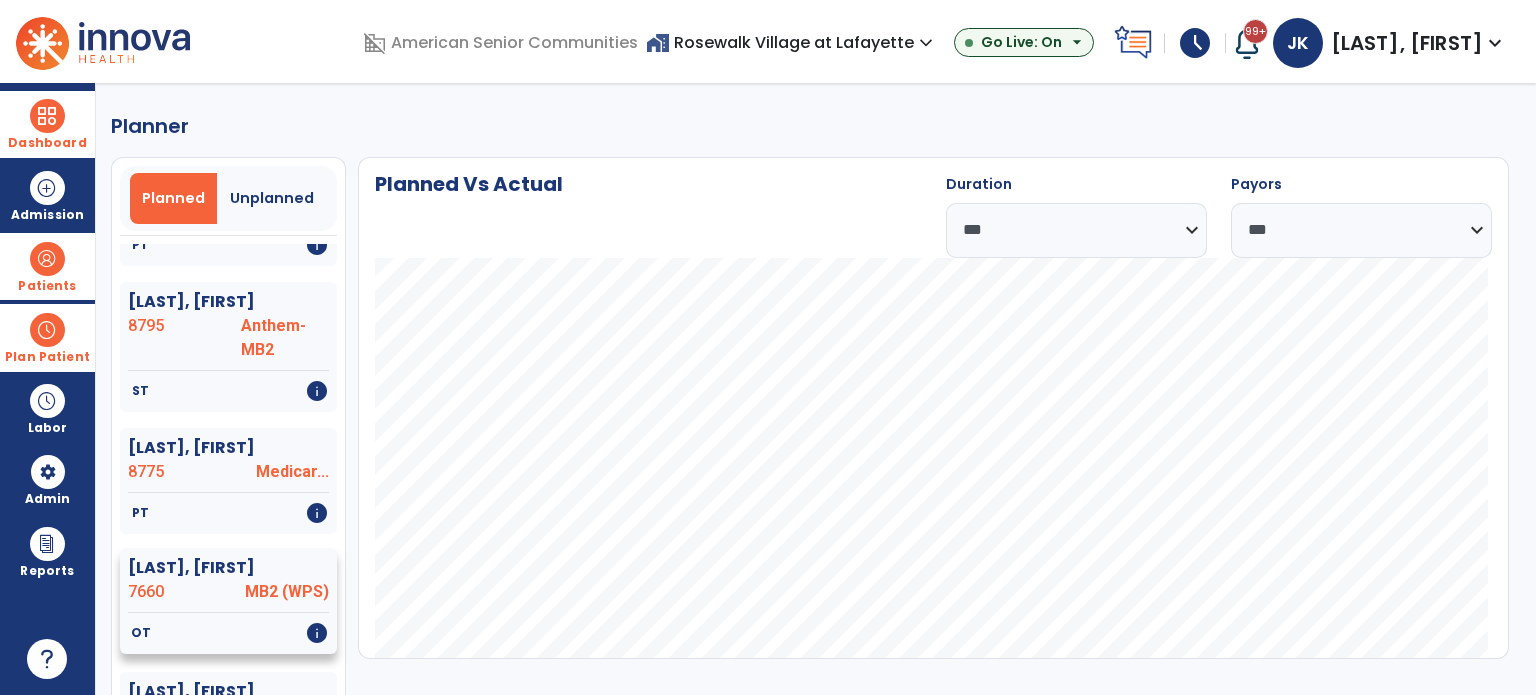 scroll, scrollTop: 1700, scrollLeft: 0, axis: vertical 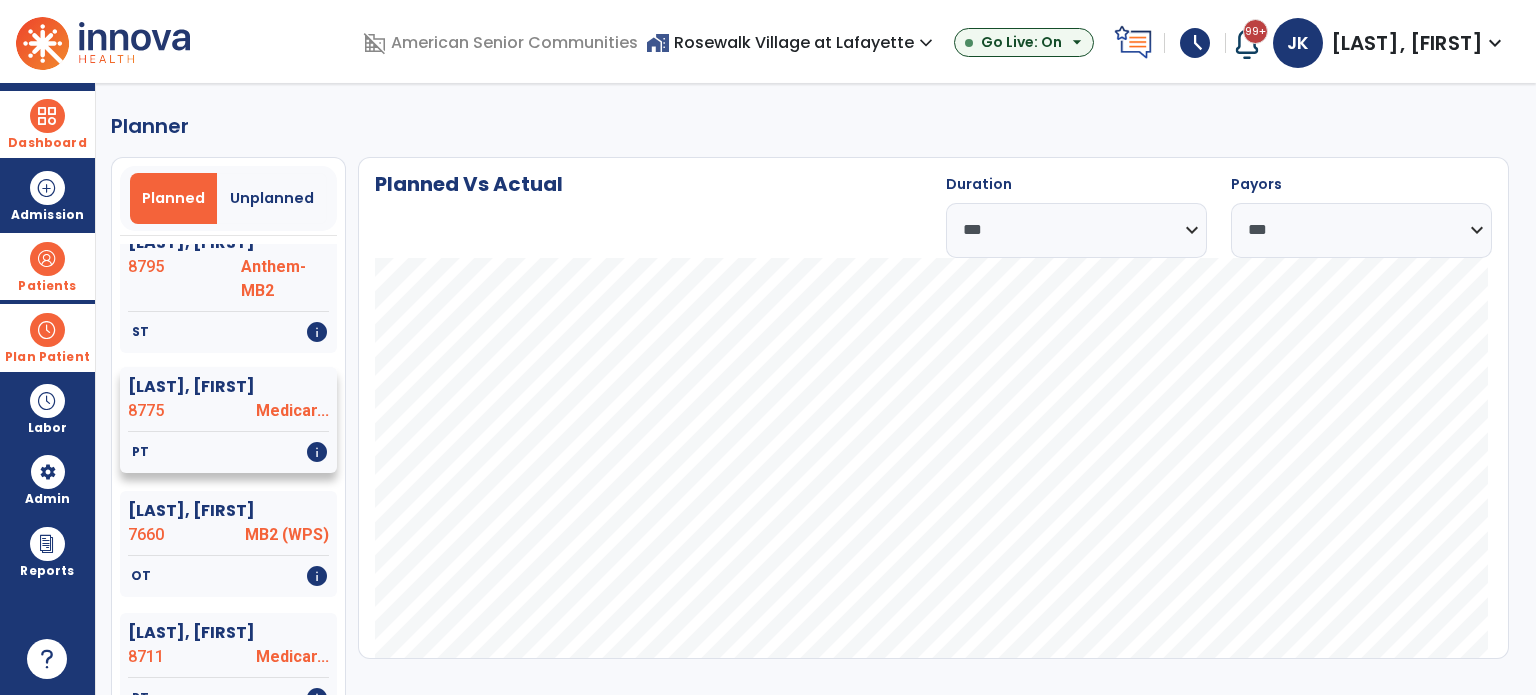 click on "8775" 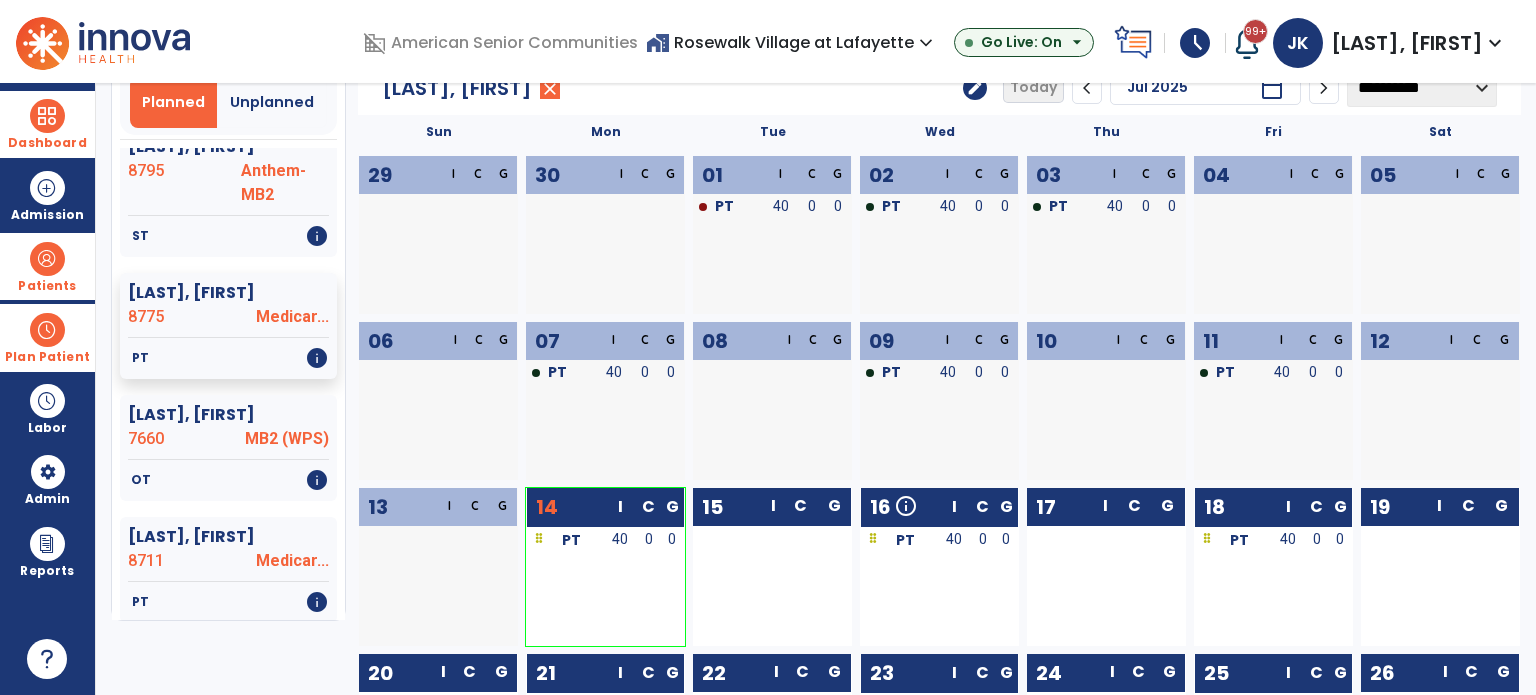 scroll, scrollTop: 200, scrollLeft: 0, axis: vertical 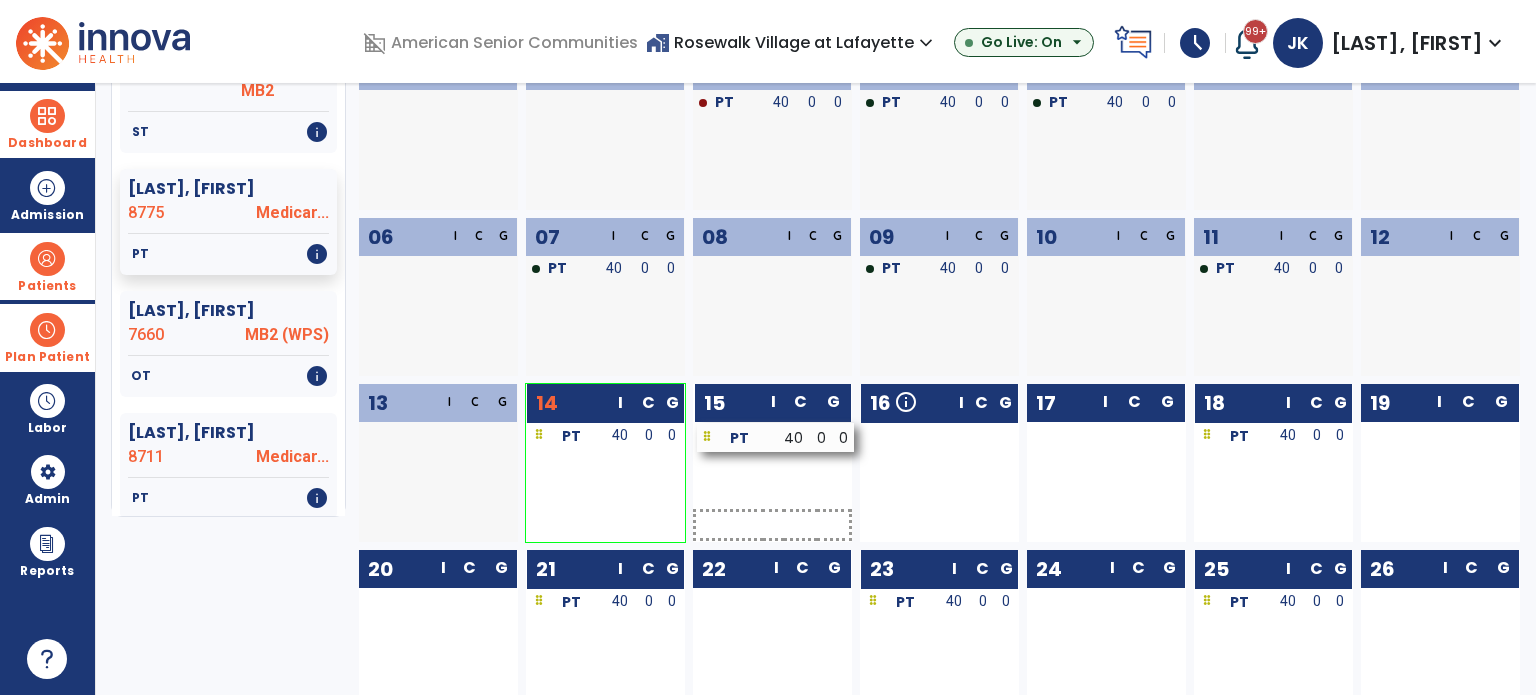 drag, startPoint x: 944, startPoint y: 434, endPoint x: 781, endPoint y: 435, distance: 163.00307 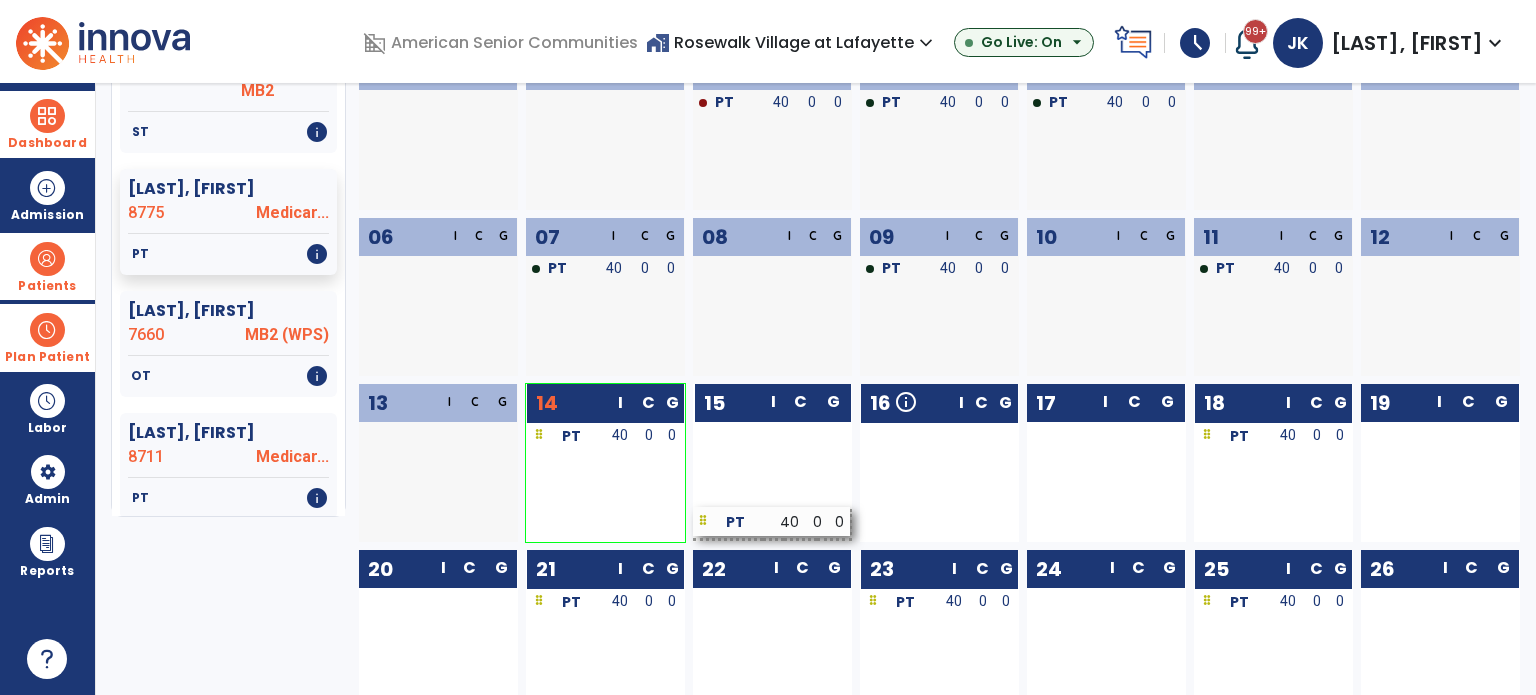 scroll, scrollTop: 721, scrollLeft: 0, axis: vertical 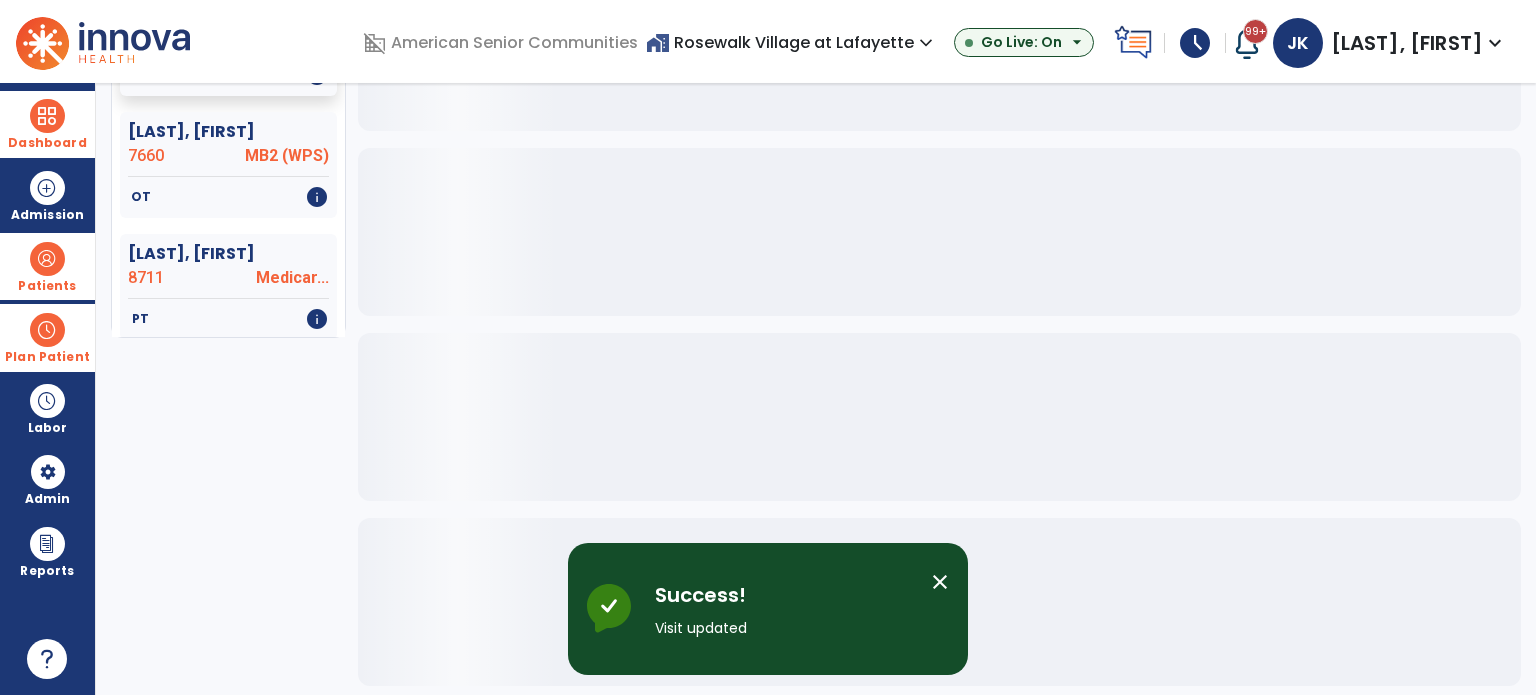 click at bounding box center [47, 330] 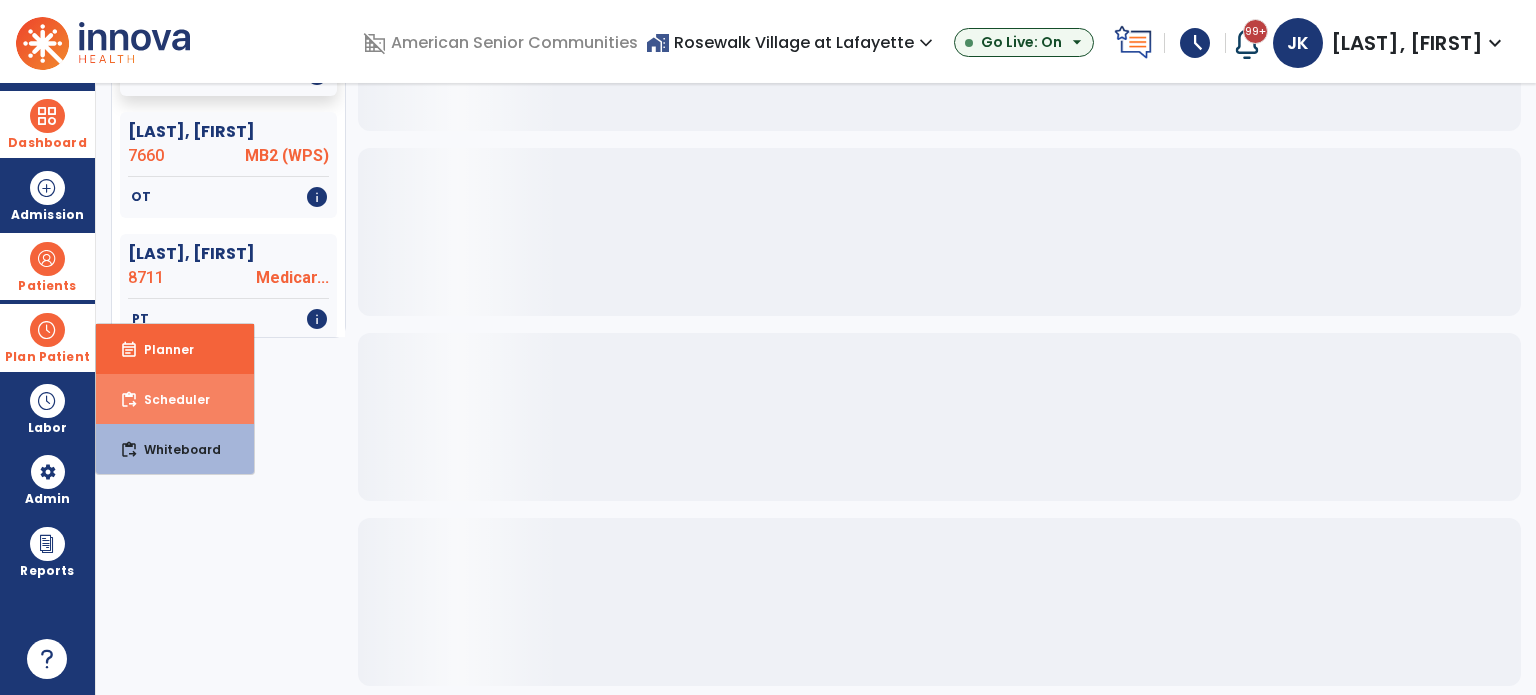 click on "Scheduler" at bounding box center [169, 399] 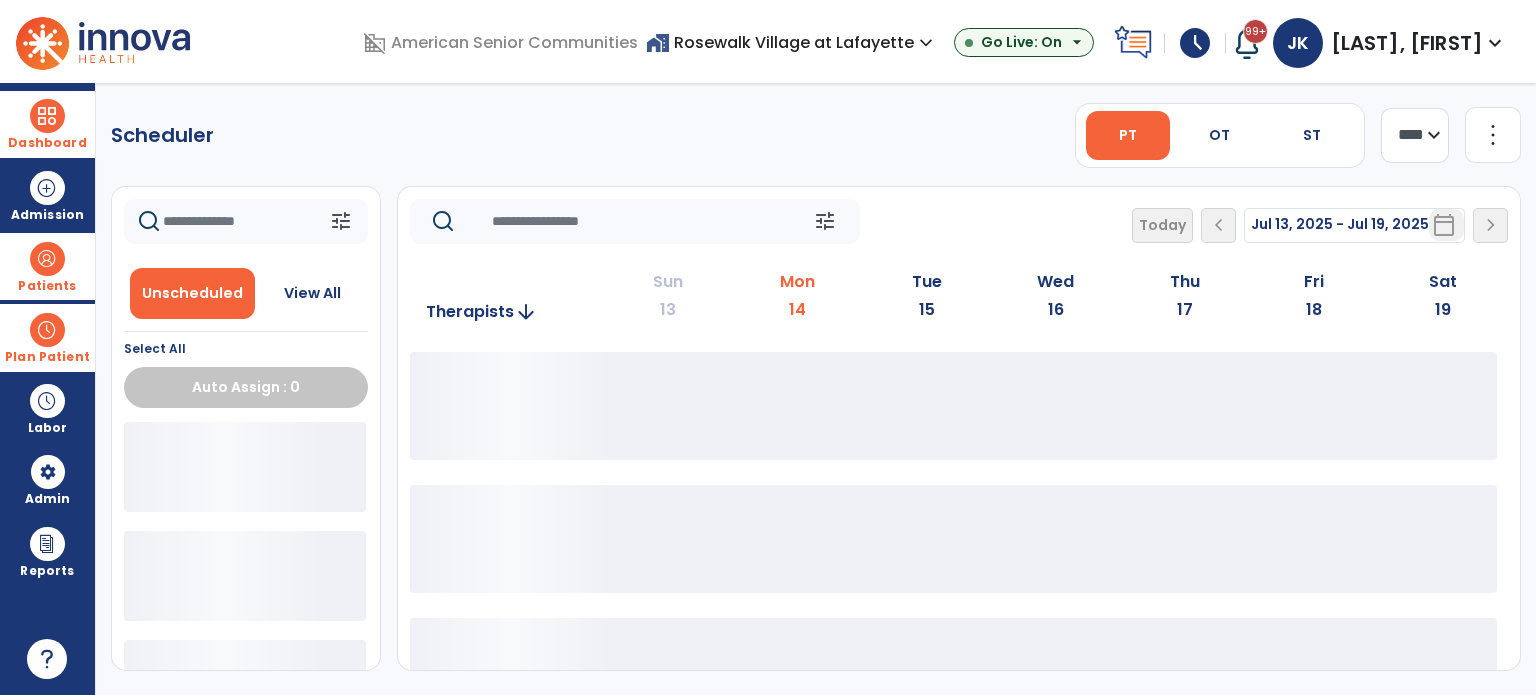 scroll, scrollTop: 0, scrollLeft: 0, axis: both 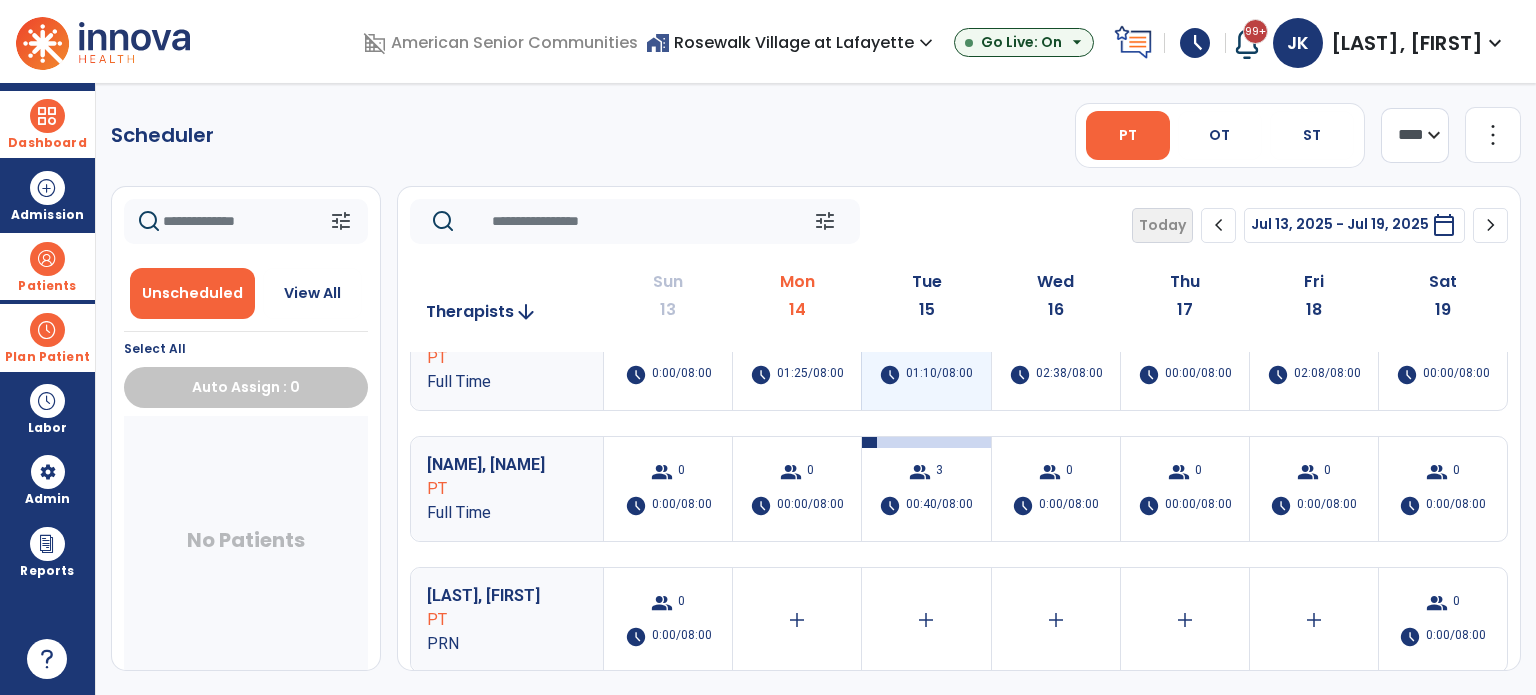 click on "01:10/08:00" at bounding box center [939, 375] 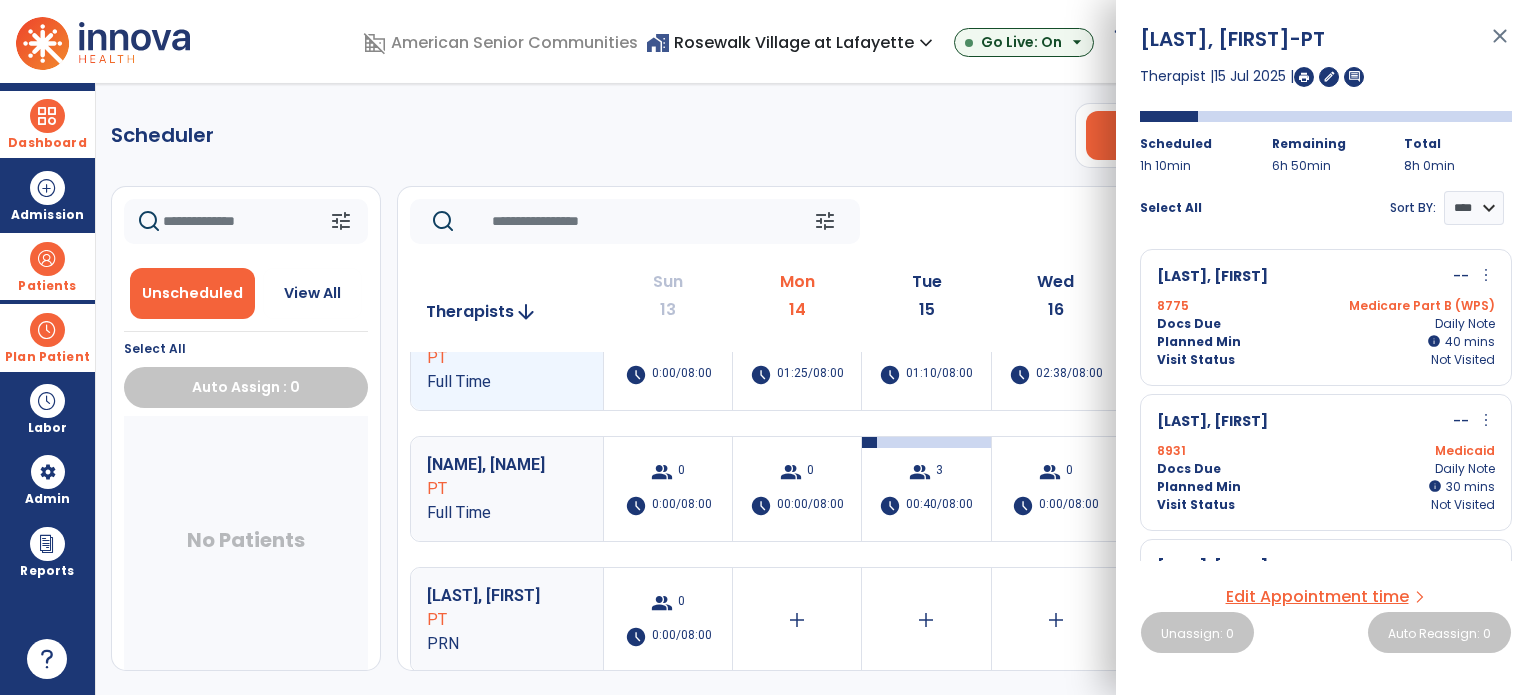 click on "8775 Medicare Part B (WPS)" at bounding box center [1326, 306] 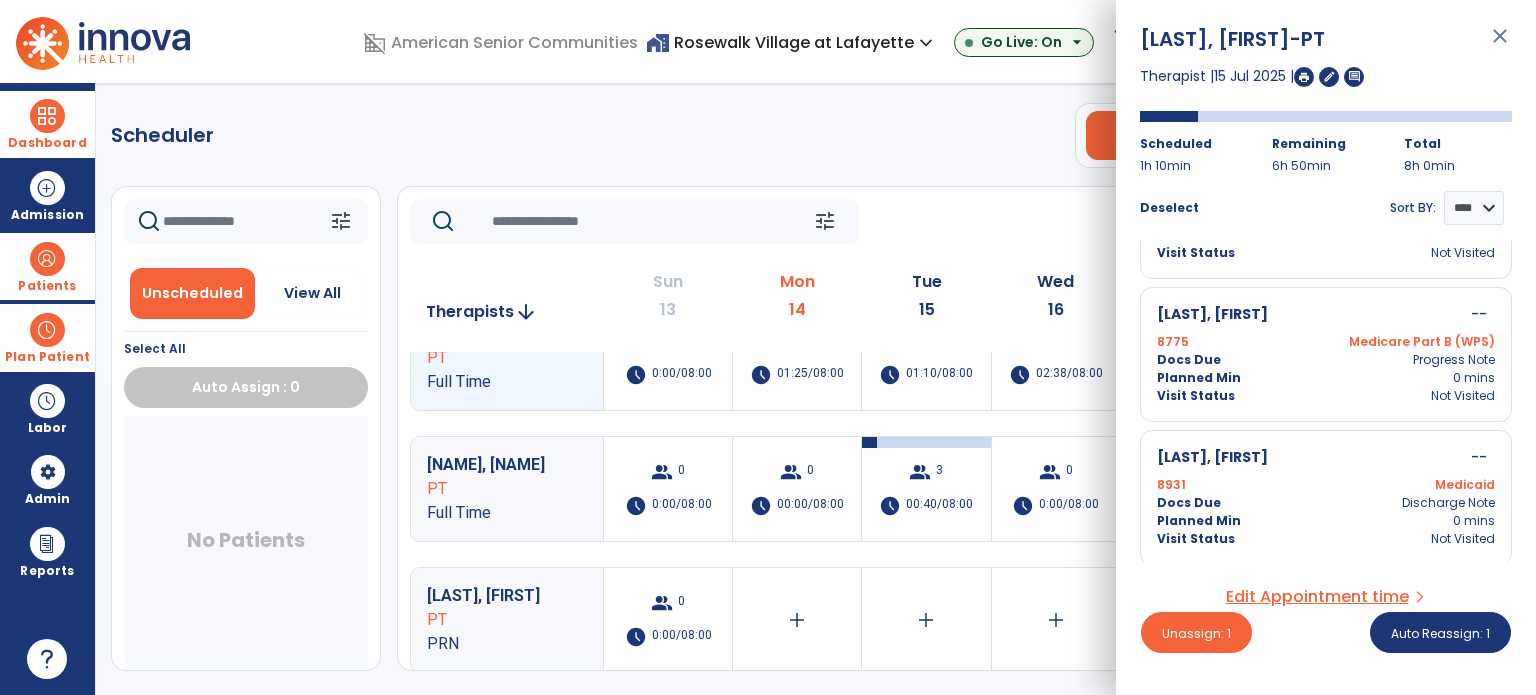 scroll, scrollTop: 253, scrollLeft: 0, axis: vertical 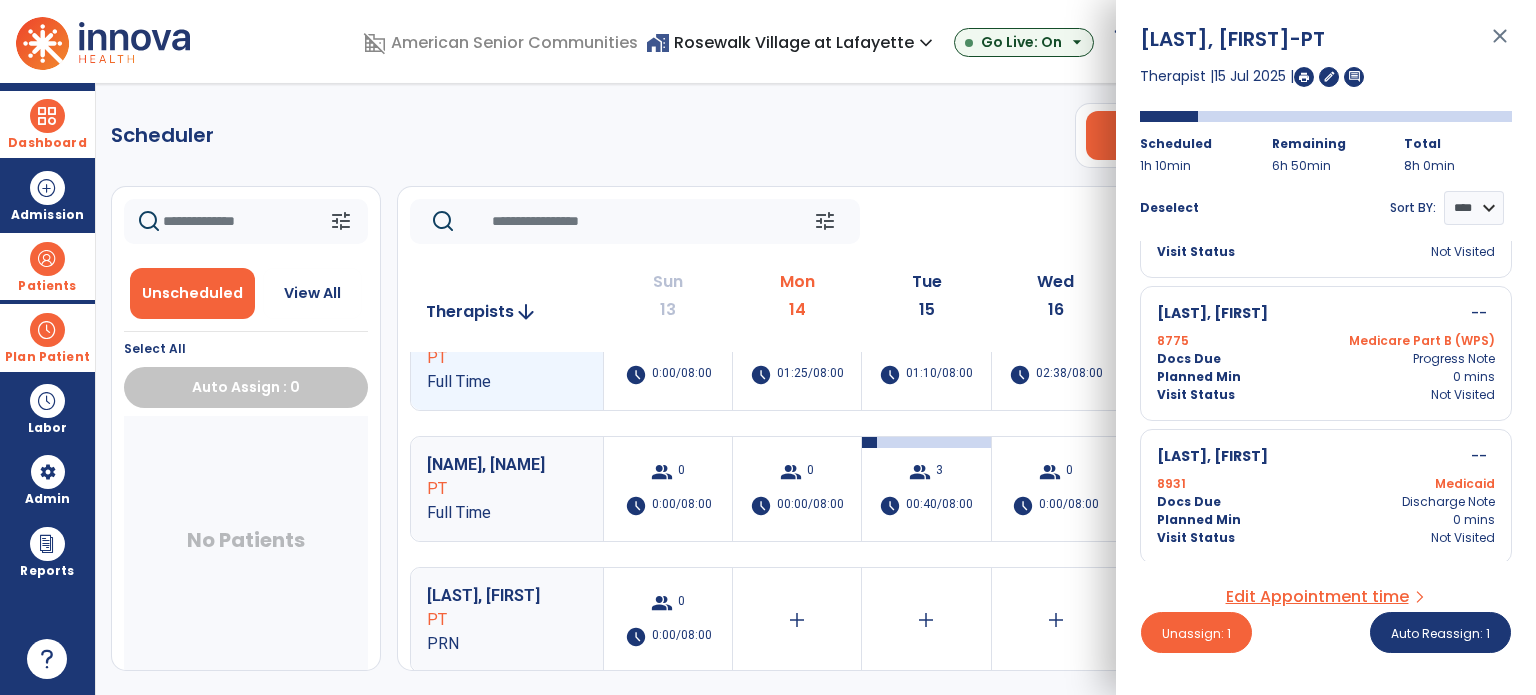 click on "8775 Medicare Part B (WPS)" at bounding box center (1326, 341) 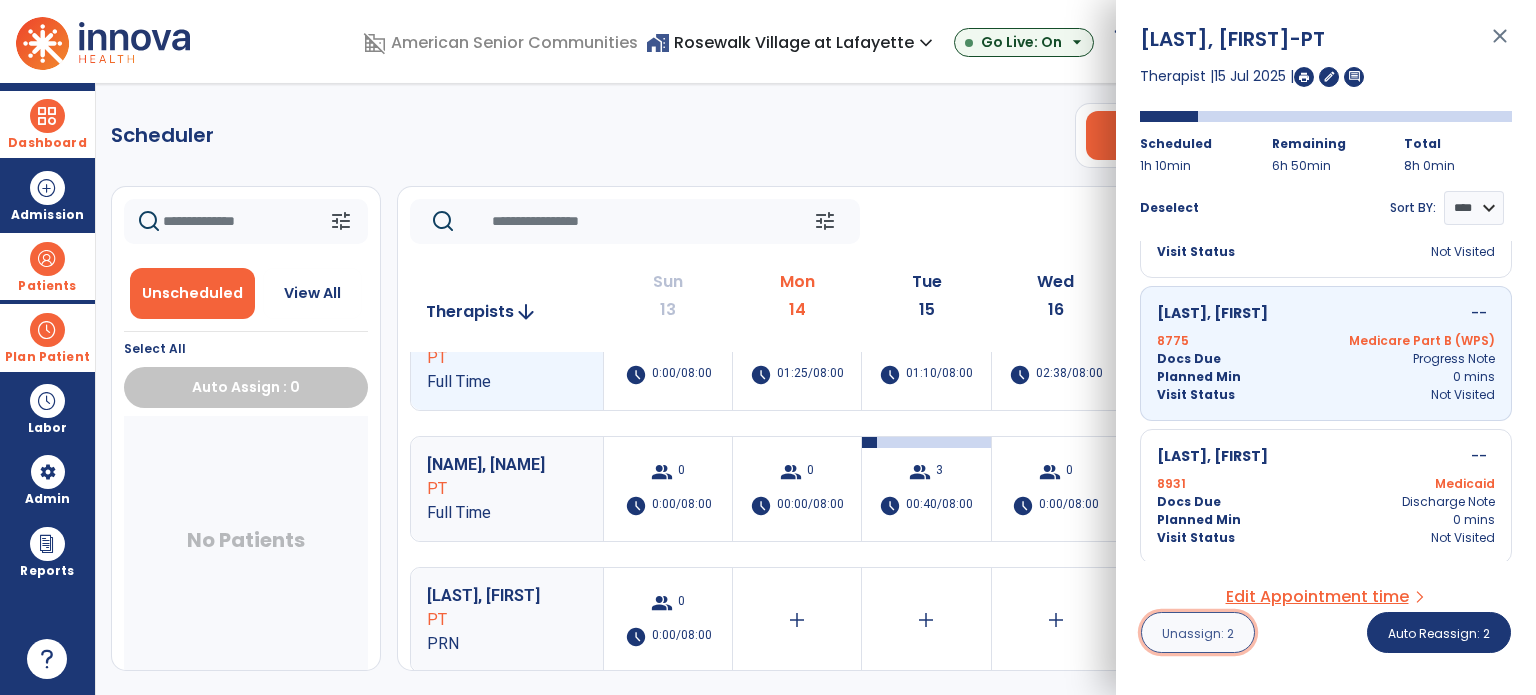 click on "Unassign: 2" at bounding box center [1198, 633] 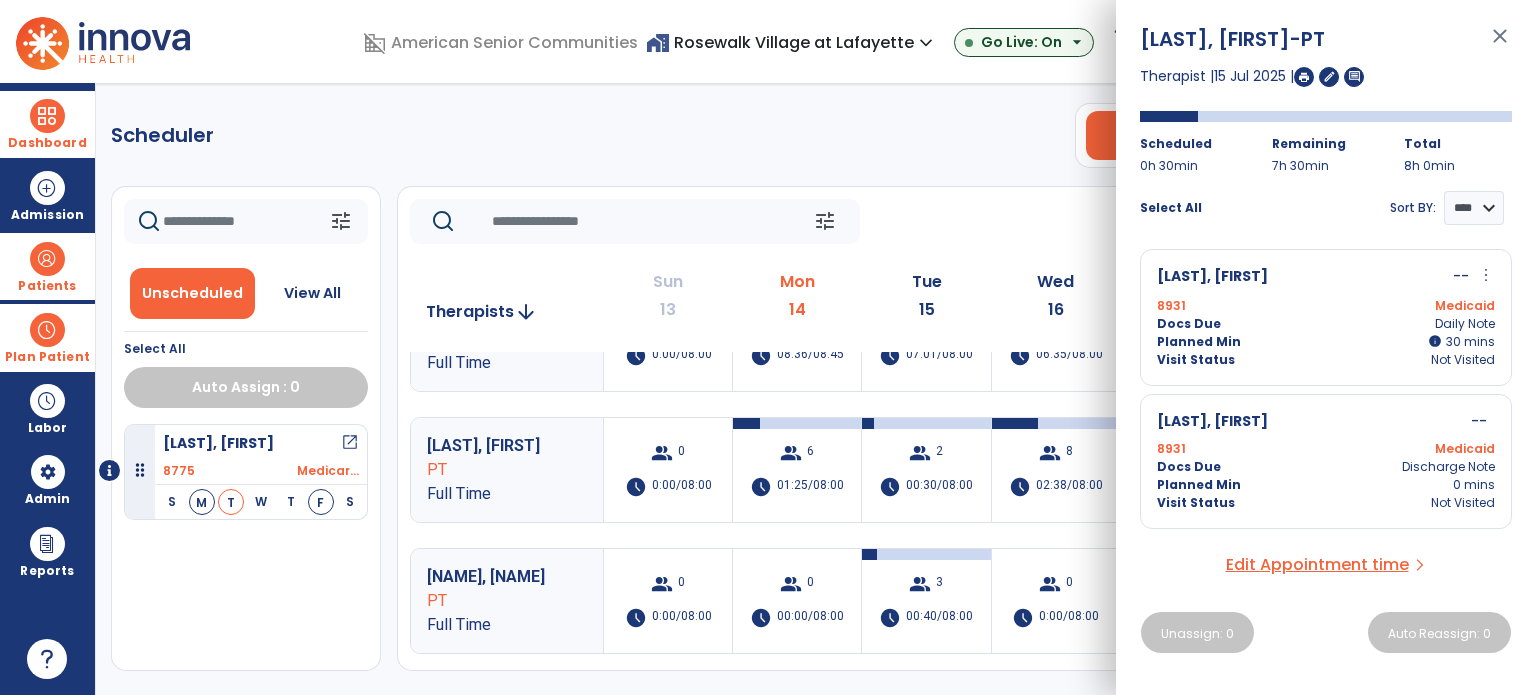 scroll, scrollTop: 178, scrollLeft: 0, axis: vertical 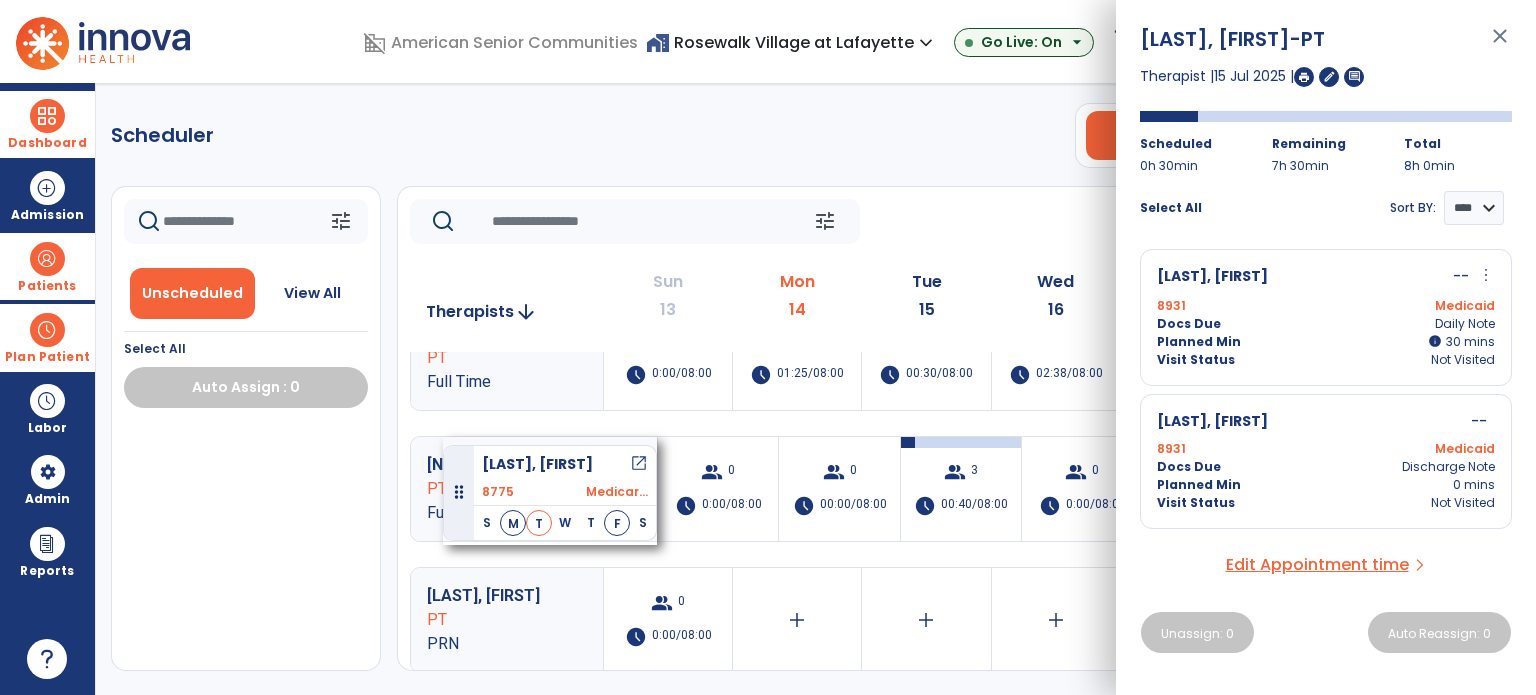 drag, startPoint x: 138, startPoint y: 467, endPoint x: 443, endPoint y: 437, distance: 306.47186 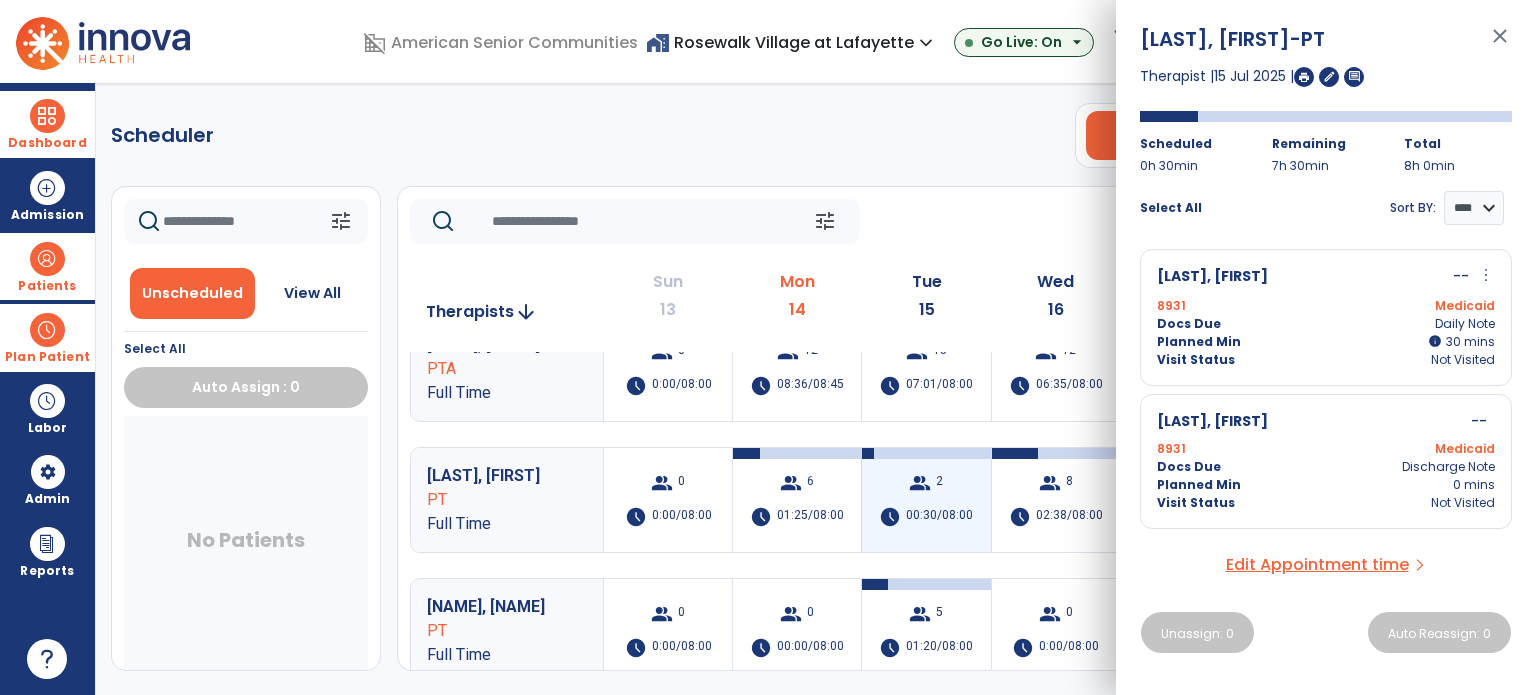 scroll, scrollTop: 0, scrollLeft: 0, axis: both 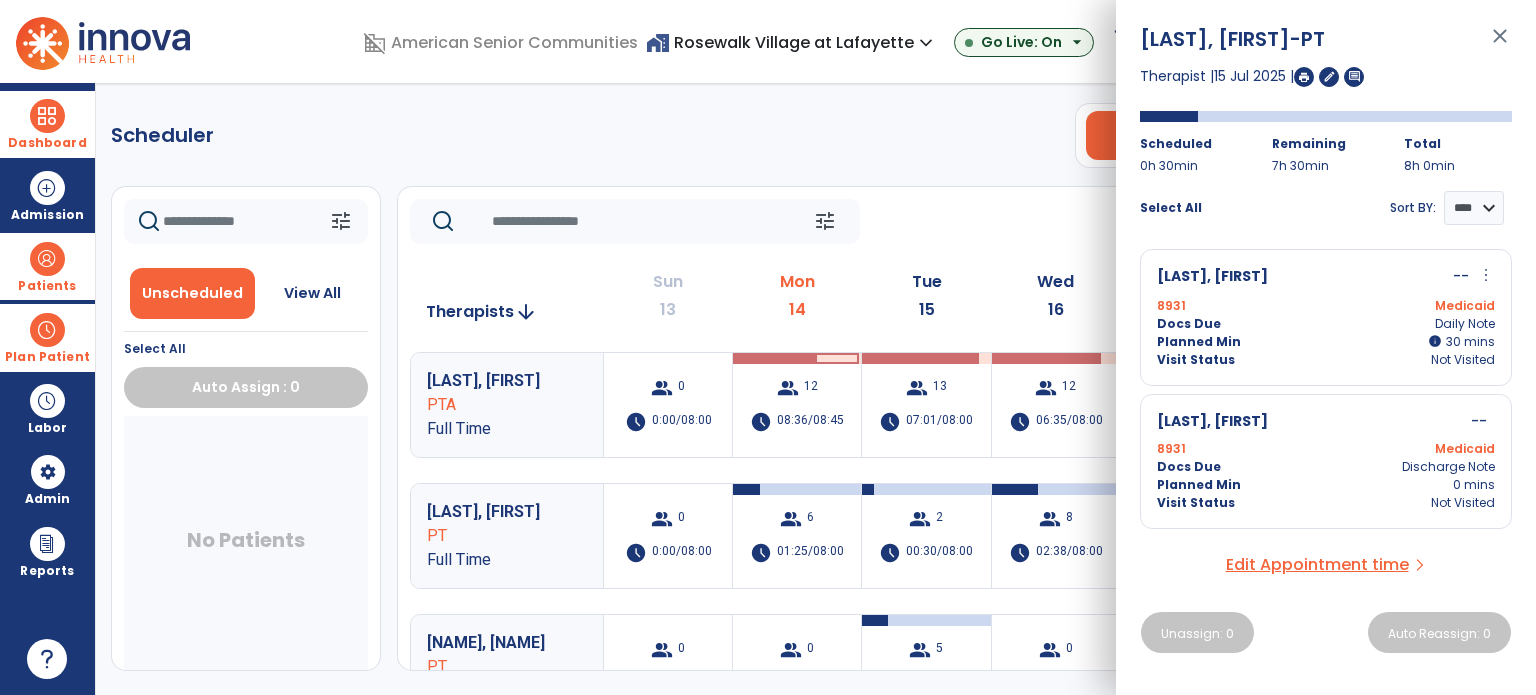 click on "close" at bounding box center (1500, 45) 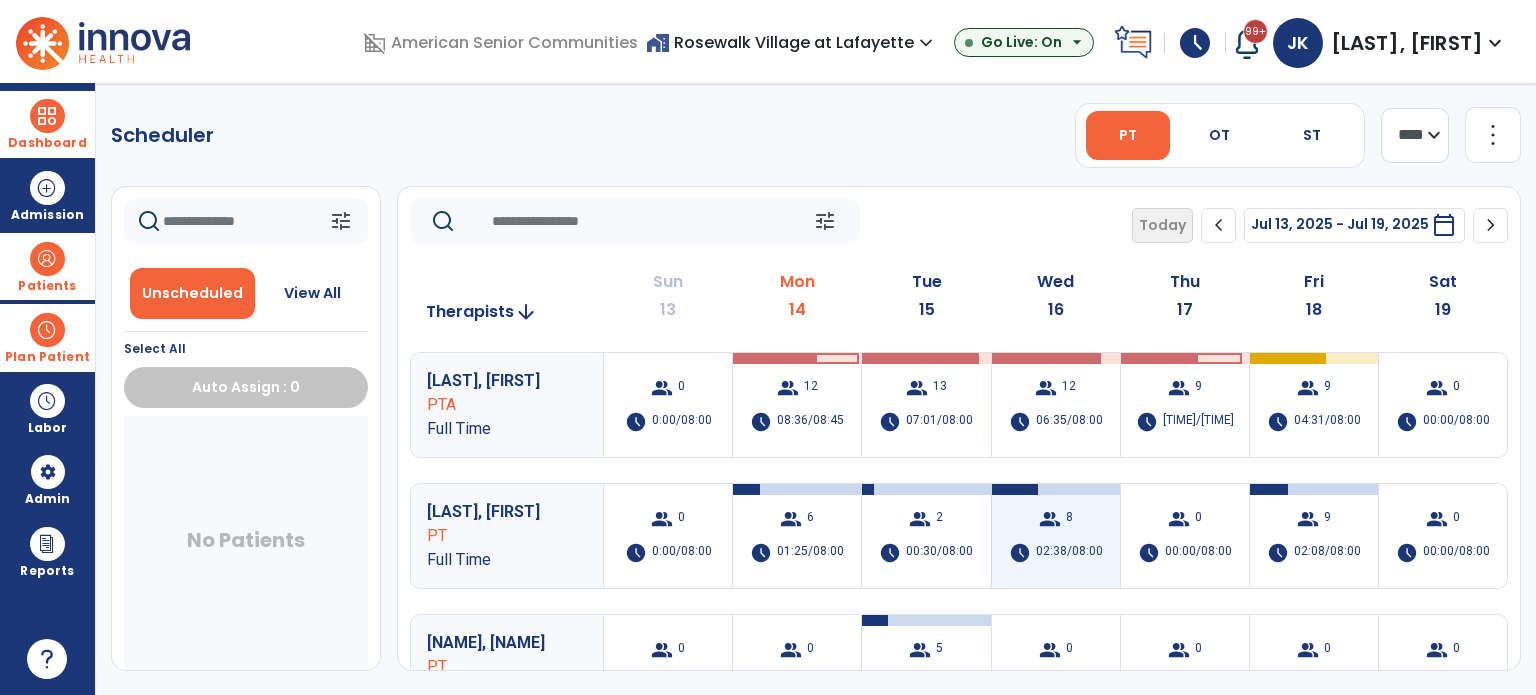 click on "group 8 schedule [TIME]/[TIME]" at bounding box center (1056, 536) 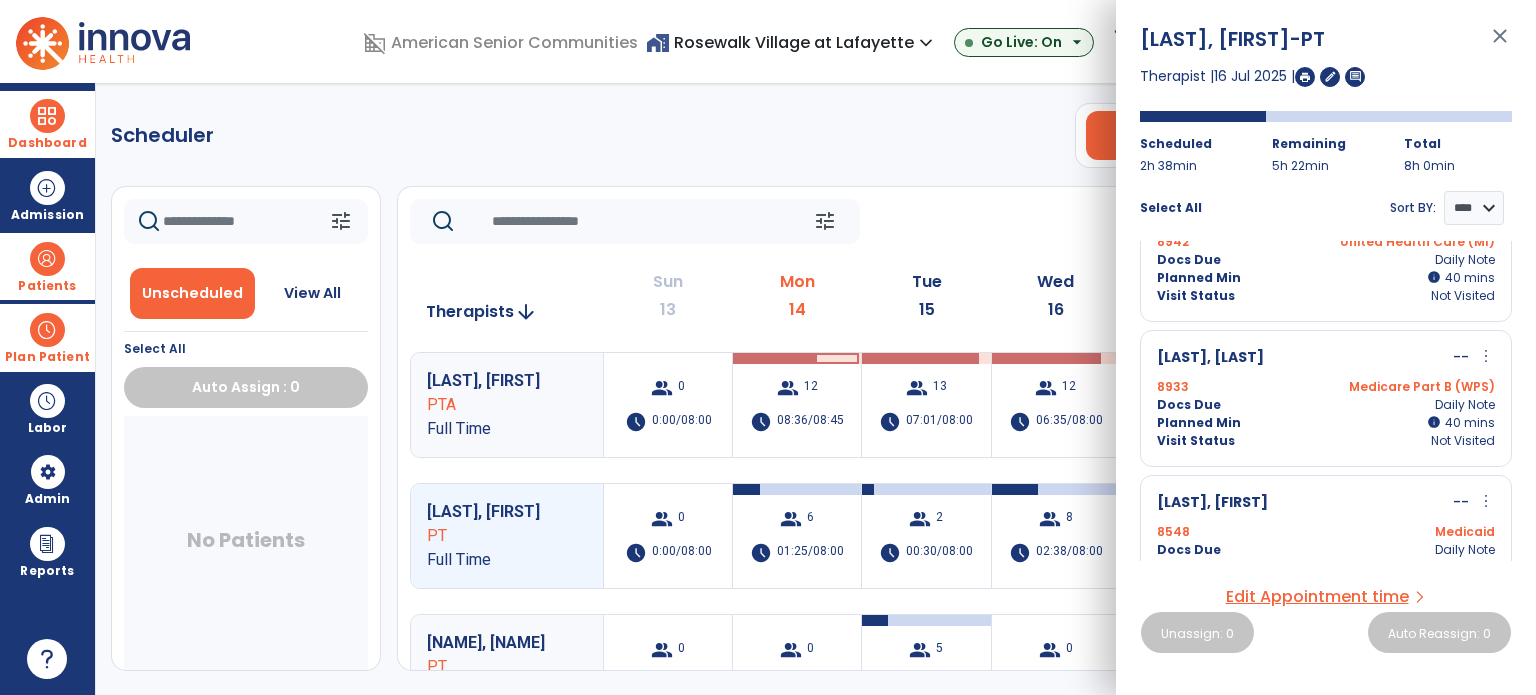 scroll, scrollTop: 0, scrollLeft: 0, axis: both 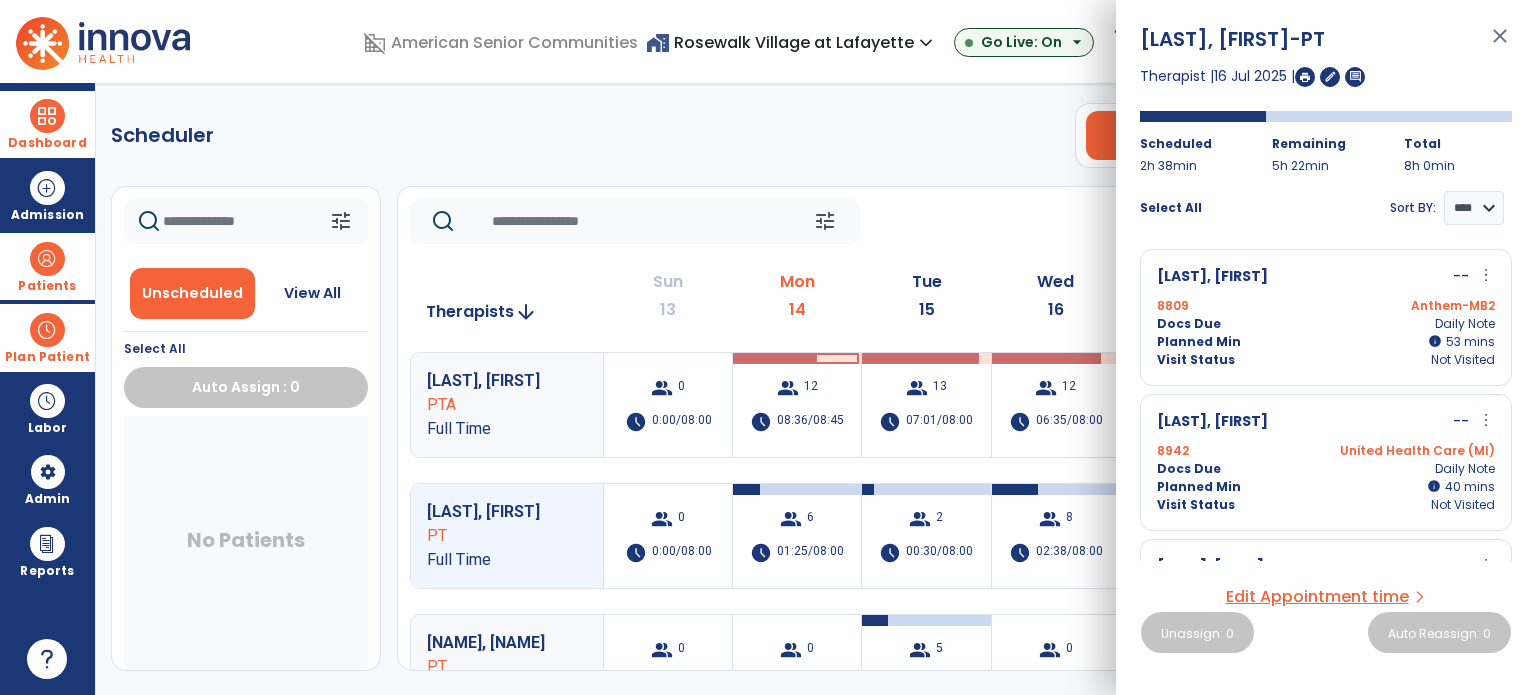 click on "more_vert" at bounding box center [1486, 275] 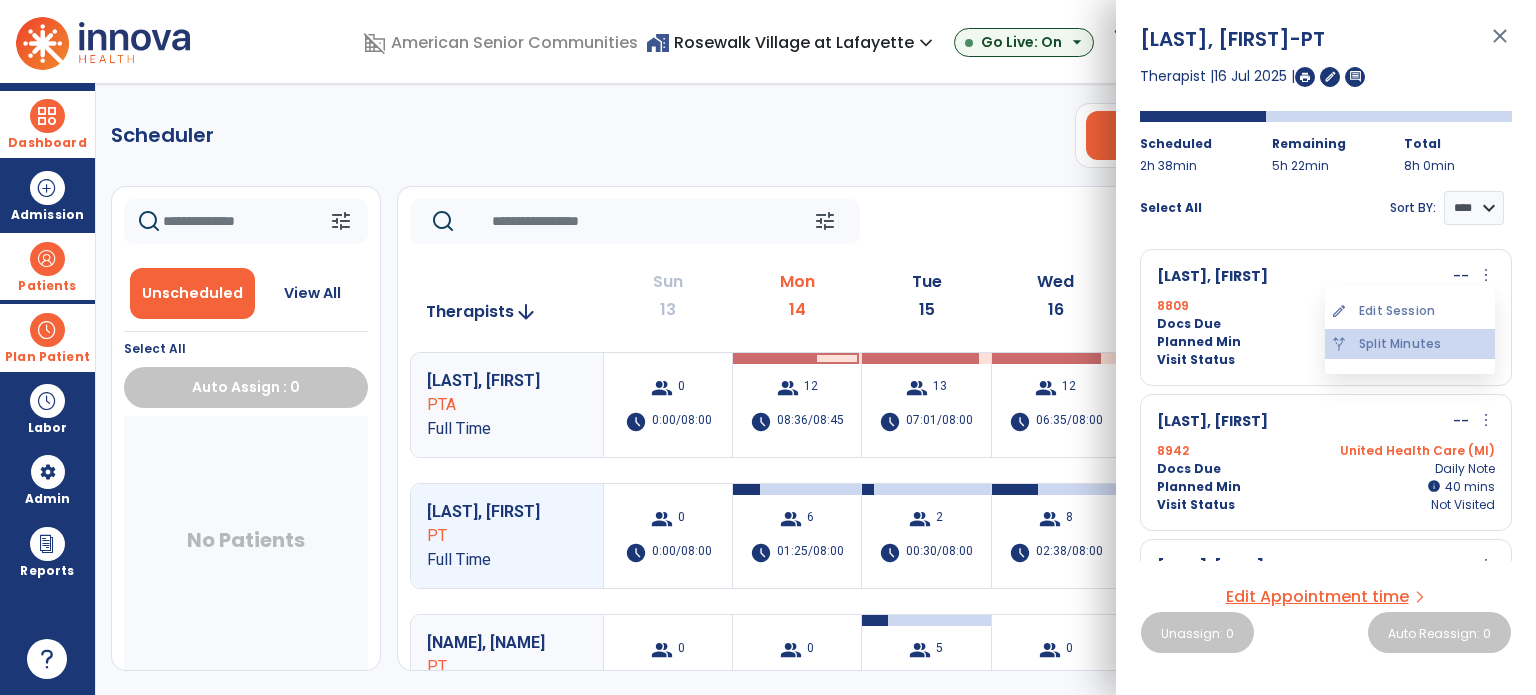 click on "alt_route   Split Minutes" at bounding box center (1410, 344) 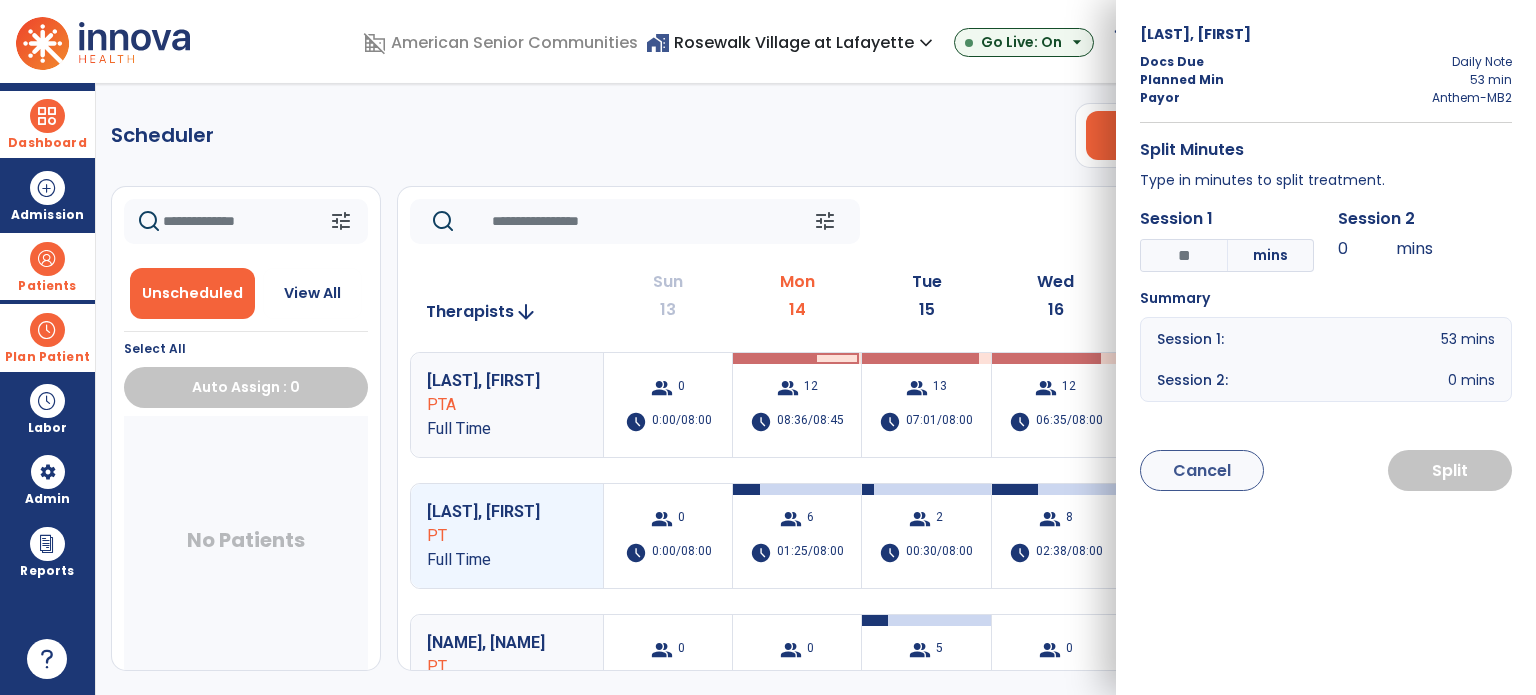 click on "0 mins" at bounding box center (1471, 380) 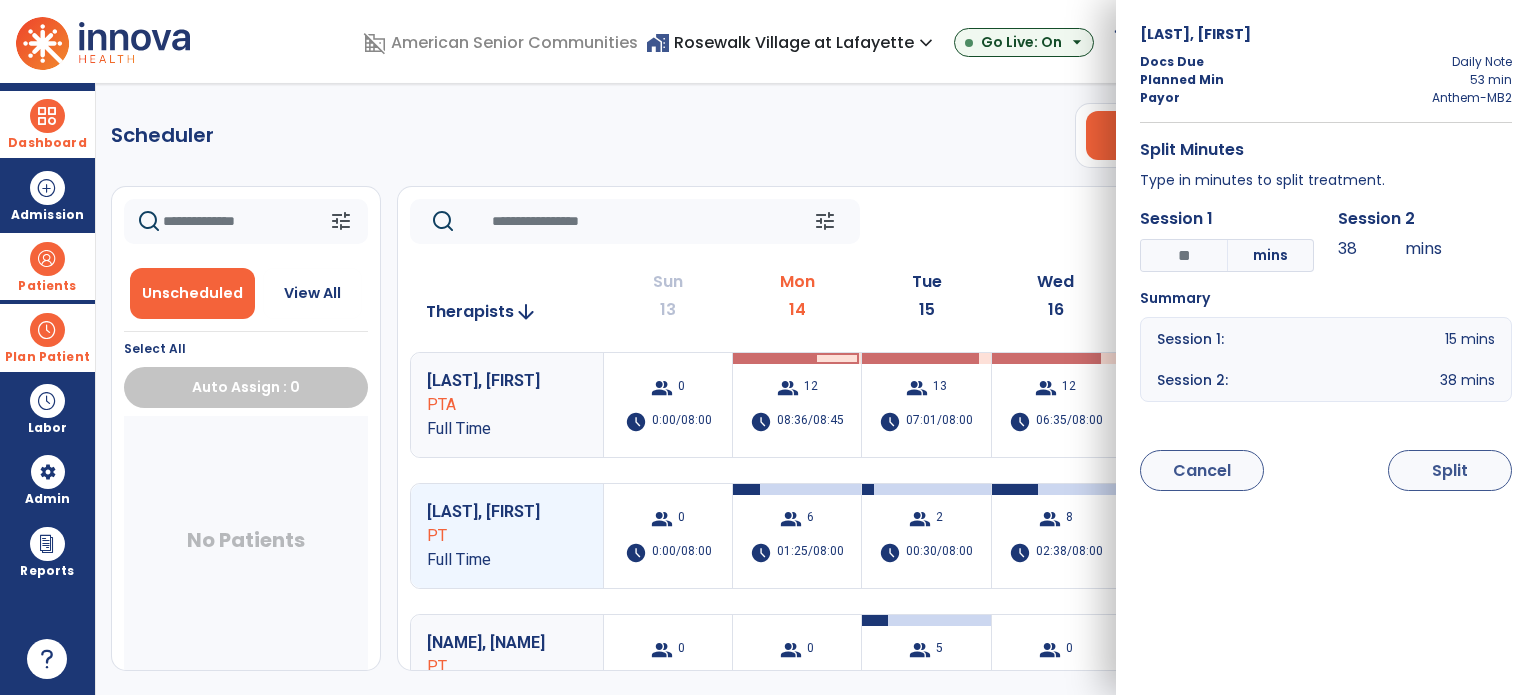 type on "**" 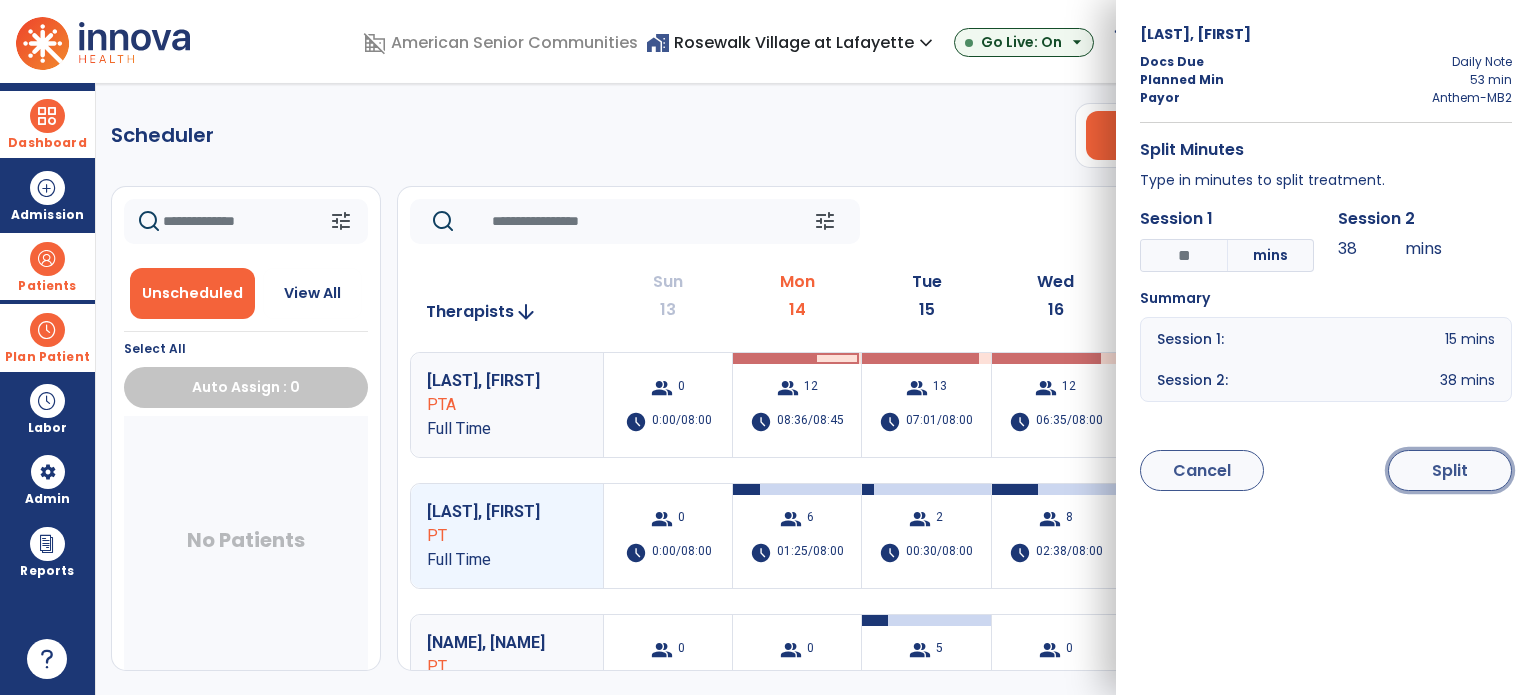 click on "Split" at bounding box center [1450, 470] 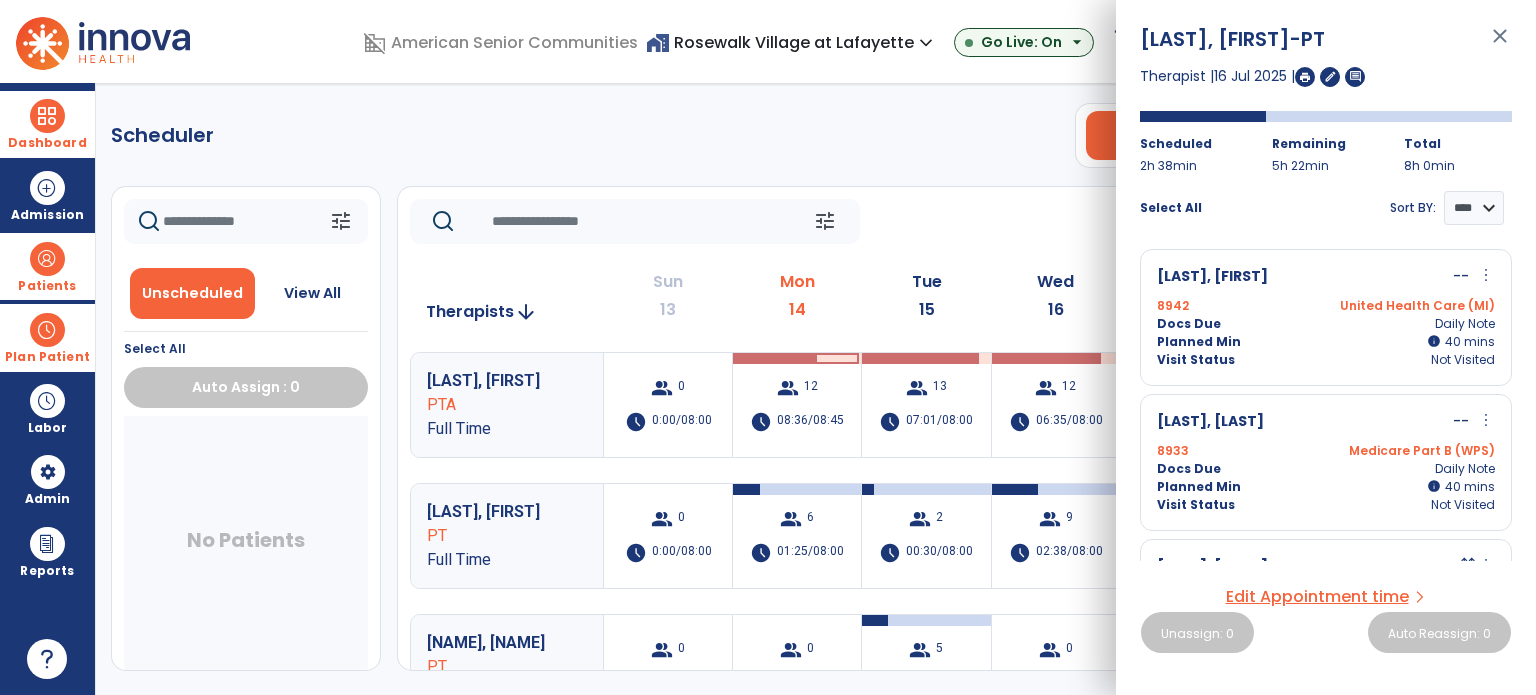 scroll, scrollTop: 100, scrollLeft: 0, axis: vertical 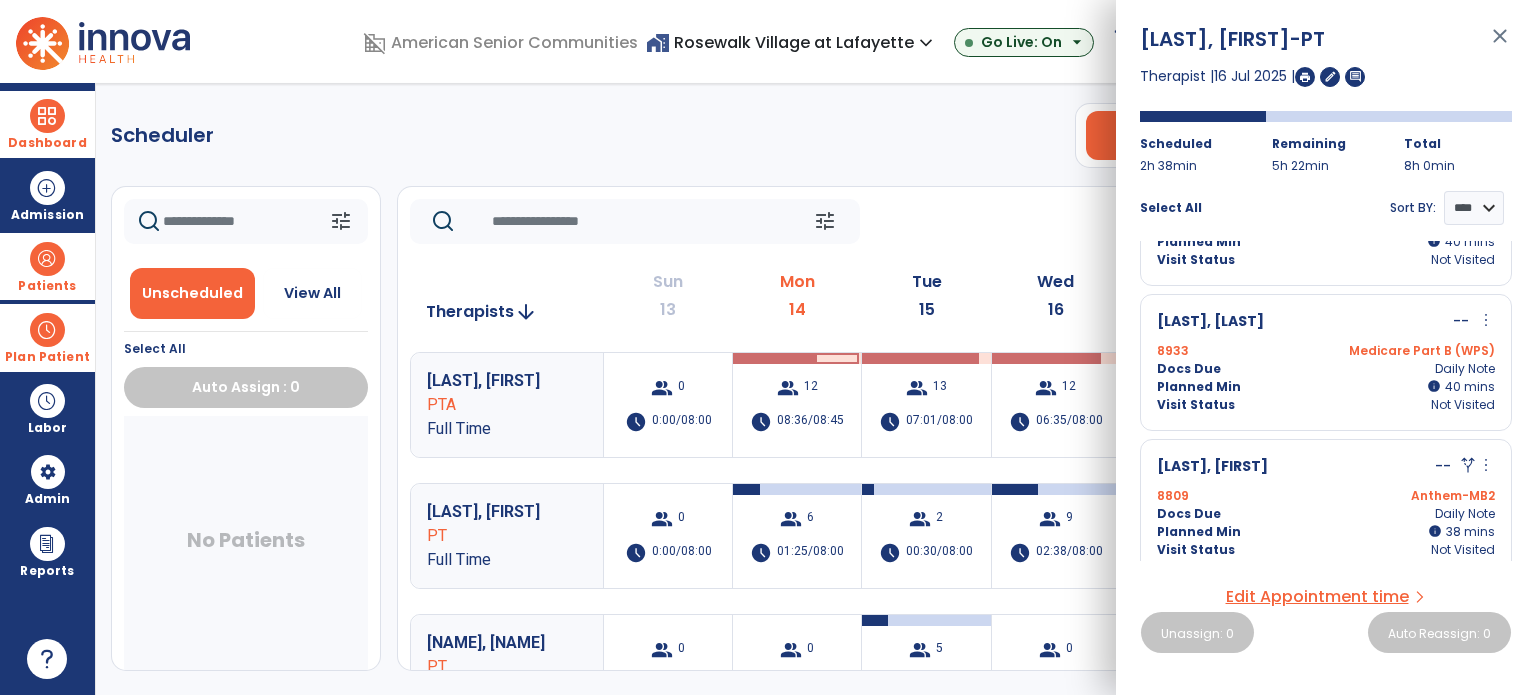 click on "[LAST], [FIRST] -- alt_route more_vert alt_route Unsplit Minutes" at bounding box center [1326, 467] 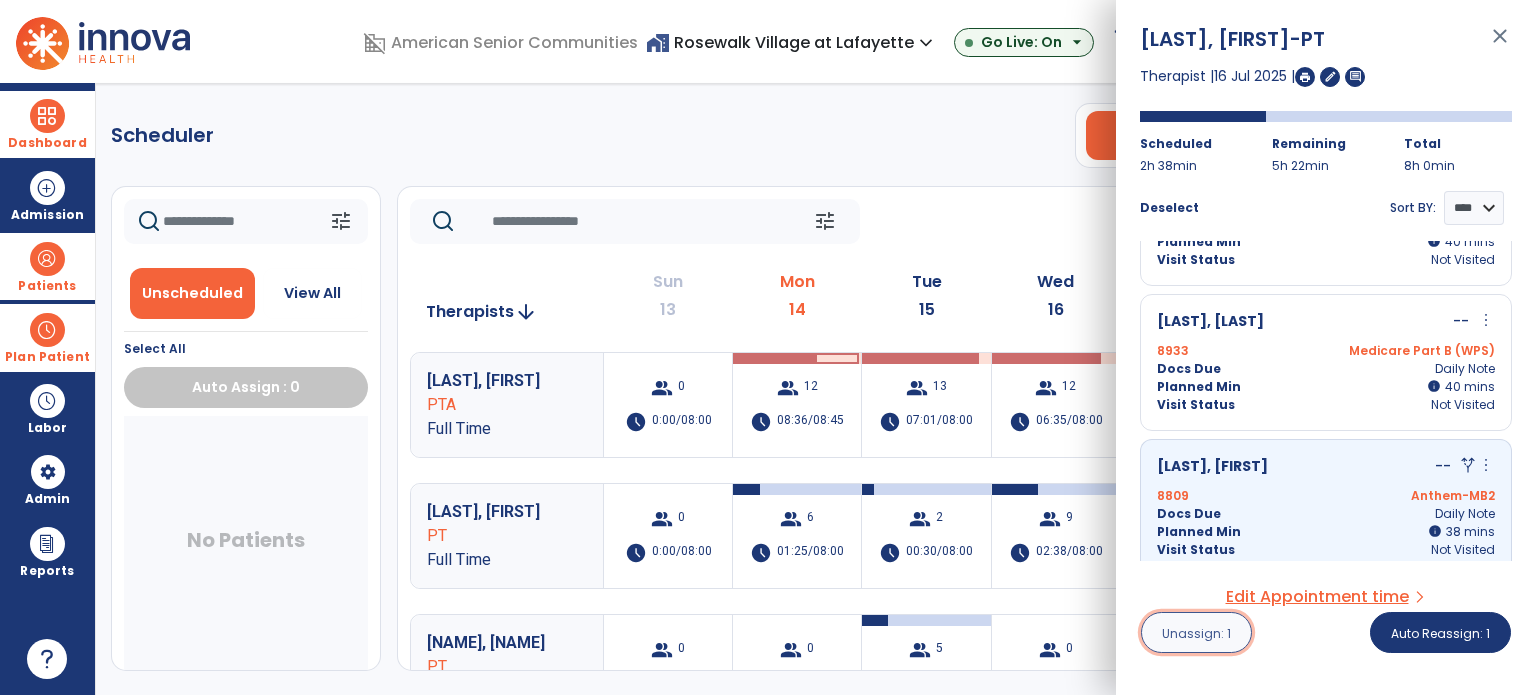 click on "Unassign: 1" at bounding box center (1196, 633) 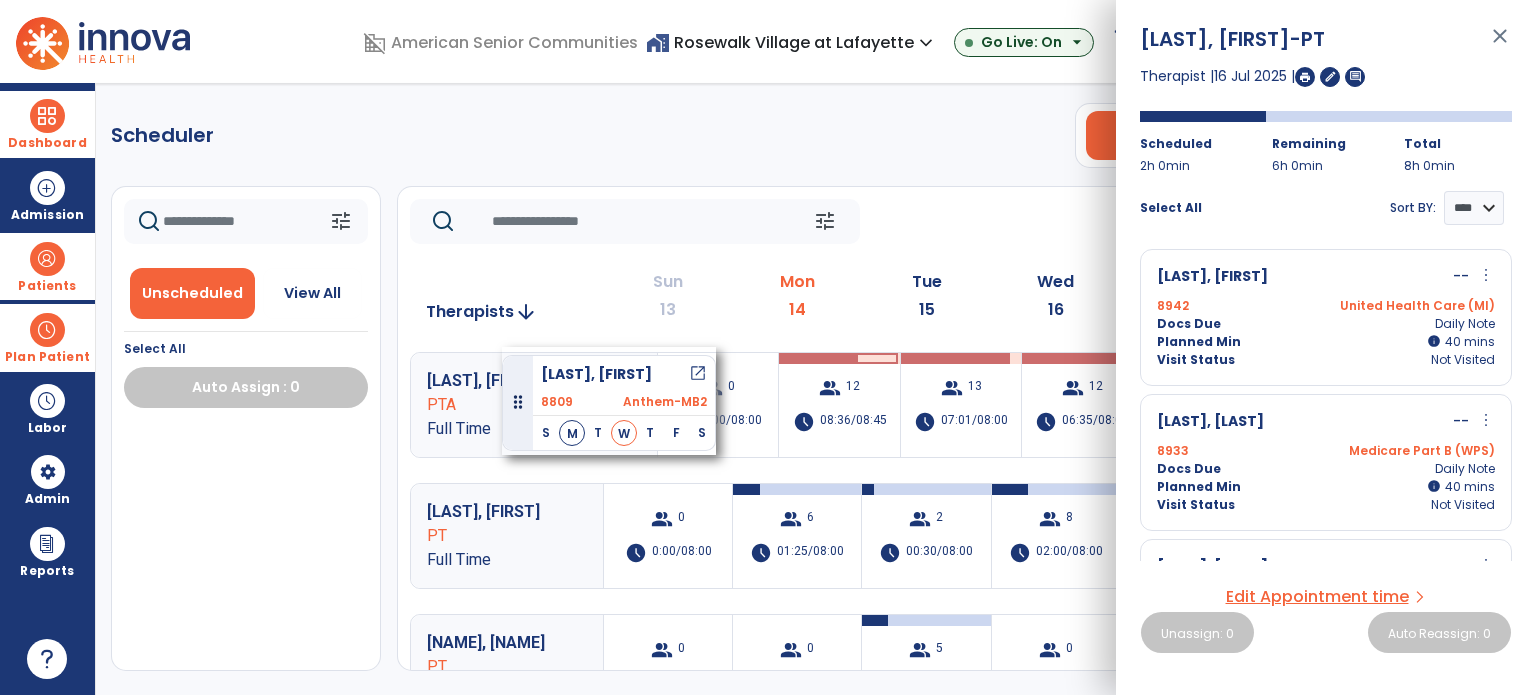 drag, startPoint x: 137, startPoint y: 473, endPoint x: 502, endPoint y: 347, distance: 386.136 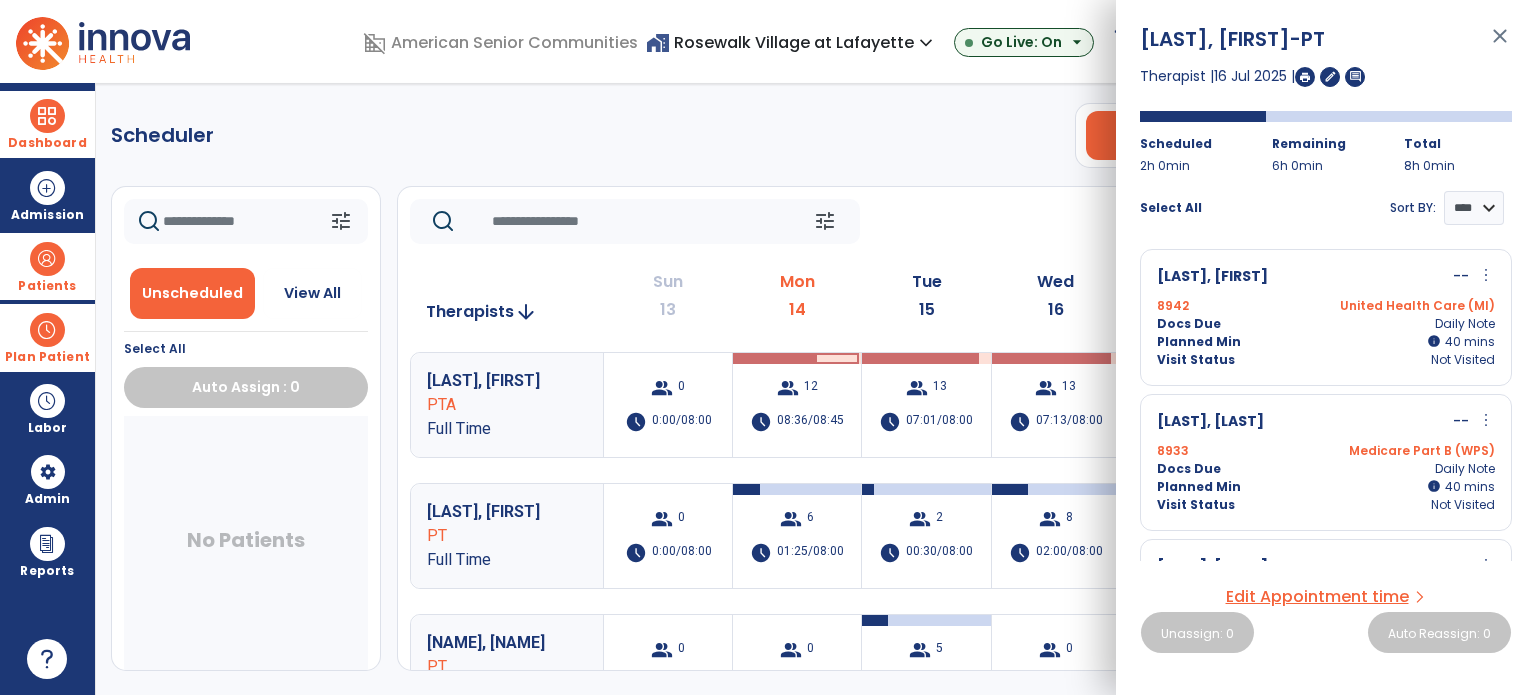 click on "close" at bounding box center [1500, 45] 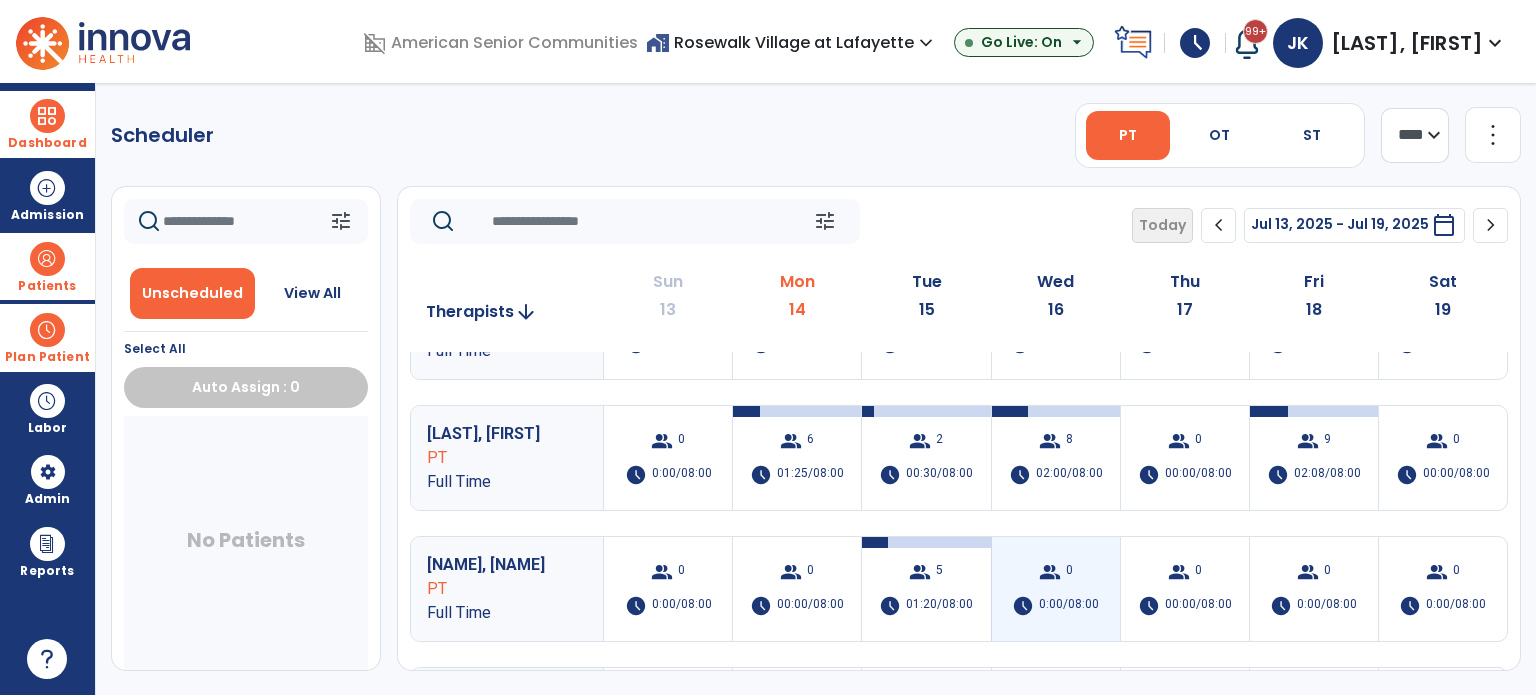 scroll, scrollTop: 0, scrollLeft: 0, axis: both 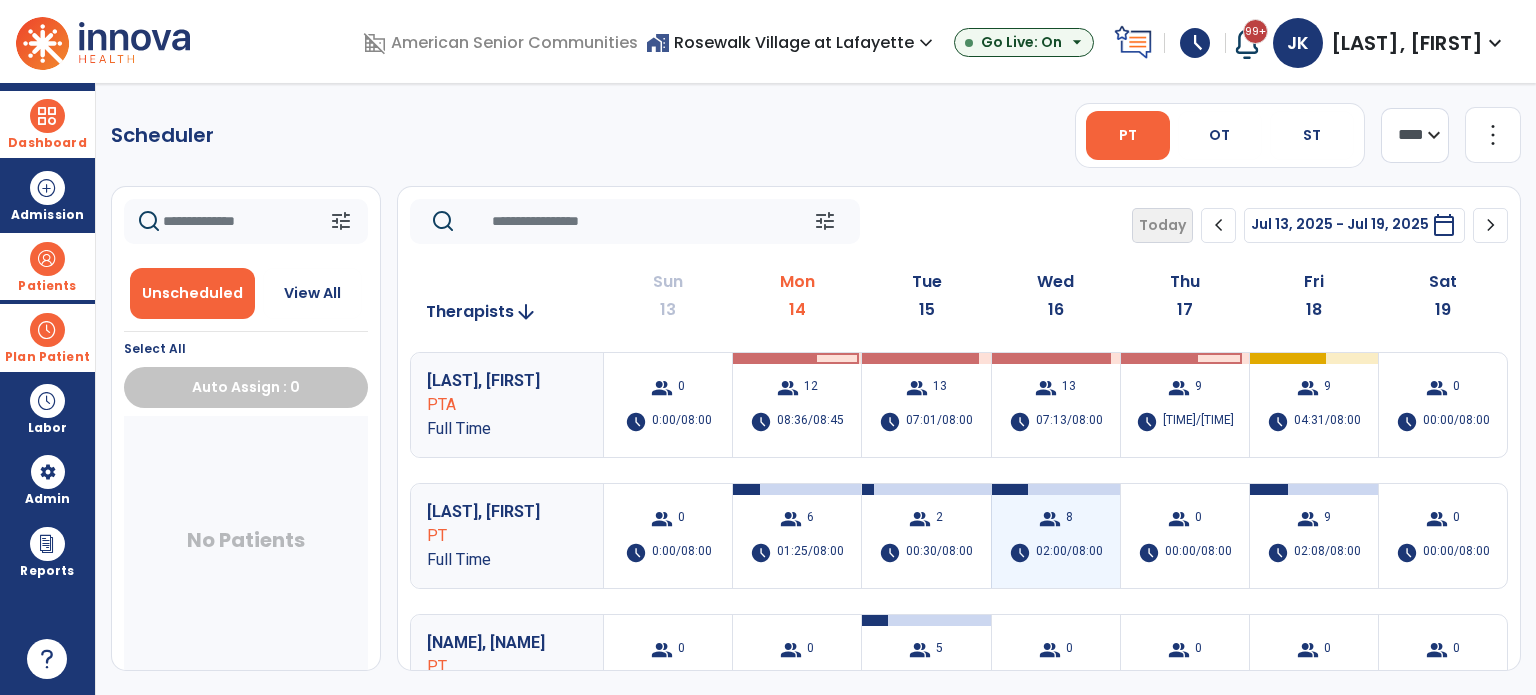 click on "02:00/08:00" at bounding box center [1069, 553] 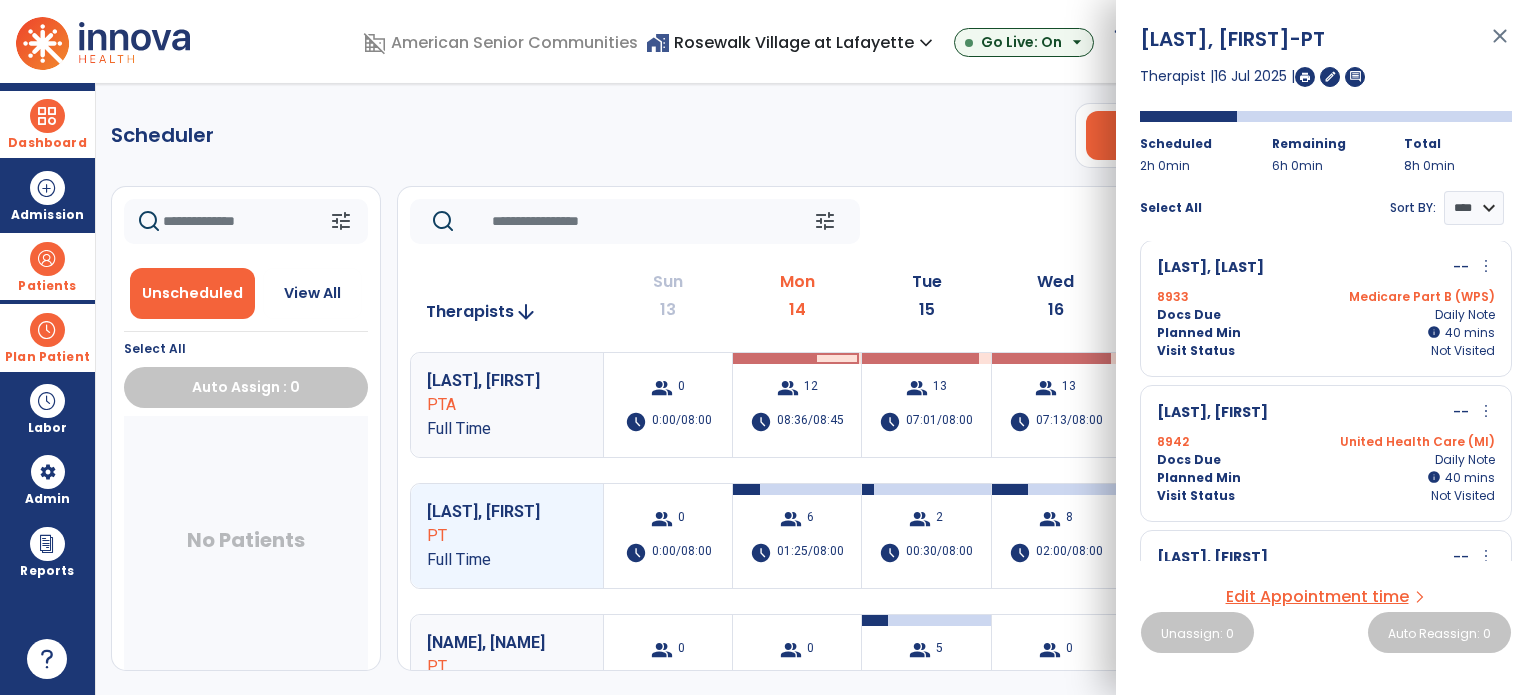scroll, scrollTop: 0, scrollLeft: 0, axis: both 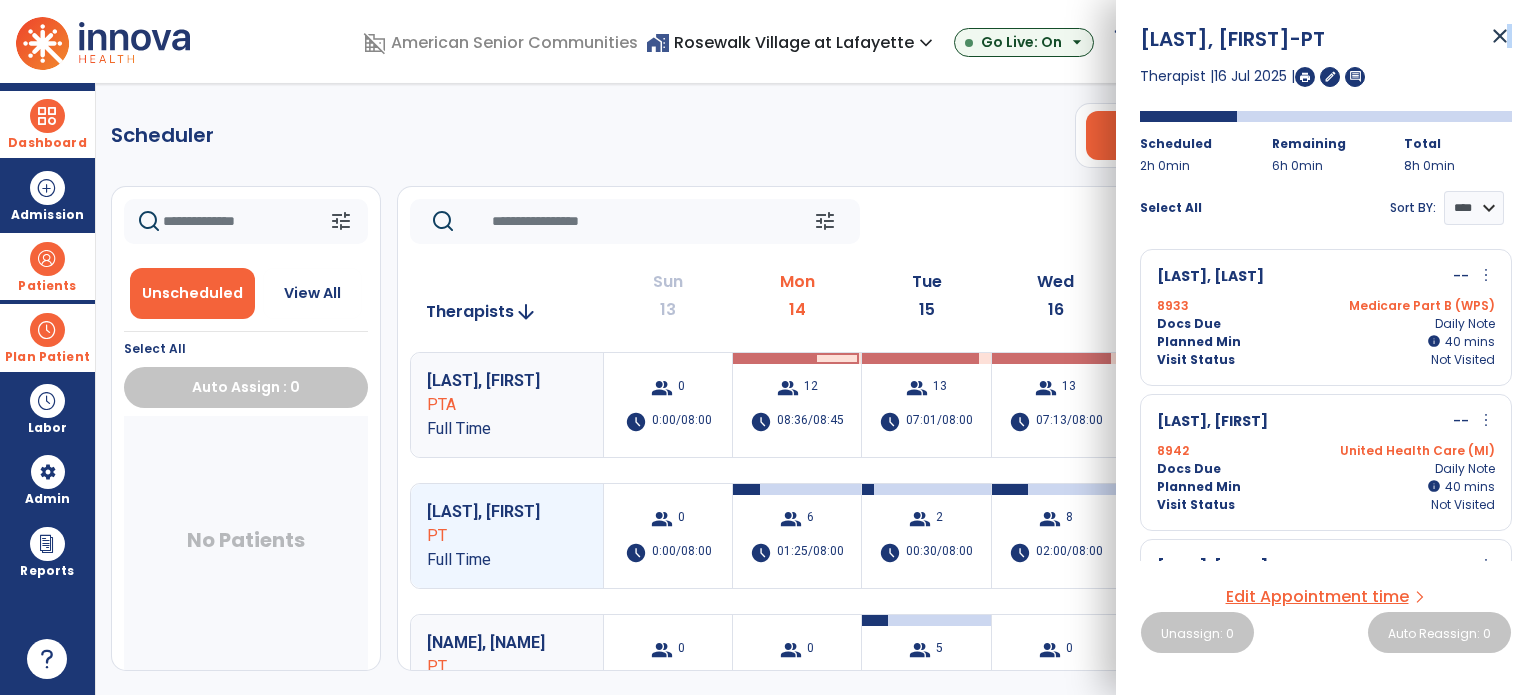 drag, startPoint x: 1512, startPoint y: 27, endPoint x: 1500, endPoint y: 30, distance: 12.369317 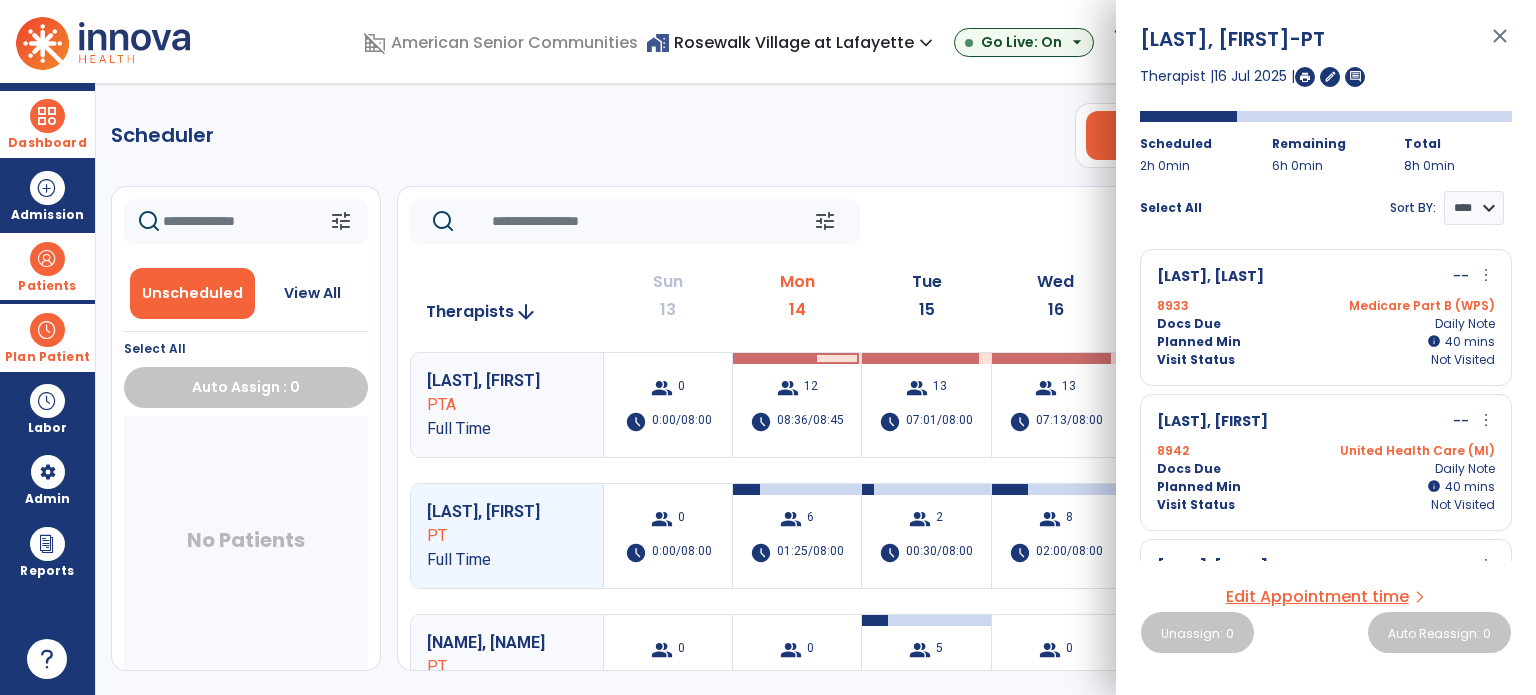 click on "close" at bounding box center [1500, 45] 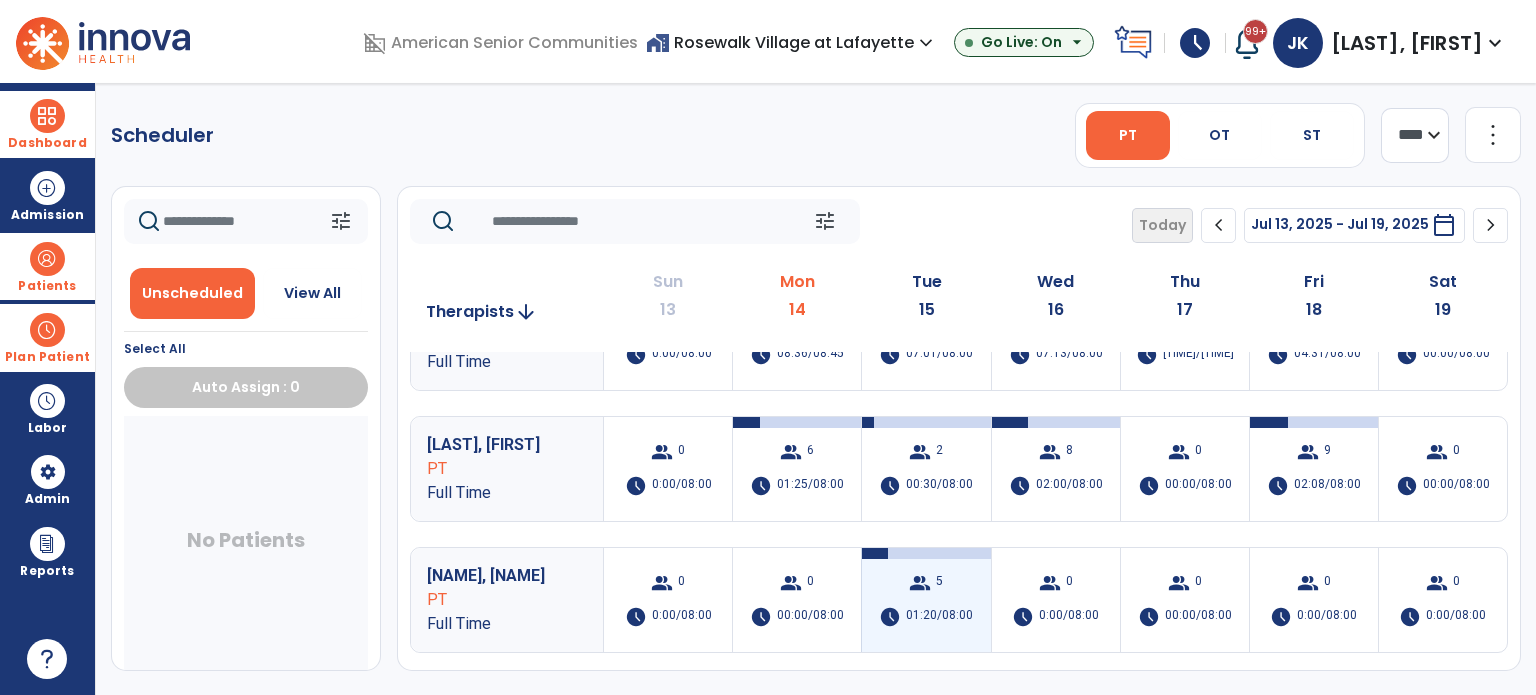 scroll, scrollTop: 100, scrollLeft: 0, axis: vertical 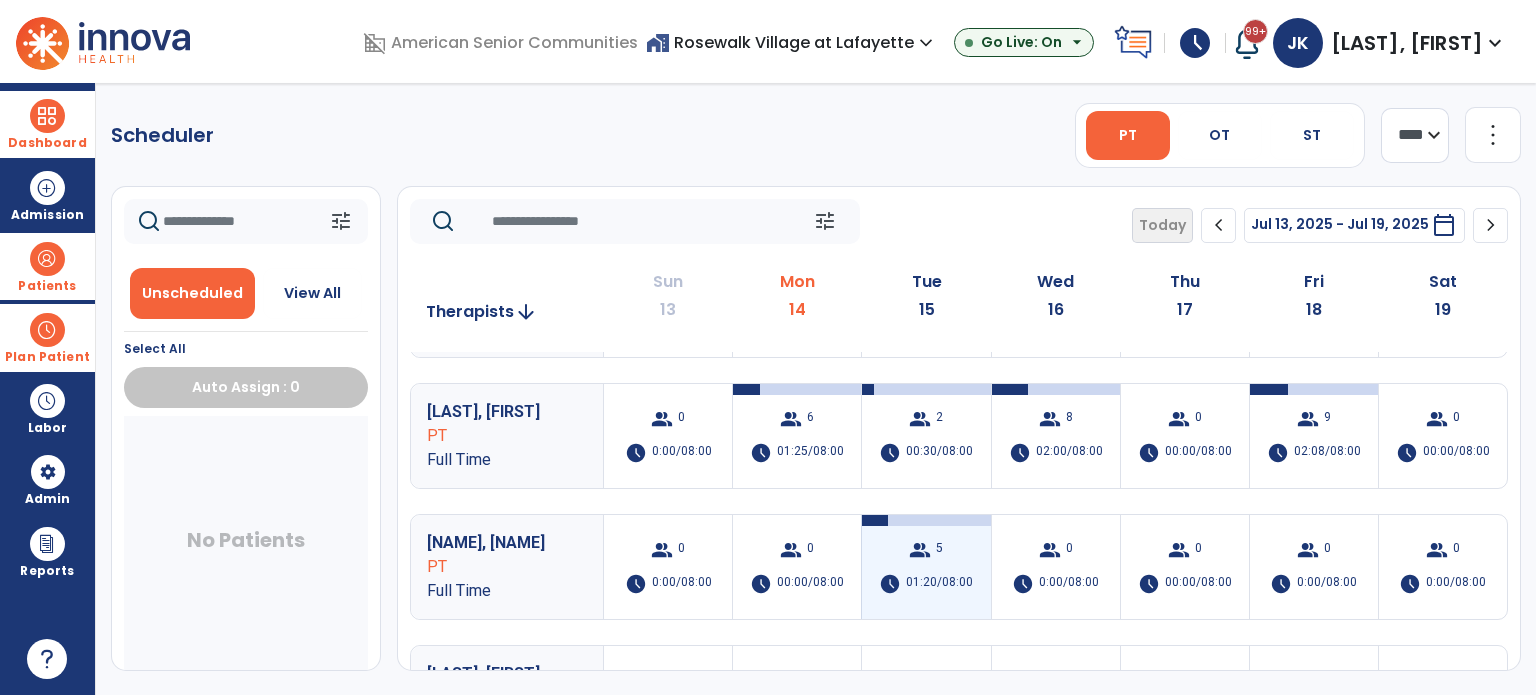 click on "group" at bounding box center (920, 550) 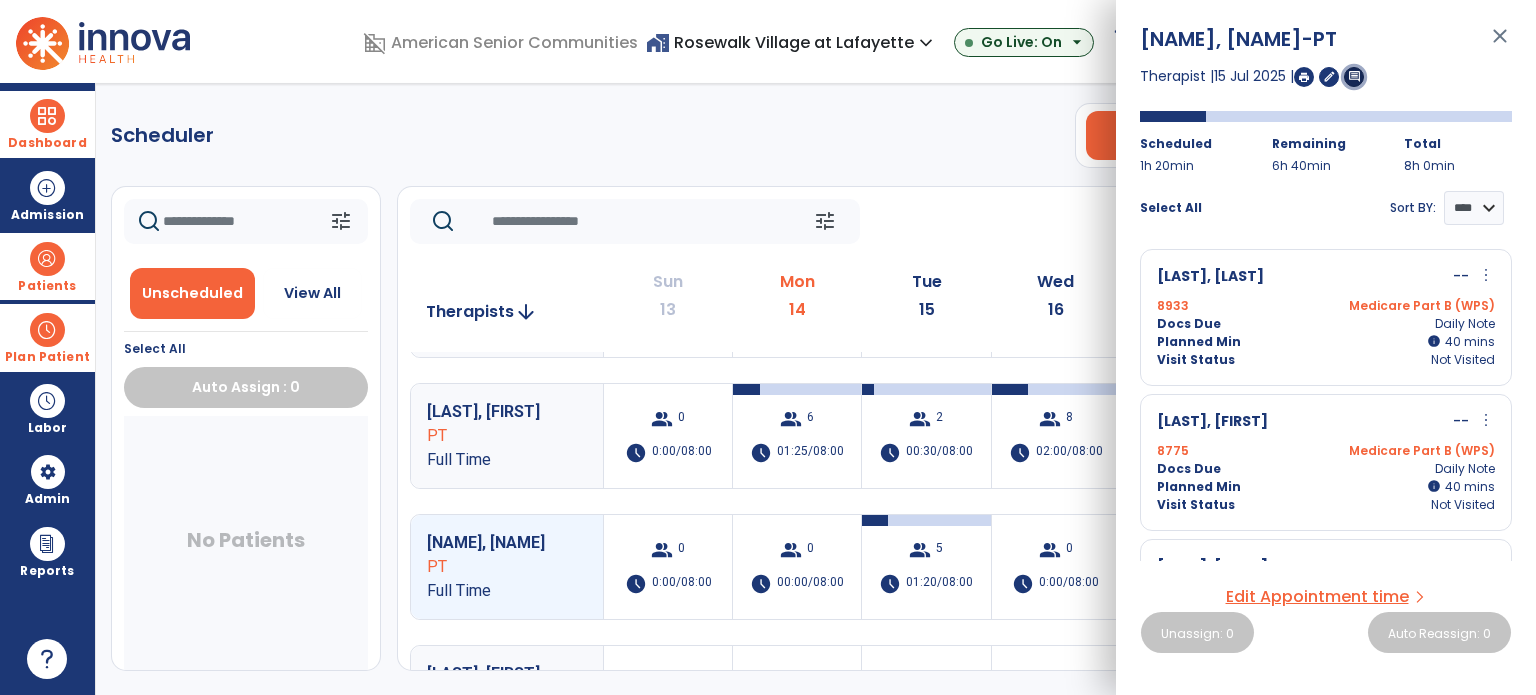 click on "comment" at bounding box center [1354, 76] 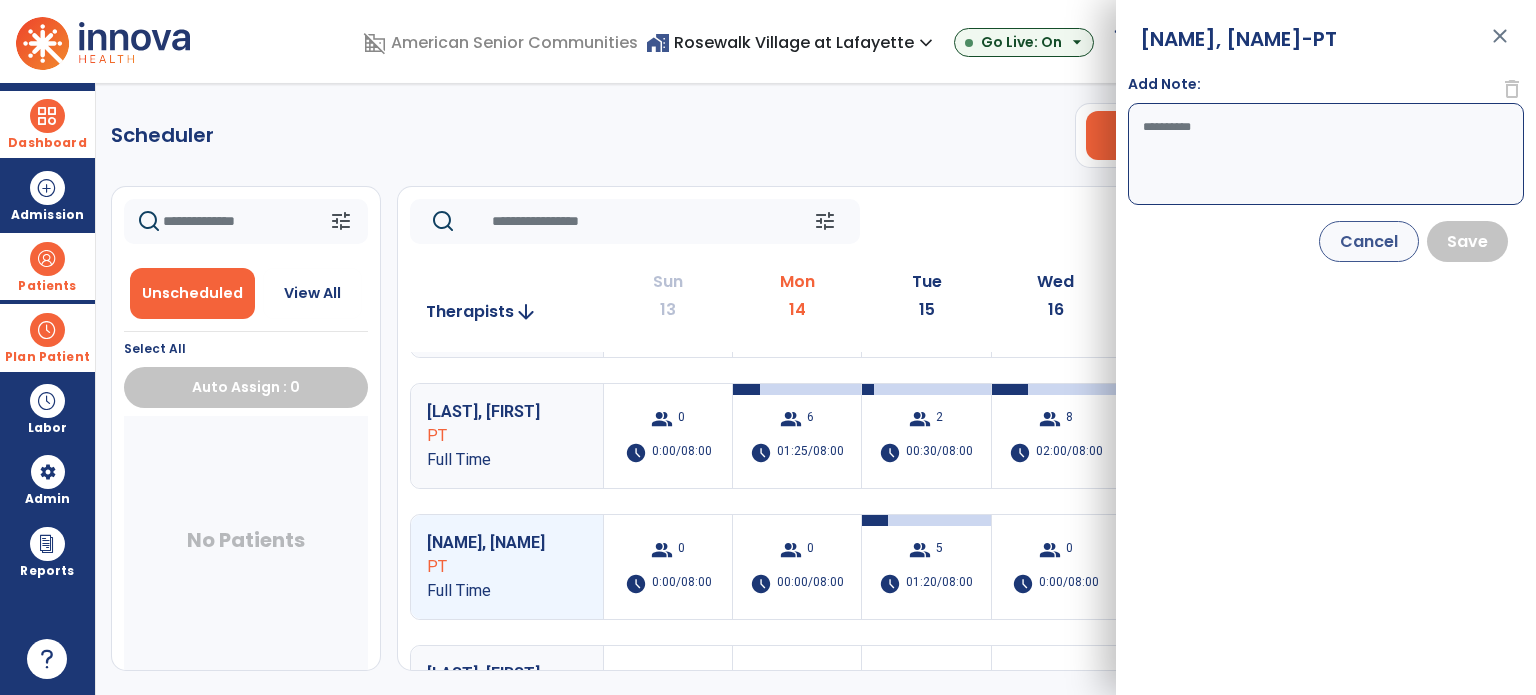 click on "Add Note:" at bounding box center (1326, 154) 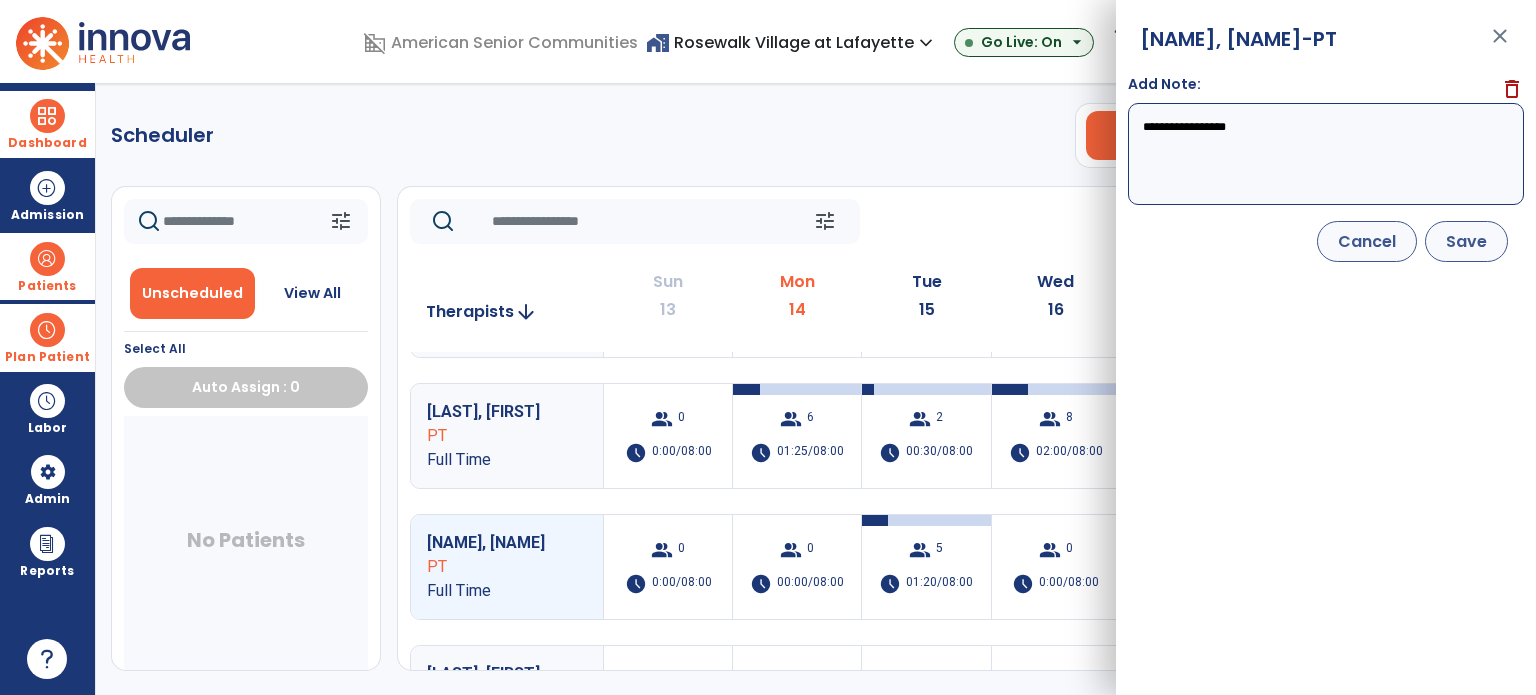 type on "**********" 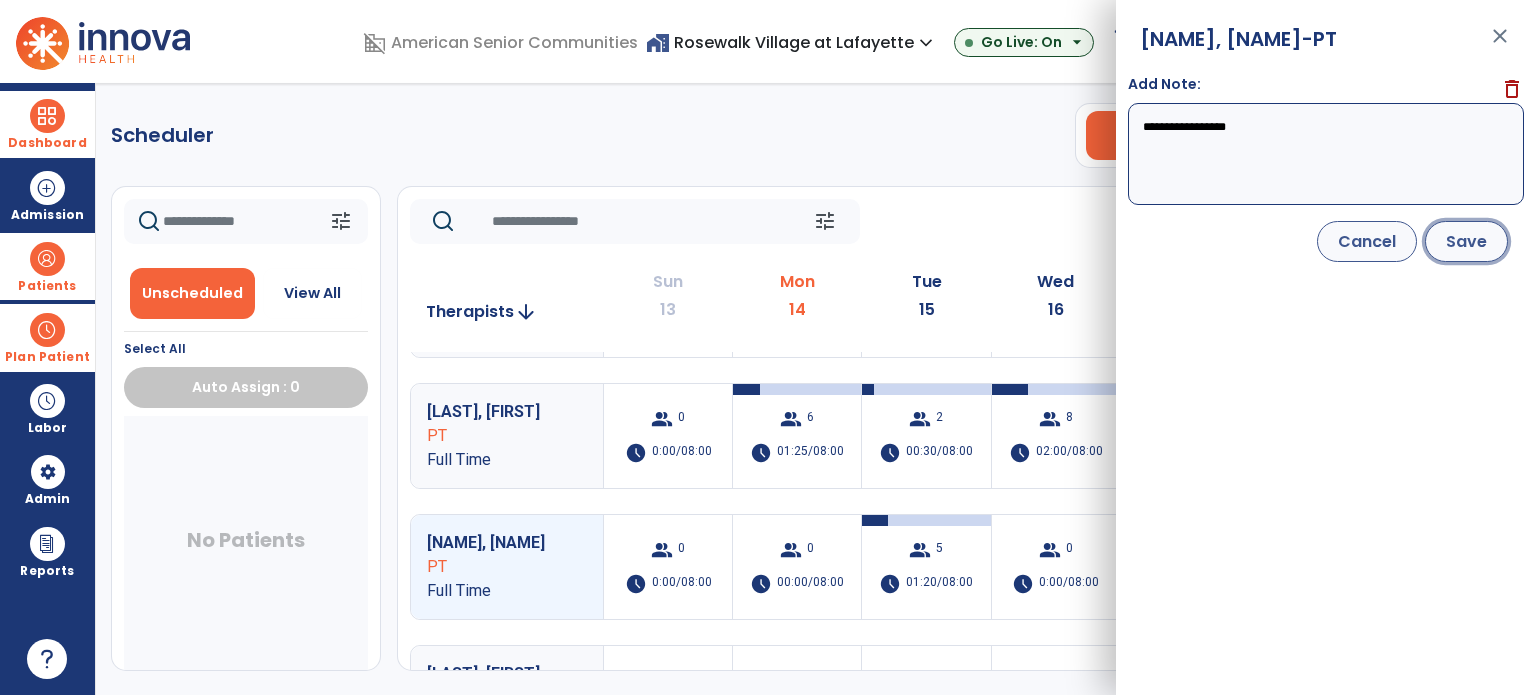 click on "Save" at bounding box center (1466, 241) 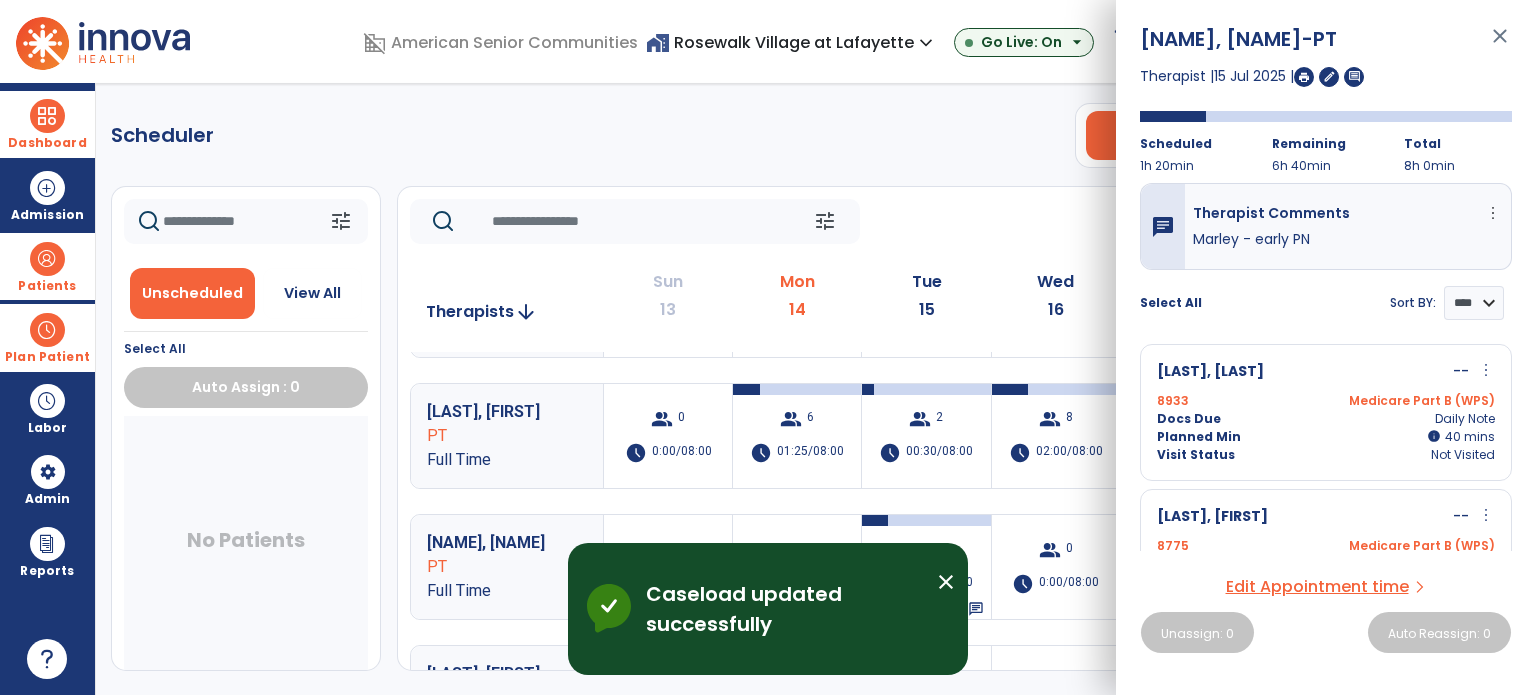 click on "close" at bounding box center (1500, 45) 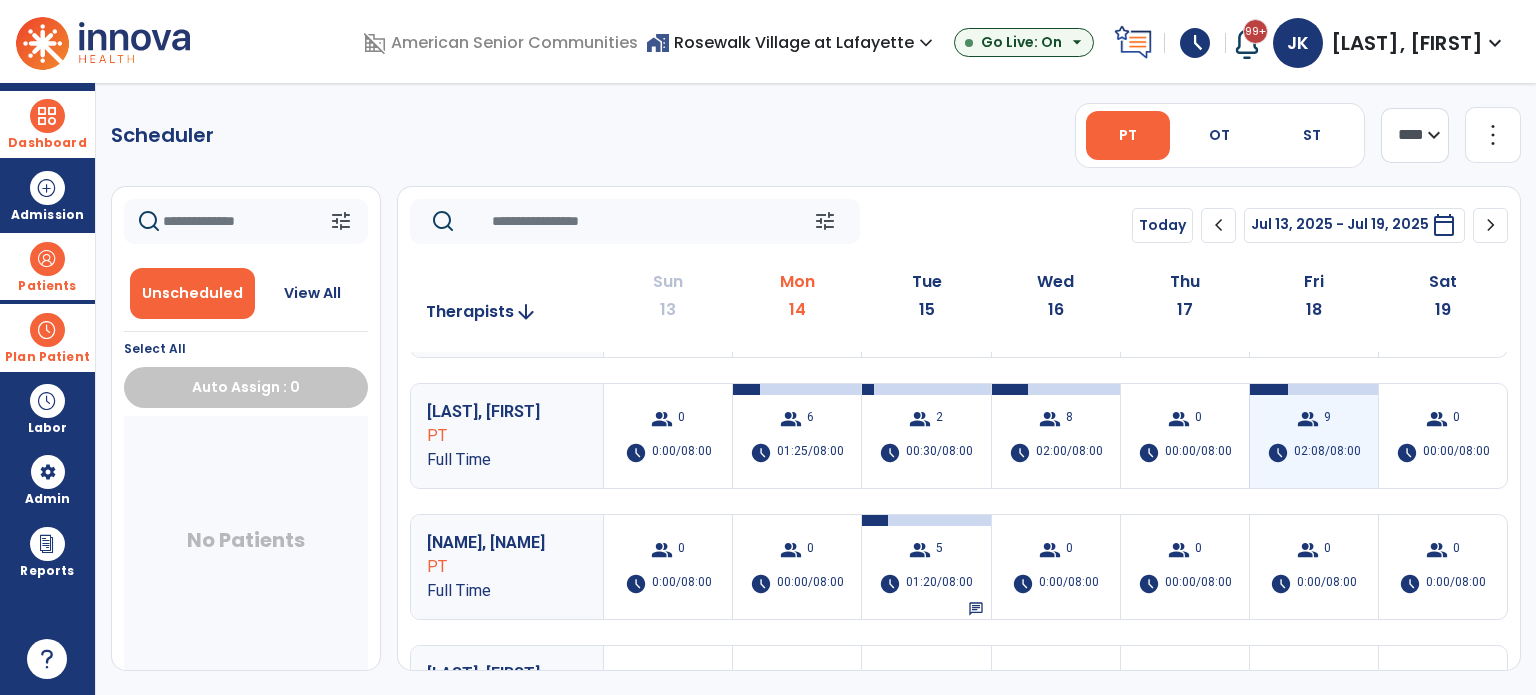 click on "group 9 schedule 02:08/08:00" at bounding box center (1314, 436) 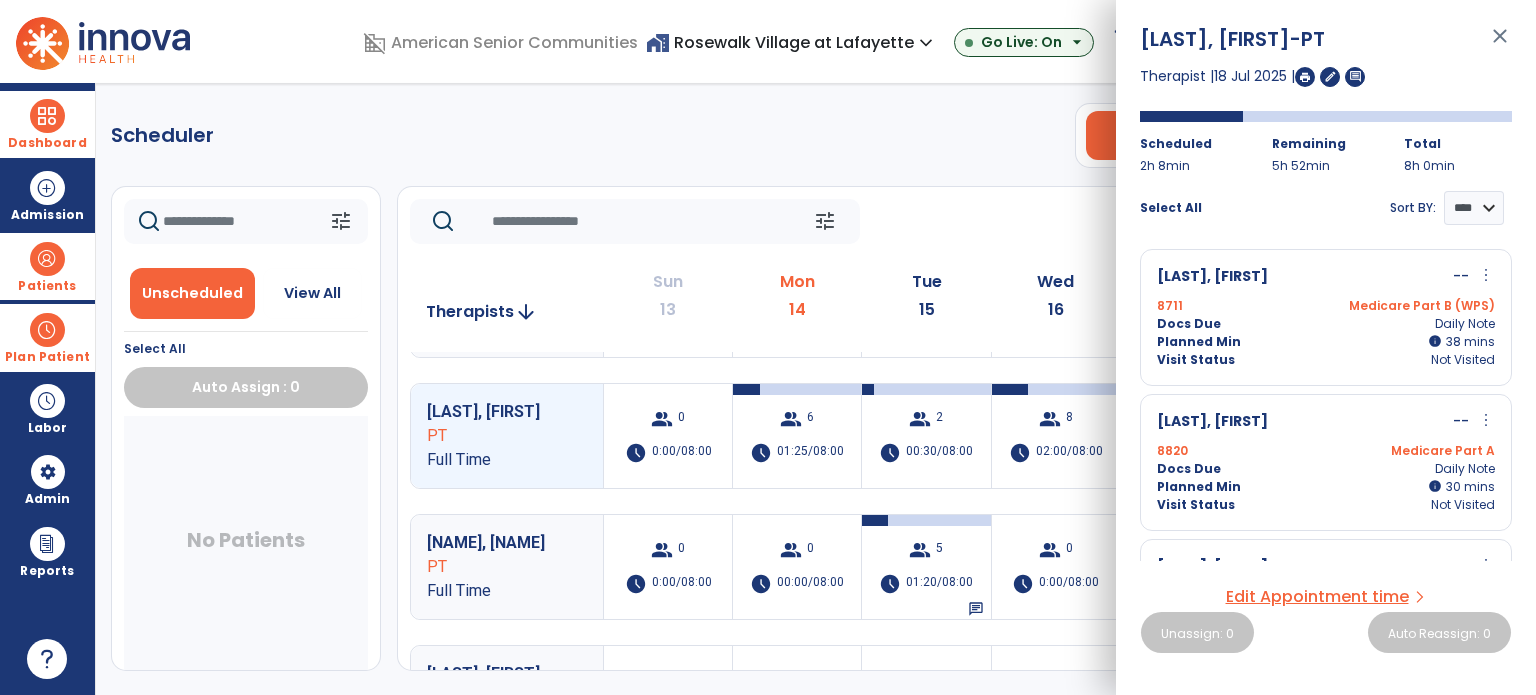 click on "Planned Min  info   38 I 38 mins" at bounding box center (1326, 342) 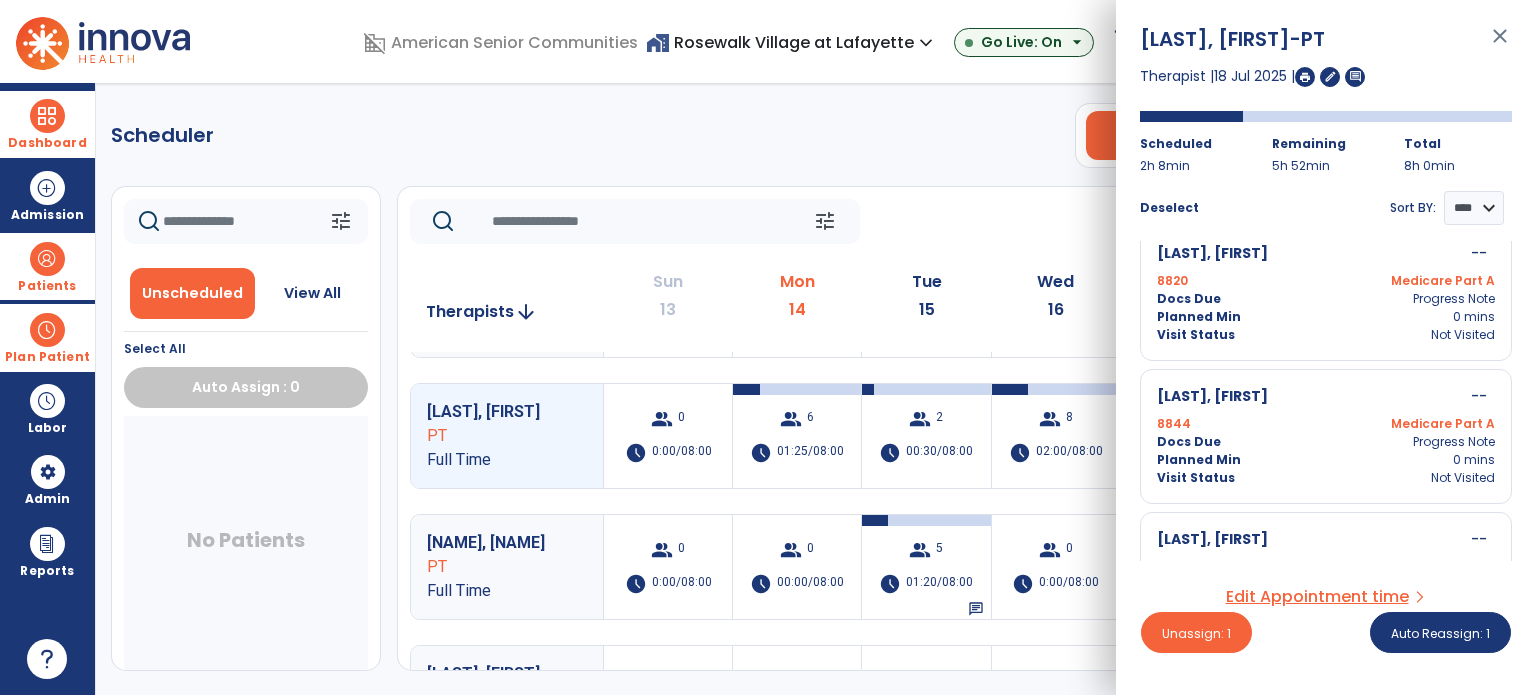 scroll, scrollTop: 970, scrollLeft: 0, axis: vertical 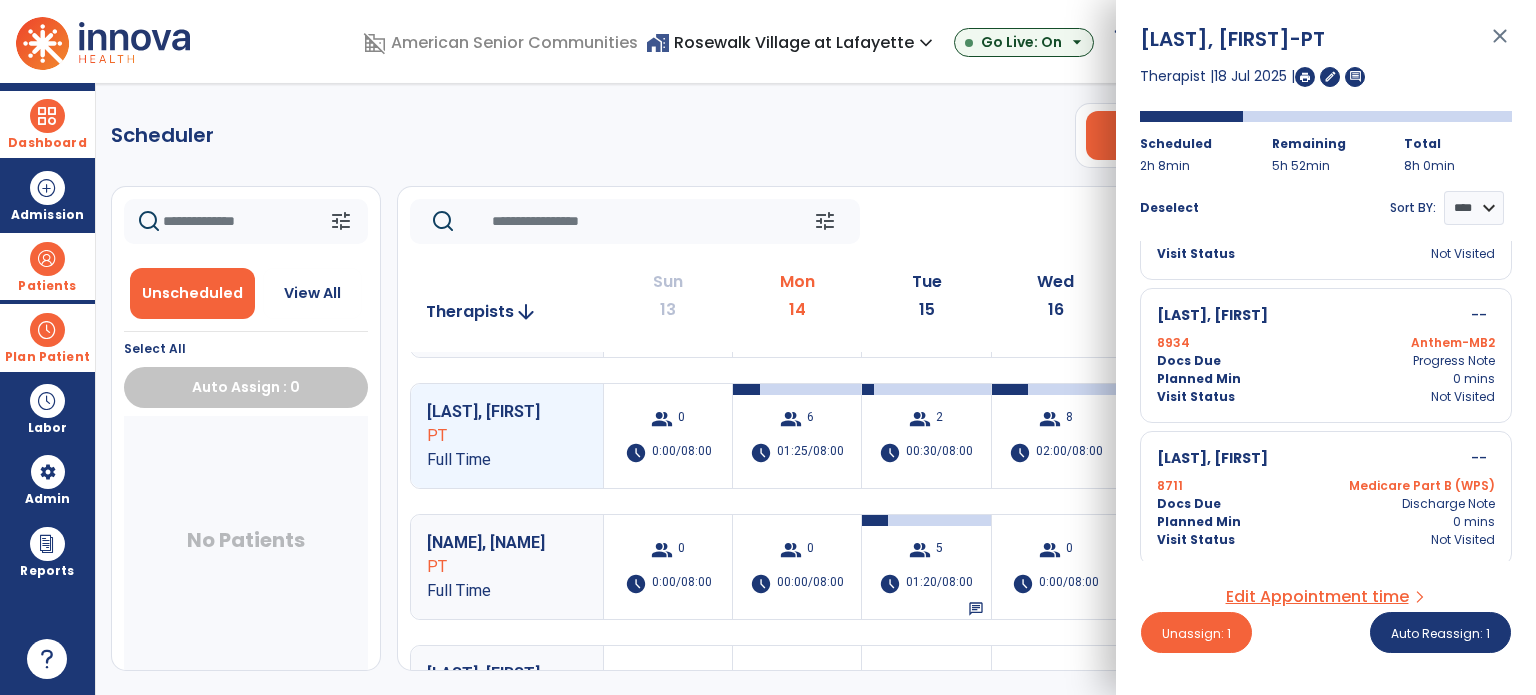 click on "8711 Medicare Part B (WPS)" at bounding box center (1326, 486) 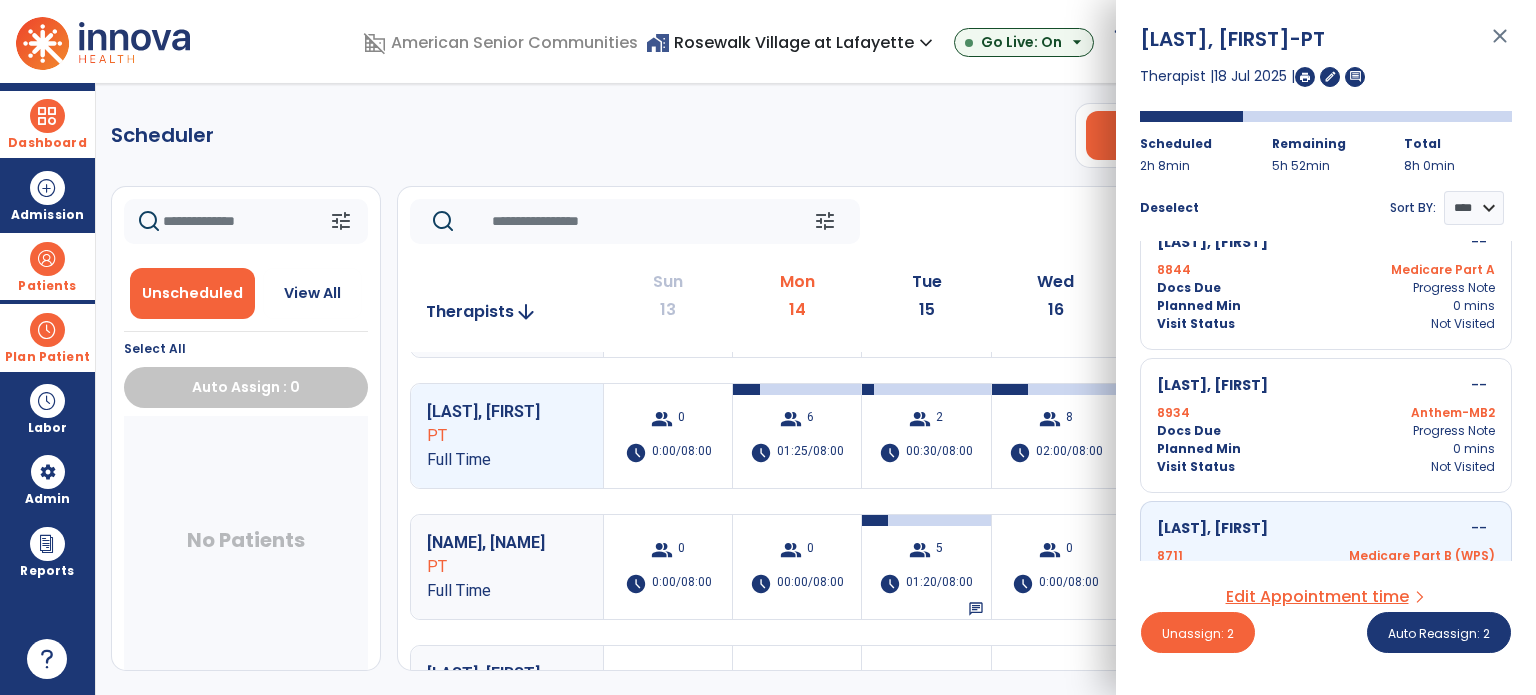 scroll, scrollTop: 970, scrollLeft: 0, axis: vertical 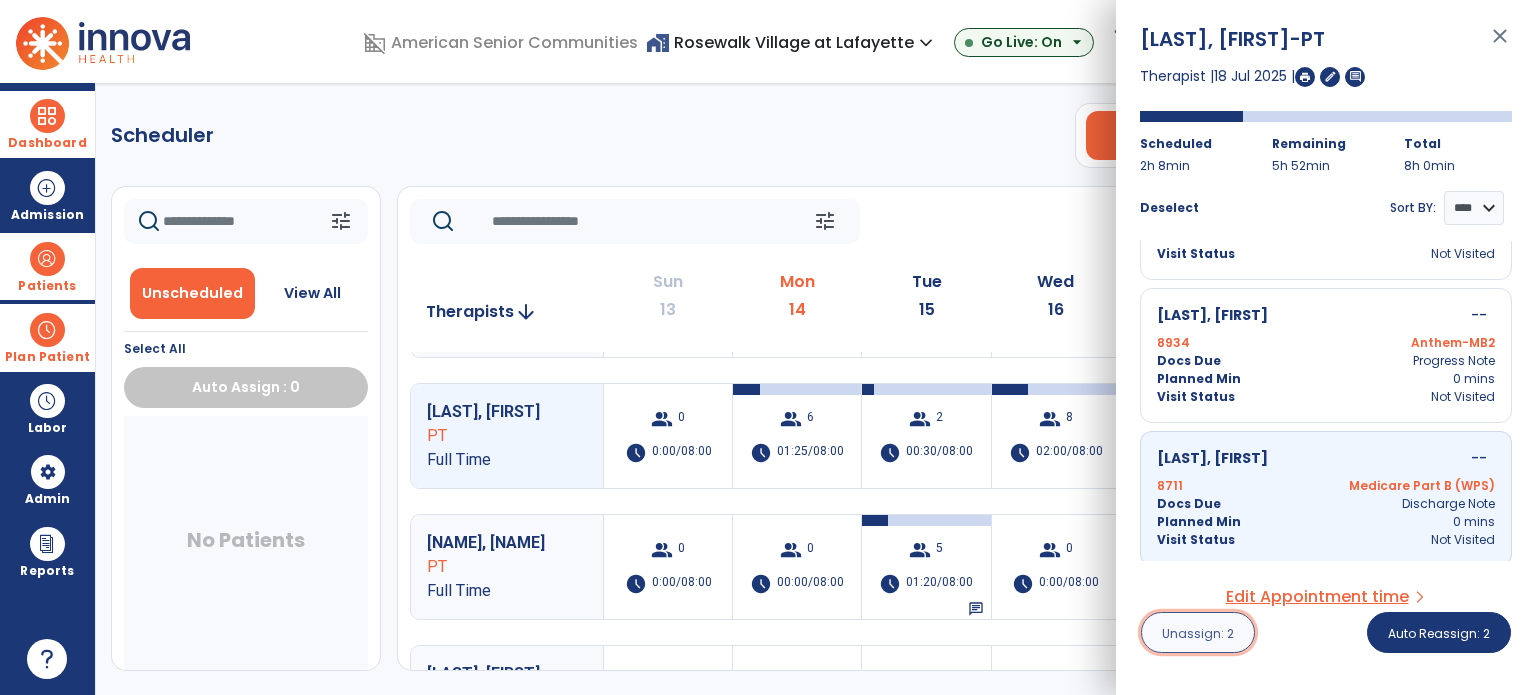 click on "Unassign: 2" at bounding box center (1198, 633) 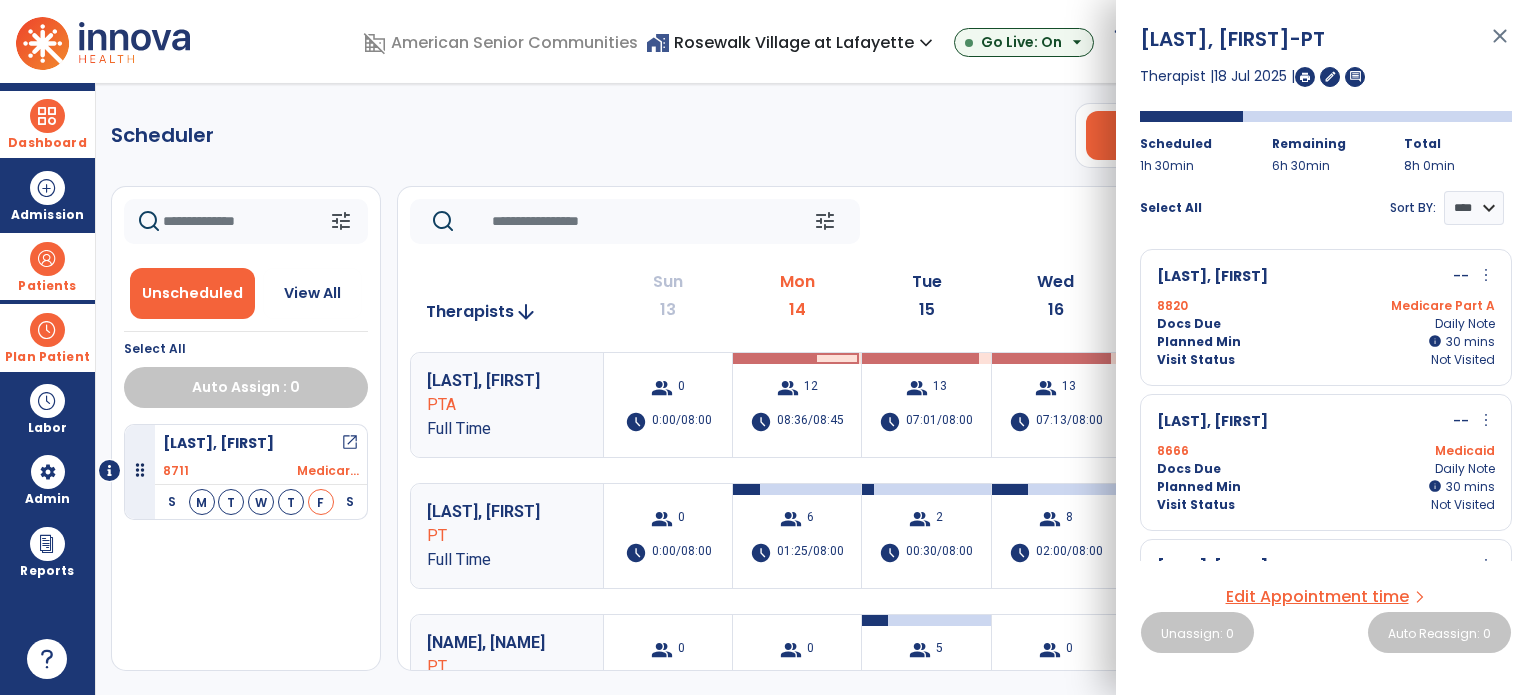 click on "close" at bounding box center [1500, 45] 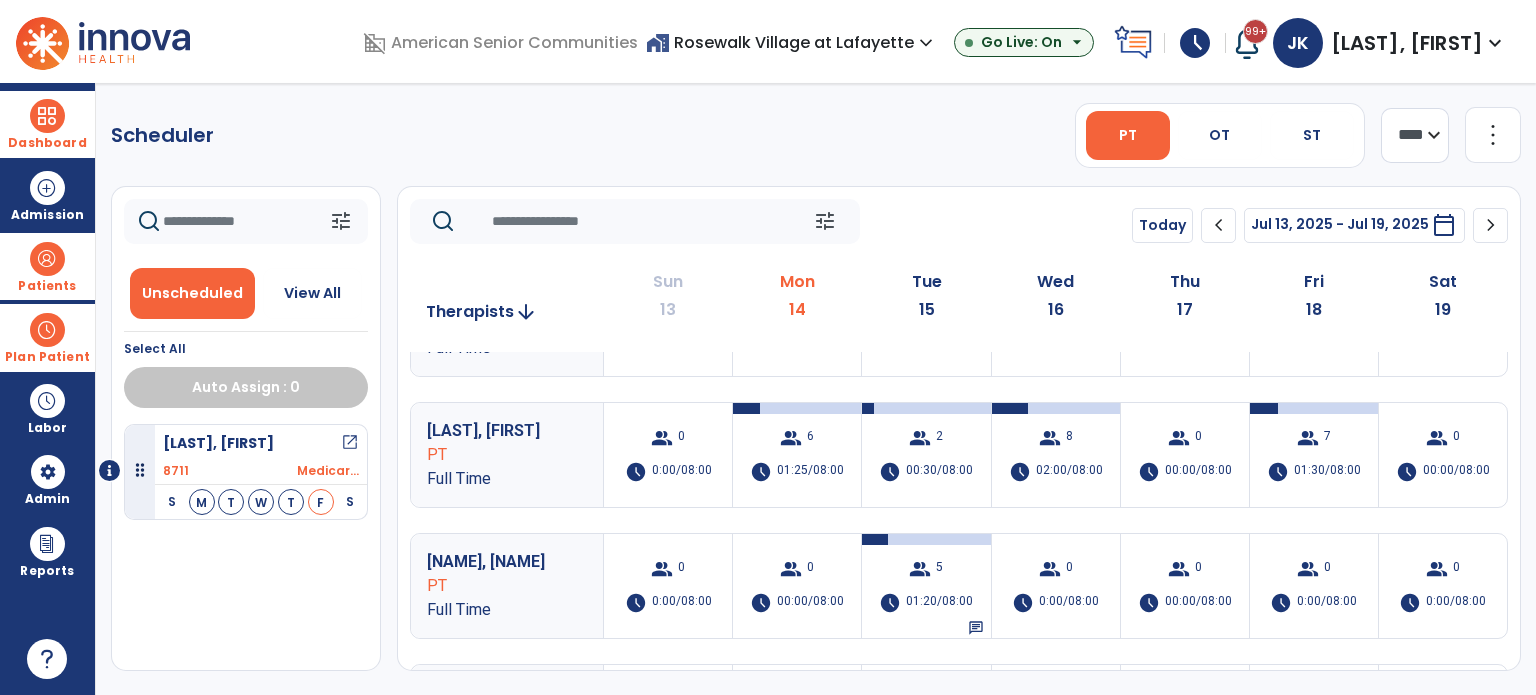scroll, scrollTop: 178, scrollLeft: 0, axis: vertical 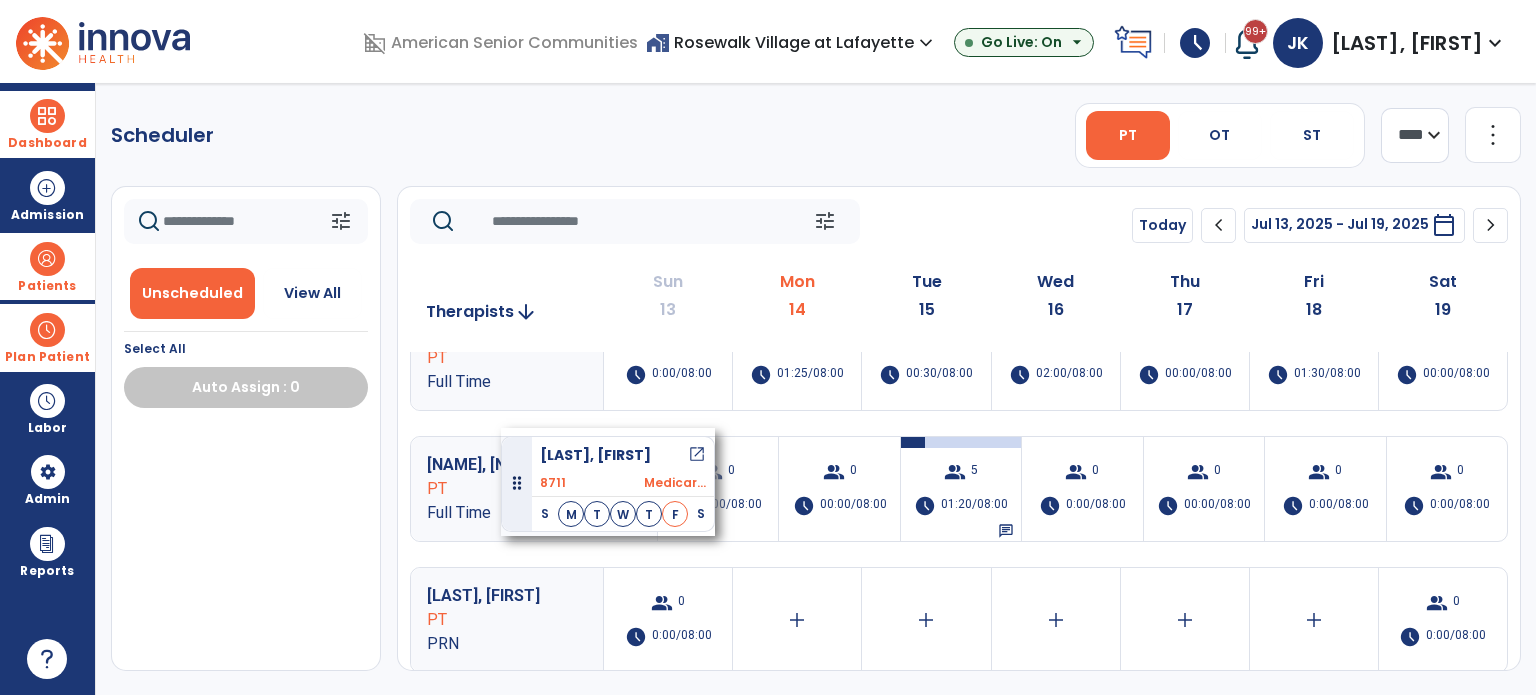 drag, startPoint x: 136, startPoint y: 477, endPoint x: 501, endPoint y: 428, distance: 368.27435 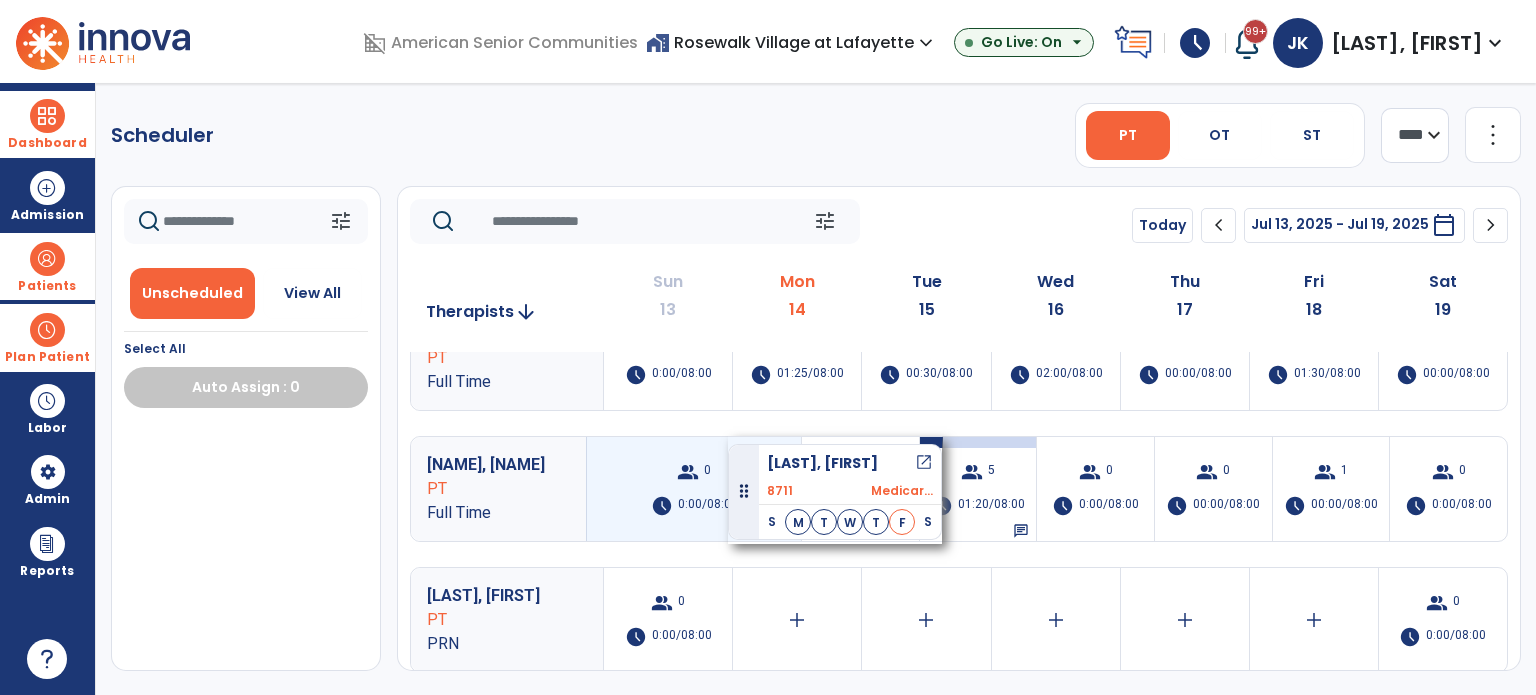 drag, startPoint x: 141, startPoint y: 474, endPoint x: 728, endPoint y: 436, distance: 588.2287 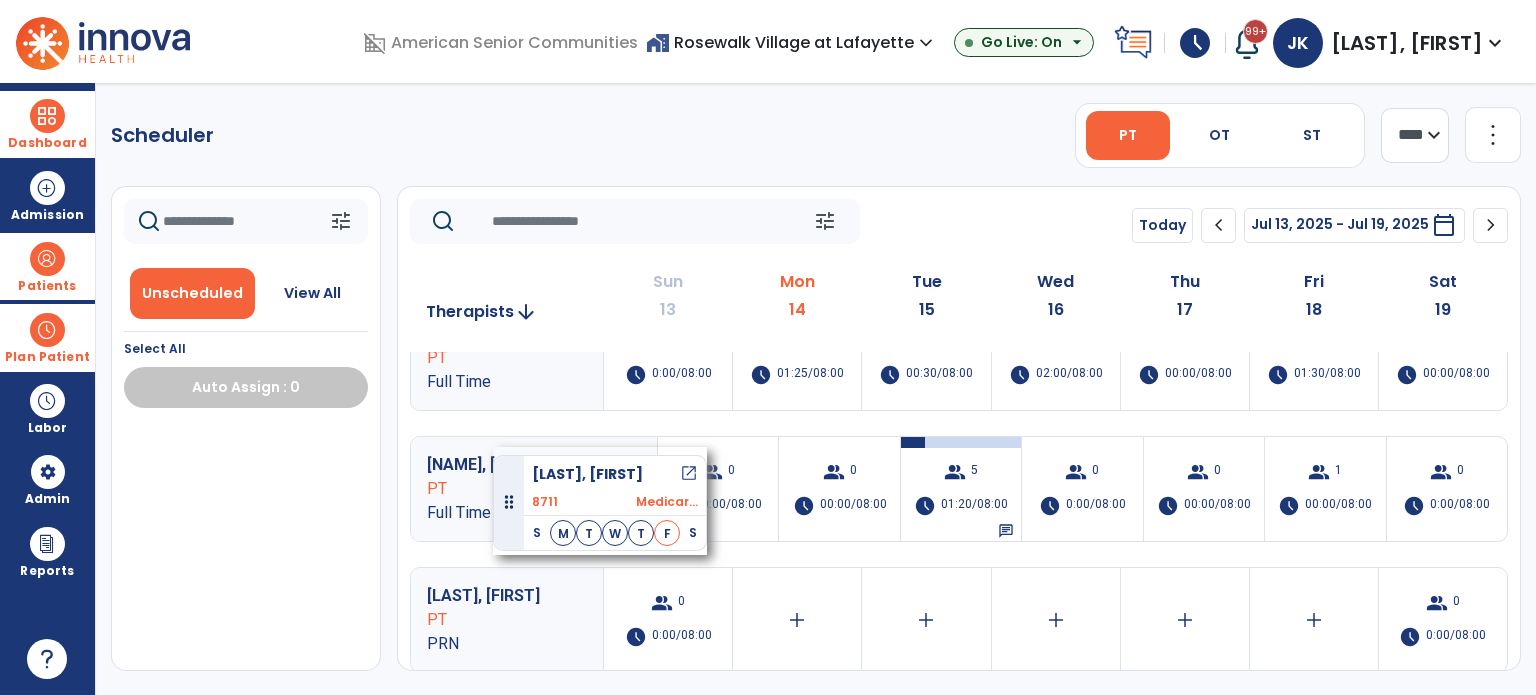 drag, startPoint x: 135, startPoint y: 473, endPoint x: 493, endPoint y: 447, distance: 358.9429 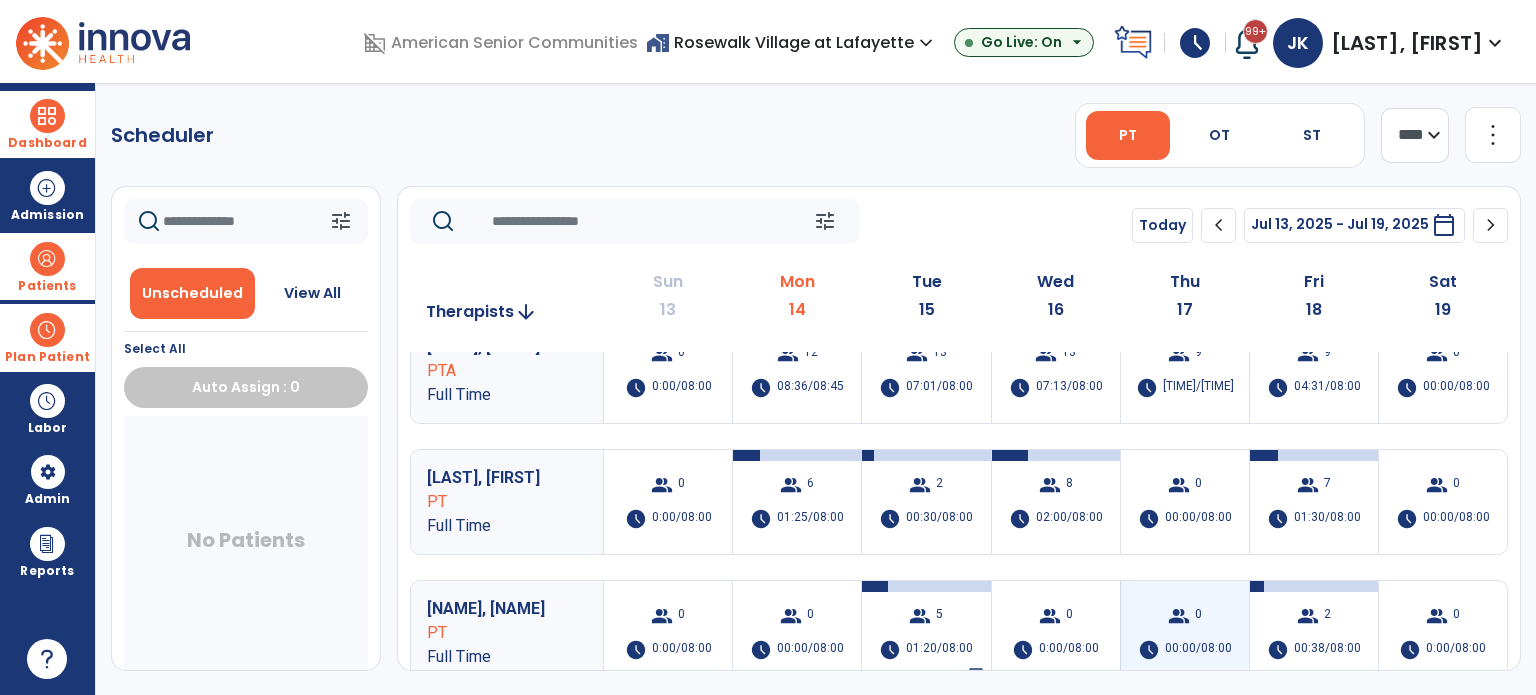 scroll, scrollTop: 0, scrollLeft: 0, axis: both 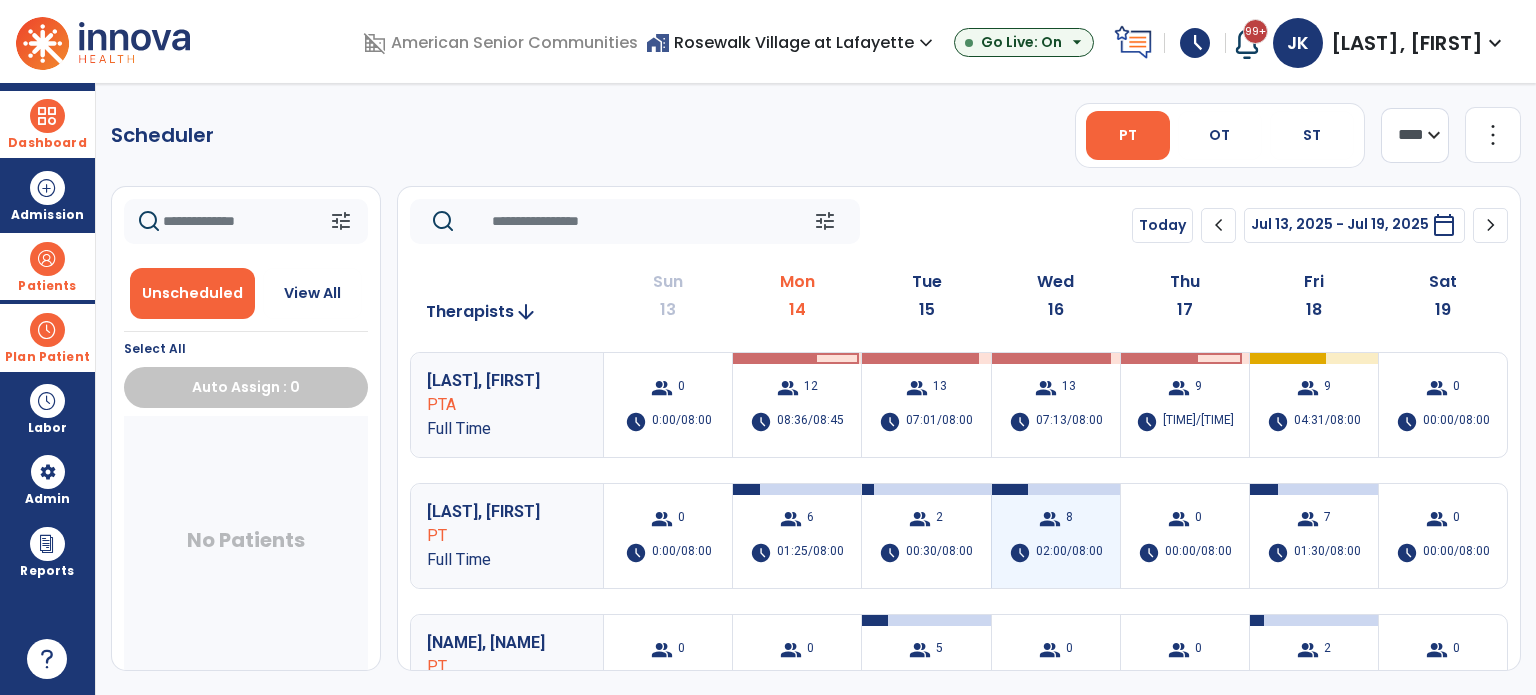 click on "02:00/08:00" at bounding box center [1069, 553] 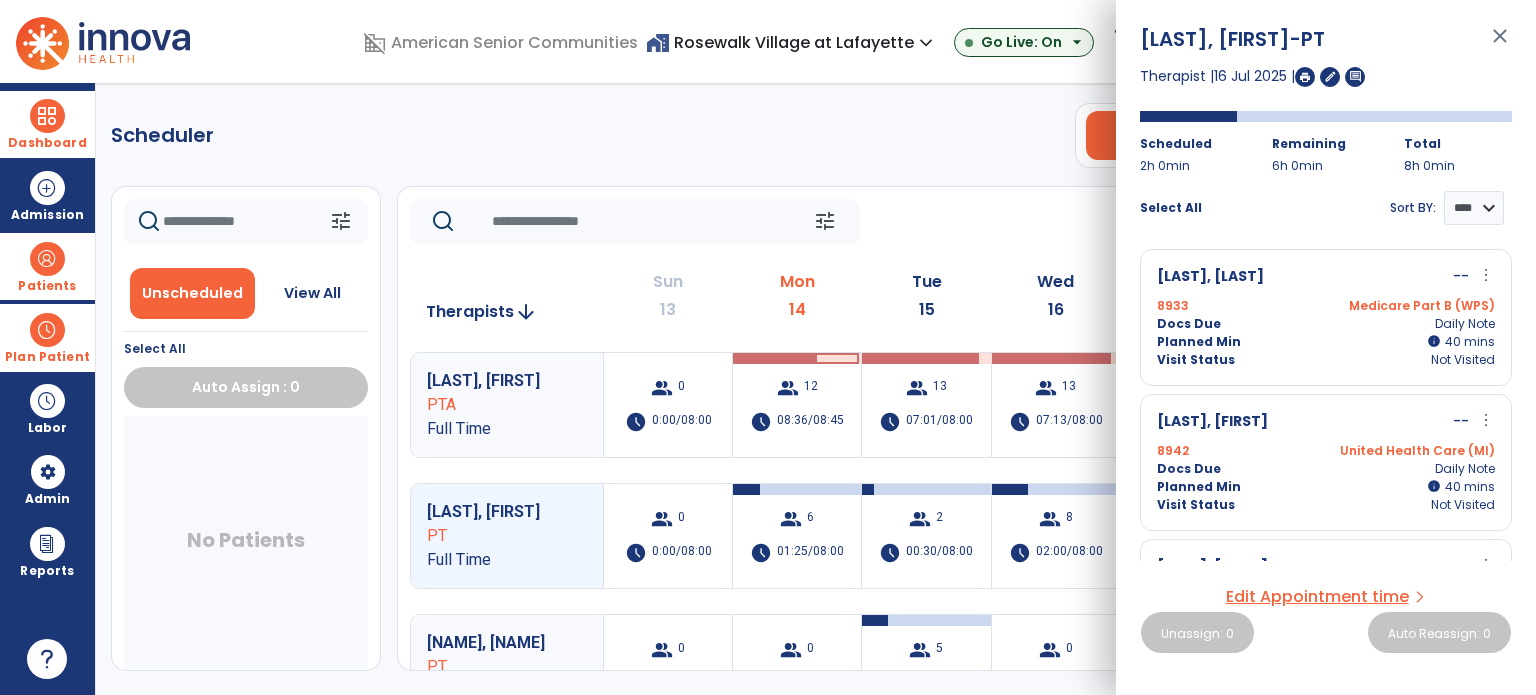 scroll, scrollTop: 100, scrollLeft: 0, axis: vertical 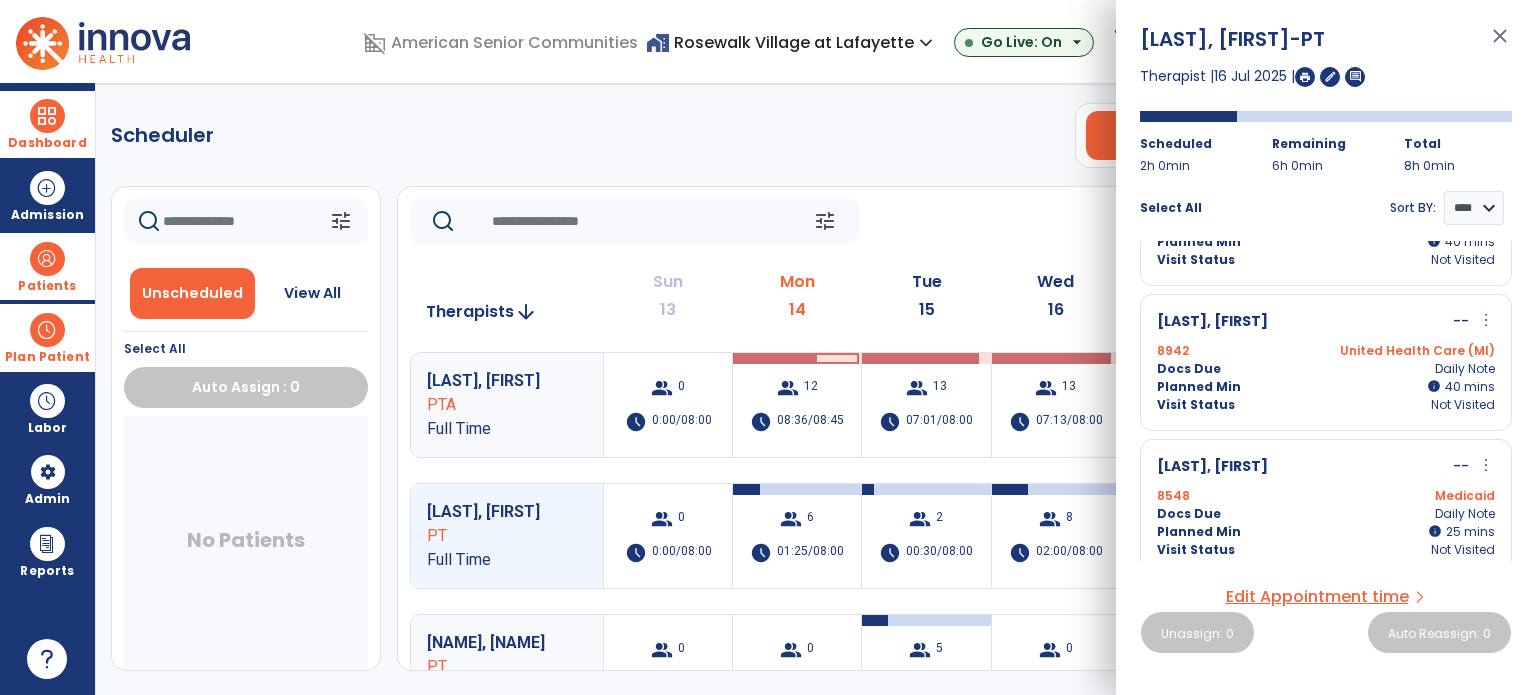 click on "close" at bounding box center (1500, 45) 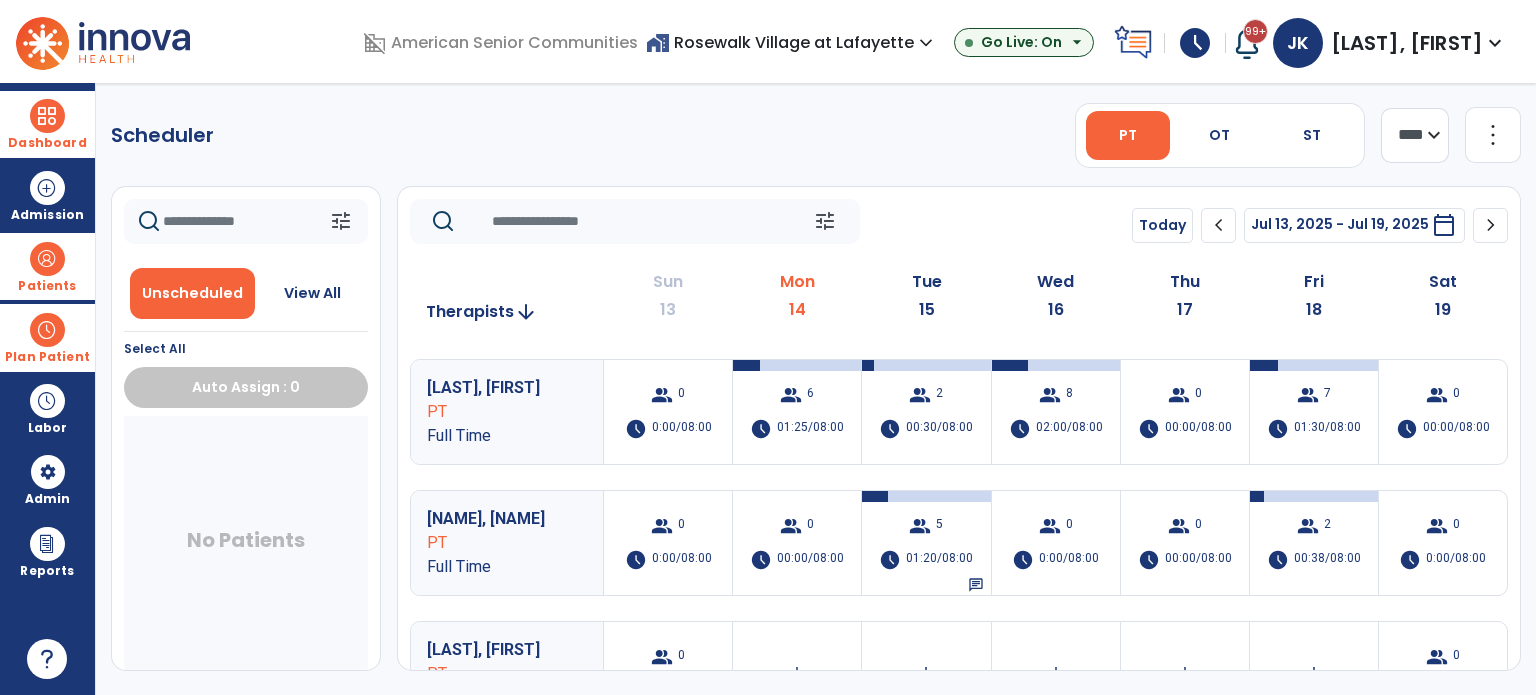 scroll, scrollTop: 78, scrollLeft: 0, axis: vertical 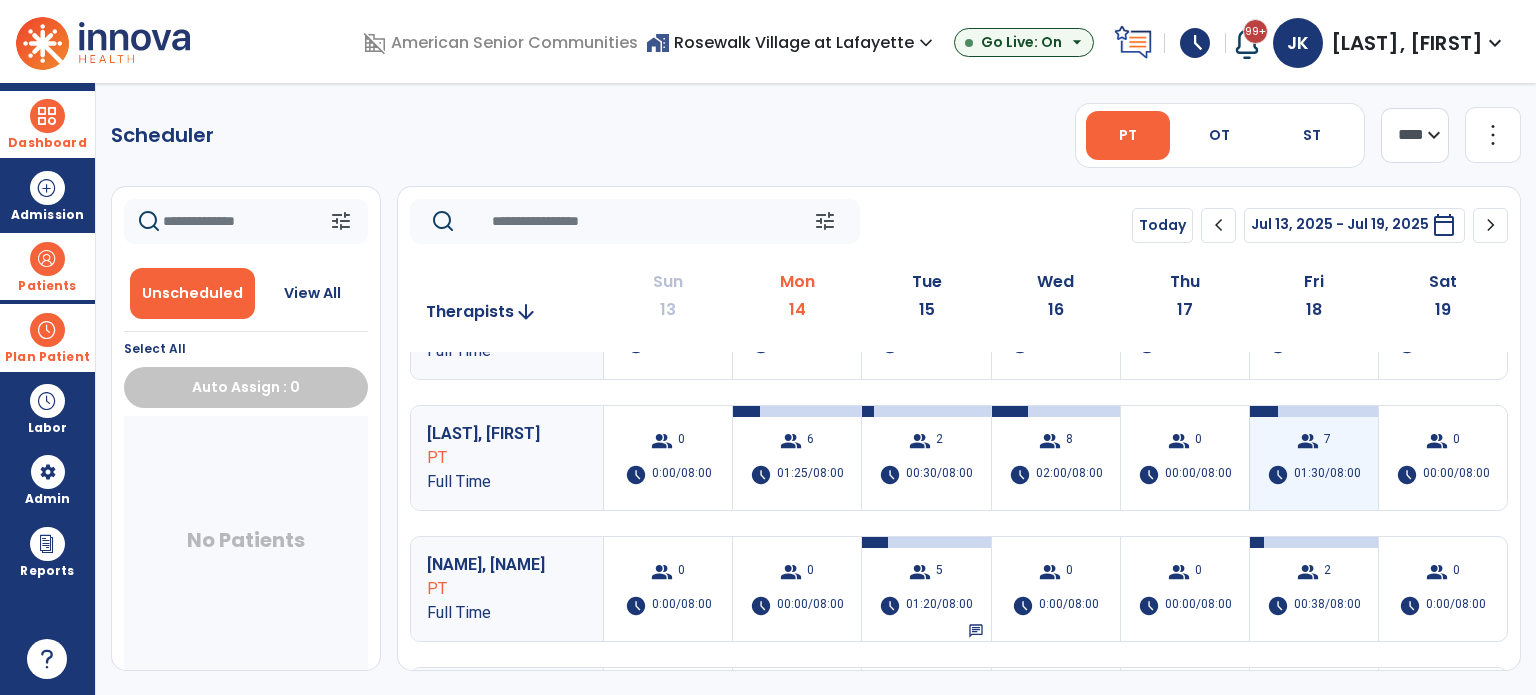 click on "01:30/08:00" at bounding box center (1327, 475) 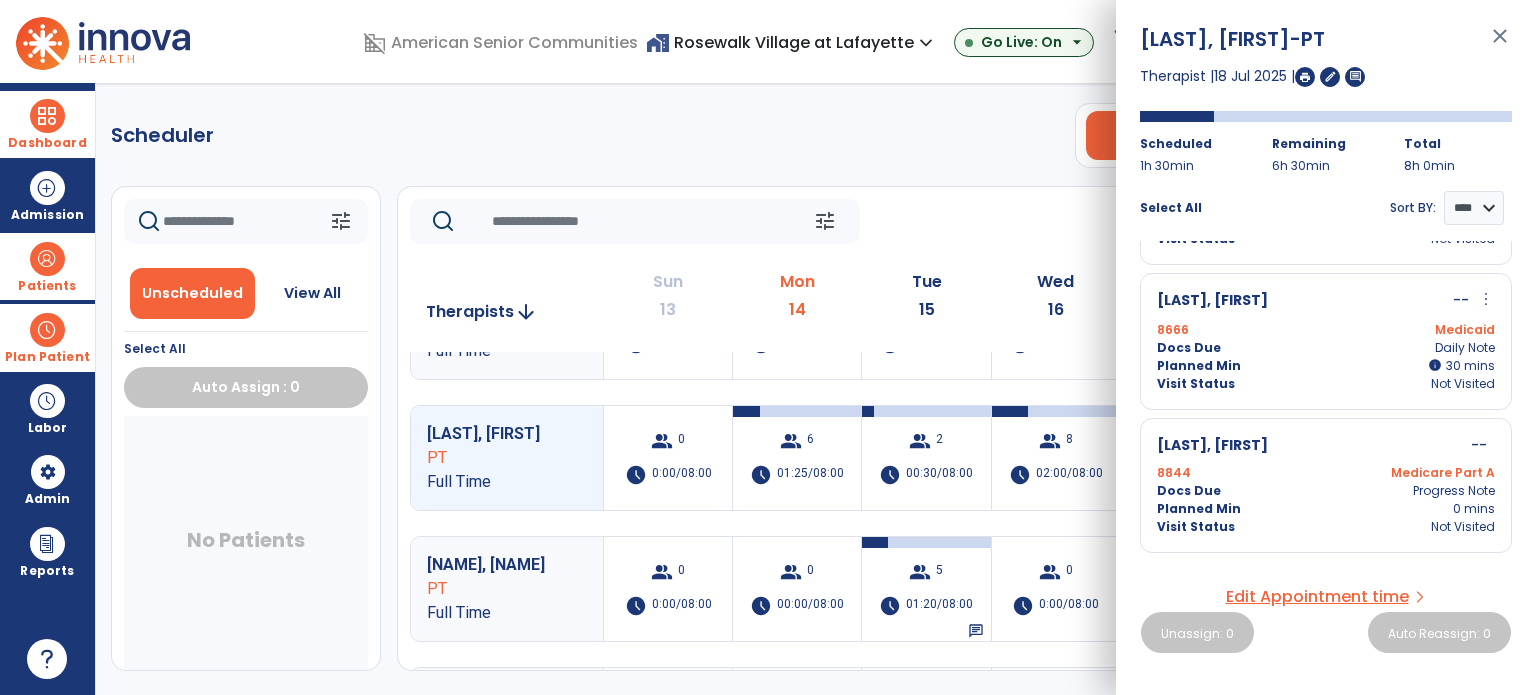 scroll, scrollTop: 300, scrollLeft: 0, axis: vertical 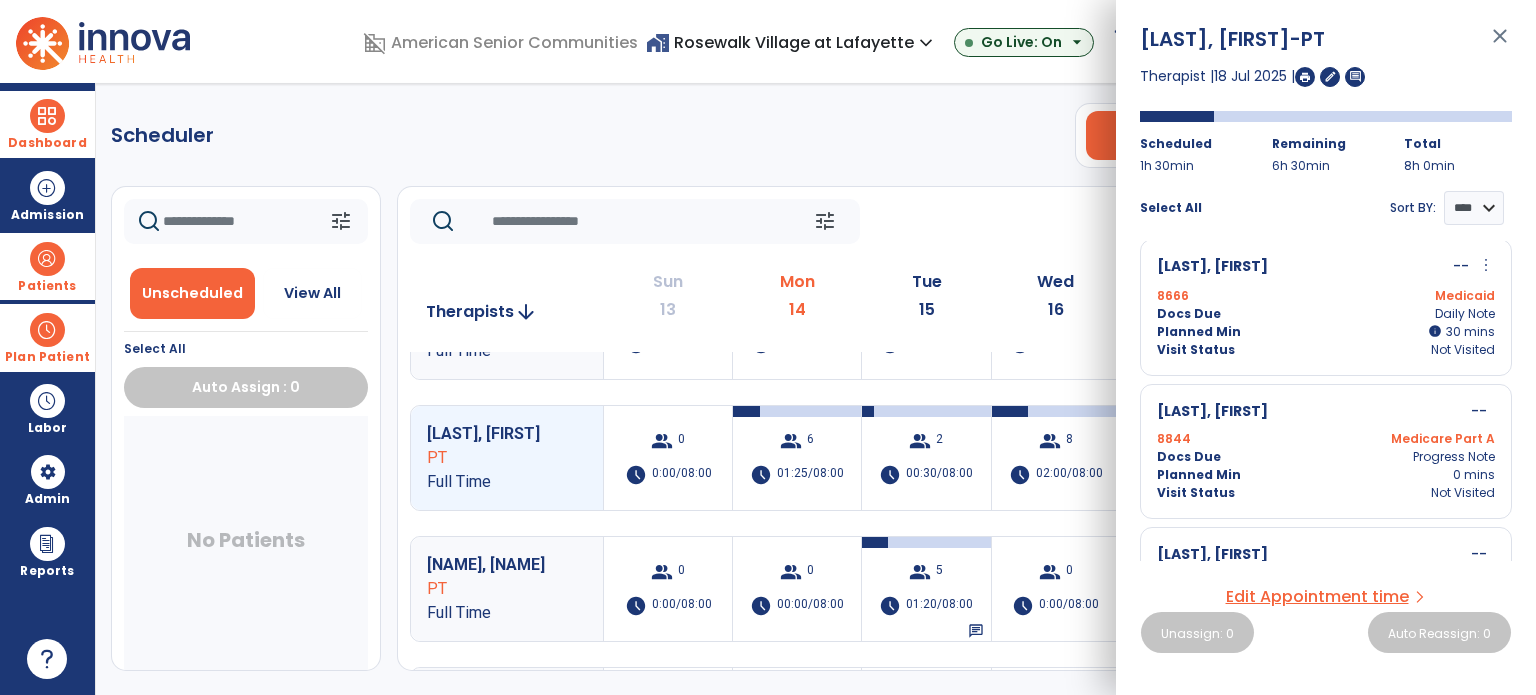 click on "close" at bounding box center [1500, 45] 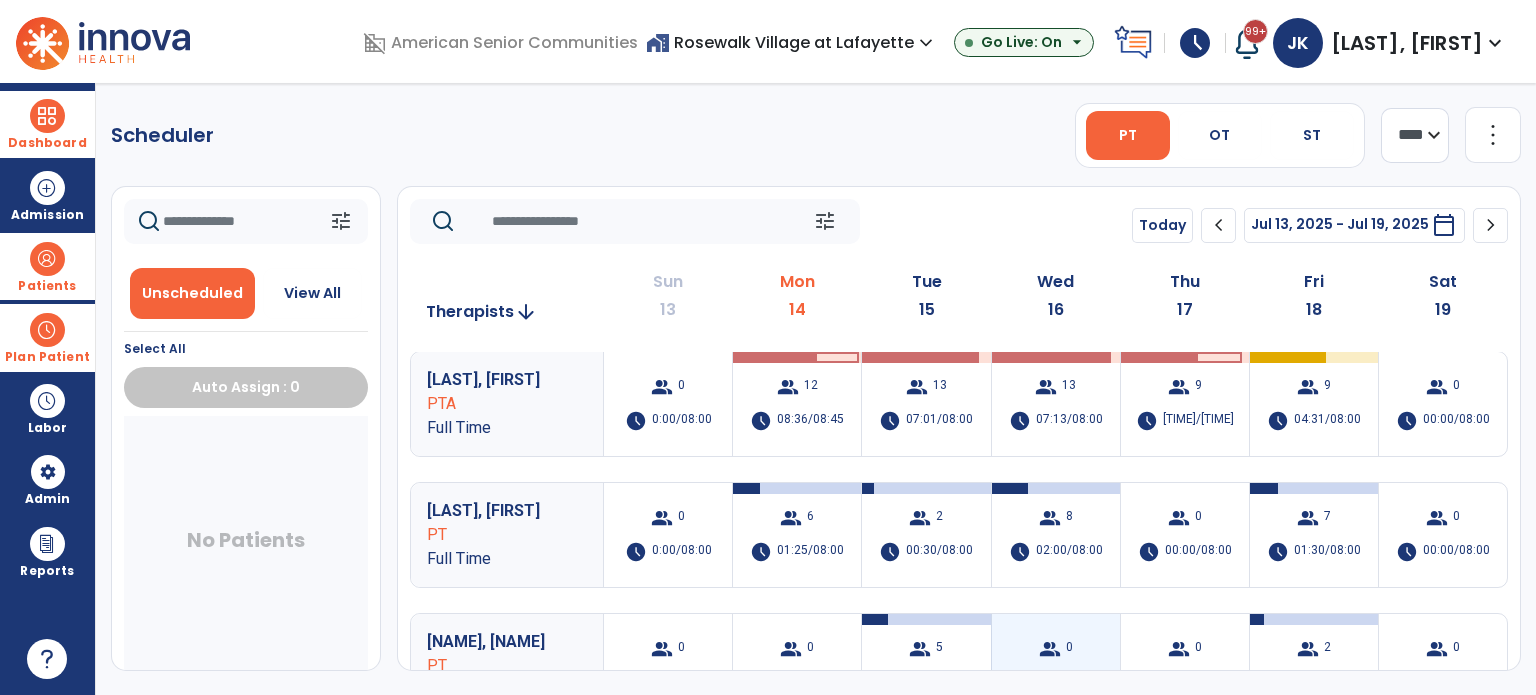 scroll, scrollTop: 0, scrollLeft: 0, axis: both 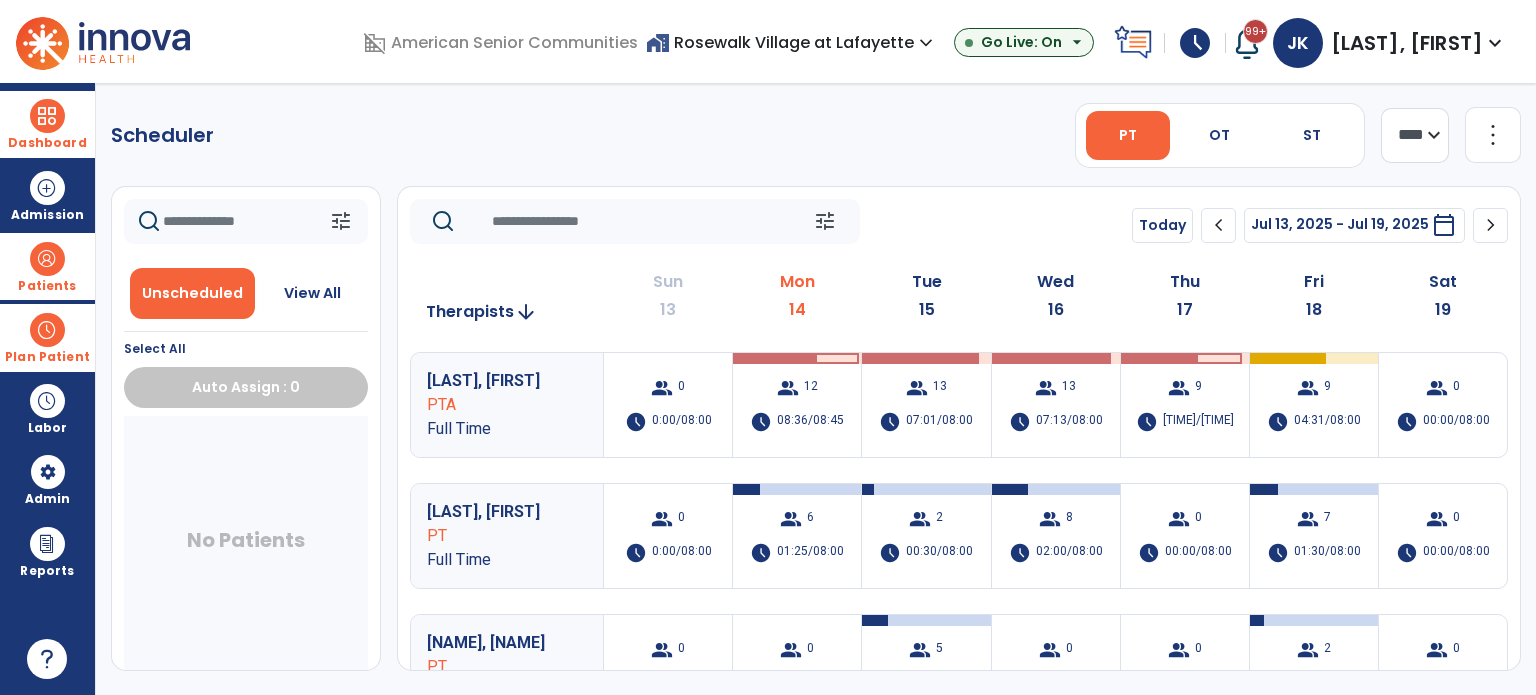 click at bounding box center [47, 259] 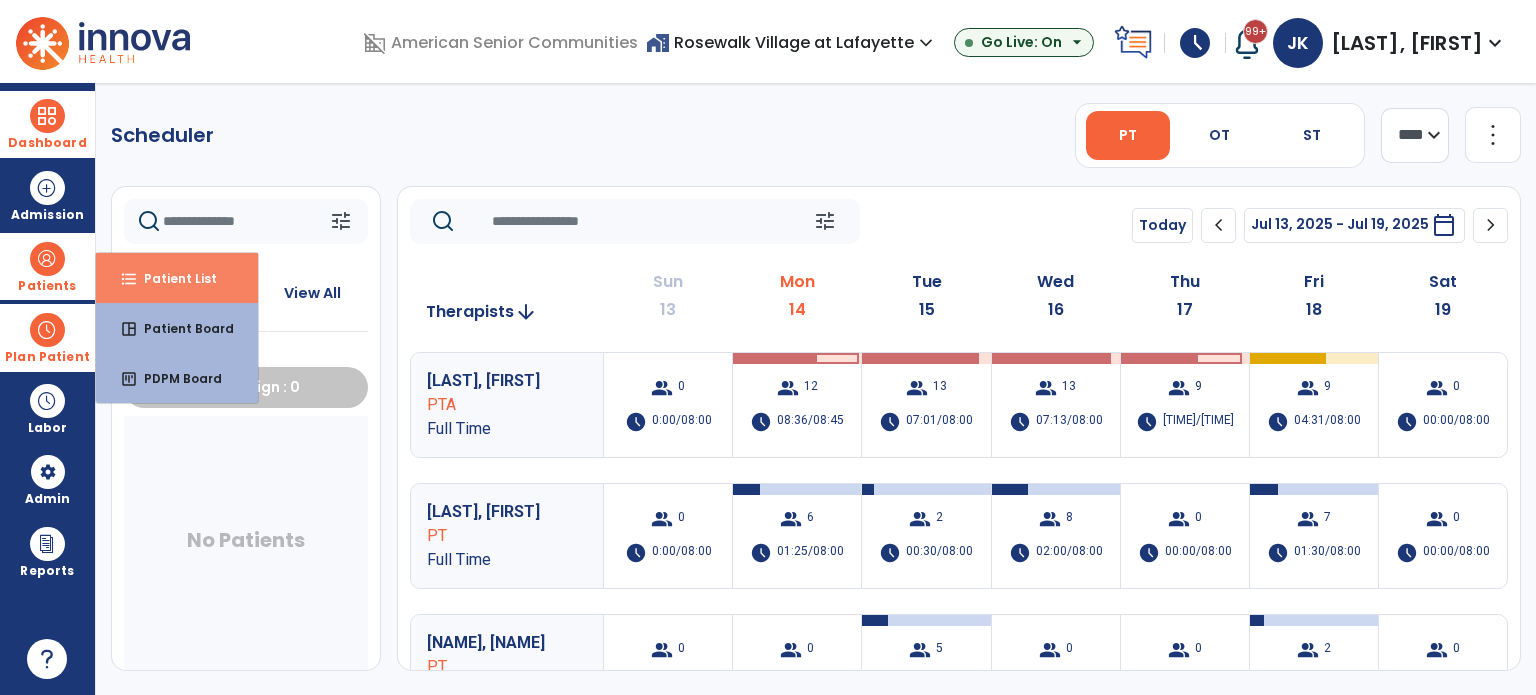 click on "format_list_bulleted  Patient List" at bounding box center [177, 278] 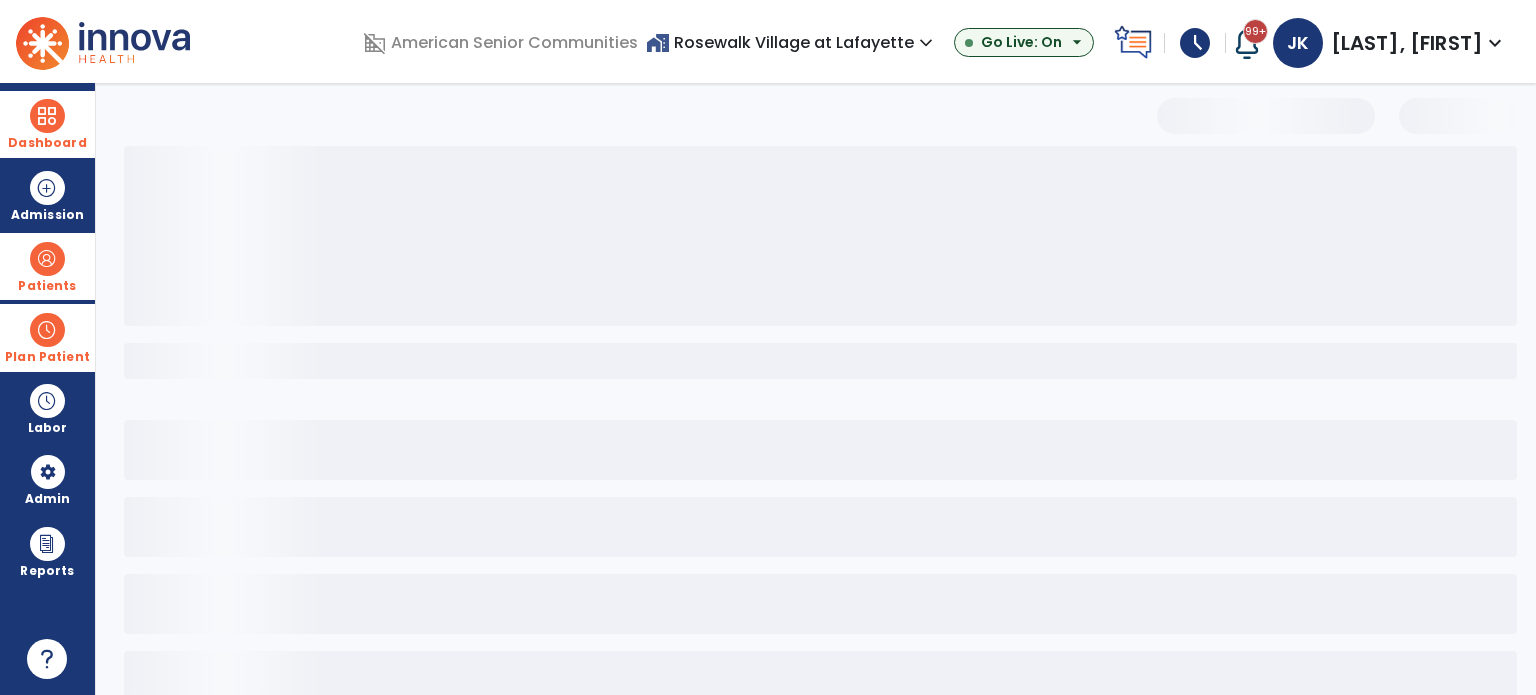 select on "***" 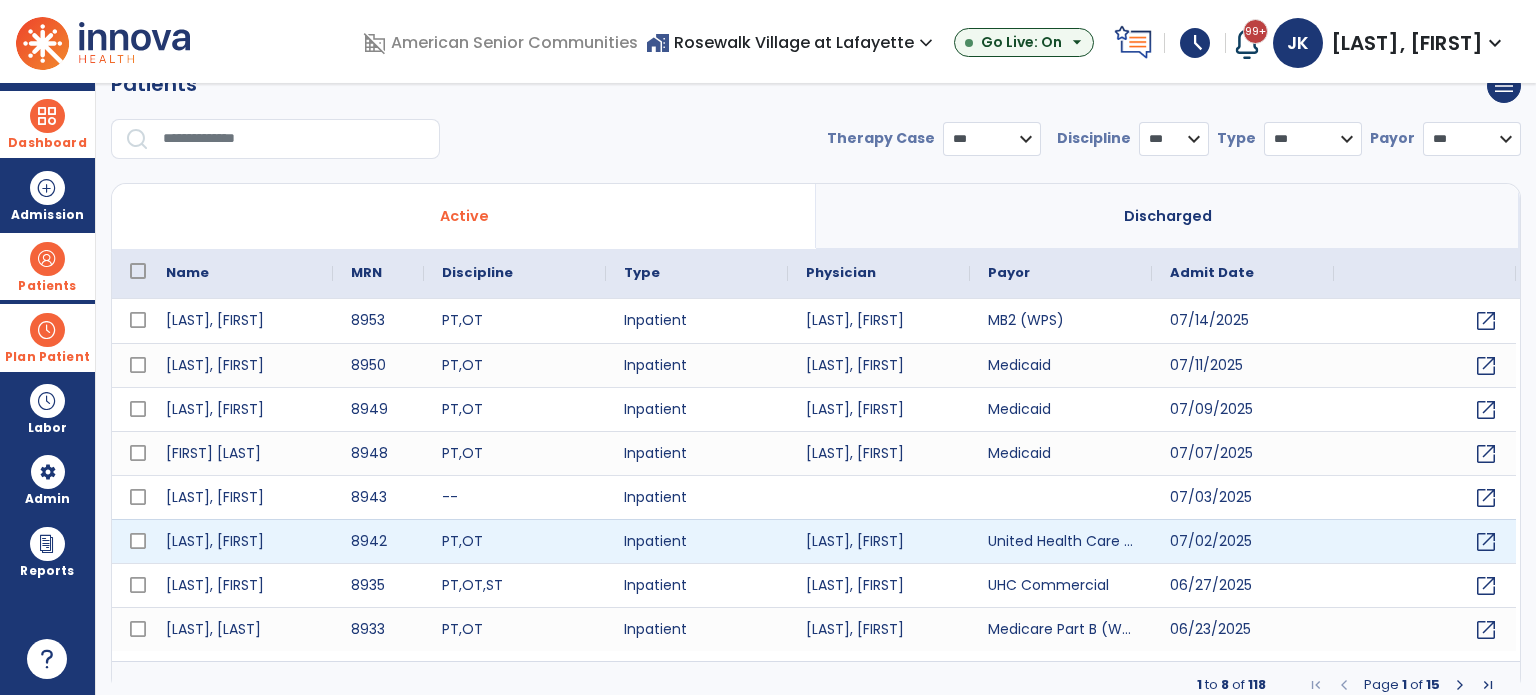 scroll, scrollTop: 46, scrollLeft: 0, axis: vertical 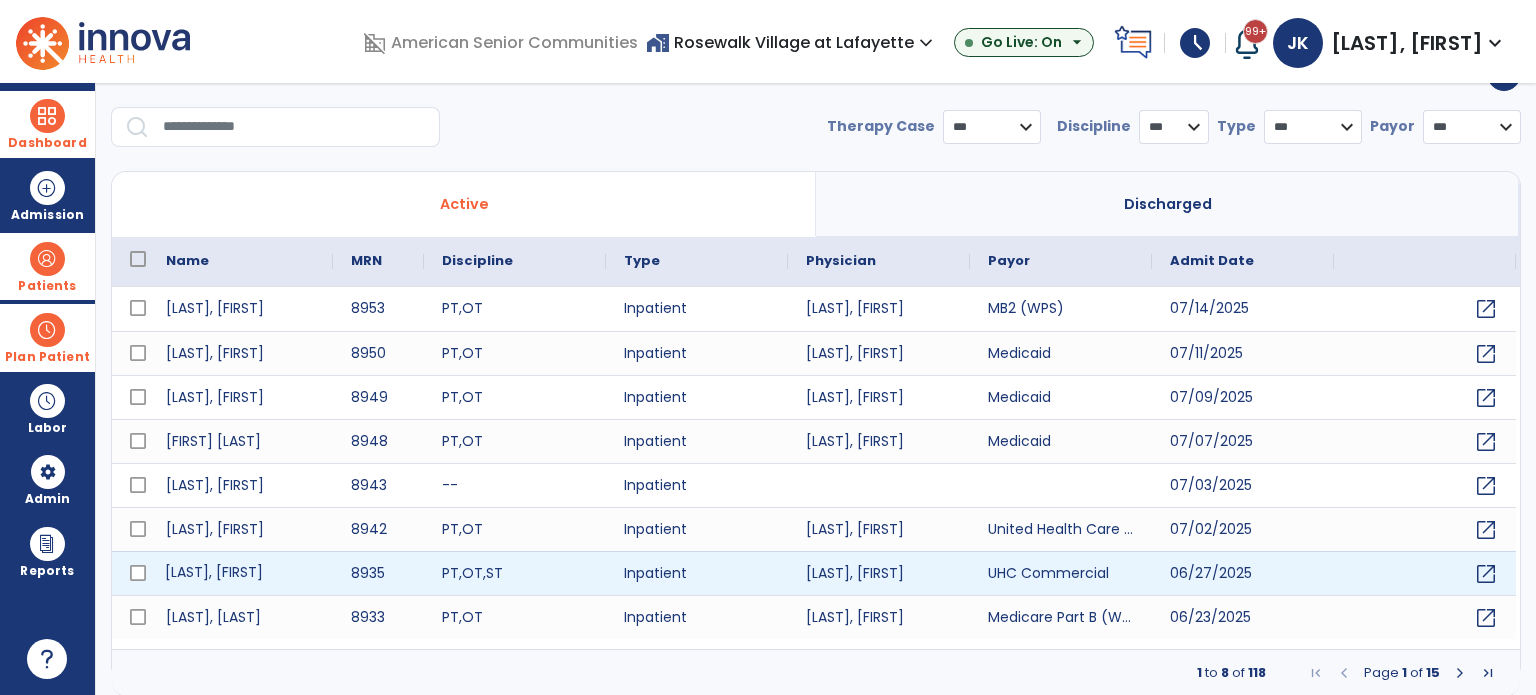 click on "[LAST], [FIRST]" at bounding box center (240, 573) 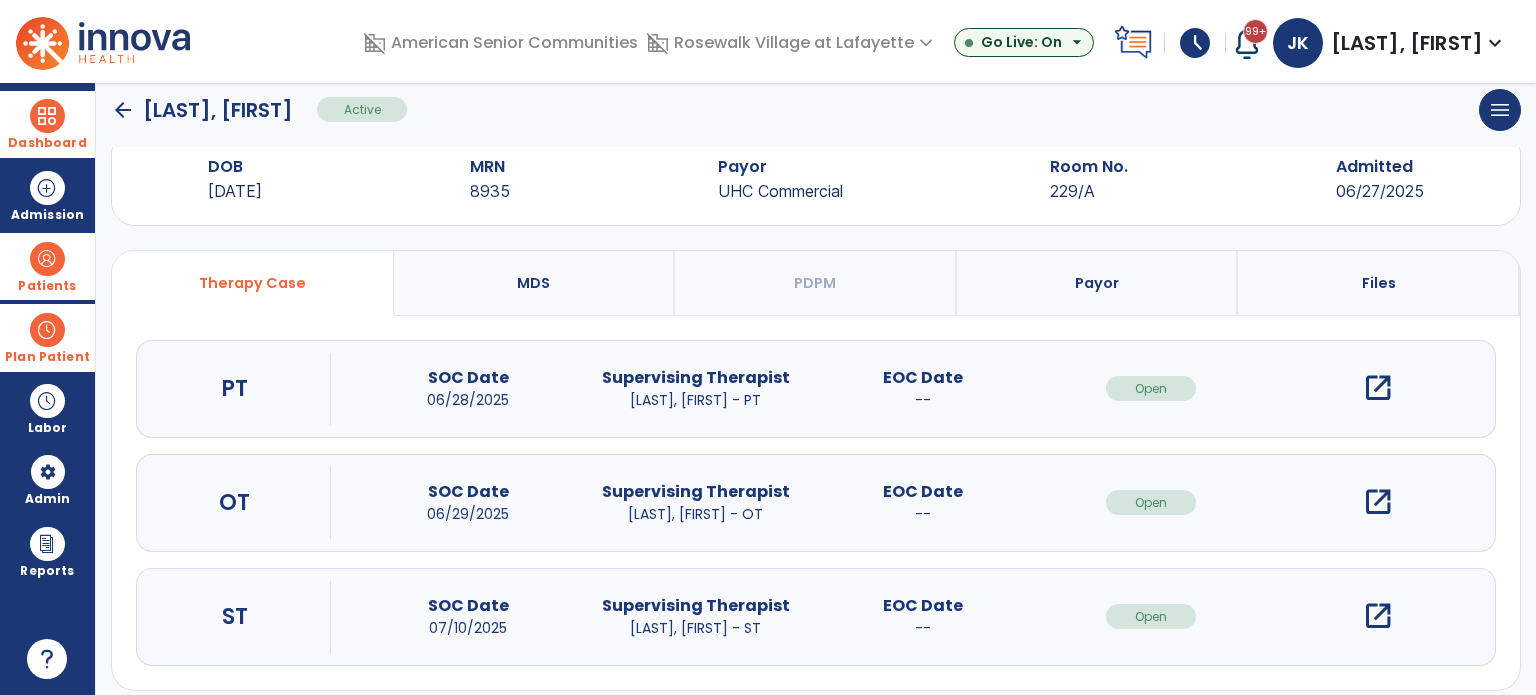 click on "open_in_new" at bounding box center (1378, 388) 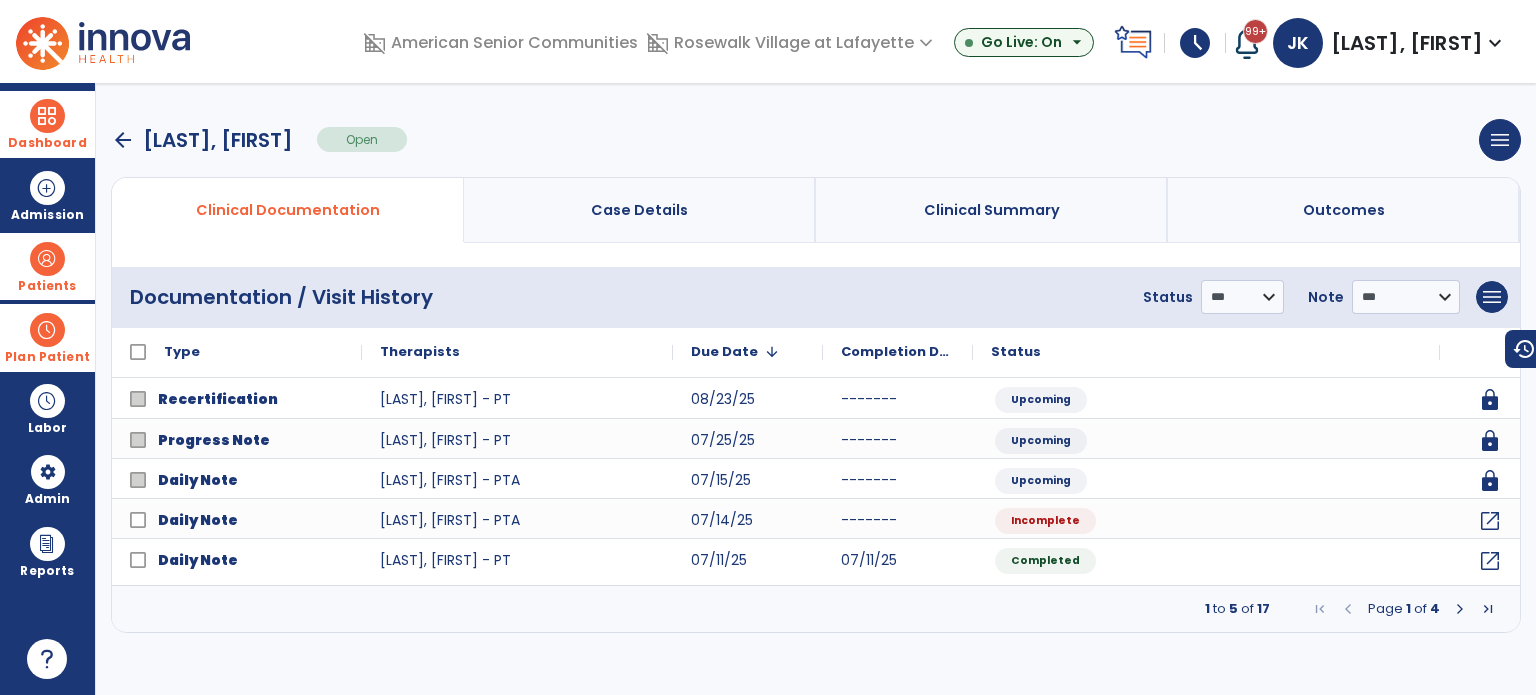 click at bounding box center [1460, 609] 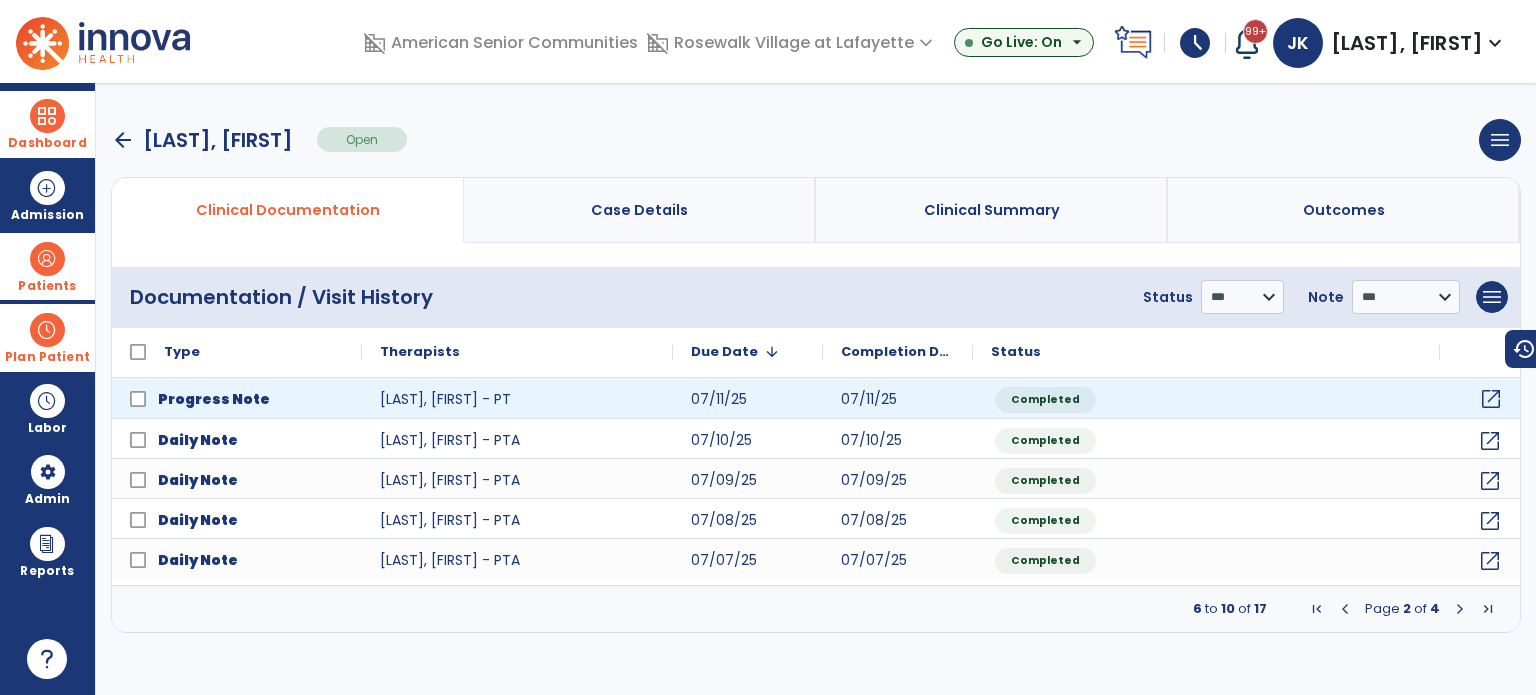 click on "open_in_new" 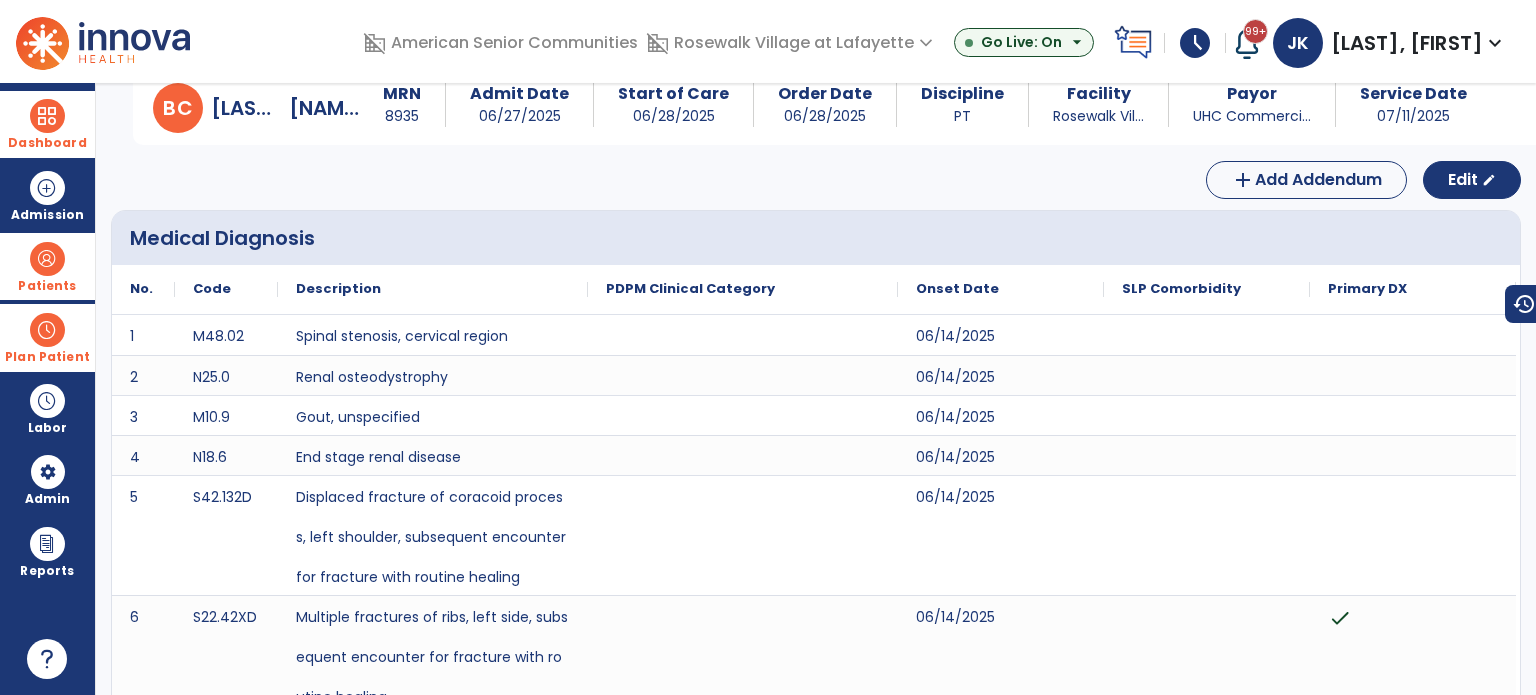 scroll, scrollTop: 0, scrollLeft: 0, axis: both 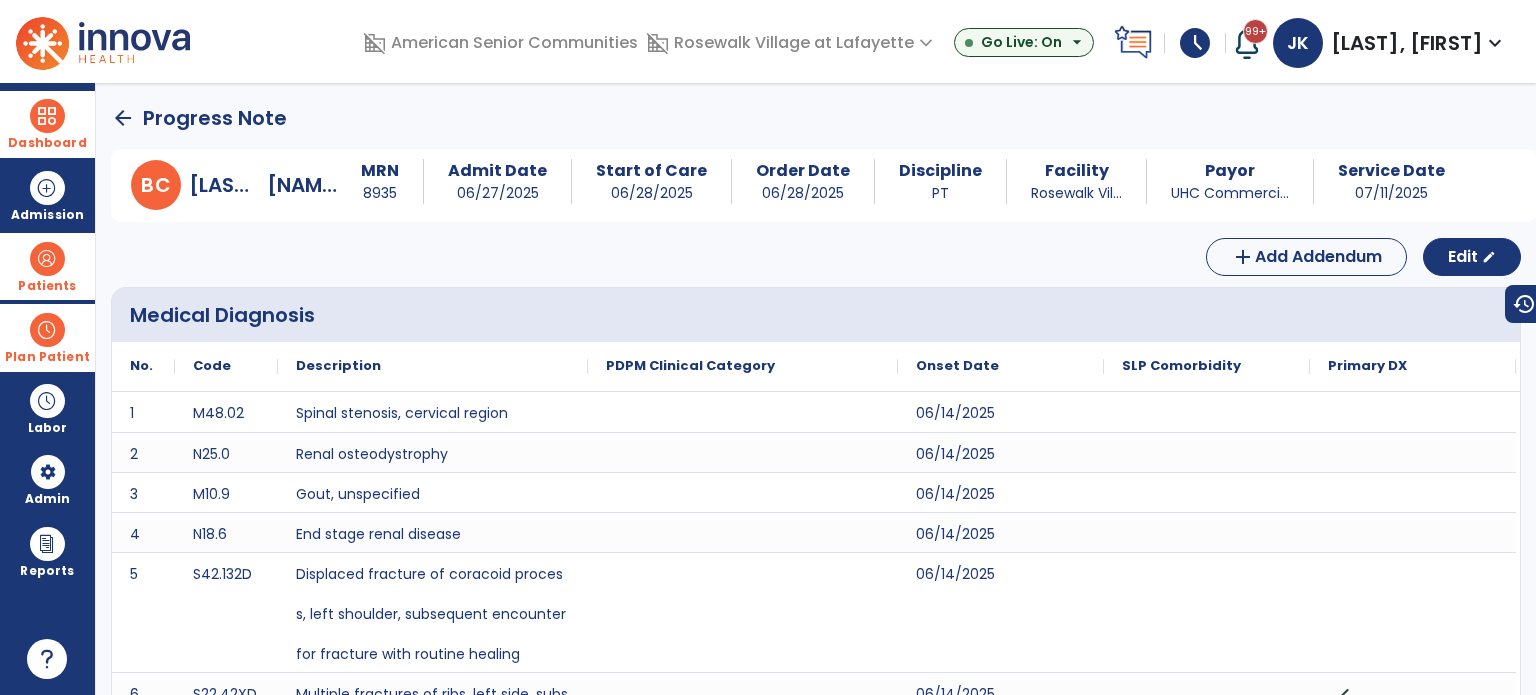 click on "arrow_back" 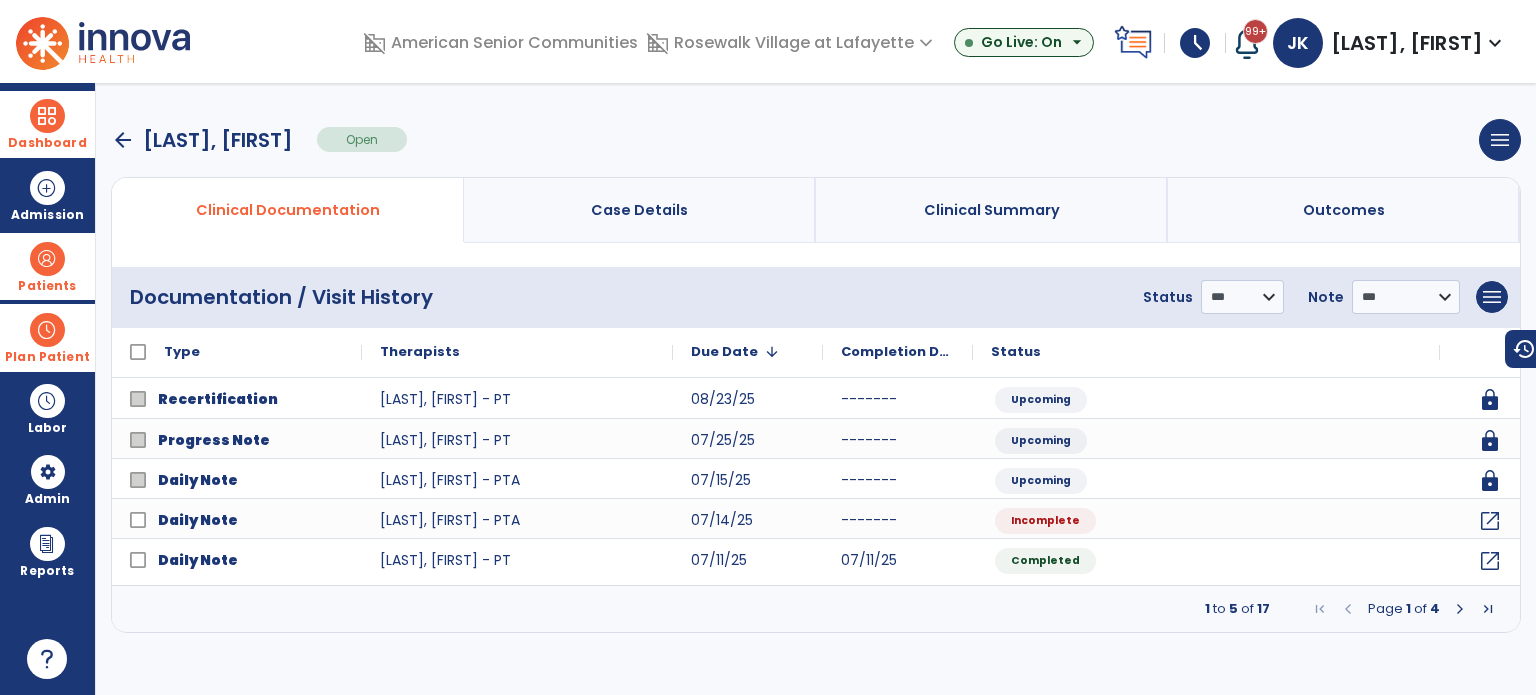 click at bounding box center (1460, 609) 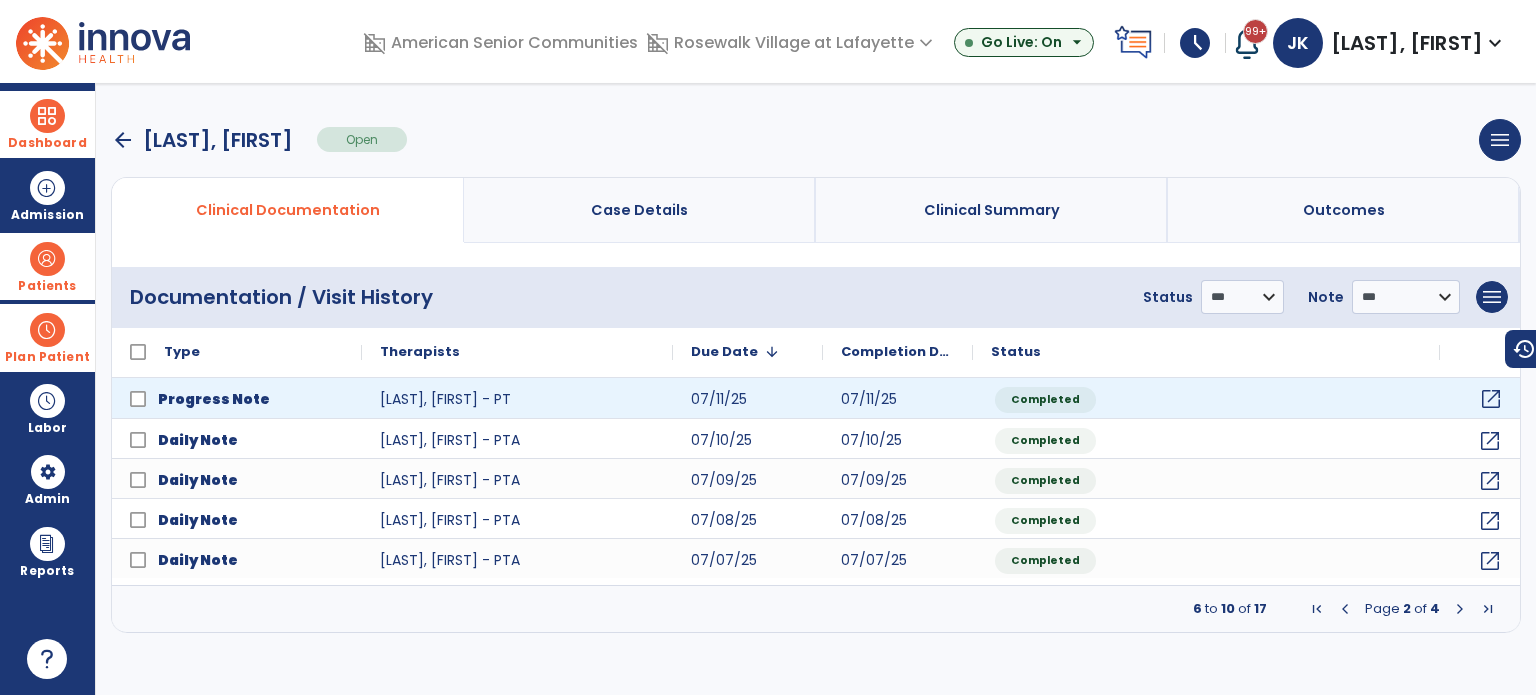 click on "open_in_new" 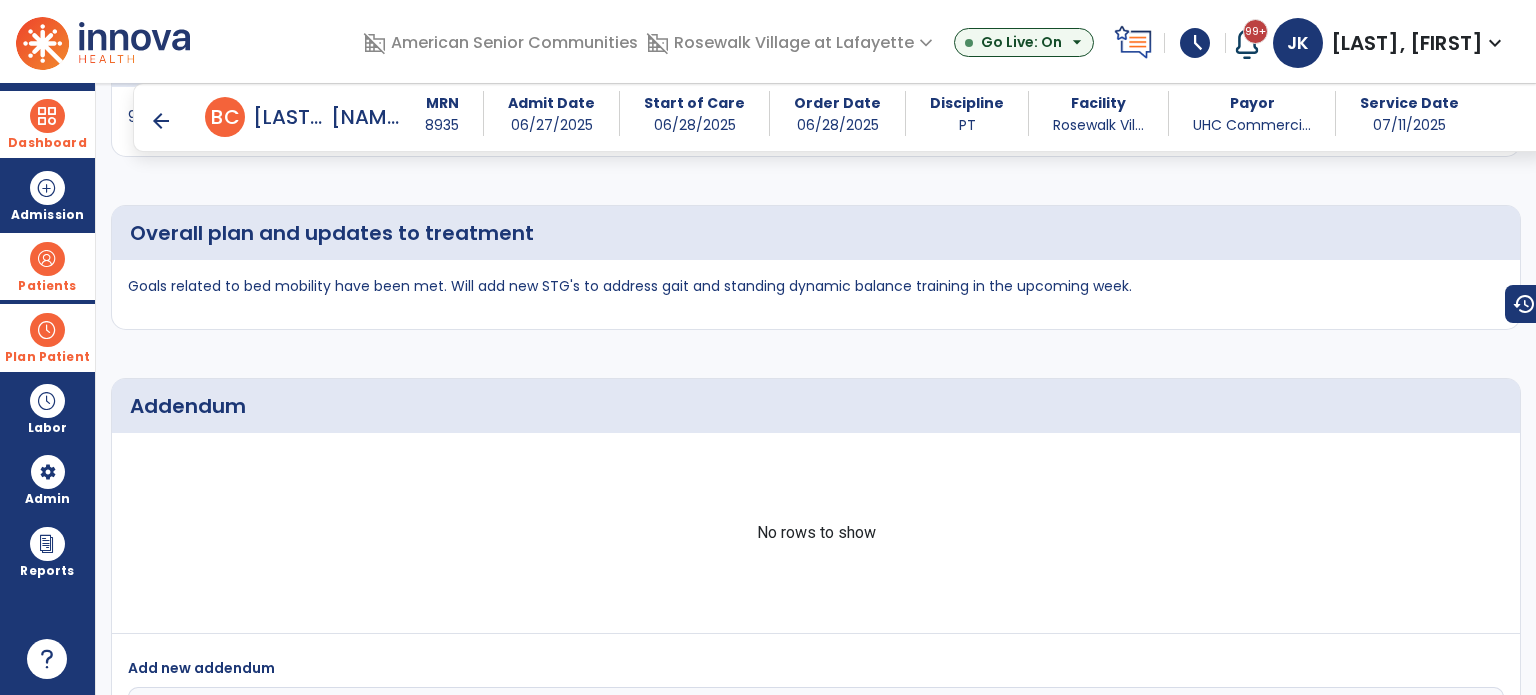 scroll, scrollTop: 3000, scrollLeft: 0, axis: vertical 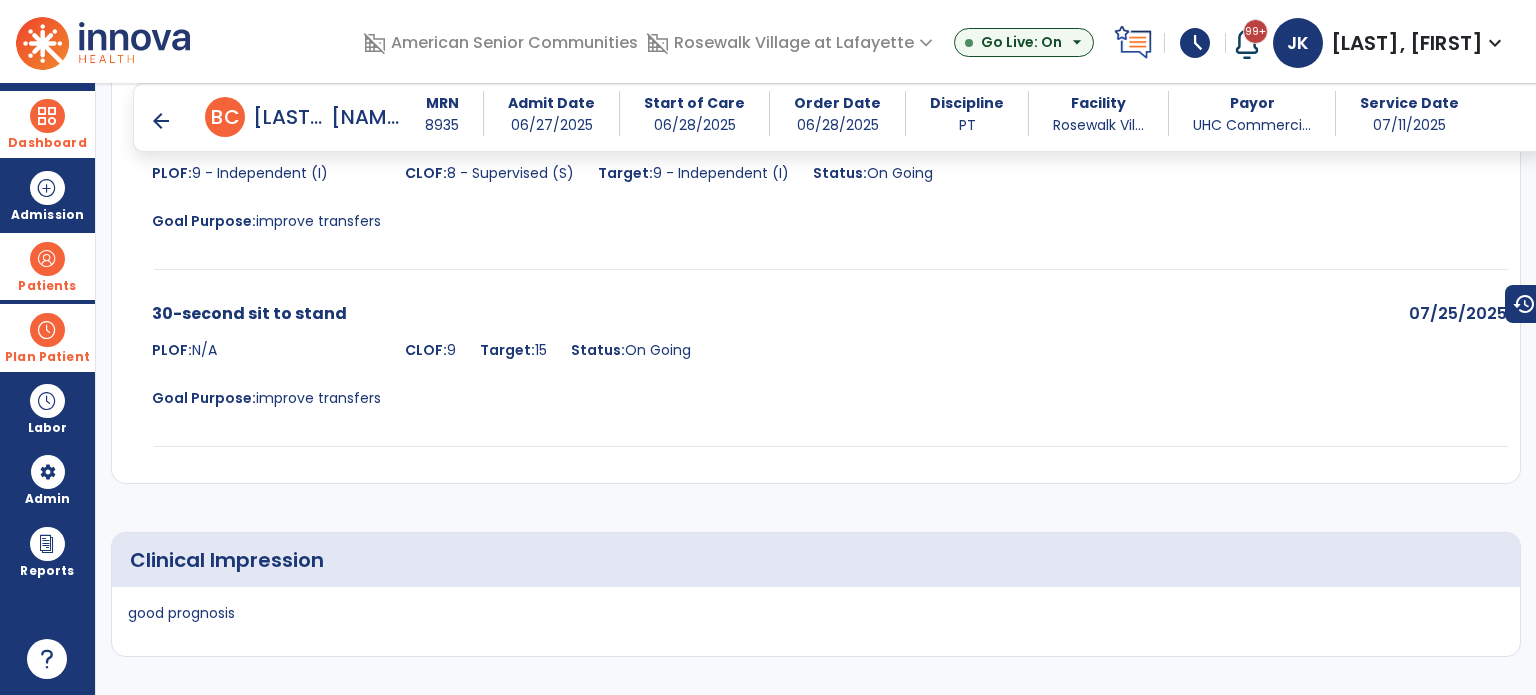 click on "arrow_back" at bounding box center (161, 121) 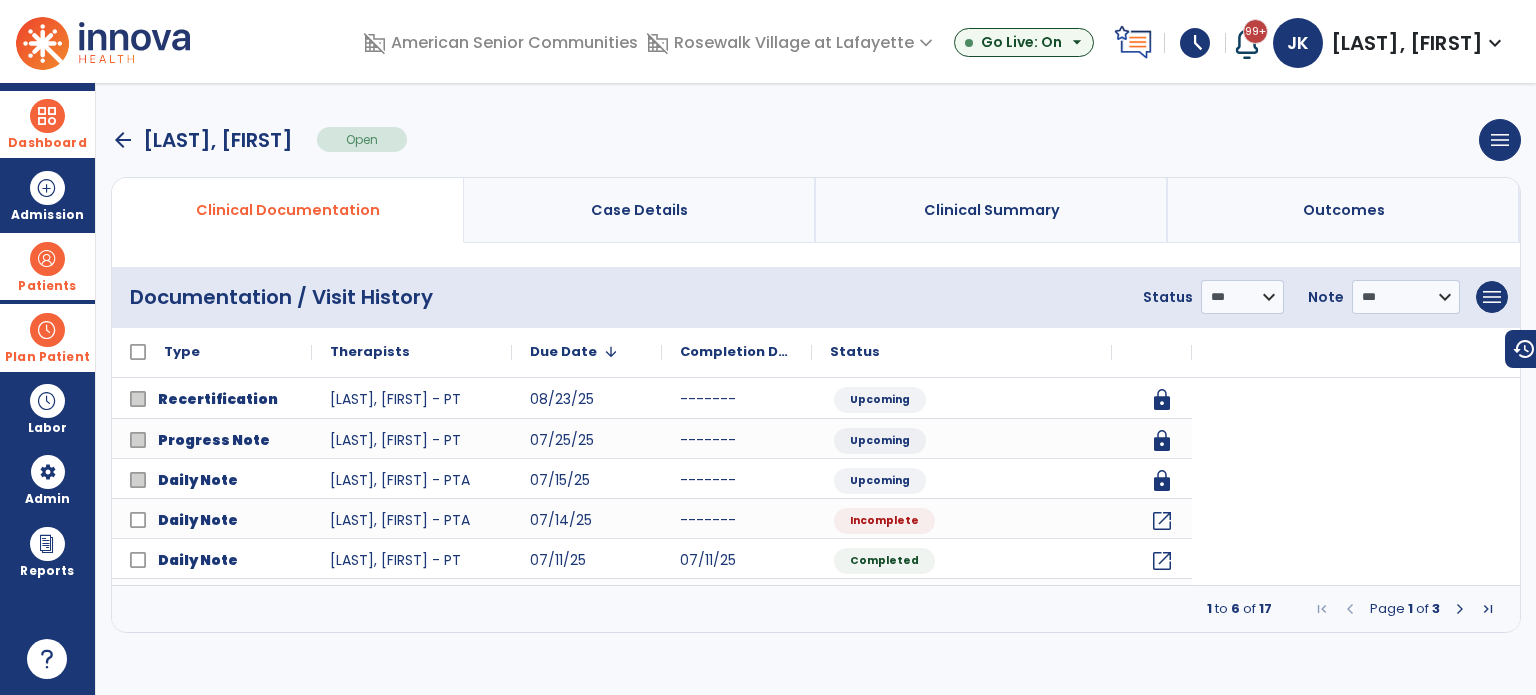 scroll, scrollTop: 0, scrollLeft: 0, axis: both 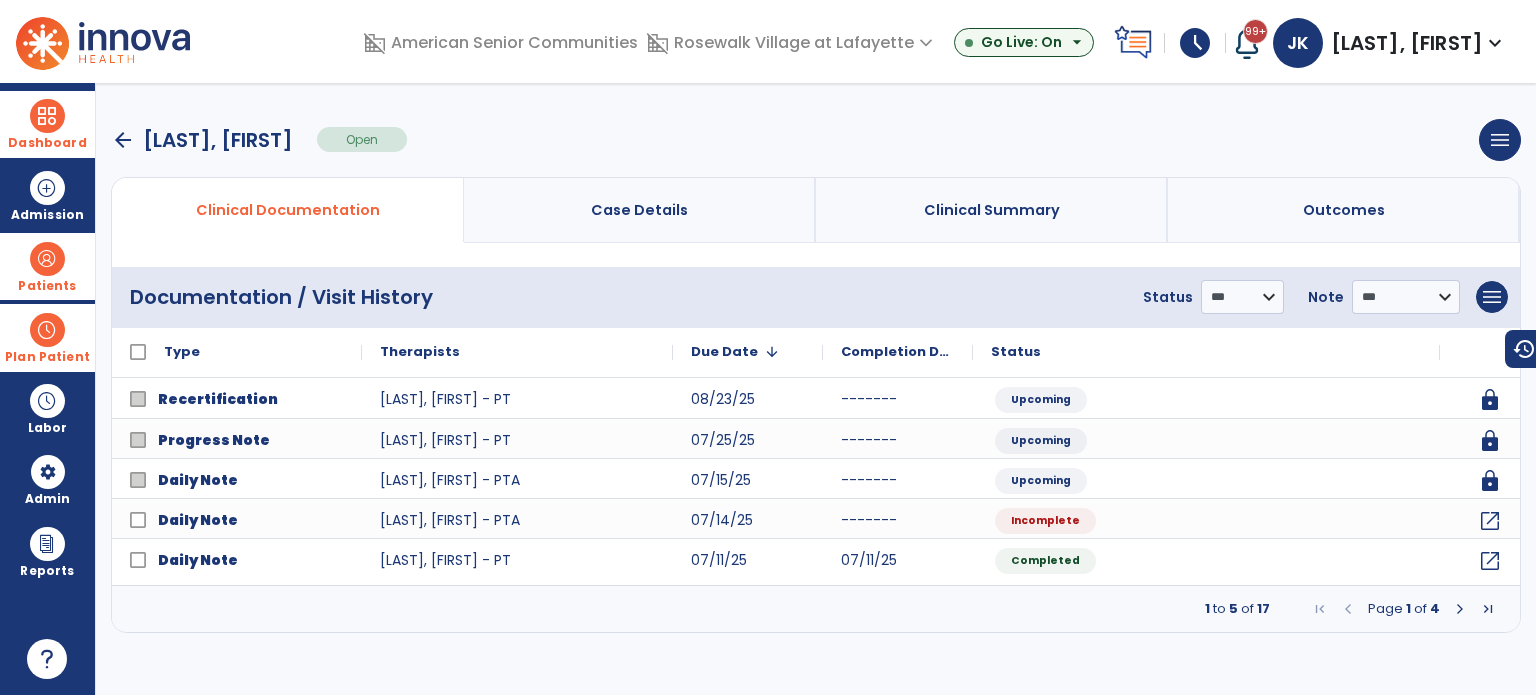 click on "arrow_back" at bounding box center [123, 140] 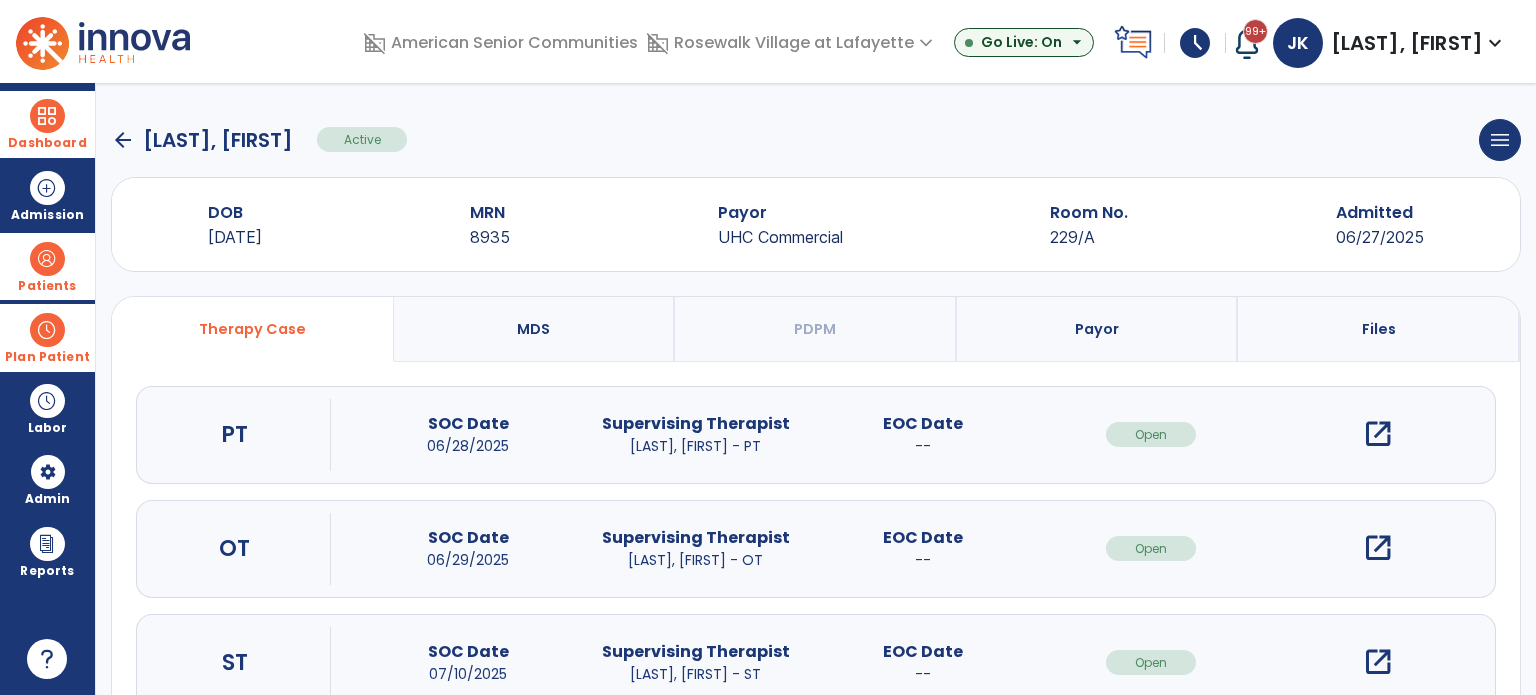click on "arrow_back [LAST], [FIRST] Active menu Edit Admission View OBRA Report Discharge Patient DOB [DATE] MRN [NUMBER] Payor [PAYOR] Room No. 229/A Admitted [DATE] Therapy Case MDS PDPM Payor Files PT SOC Date [DATE] Supervising Therapist [LAST], [FIRST] - PT EOC Date -- Open open_in_new OT SOC Date [DATE] Supervising Therapist [LAST], [FIRST] - OT EOC Date -- Open open_in_new ST SOC Date [DATE] Supervising Therapist [LAST], [FIRST] - ST EOC Date -- Open open_in_new" at bounding box center (816, 389) 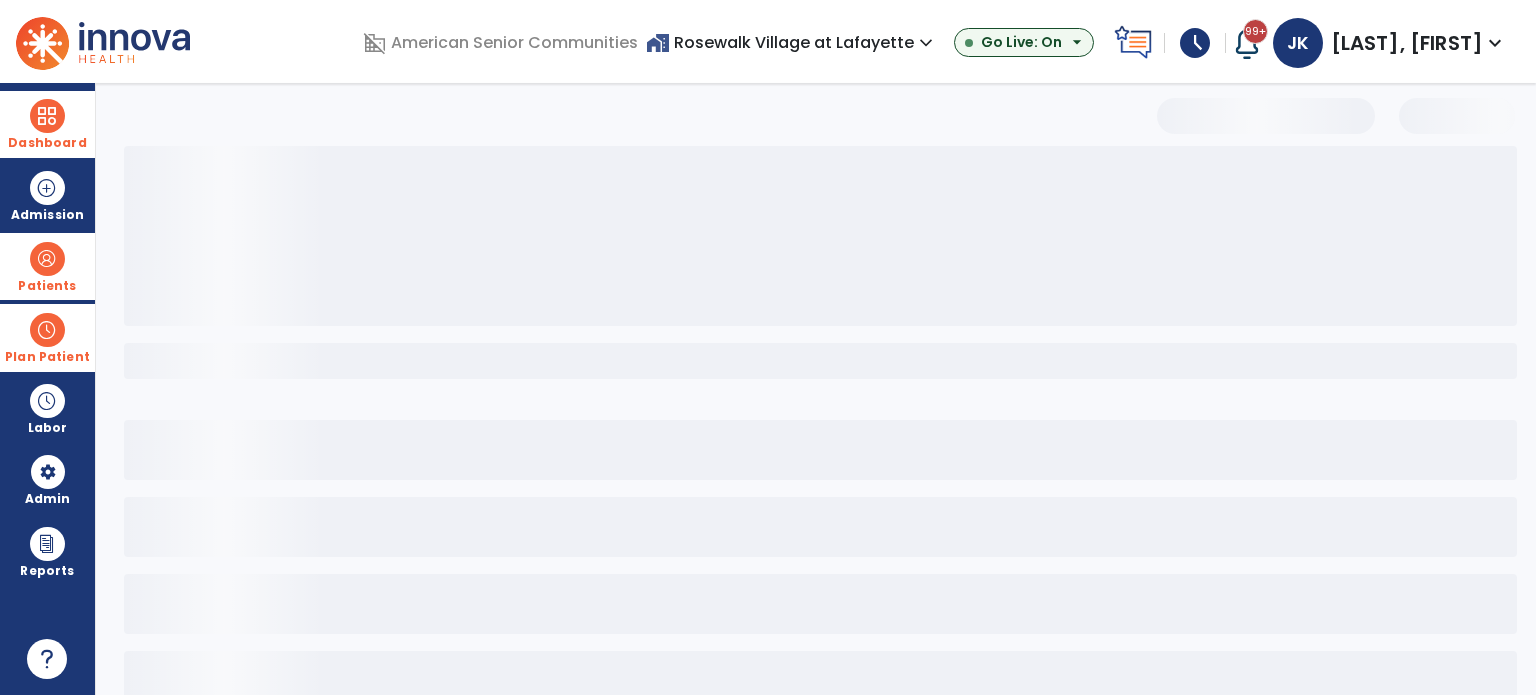select on "***" 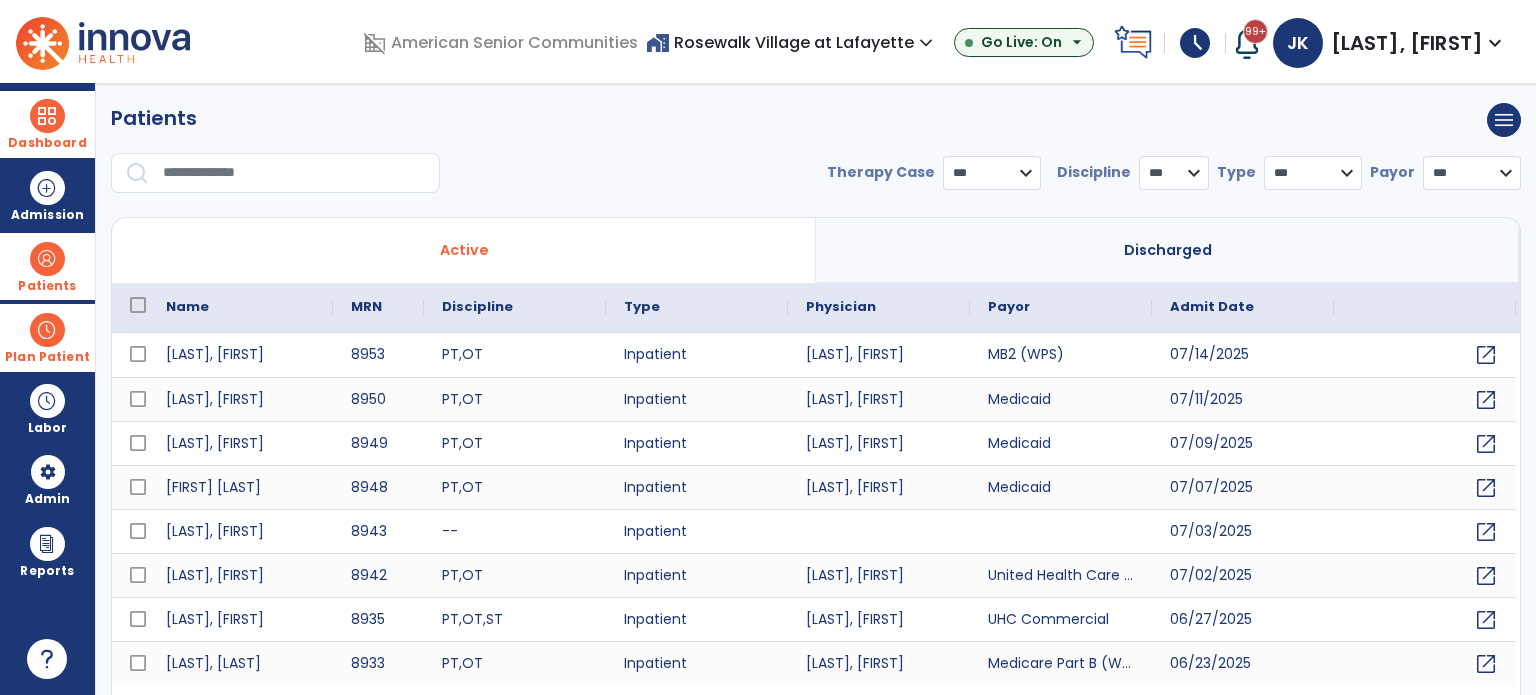 click at bounding box center [47, 116] 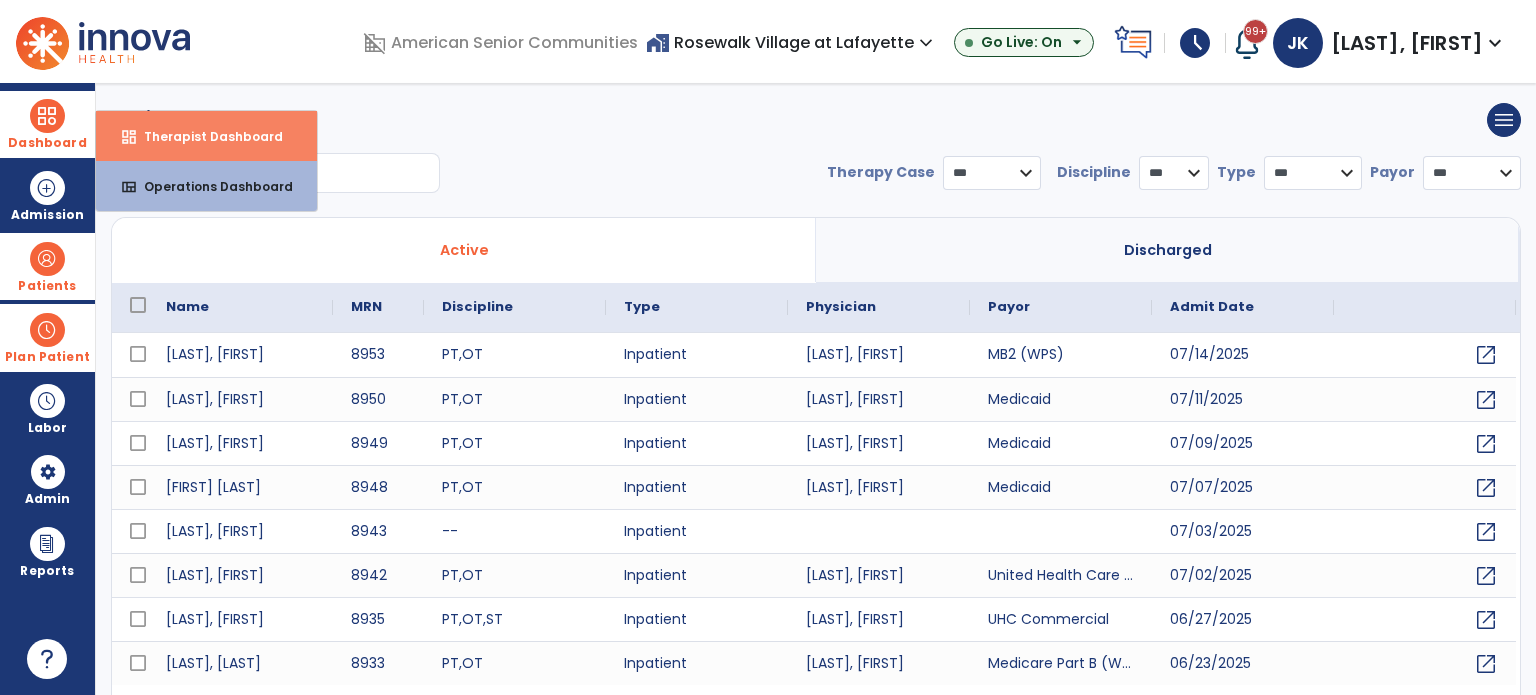 click on "dashboard  Therapist Dashboard" at bounding box center (206, 136) 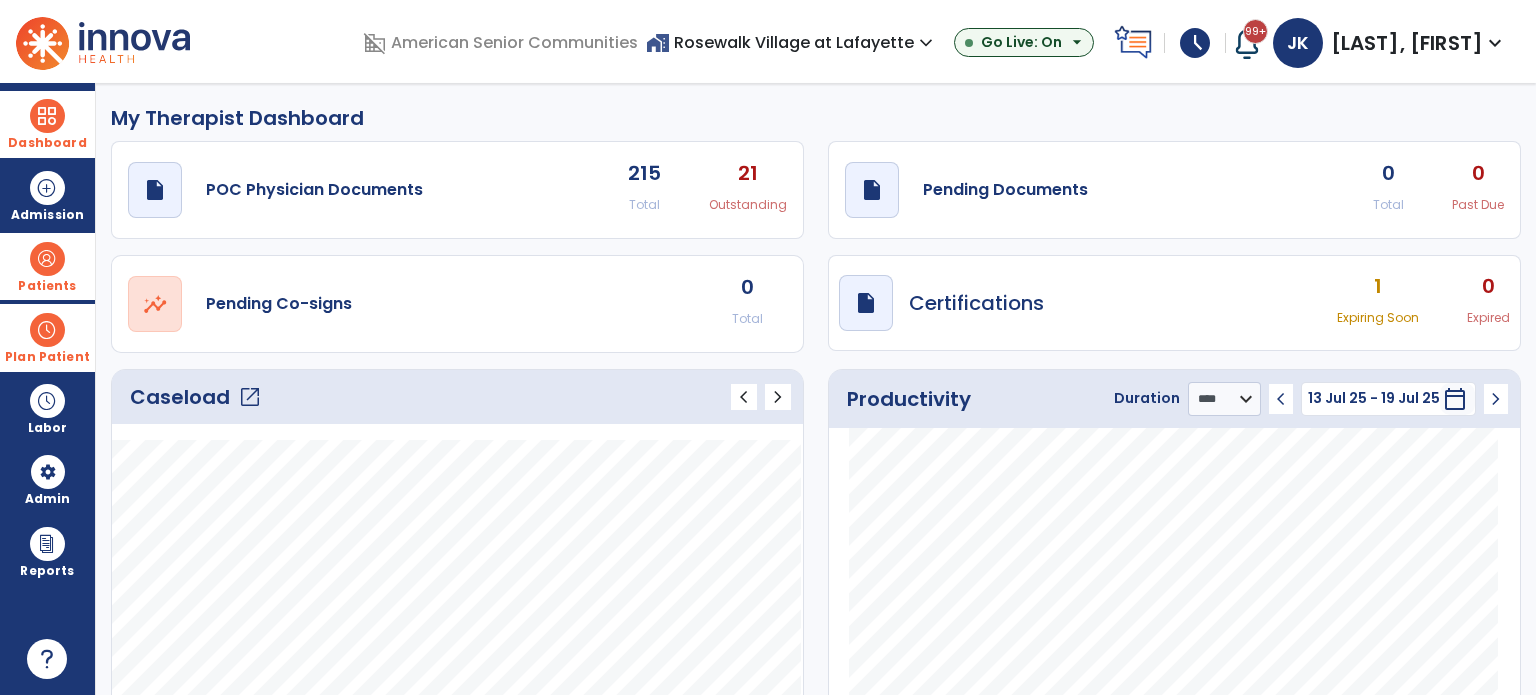 click on "open_in_new" 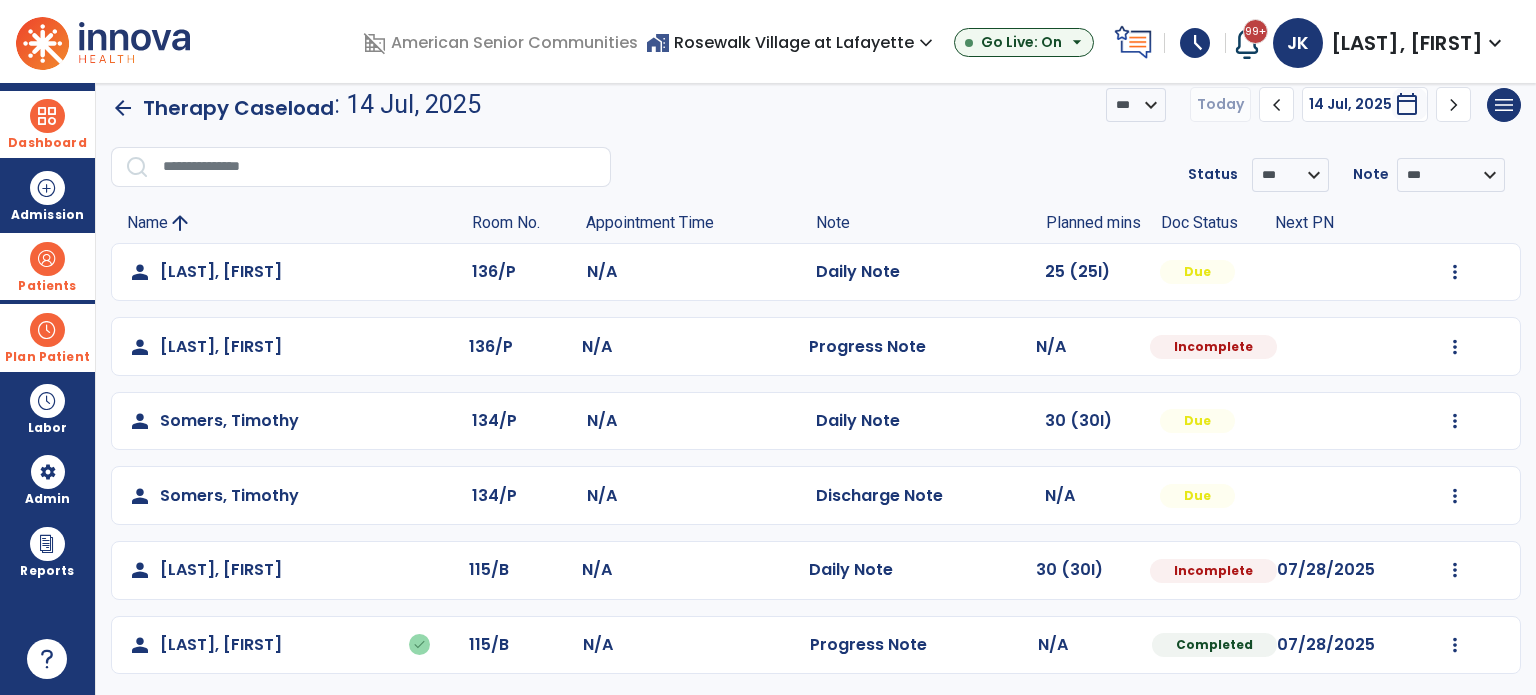 scroll, scrollTop: 20, scrollLeft: 0, axis: vertical 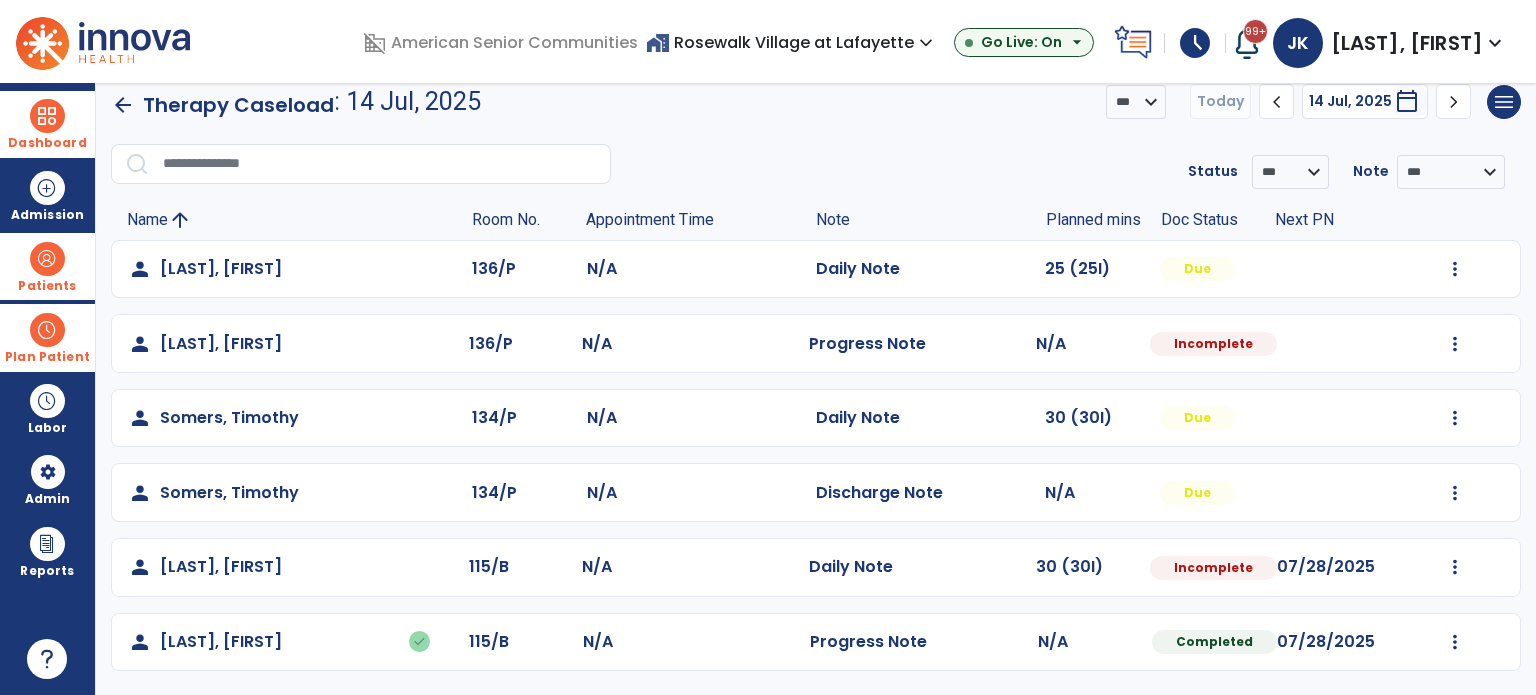 click at bounding box center [47, 259] 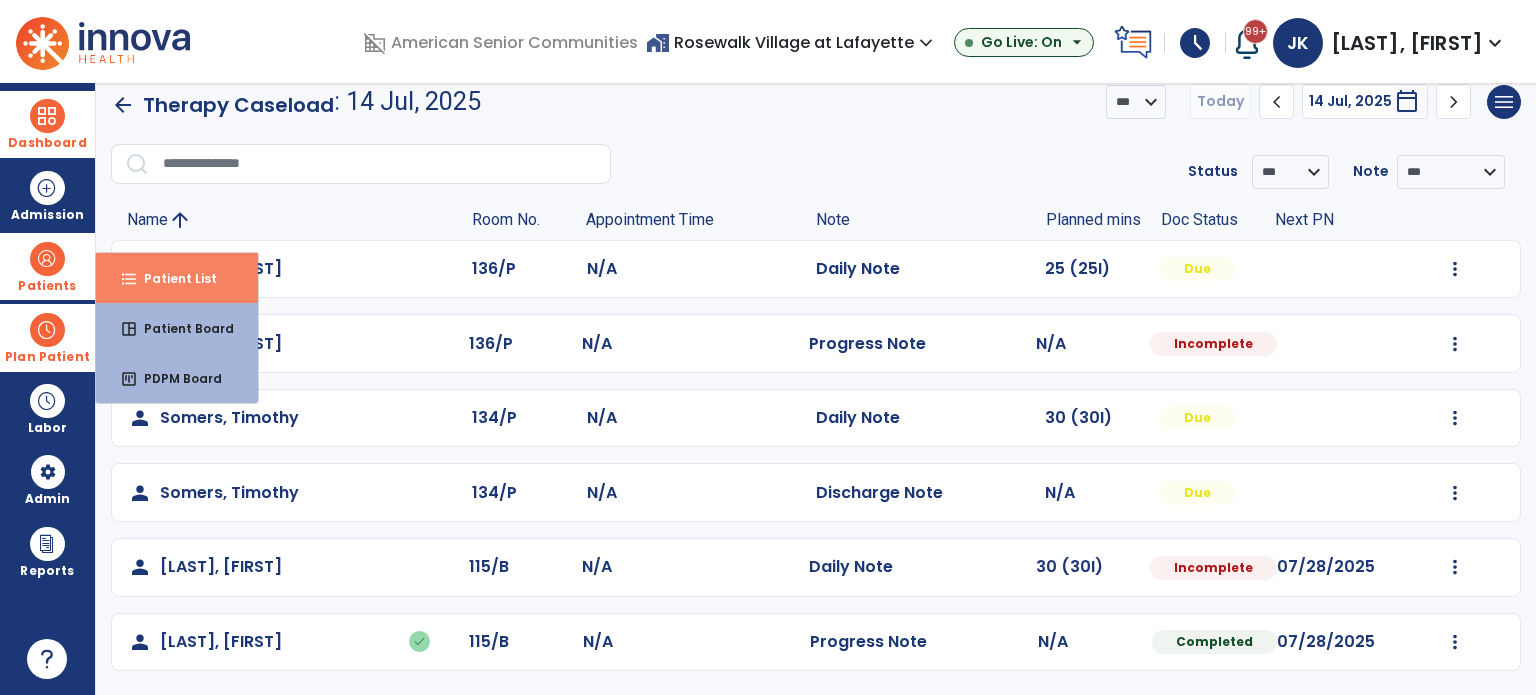 click on "format_list_bulleted" at bounding box center [129, 279] 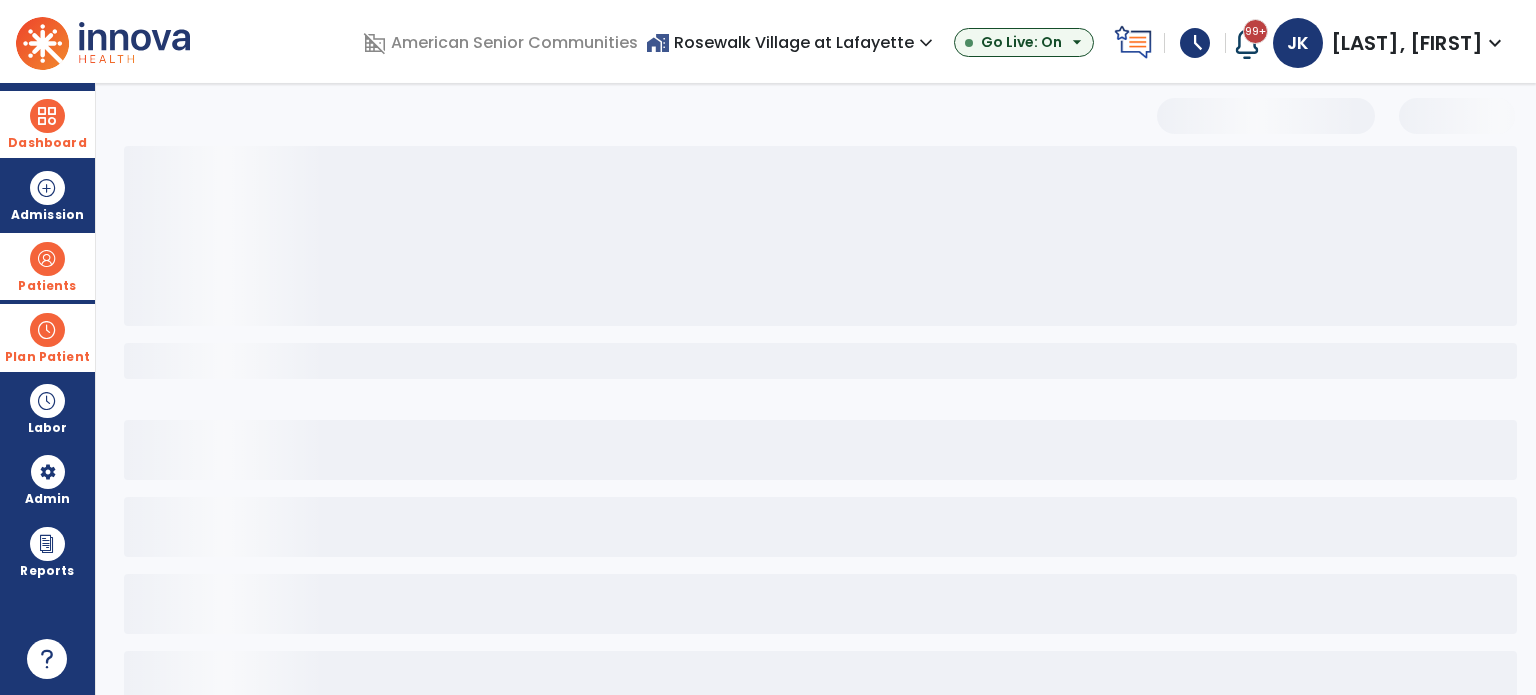 scroll, scrollTop: 46, scrollLeft: 0, axis: vertical 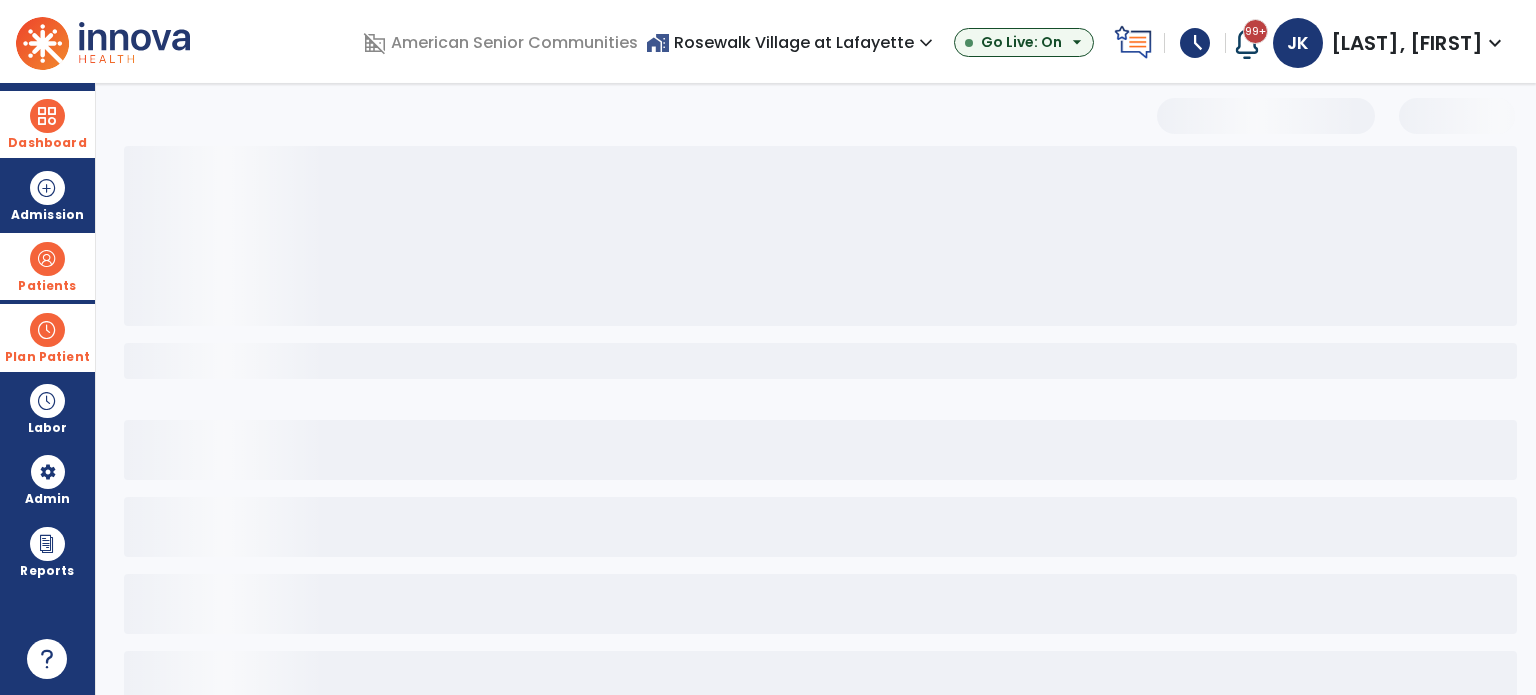 select on "***" 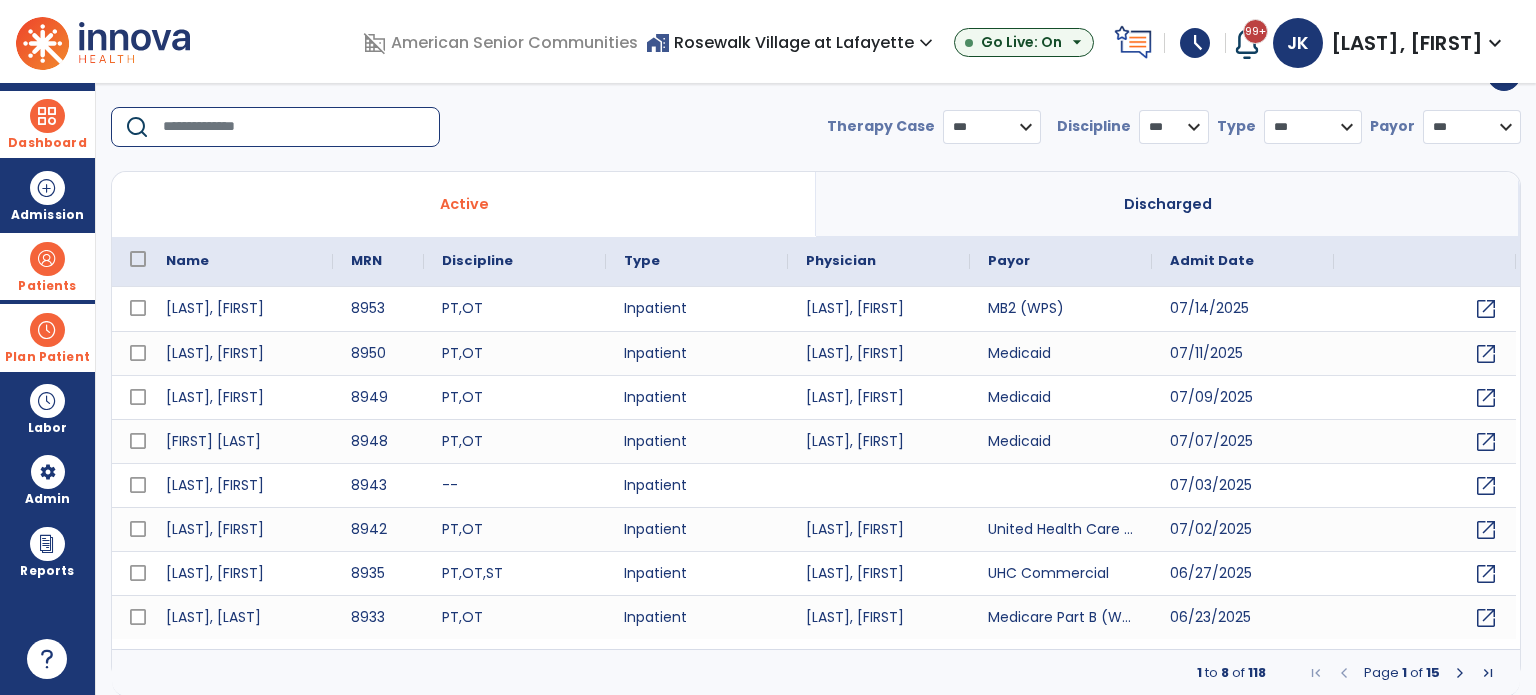 click at bounding box center [294, 127] 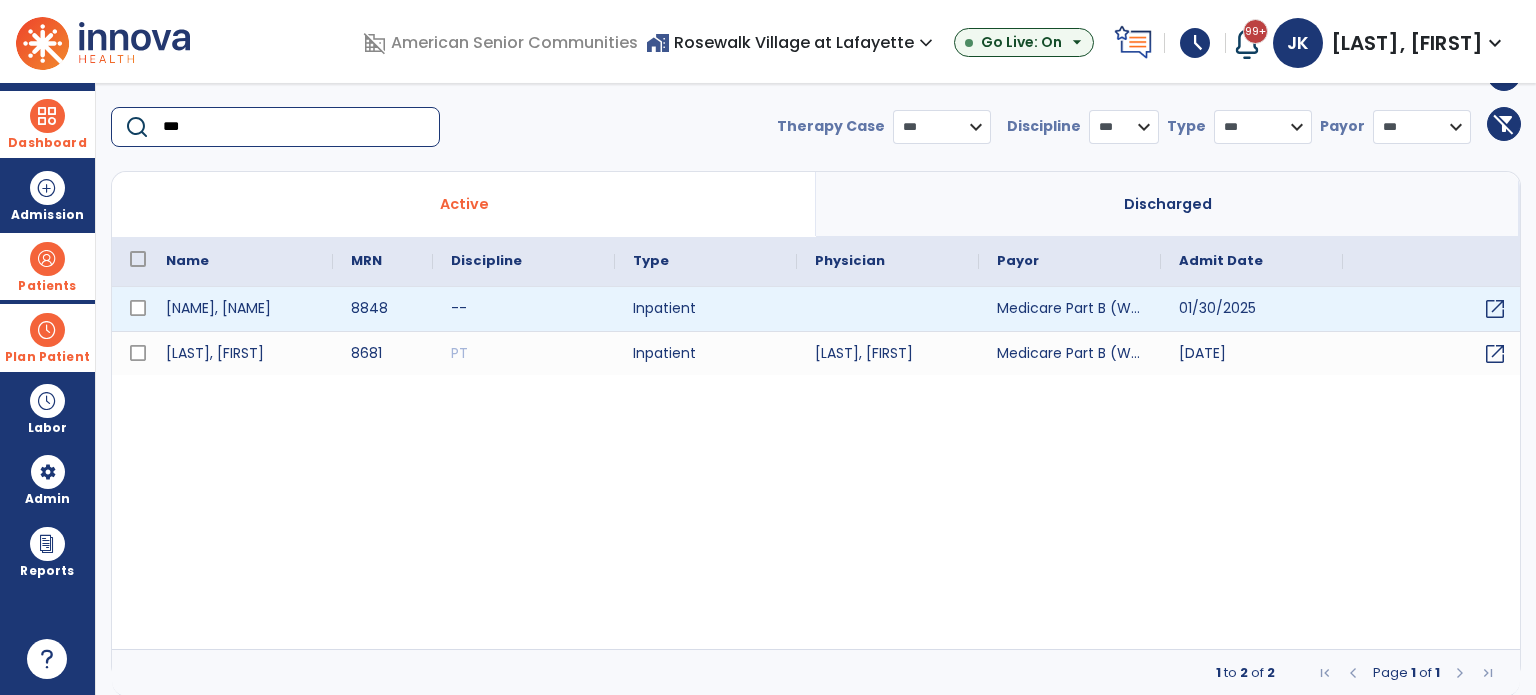 type on "***" 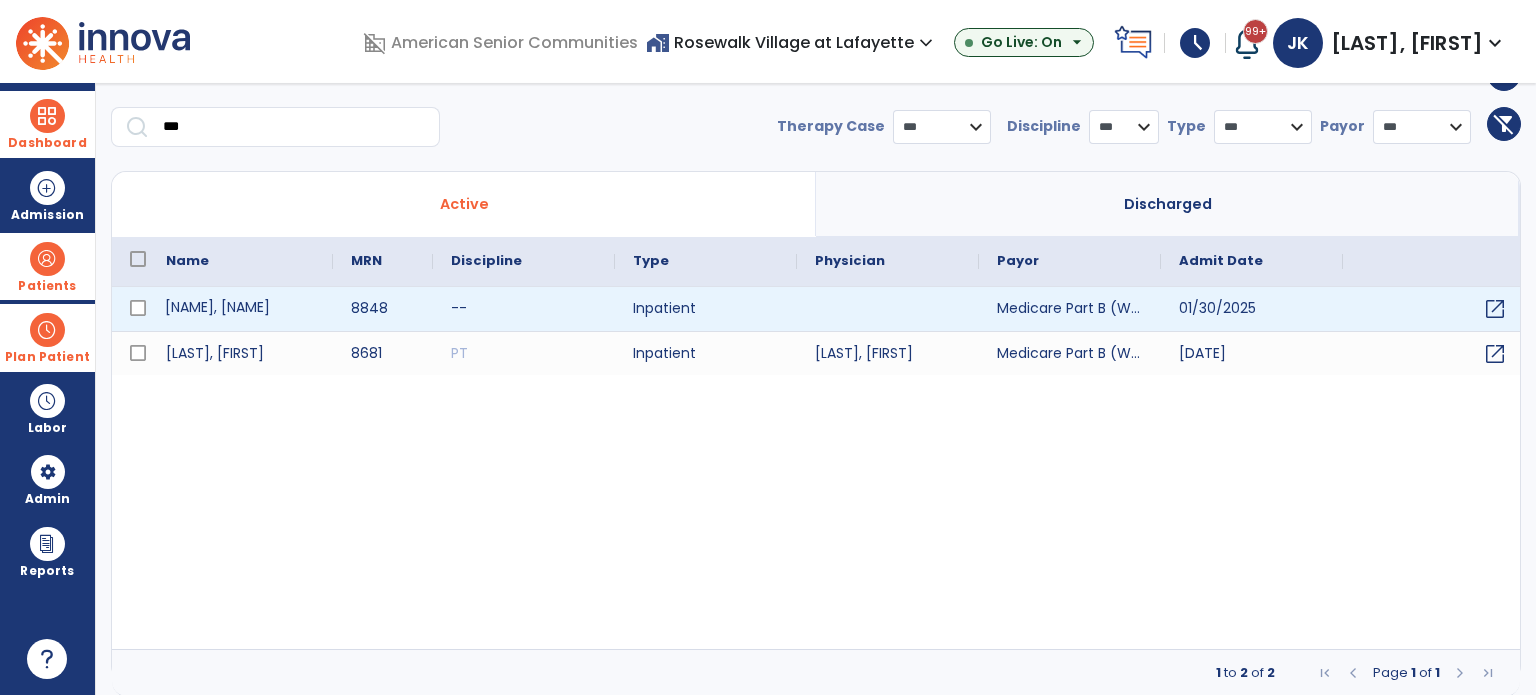 click on "[NAME], [NAME]" at bounding box center [240, 309] 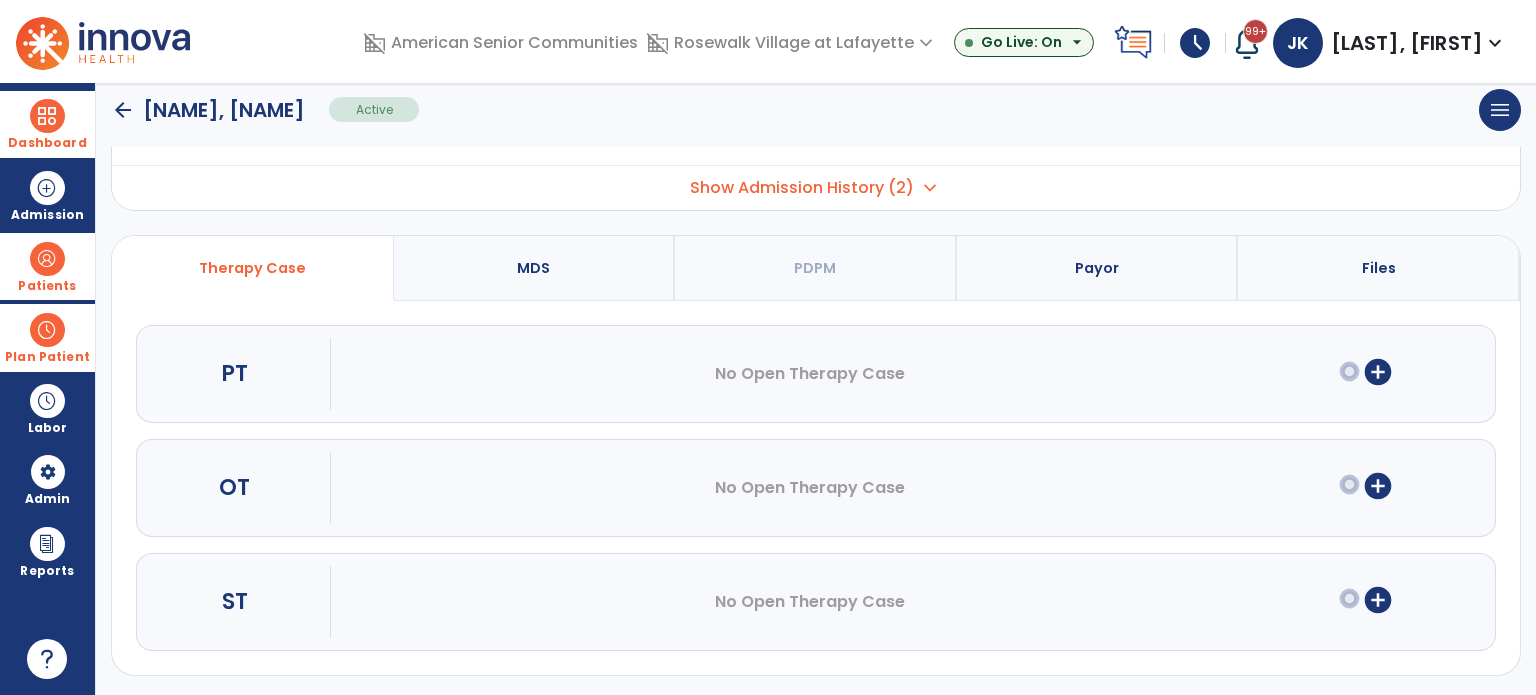 scroll, scrollTop: 107, scrollLeft: 0, axis: vertical 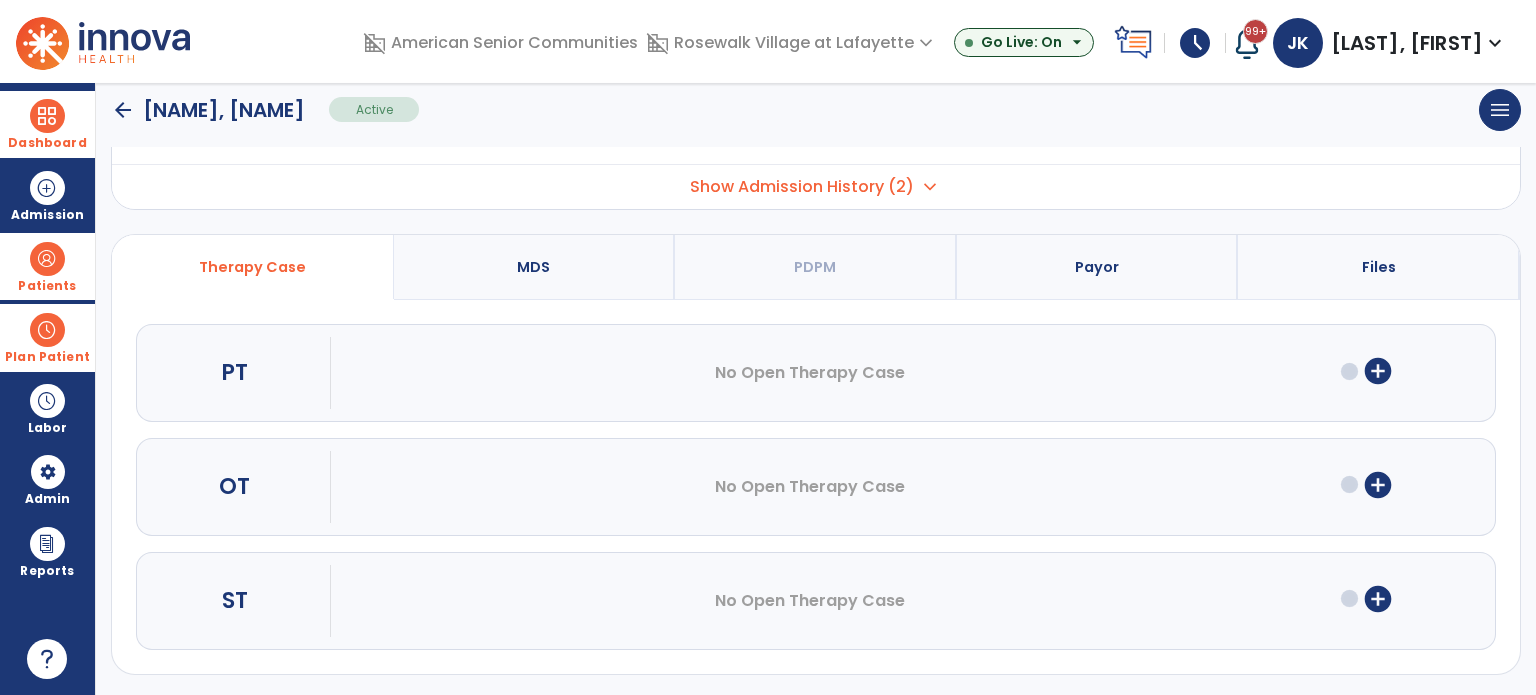 click on "Payor" at bounding box center (1098, 267) 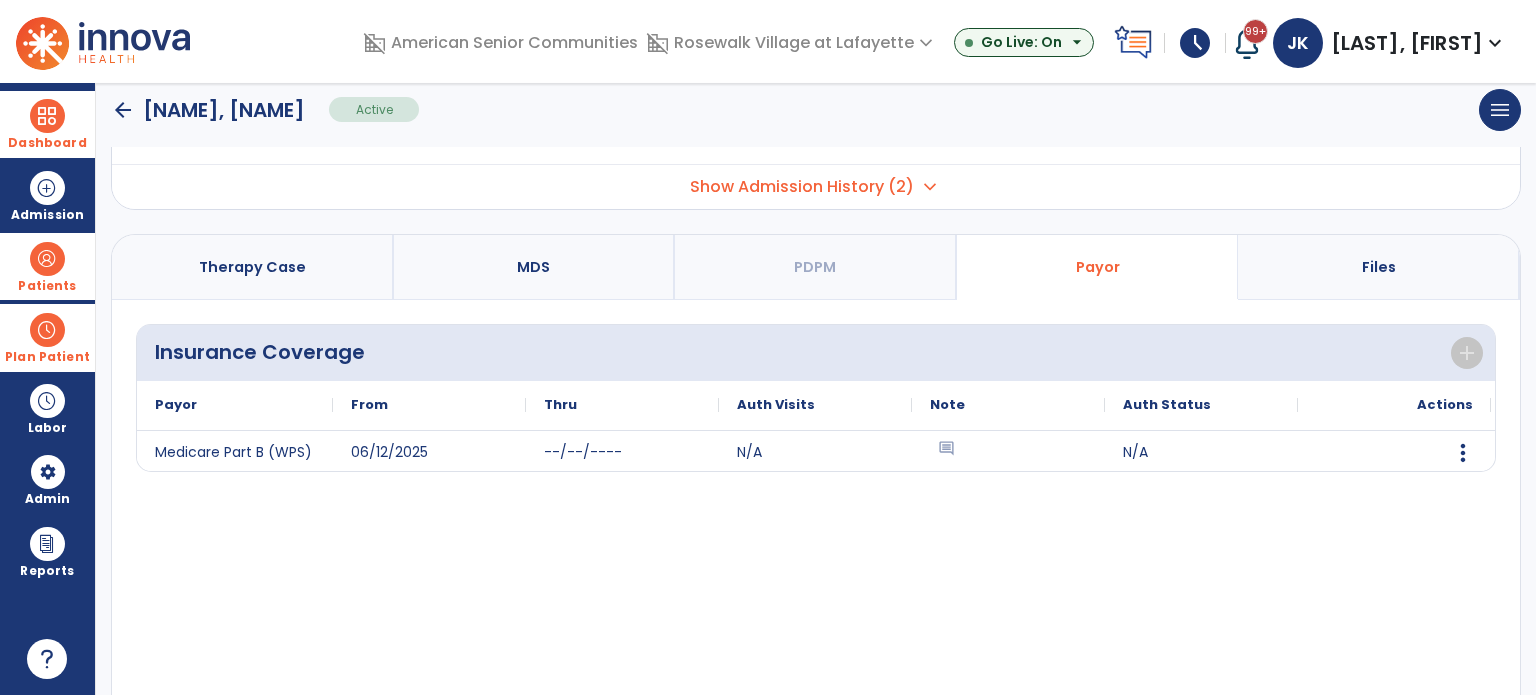 click on "Therapy Case" at bounding box center [253, 267] 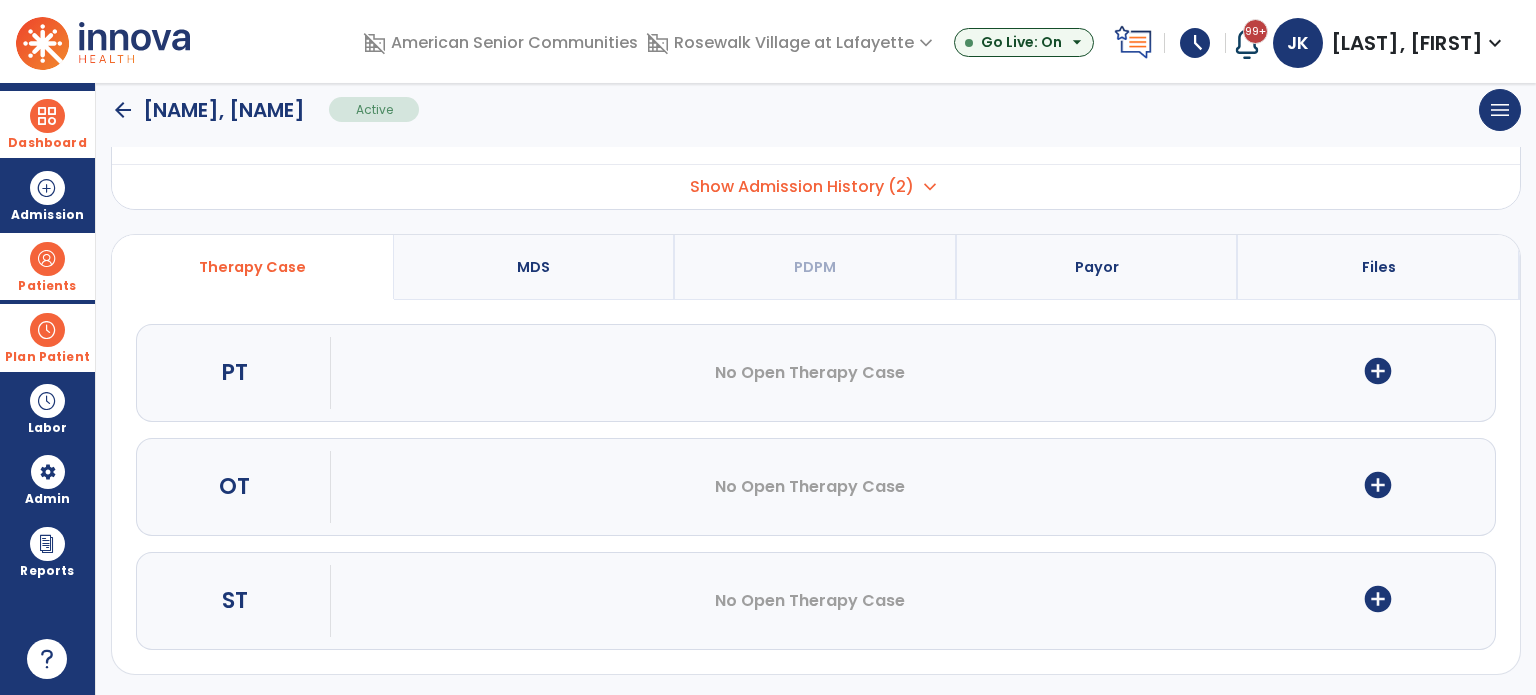 click on "add_circle" at bounding box center (1378, 599) 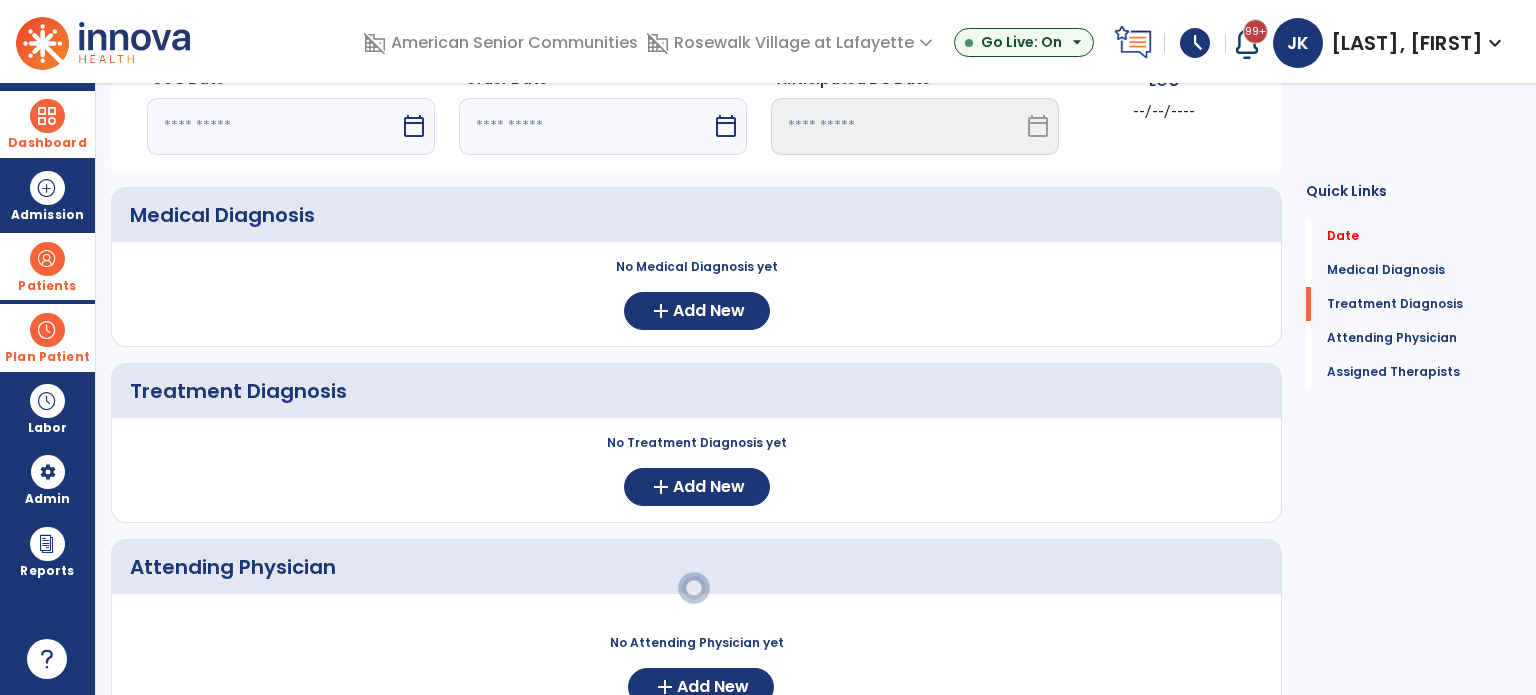 scroll, scrollTop: 0, scrollLeft: 0, axis: both 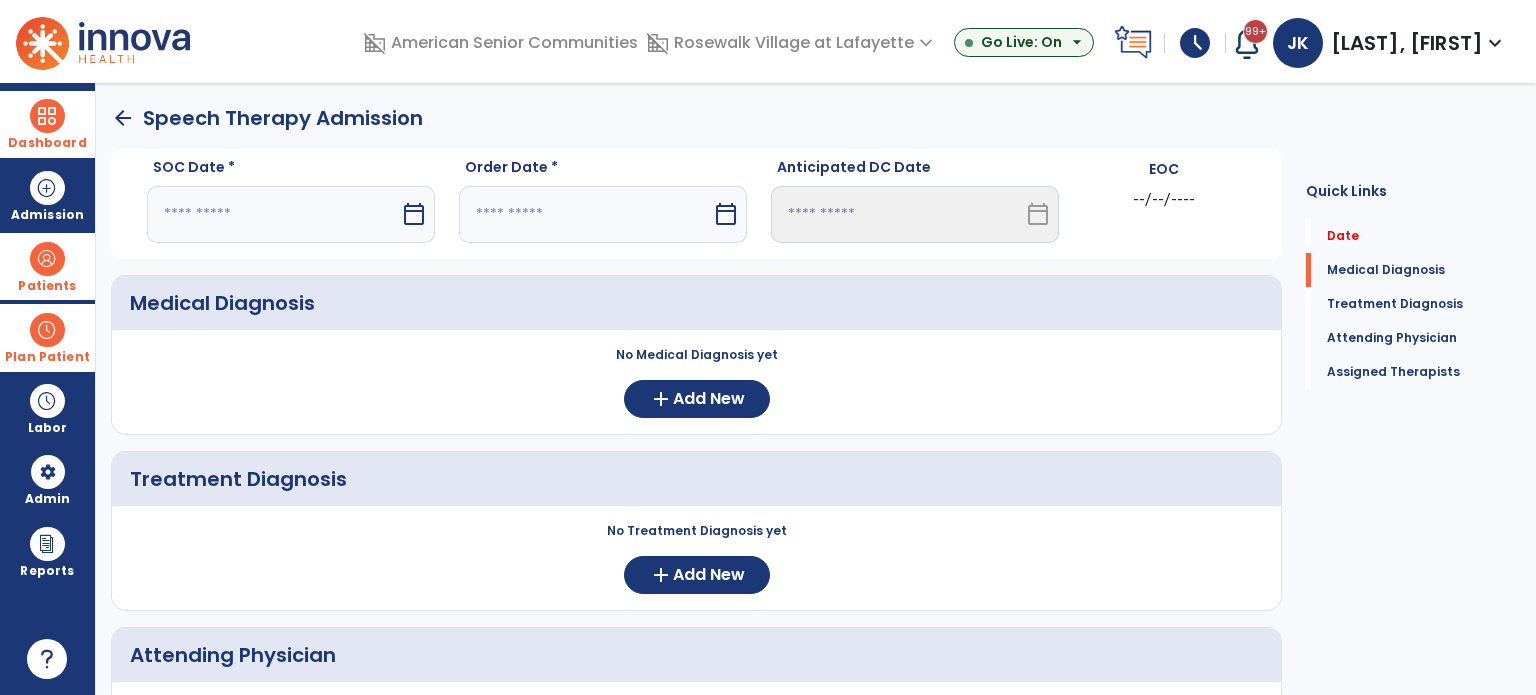 click at bounding box center [273, 214] 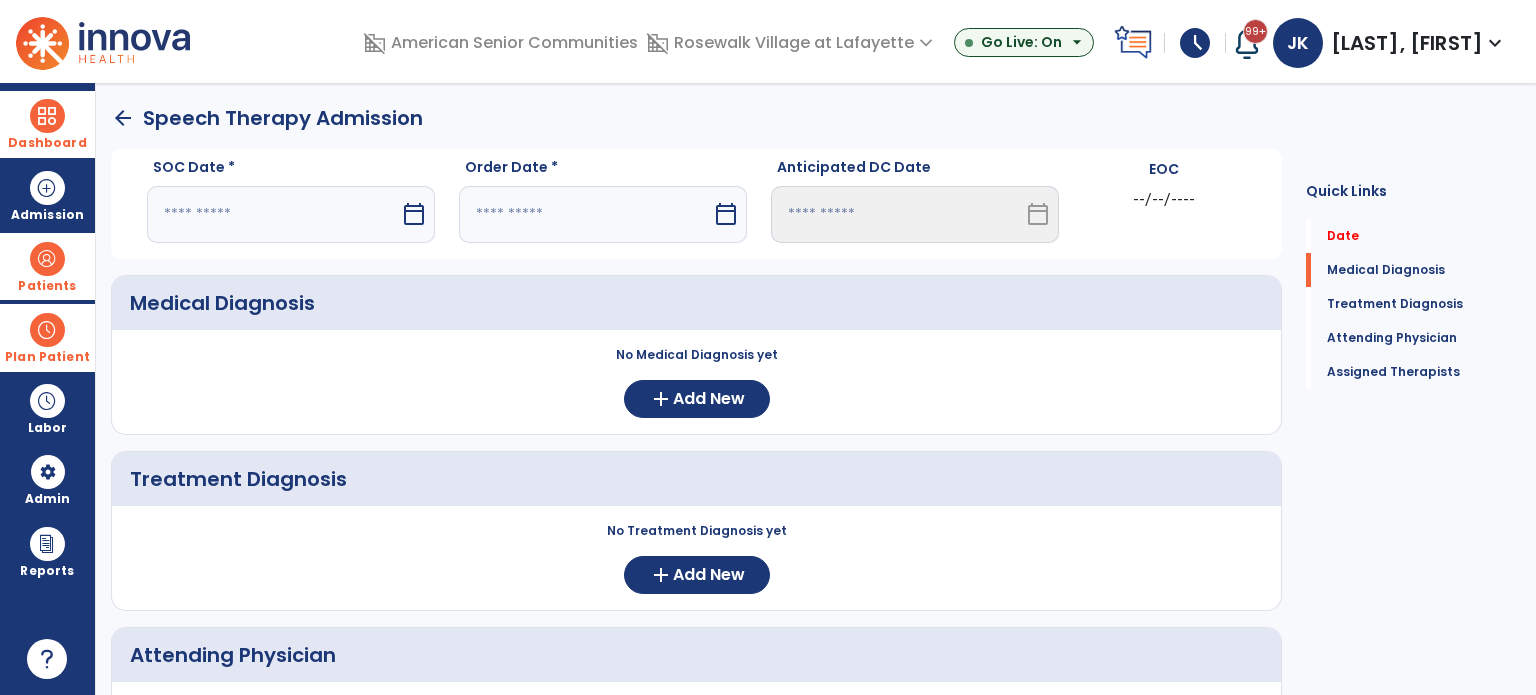 select on "*" 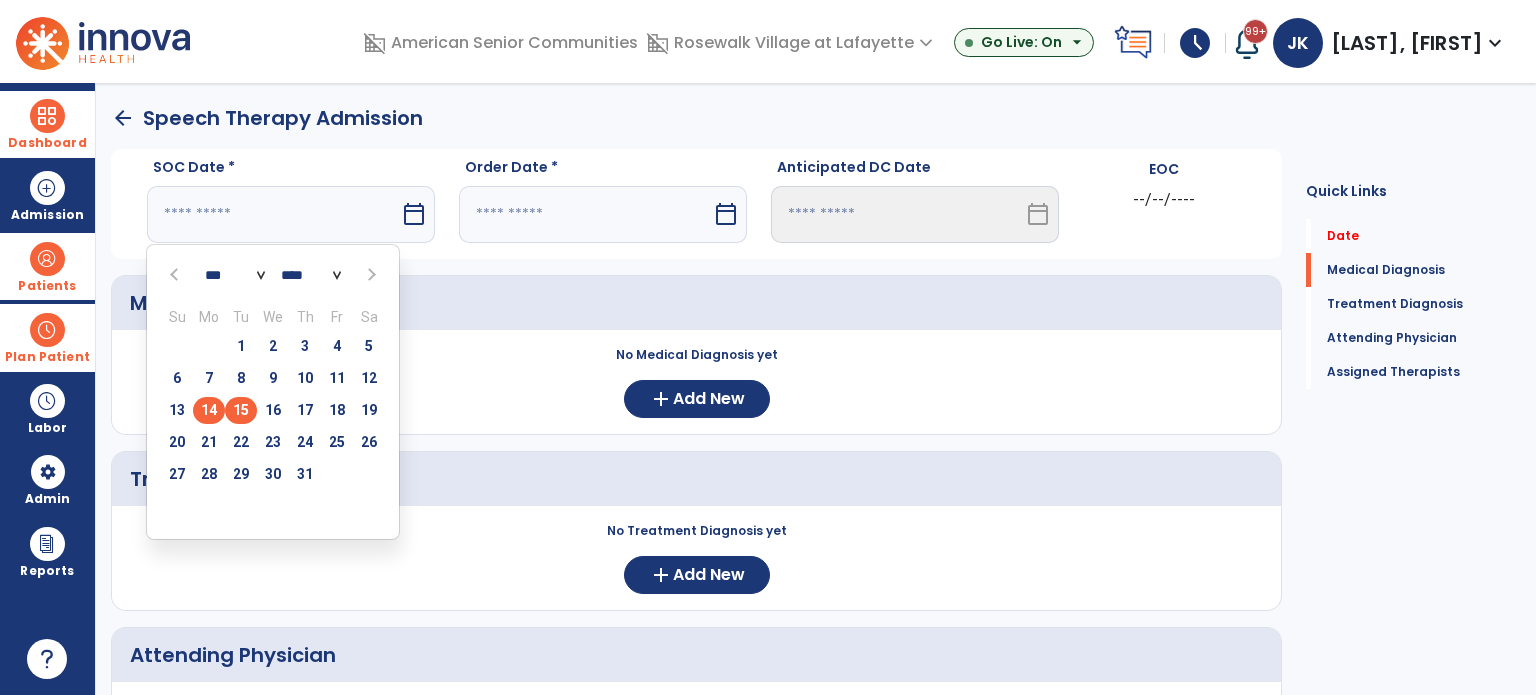 click on "15" at bounding box center [241, 410] 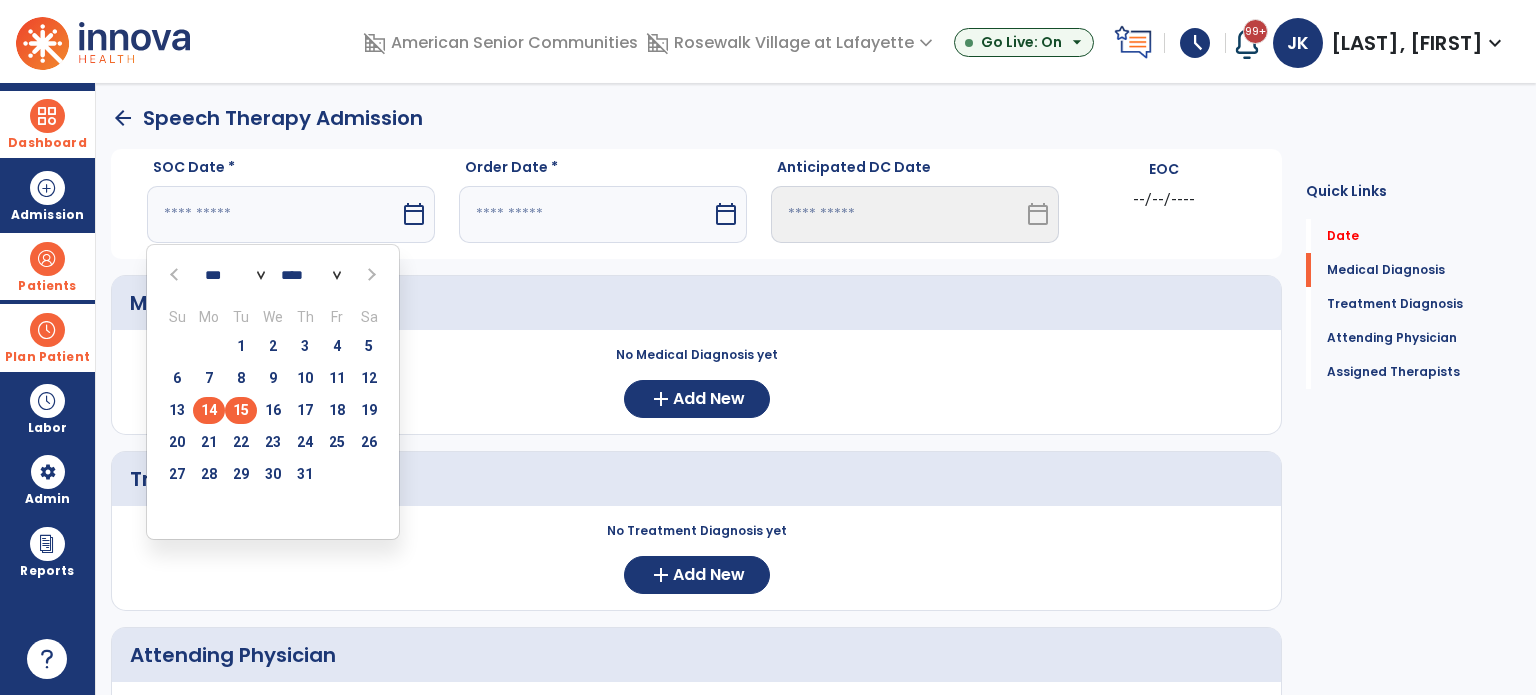 type on "*********" 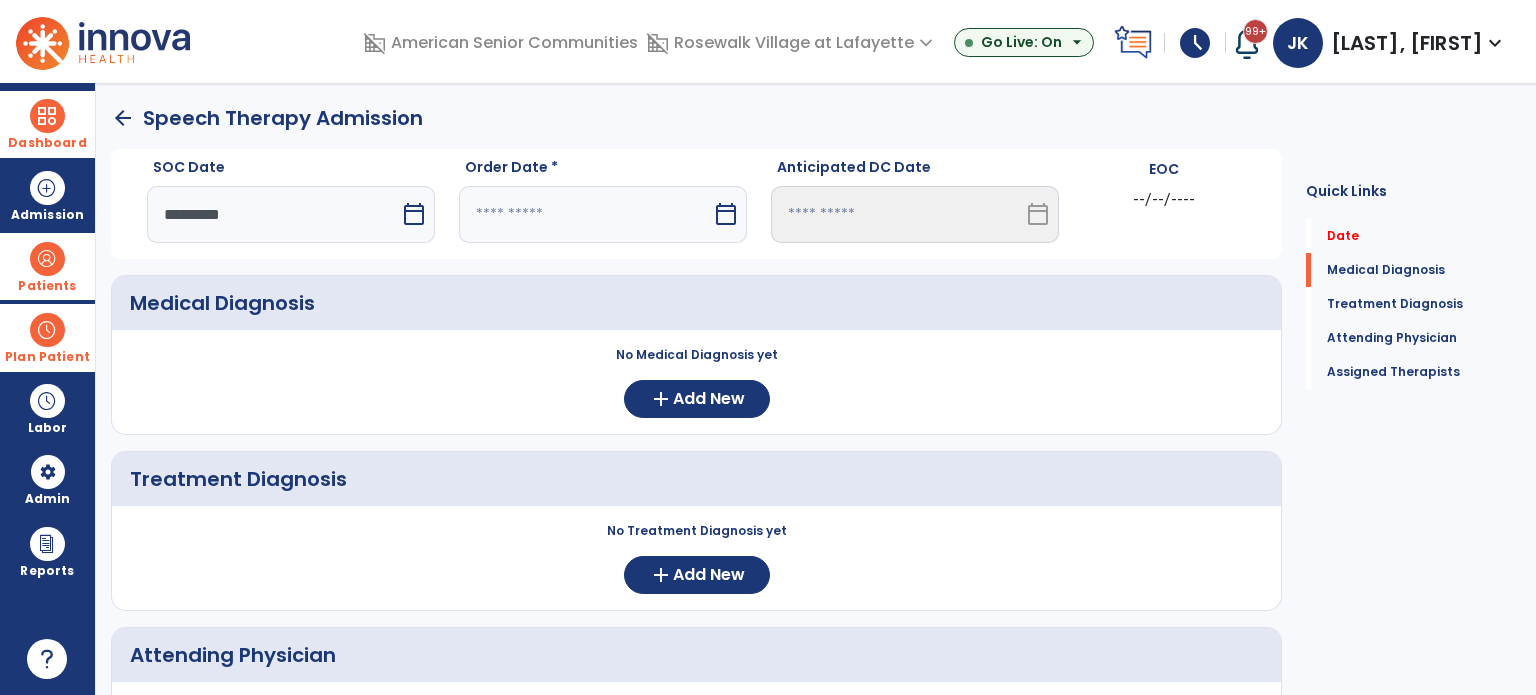 click at bounding box center (585, 214) 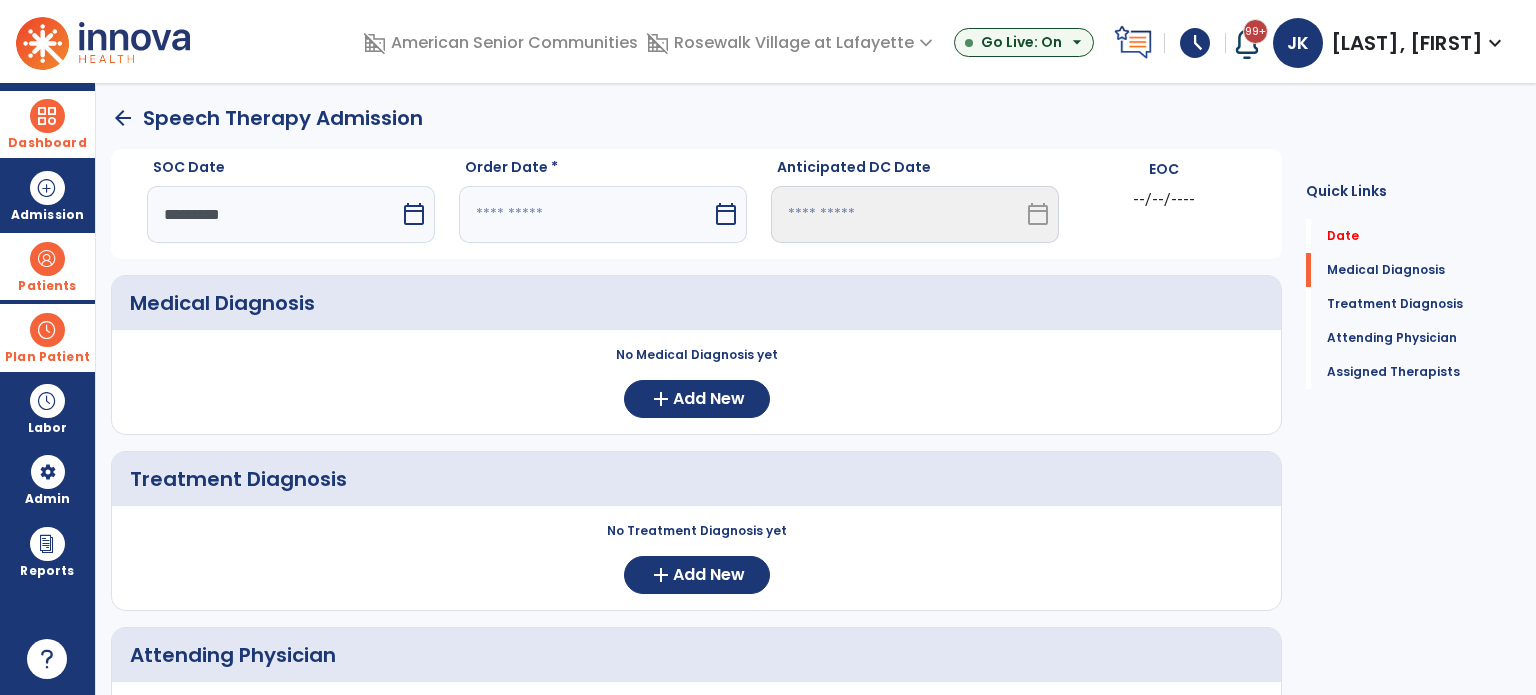 select on "*" 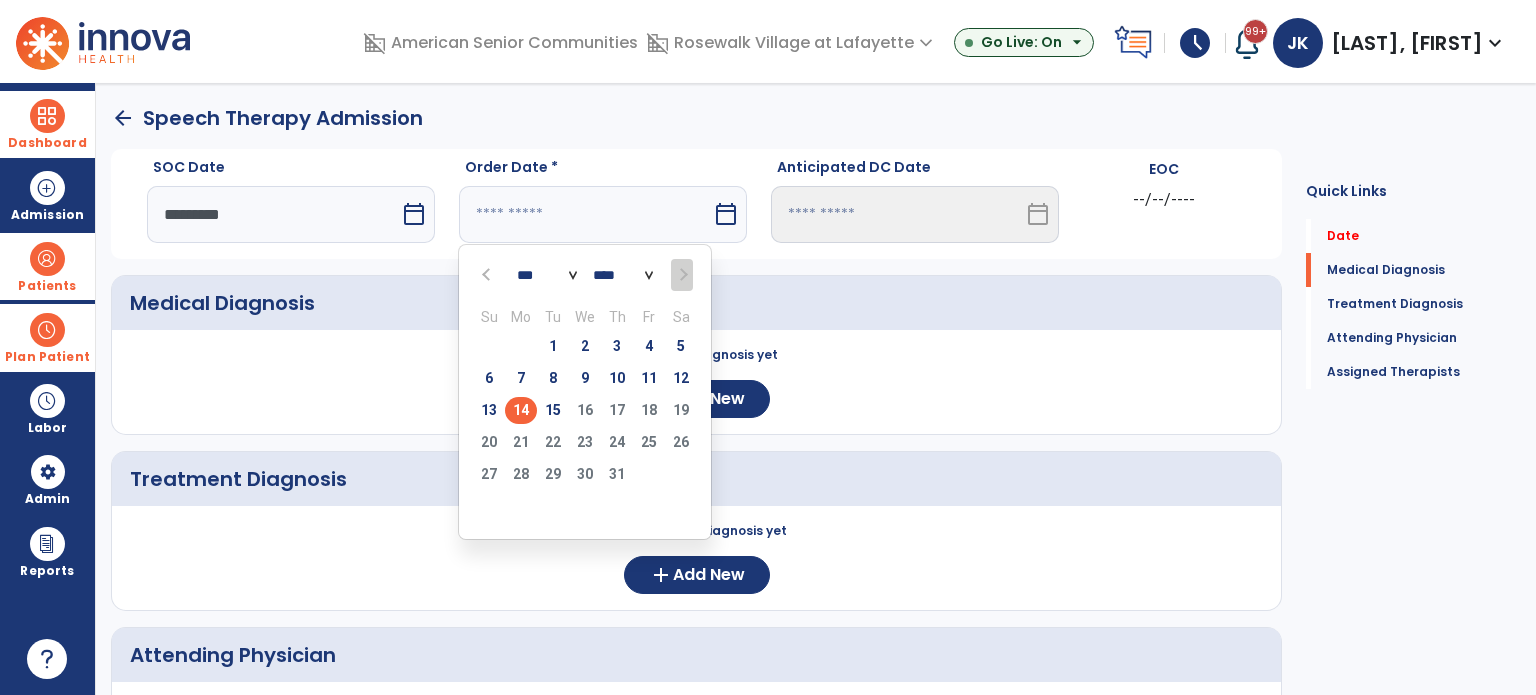 click on "15" at bounding box center (553, 410) 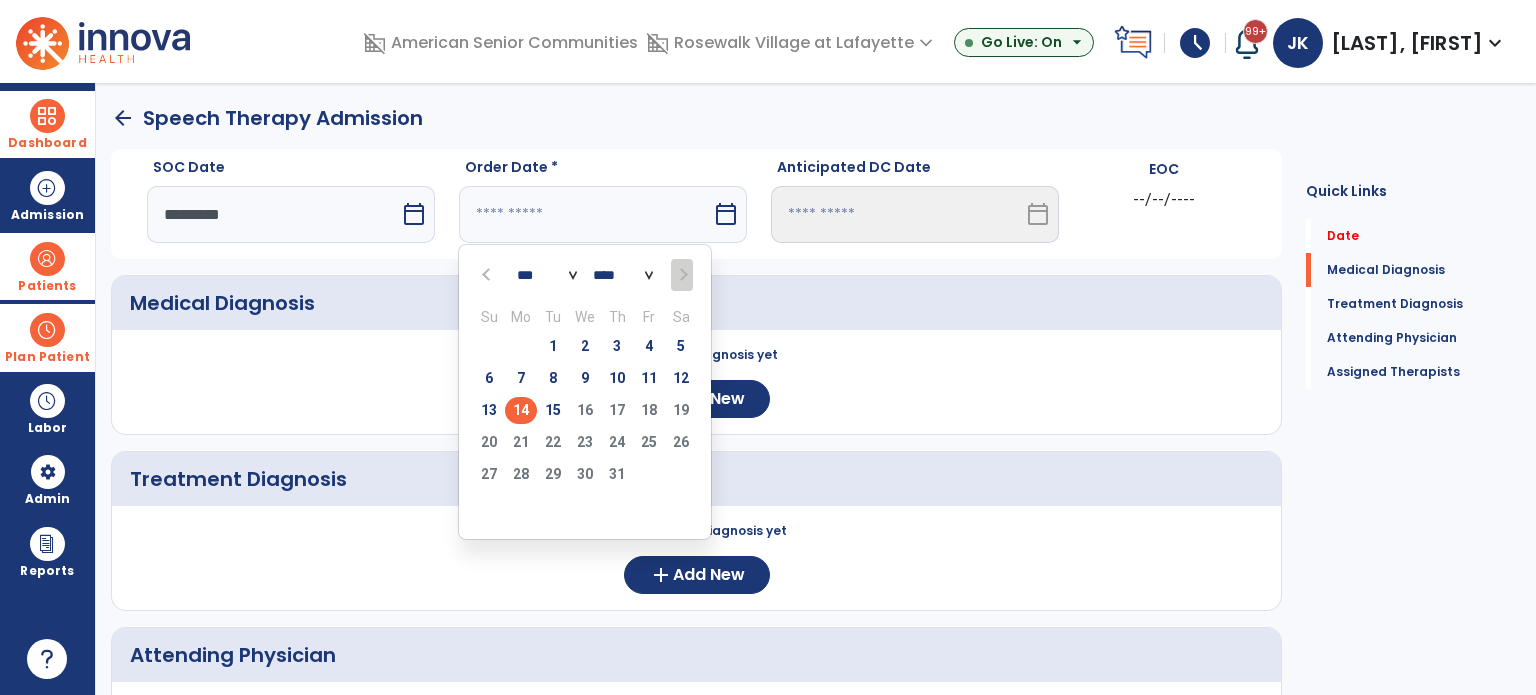 type on "*********" 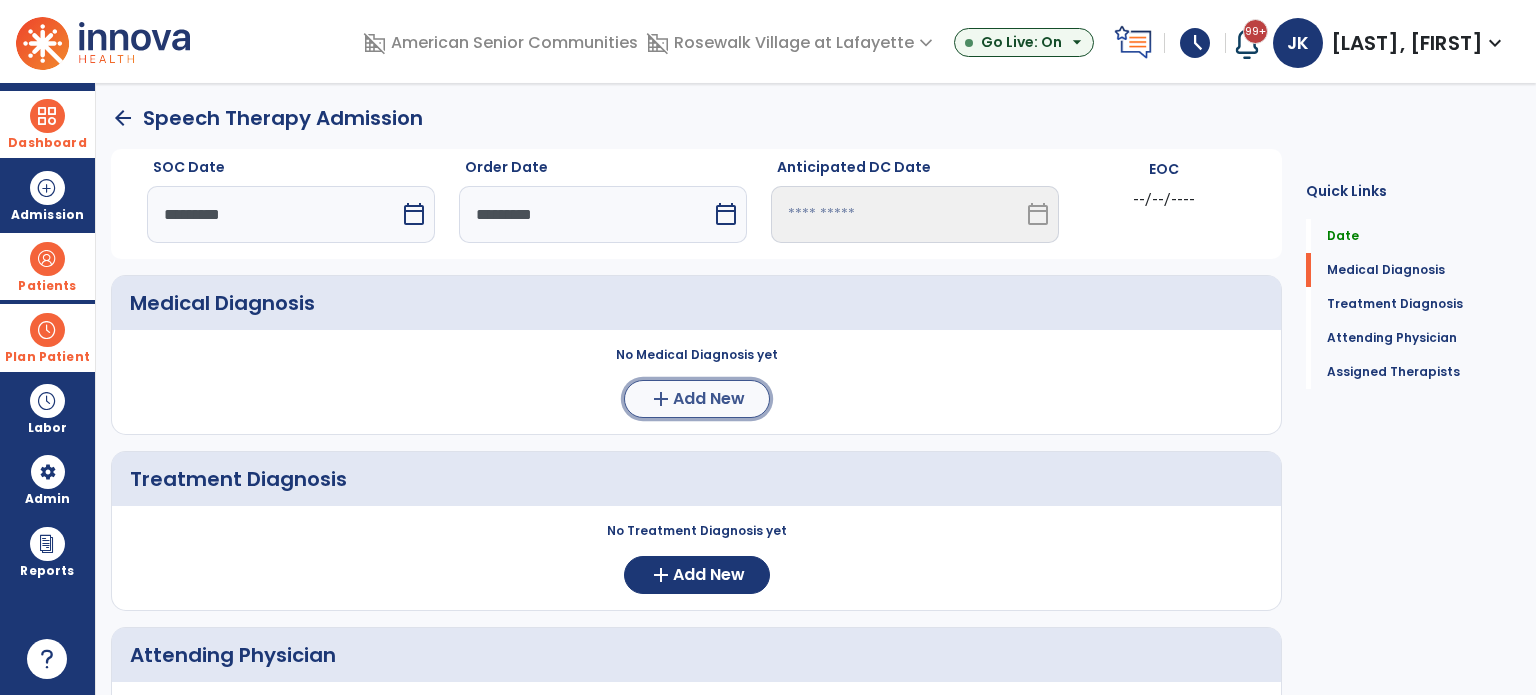 click on "Add New" 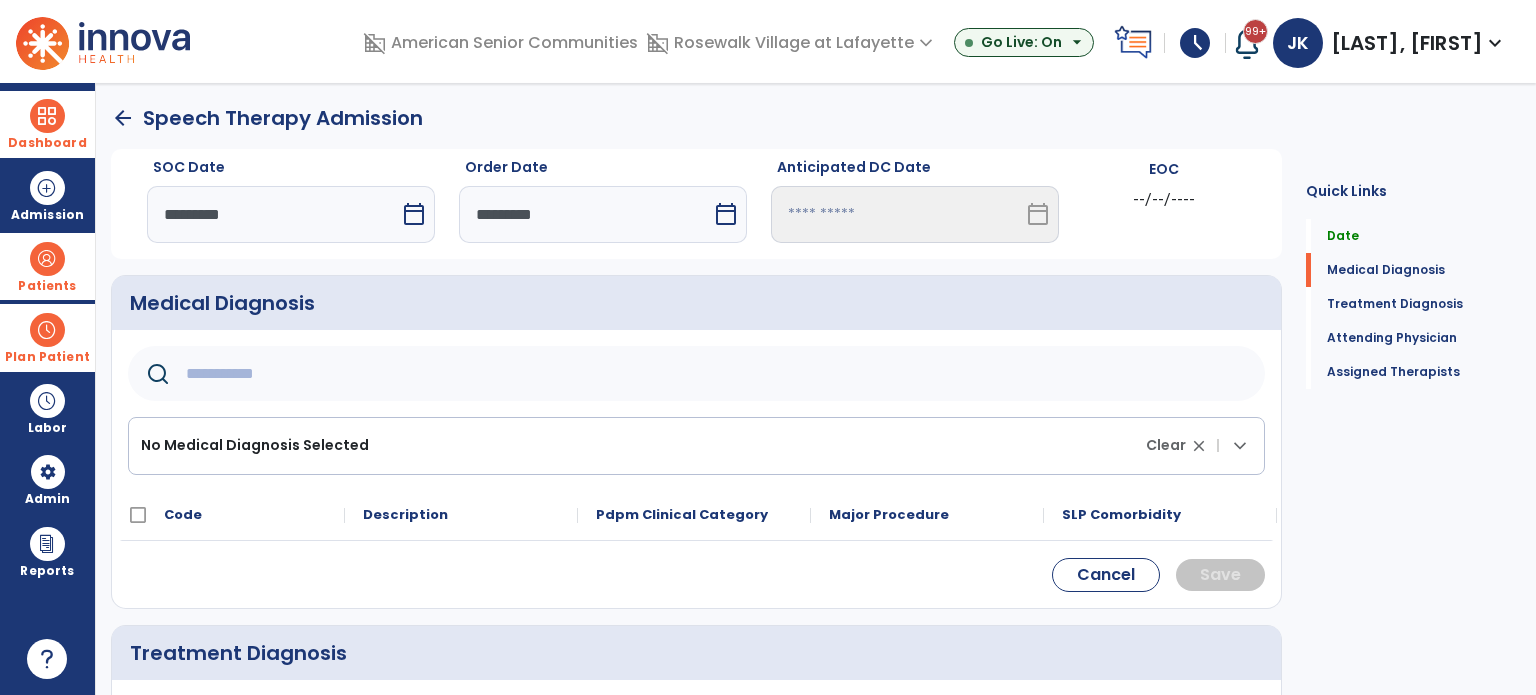 click 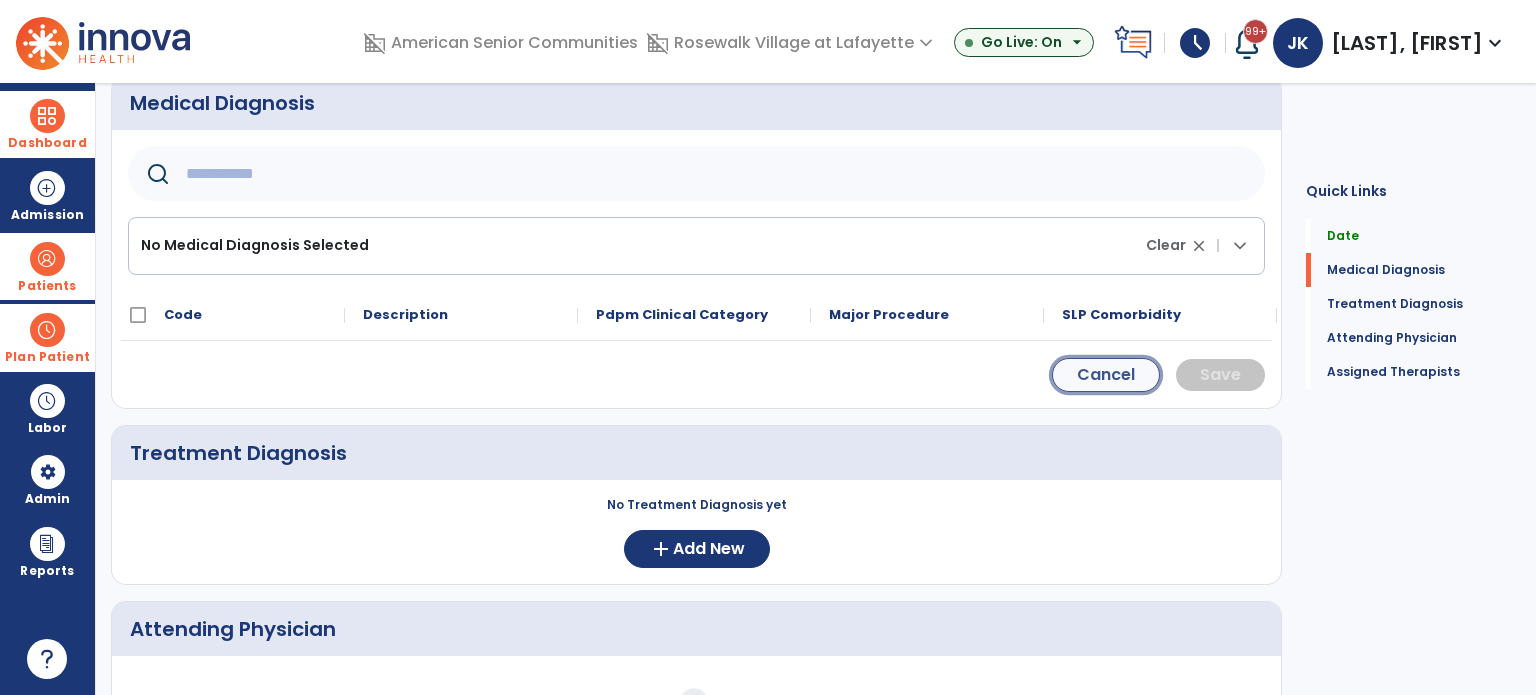 click on "Cancel" 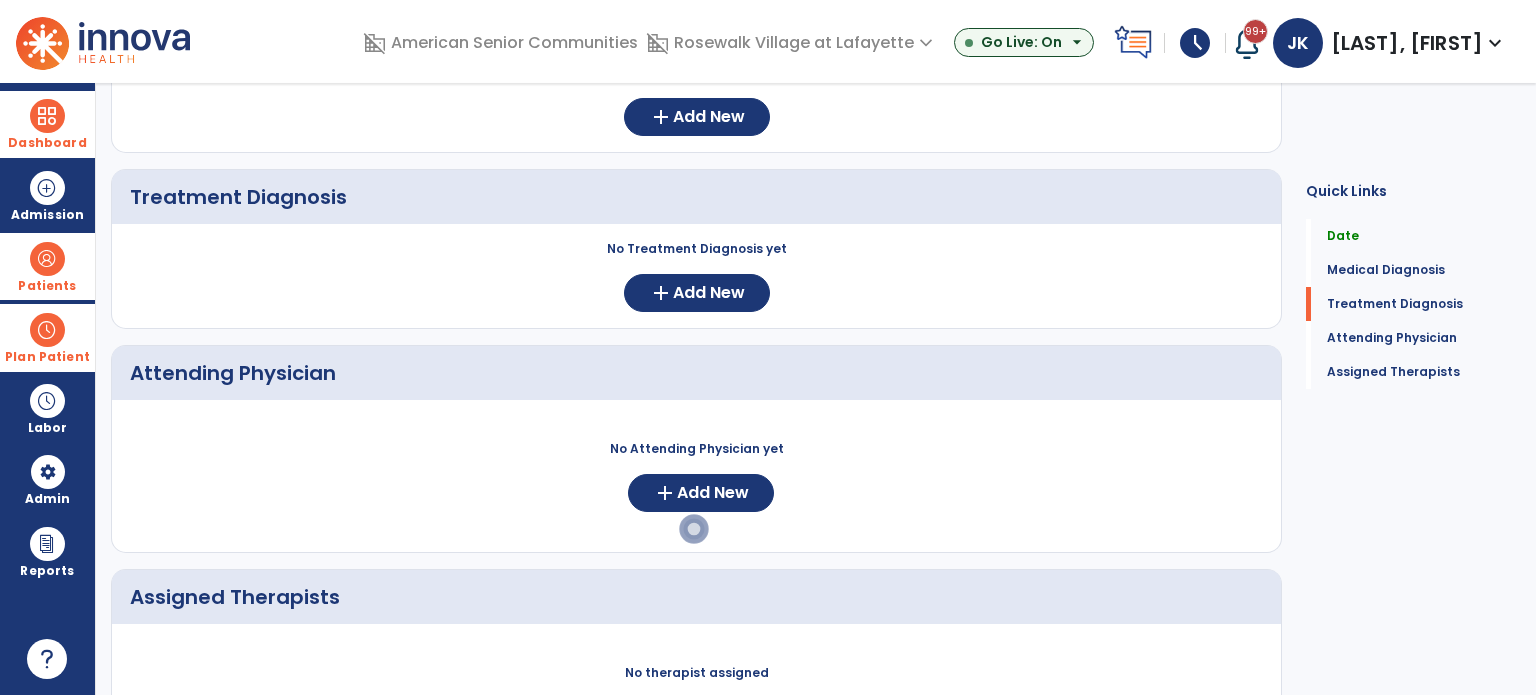 scroll, scrollTop: 452, scrollLeft: 0, axis: vertical 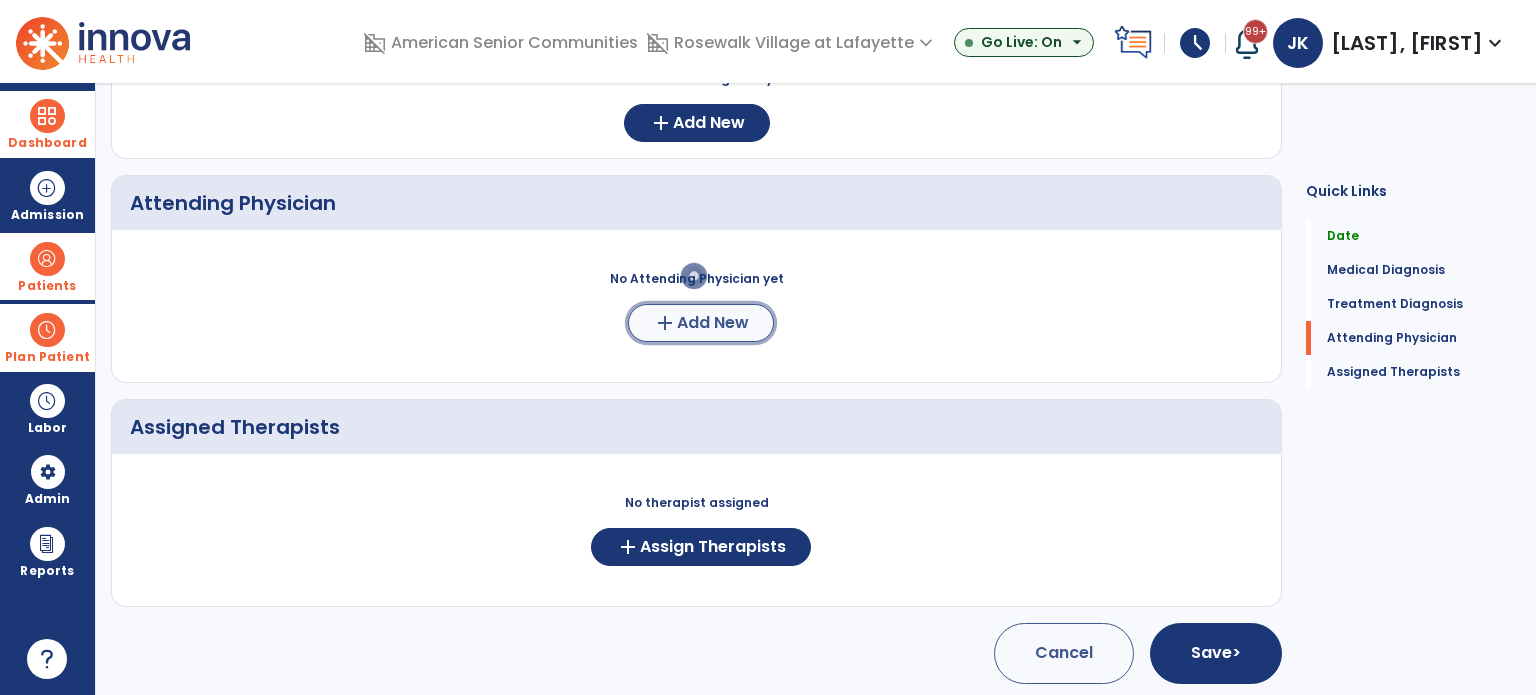 click on "Add New" 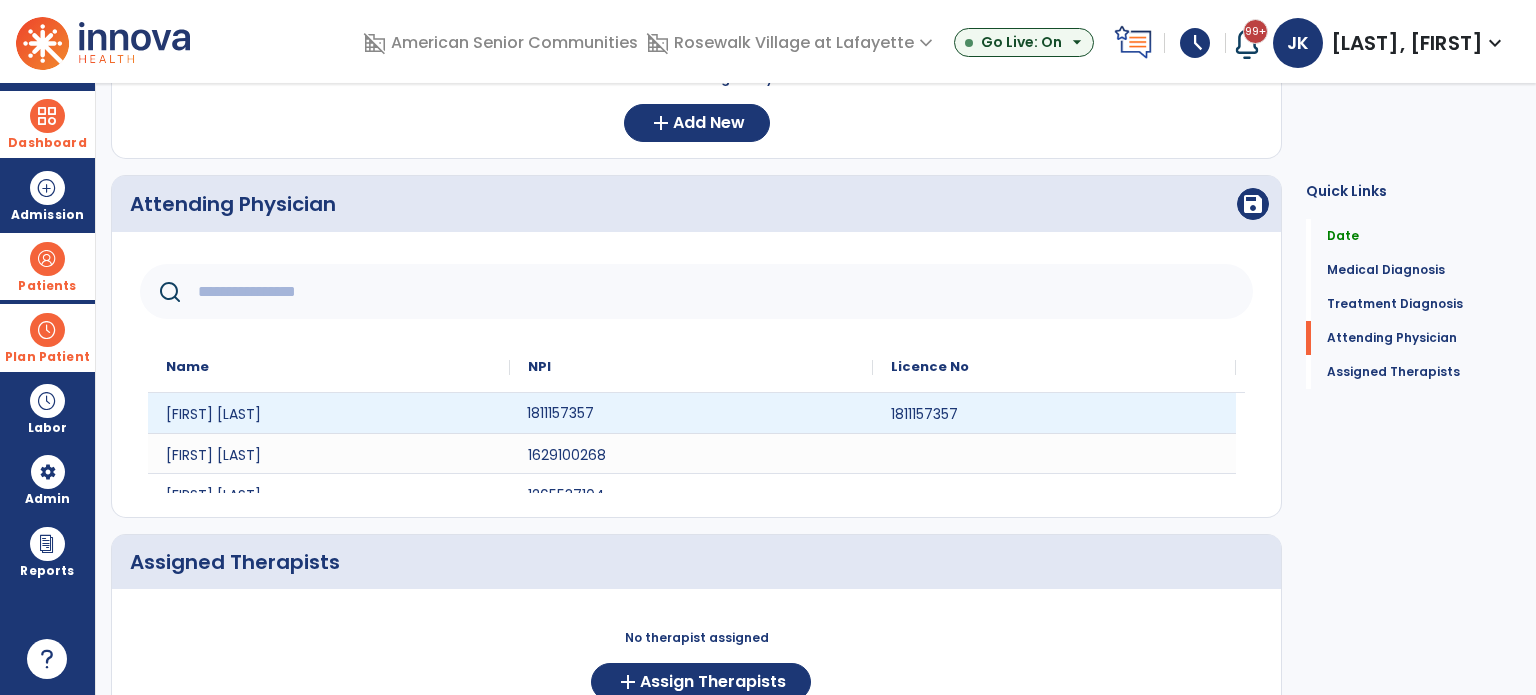 click on "1811157357" 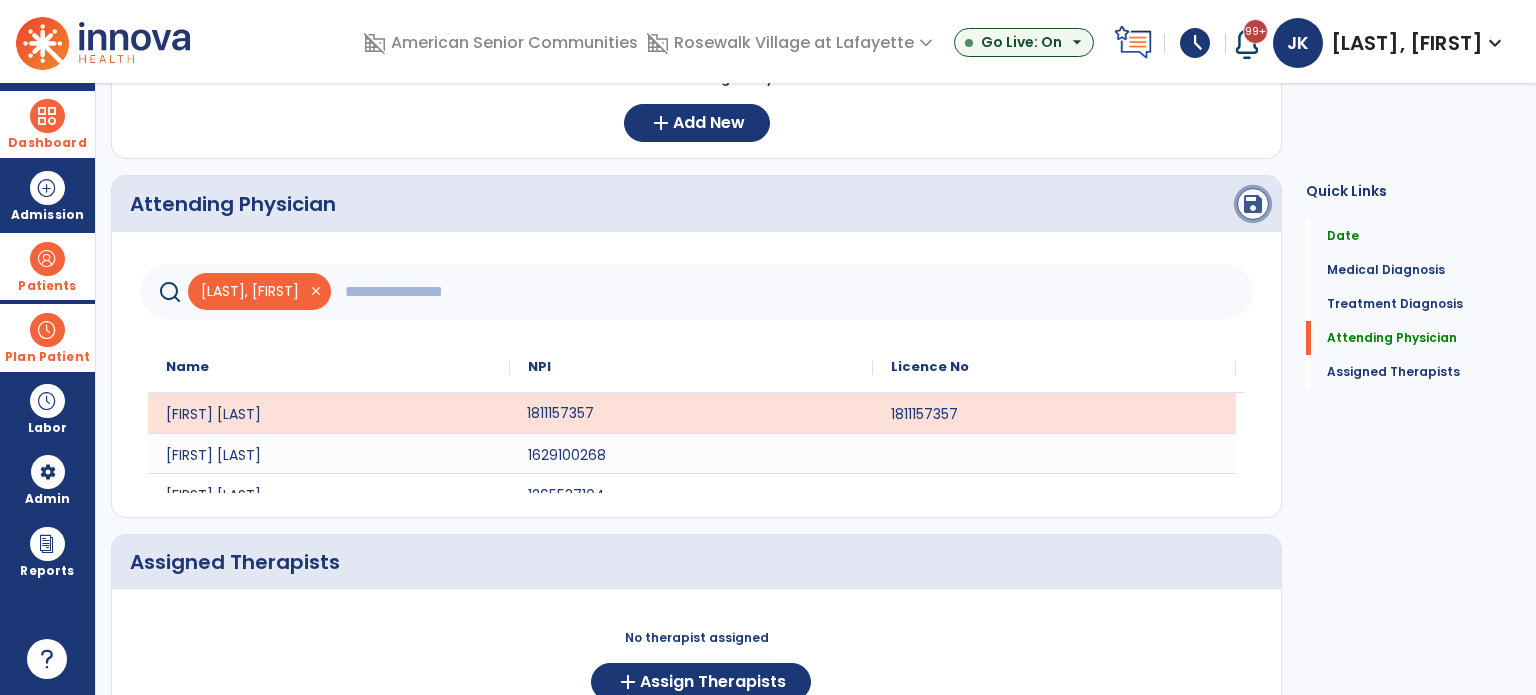 click on "save" 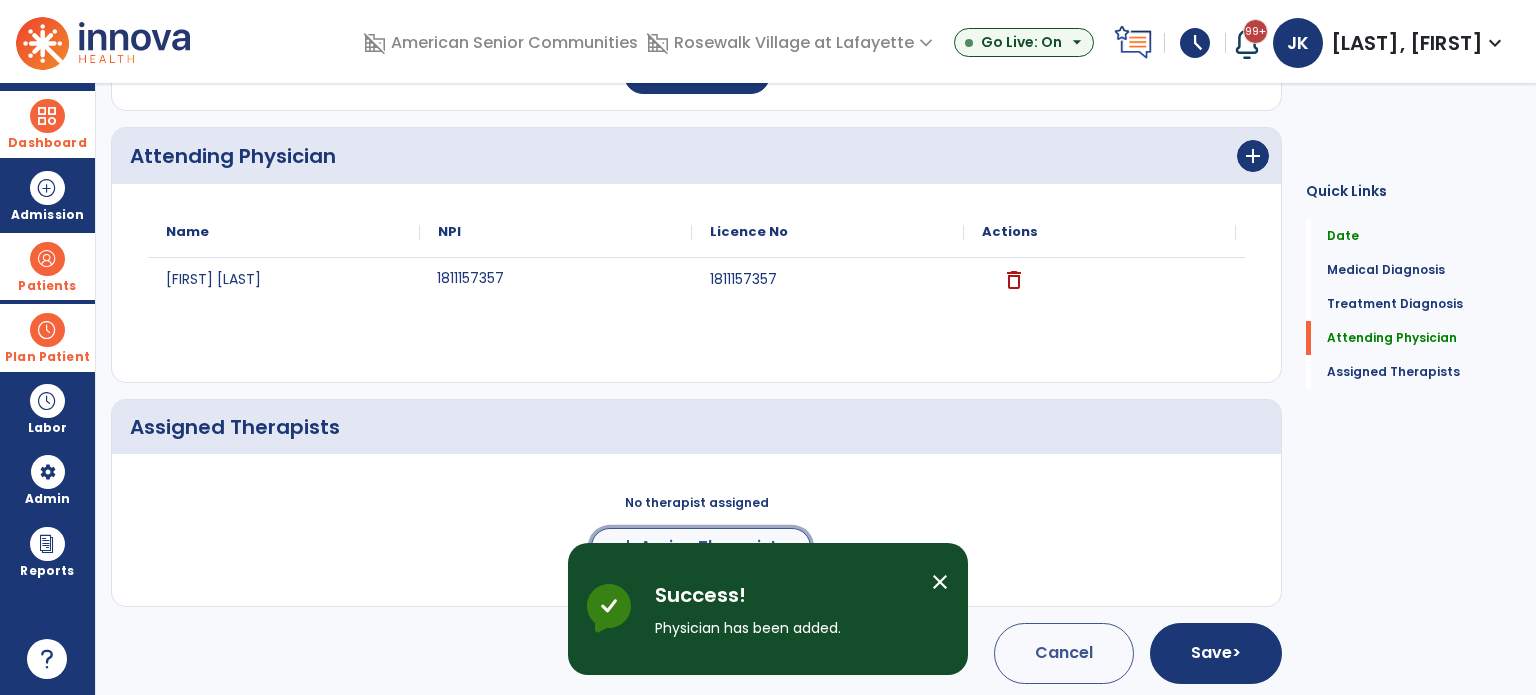 click on "Assign Therapists" 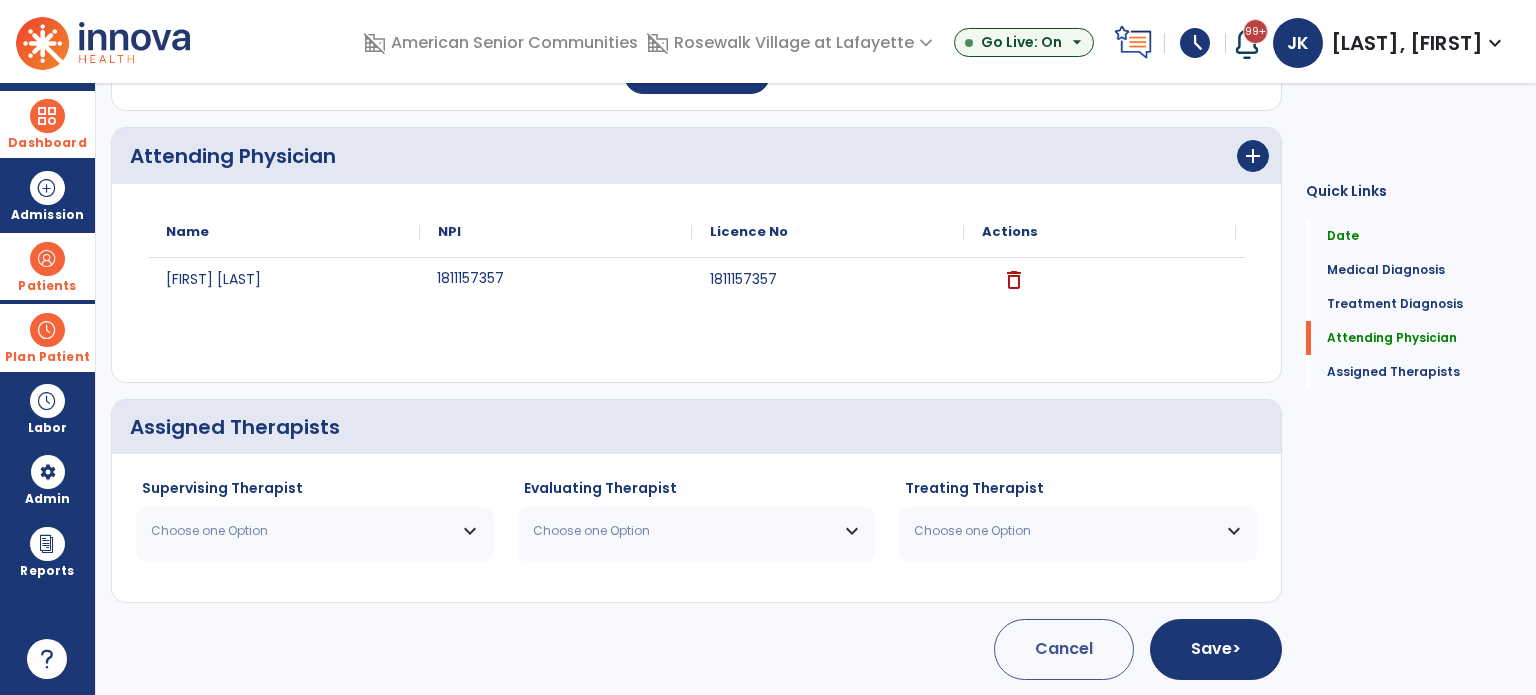 scroll, scrollTop: 497, scrollLeft: 0, axis: vertical 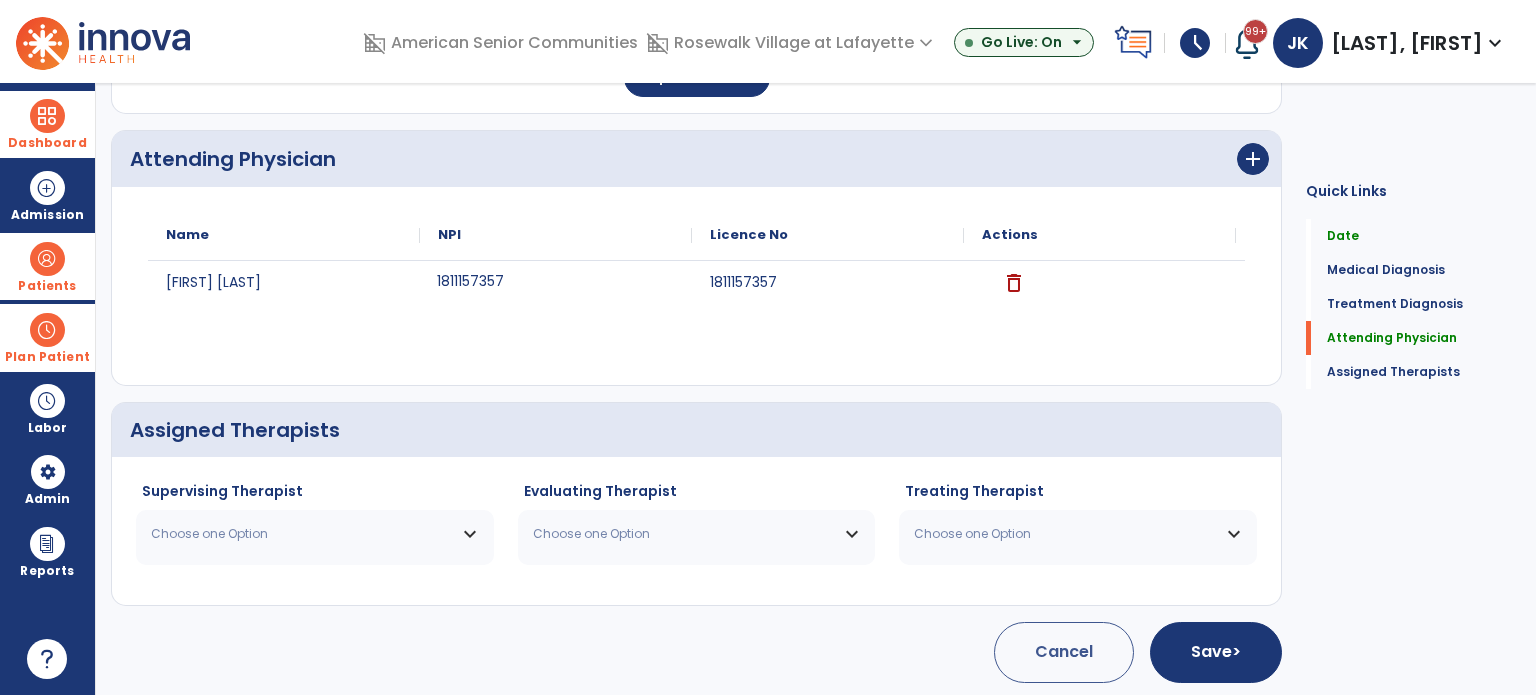 click on "Choose one Option" at bounding box center [302, 534] 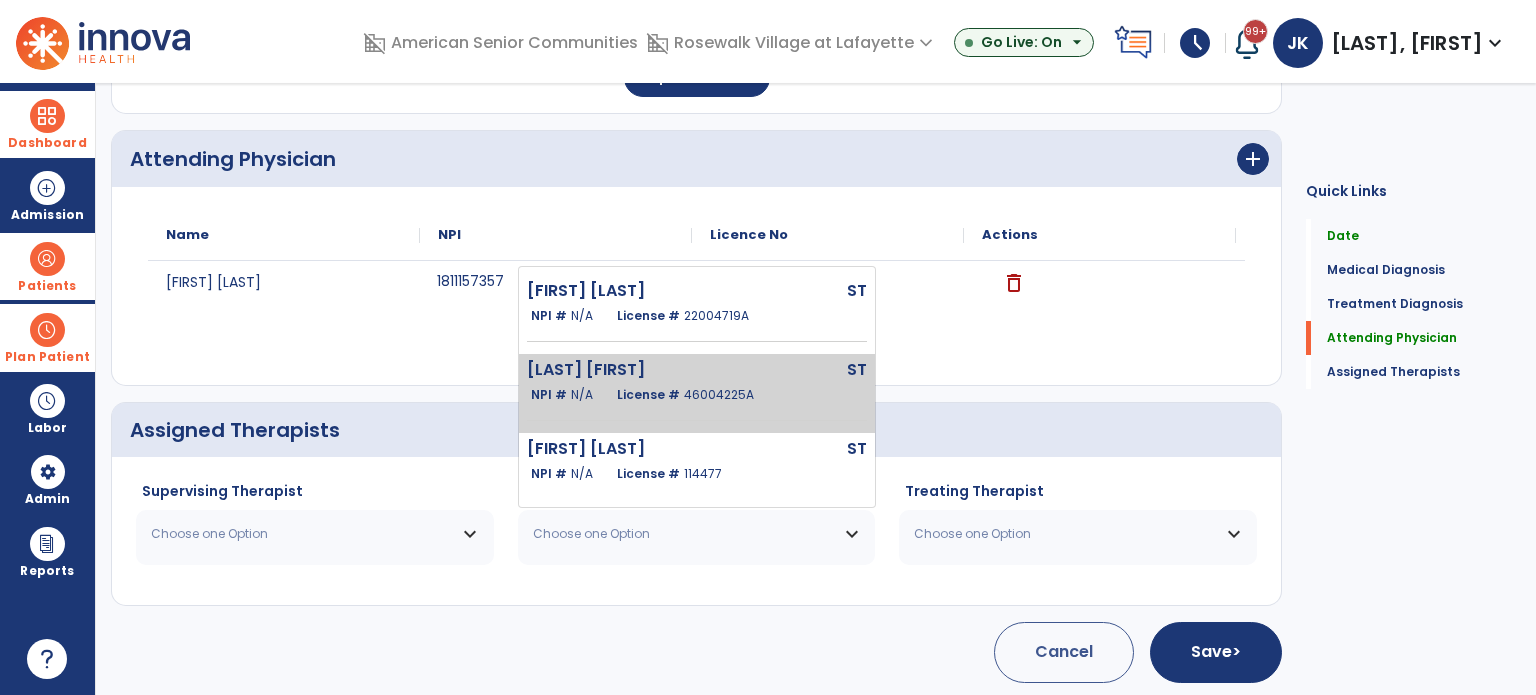click on "[LAST] [FIRST]" 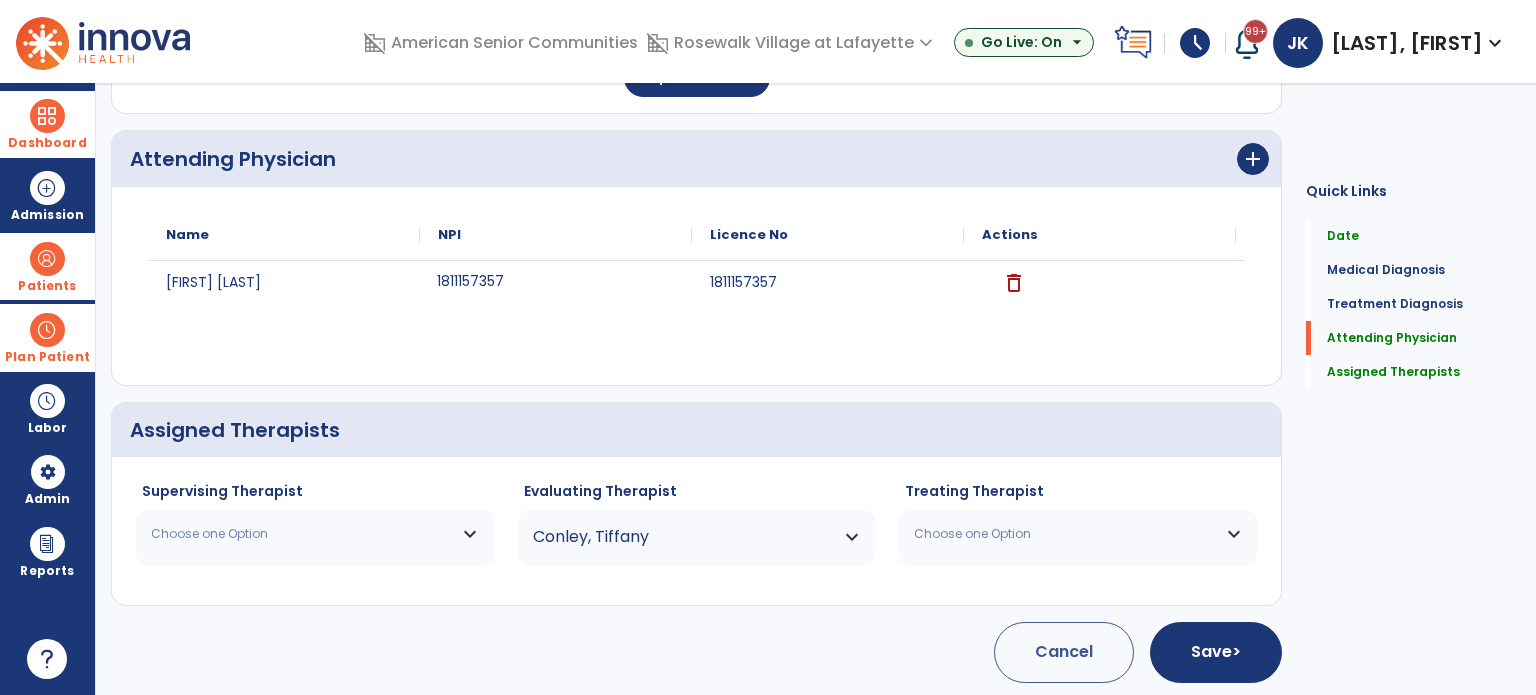 click on "Choose one Option" at bounding box center [315, 534] 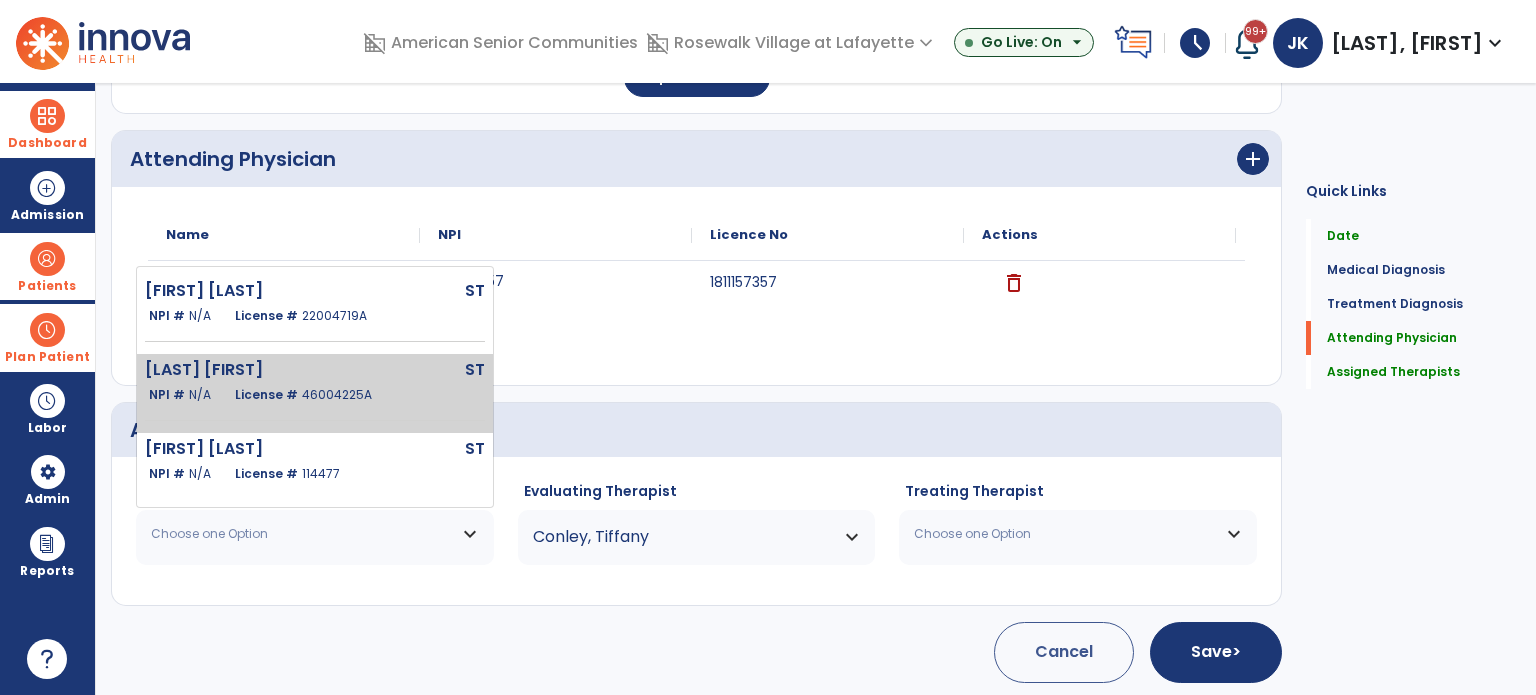 click on "46004225A" 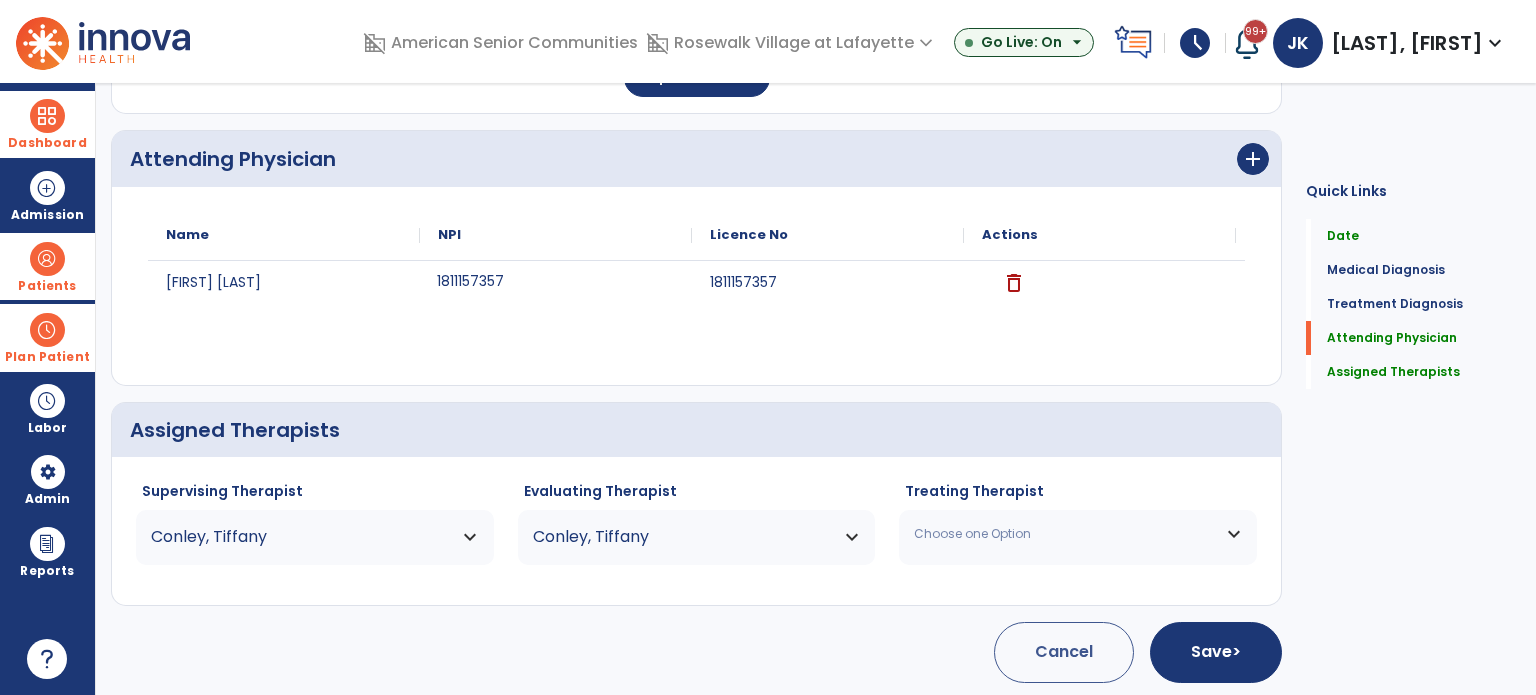 click on "Choose one Option" at bounding box center (1078, 534) 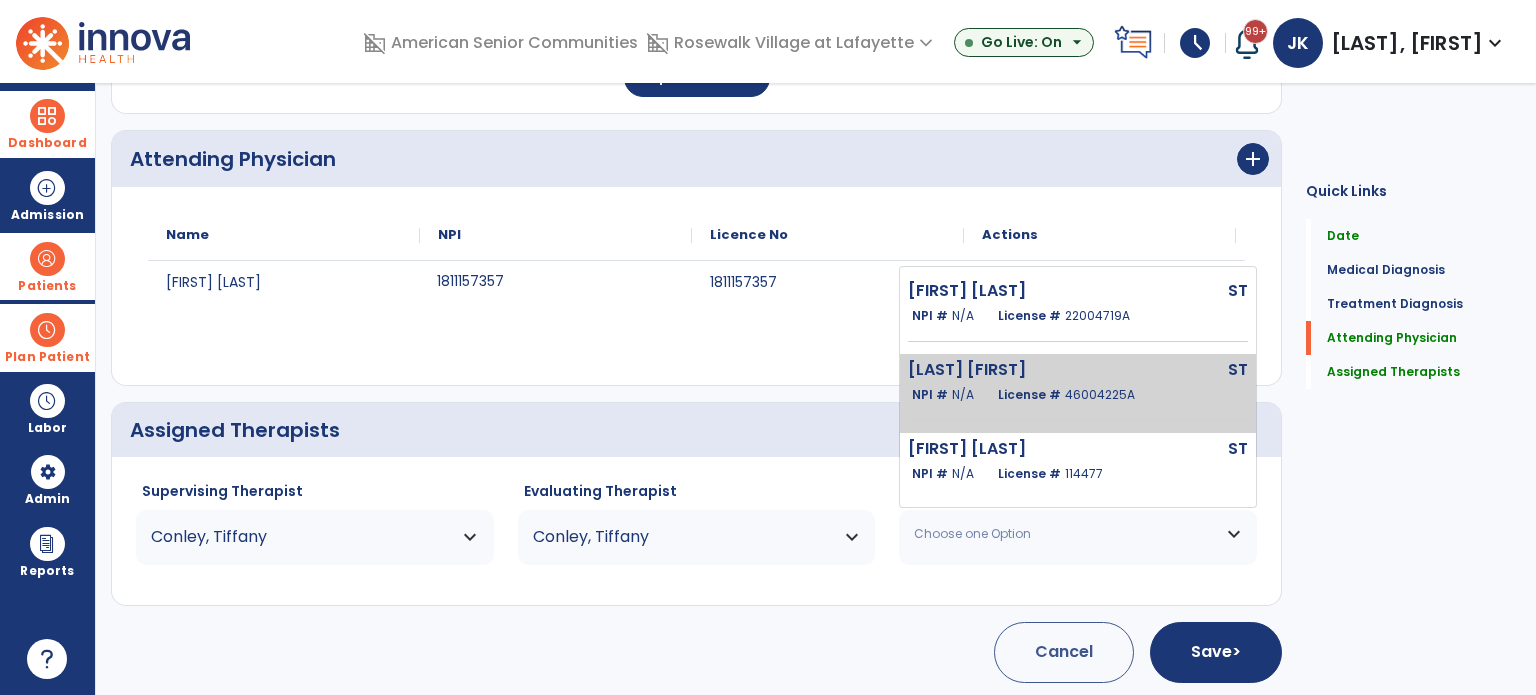 click on "[LAST] [FIRST]" 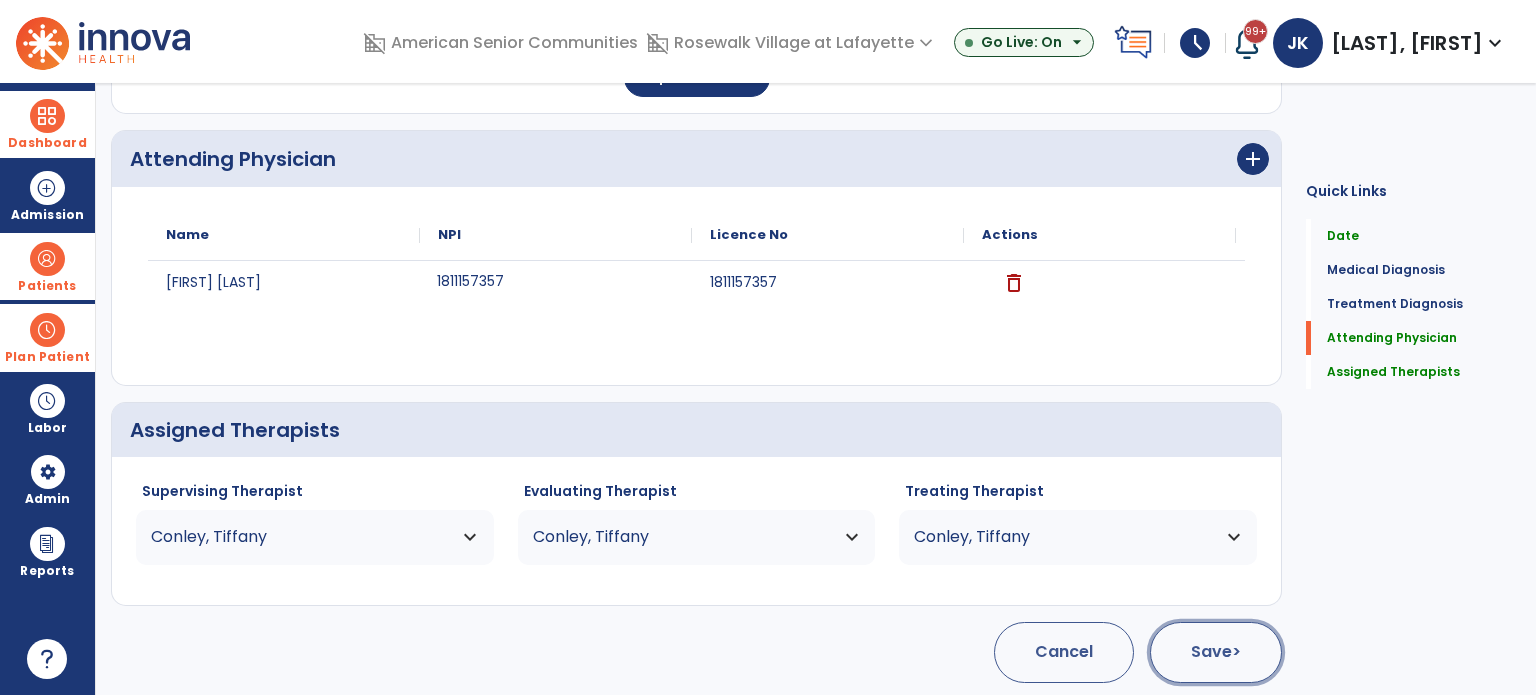 click on ">" 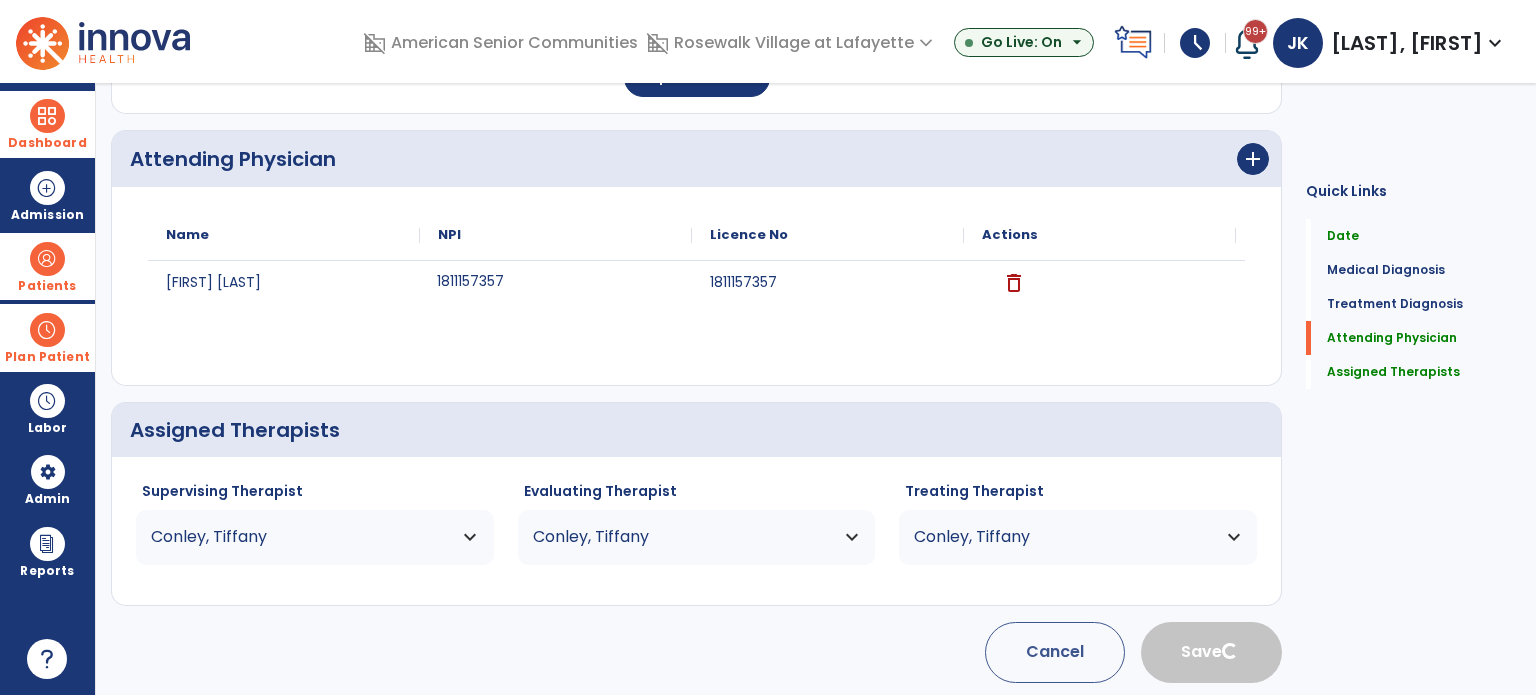 type 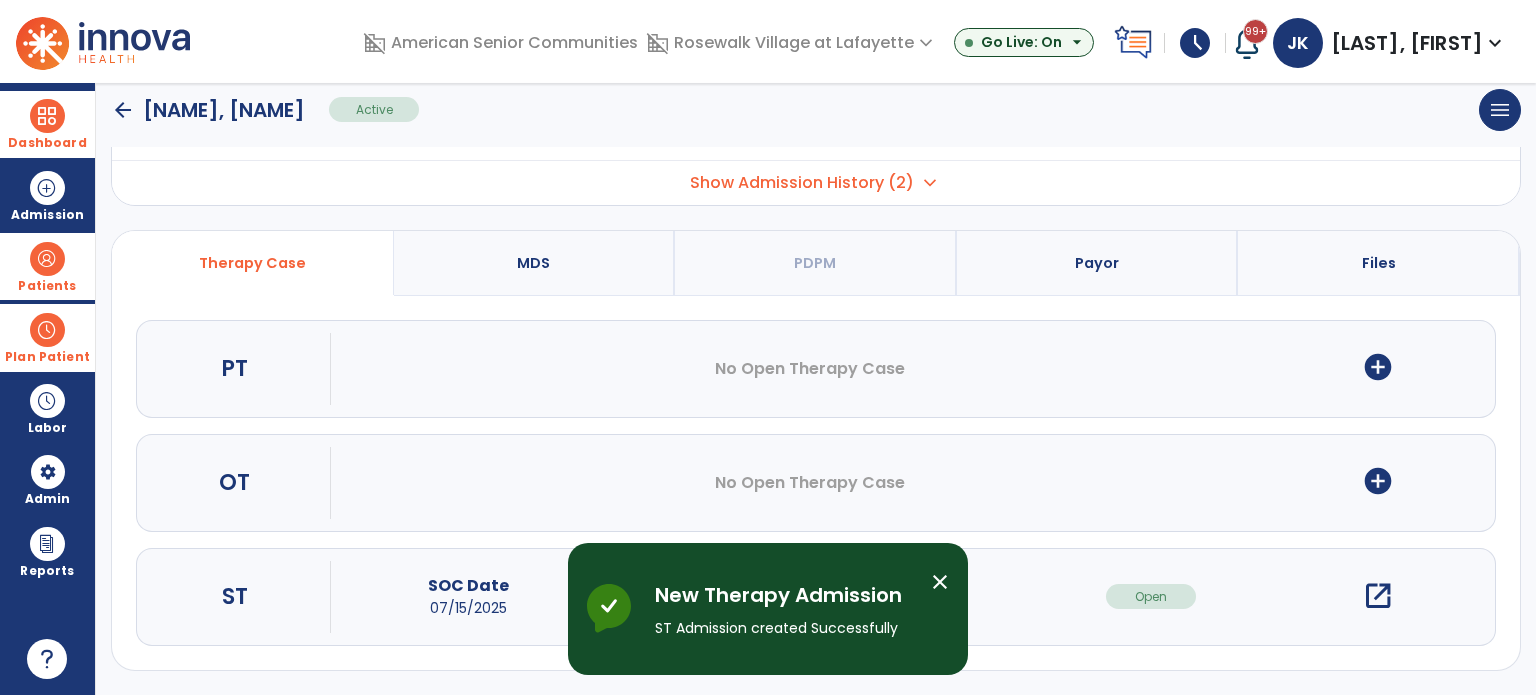 scroll, scrollTop: 107, scrollLeft: 0, axis: vertical 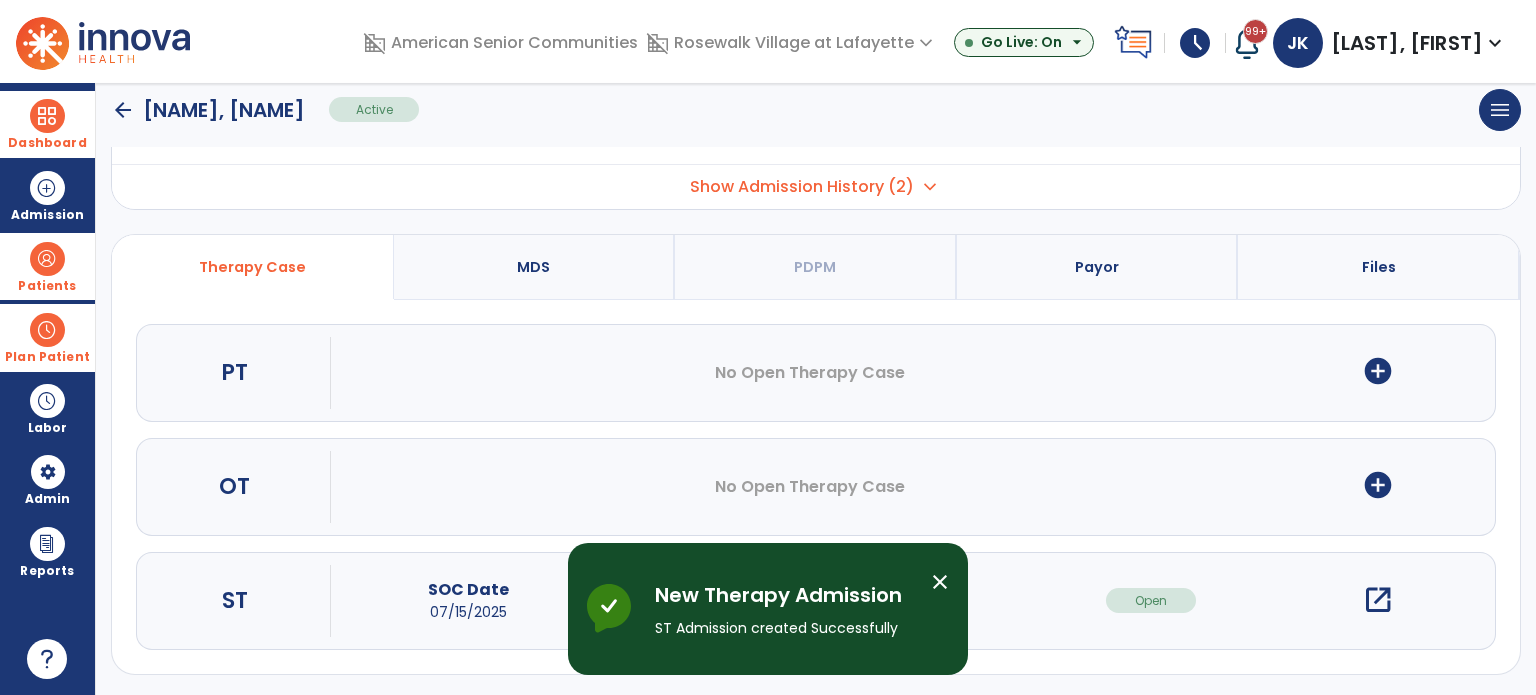 click on "arrow_back" 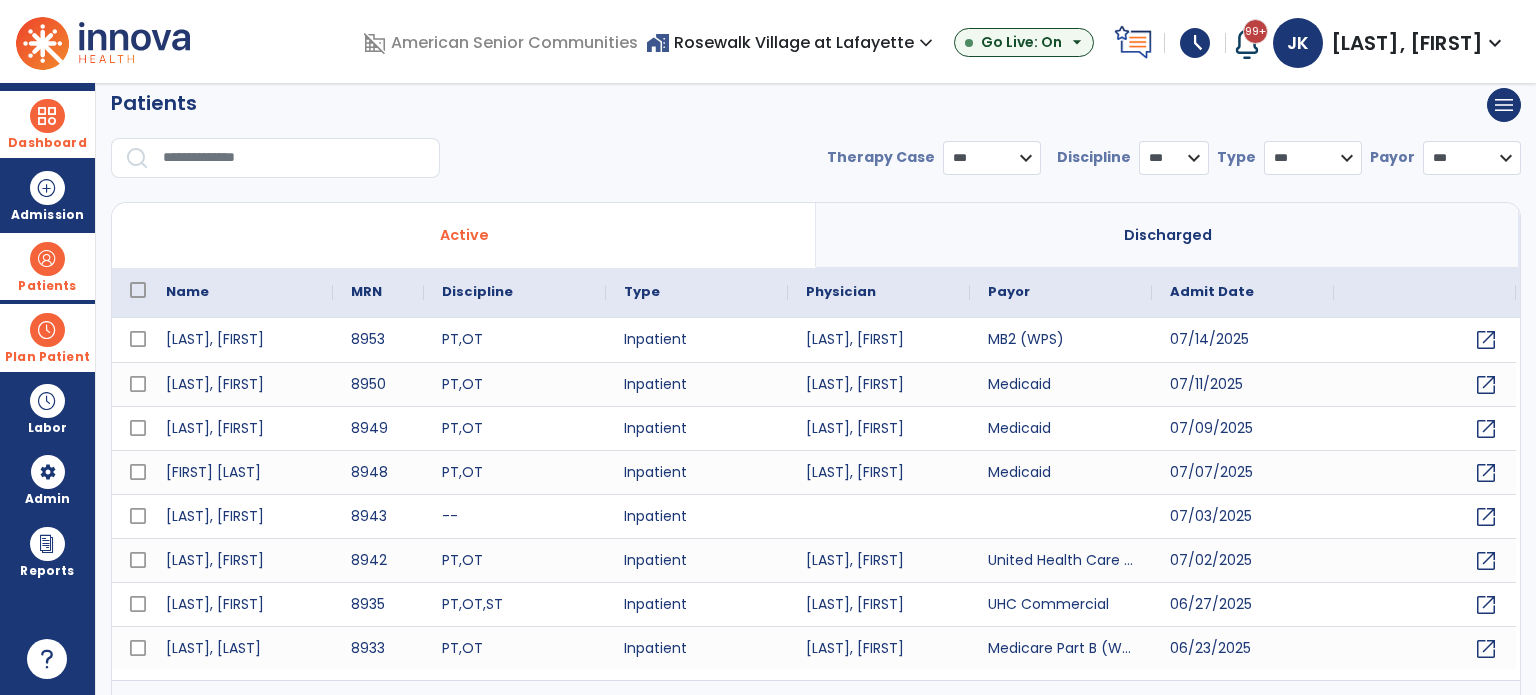 scroll, scrollTop: 0, scrollLeft: 0, axis: both 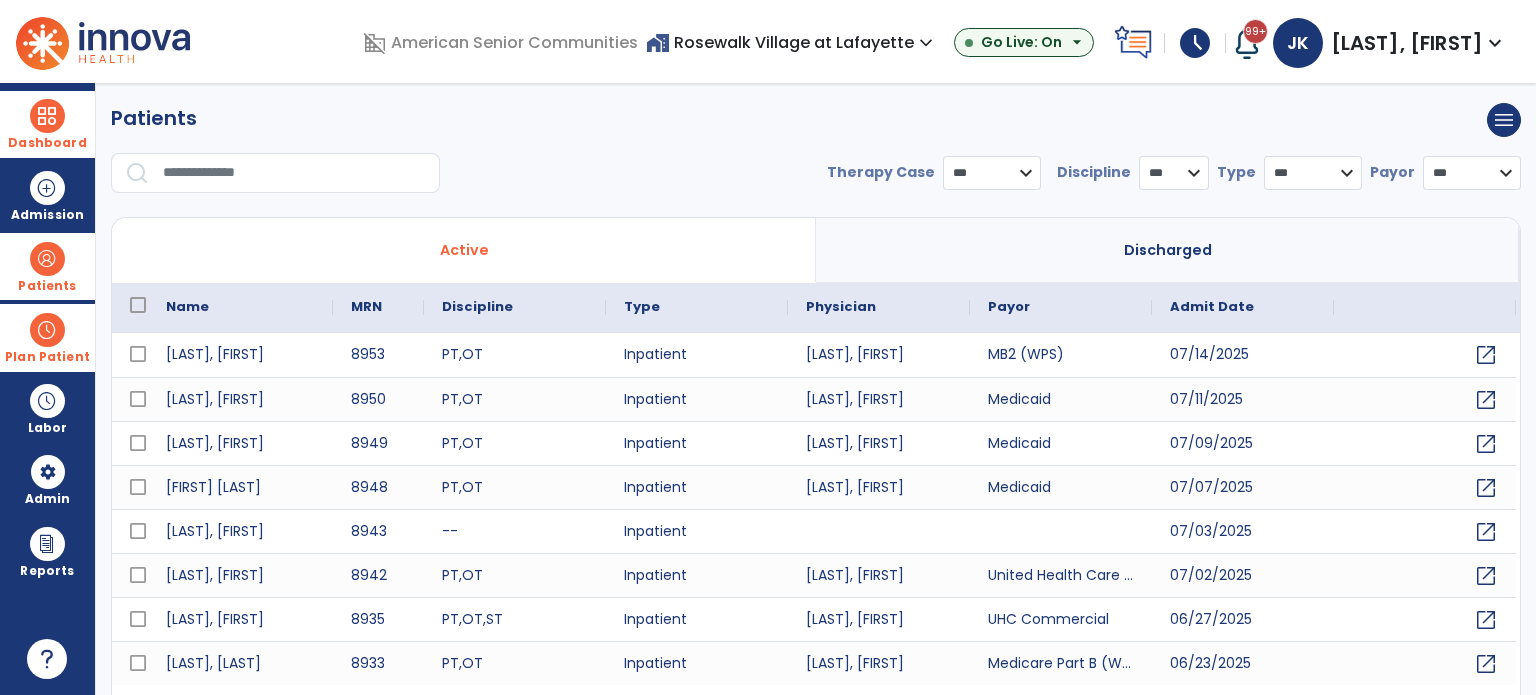 click on "Plan Patient" at bounding box center (47, 286) 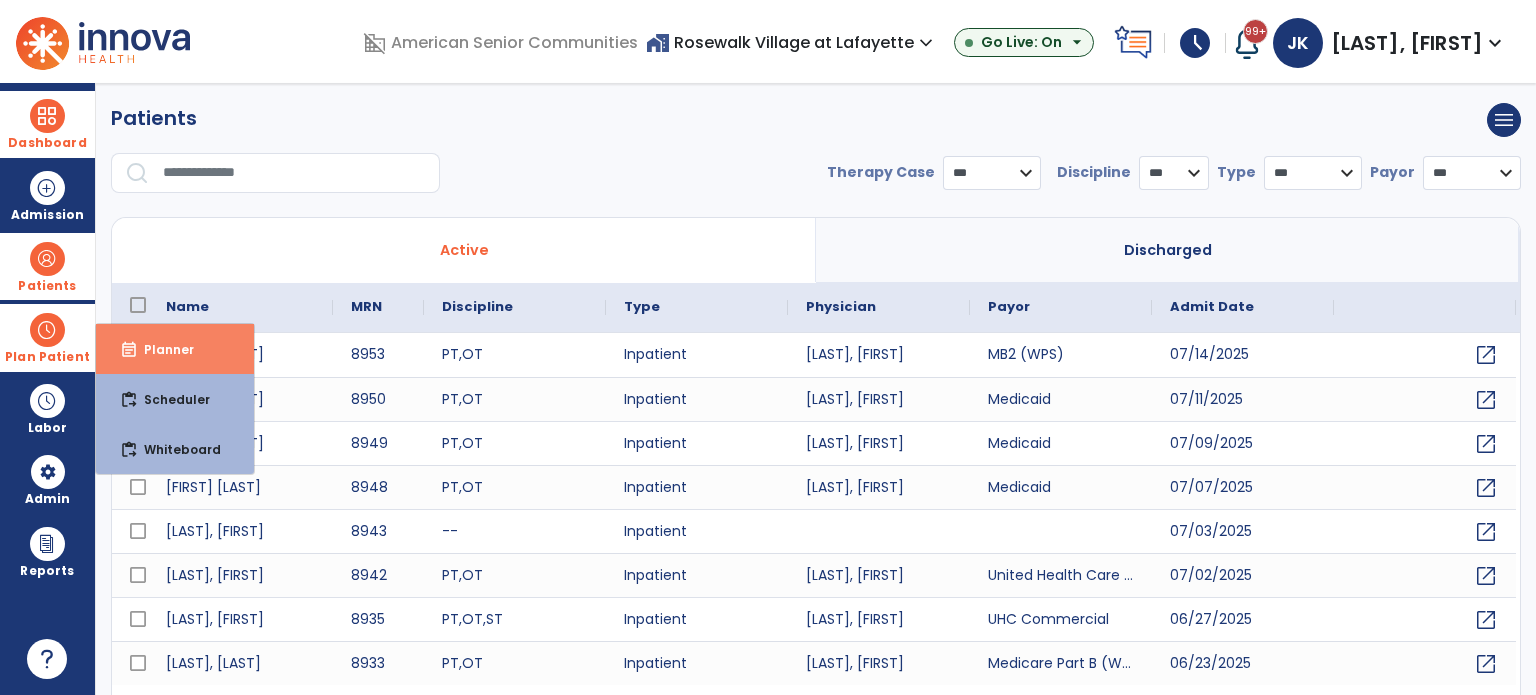 click on "event_note  Planner" at bounding box center (175, 349) 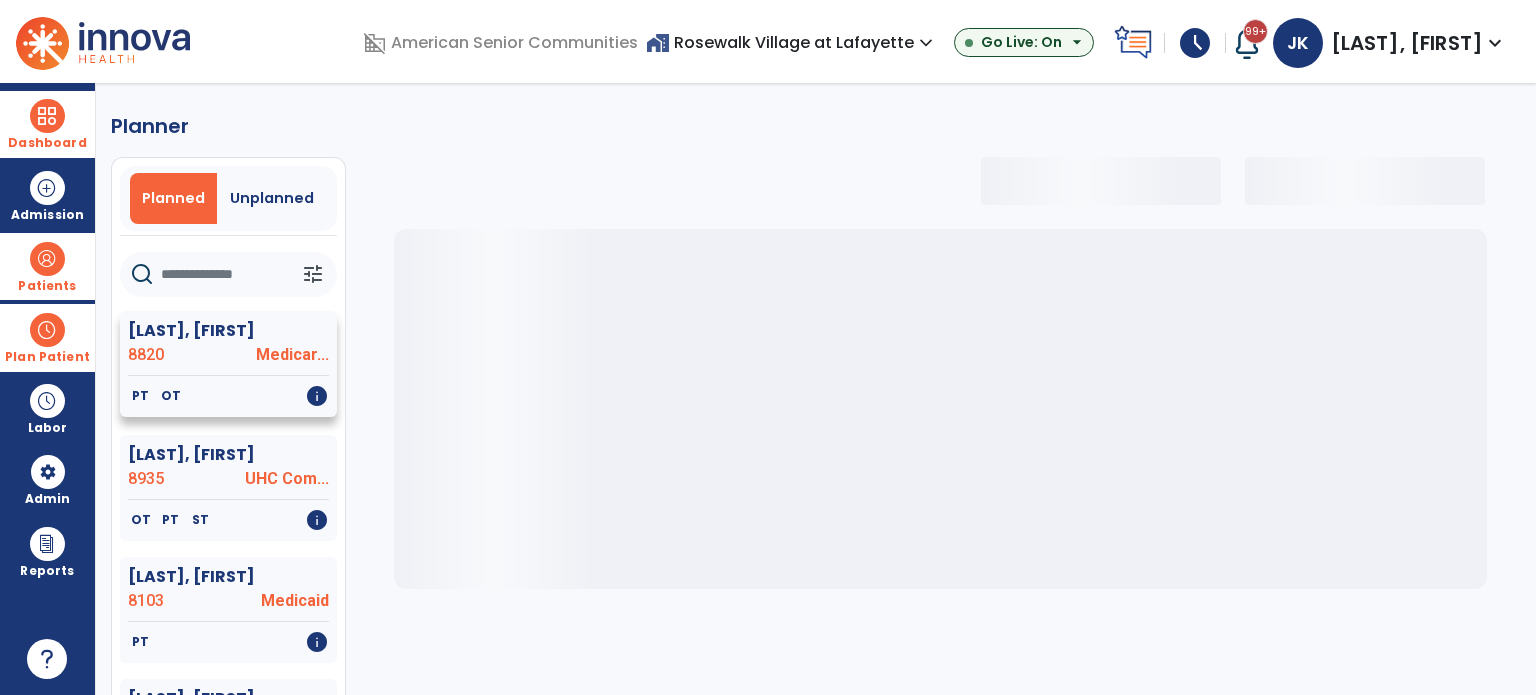 select on "***" 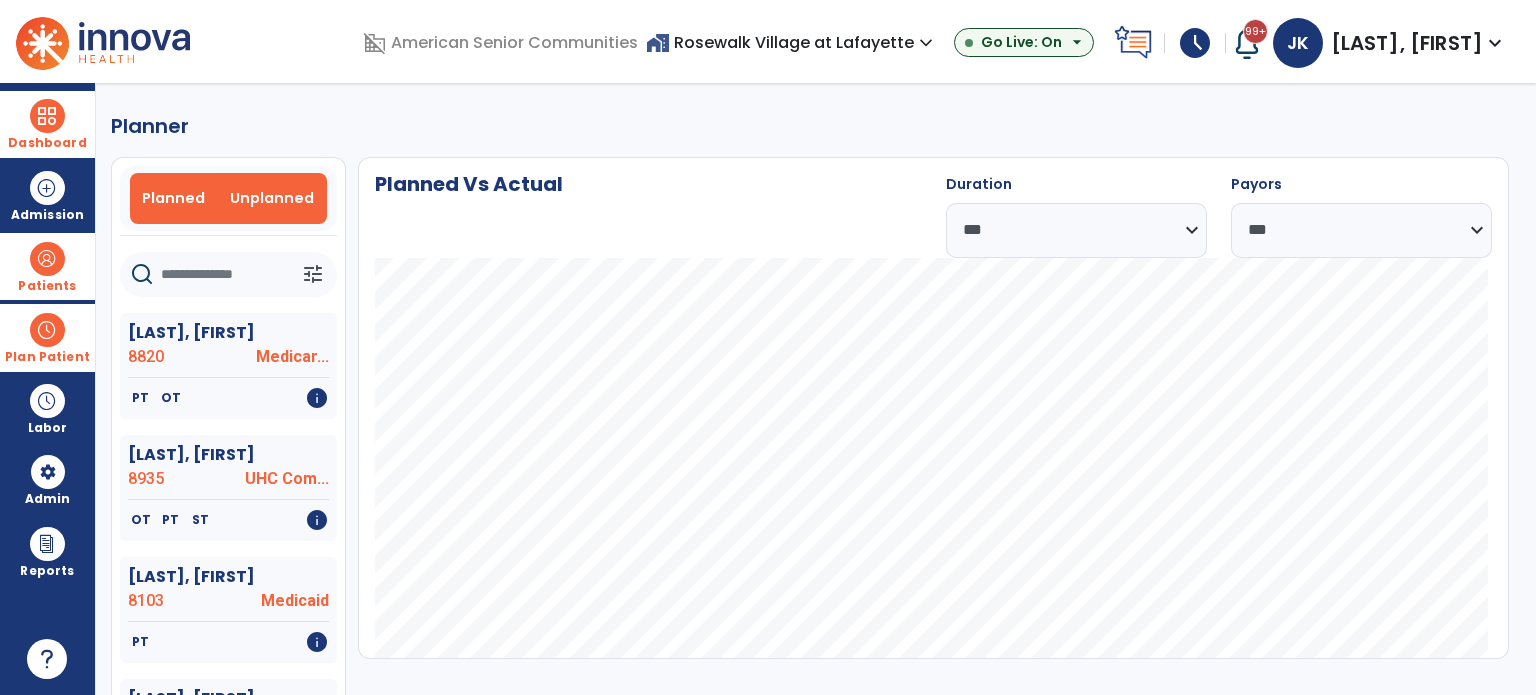 click on "Unplanned" at bounding box center (272, 198) 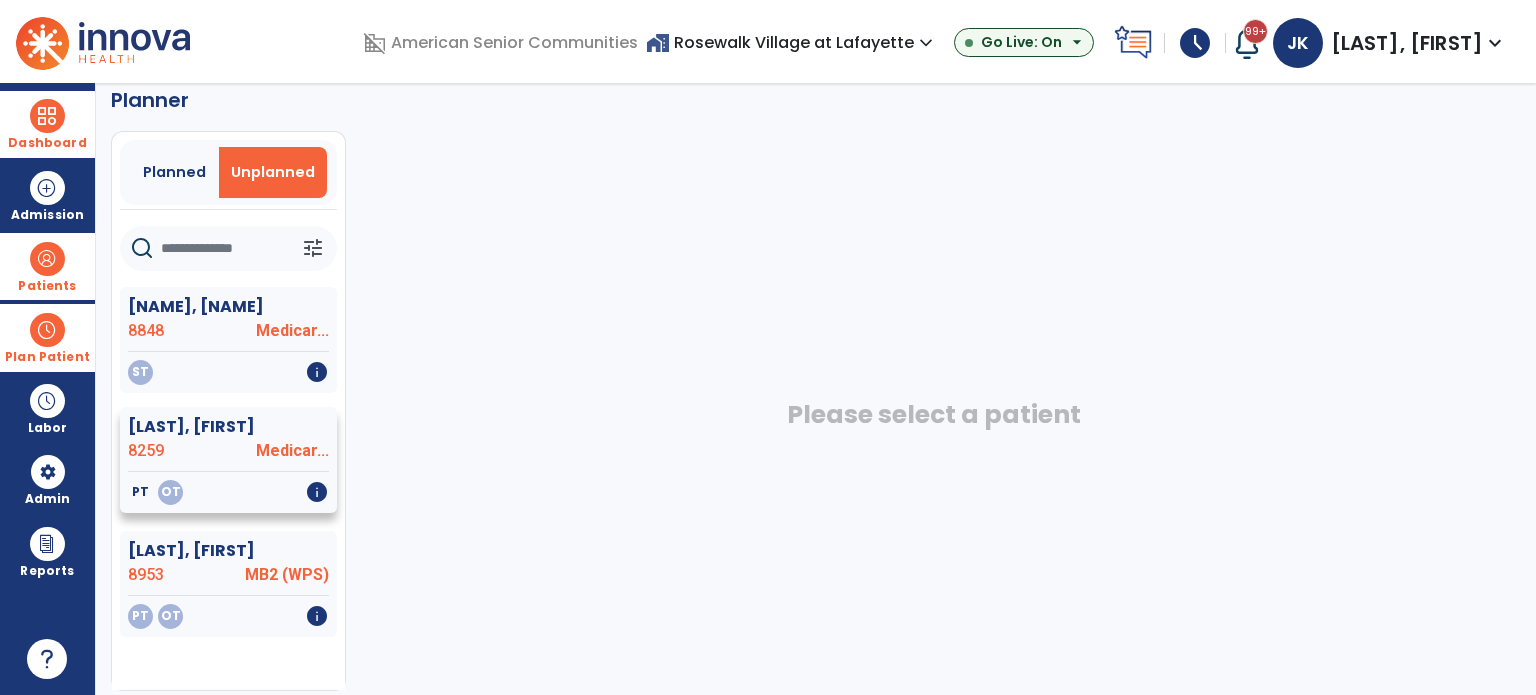 scroll, scrollTop: 36, scrollLeft: 0, axis: vertical 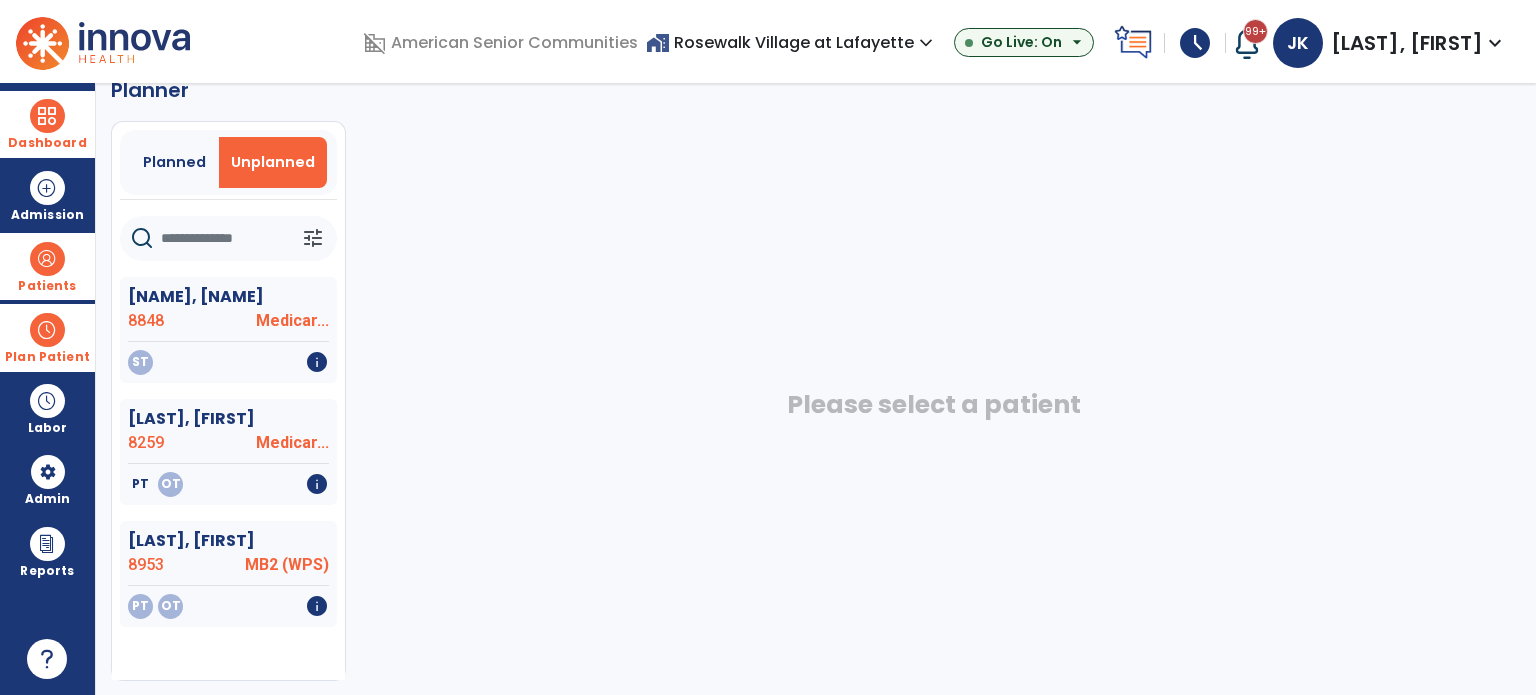 click on "Plan Patient" at bounding box center [47, 337] 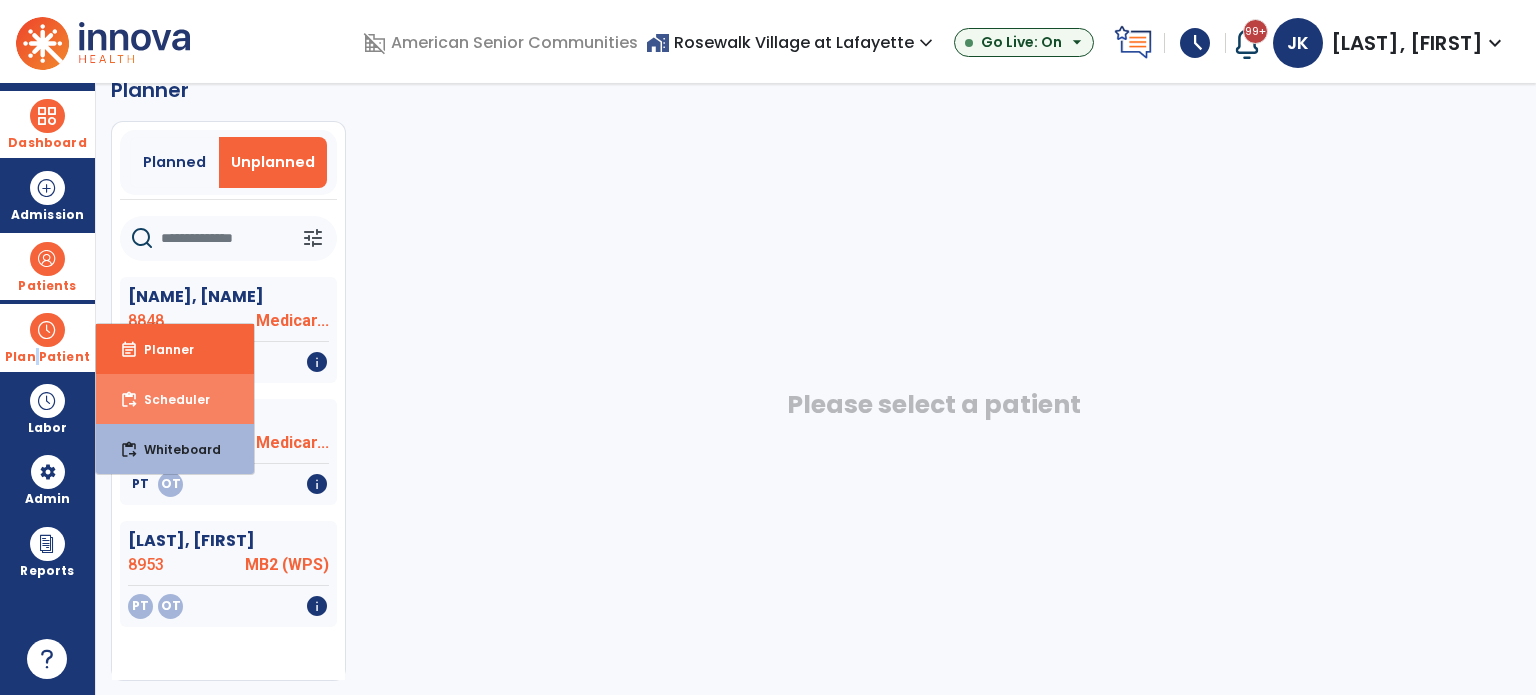 click on "content_paste_go  Scheduler" at bounding box center [175, 399] 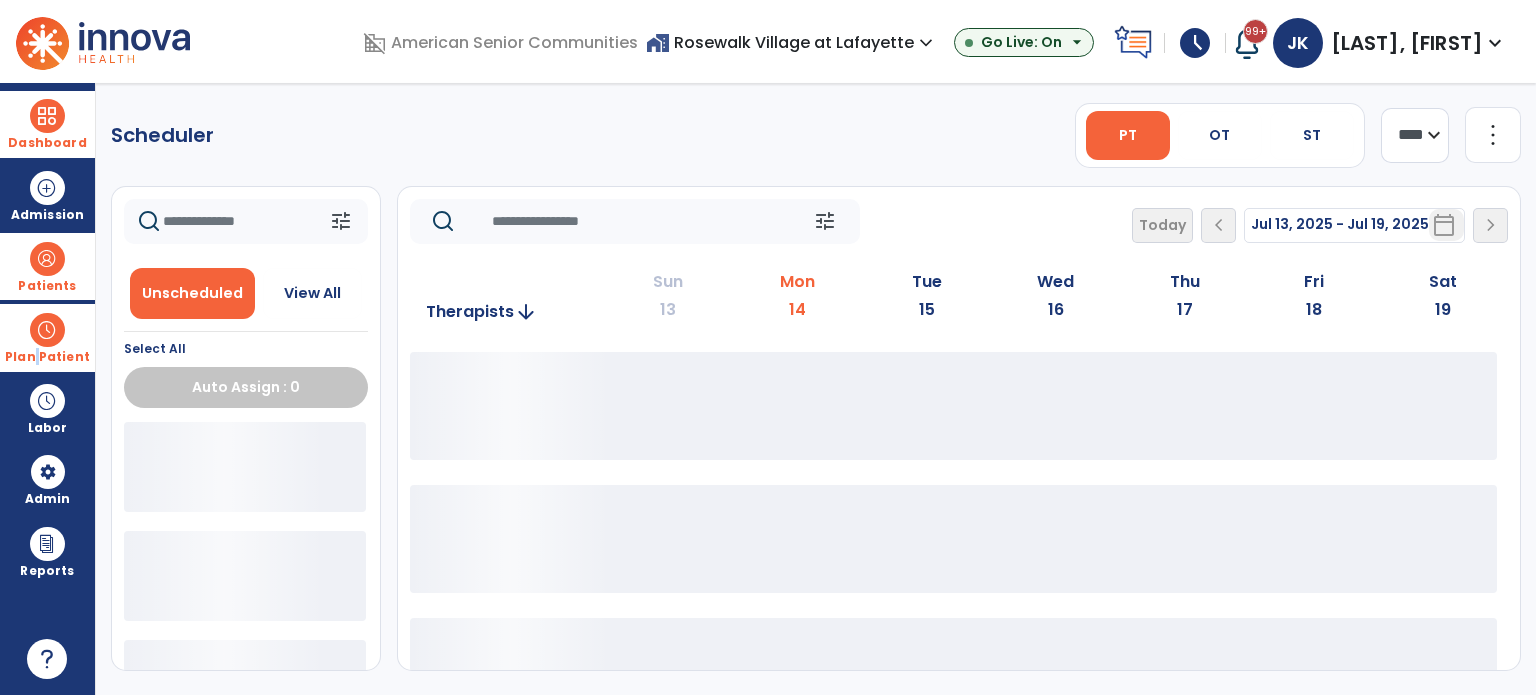 scroll, scrollTop: 0, scrollLeft: 0, axis: both 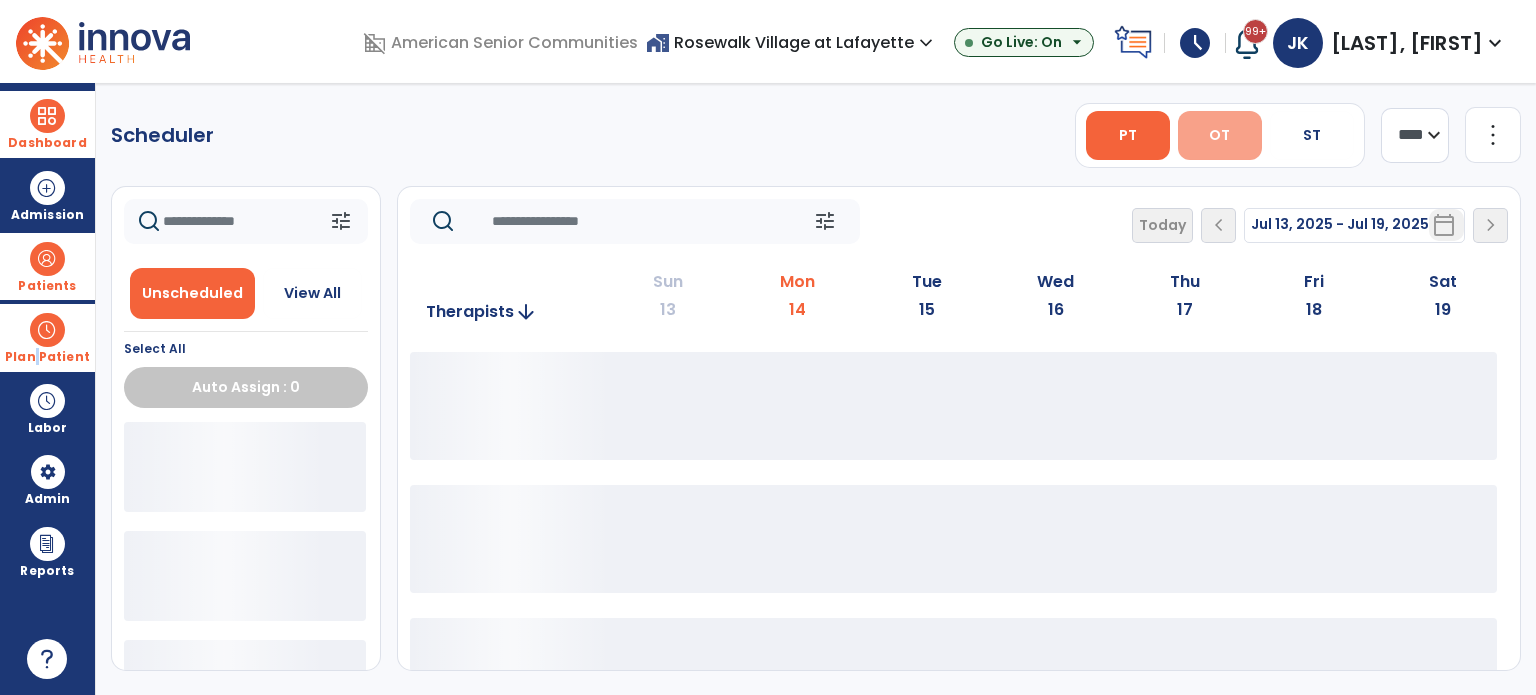 click on "OT" at bounding box center (1220, 135) 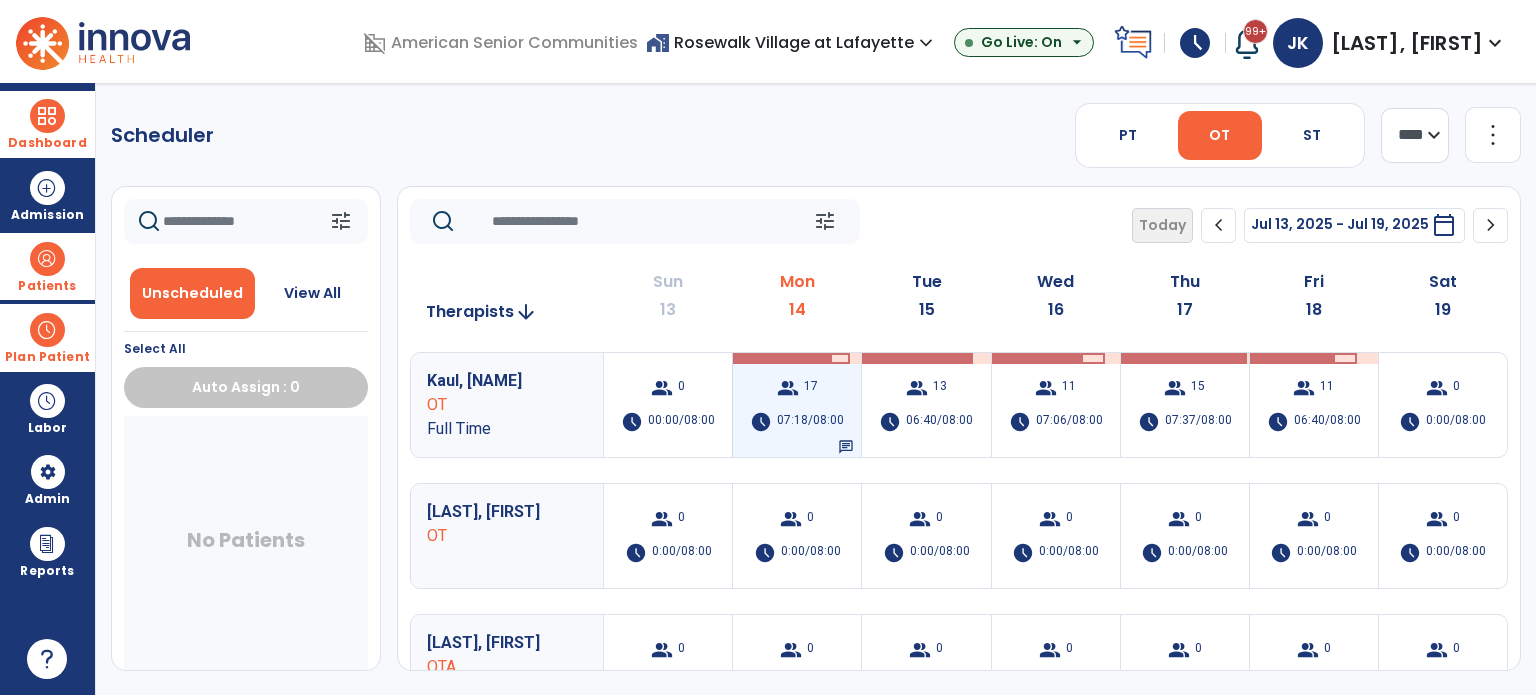 click on "group 17 schedule 07:18/08:00 chat" at bounding box center (797, 405) 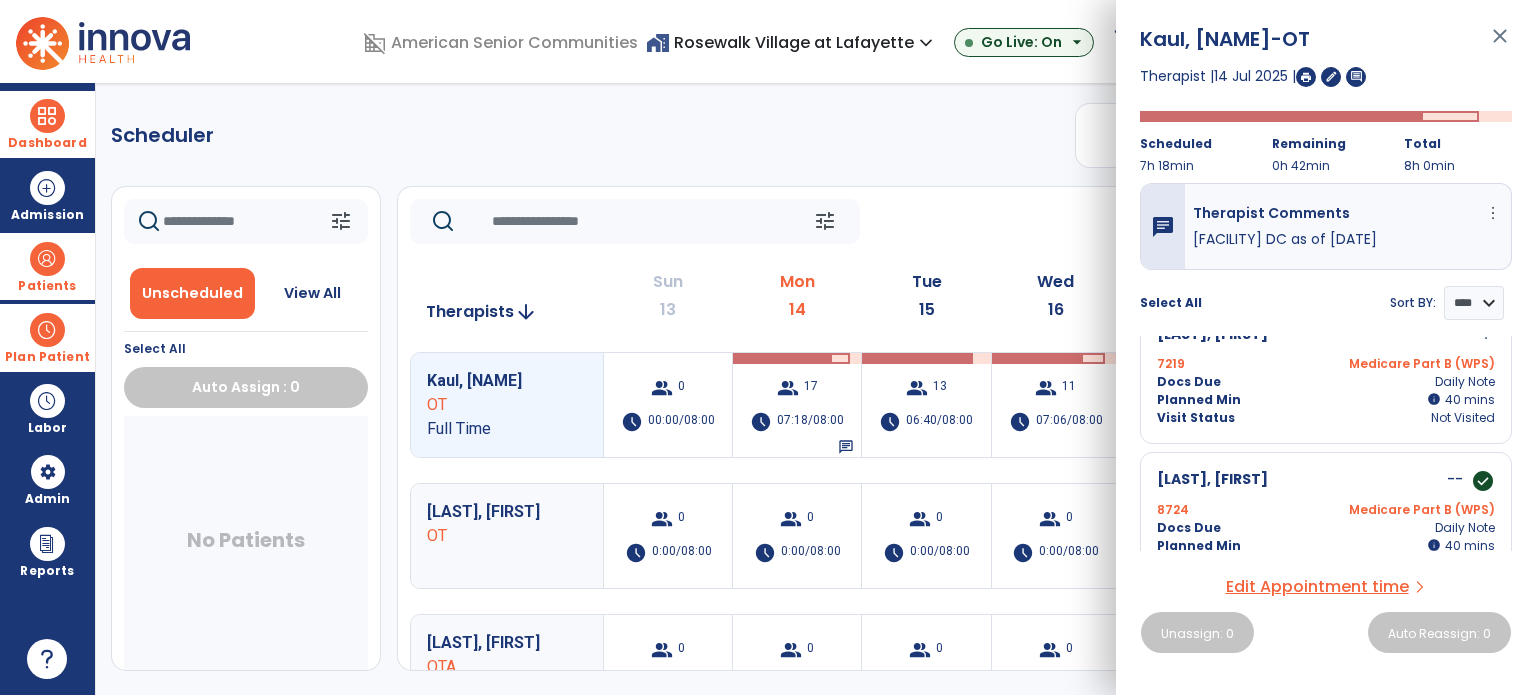 scroll, scrollTop: 0, scrollLeft: 0, axis: both 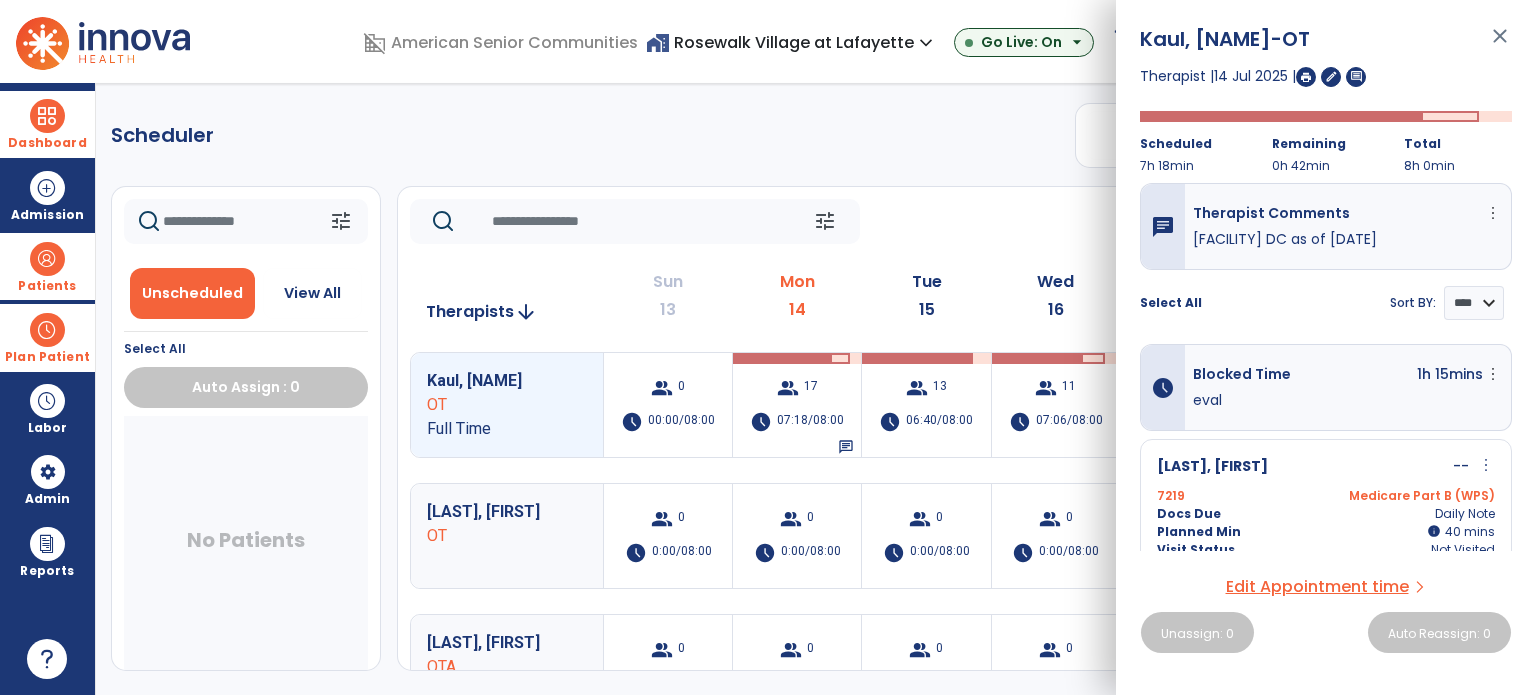 click on "close" at bounding box center [1500, 45] 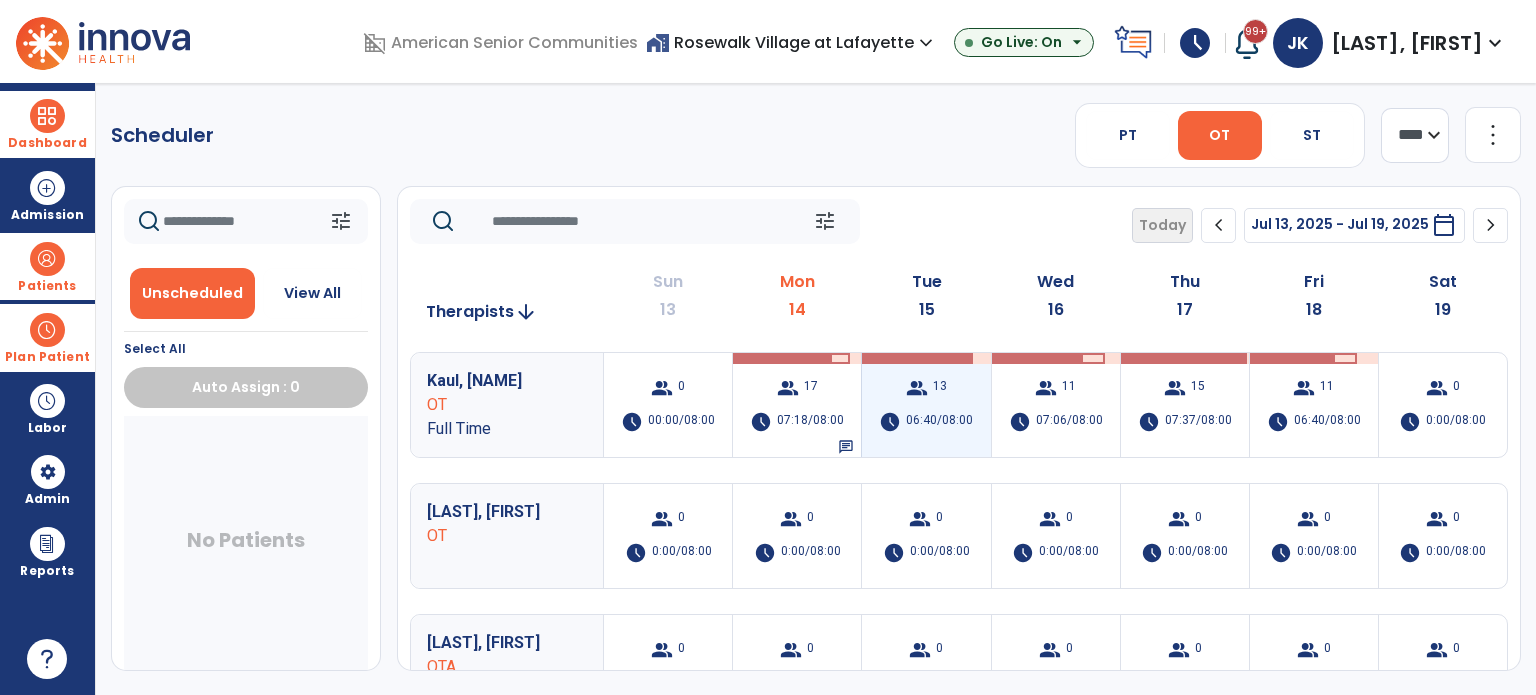 click on "06:40/08:00" at bounding box center (939, 422) 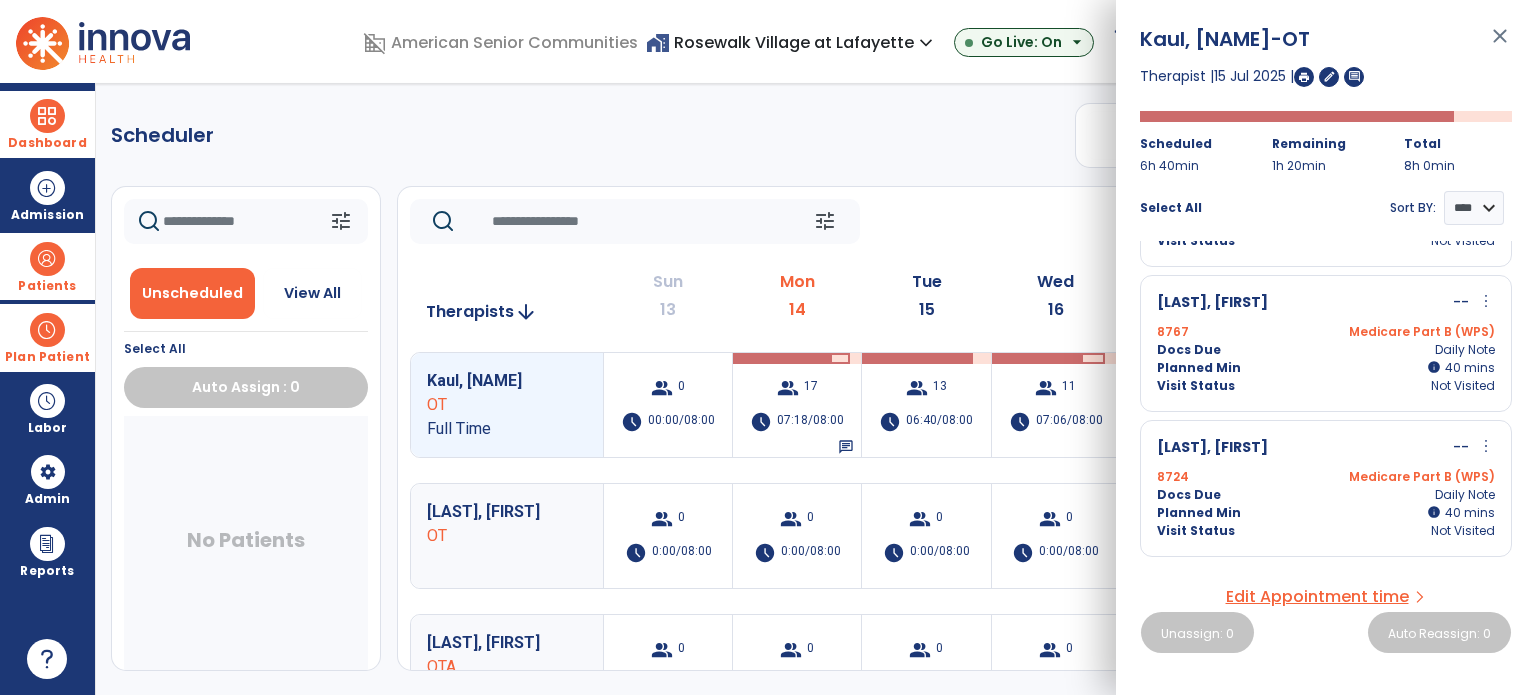 scroll, scrollTop: 155, scrollLeft: 0, axis: vertical 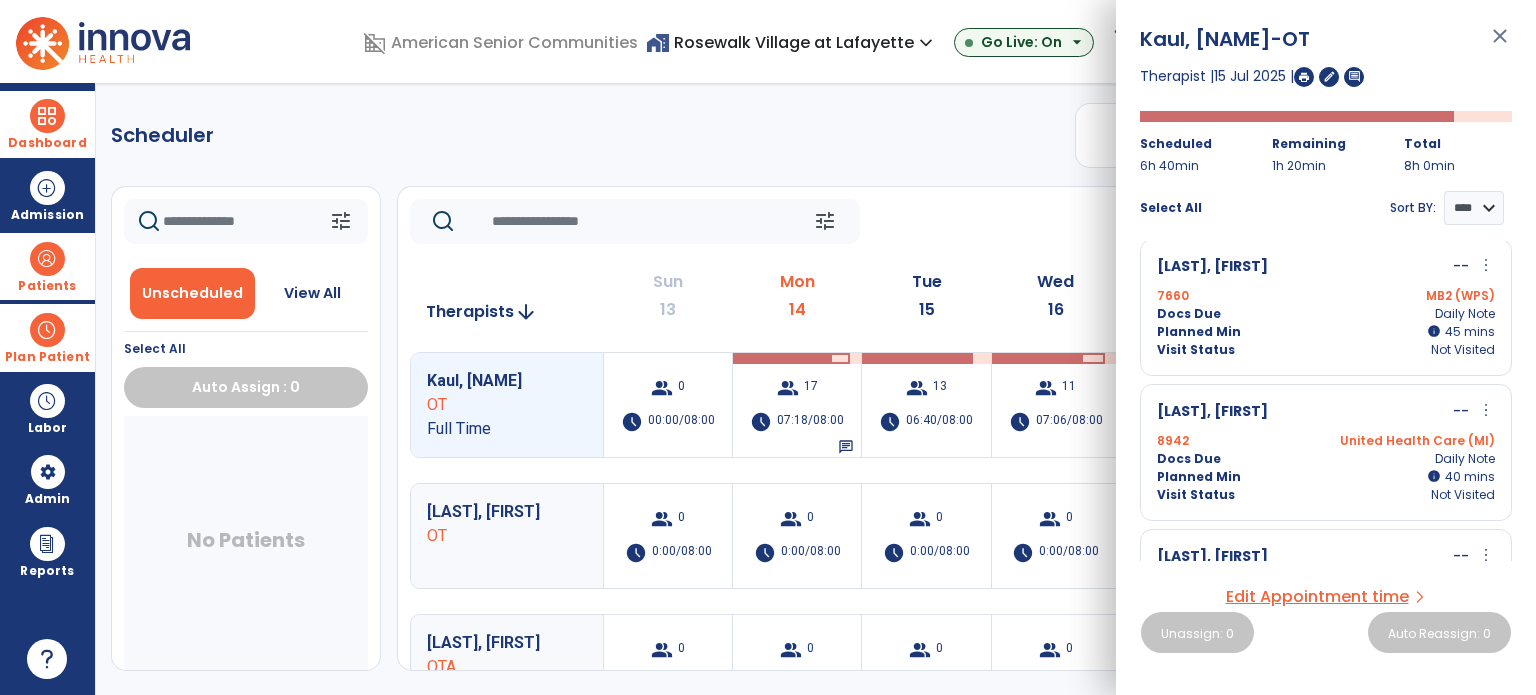 click on "Therapist |   15 Jul 2025 |   edit   comment" at bounding box center (1326, 76) 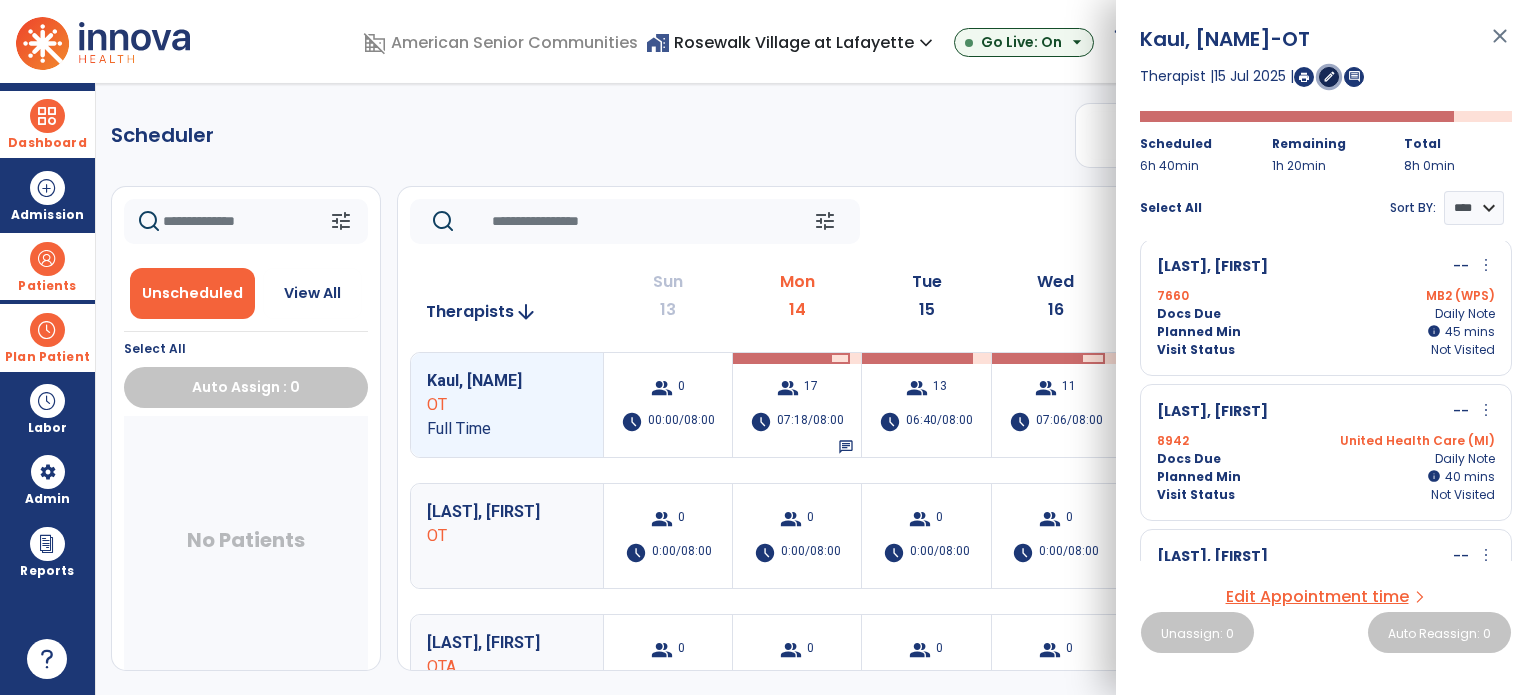 click on "edit" at bounding box center [1329, 76] 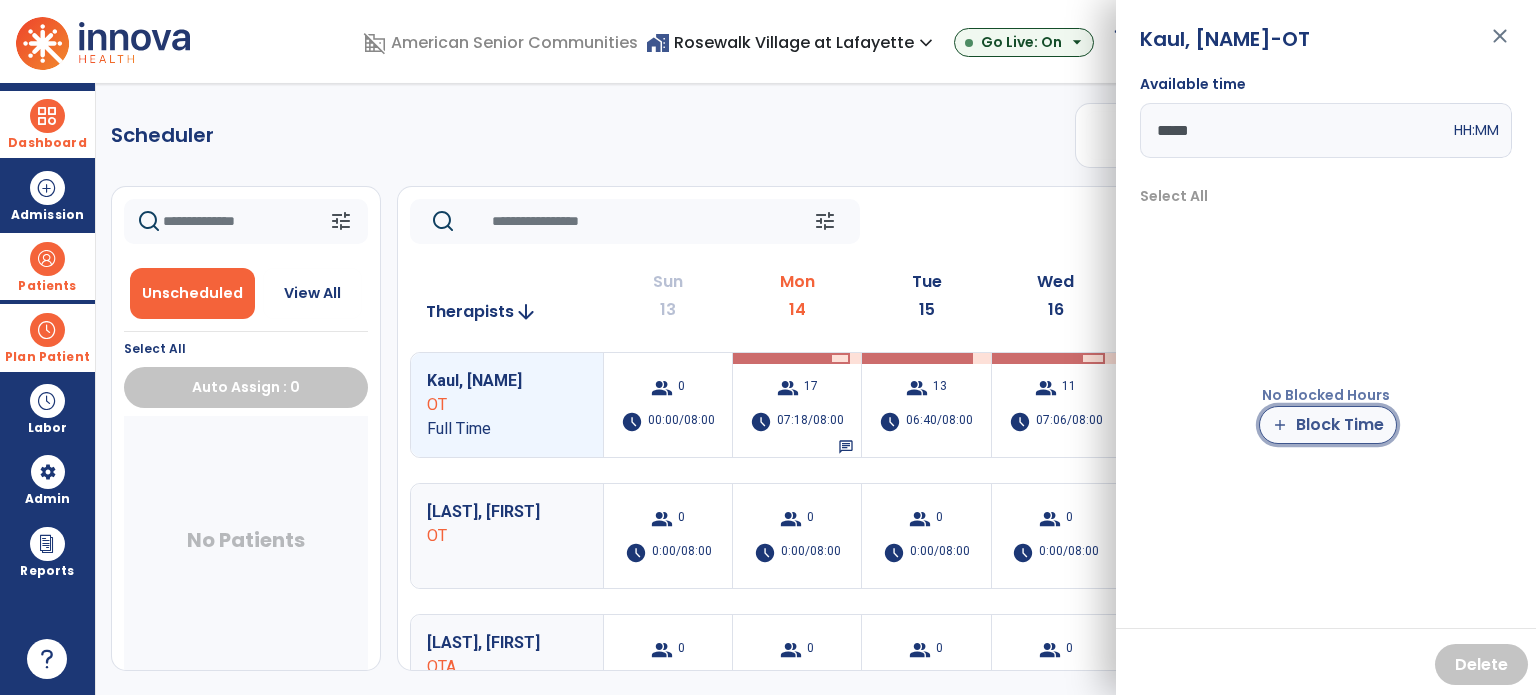 click on "add   Block Time" at bounding box center (1328, 425) 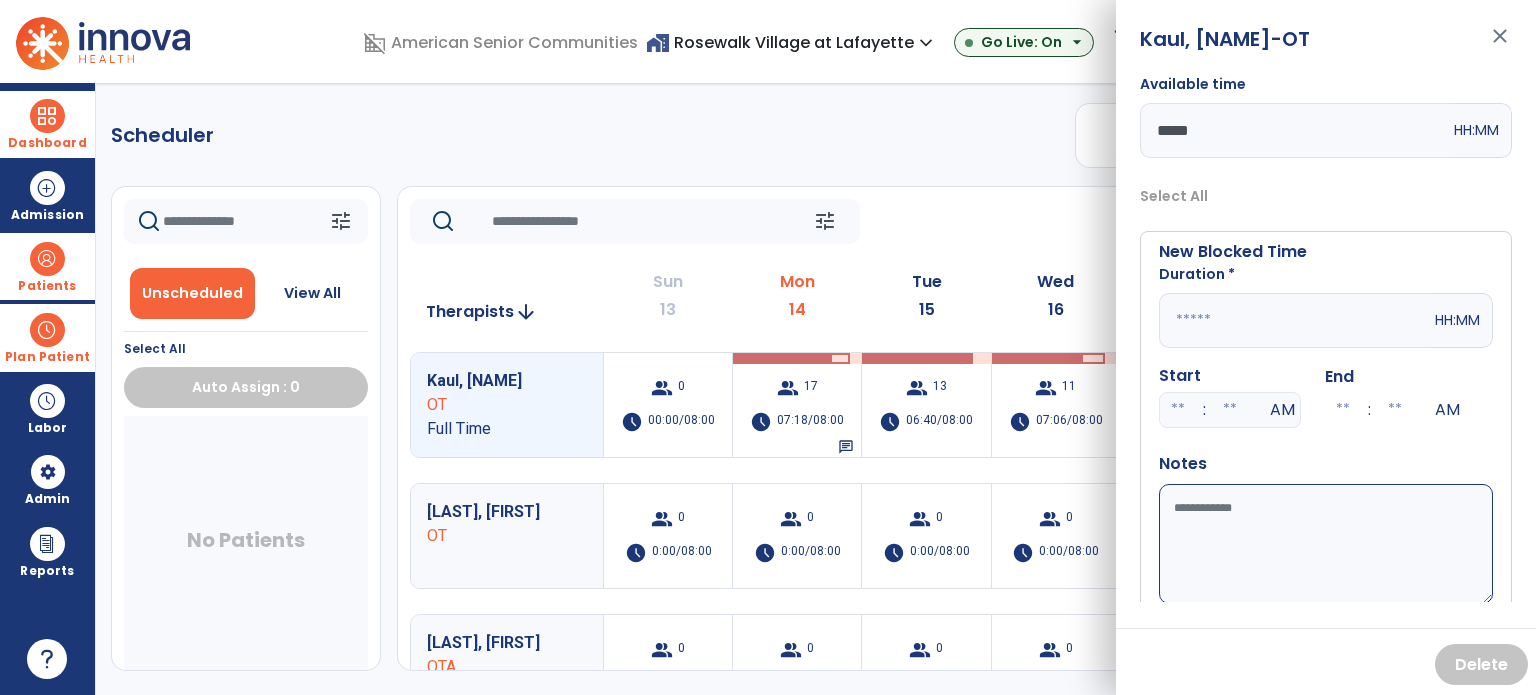 click at bounding box center (1295, 320) 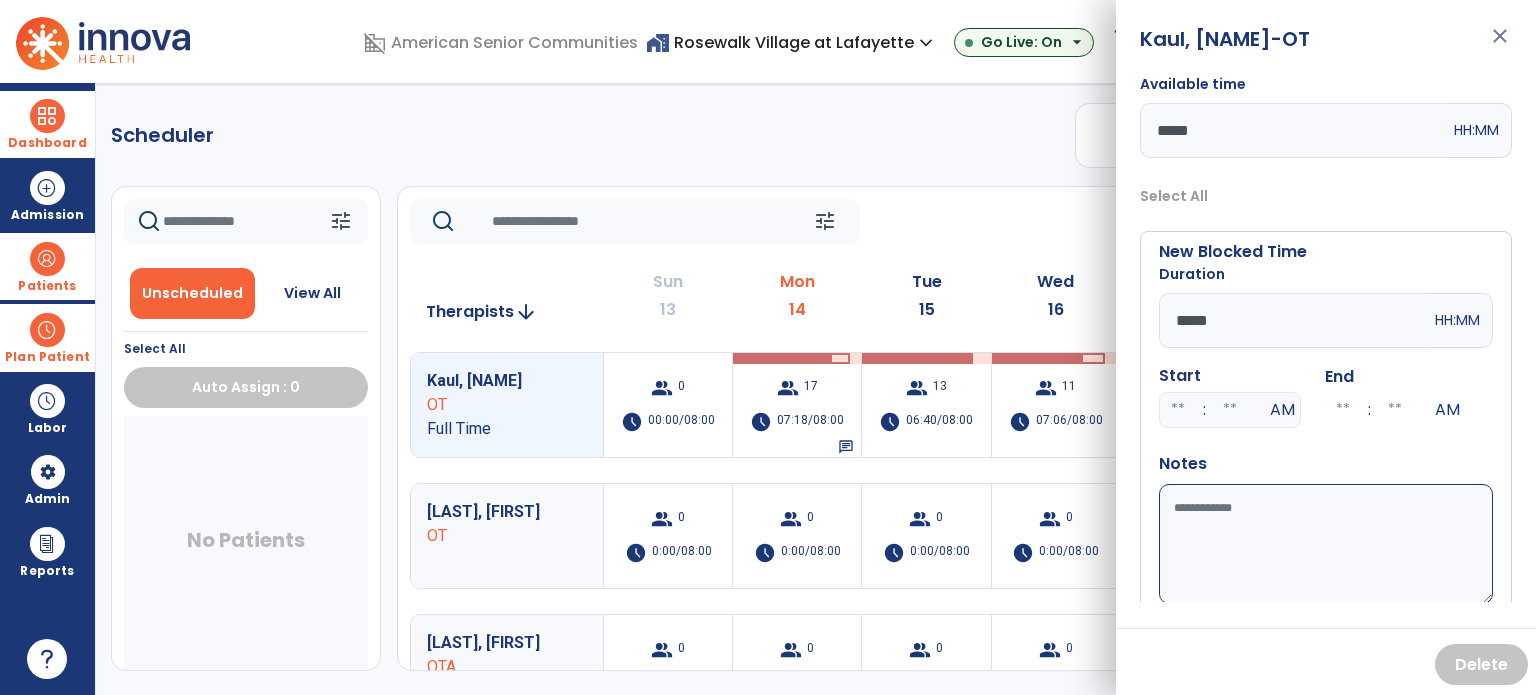 type on "*****" 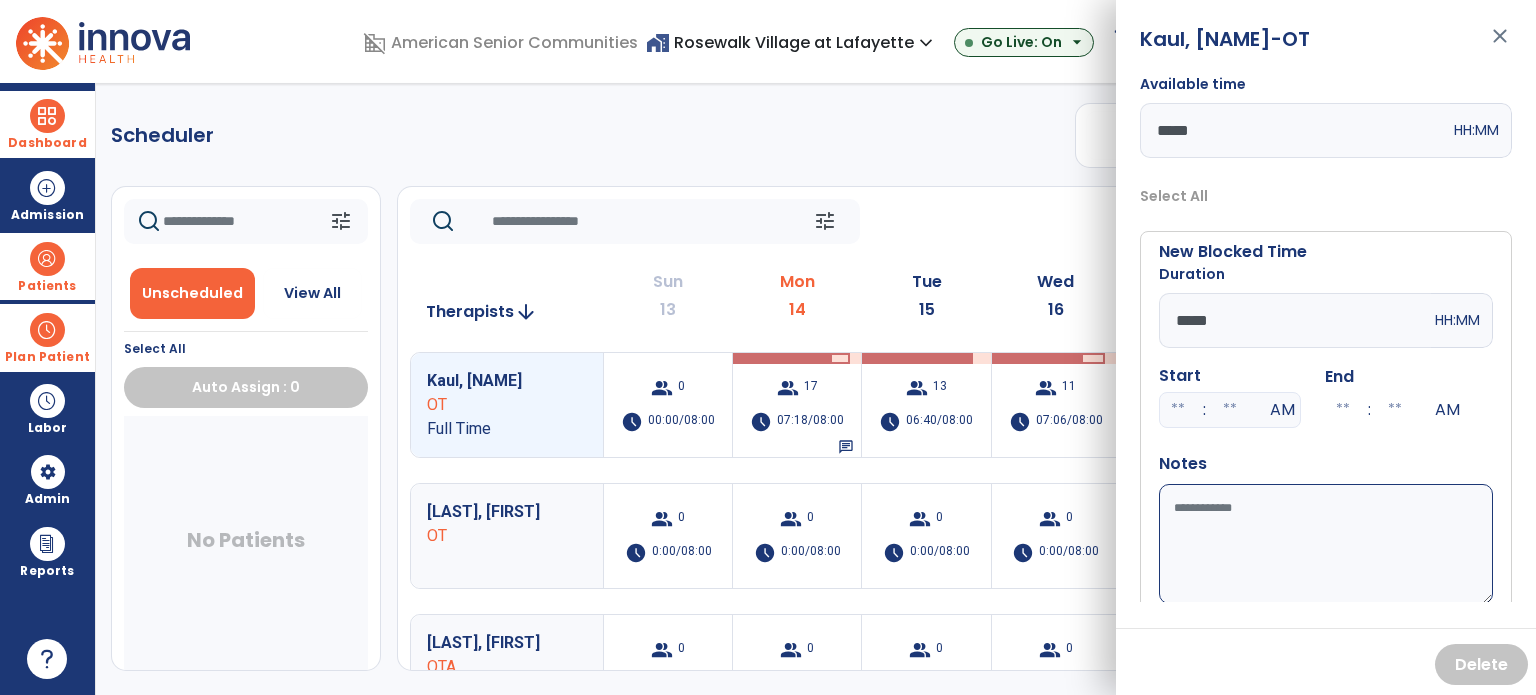 click on "Available time" at bounding box center [1326, 544] 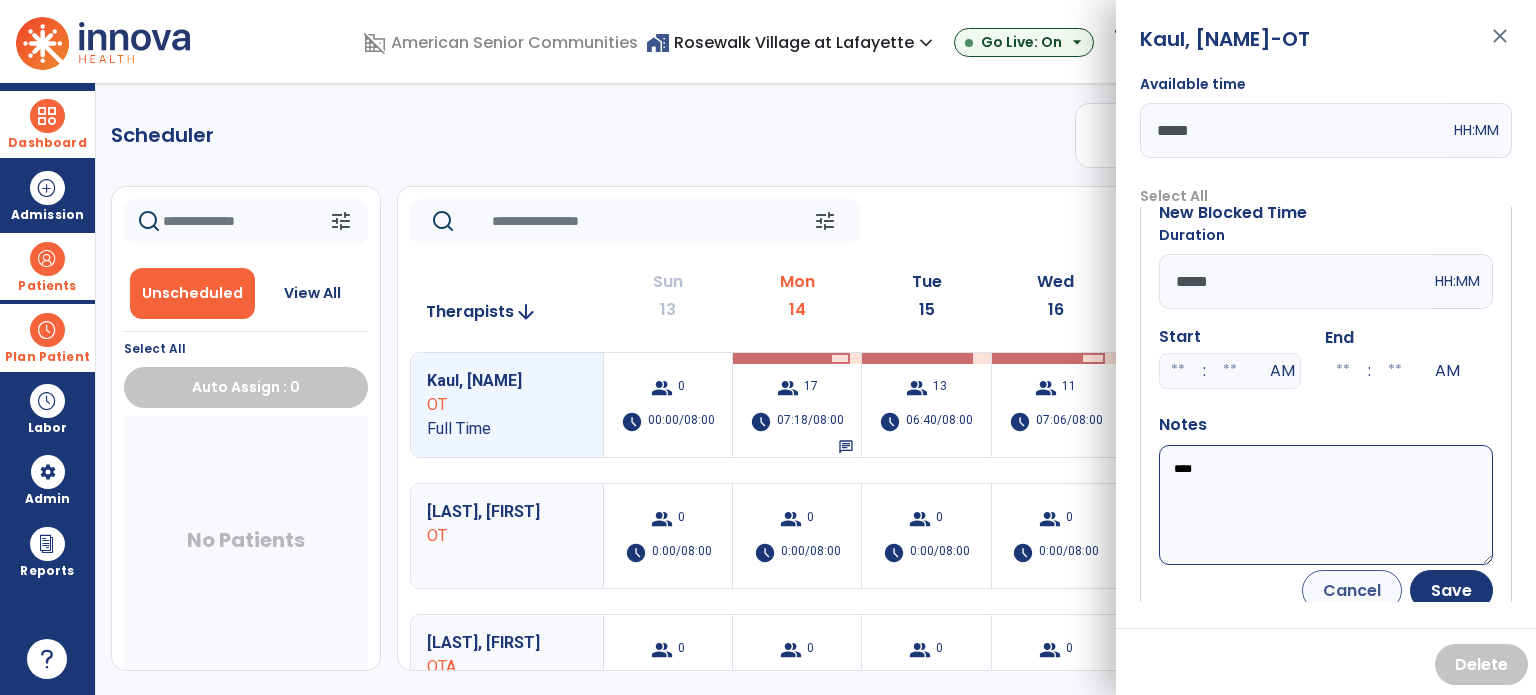 scroll, scrollTop: 56, scrollLeft: 0, axis: vertical 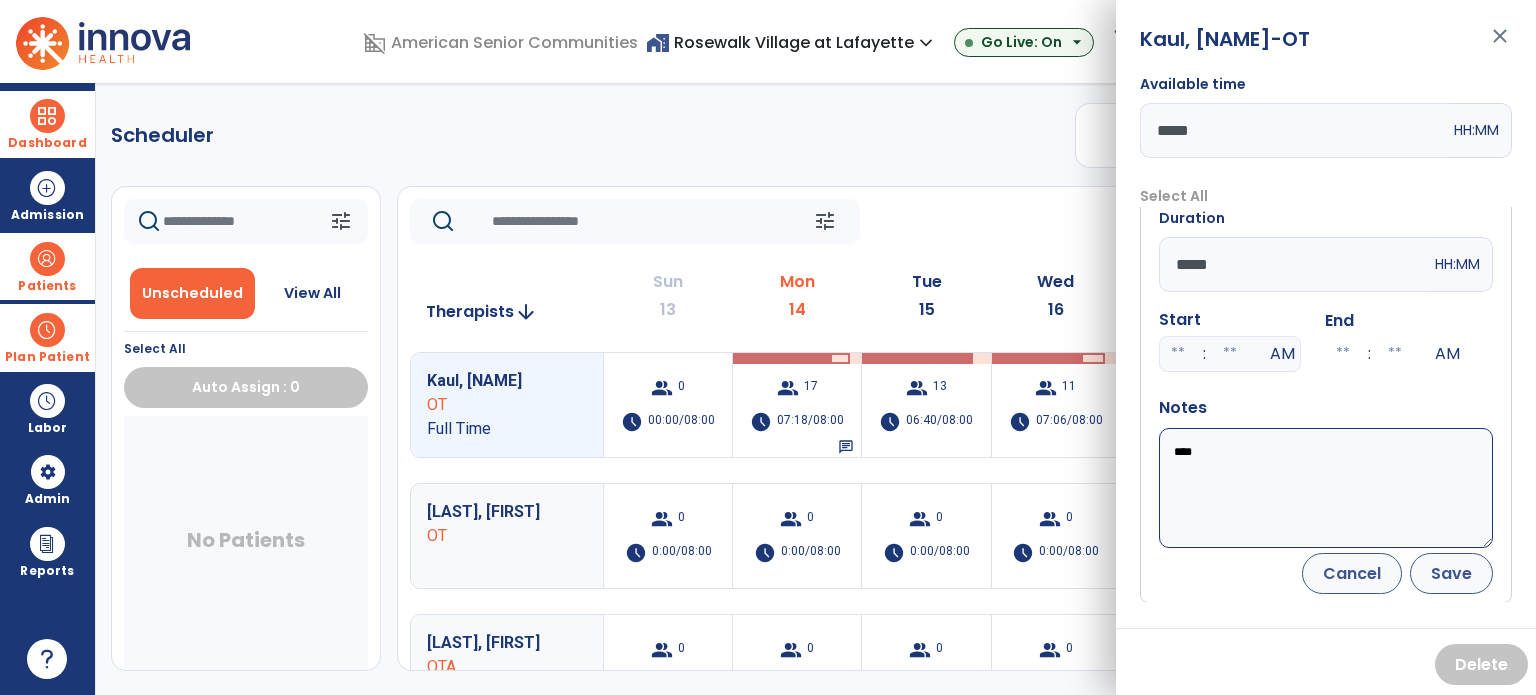 type on "****" 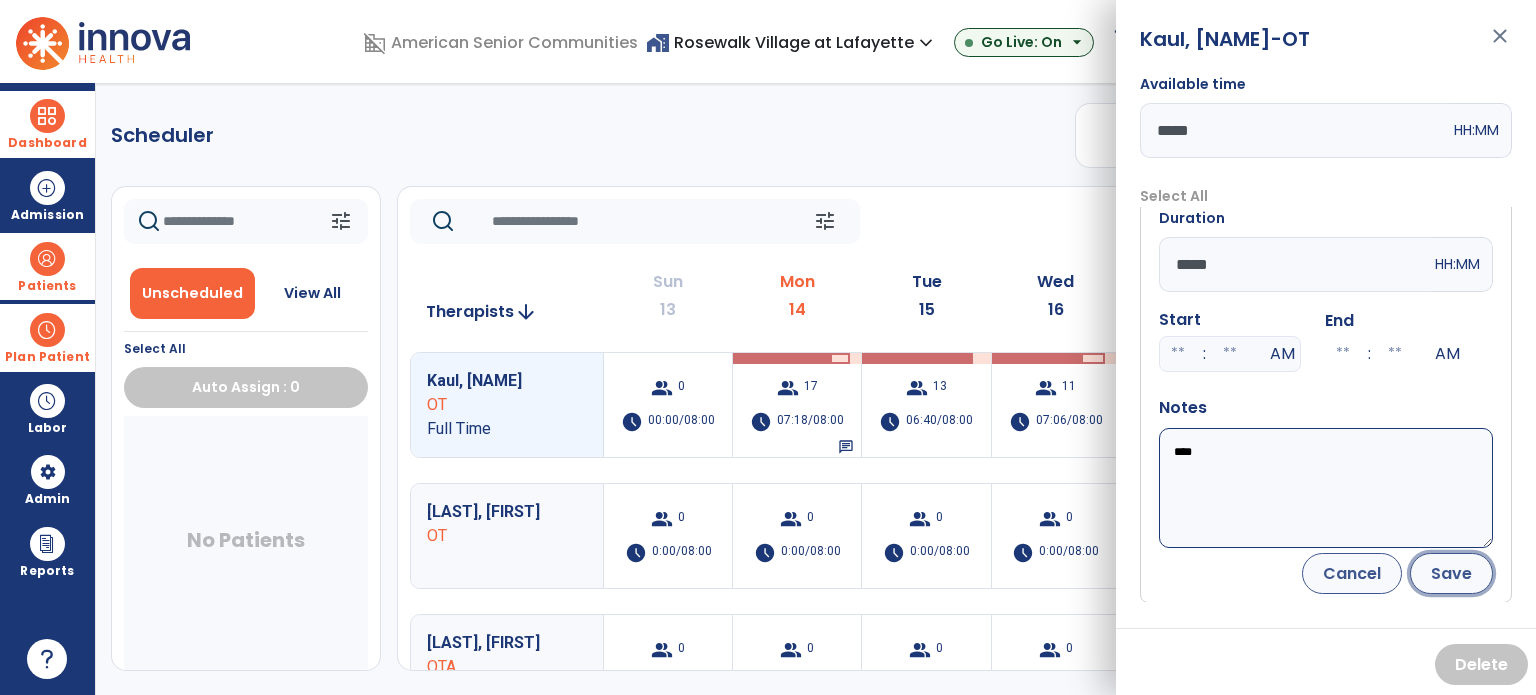 click on "Save" at bounding box center [1451, 573] 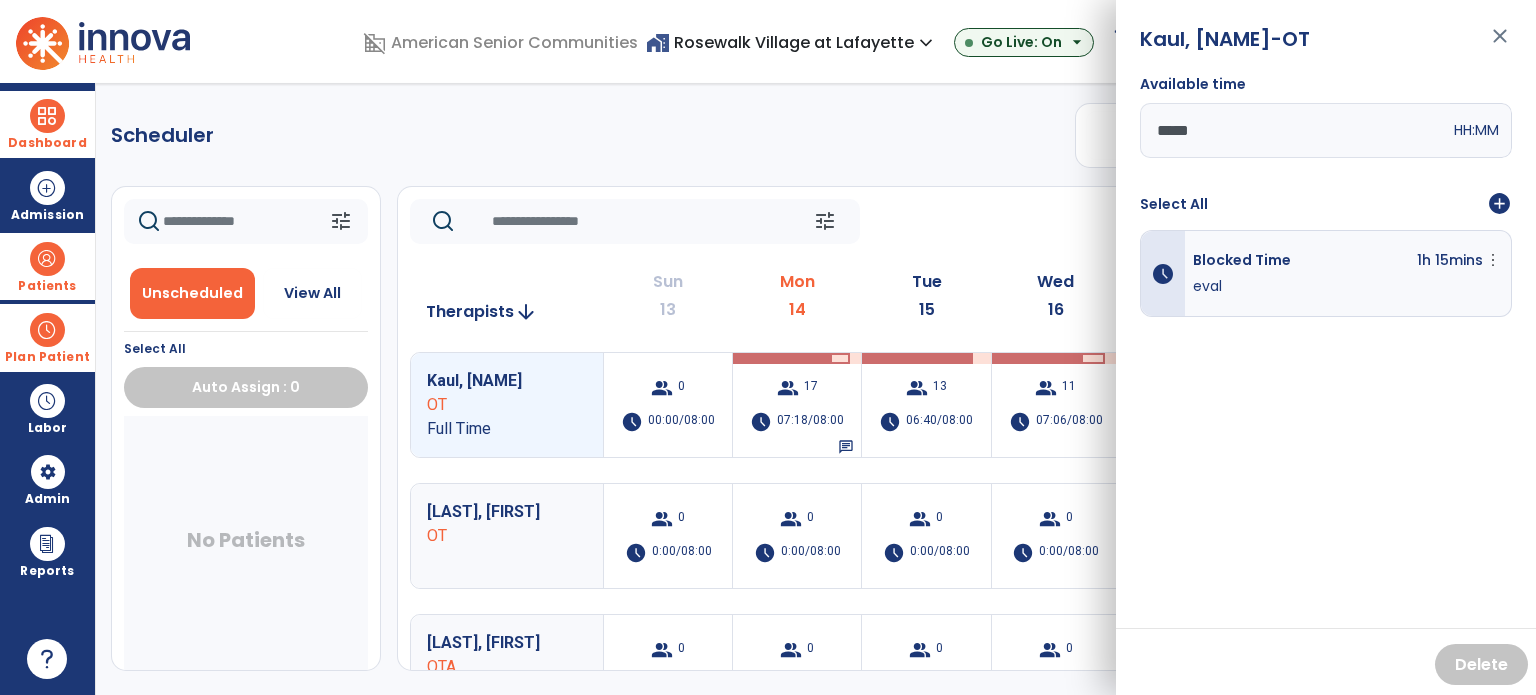 scroll, scrollTop: 0, scrollLeft: 0, axis: both 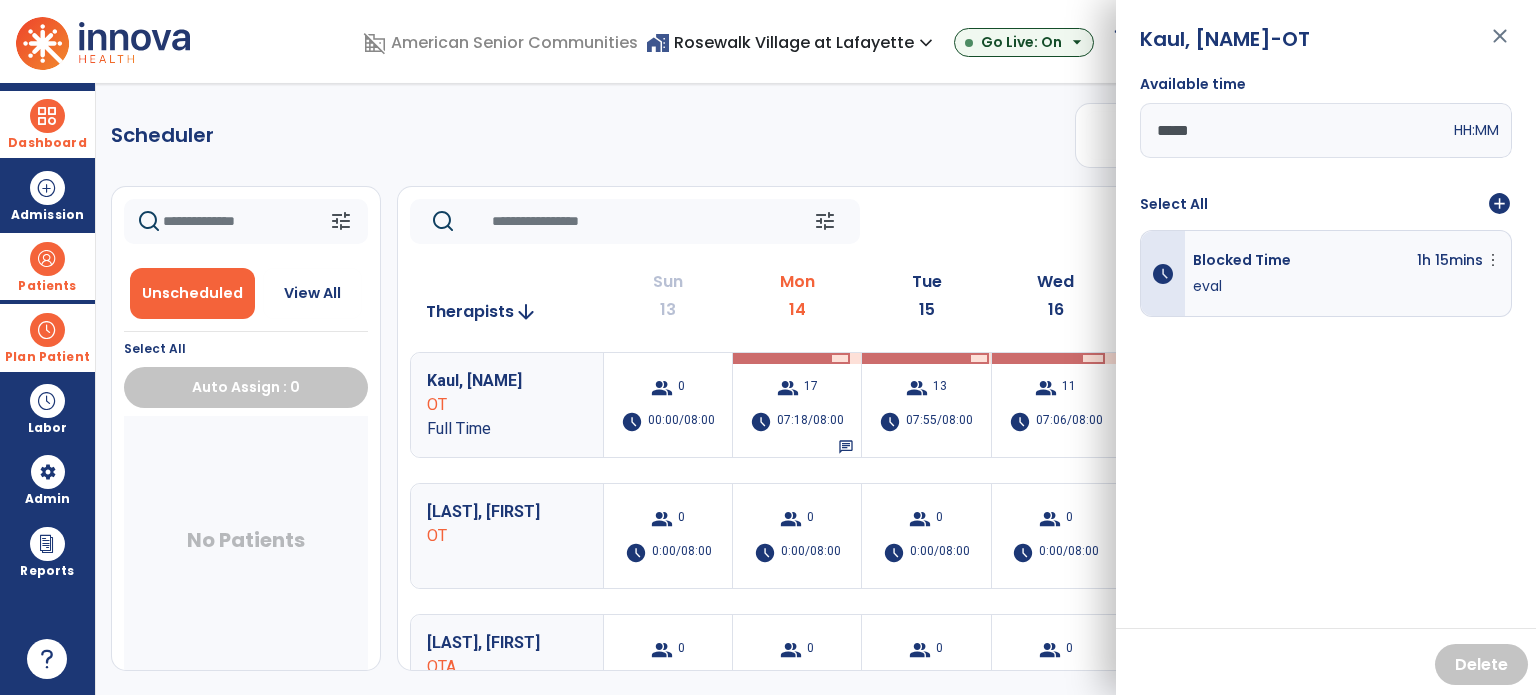 click on "close" at bounding box center (1500, 45) 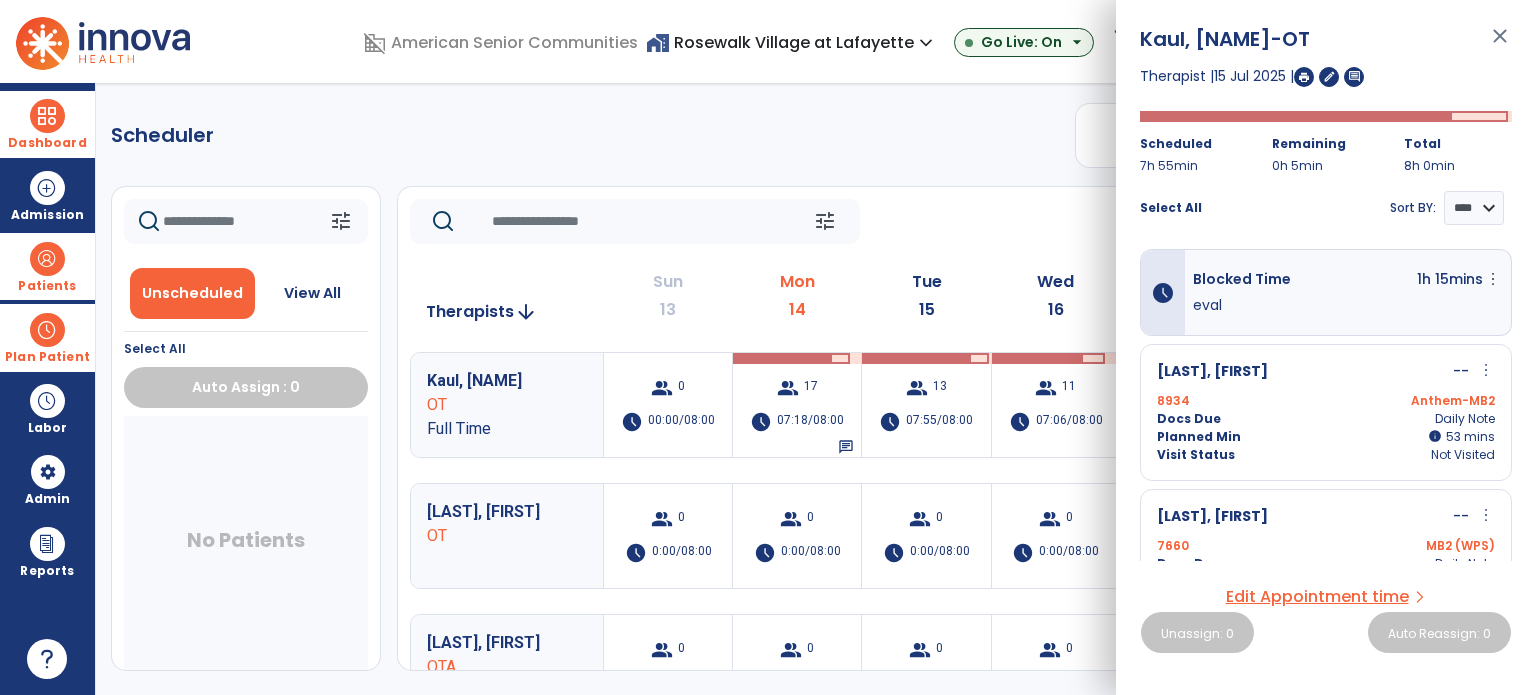 click on "close" at bounding box center (1500, 45) 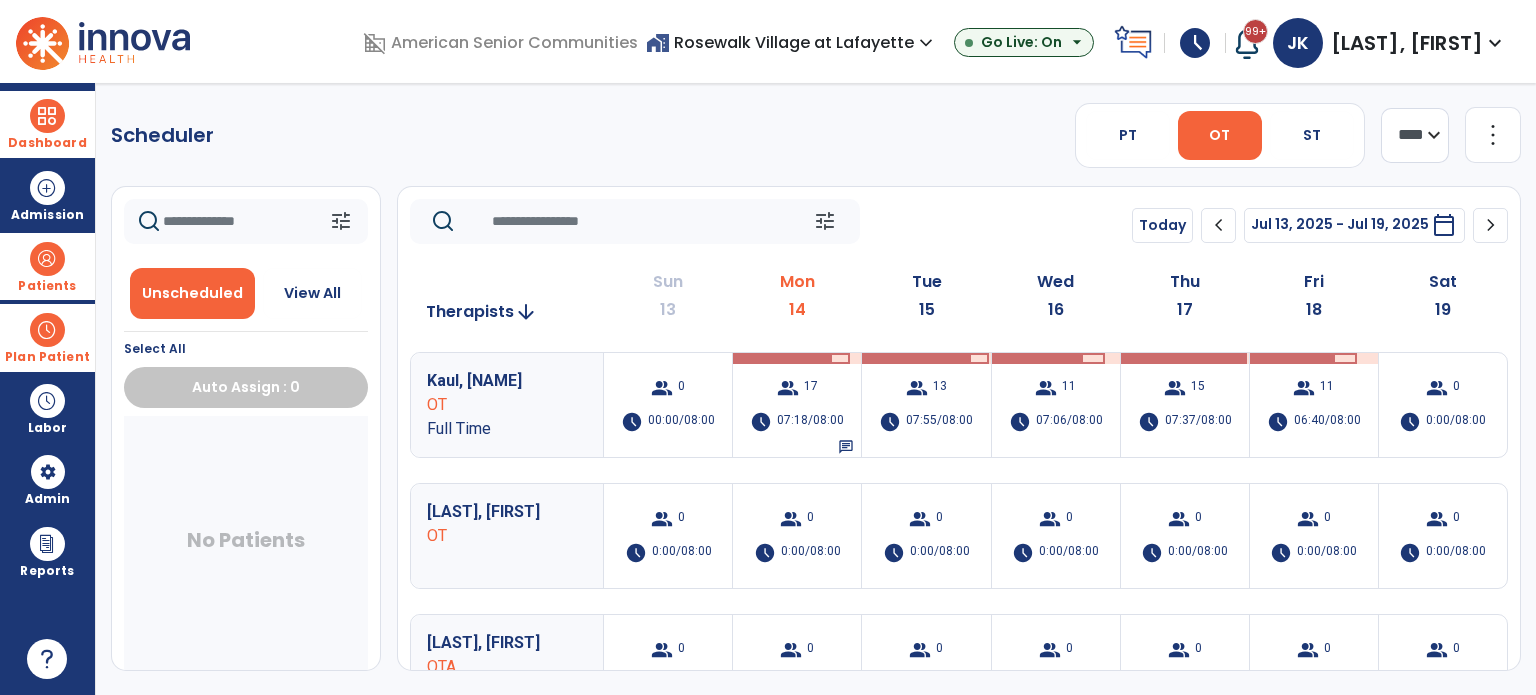 click at bounding box center (47, 116) 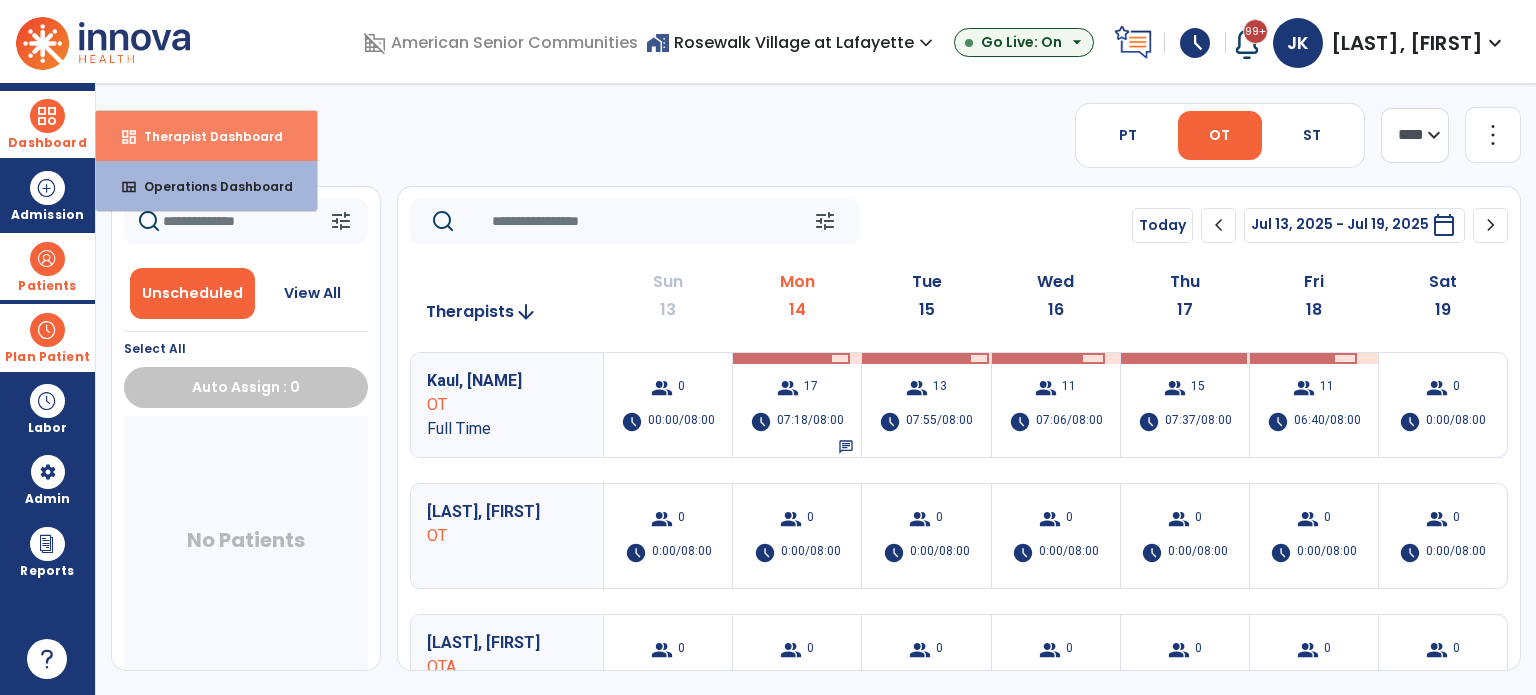 click on "dashboard  Therapist Dashboard" at bounding box center (206, 136) 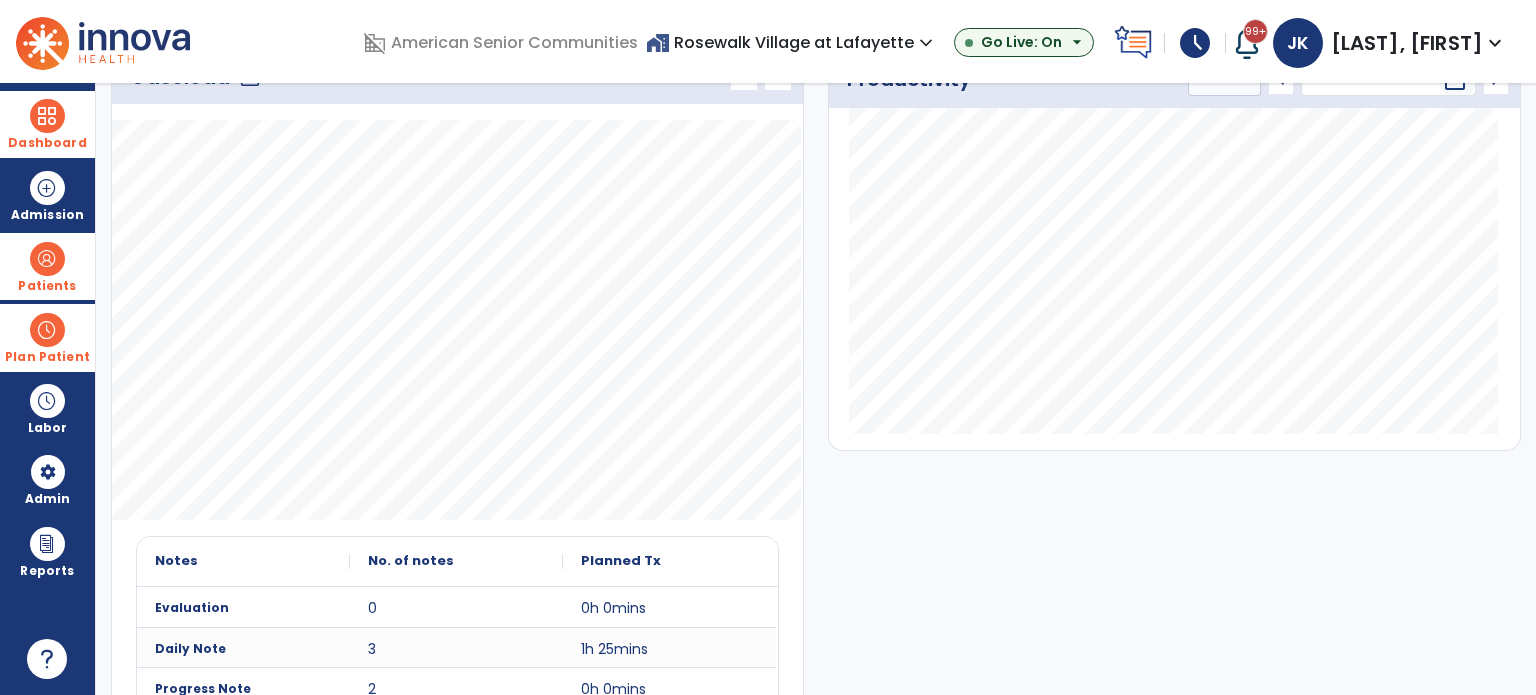 scroll, scrollTop: 52, scrollLeft: 0, axis: vertical 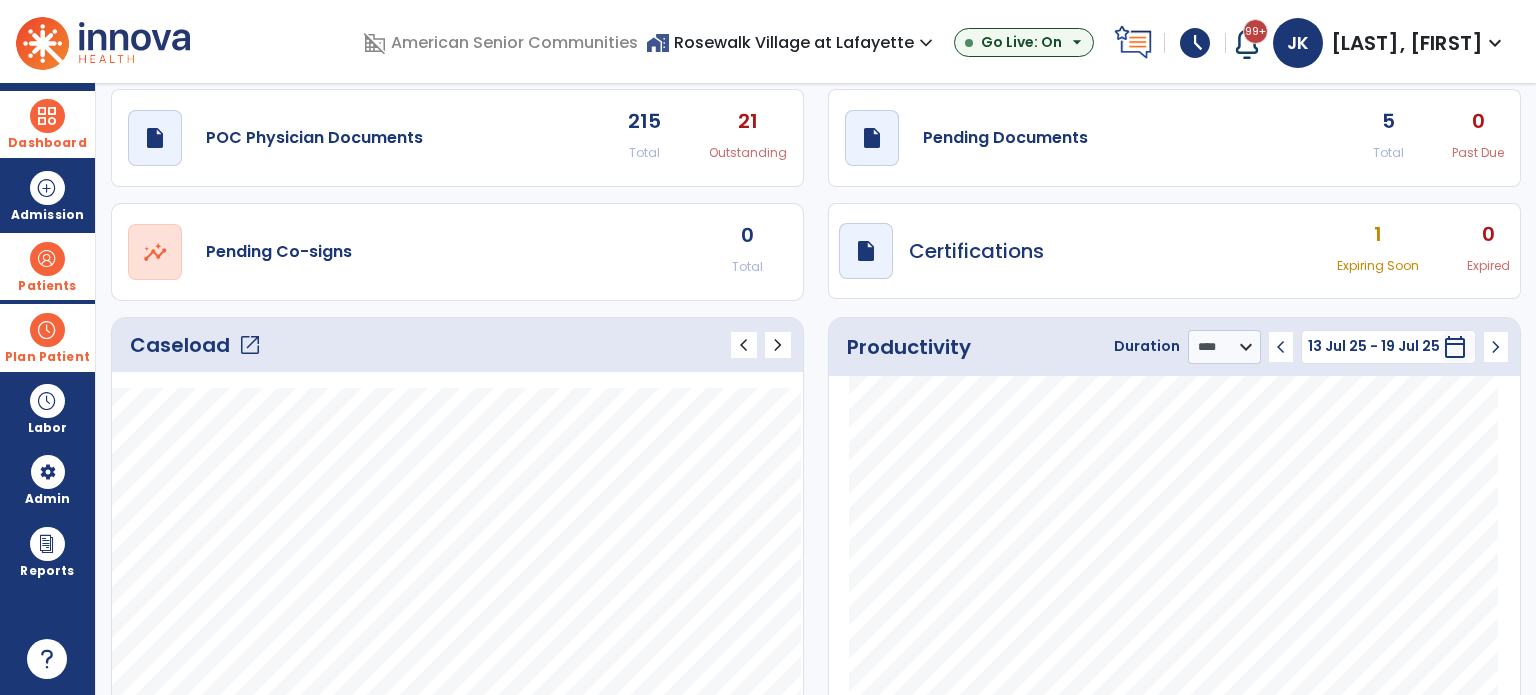 click on "open_in_new" 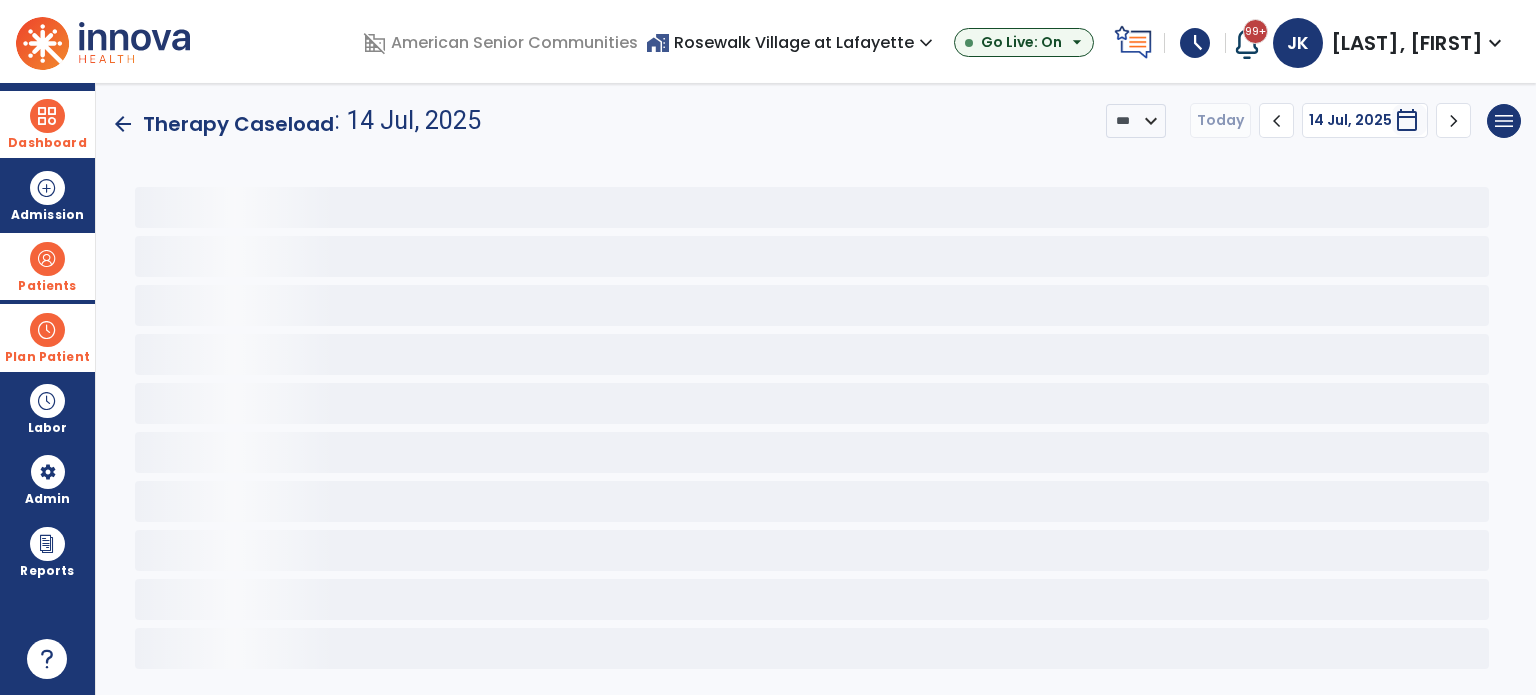 scroll, scrollTop: 0, scrollLeft: 0, axis: both 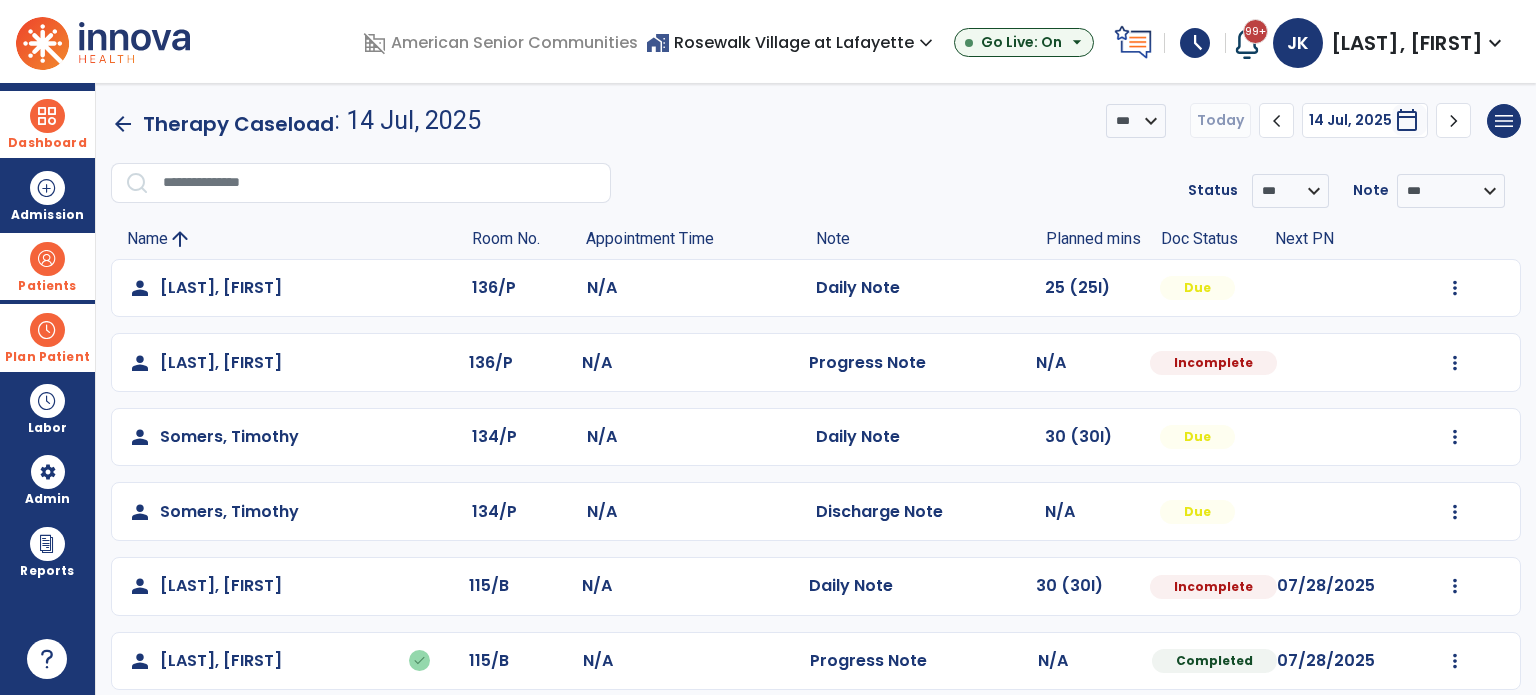 click at bounding box center (47, 259) 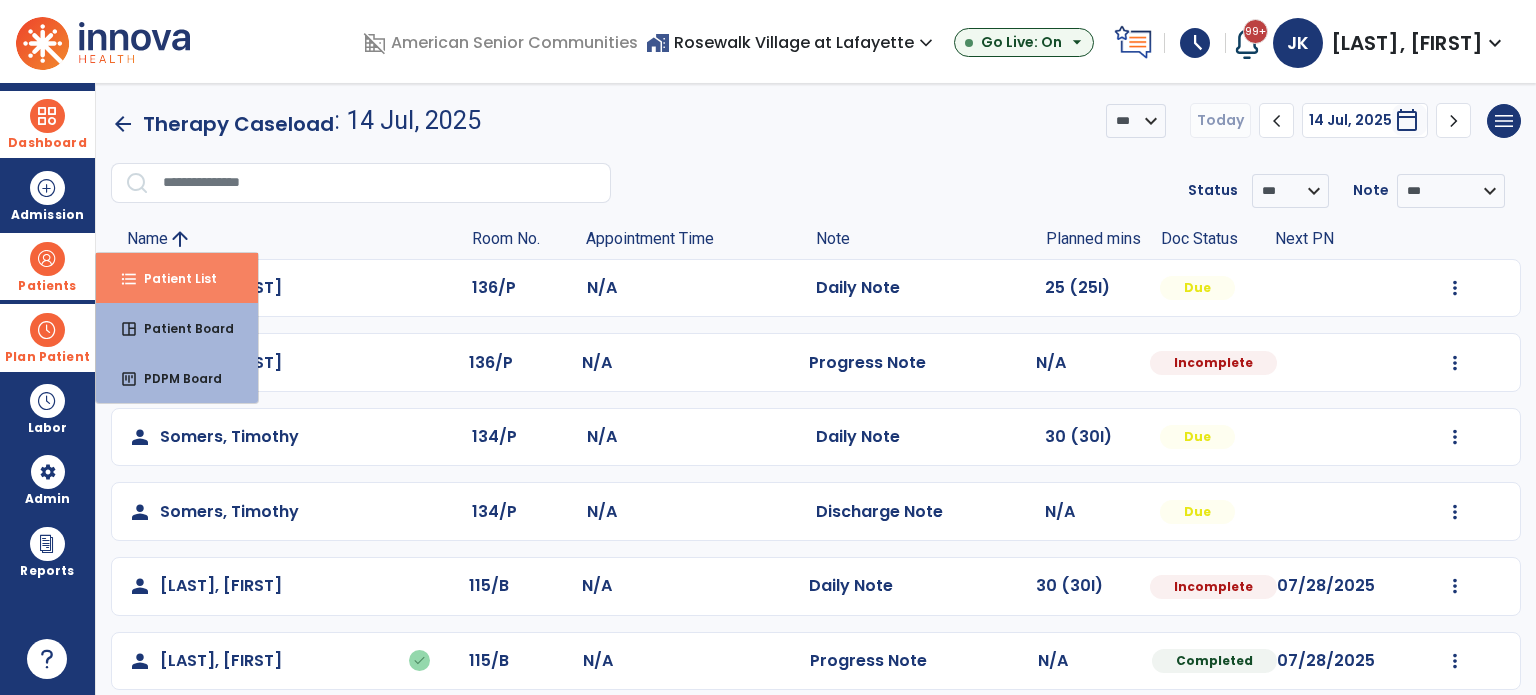 click on "format_list_bulleted  Patient List" at bounding box center [177, 278] 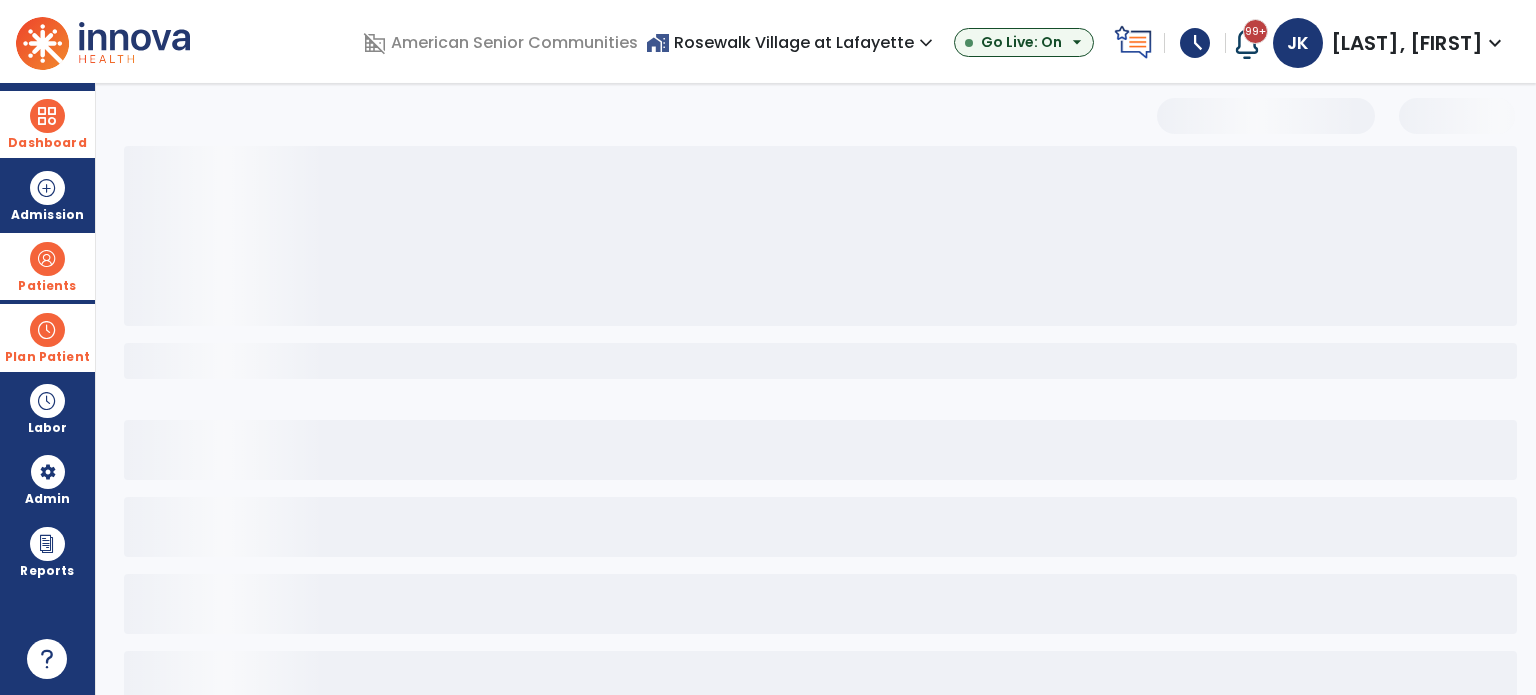 select on "***" 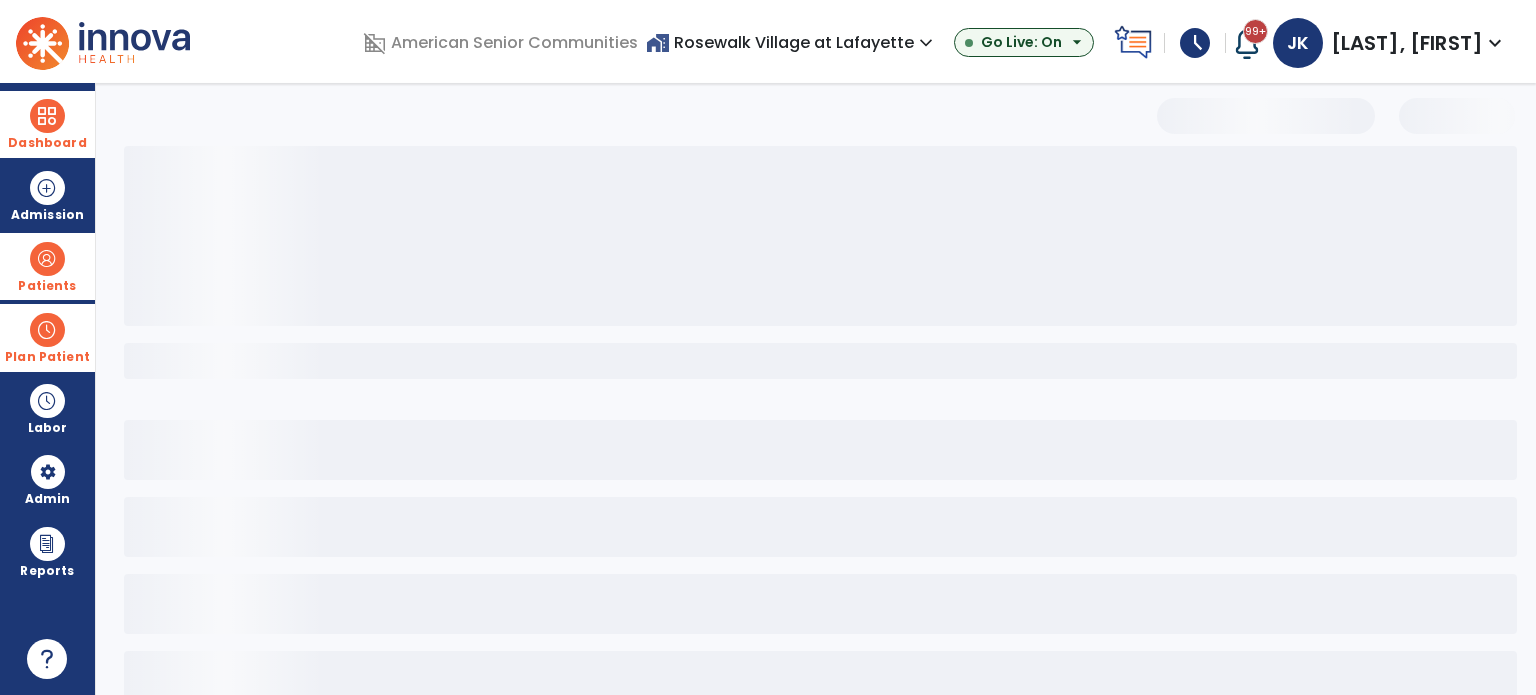 scroll, scrollTop: 46, scrollLeft: 0, axis: vertical 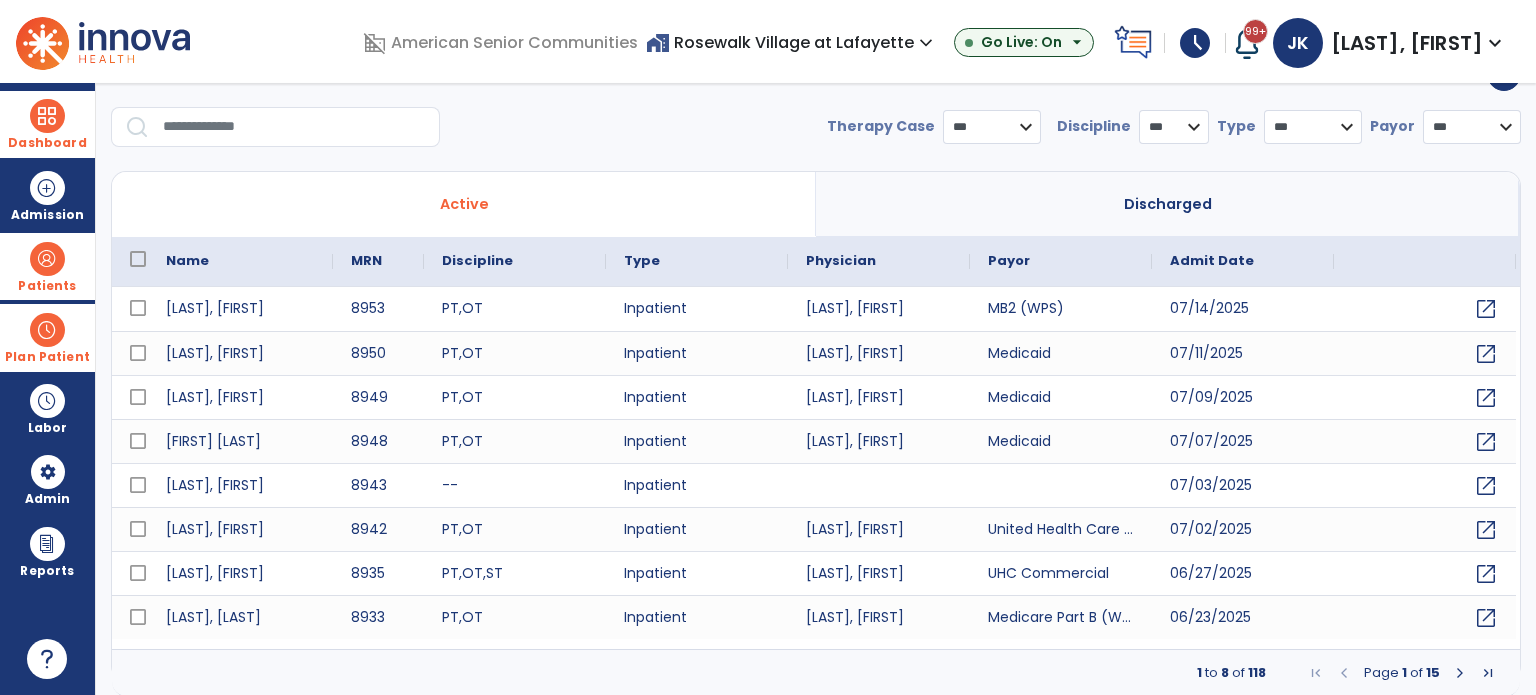 click at bounding box center (294, 127) 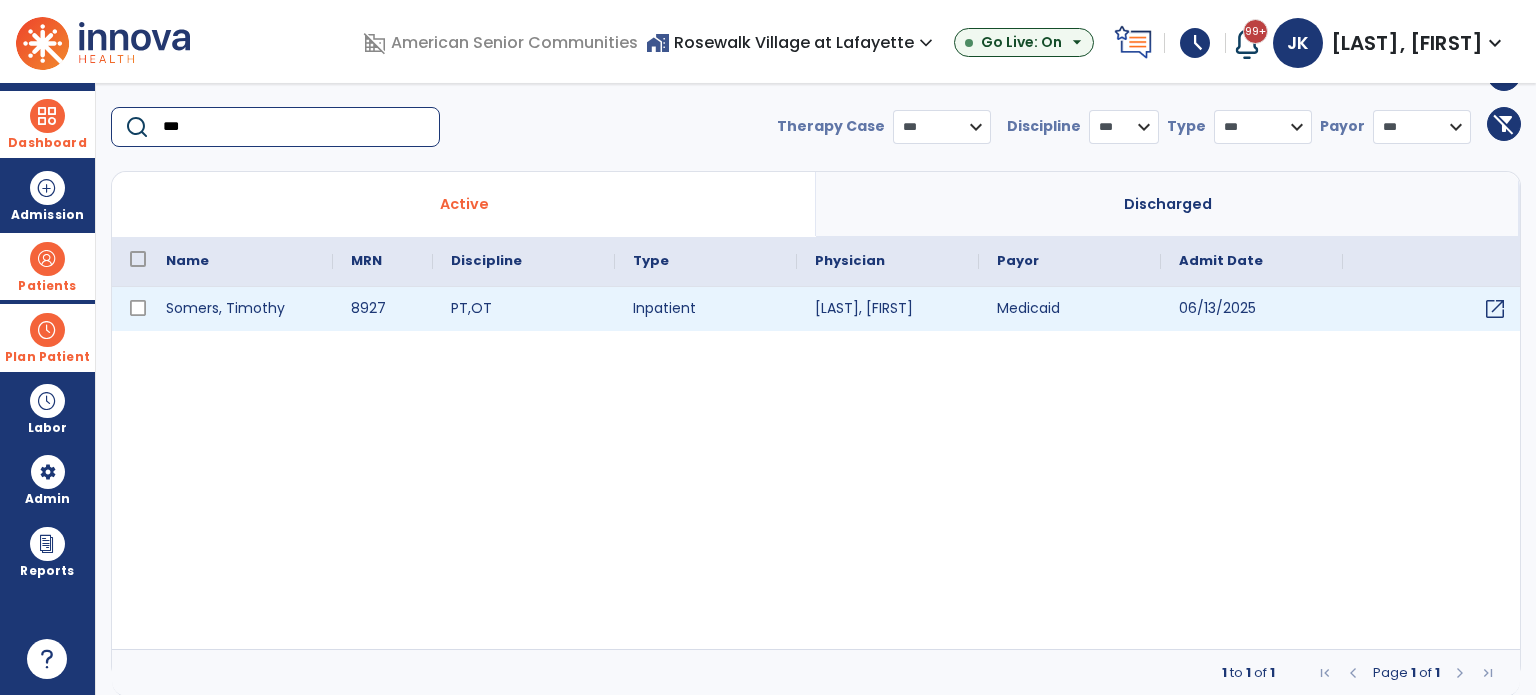 type on "***" 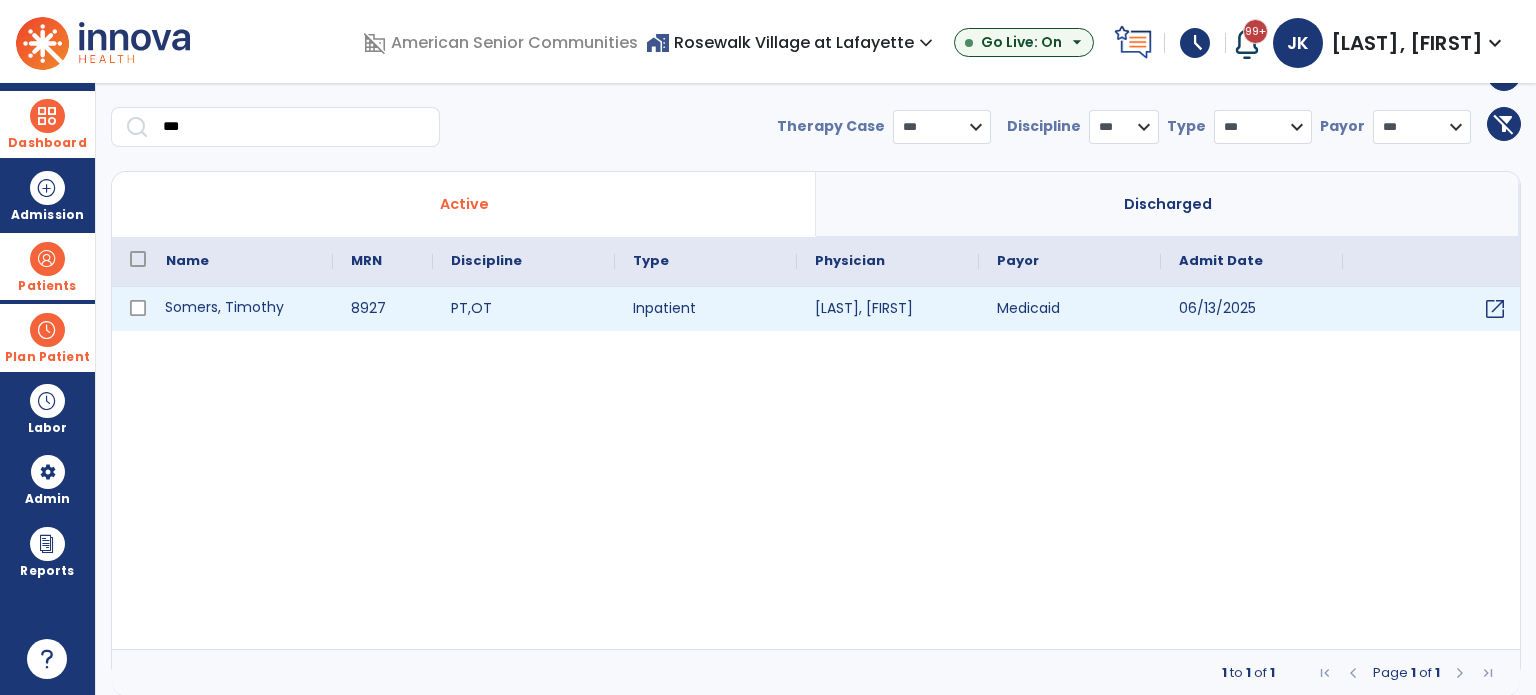 click on "Somers, Timothy" at bounding box center [240, 309] 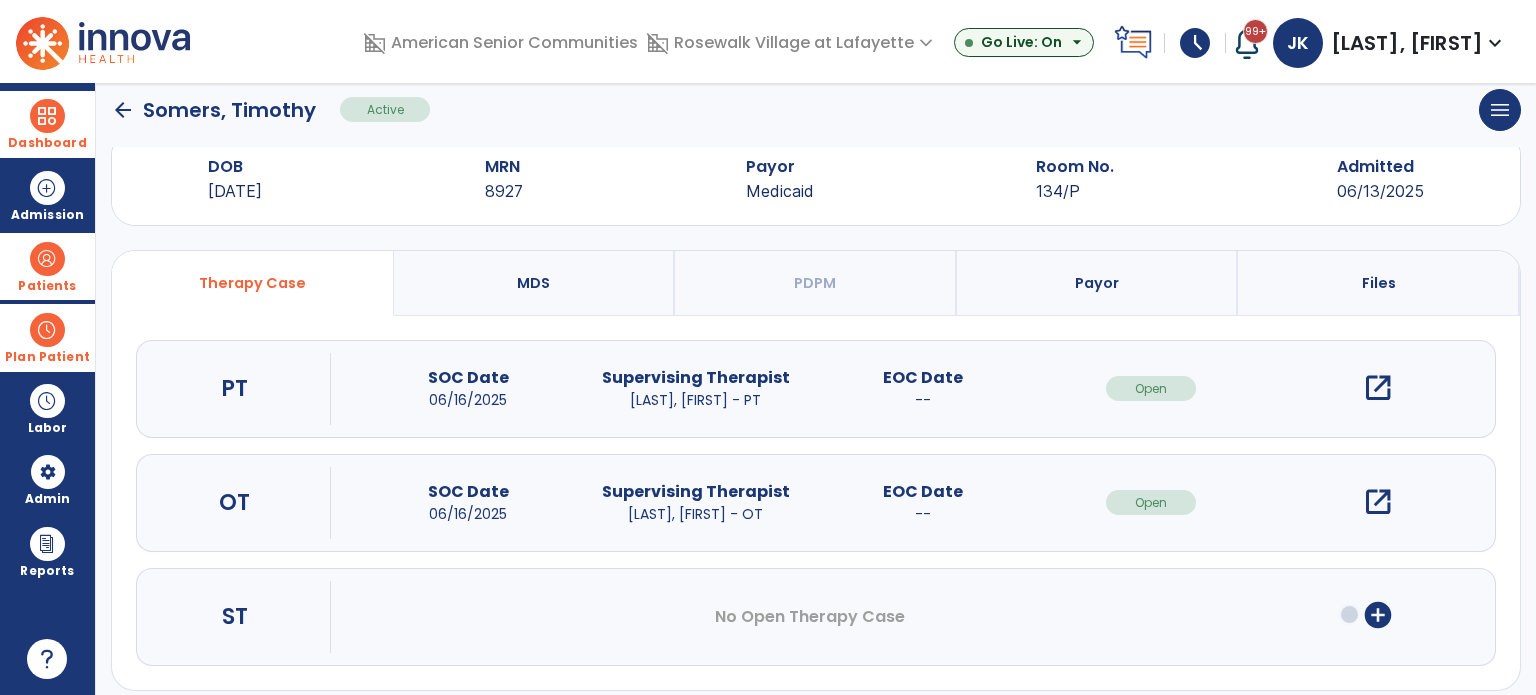 click on "open_in_new" at bounding box center (1378, 388) 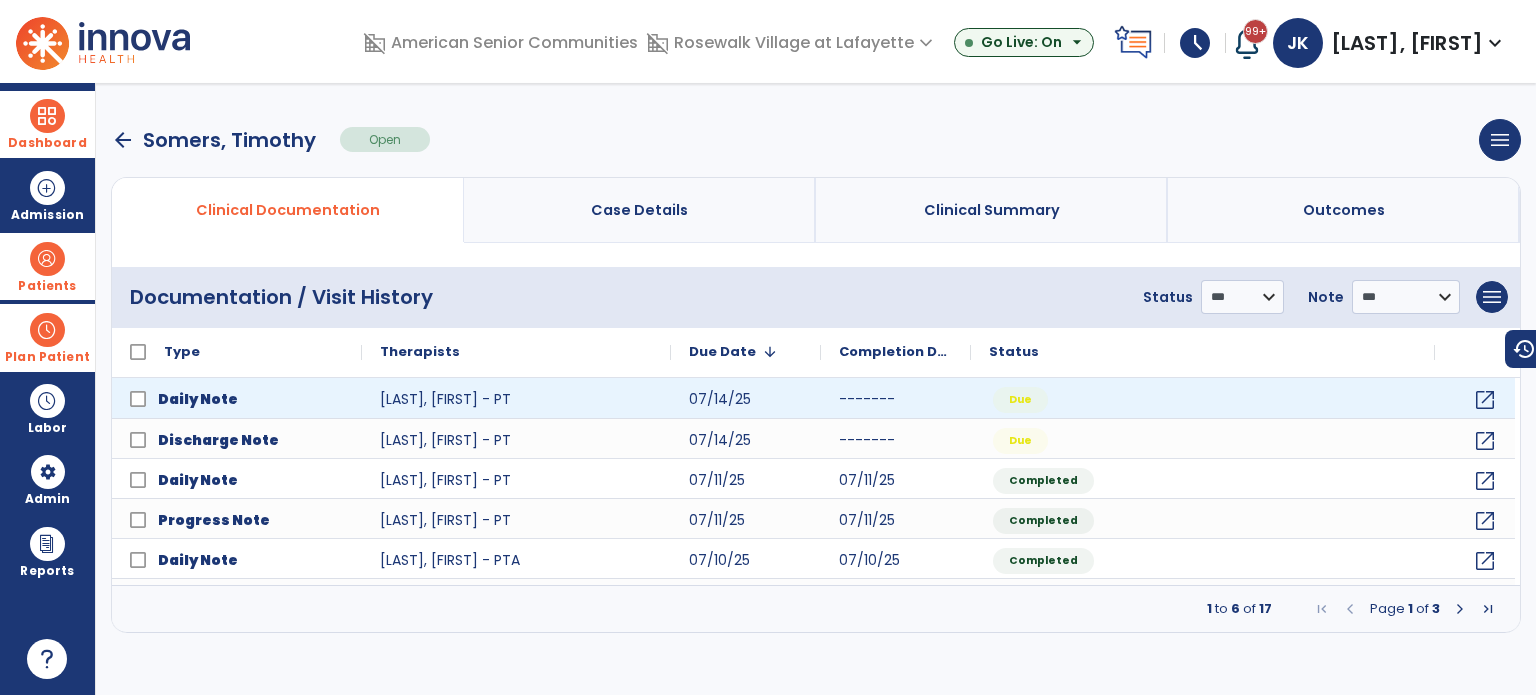 scroll, scrollTop: 0, scrollLeft: 0, axis: both 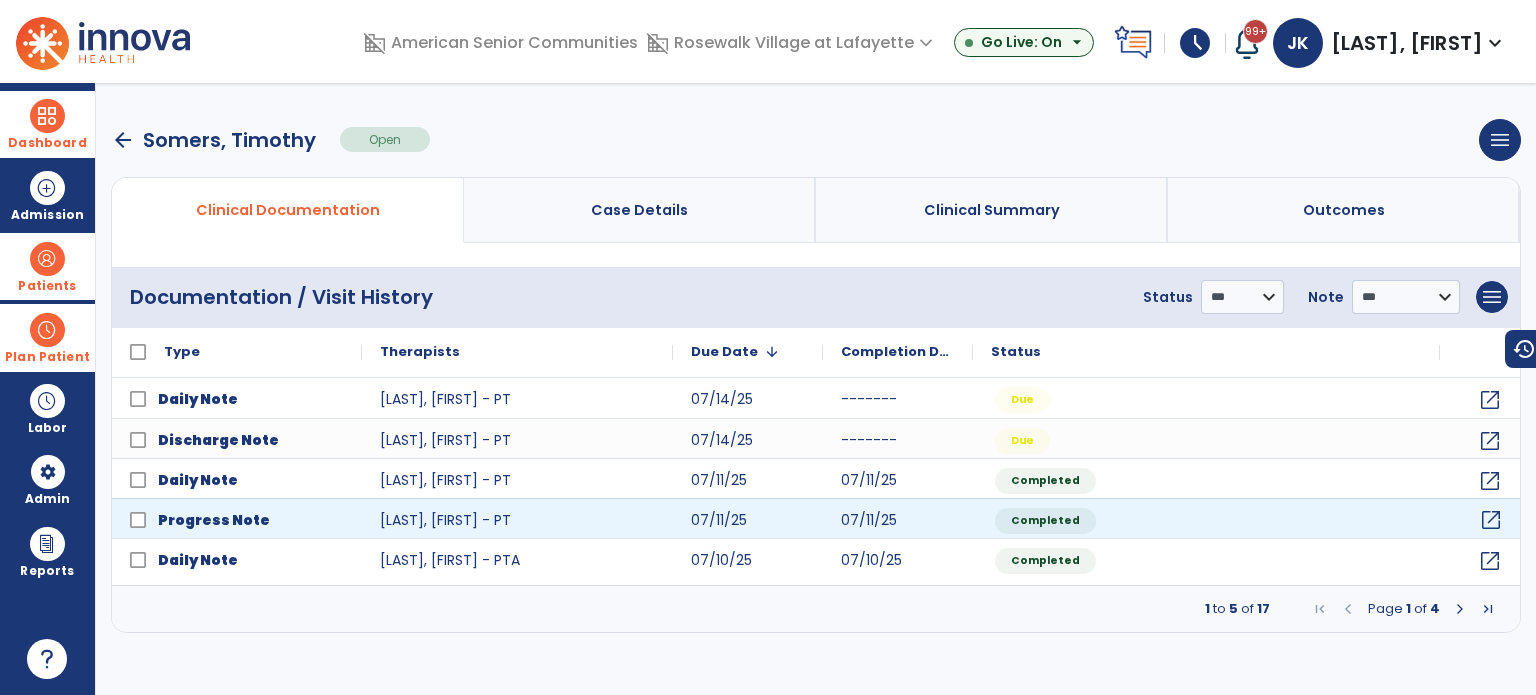 click on "open_in_new" 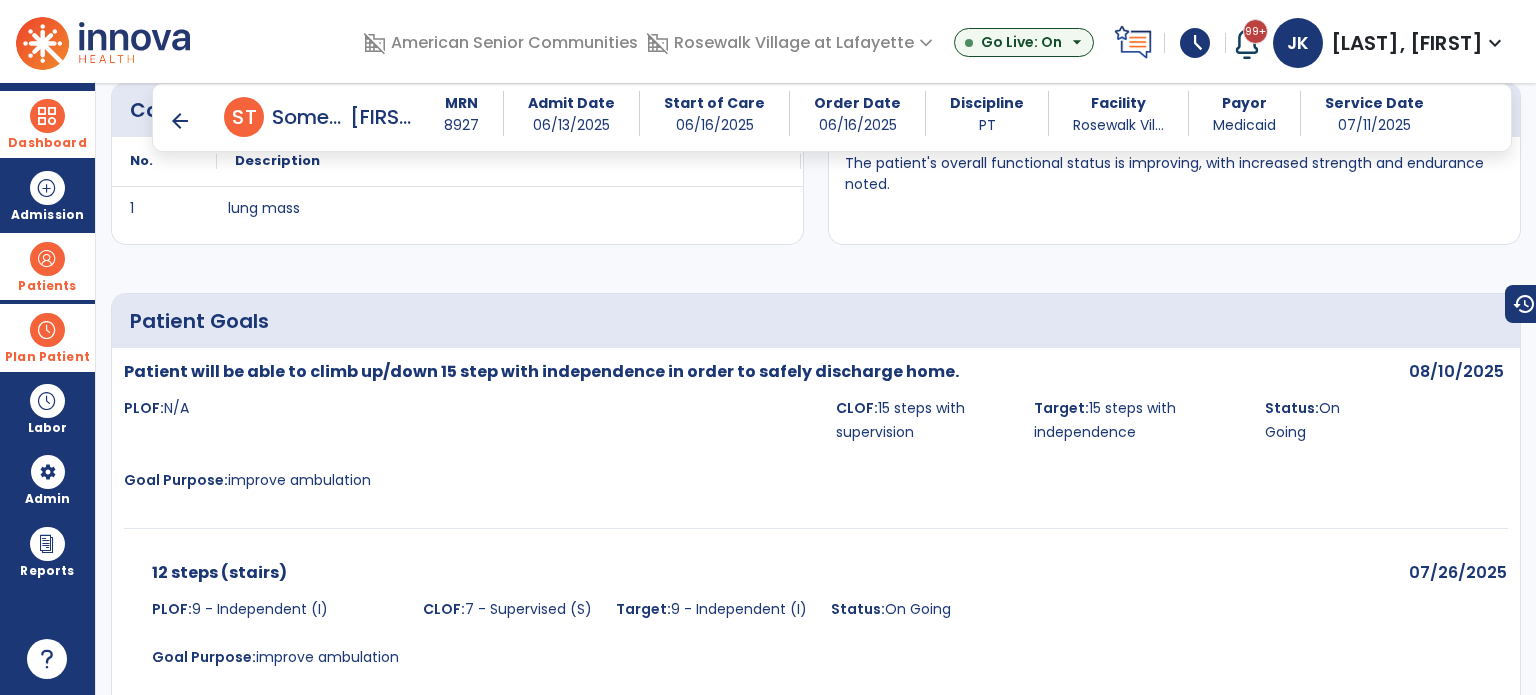 scroll, scrollTop: 900, scrollLeft: 0, axis: vertical 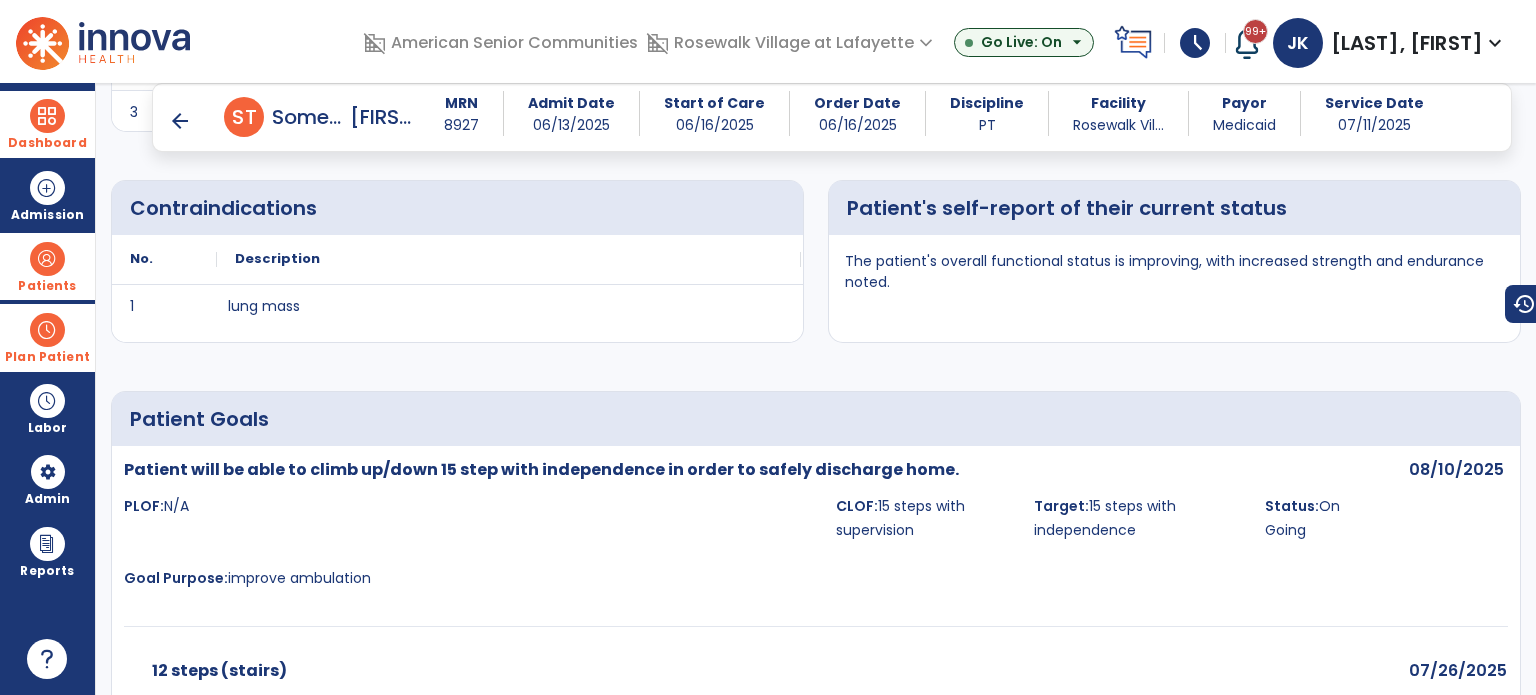 click on "arrow_back" at bounding box center (180, 121) 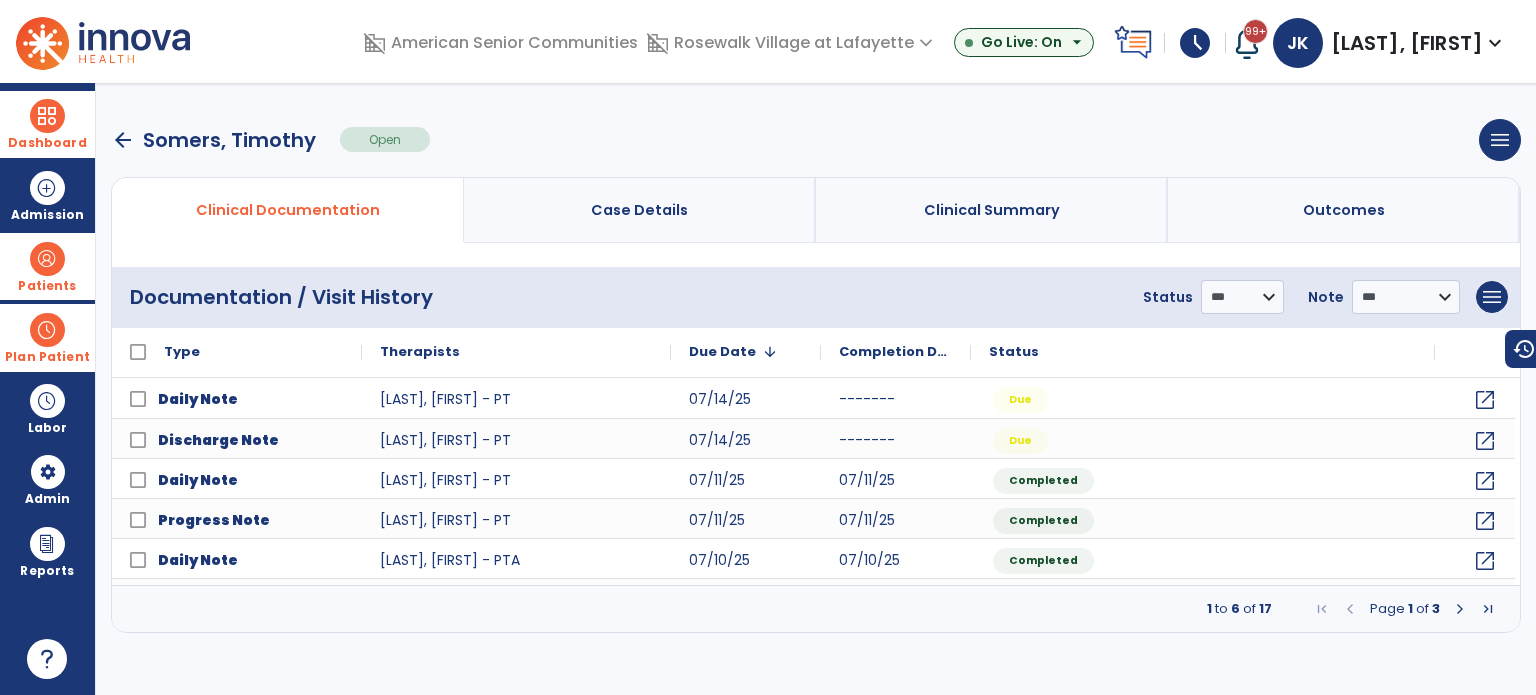 scroll, scrollTop: 0, scrollLeft: 0, axis: both 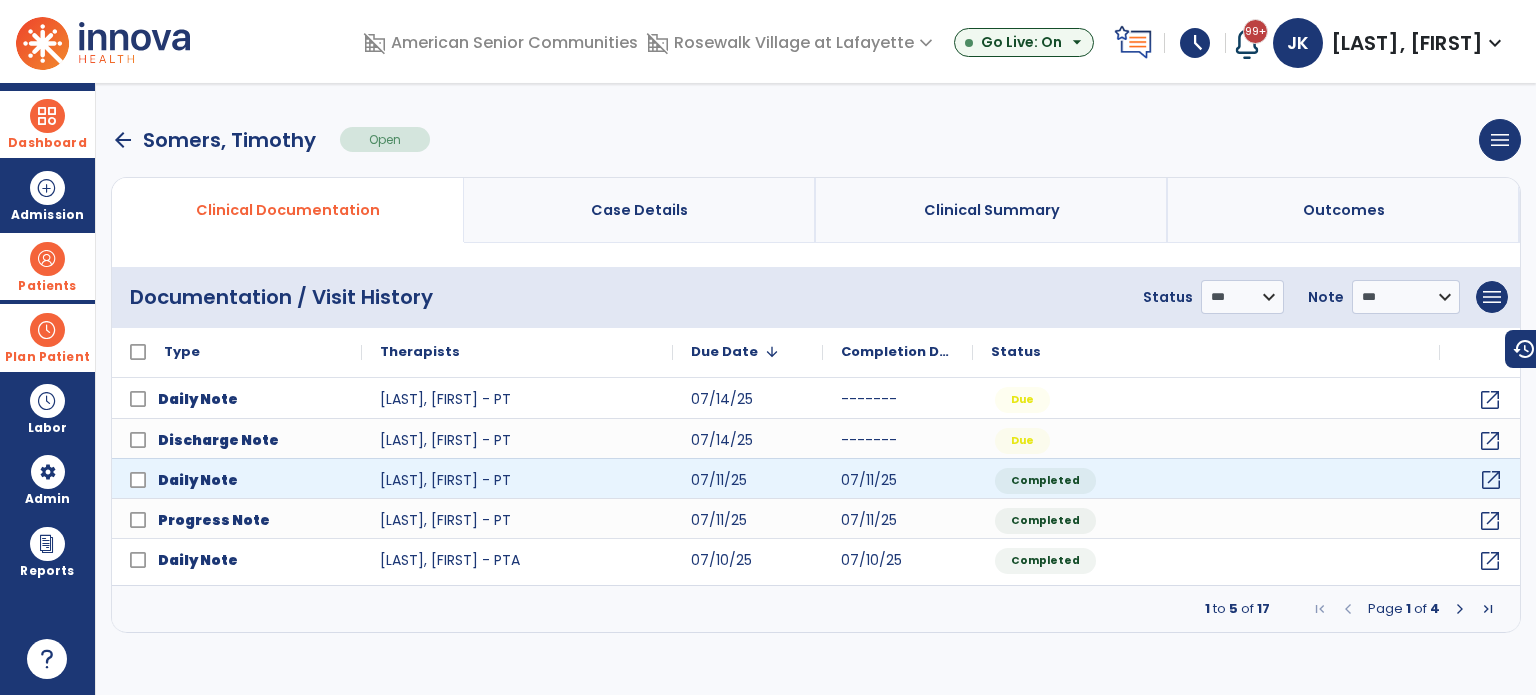 click on "open_in_new" 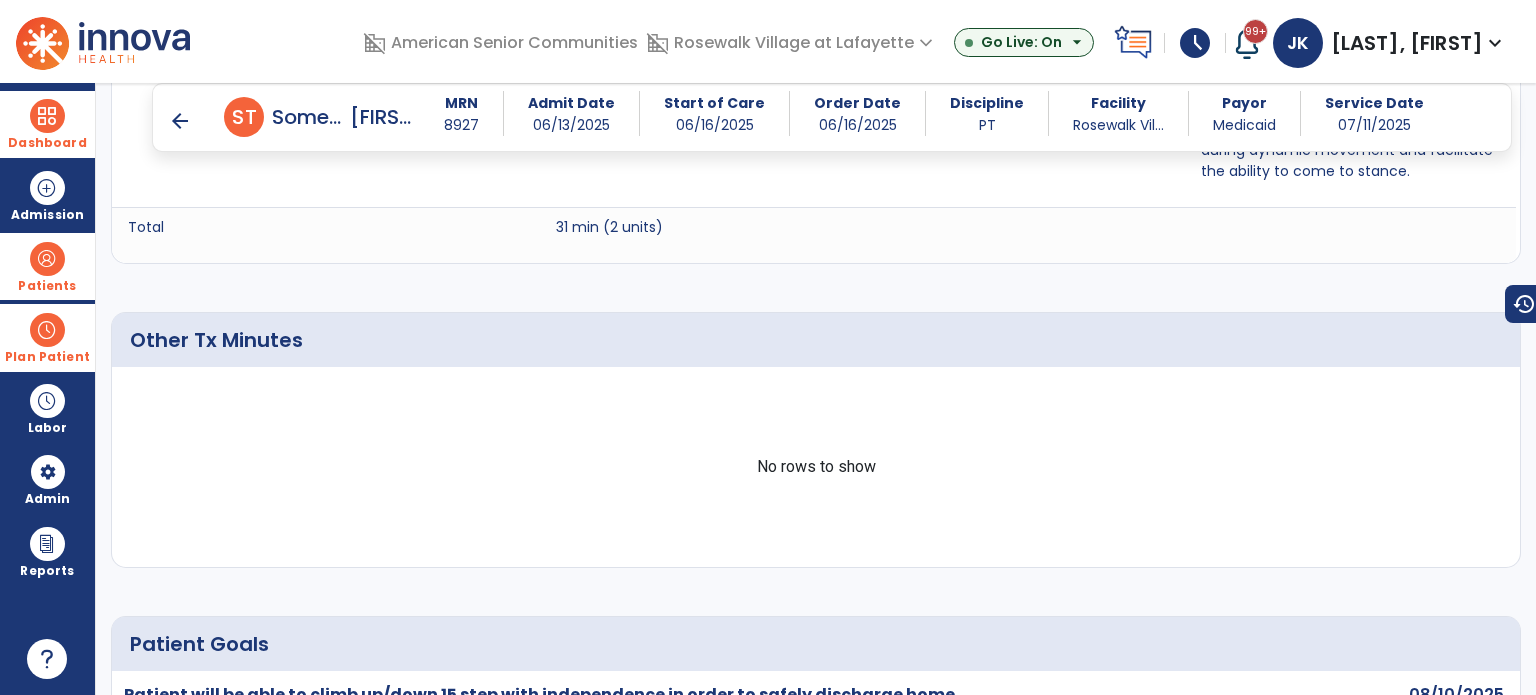 scroll, scrollTop: 2100, scrollLeft: 0, axis: vertical 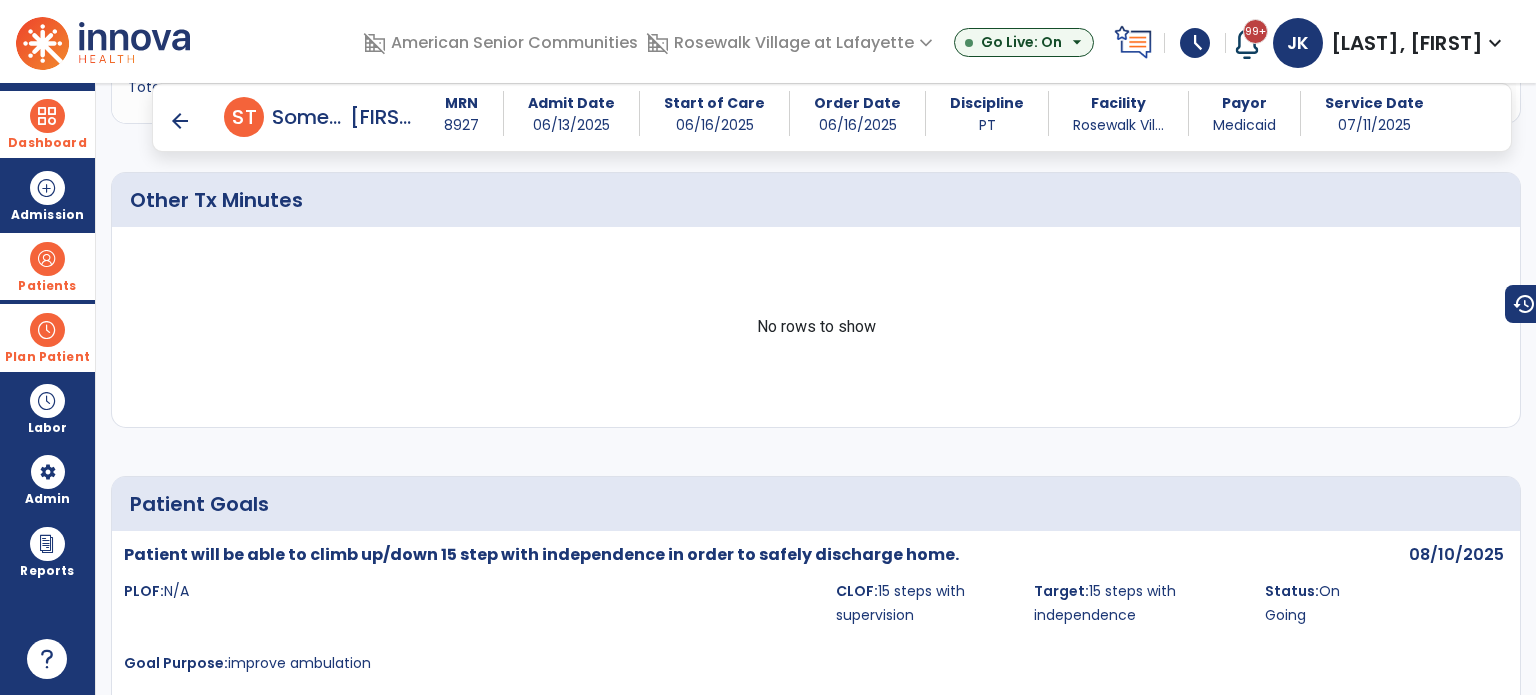 click on "arrow_back" at bounding box center (180, 121) 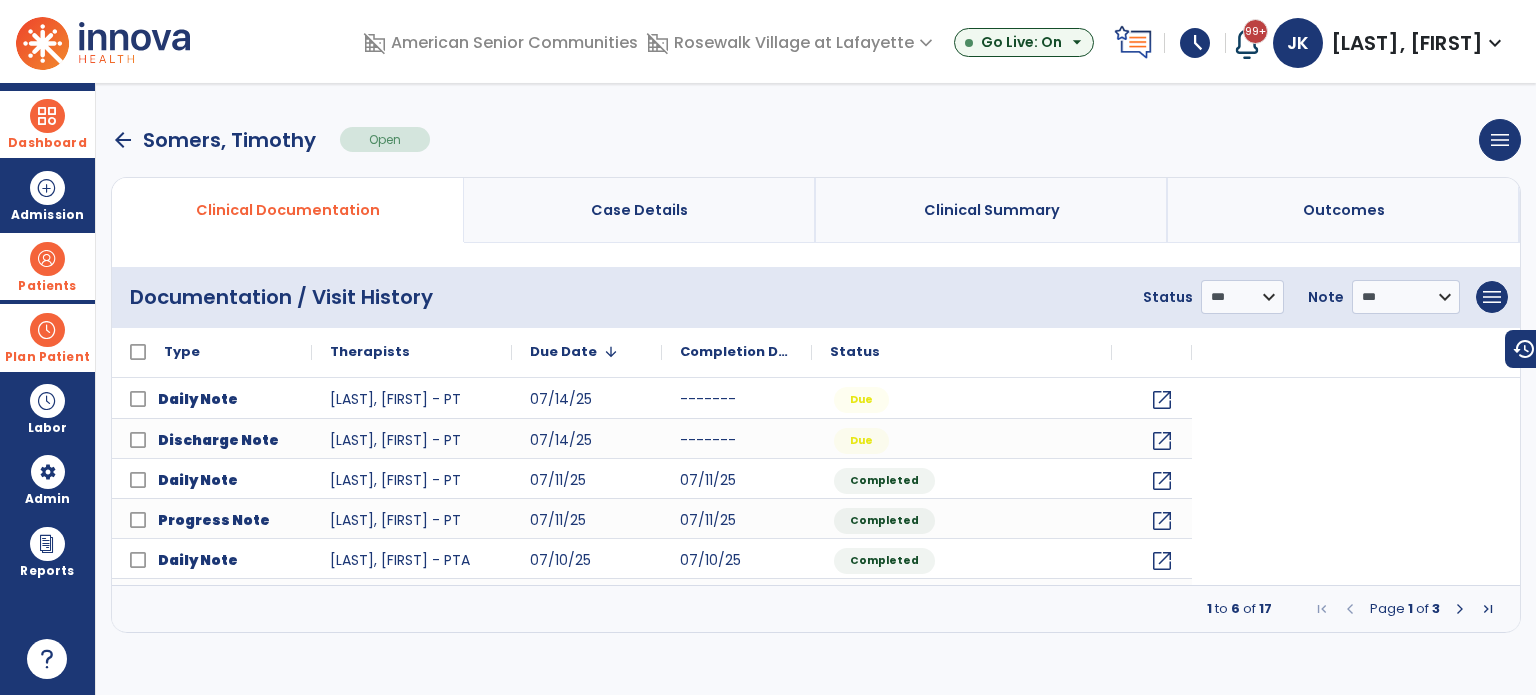 scroll, scrollTop: 0, scrollLeft: 0, axis: both 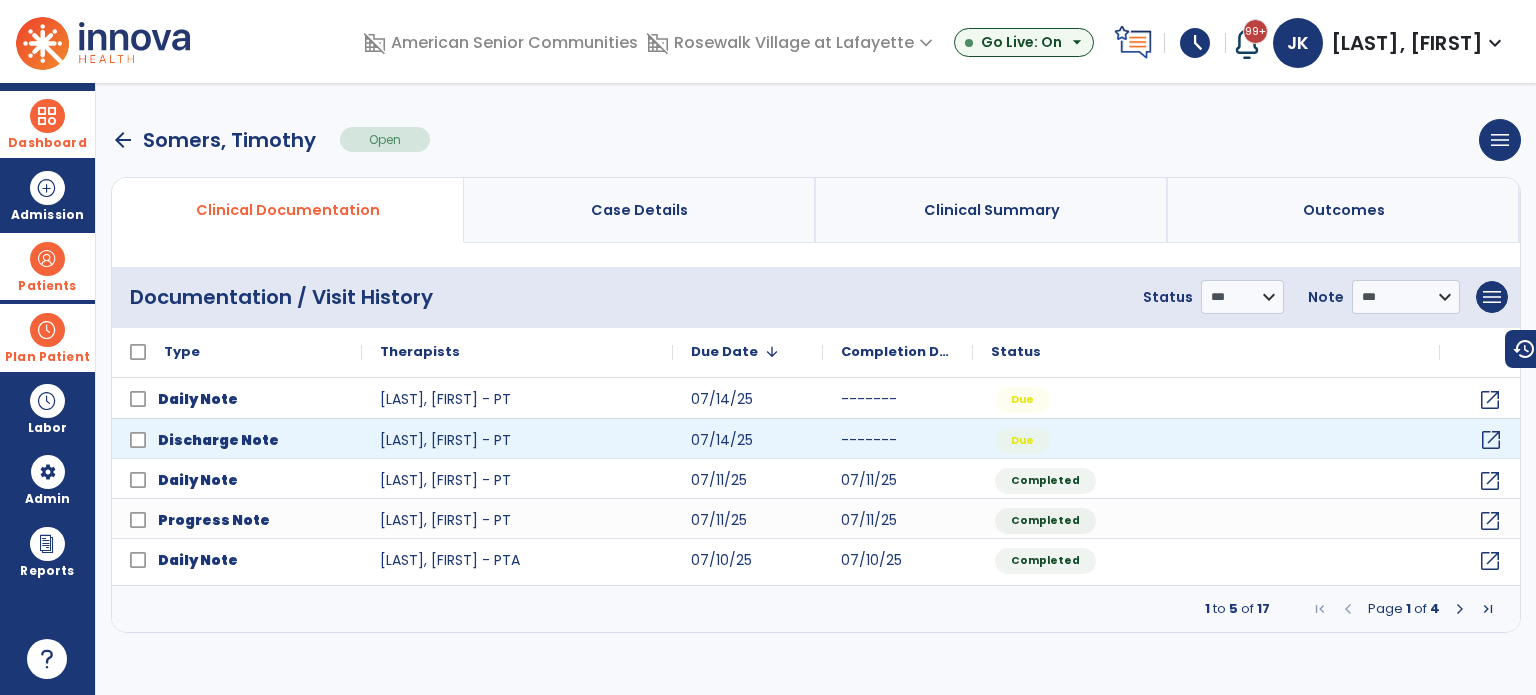 click on "open_in_new" 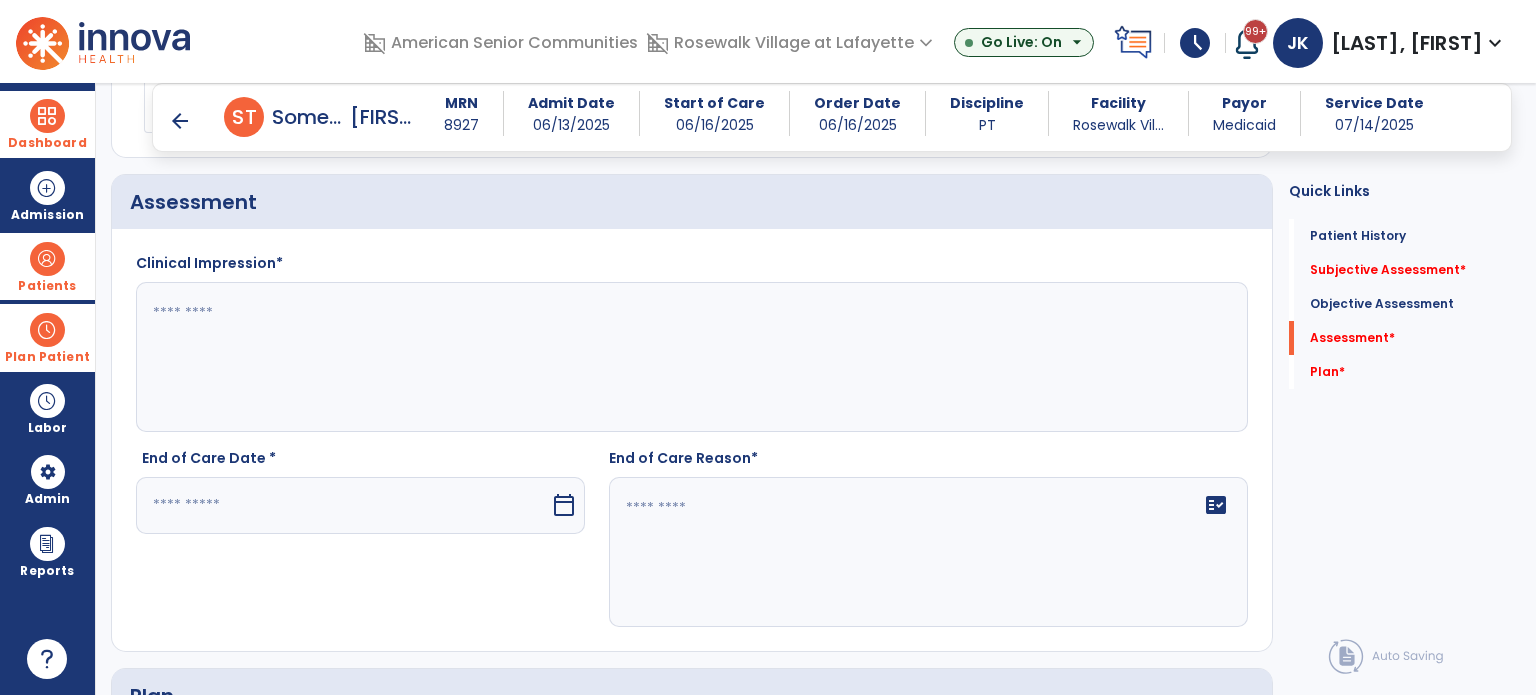 scroll, scrollTop: 2700, scrollLeft: 0, axis: vertical 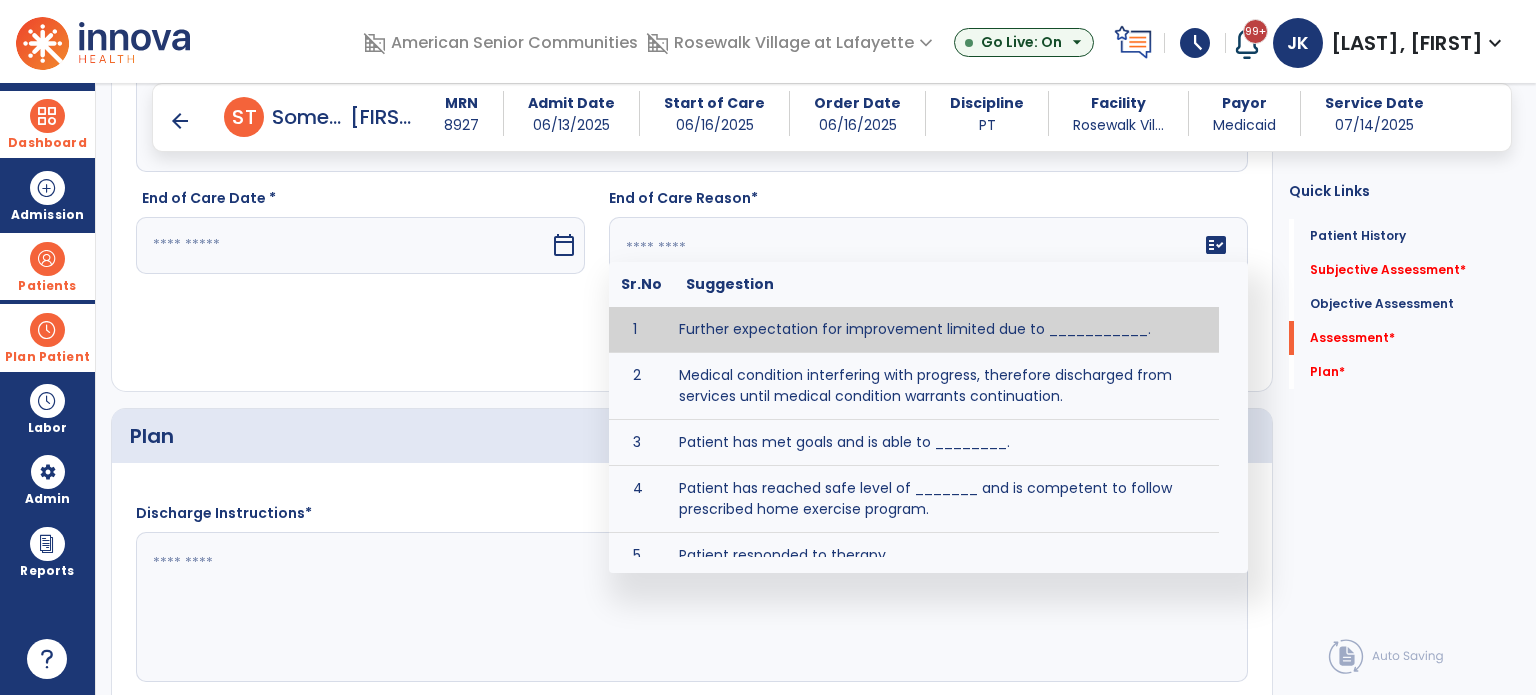 click on "fact_check  Sr.No Suggestion 1 Further expectation for improvement limited due to ___________. 2 Medical condition interfering with progress, therefore discharged from services until medical condition warrants continuation. 3 Patient has met goals and is able to ________. 4 Patient has reached safe level of _______ and is competent to follow prescribed home exercise program. 5 Patient responded to therapy ____________. 6 Unexpected facility discharge - patient continues to warrant further therapy and will be re-screened upon readmission. 7 Unstable medical condition makes continued services inappropriate at this time." 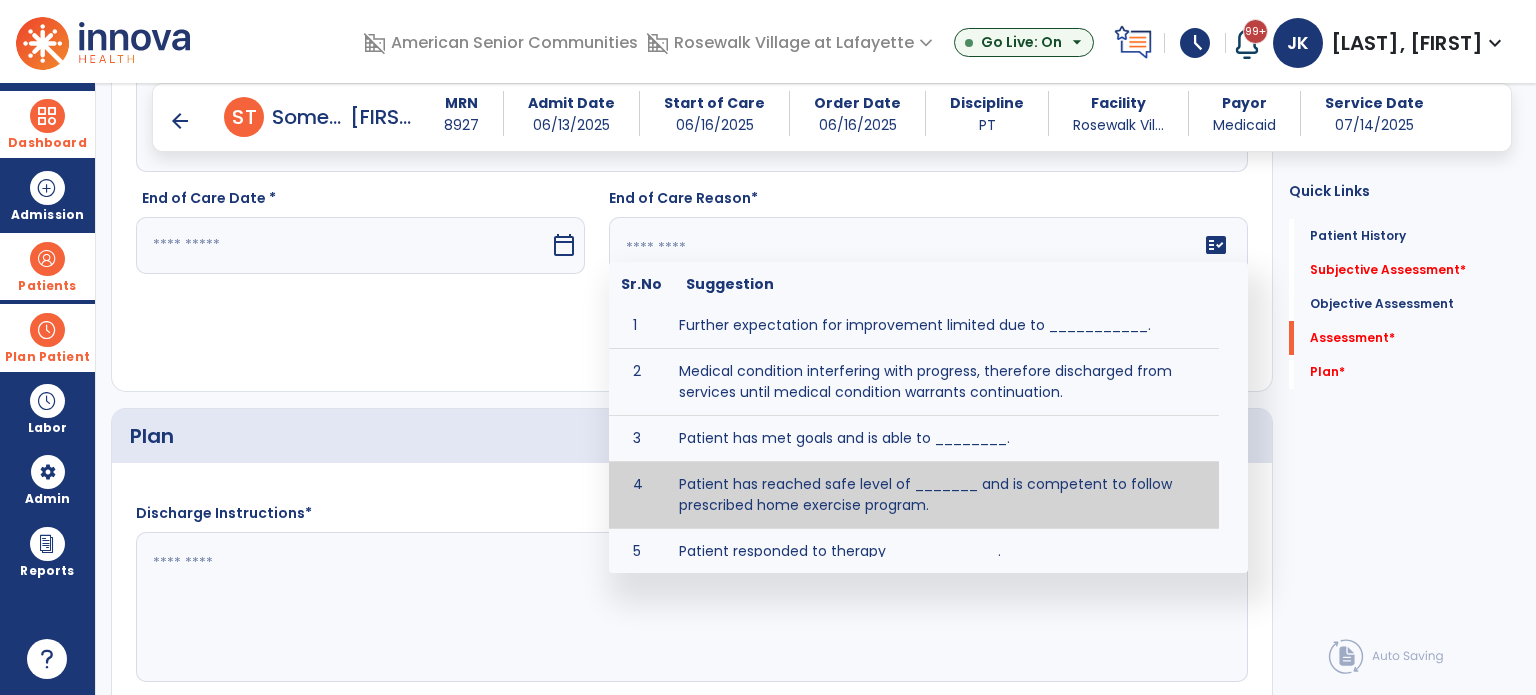 scroll, scrollTop: 0, scrollLeft: 0, axis: both 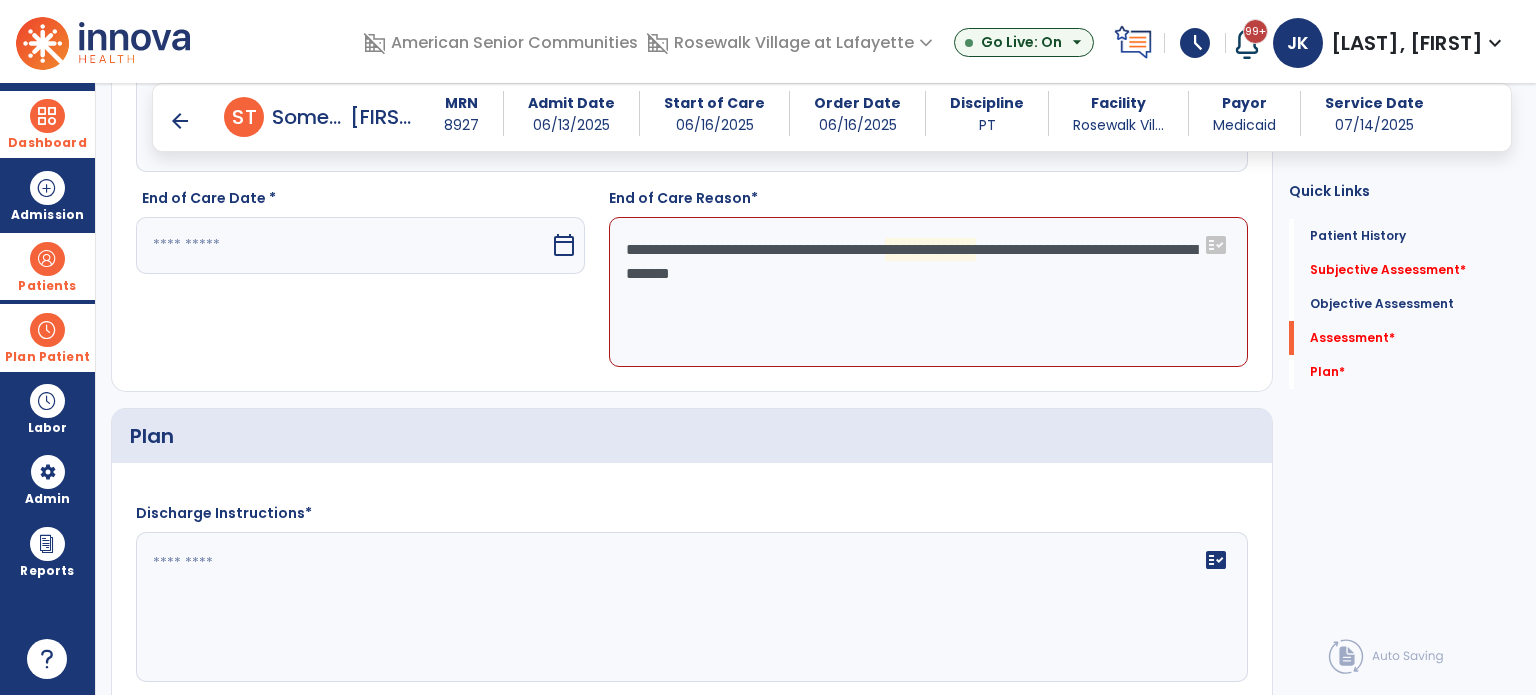 click on "**********" 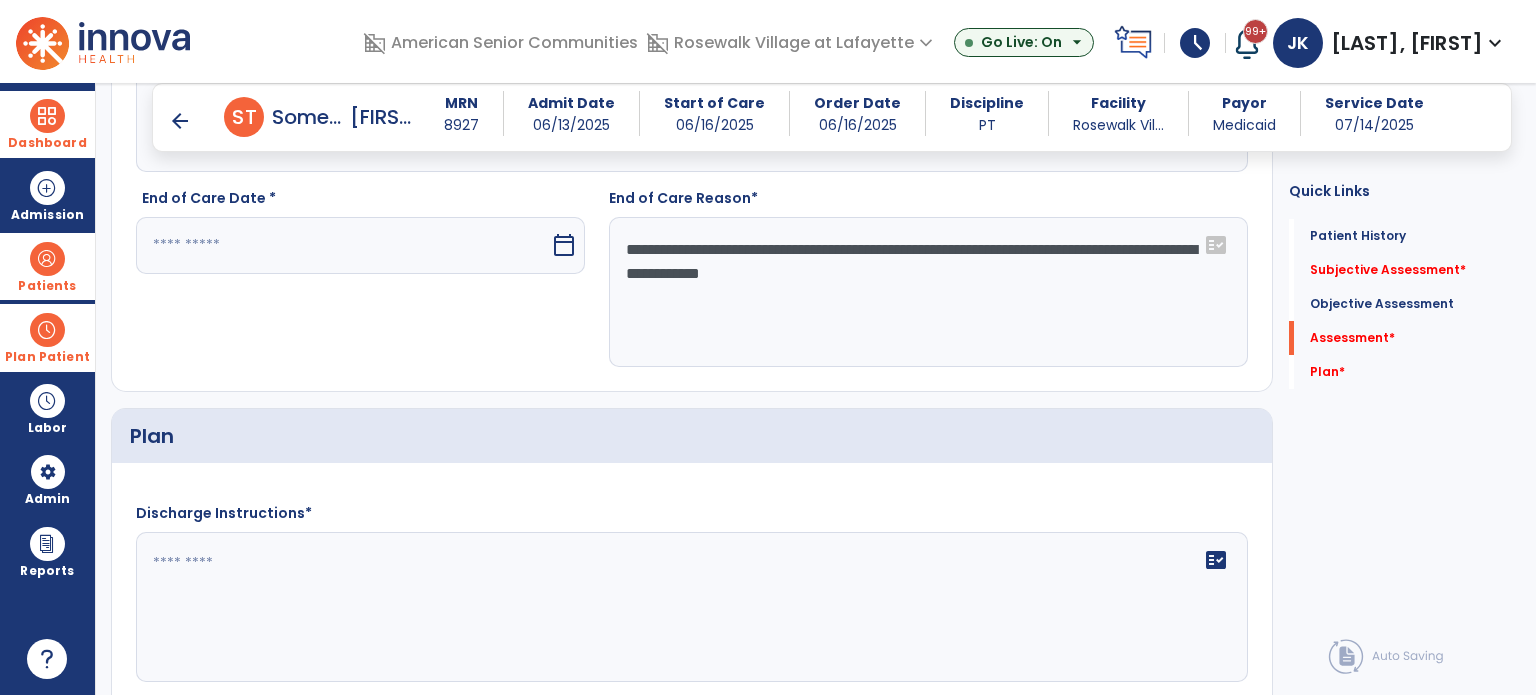 type on "**********" 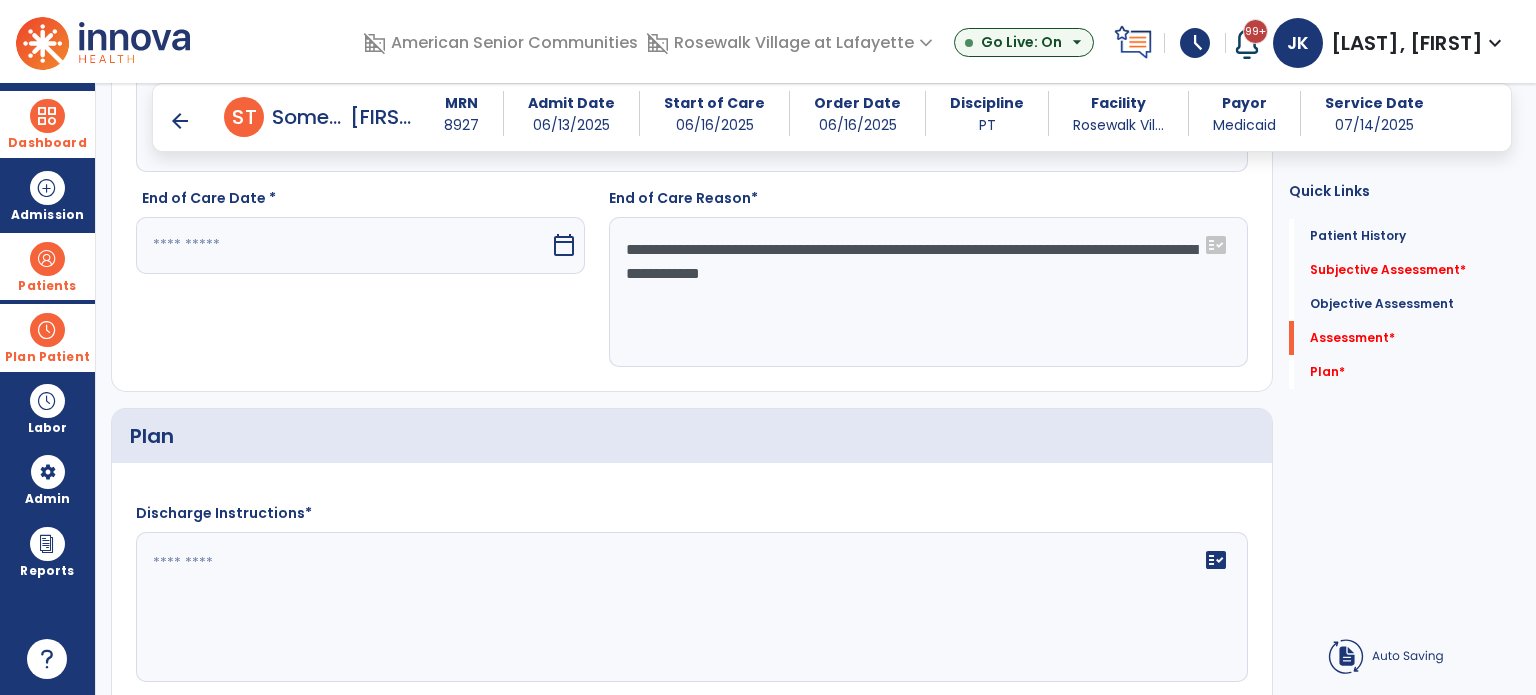 drag, startPoint x: 388, startPoint y: 237, endPoint x: 372, endPoint y: 253, distance: 22.627417 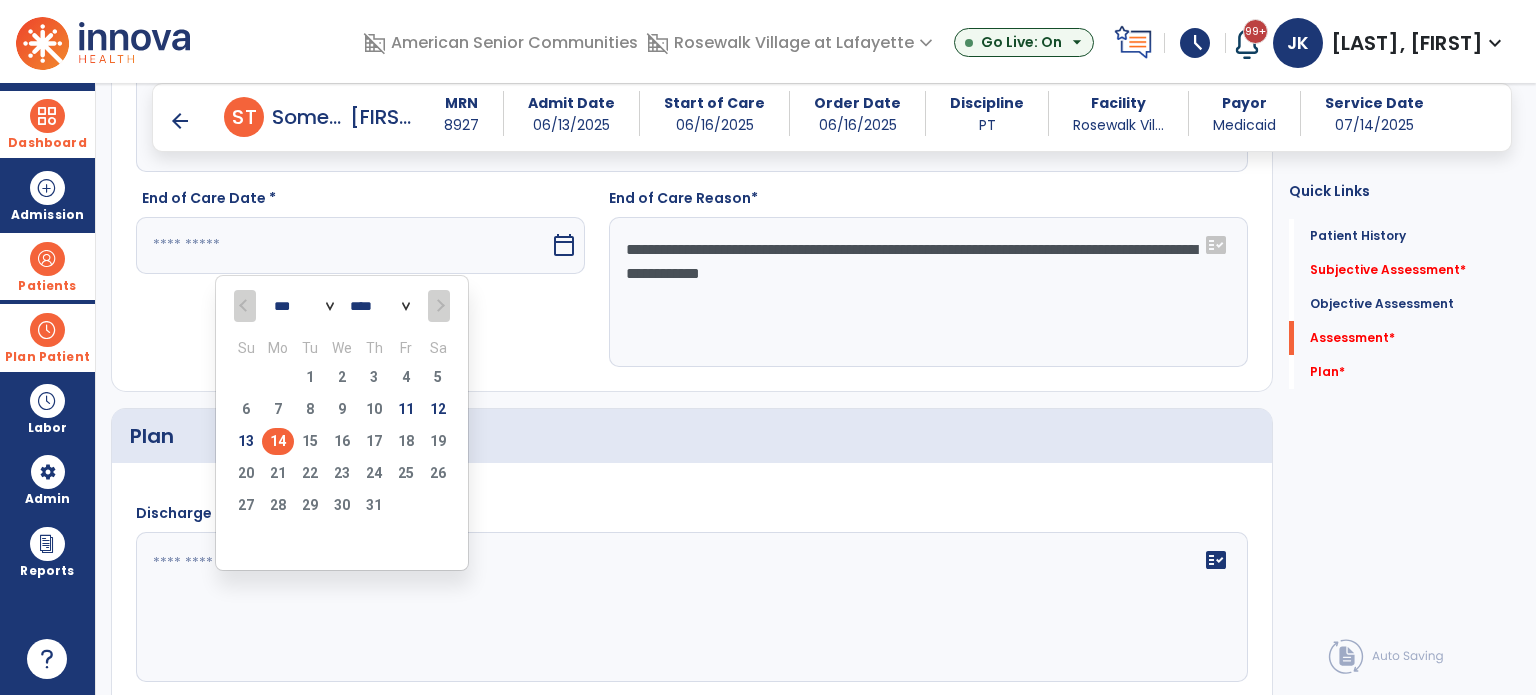 click on "14" at bounding box center [278, 441] 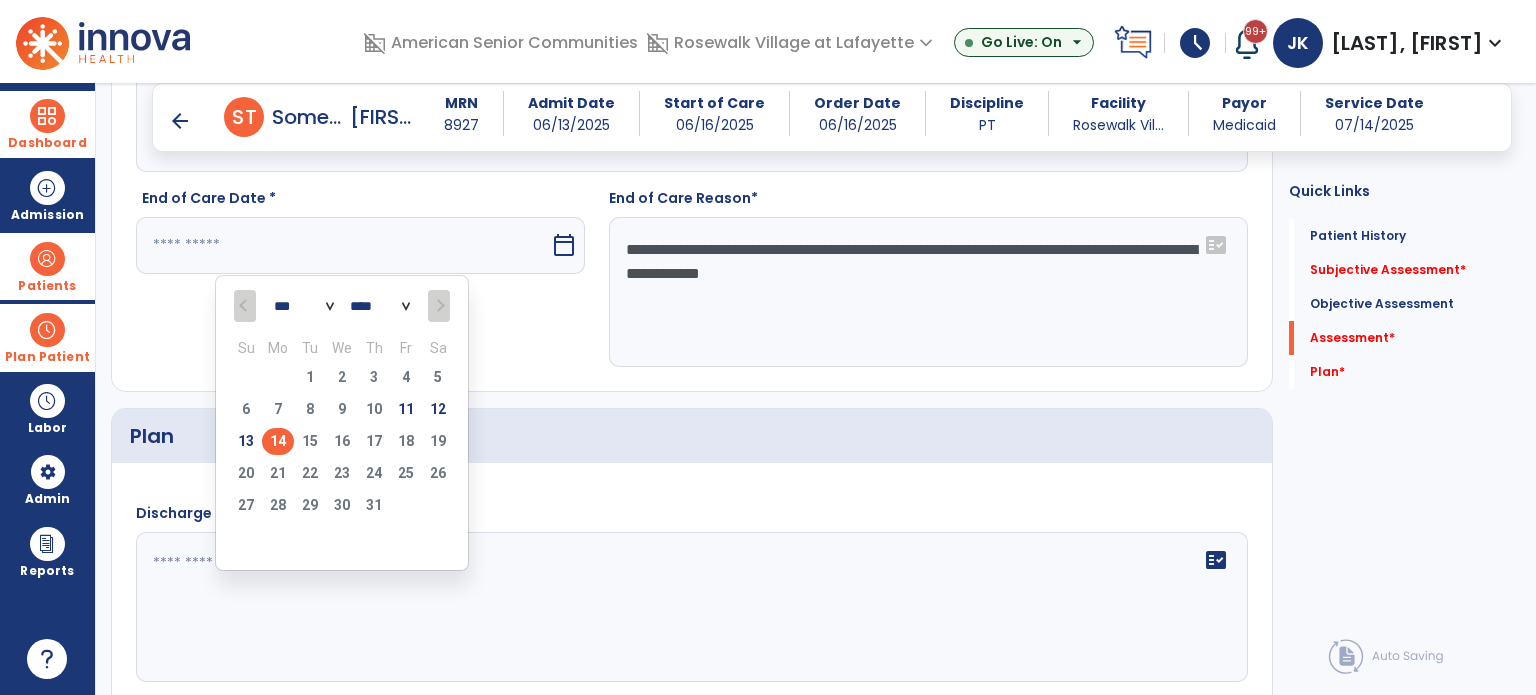 type on "*********" 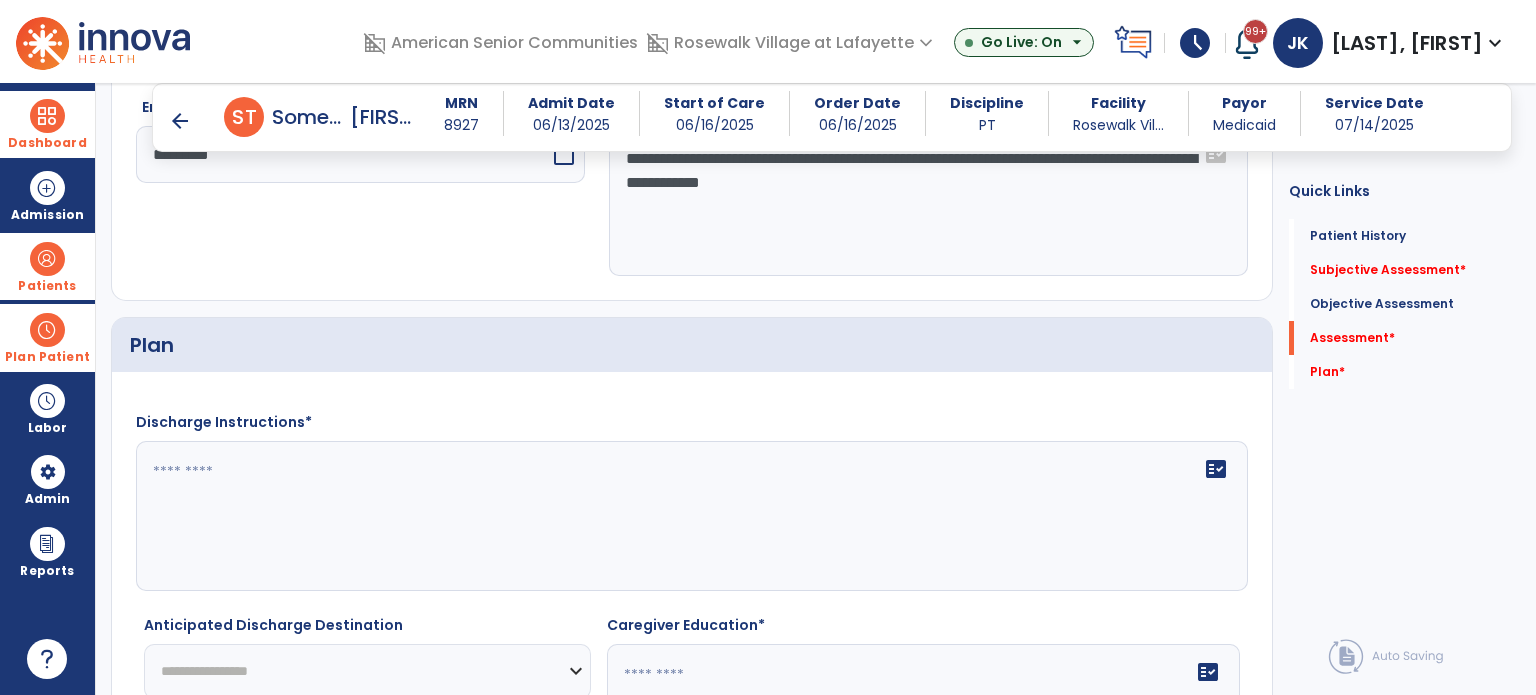 scroll, scrollTop: 2986, scrollLeft: 0, axis: vertical 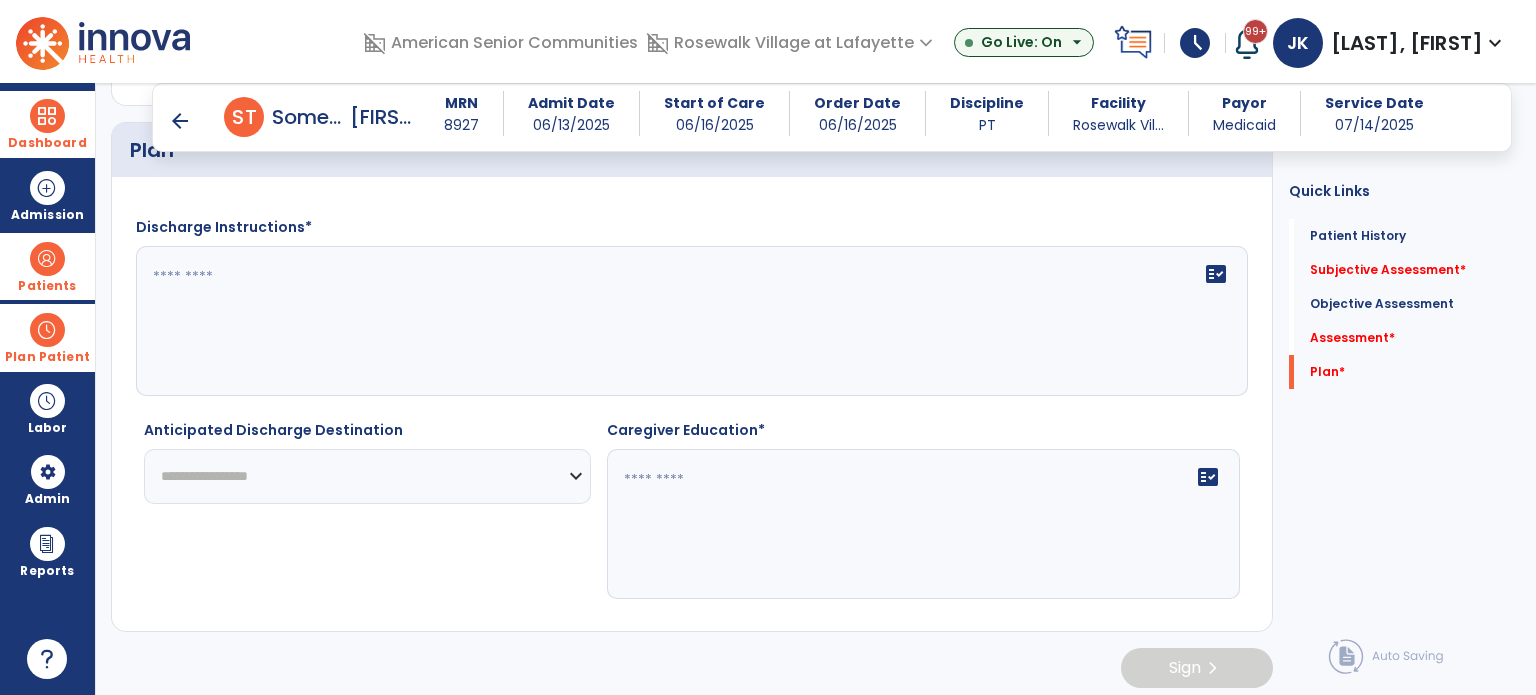 click on "fact_check" 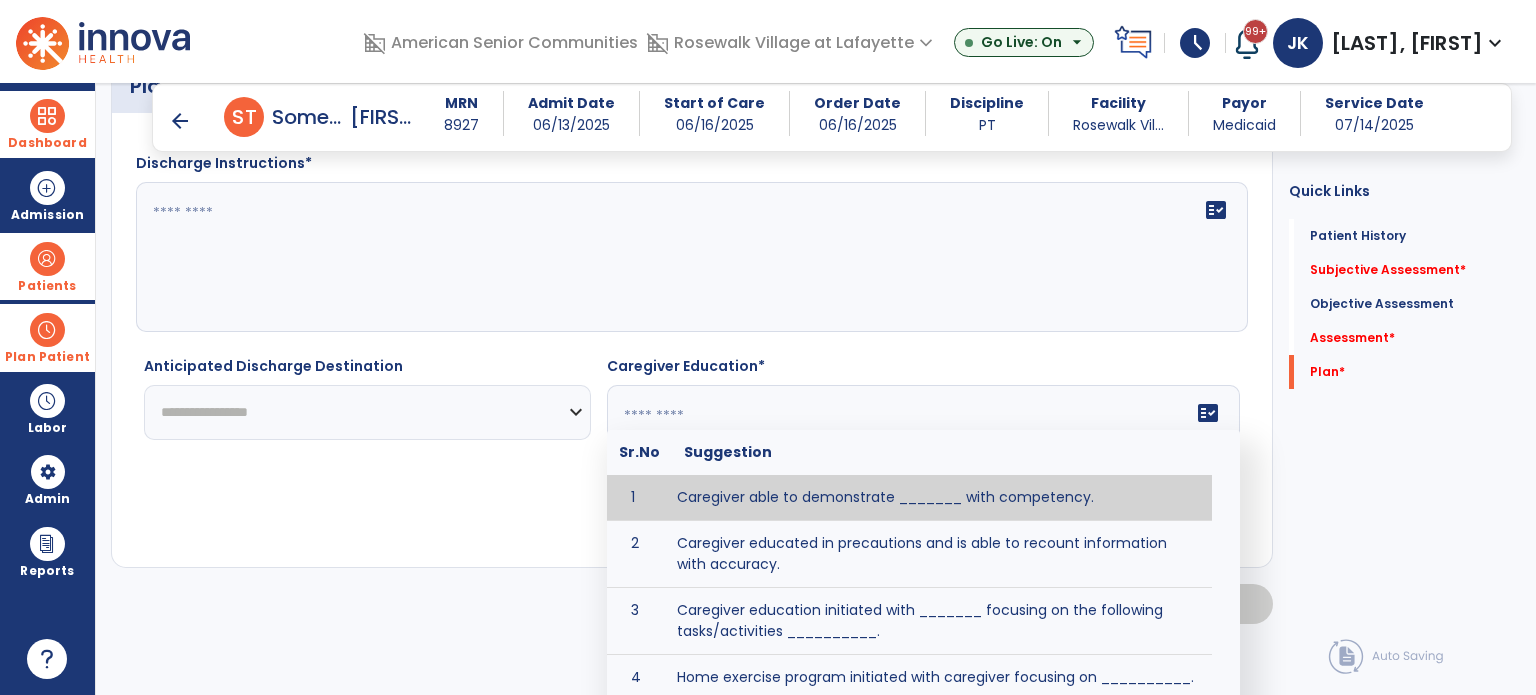 scroll, scrollTop: 3088, scrollLeft: 0, axis: vertical 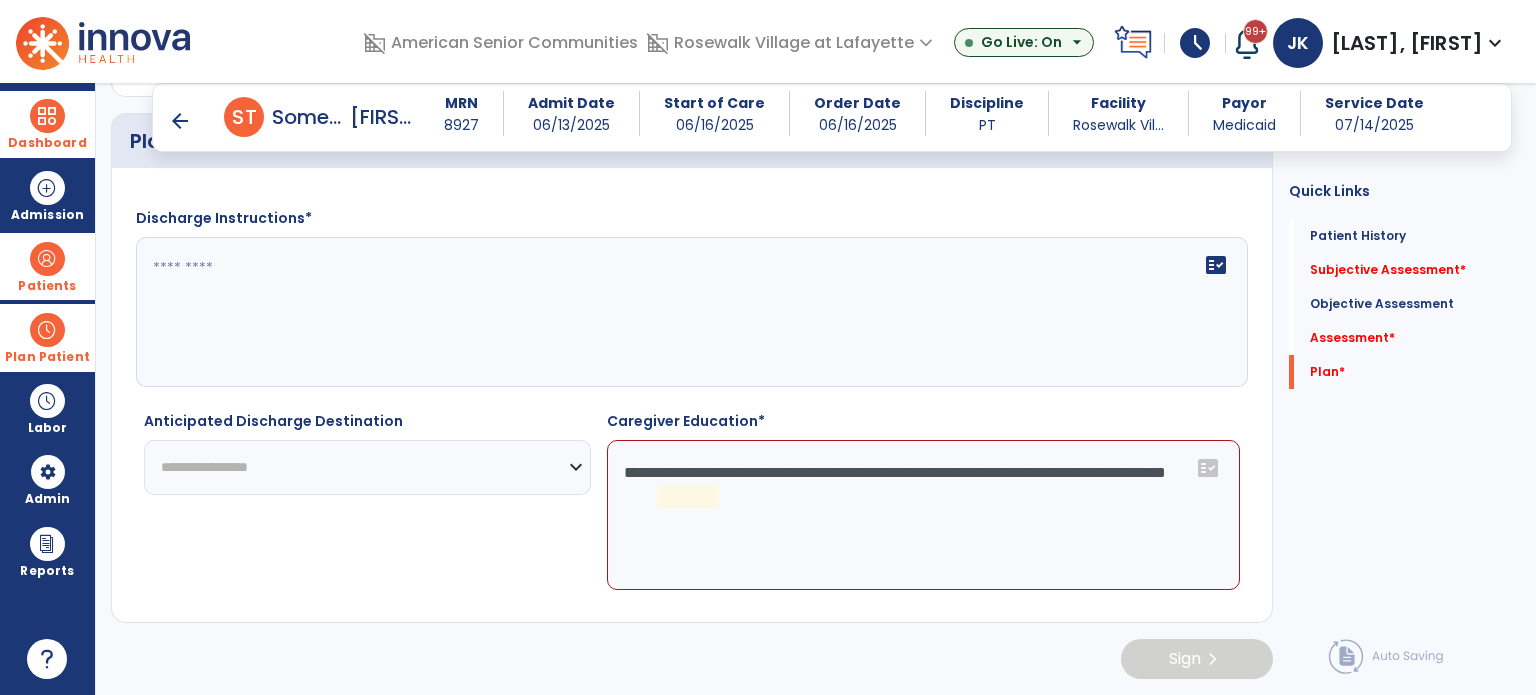drag, startPoint x: 872, startPoint y: 645, endPoint x: 859, endPoint y: 607, distance: 40.16217 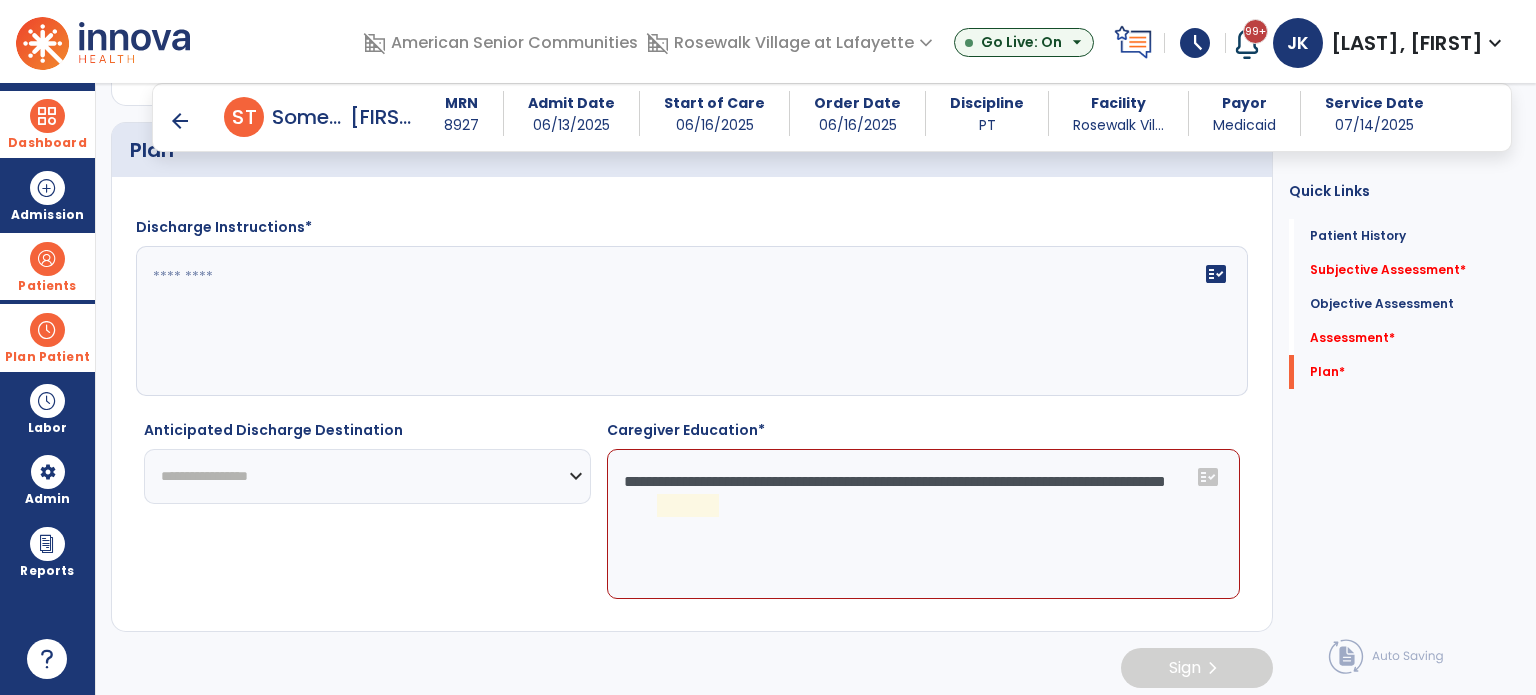 click on "**********" 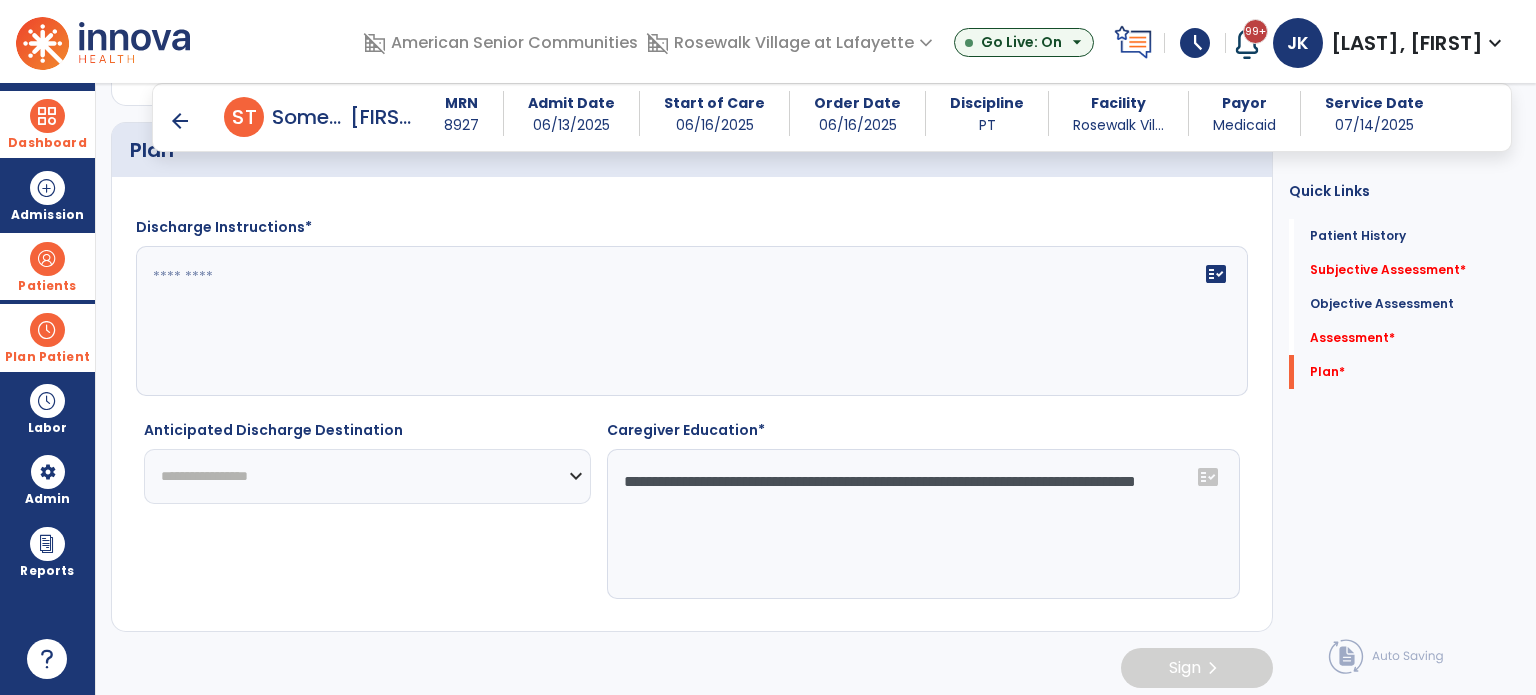 type on "**********" 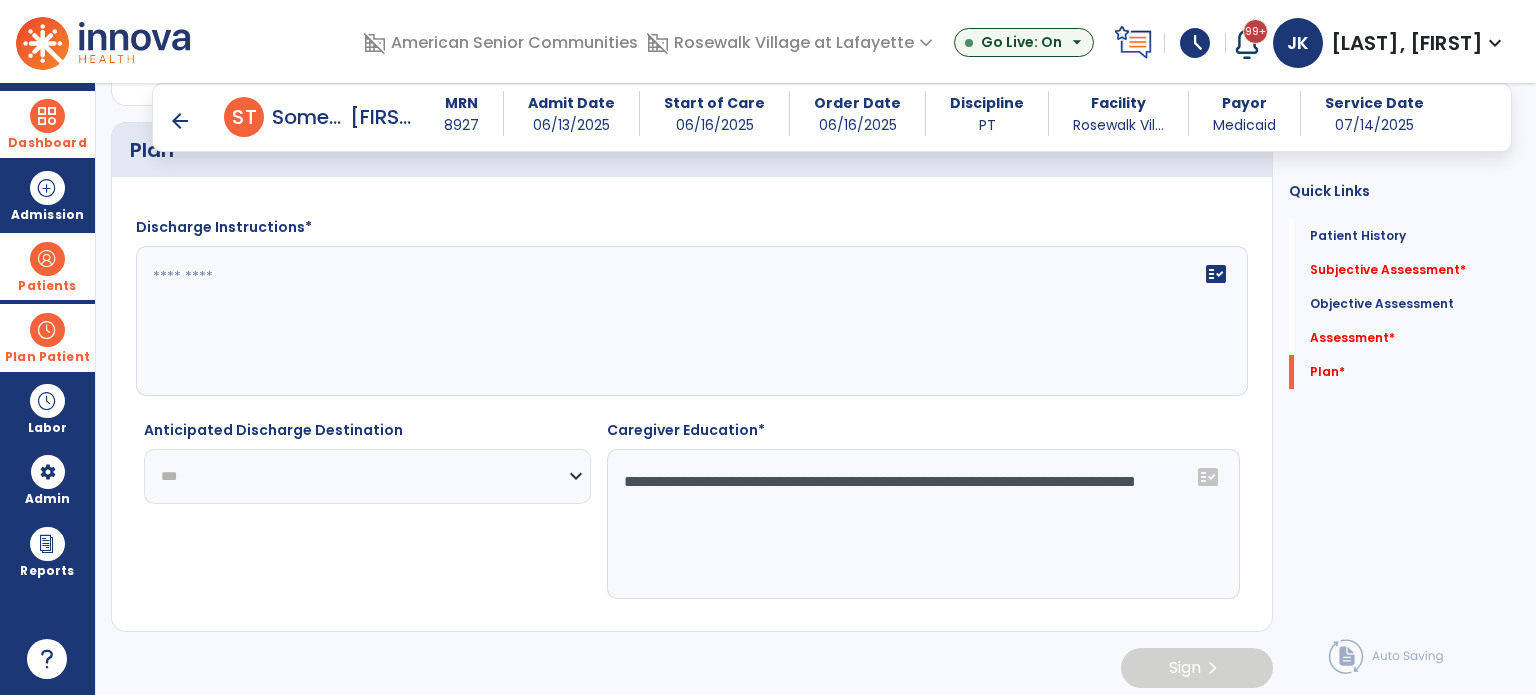 click on "**********" 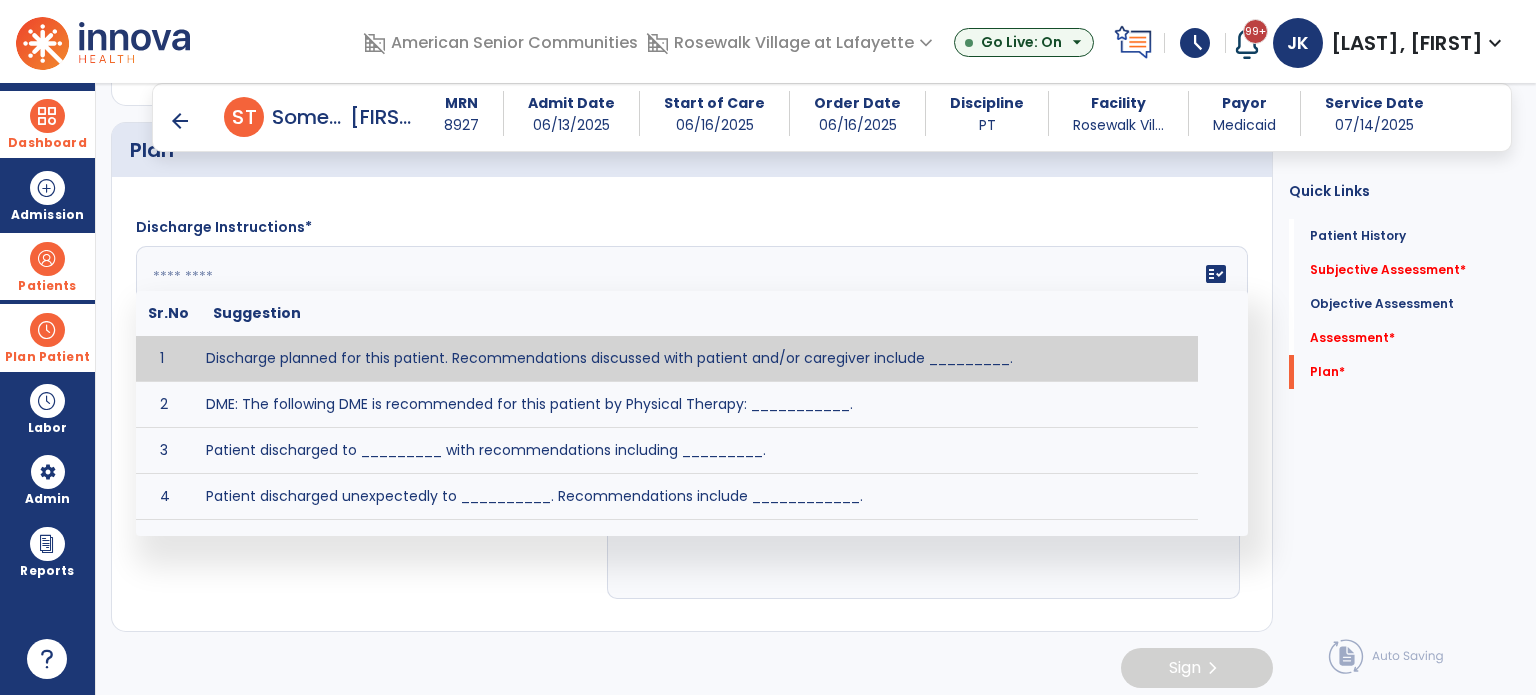 click on "fact_check  Sr.No Suggestion 1 Discharge planned for this patient. Recommendations discussed with patient and/or caregiver include _________. 2 DME: The following DME is recommended for this patient by Physical Therapy: ___________. 3 Patient discharged to _________ with recommendations including _________. 4 Patient discharged unexpectedly to __________. Recommendations include ____________." 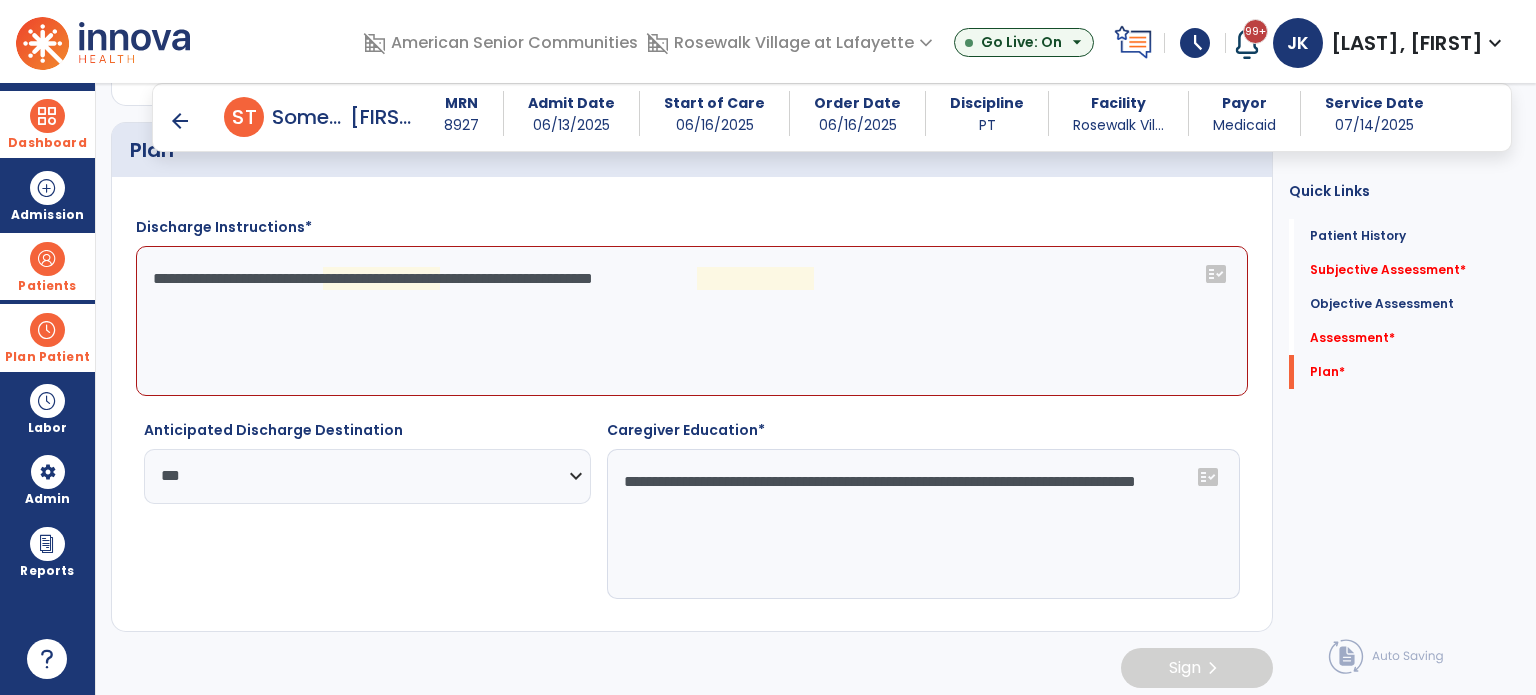 click on "**********" 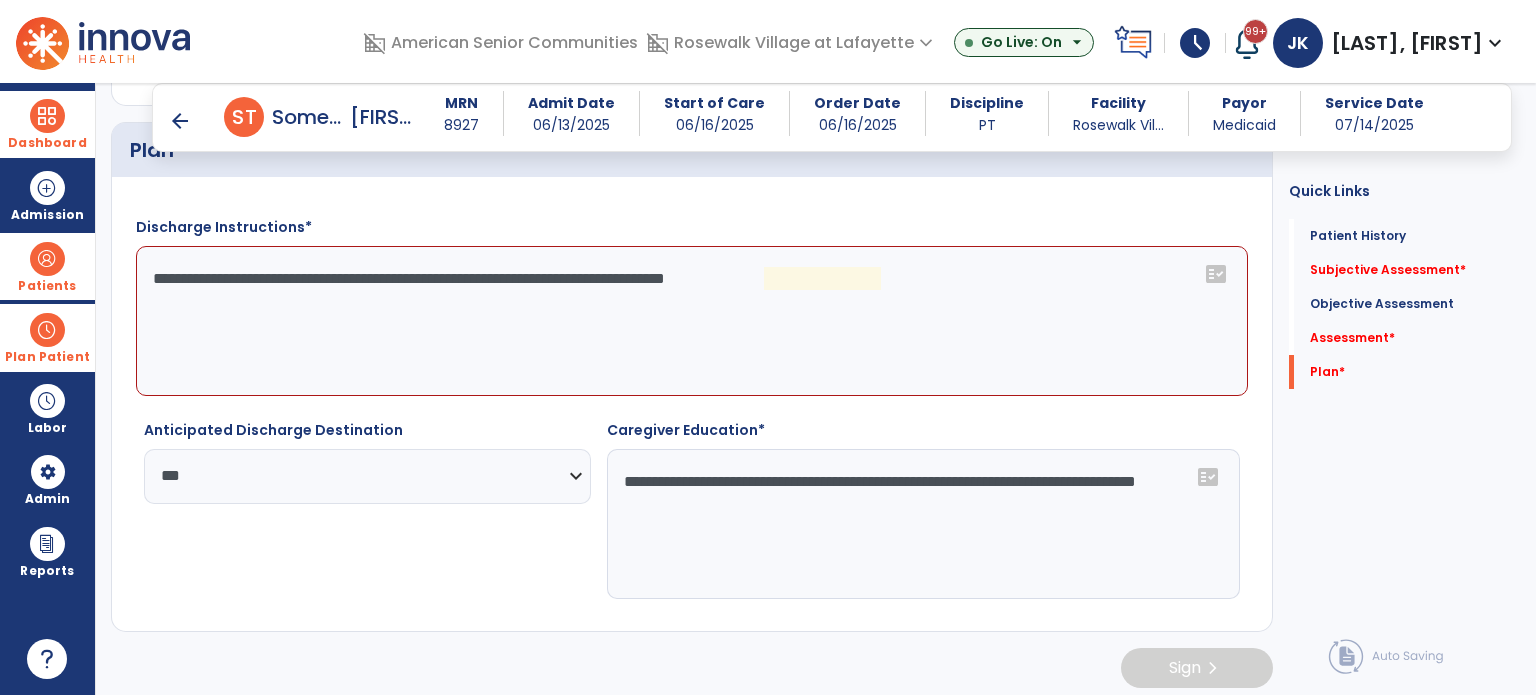 click on "**********" 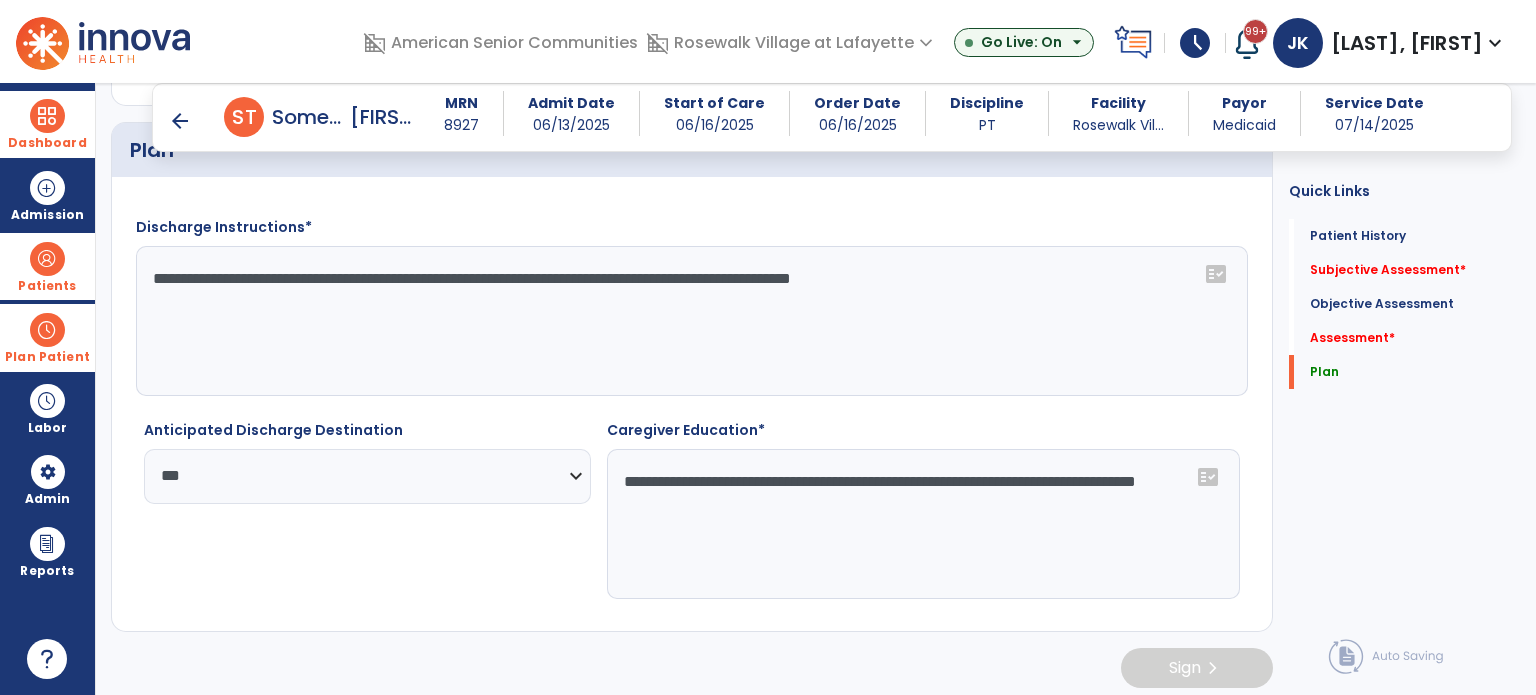 click on "**********" 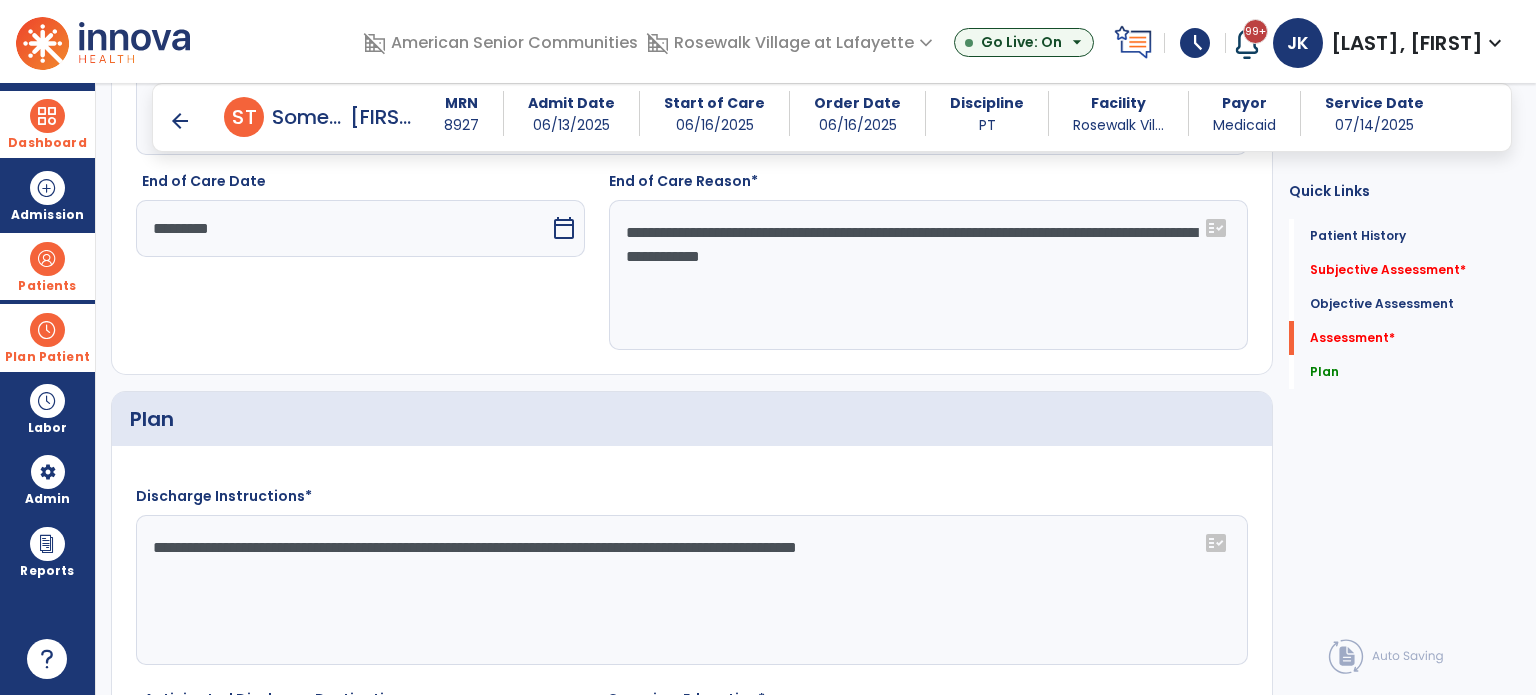 scroll, scrollTop: 2686, scrollLeft: 0, axis: vertical 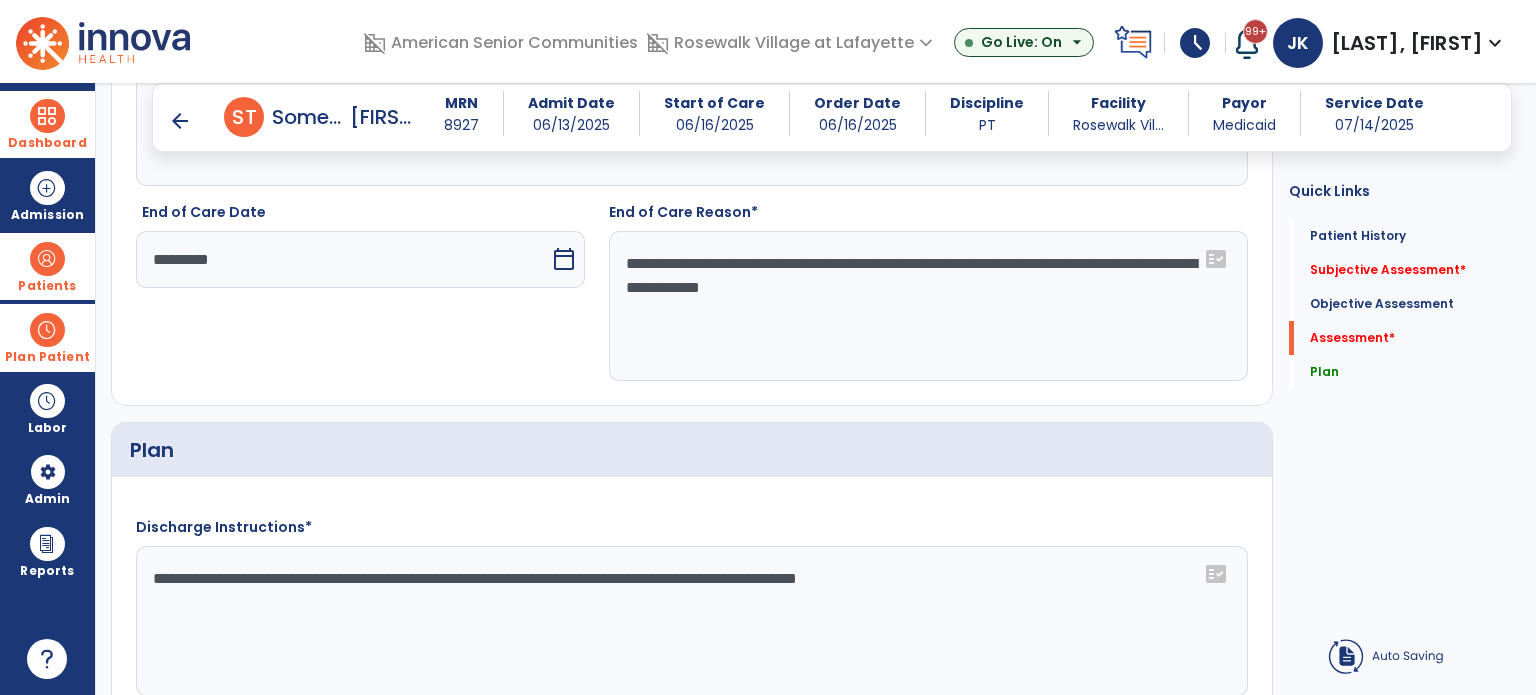 type on "**********" 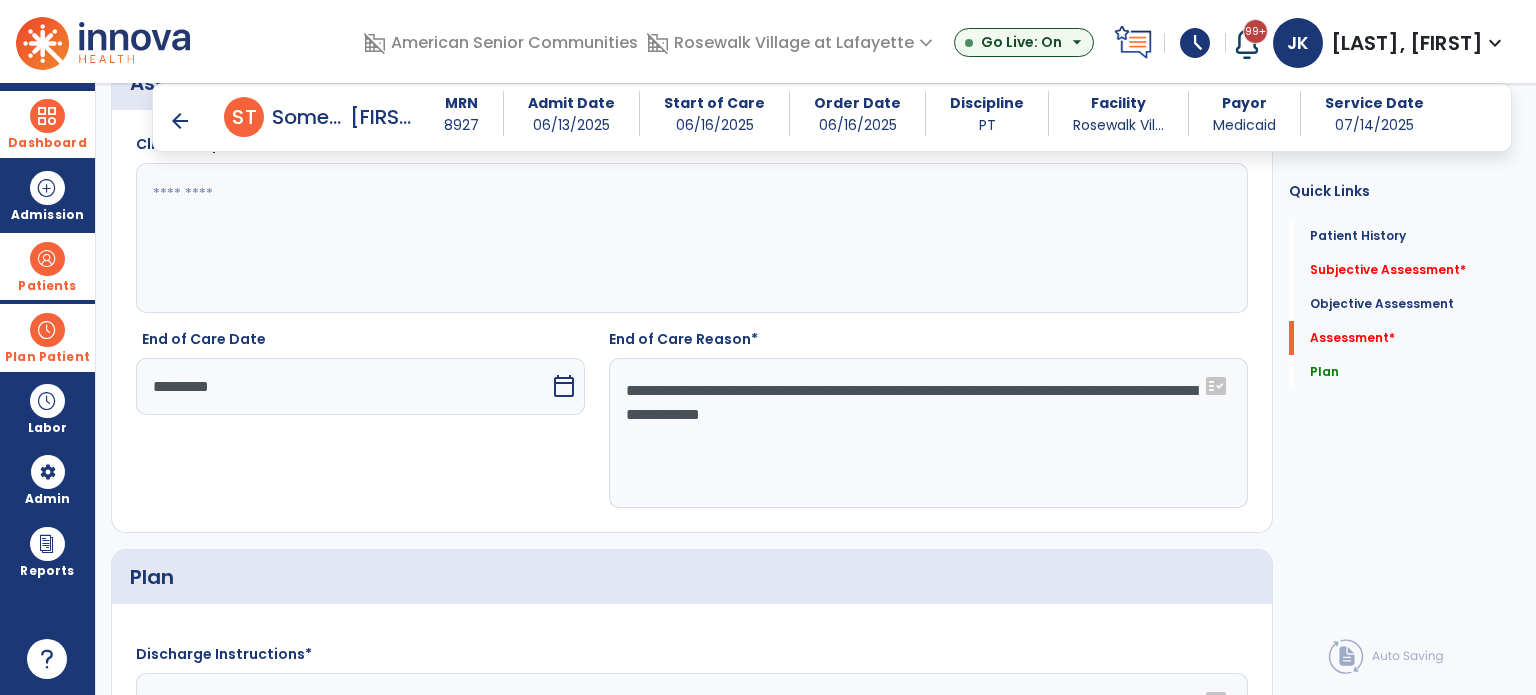 scroll, scrollTop: 2386, scrollLeft: 0, axis: vertical 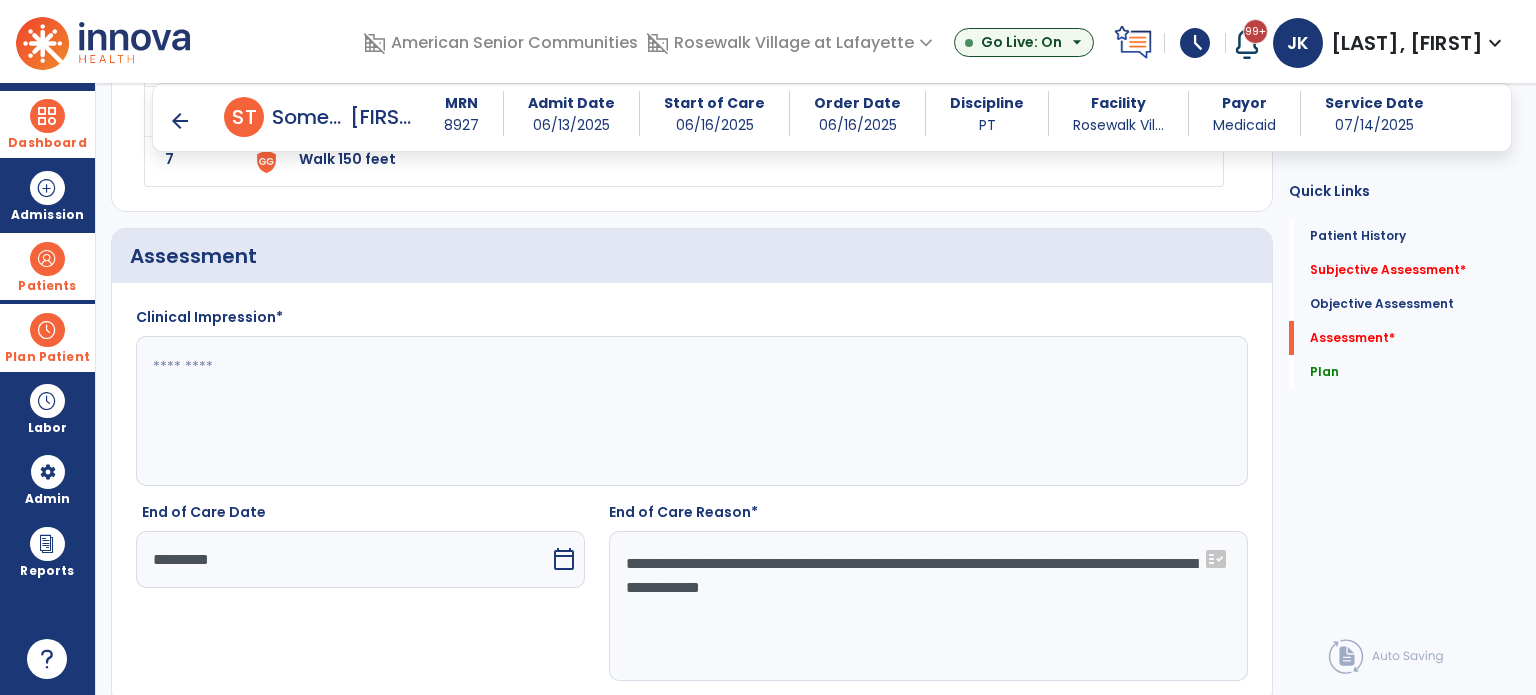 click 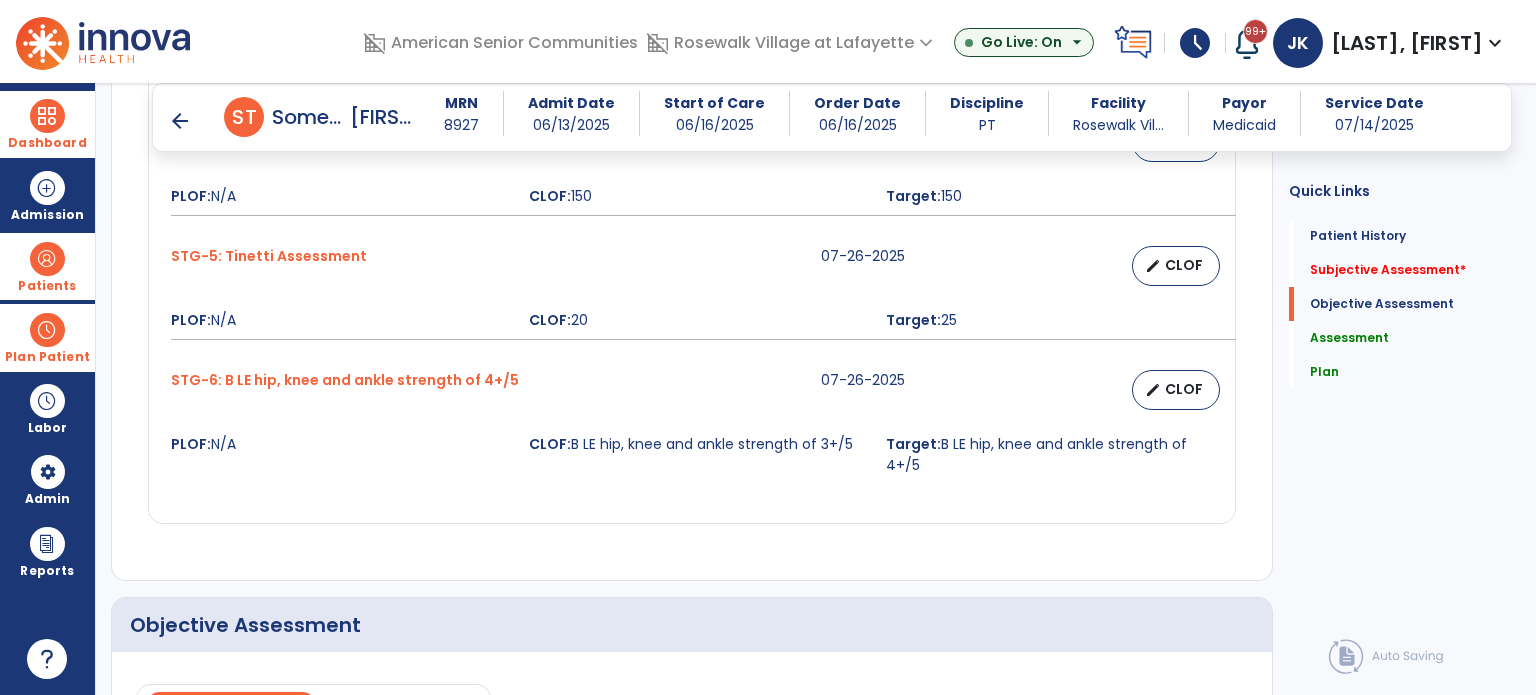 scroll, scrollTop: 1386, scrollLeft: 0, axis: vertical 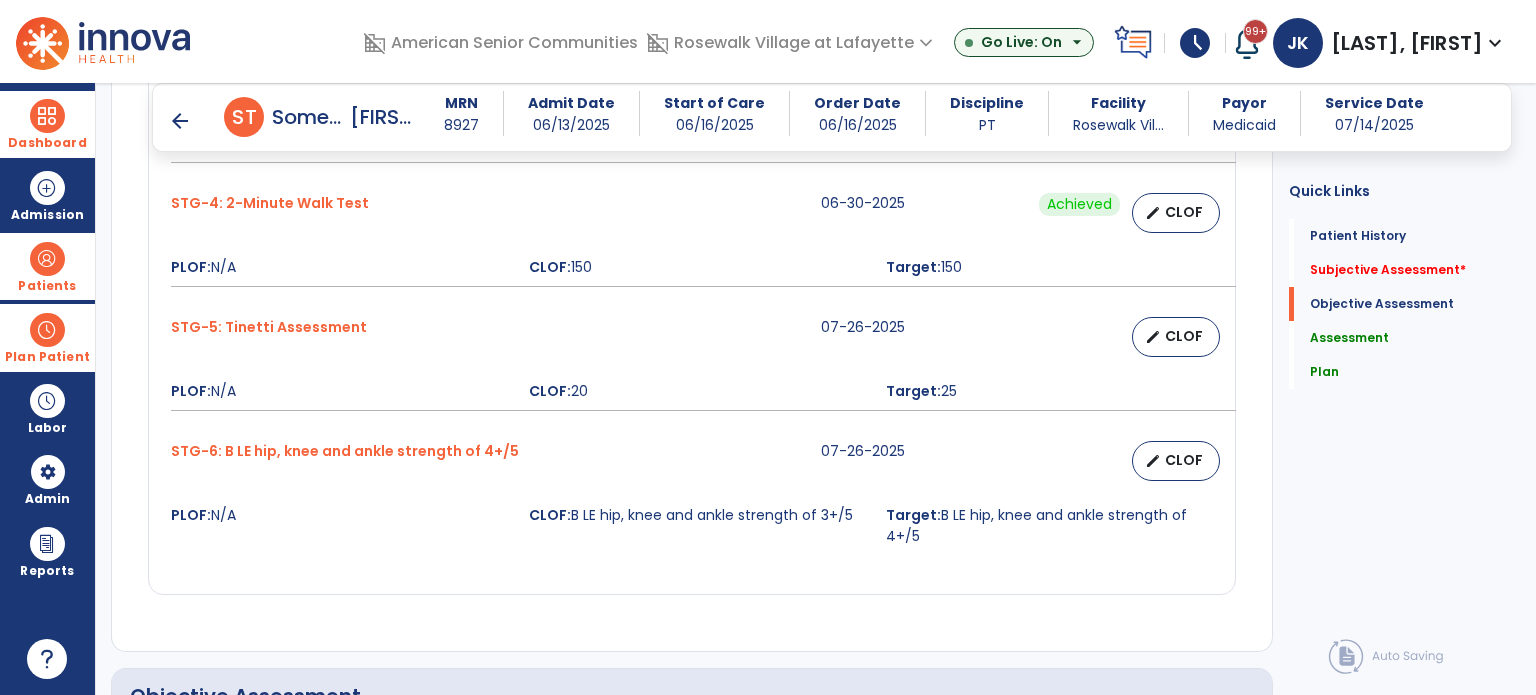 type on "**********" 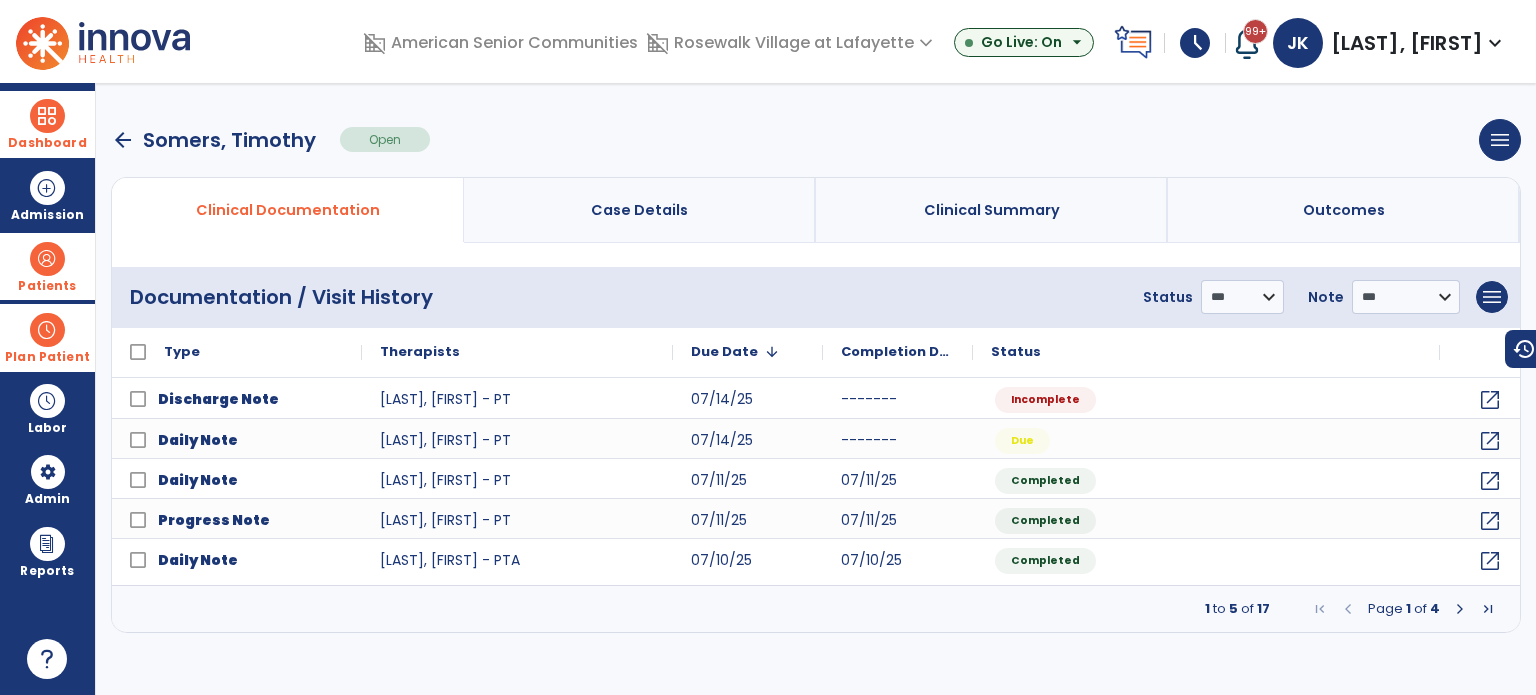 click on "Dashboard" at bounding box center [47, 124] 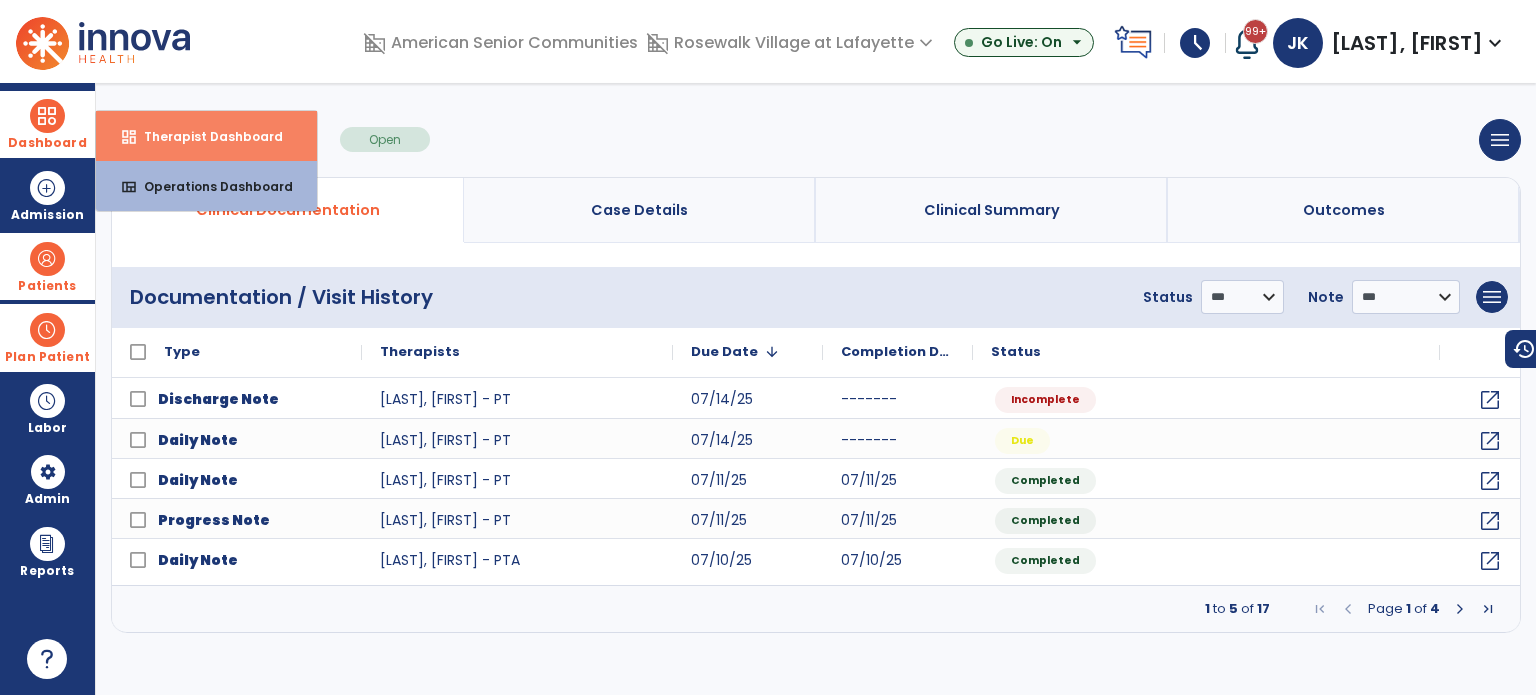 click on "Therapist Dashboard" at bounding box center (205, 136) 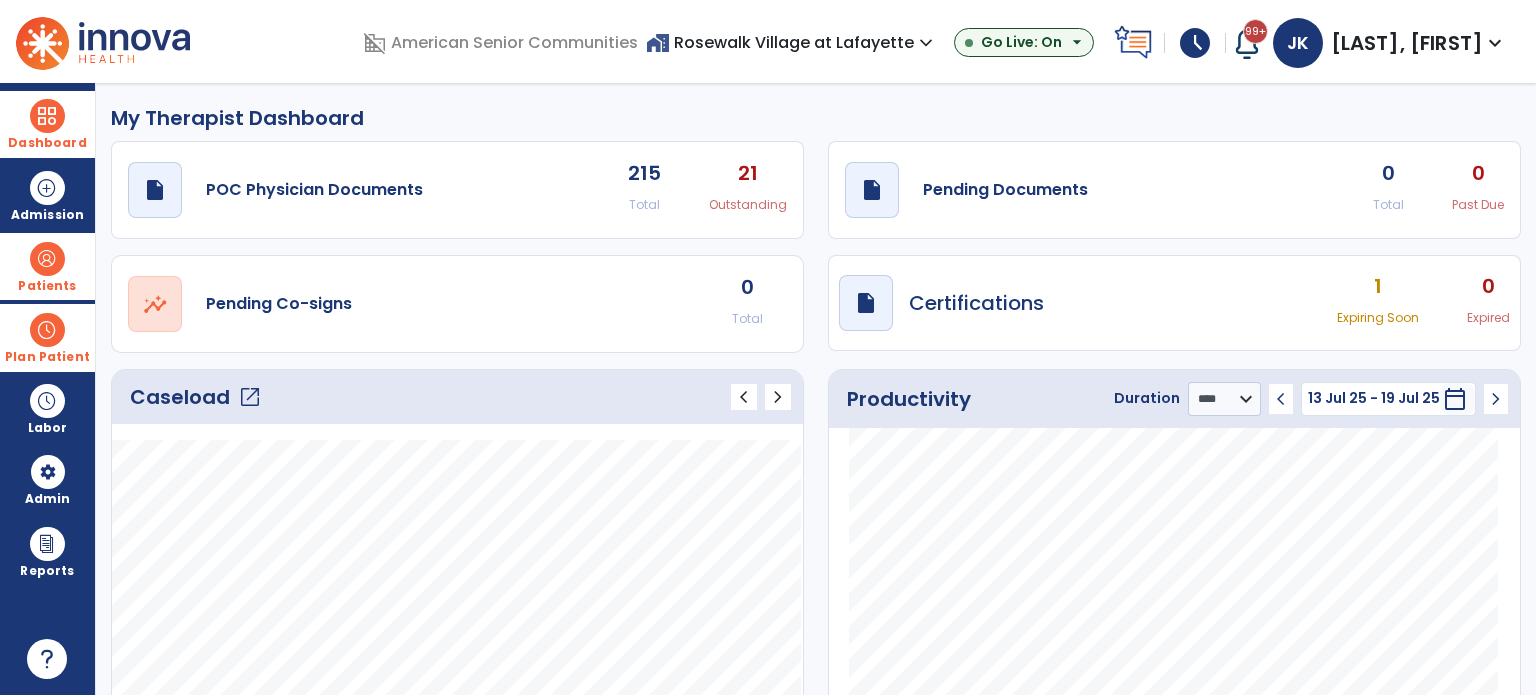 click at bounding box center (47, 330) 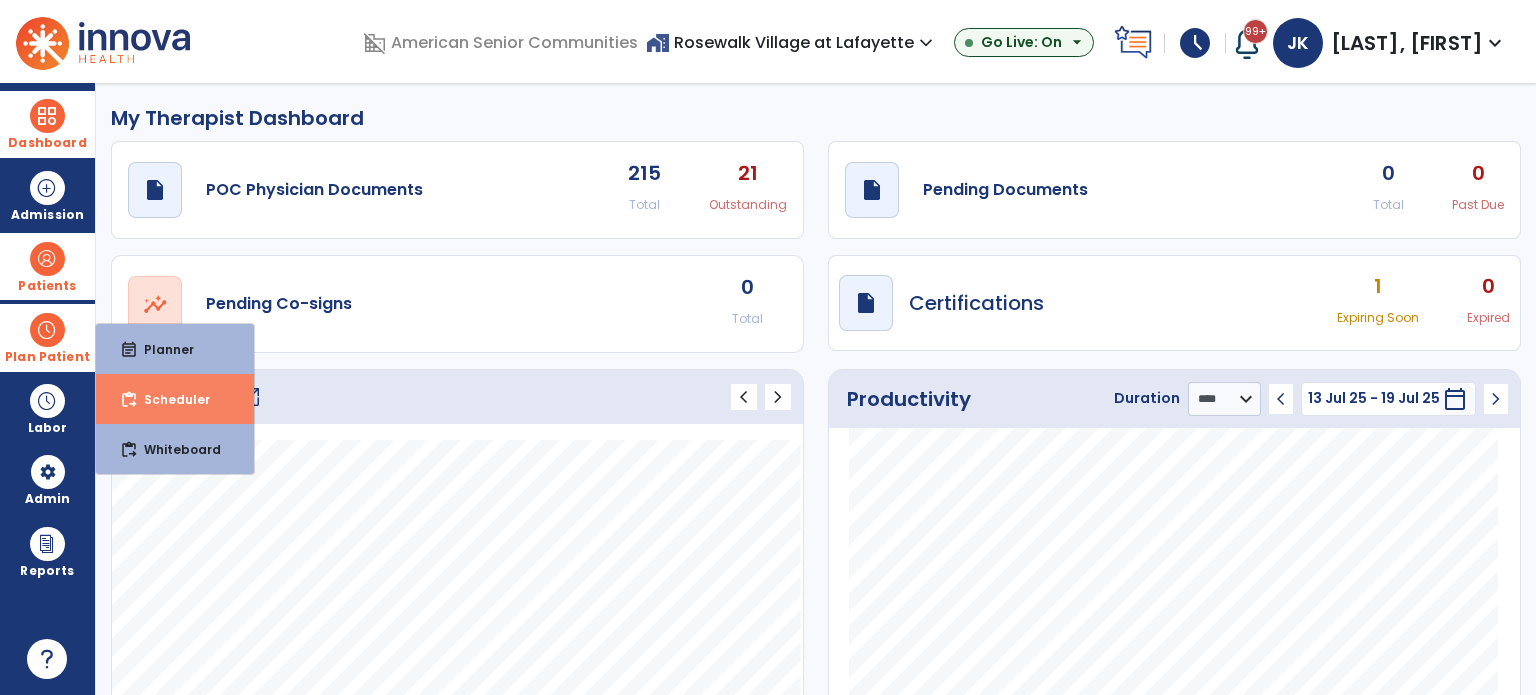 click on "Scheduler" at bounding box center [169, 399] 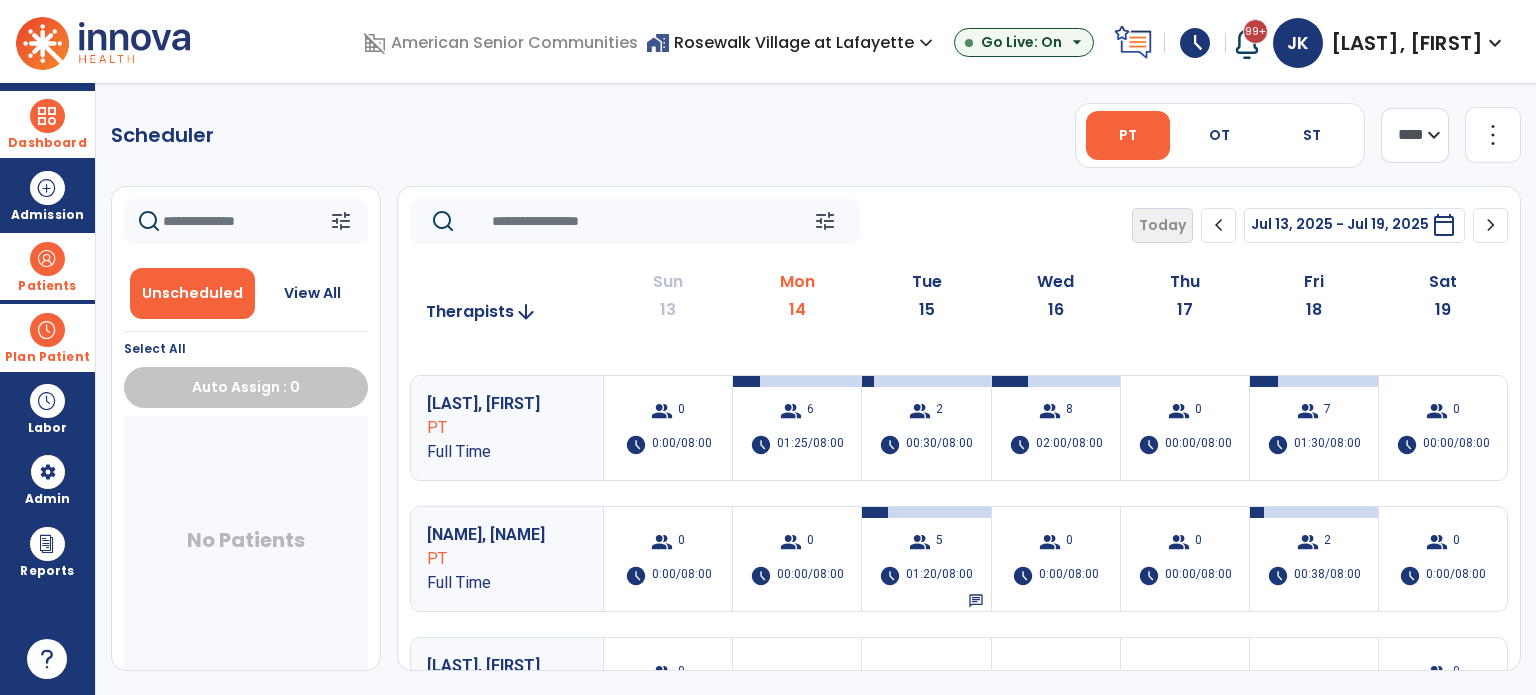 scroll, scrollTop: 0, scrollLeft: 0, axis: both 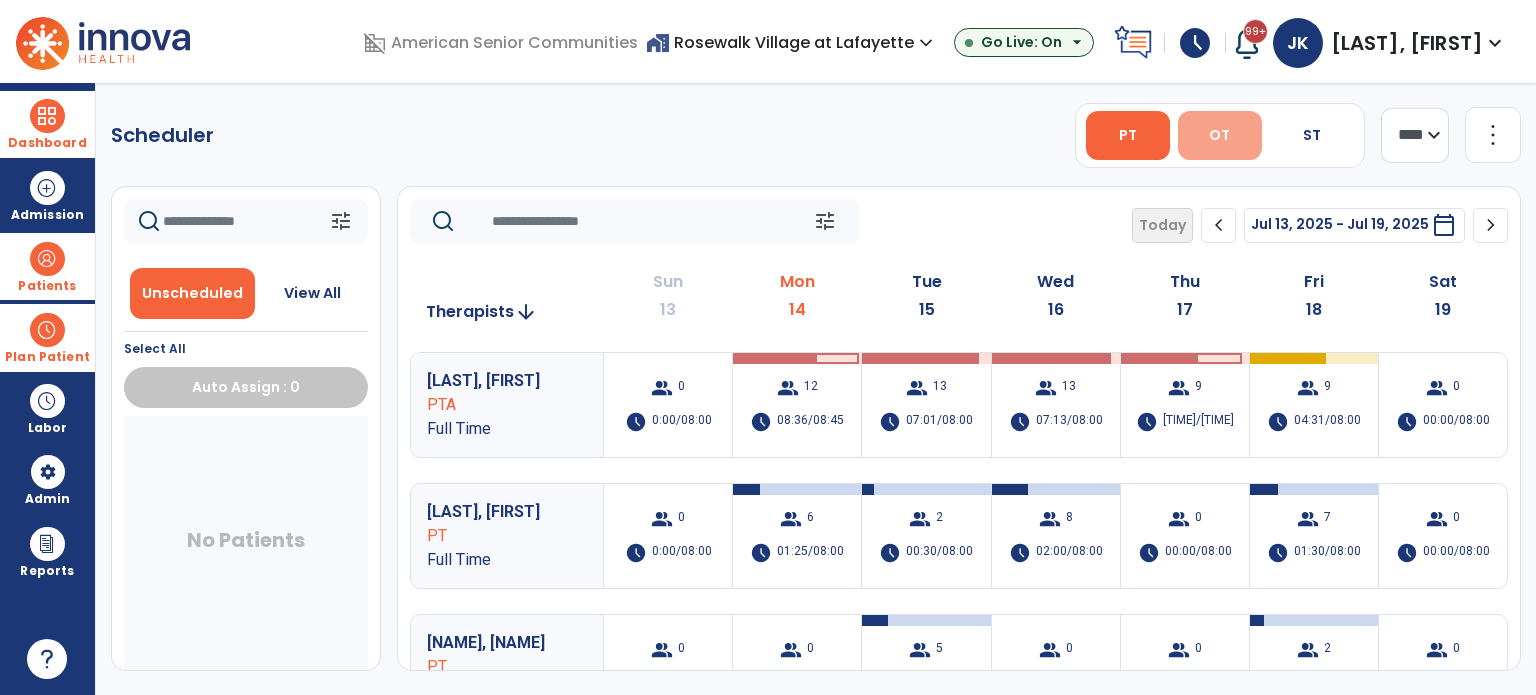 click on "OT" at bounding box center (1219, 135) 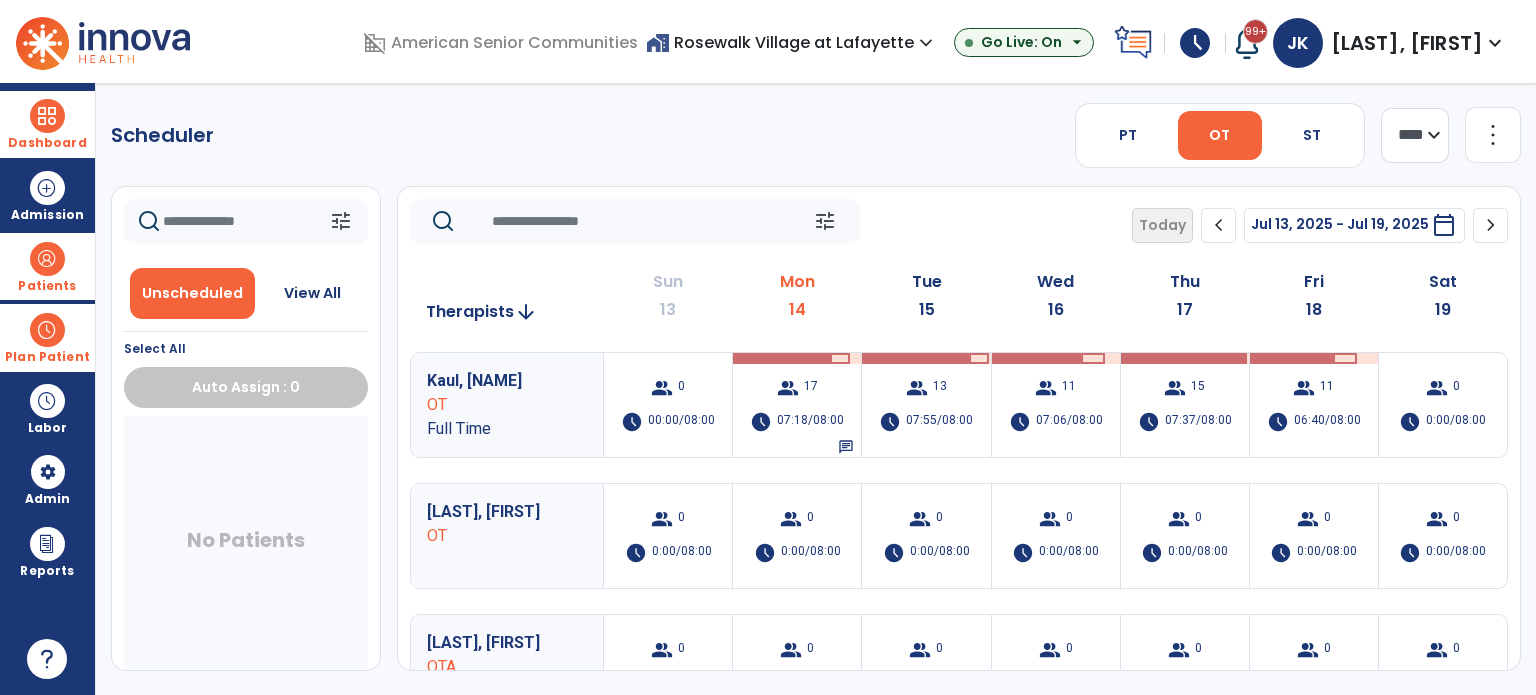 click at bounding box center [47, 116] 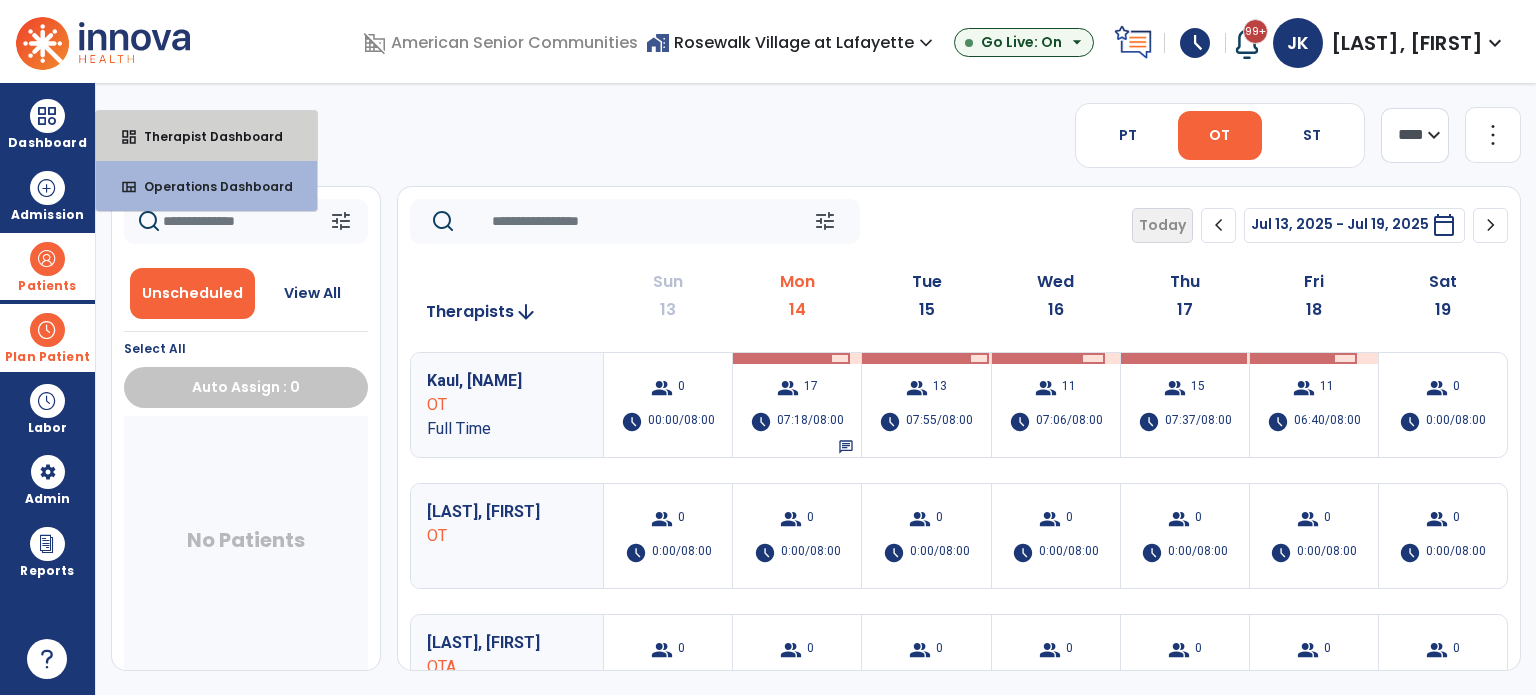 click on "Therapist Dashboard" at bounding box center [205, 136] 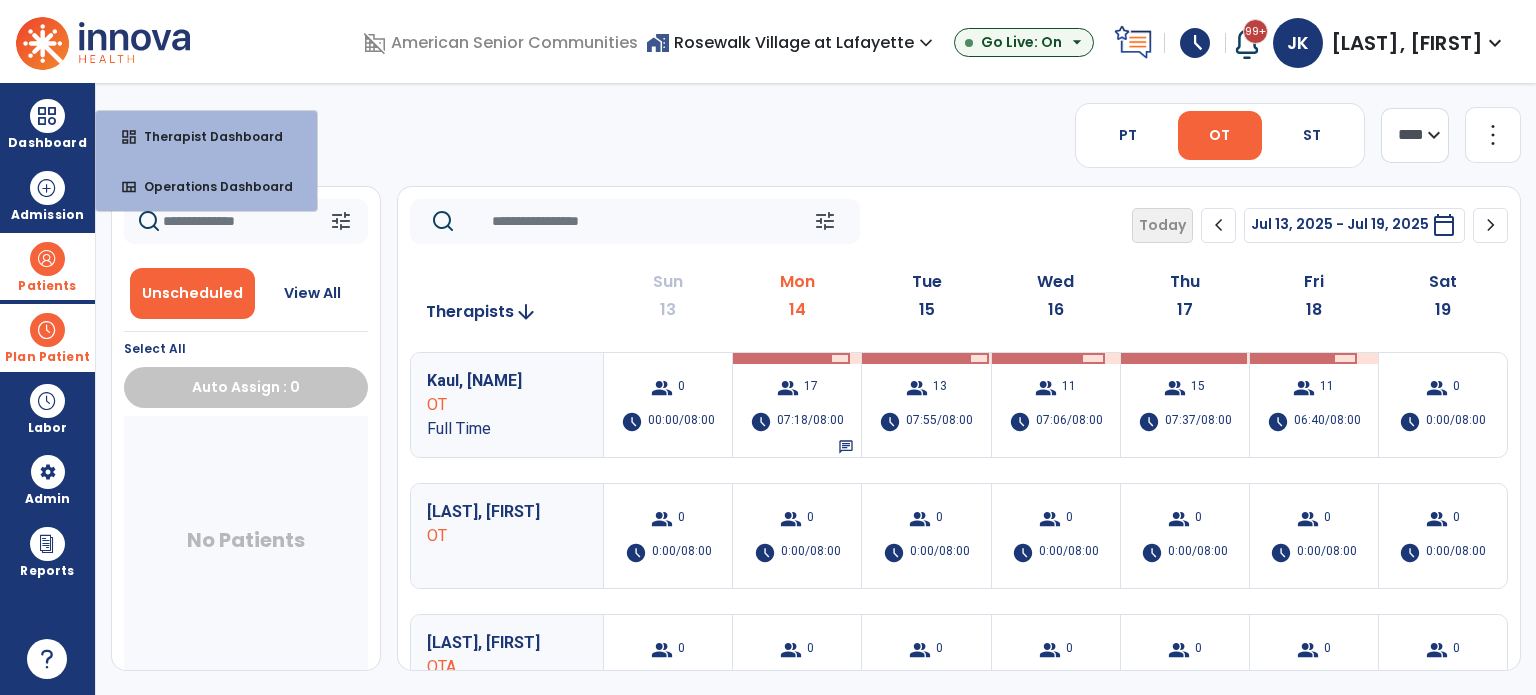 select on "****" 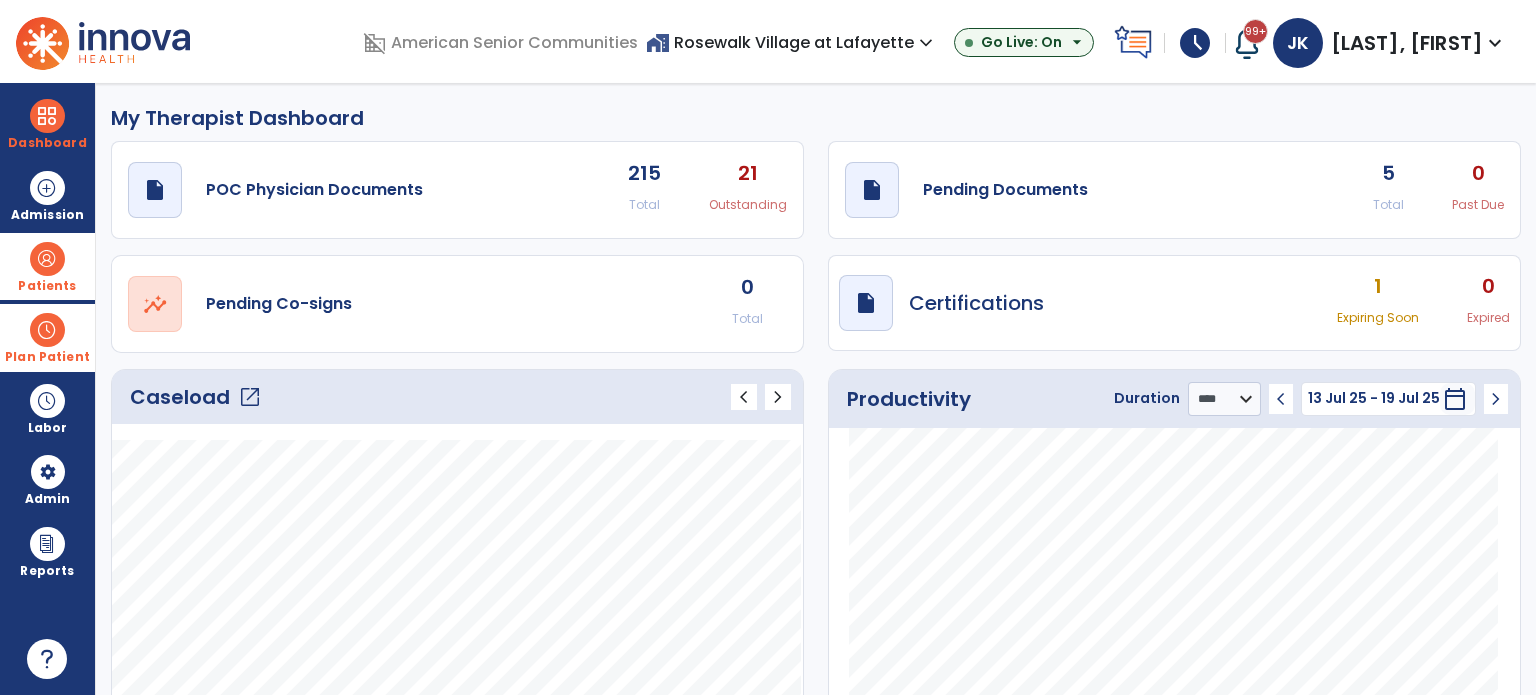 click on "Plan Patient" at bounding box center [47, 266] 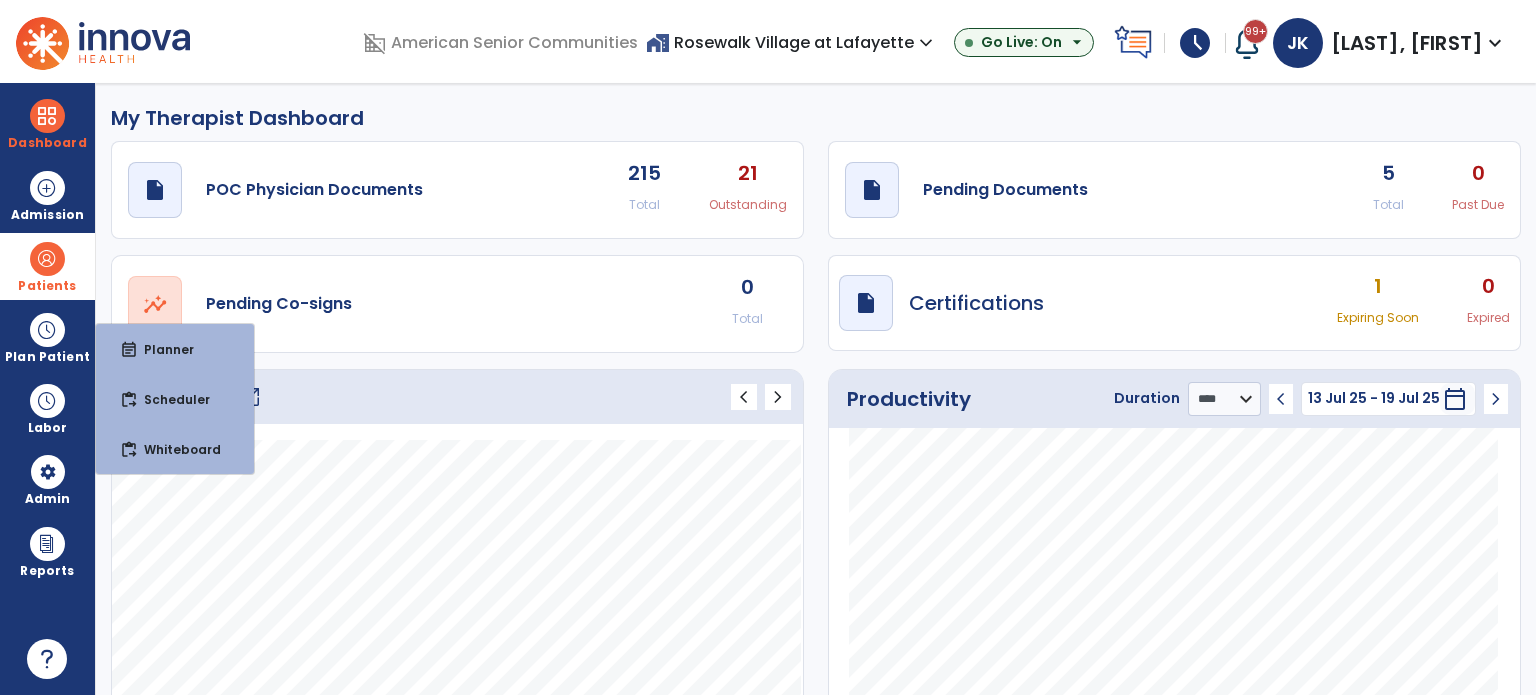 click on "Patients" at bounding box center [47, 286] 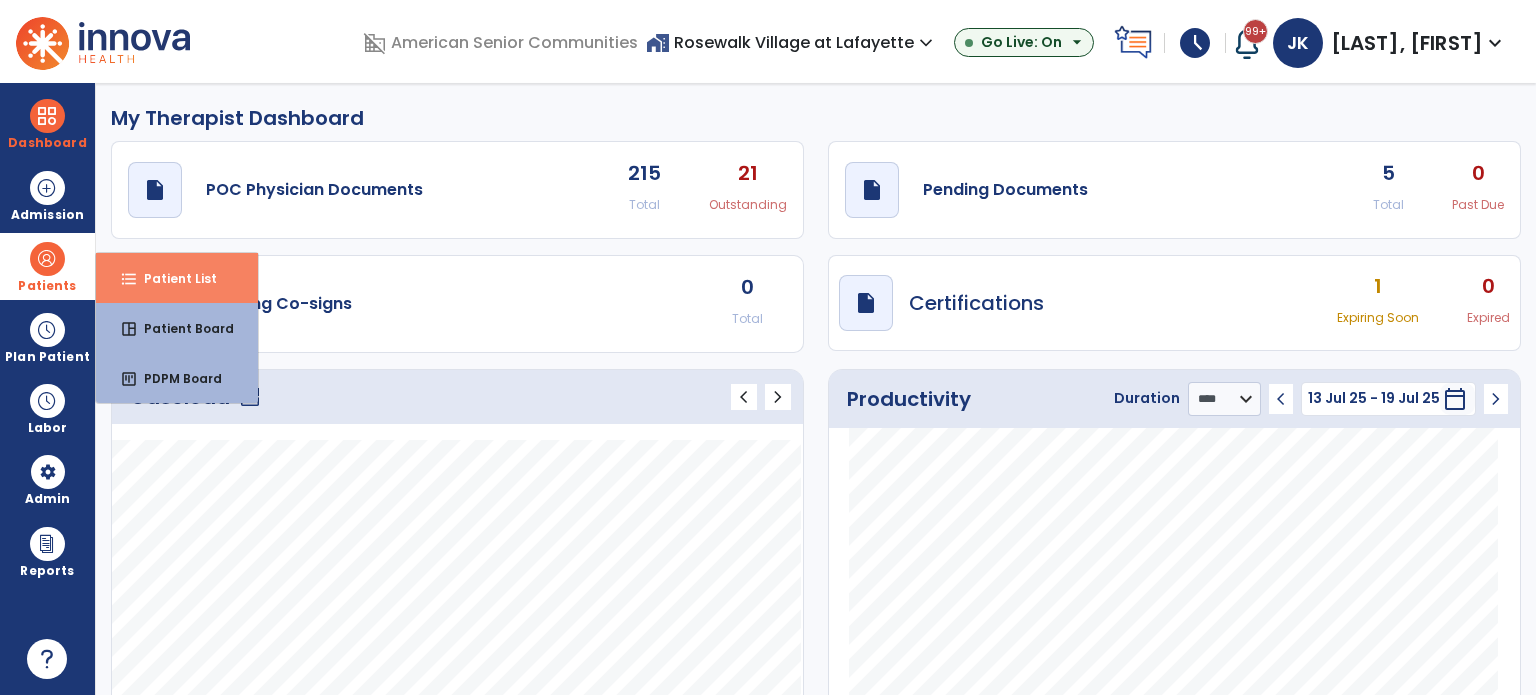 click on "format_list_bulleted  Patient List" at bounding box center (177, 278) 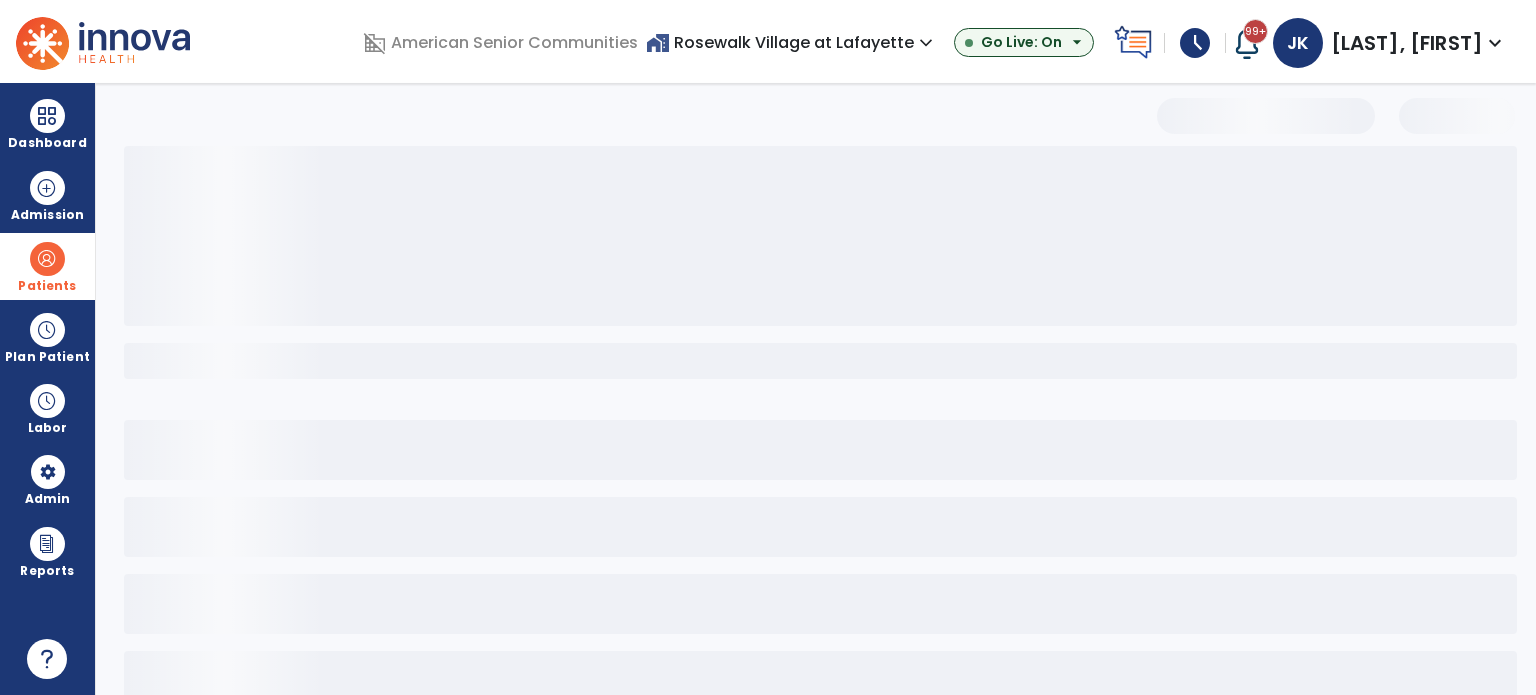 select on "***" 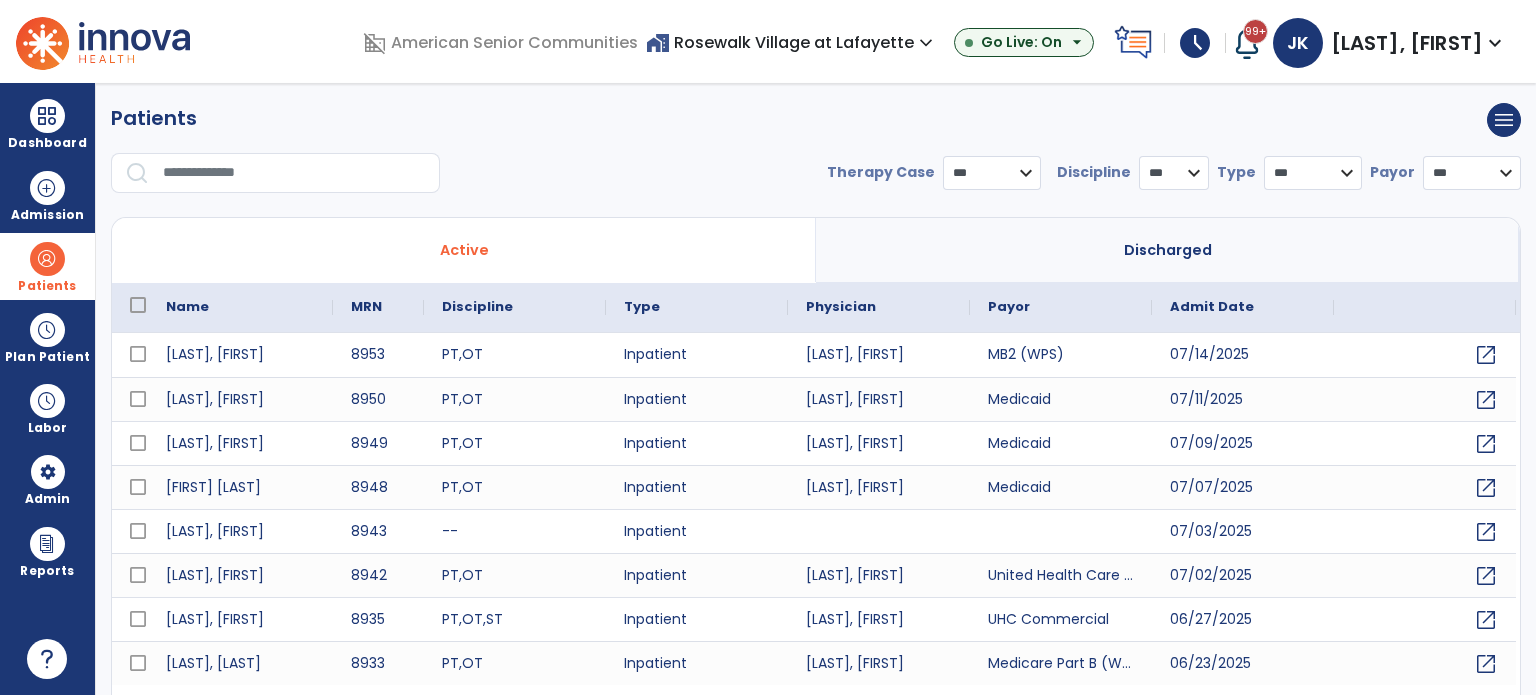 click on "* *** ** ** **" at bounding box center (1174, 173) 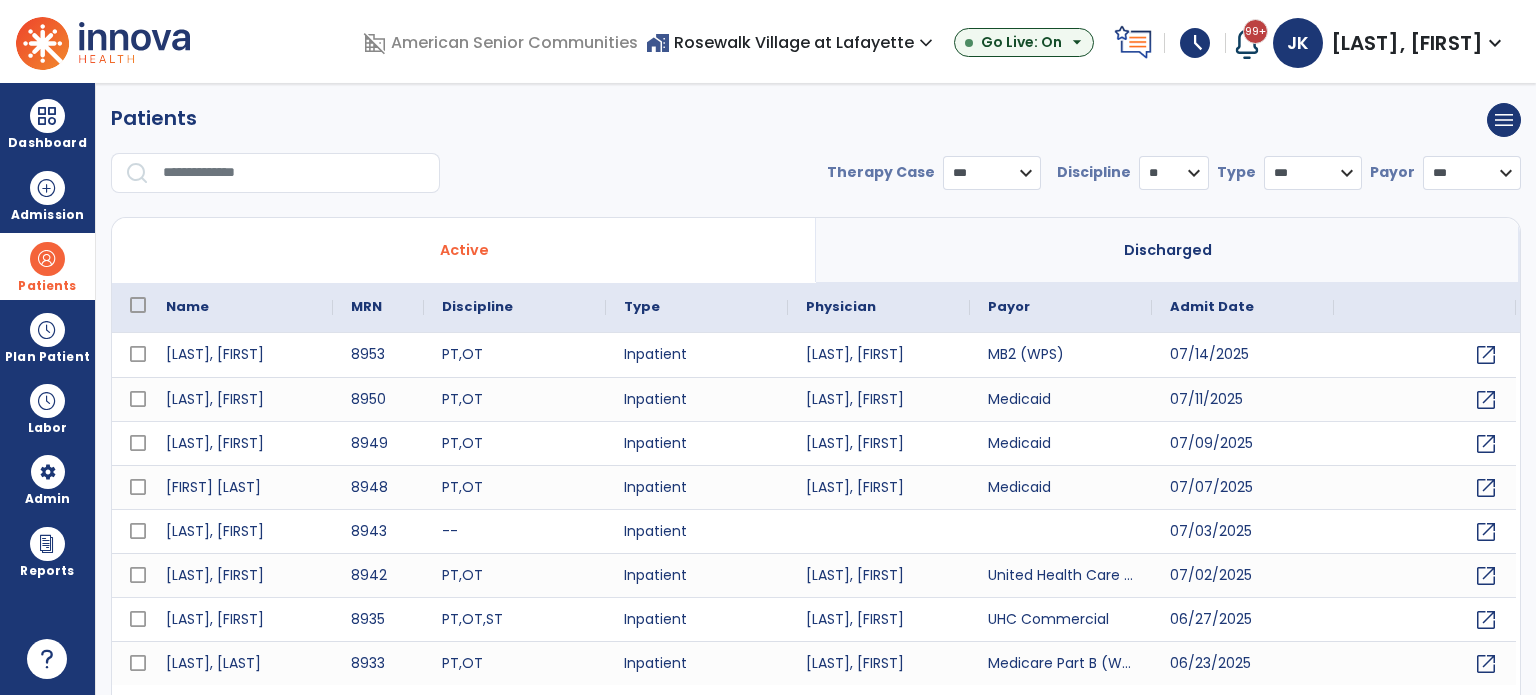 click on "* *** ** ** **" at bounding box center (1174, 173) 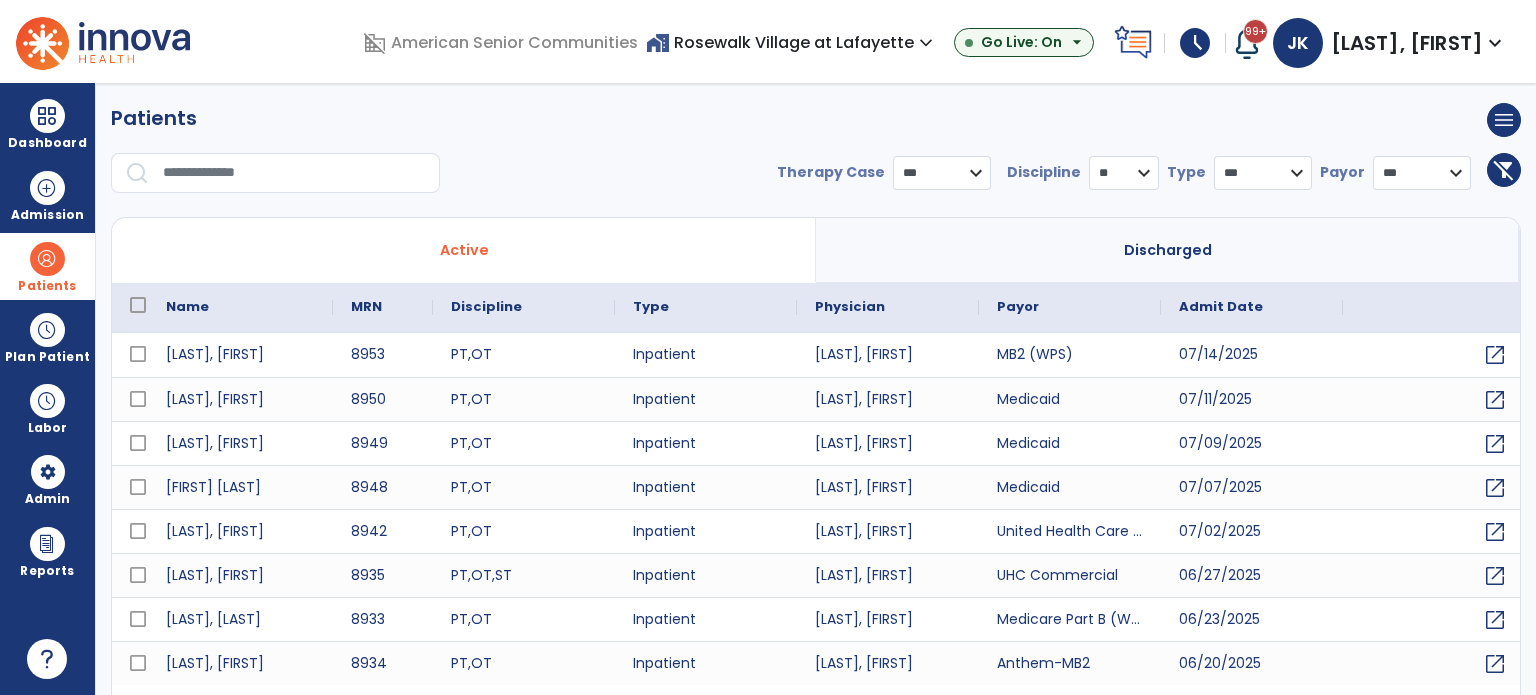 click on "*** **** ******" at bounding box center (942, 173) 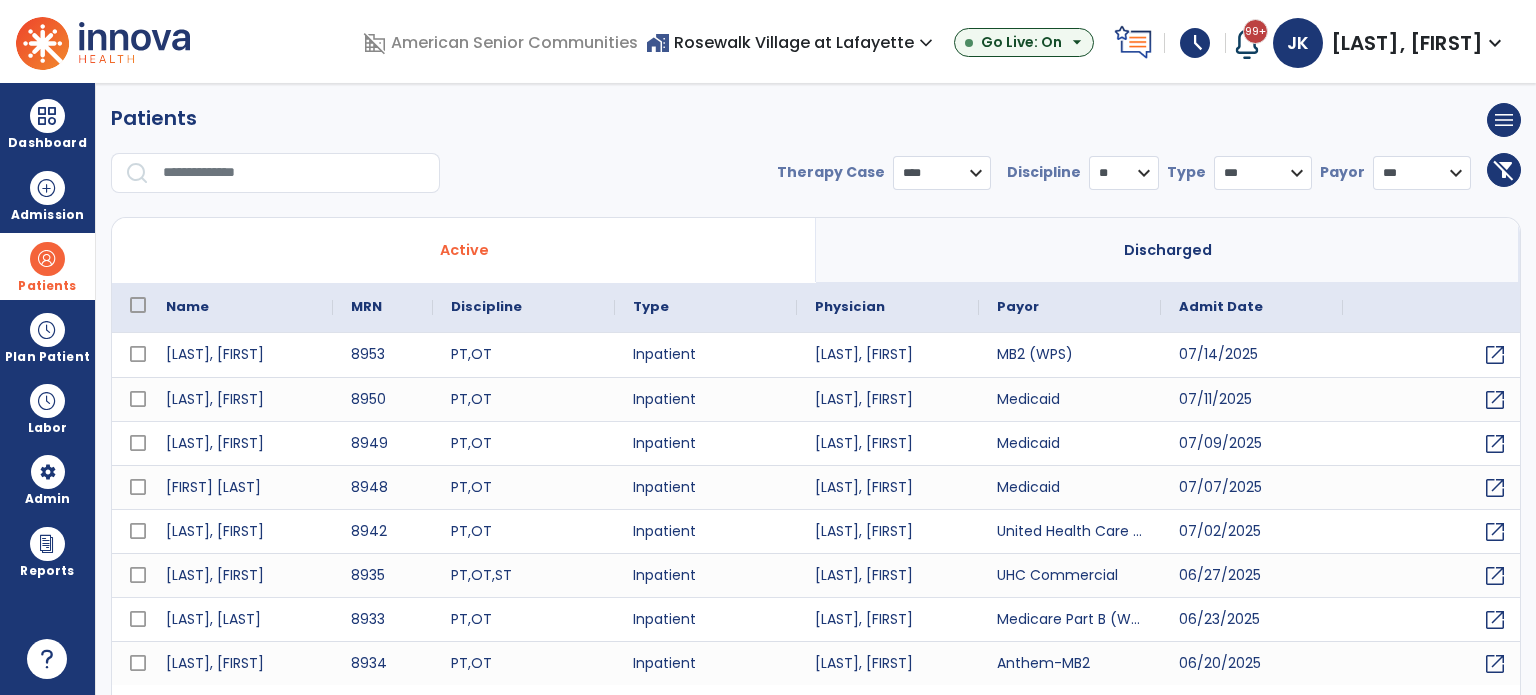 click on "*** **** ******" at bounding box center (942, 173) 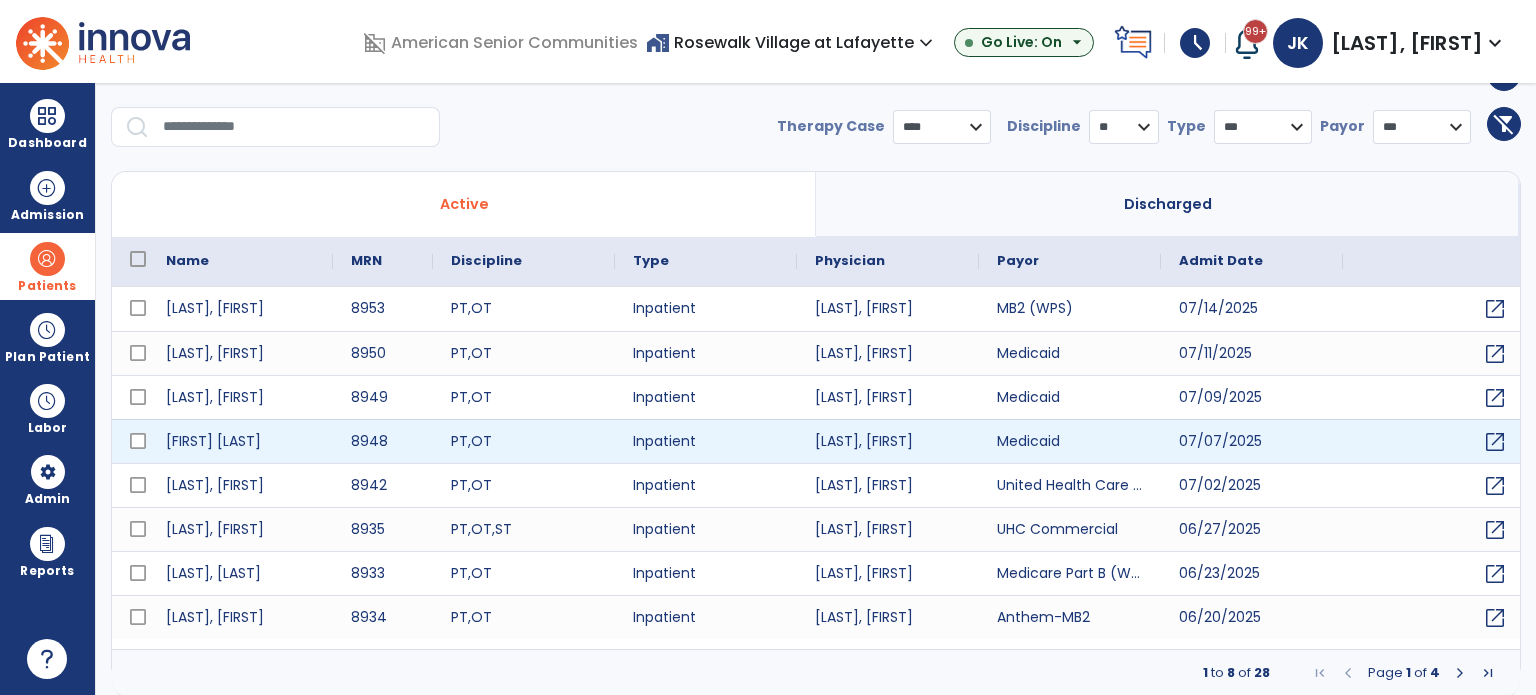 scroll, scrollTop: 0, scrollLeft: 0, axis: both 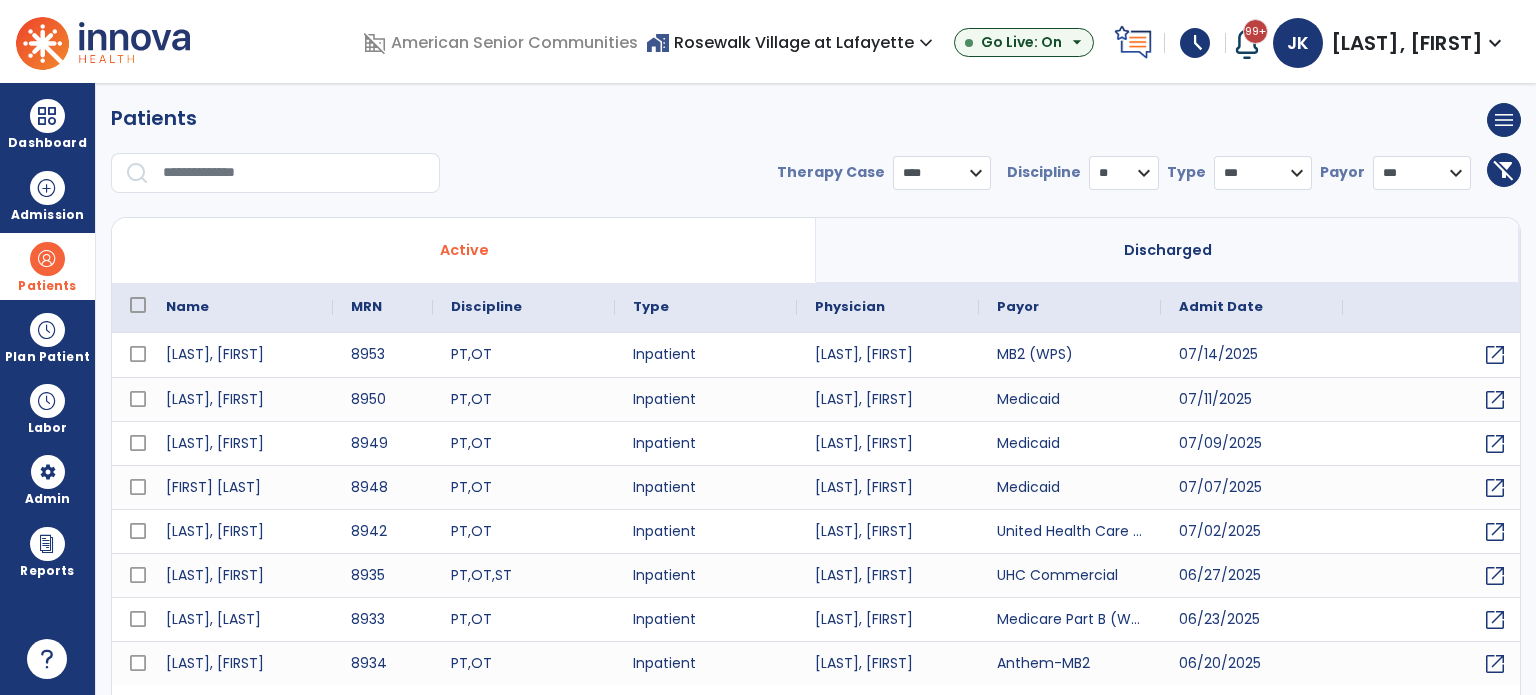 click at bounding box center (138, 305) 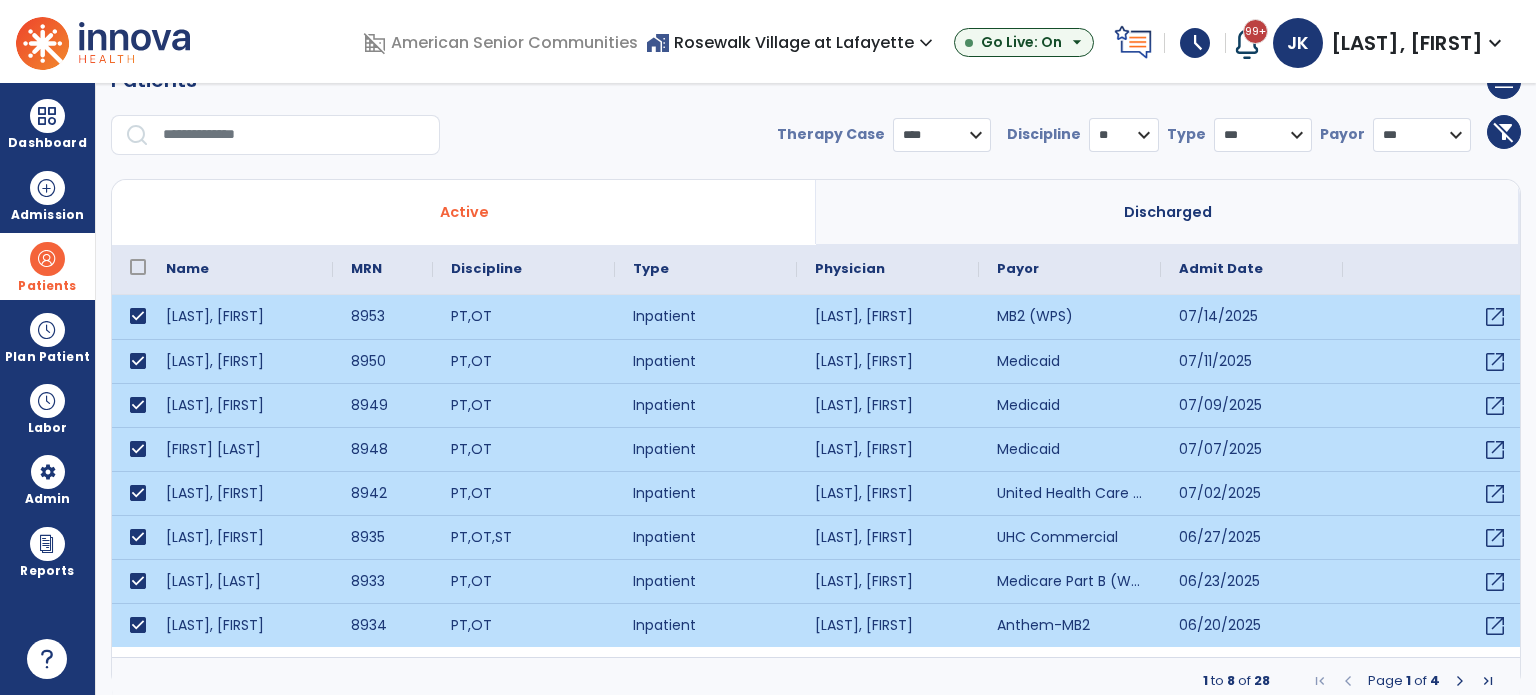 scroll, scrollTop: 46, scrollLeft: 0, axis: vertical 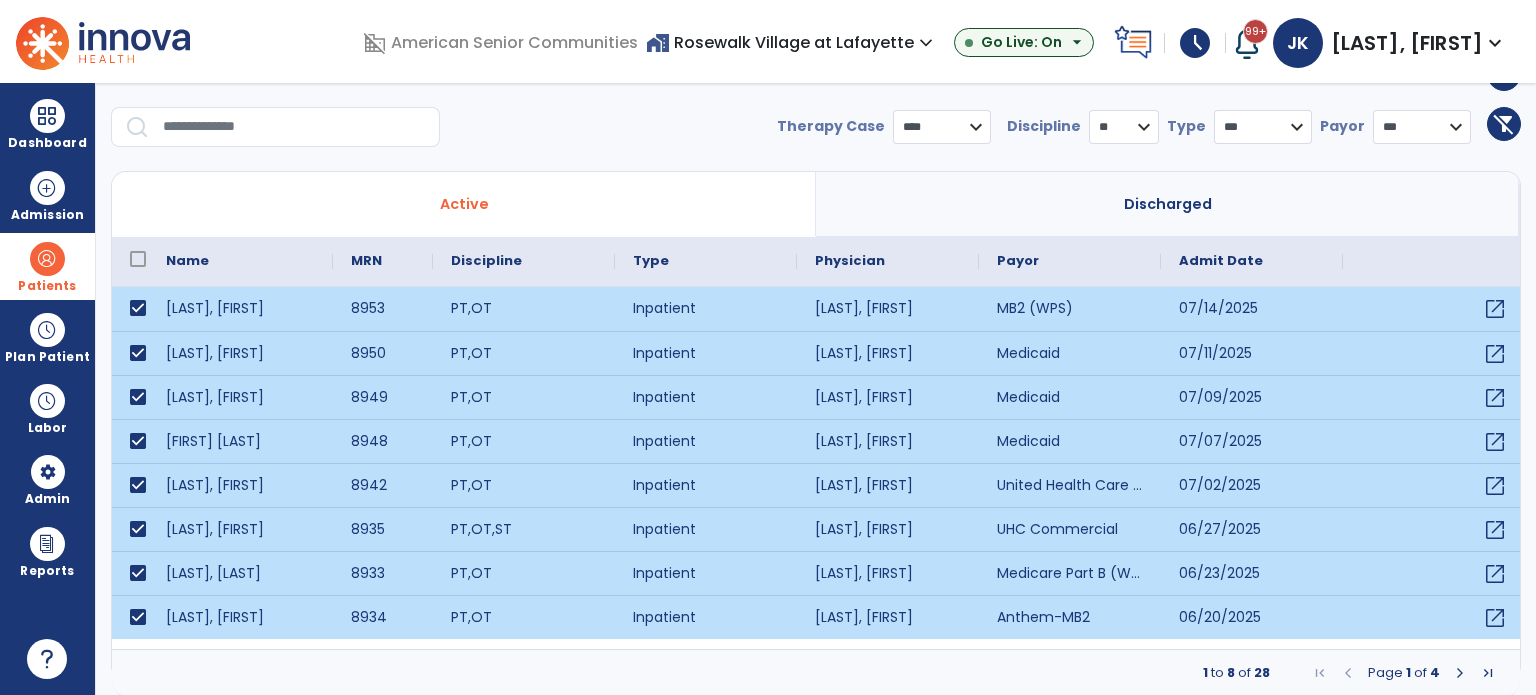 click at bounding box center [1460, 673] 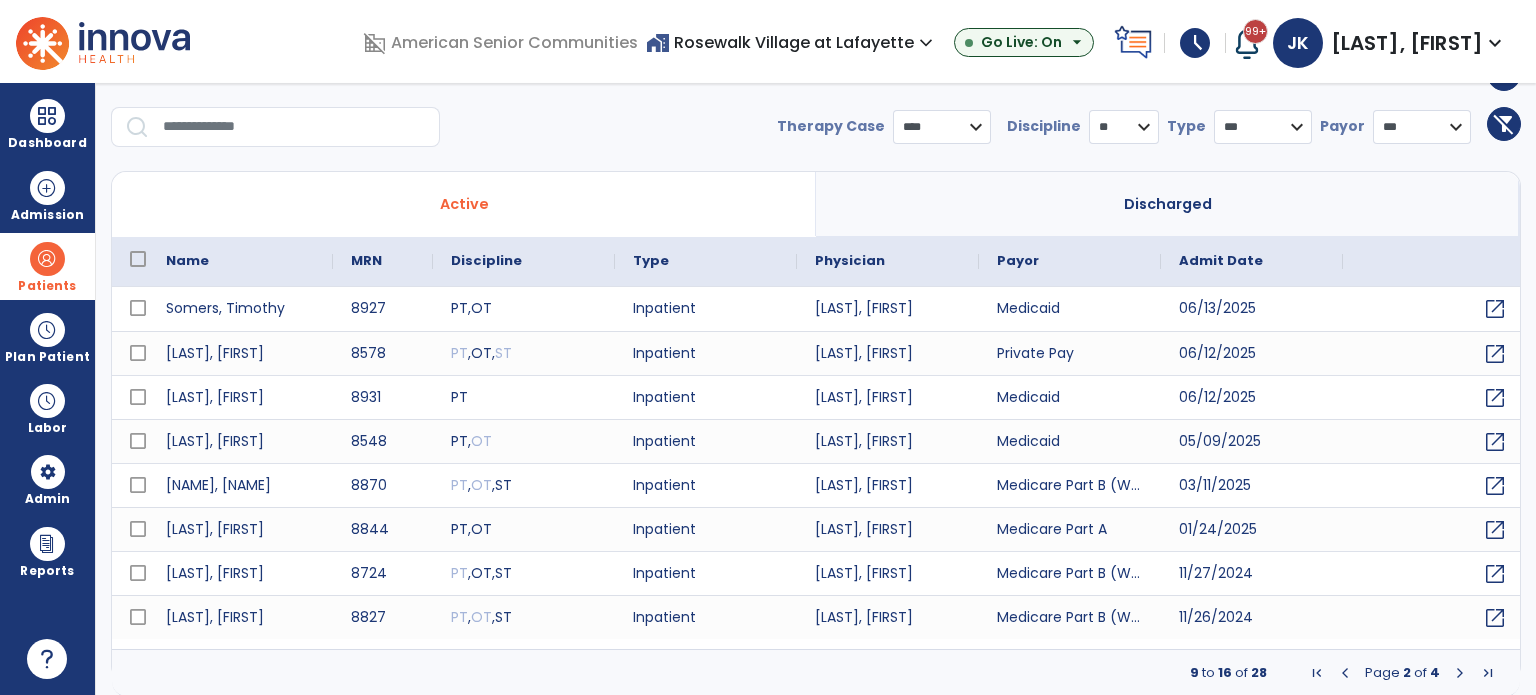 click at bounding box center [138, 259] 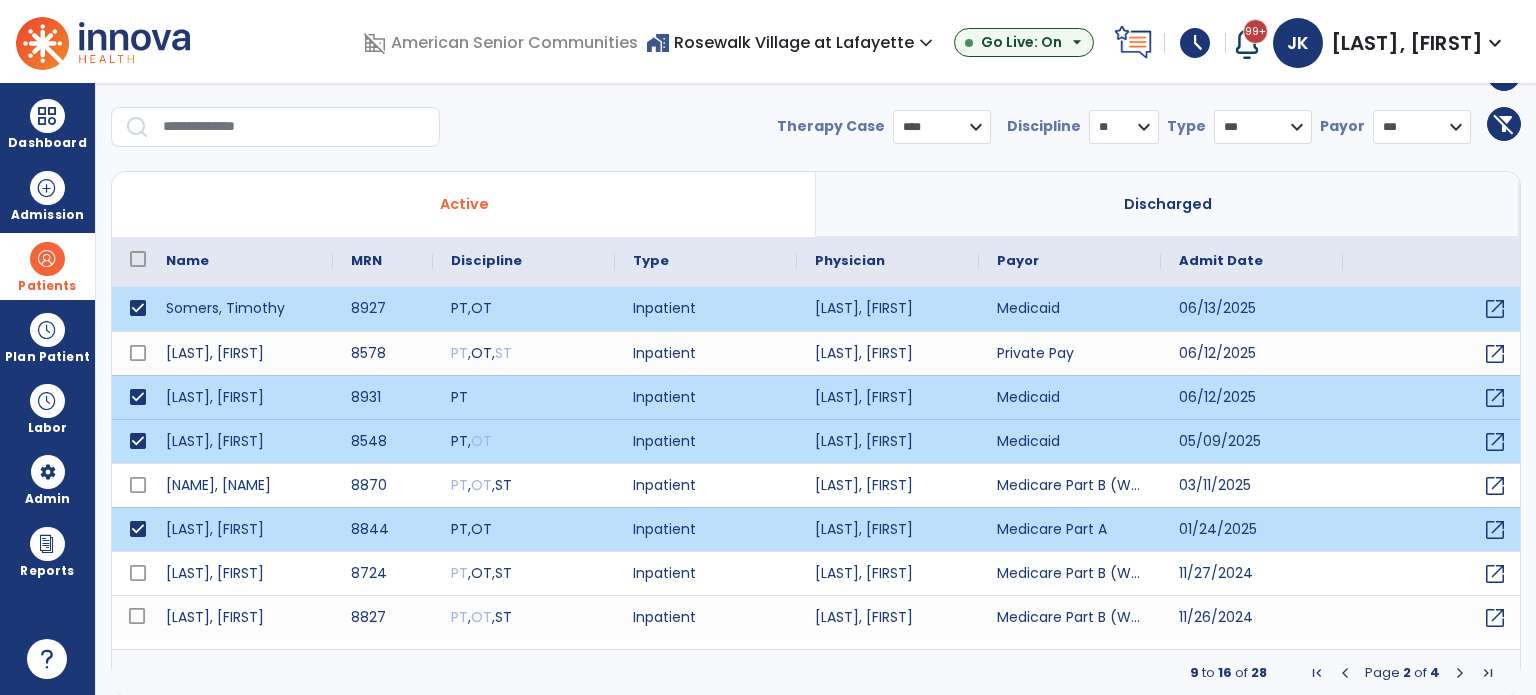 click at bounding box center (1460, 673) 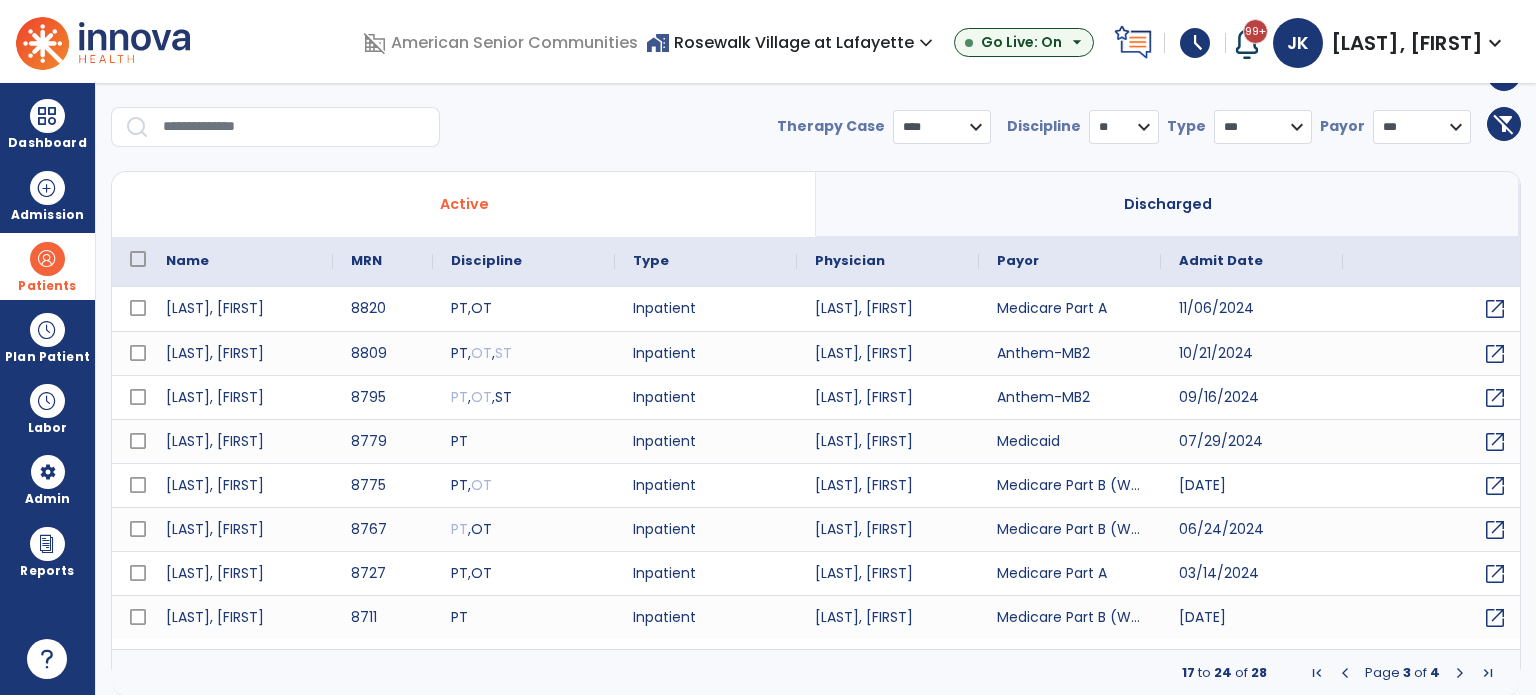 click at bounding box center [138, 259] 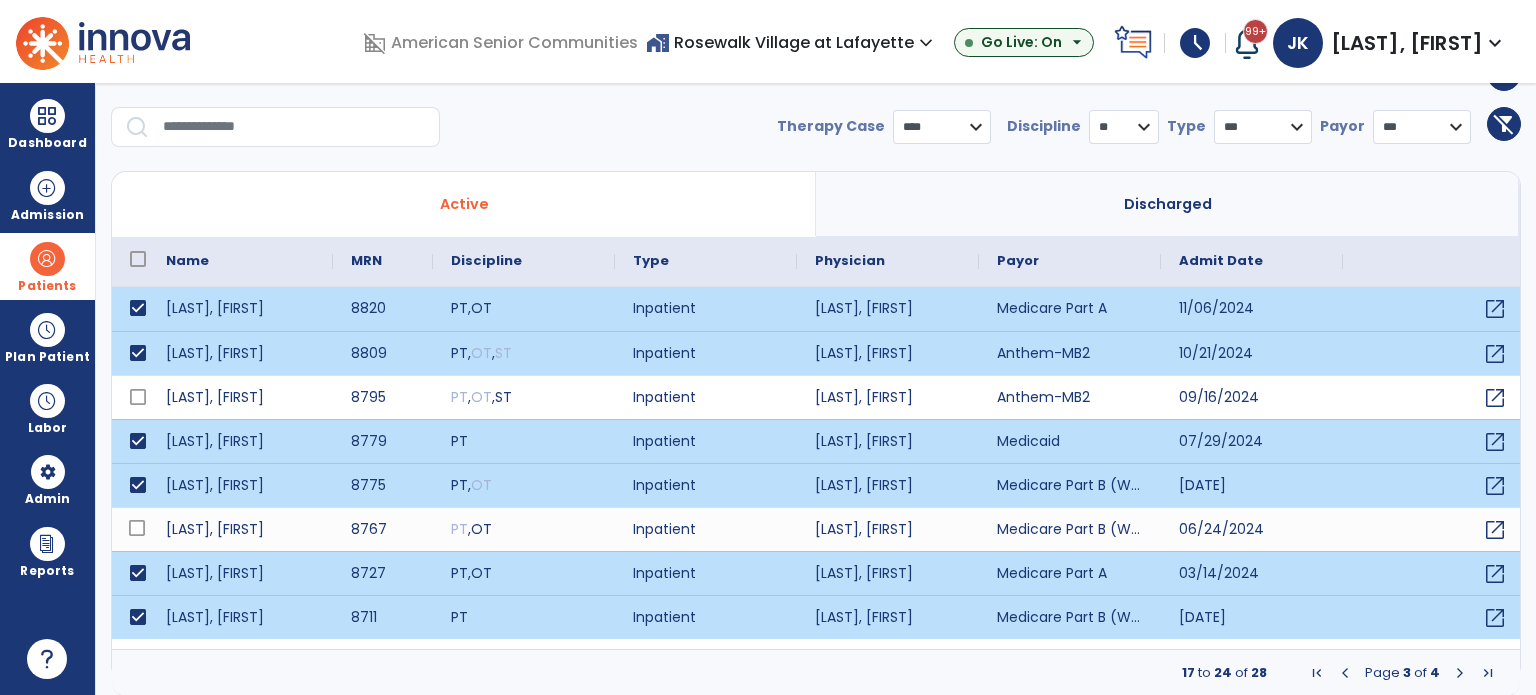 click at bounding box center (1460, 673) 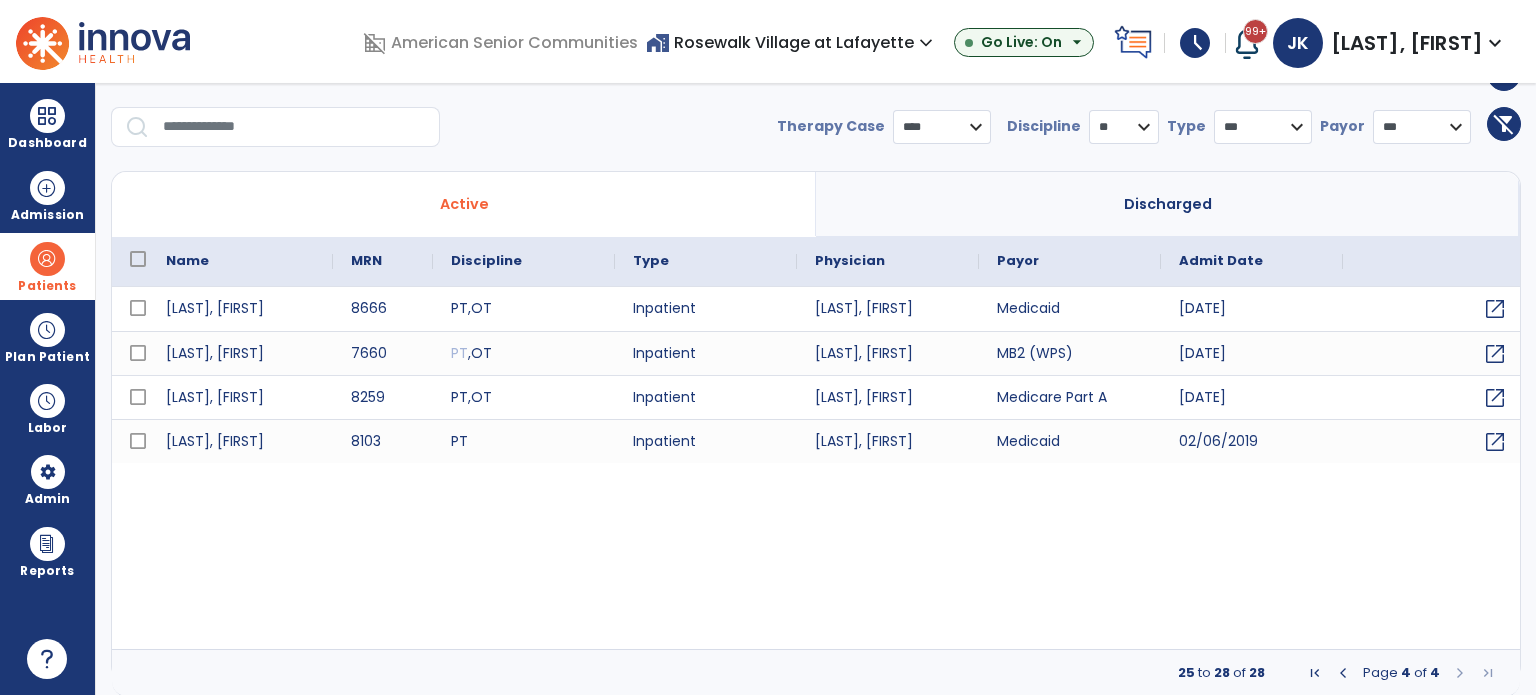 click at bounding box center [138, 259] 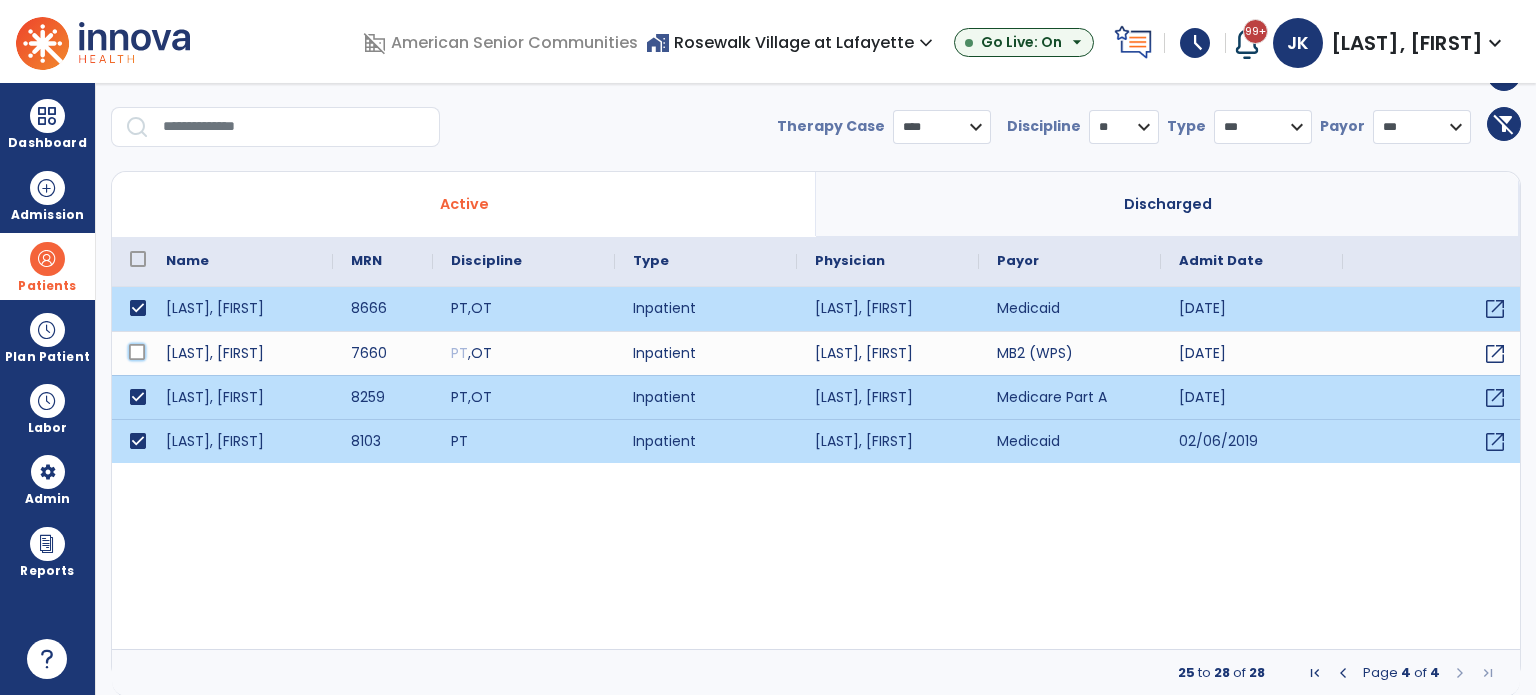 scroll, scrollTop: 0, scrollLeft: 0, axis: both 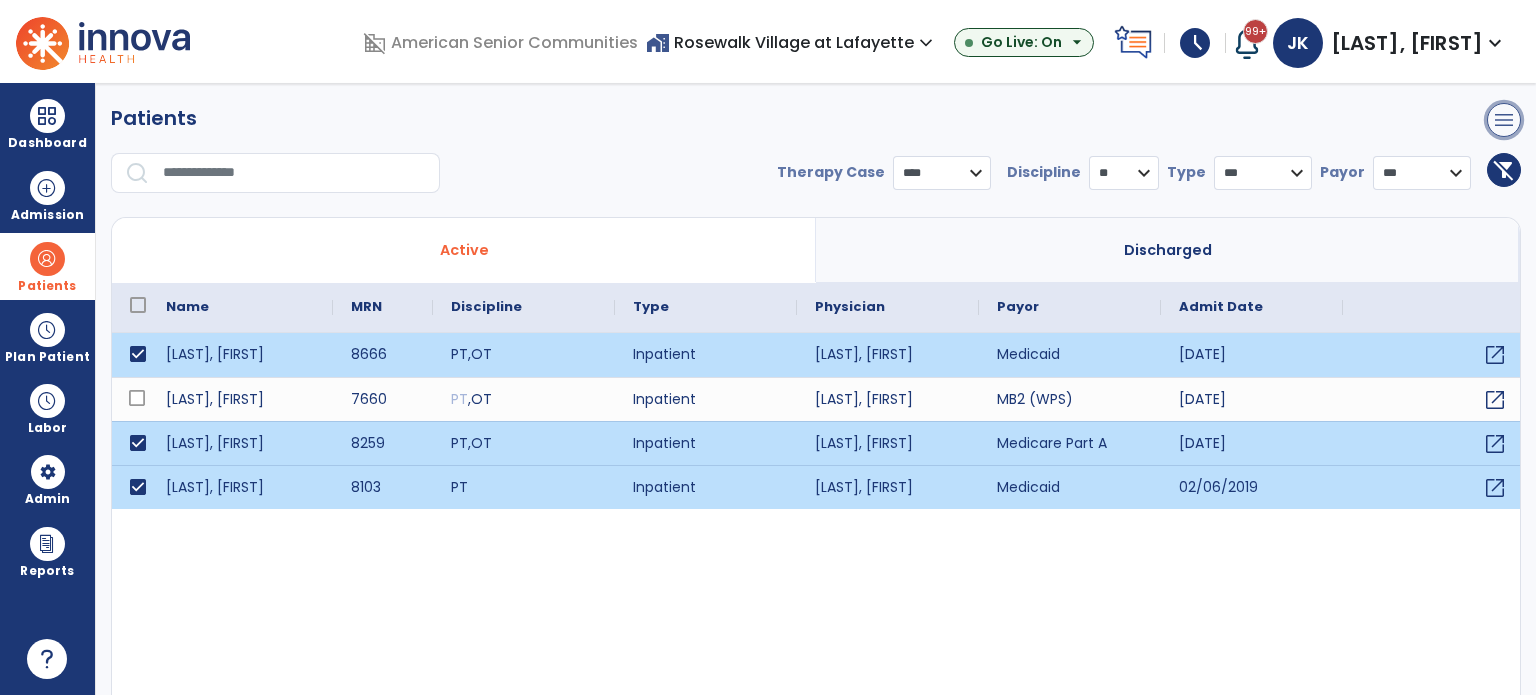 click on "menu" at bounding box center (1504, 120) 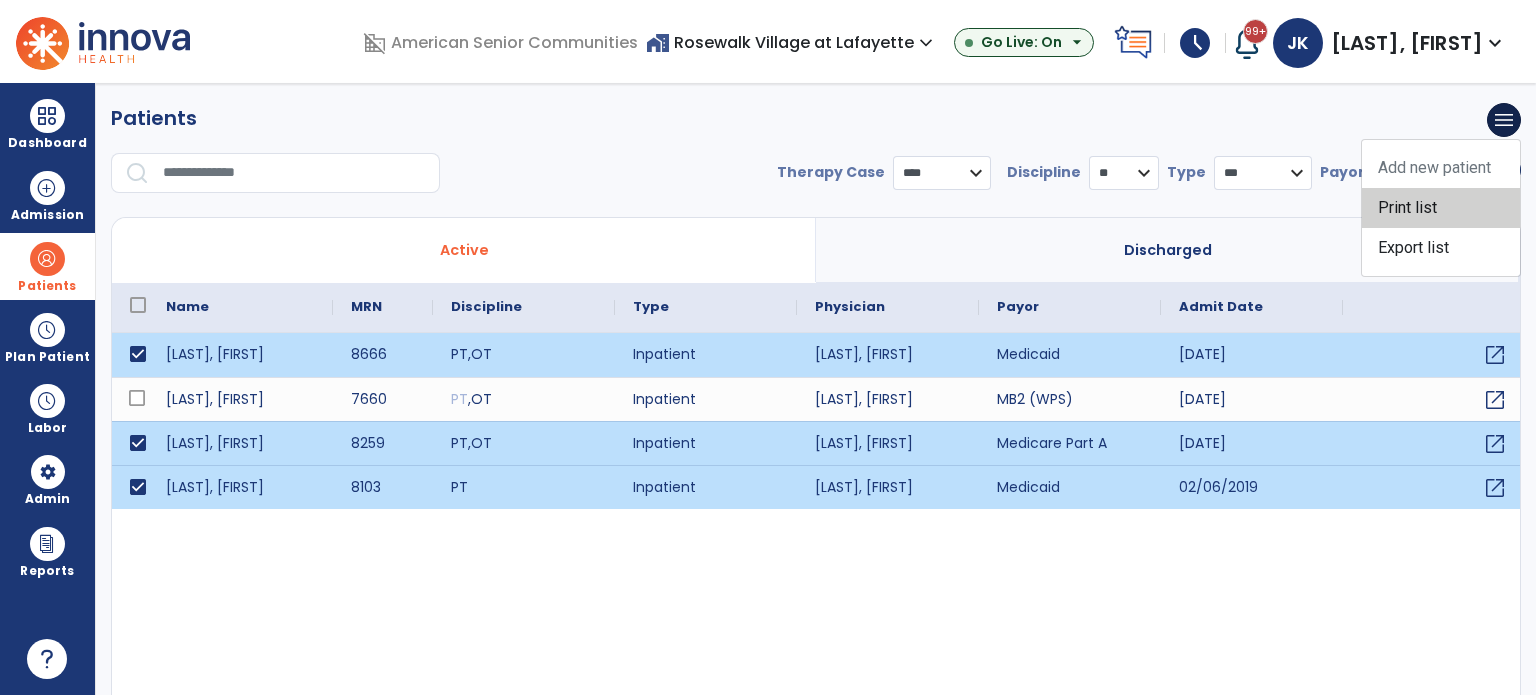 click on "Print list" at bounding box center (1441, 208) 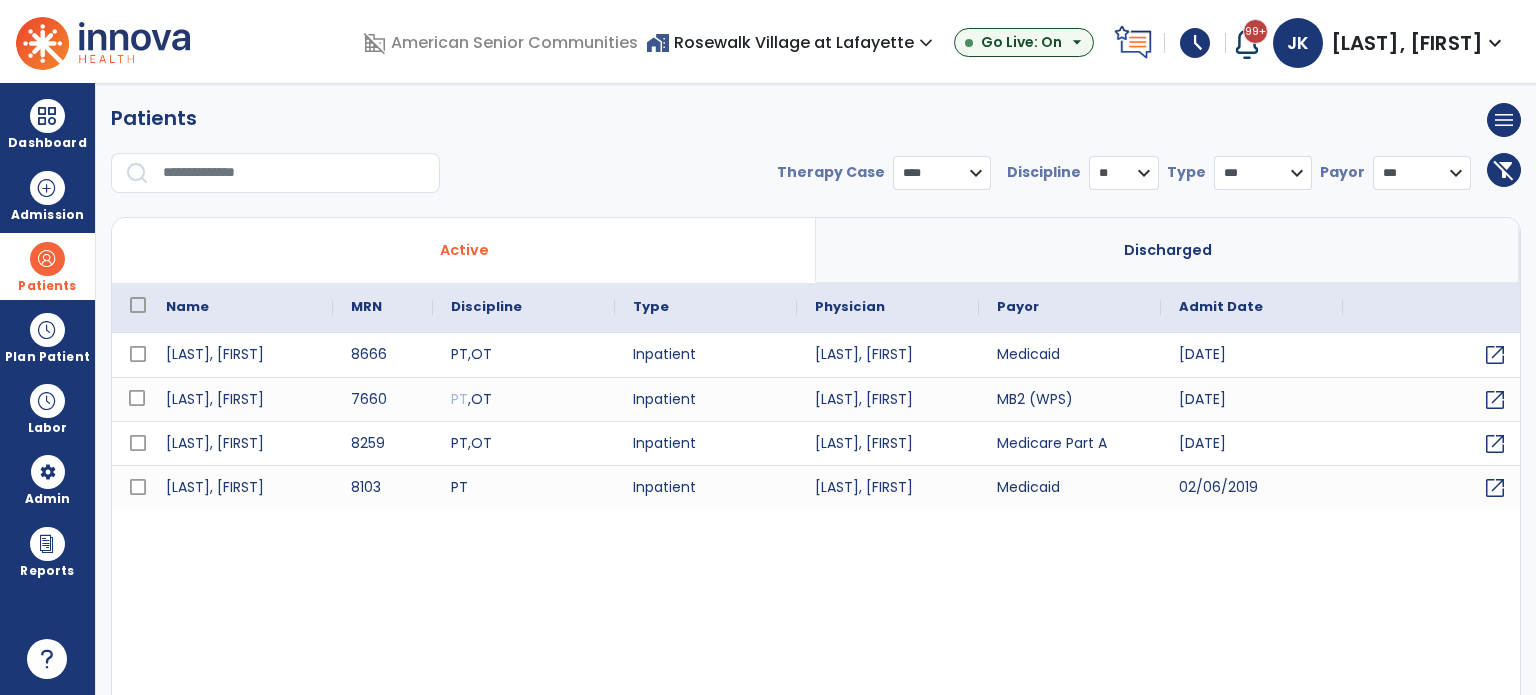 select on "****" 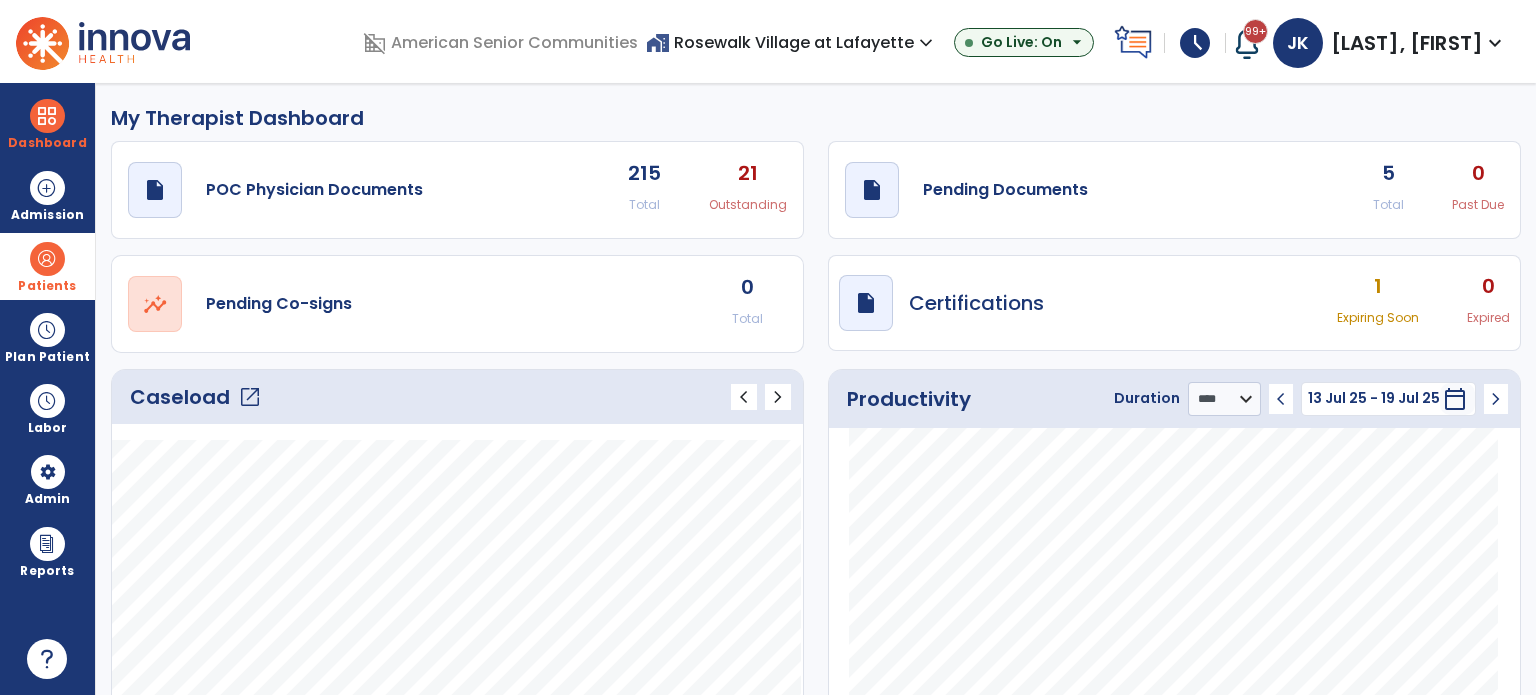 click on "draft   open_in_new  Pending Documents 5 Total 0 Past Due" 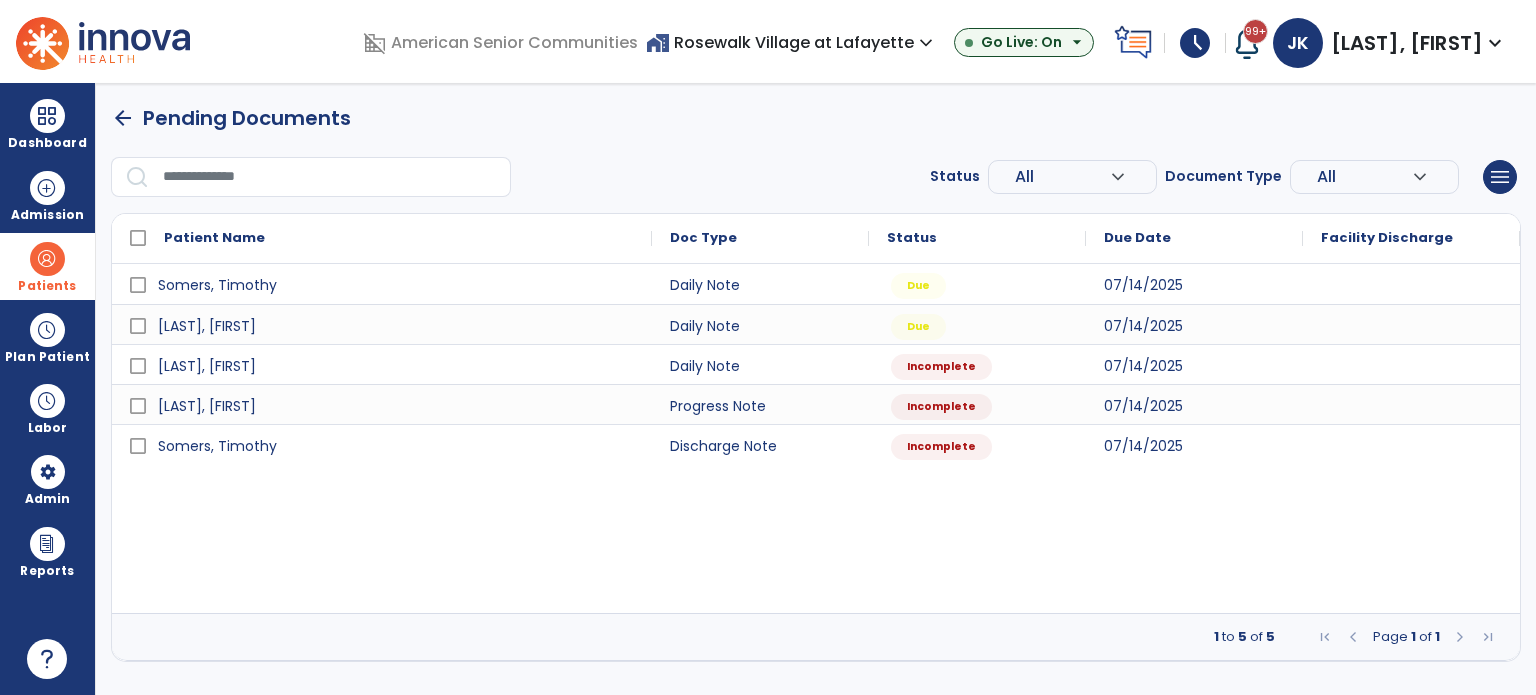 click on "arrow_back" at bounding box center (123, 118) 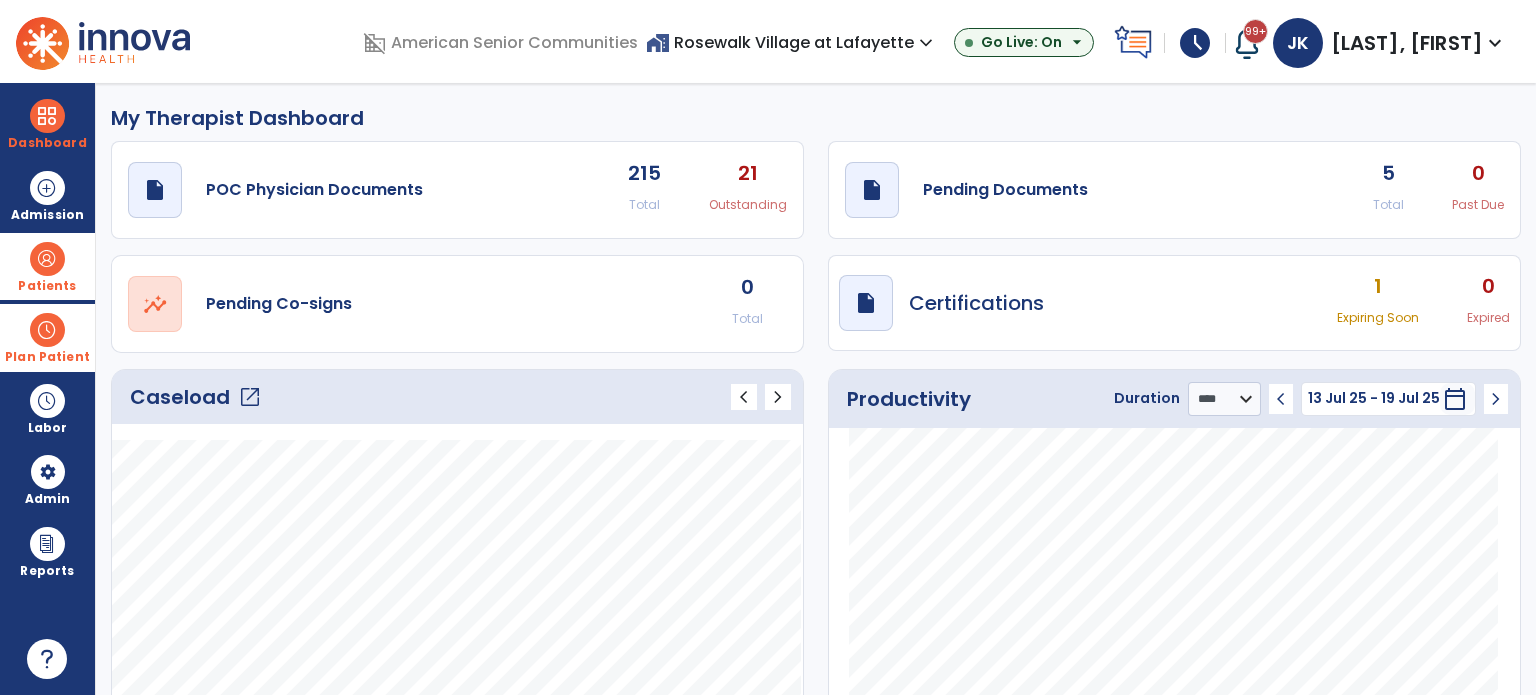 click on "Plan Patient" at bounding box center [47, 266] 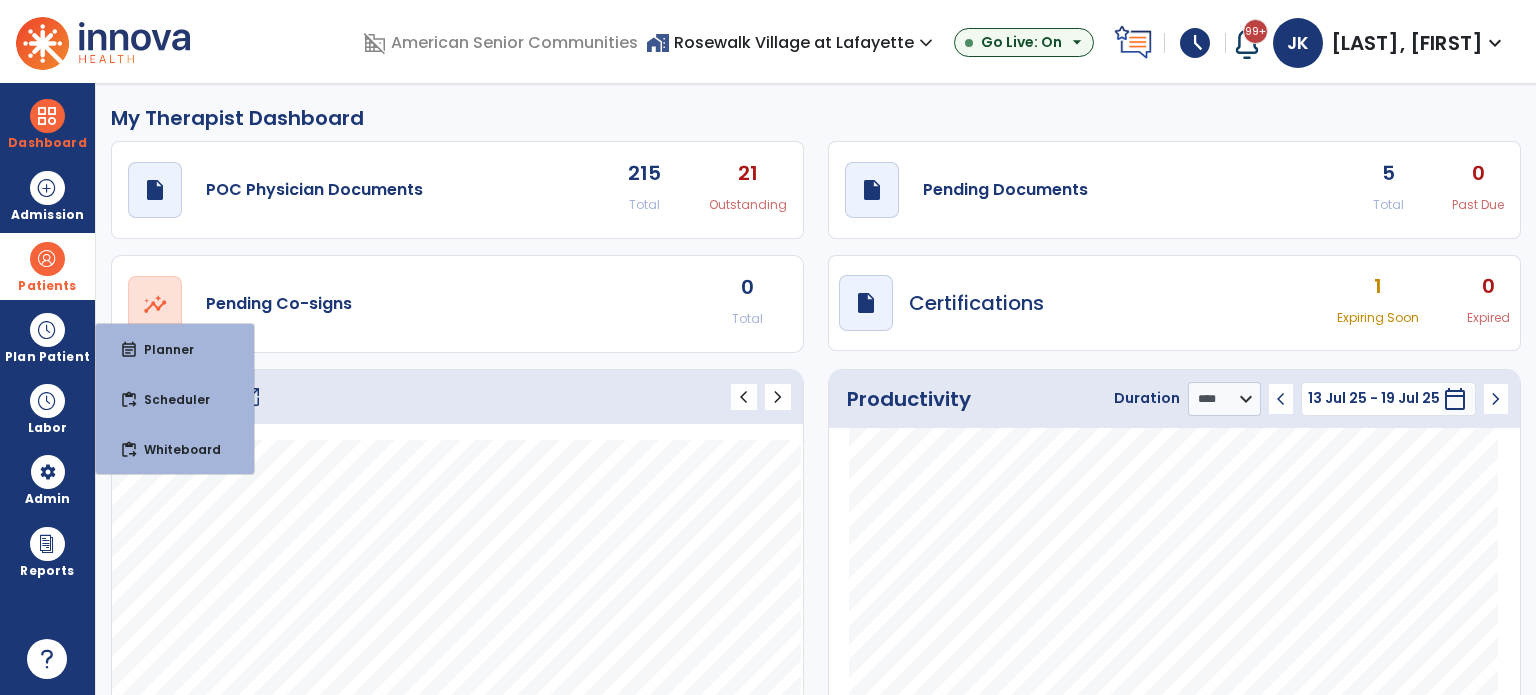 click on "Patients" at bounding box center (47, 286) 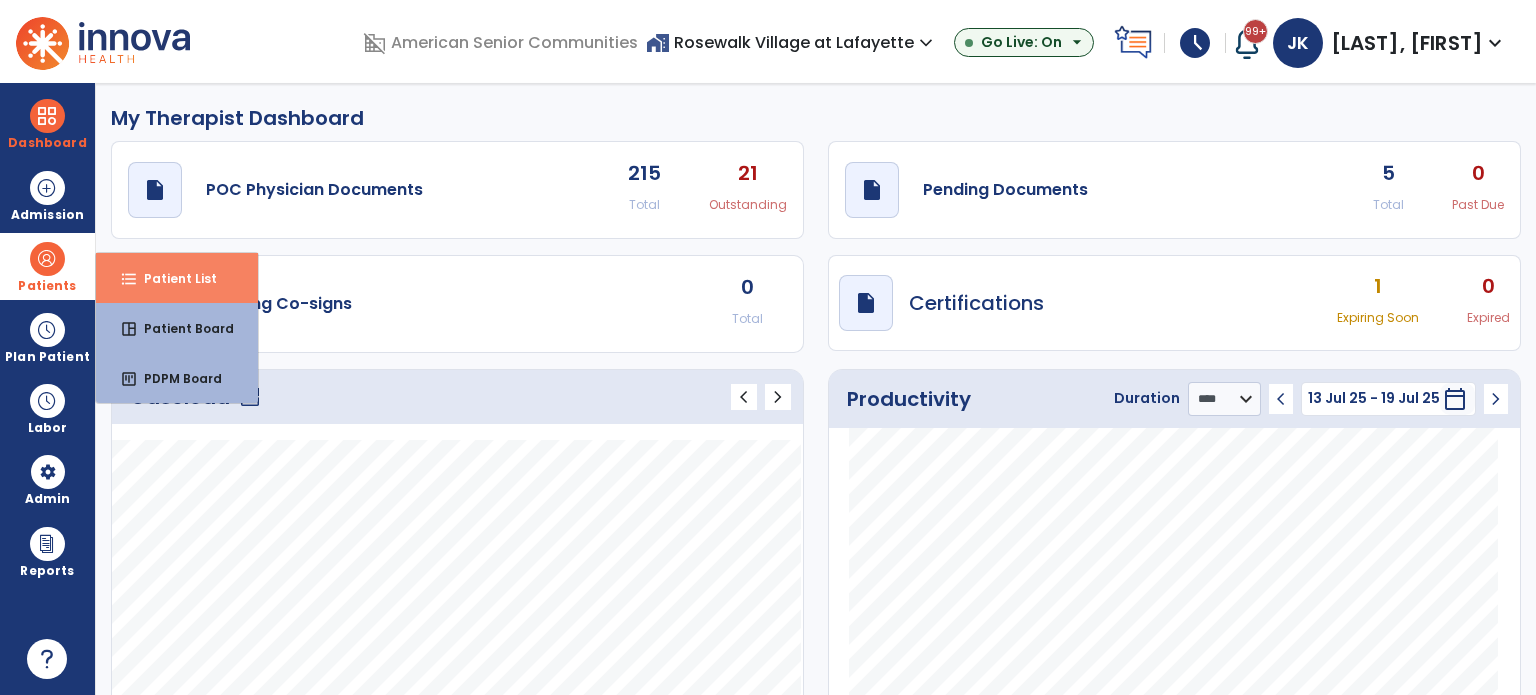 click on "Patient List" at bounding box center (172, 278) 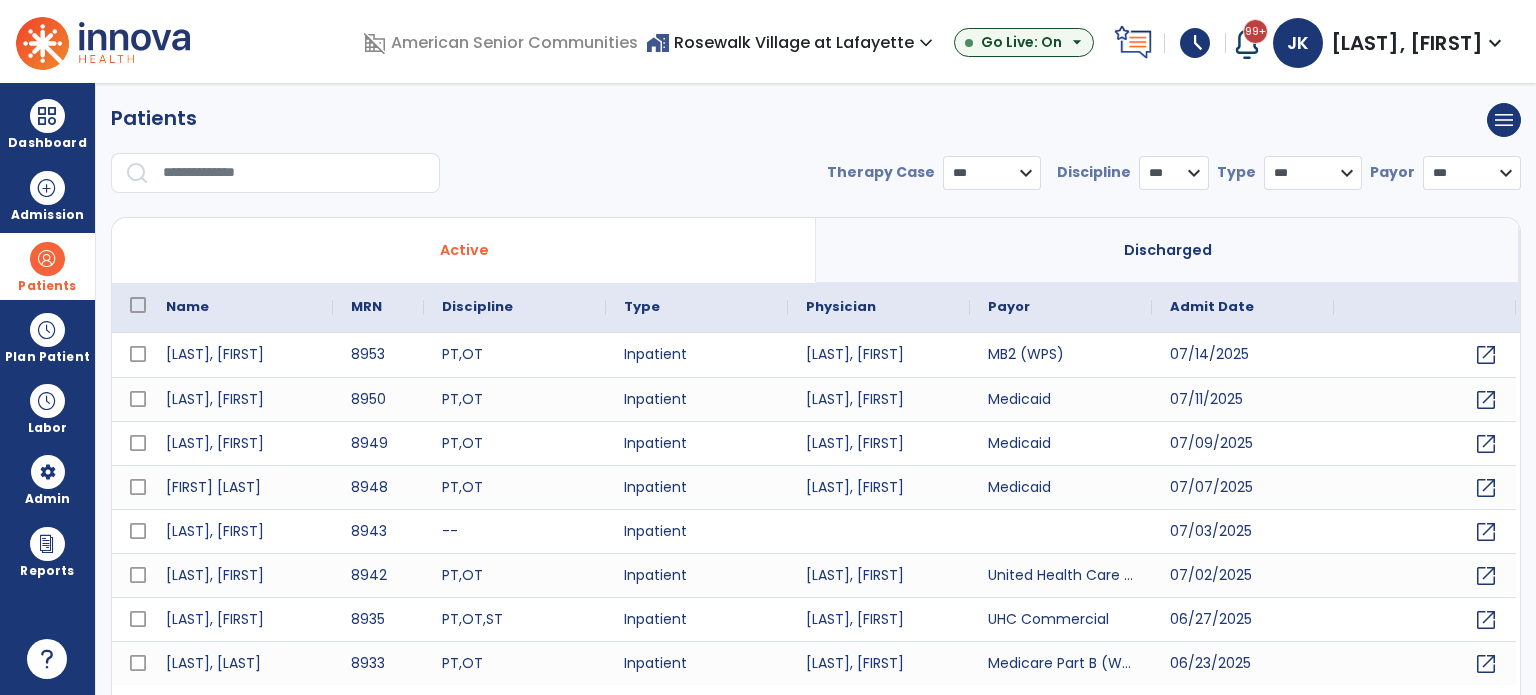 click at bounding box center [294, 173] 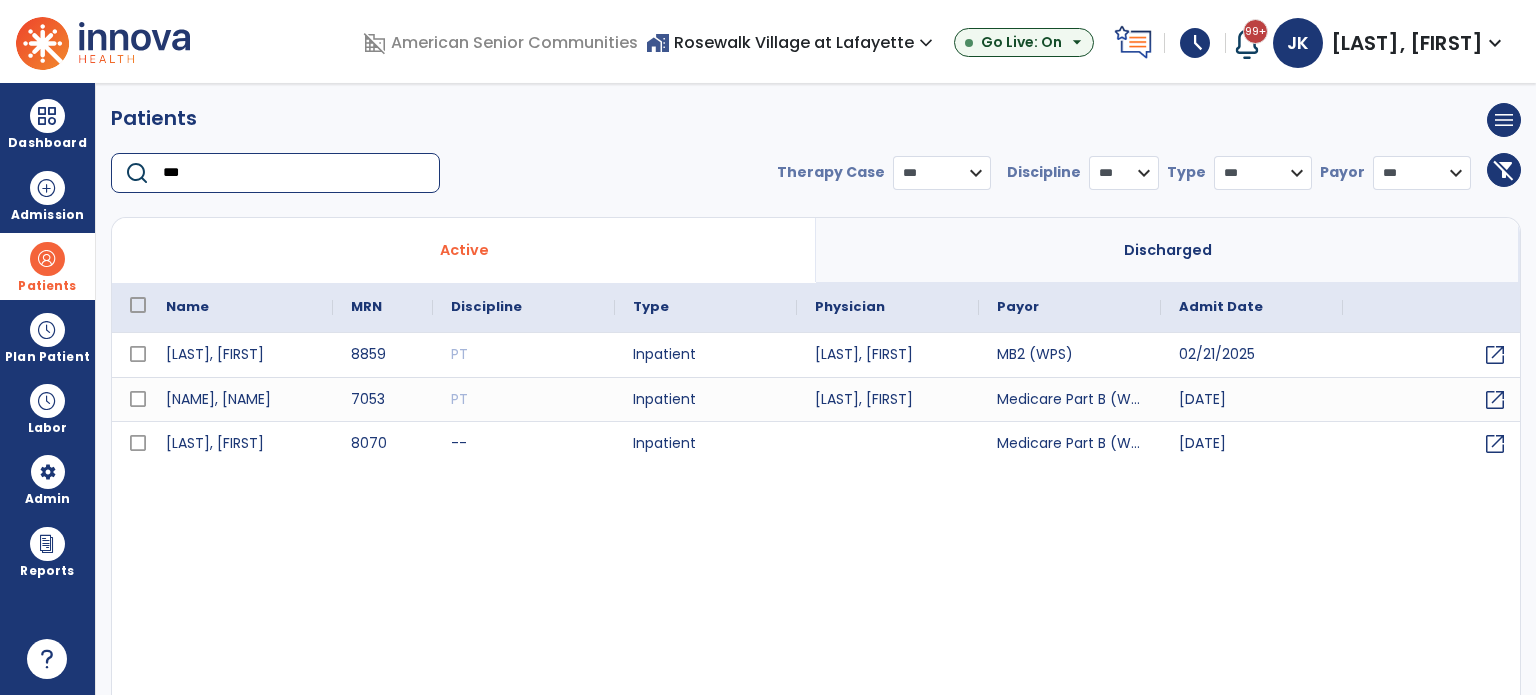 type on "***" 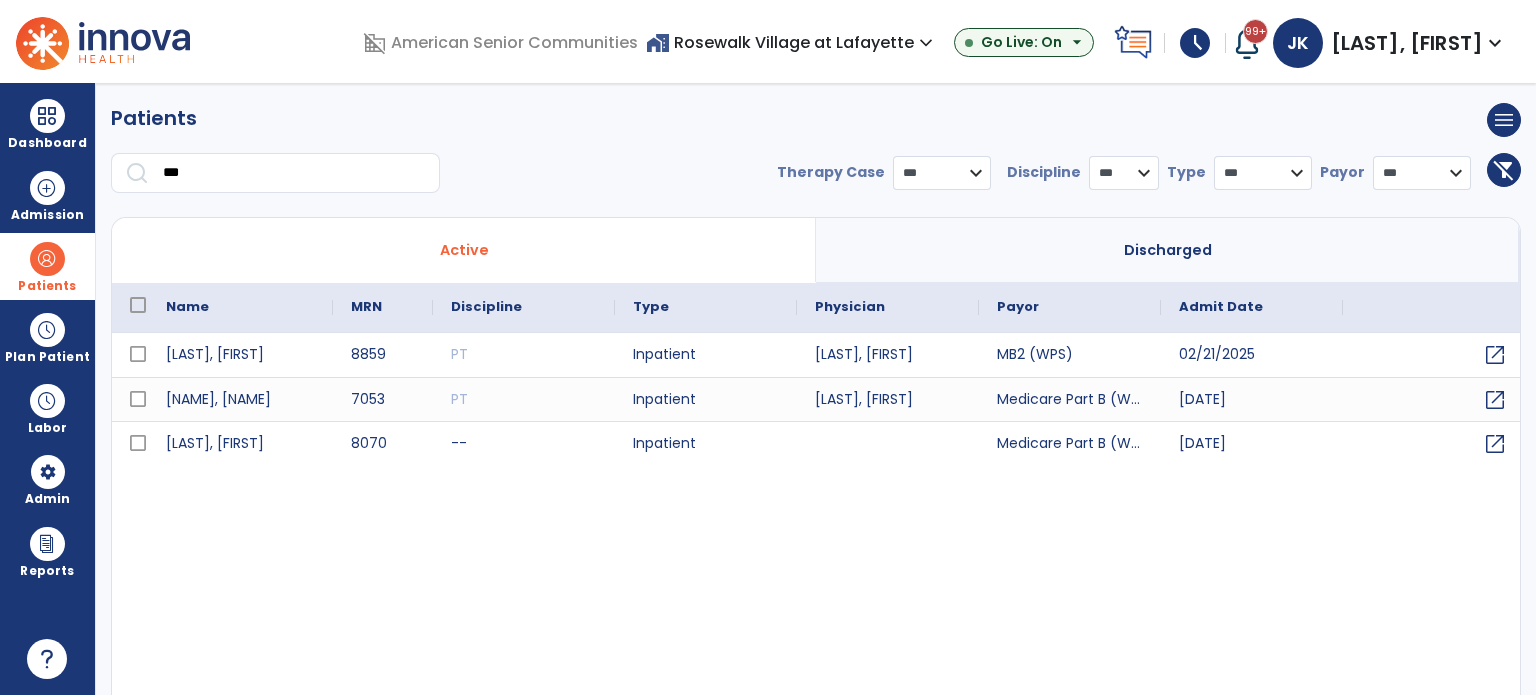 click on "Discharged" at bounding box center [1168, 250] 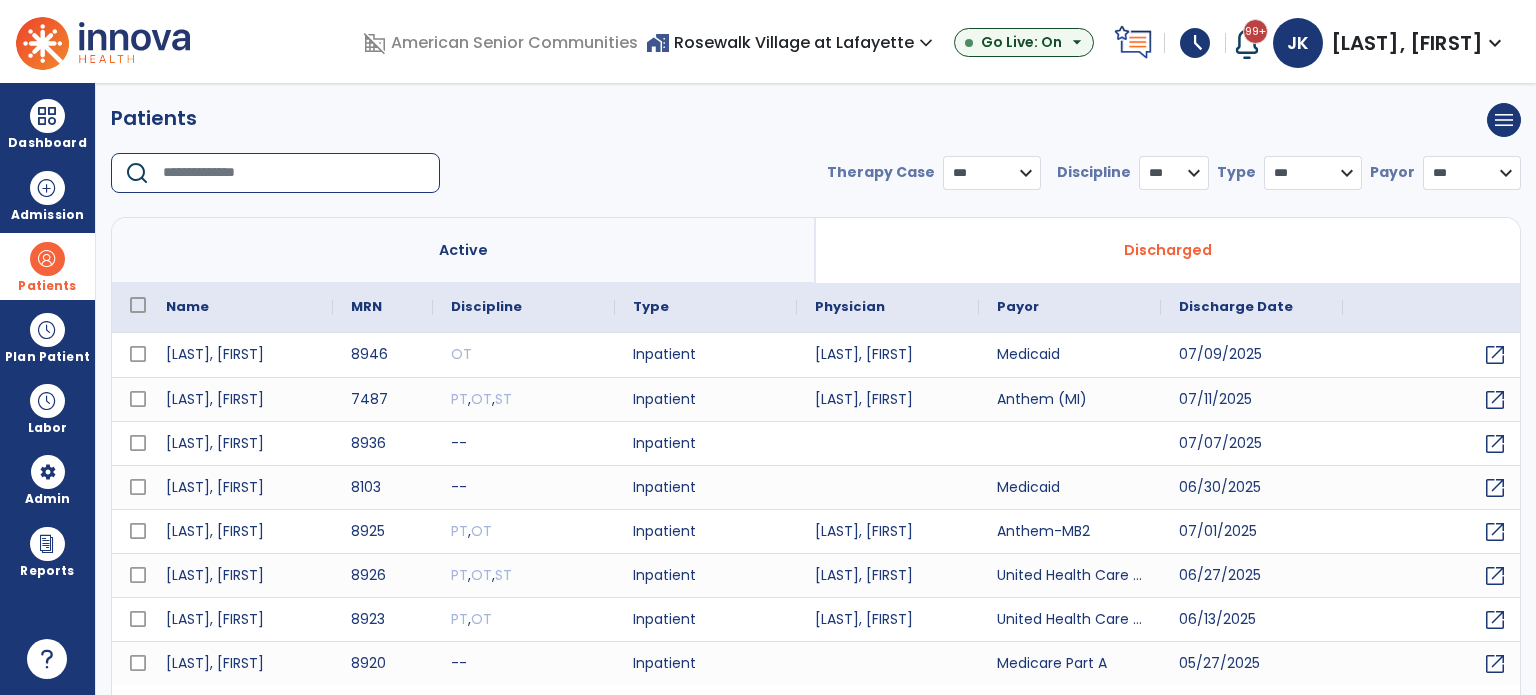 click at bounding box center [294, 173] 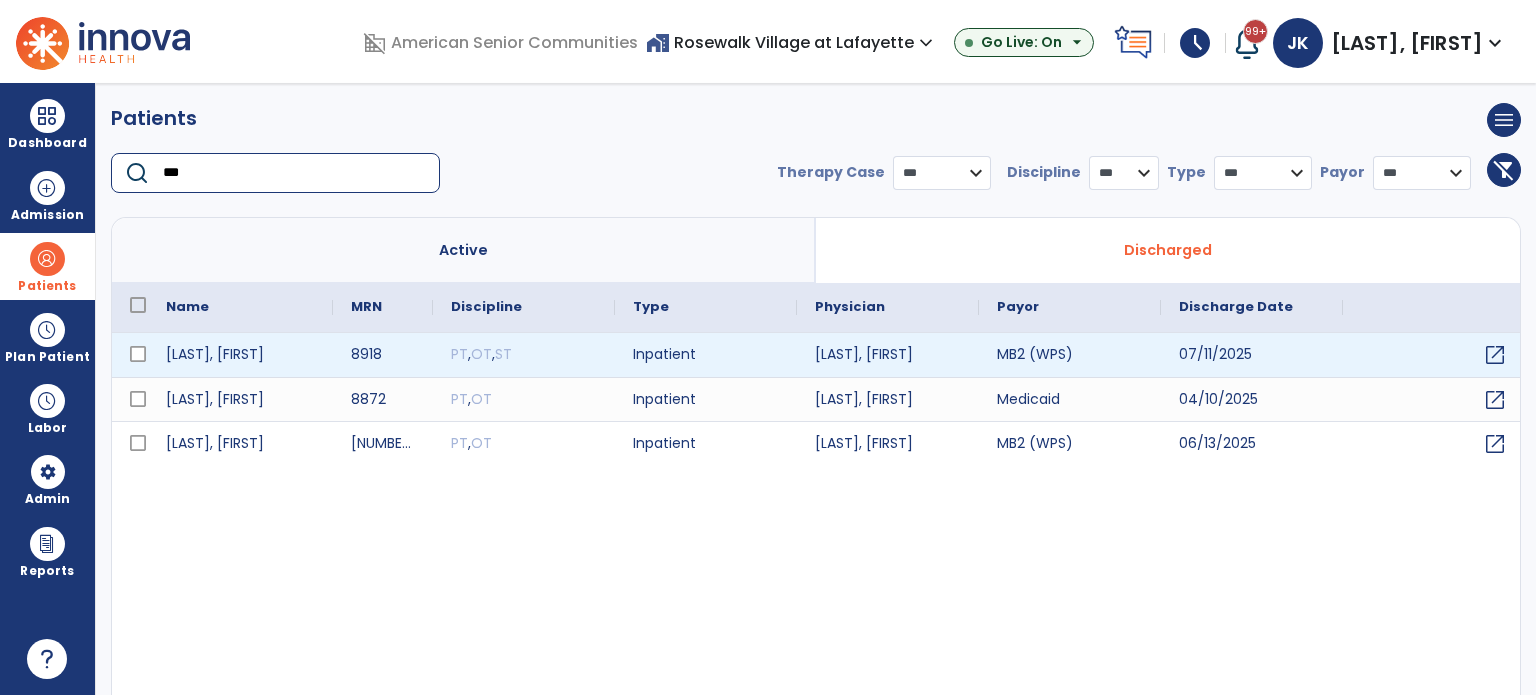 type on "***" 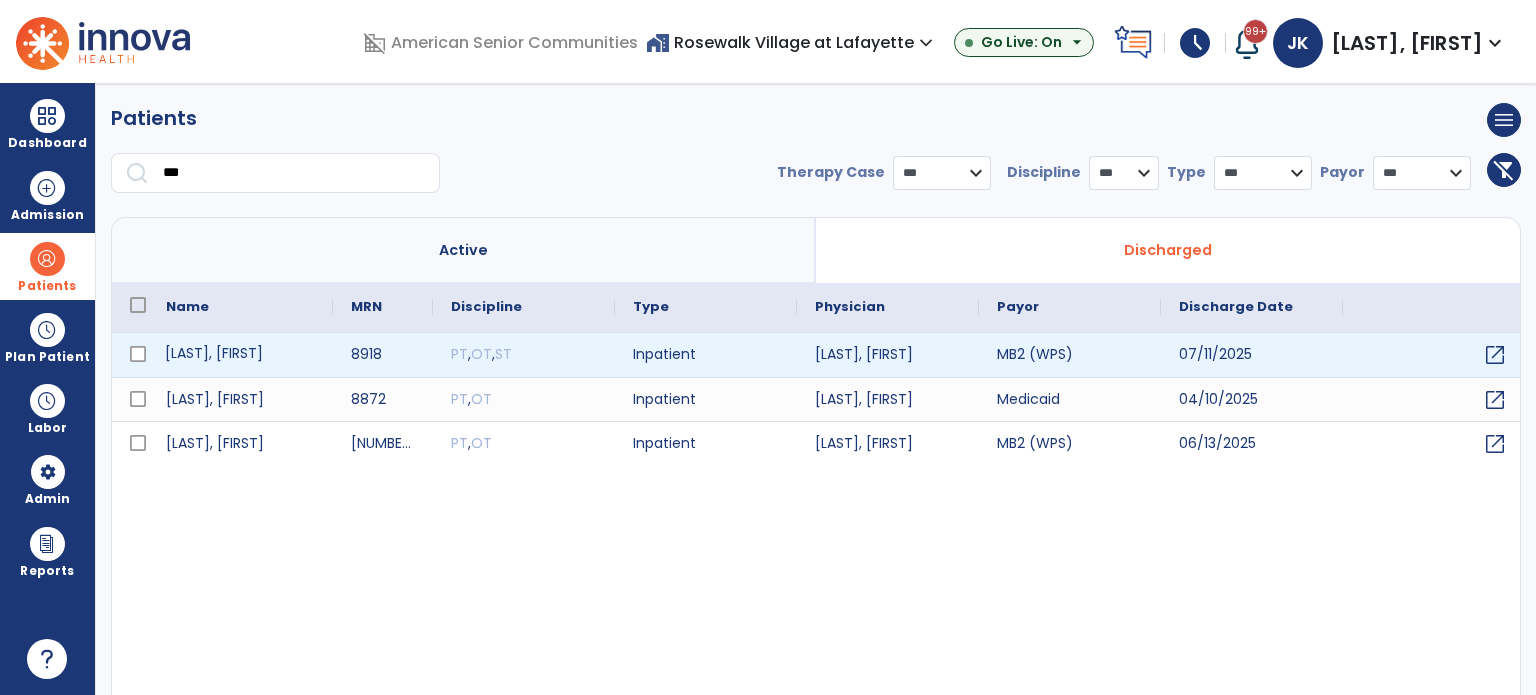 click on "[LAST], [FIRST]" at bounding box center (240, 355) 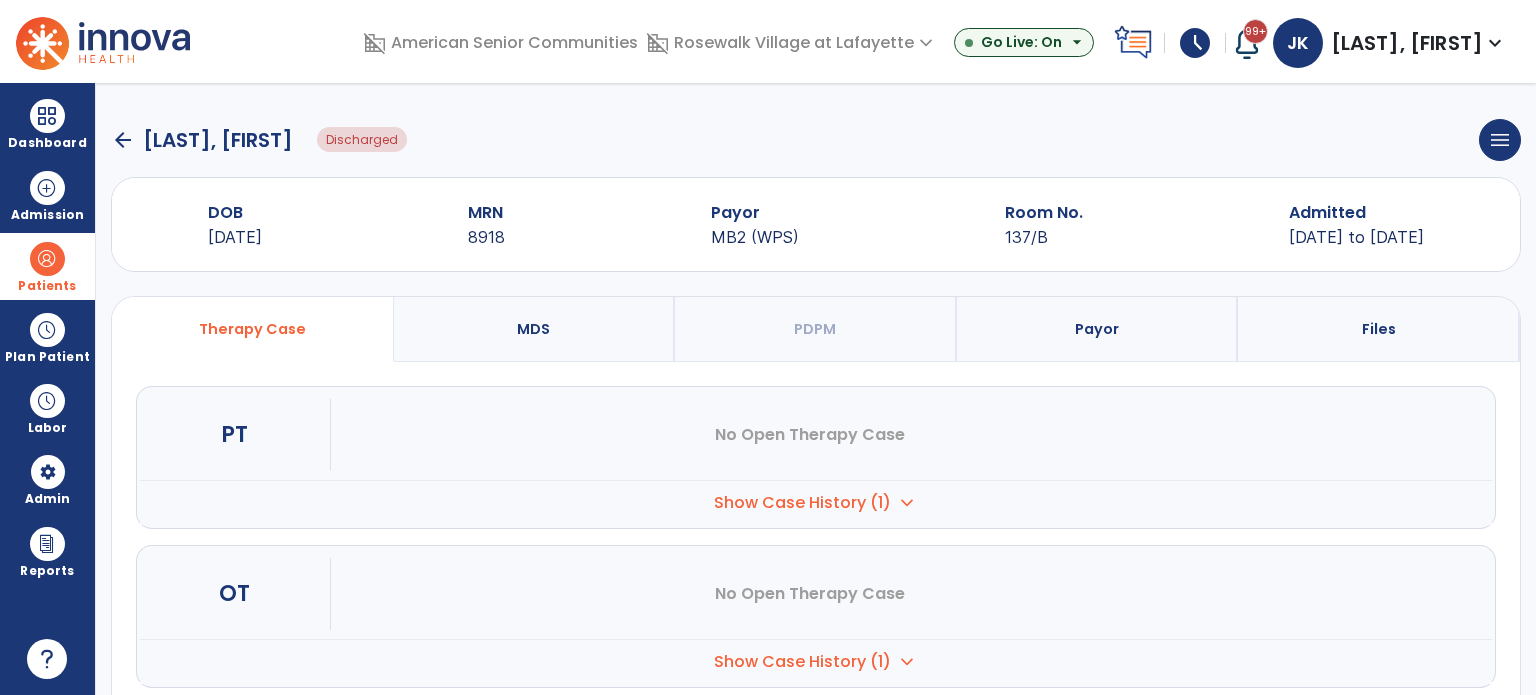 click on "Show Case History (1)     expand_more" at bounding box center (816, 502) 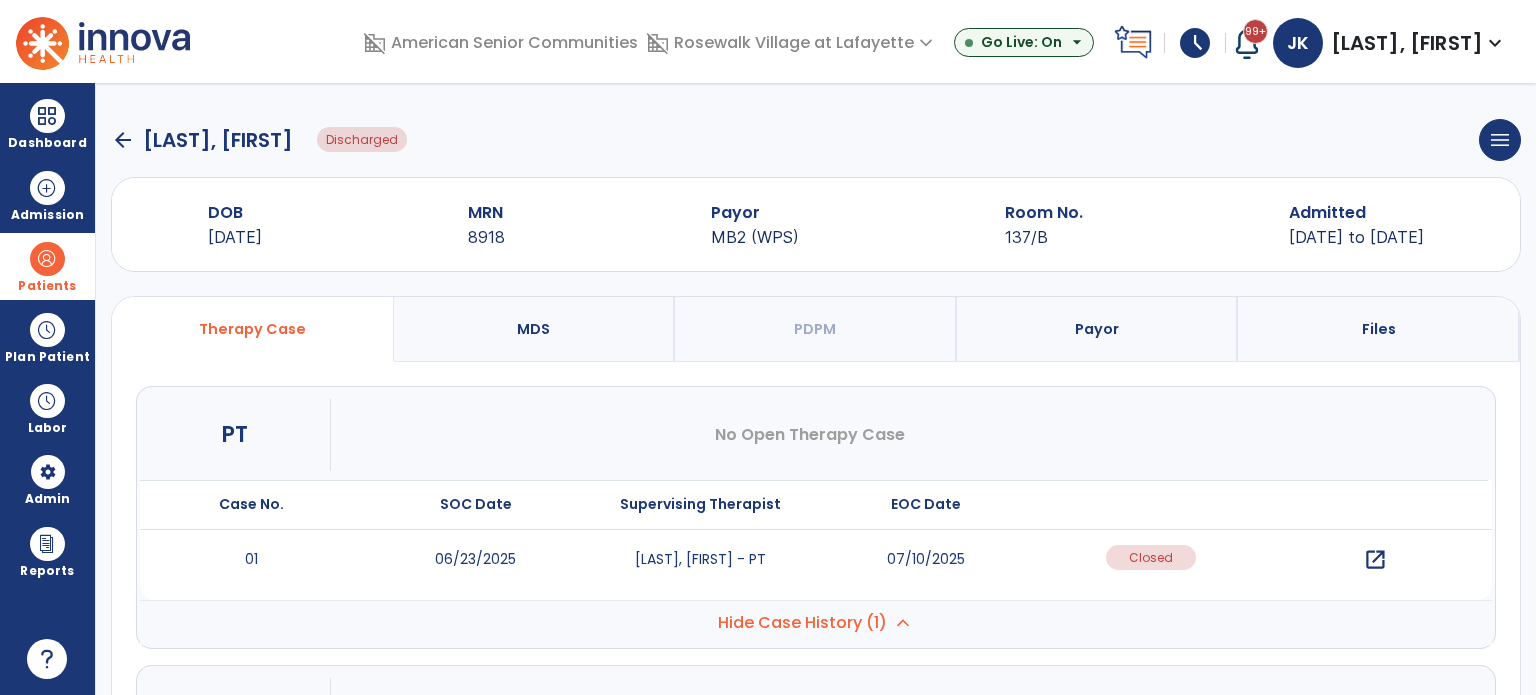 click on "open_in_new" at bounding box center (1375, 560) 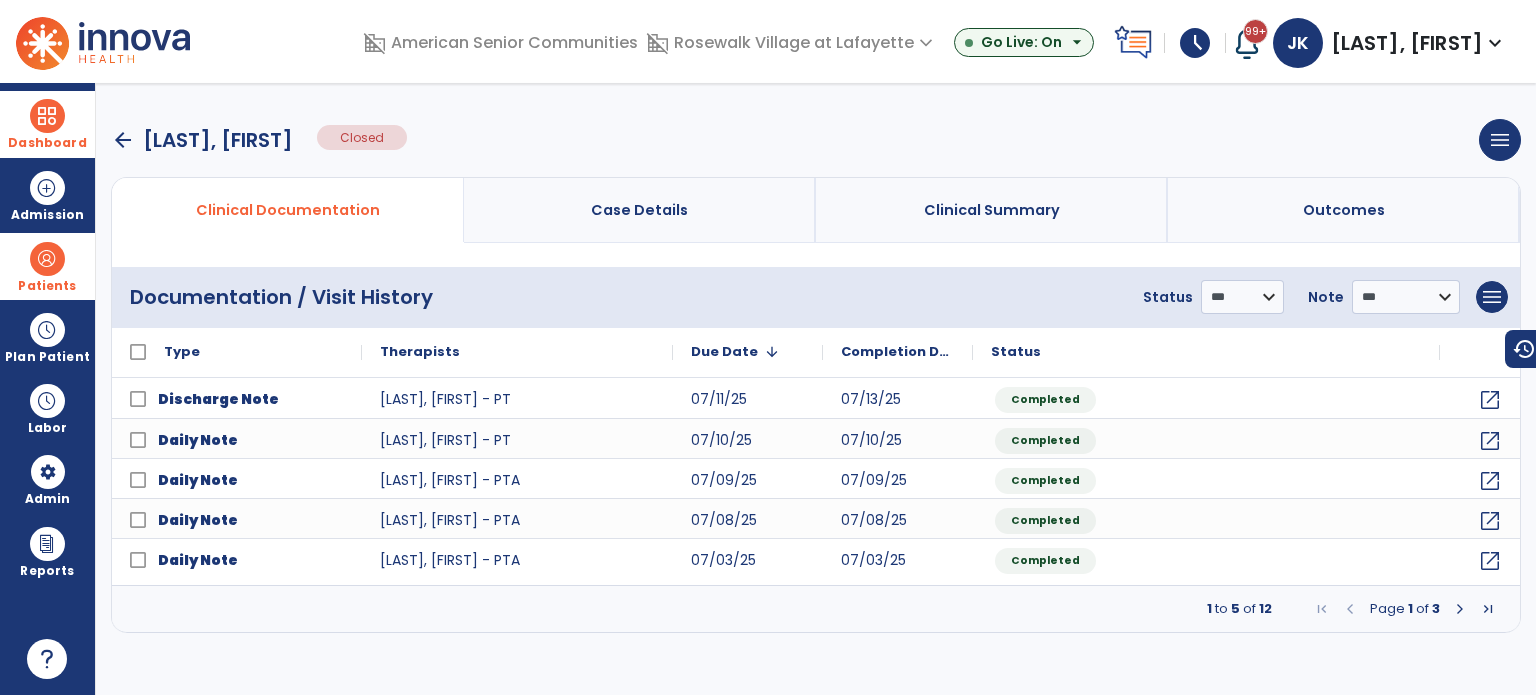 click at bounding box center [47, 116] 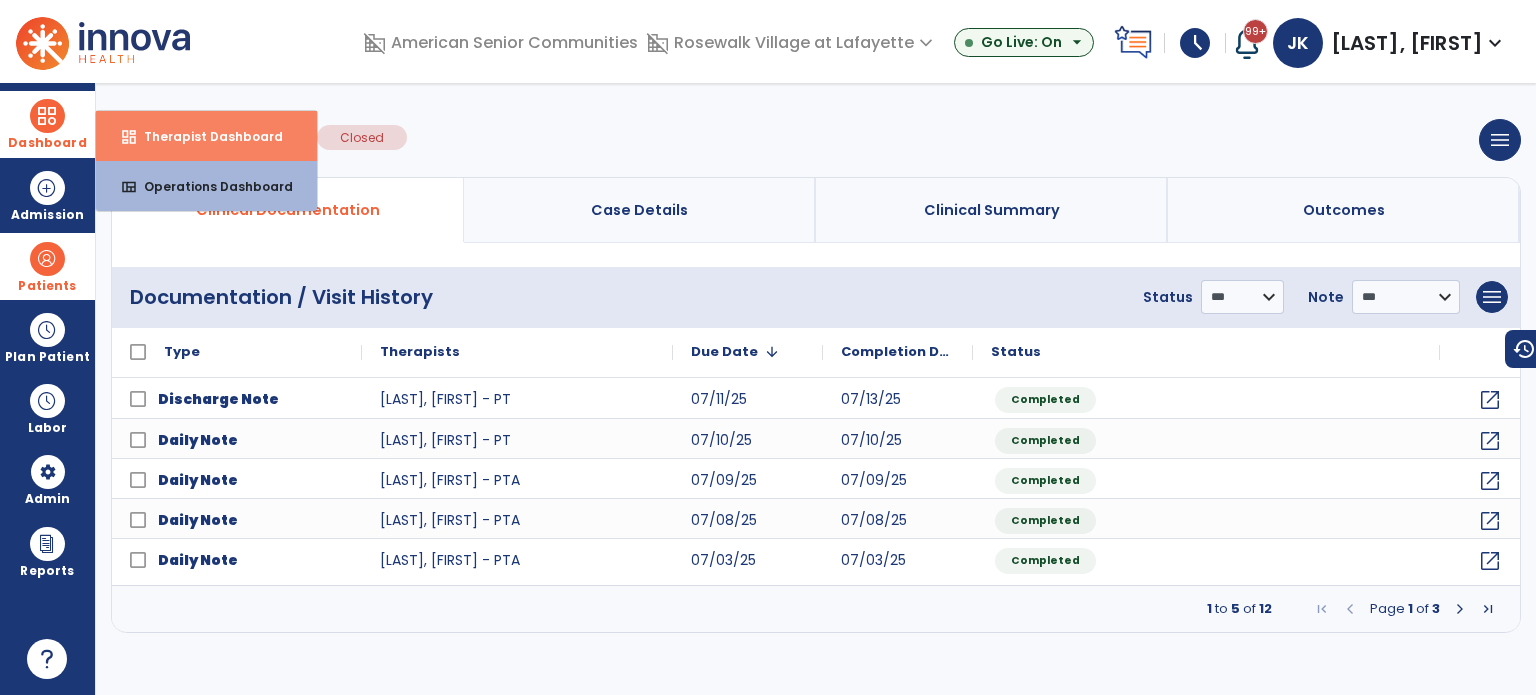 click on "Therapist Dashboard" at bounding box center [205, 136] 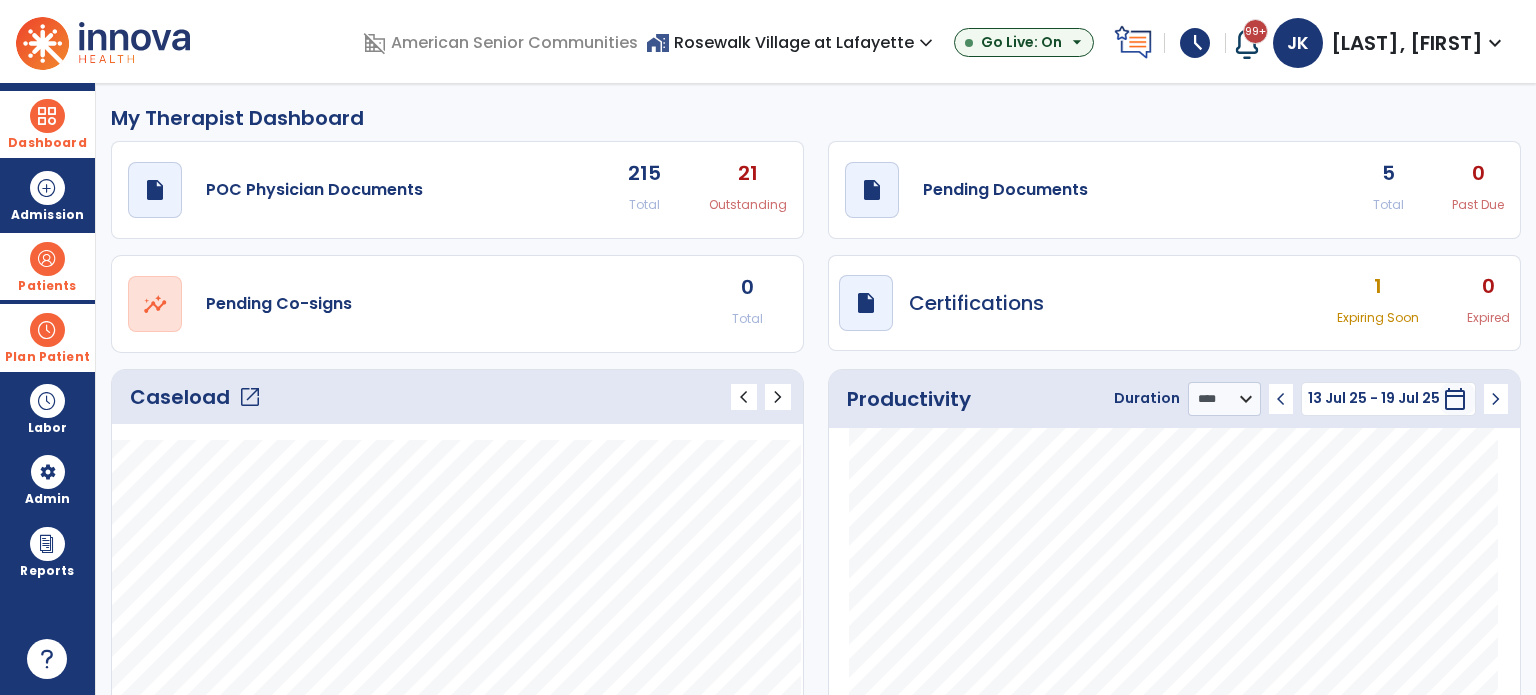 click at bounding box center [47, 330] 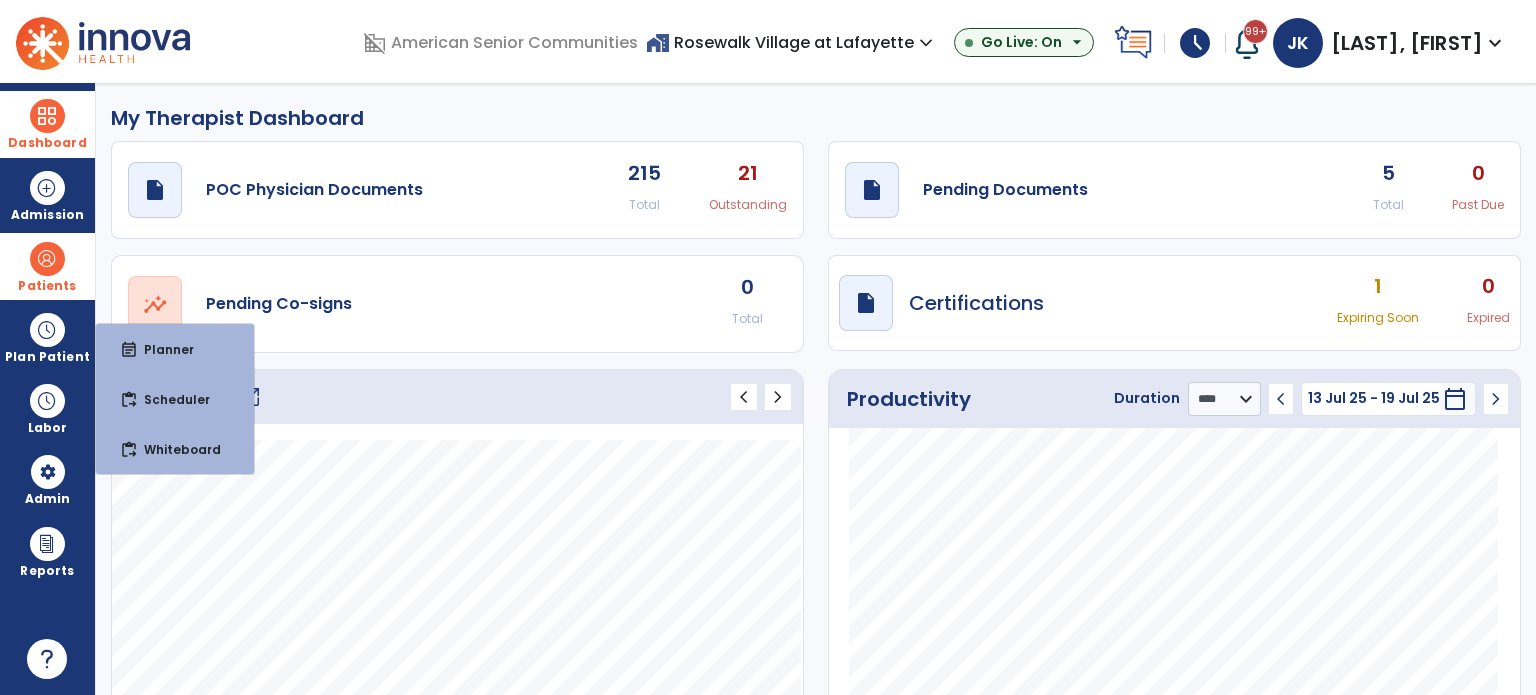click at bounding box center (47, 116) 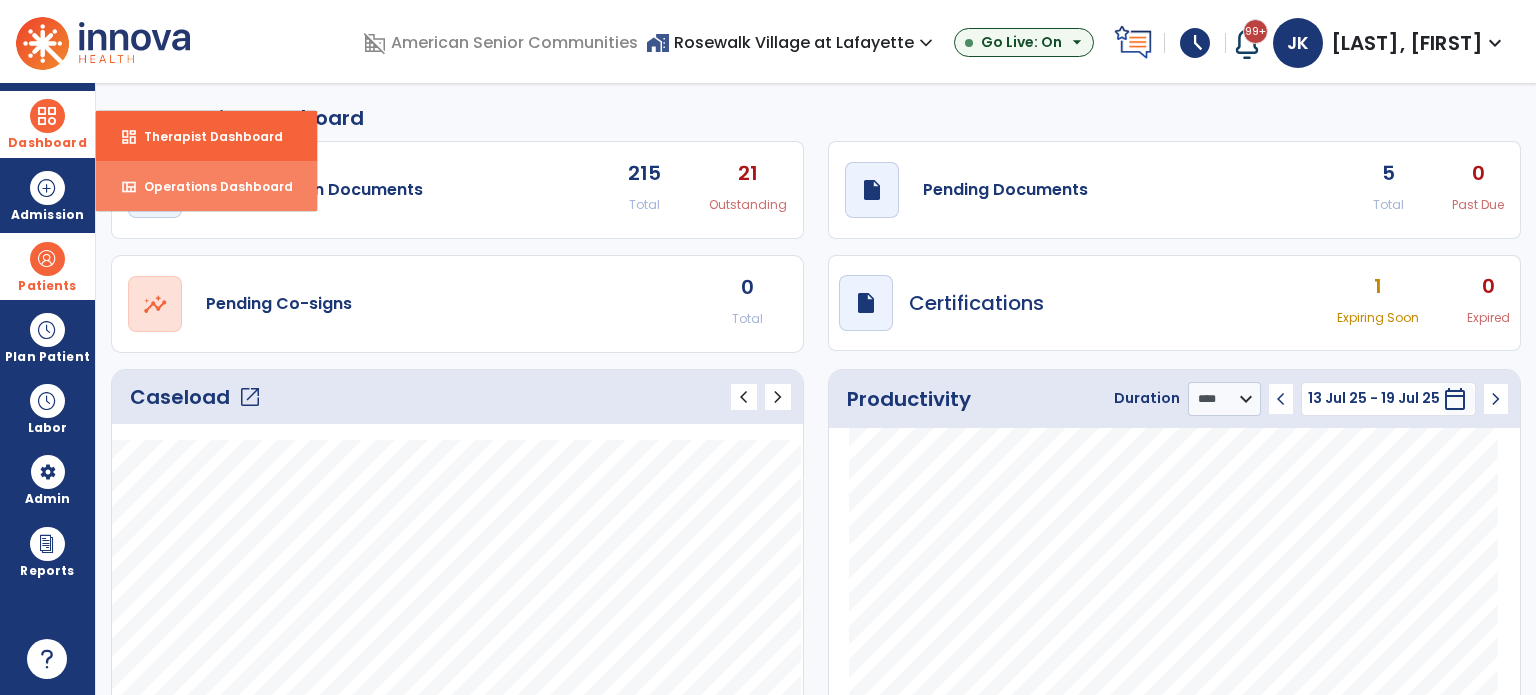 click on "view_quilt" at bounding box center (129, 187) 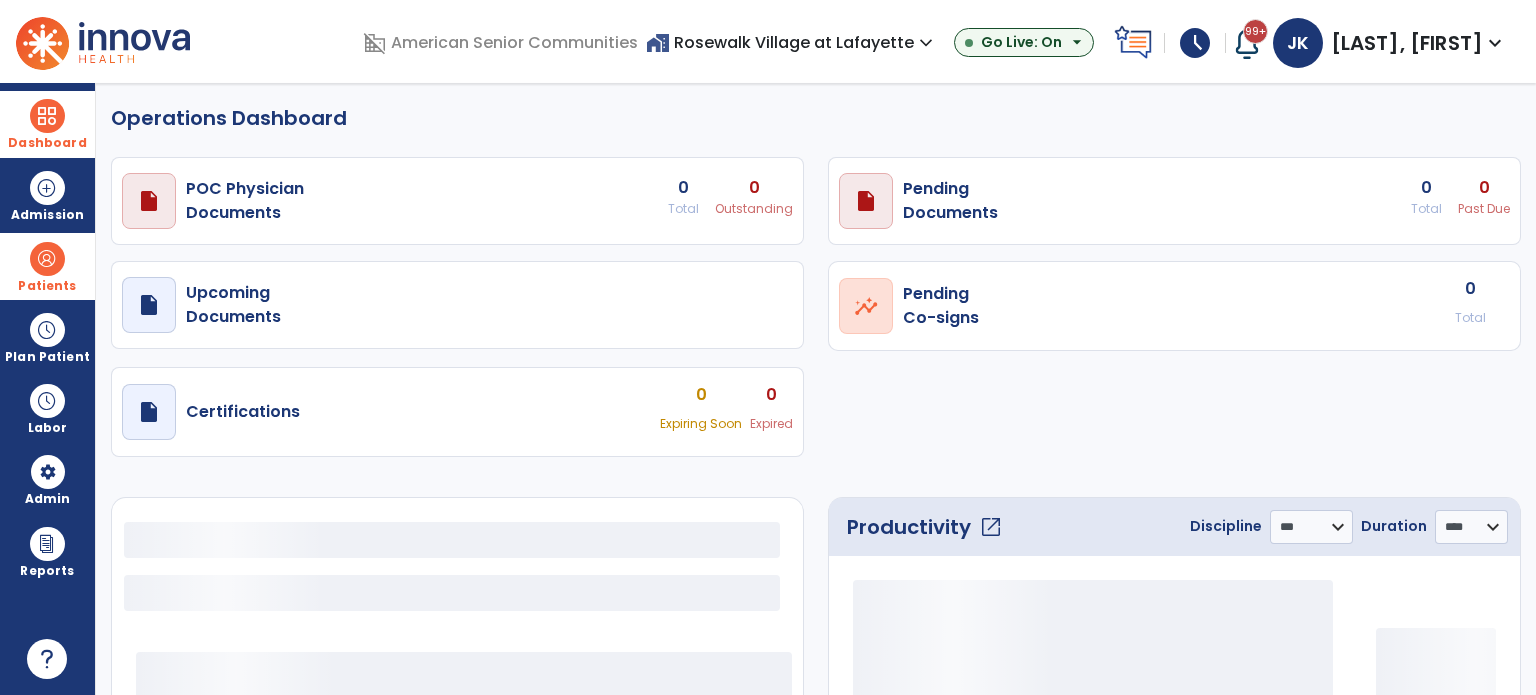 select on "***" 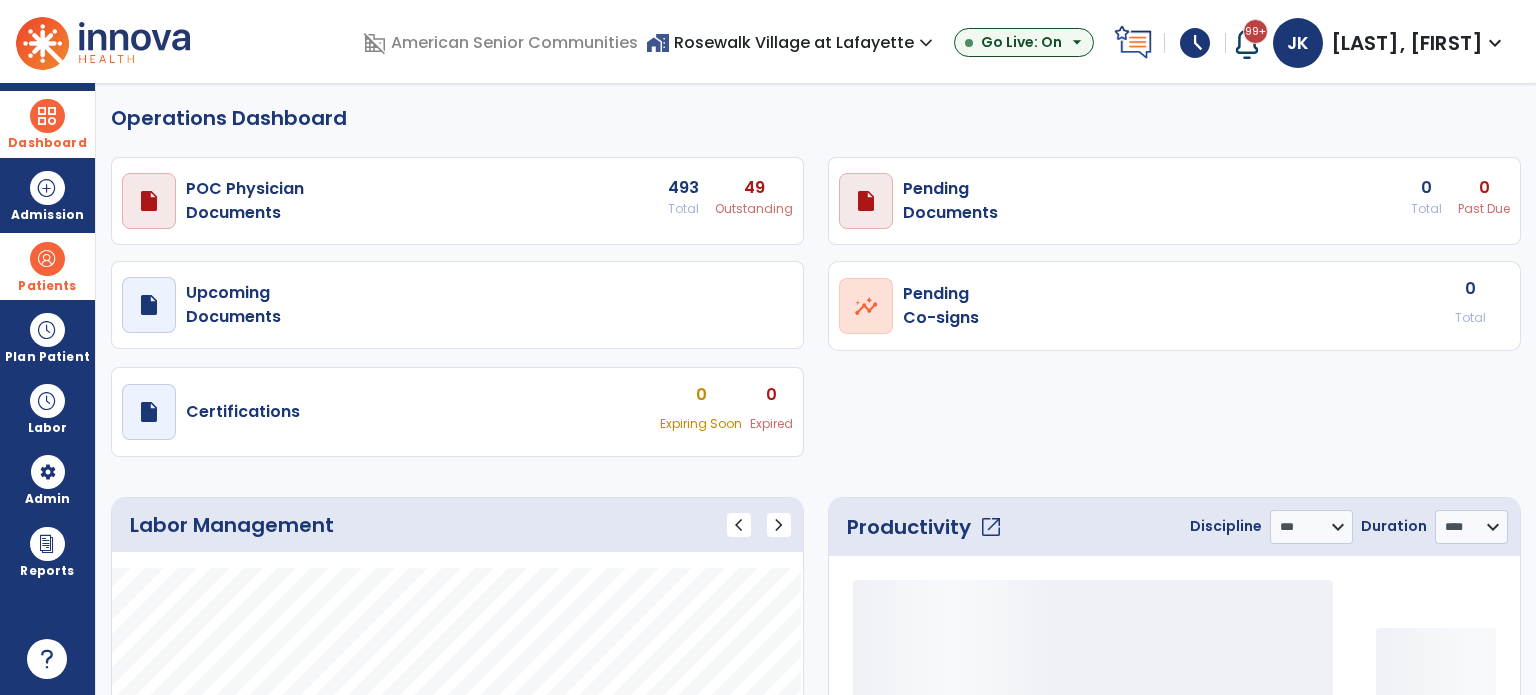 click on "draft   open_in_new  Upcoming   Documents" at bounding box center [457, 201] 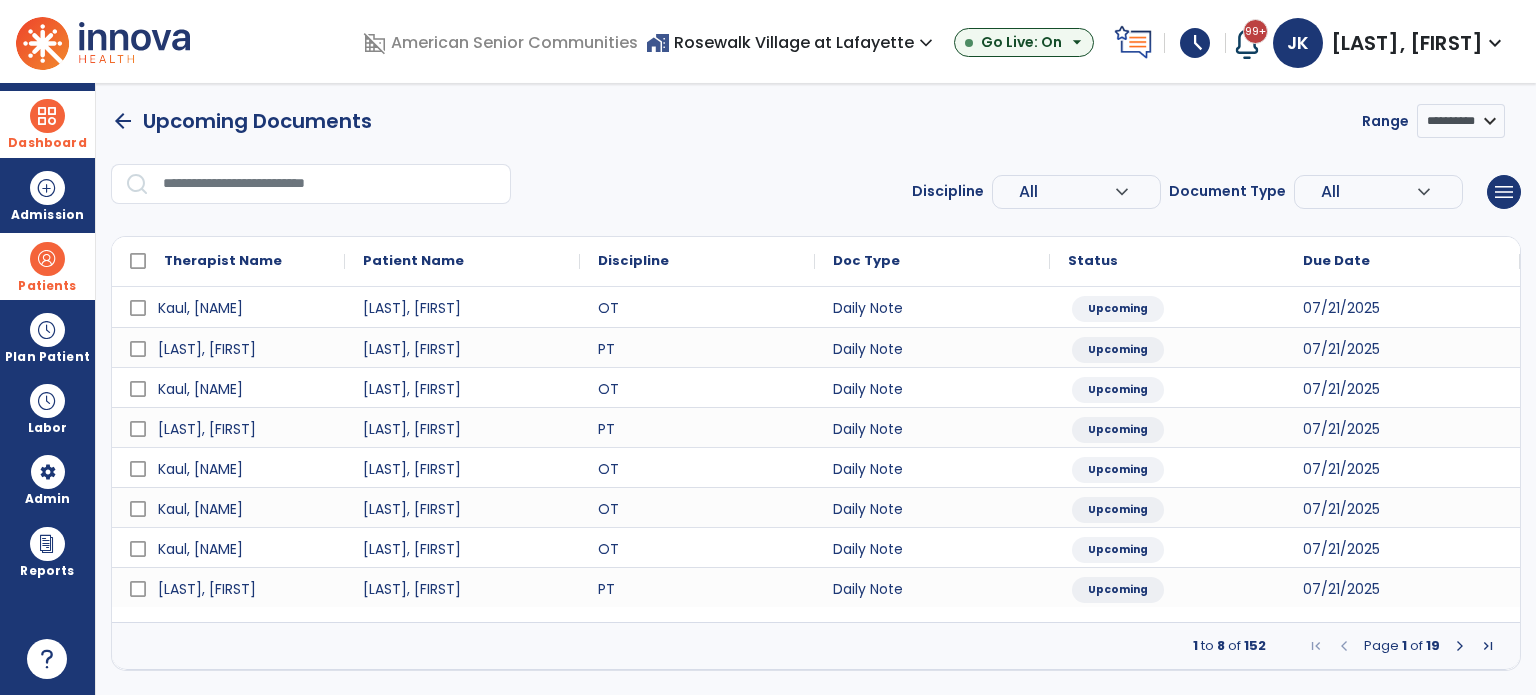 click on "expand_more" at bounding box center (1122, 192) 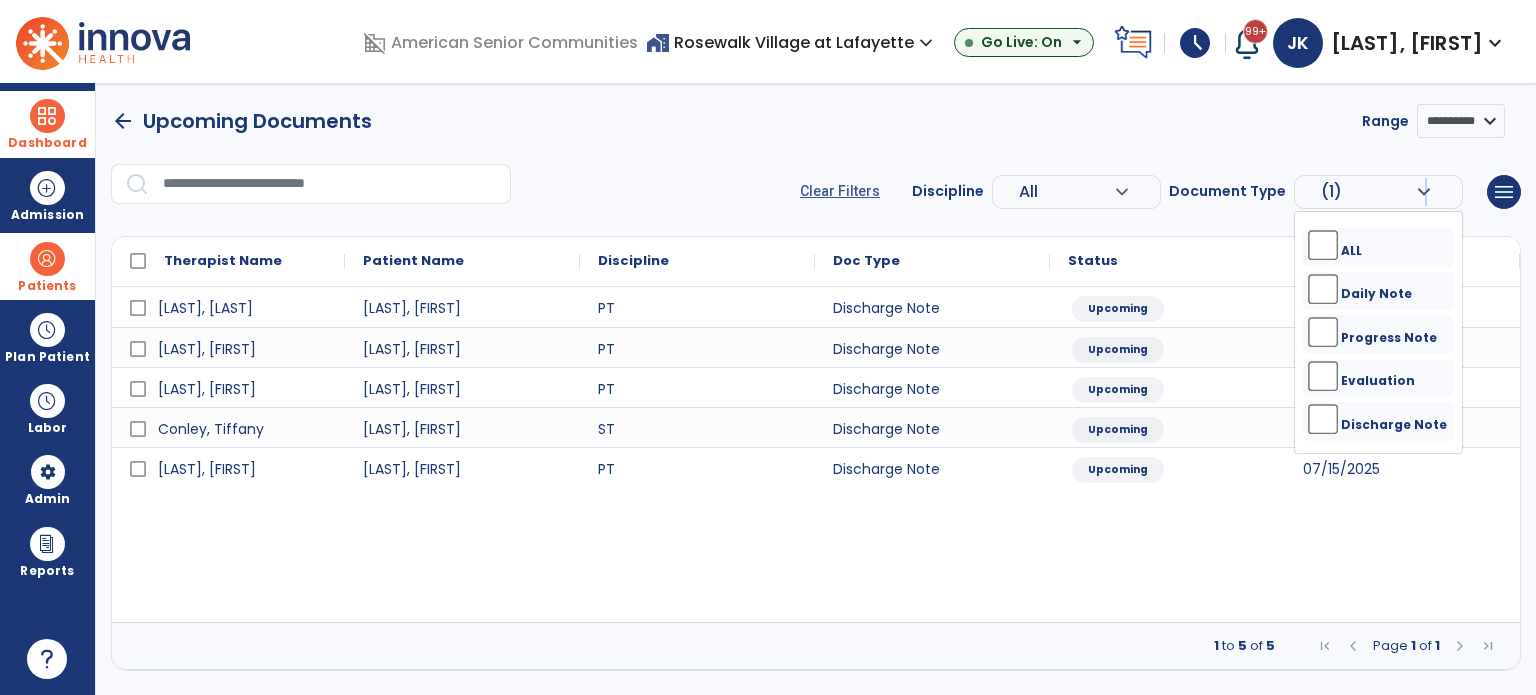 click on "[LAST], [FIRST] PT Discharge Note Upcoming [DATE]
[LAST], [FIRST] PT Discharge Note Upcoming [DATE]
[LAST], [FIRST] PT Discharge Note Upcoming [DATE]
[LAST], [FIRST] ST Discharge Note Upcoming [DATE]
[LAST], [FIRST] PT Discharge Note Upcoming [DATE]" at bounding box center (816, 454) 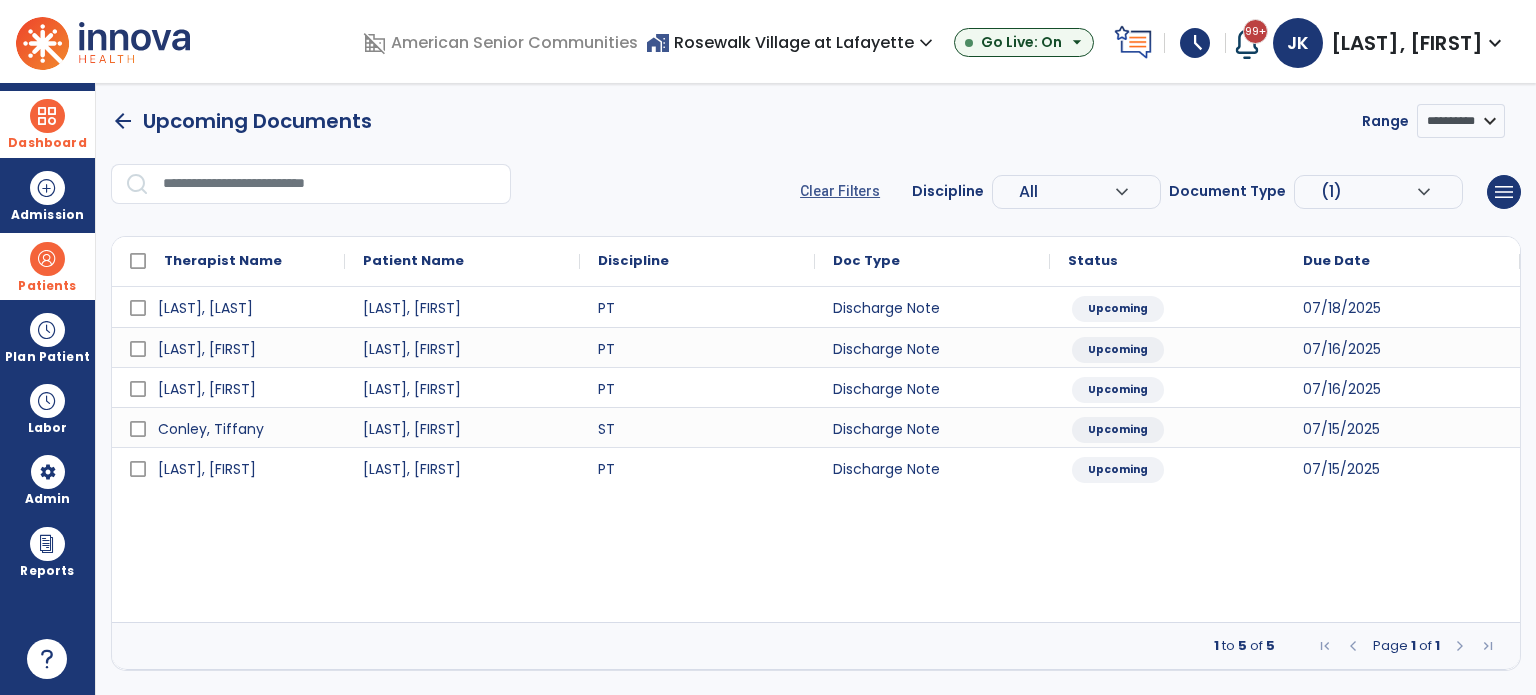 drag, startPoint x: 1123, startPoint y: 187, endPoint x: 1111, endPoint y: 195, distance: 14.422205 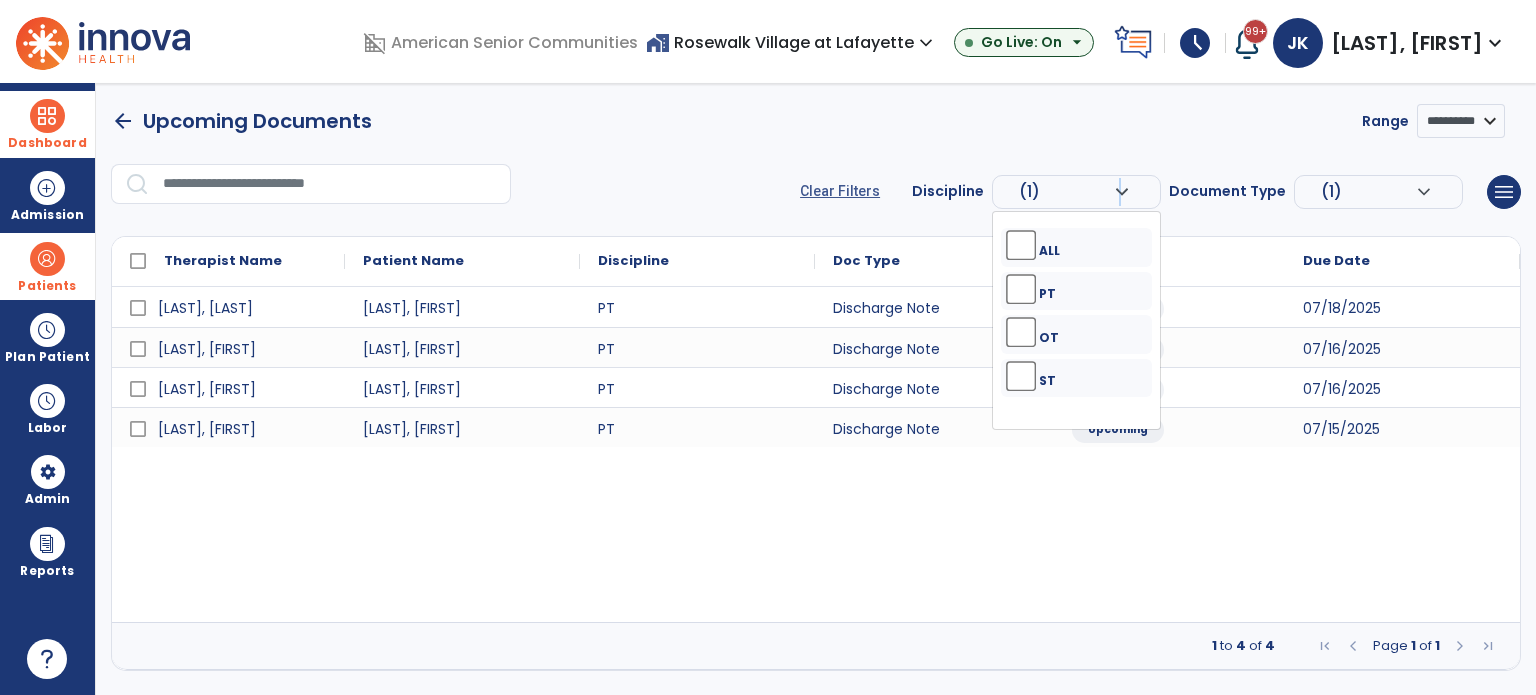 click on "[LAST], [FIRST] PT Discharge Note Upcoming [DATE]
[LAST], [FIRST] PT Discharge Note Upcoming [DATE]
[LAST], [FIRST] PT Discharge Note Upcoming [DATE]
[LAST], [FIRST] PT Discharge Note Upcoming [DATE]" at bounding box center (816, 454) 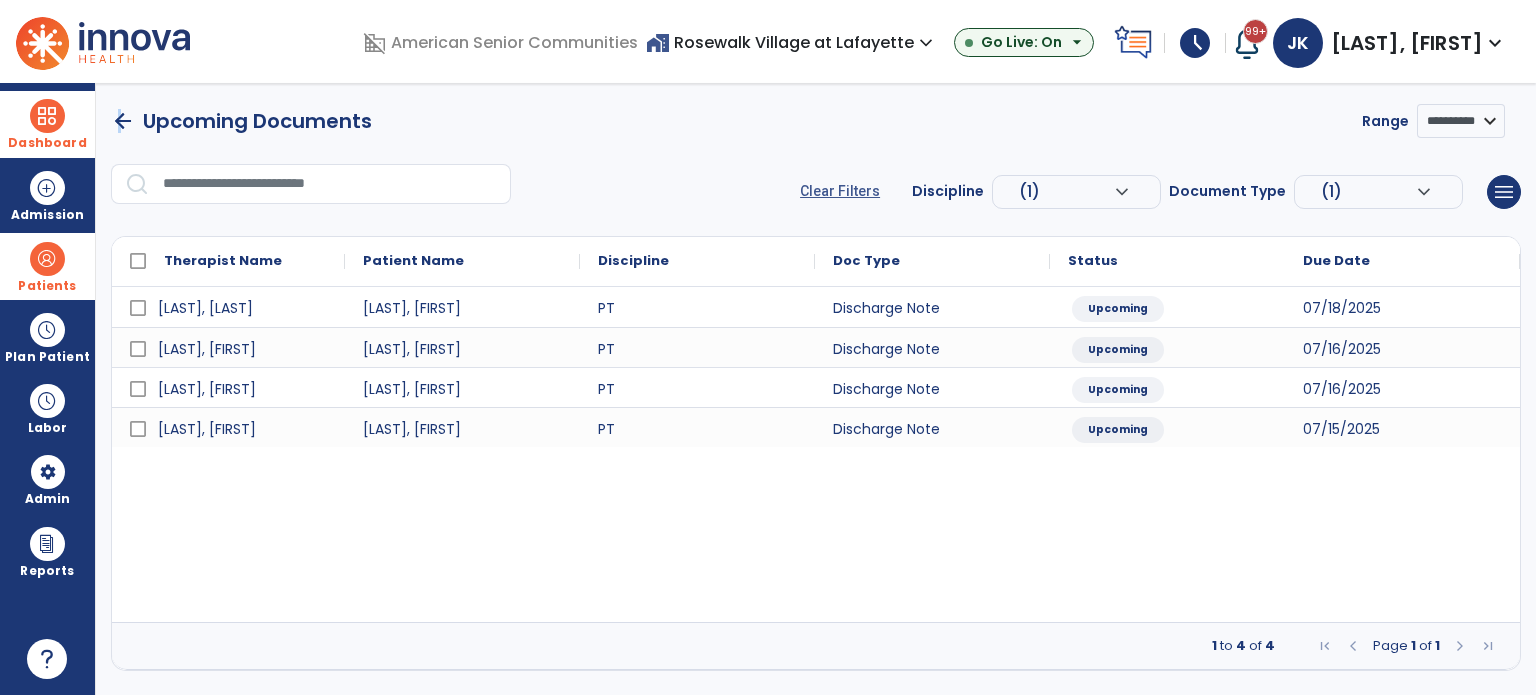 click on "arrow_back" at bounding box center (123, 121) 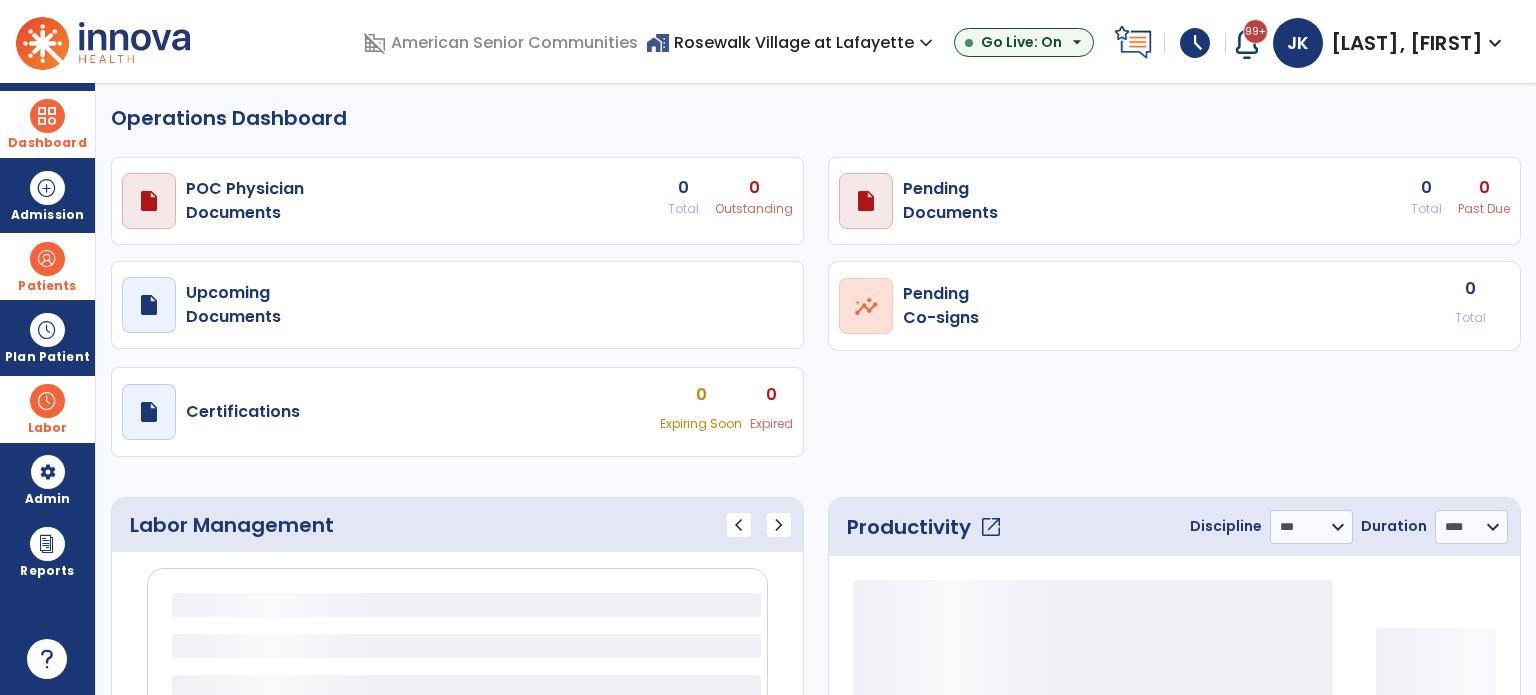 select on "***" 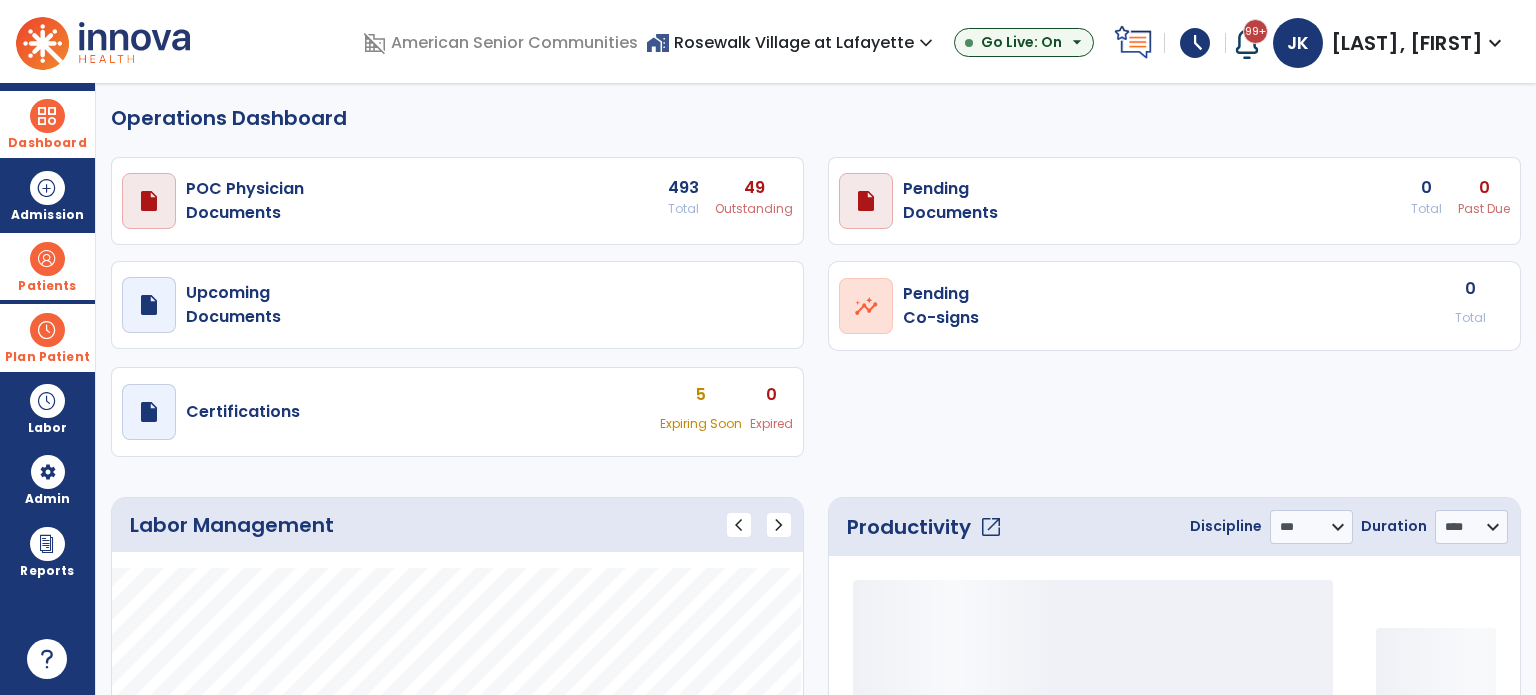 click on "Plan Patient" at bounding box center [47, 266] 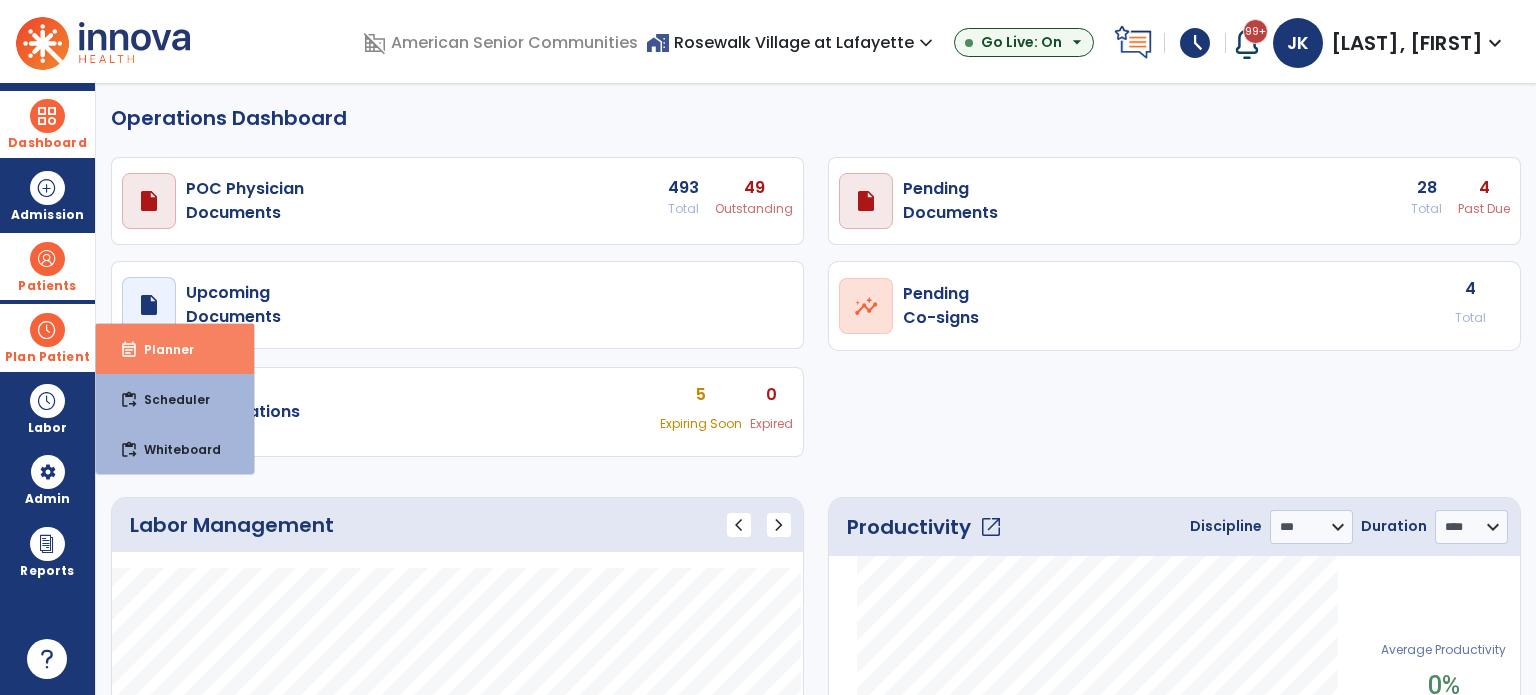 click on "event_note" at bounding box center [129, 350] 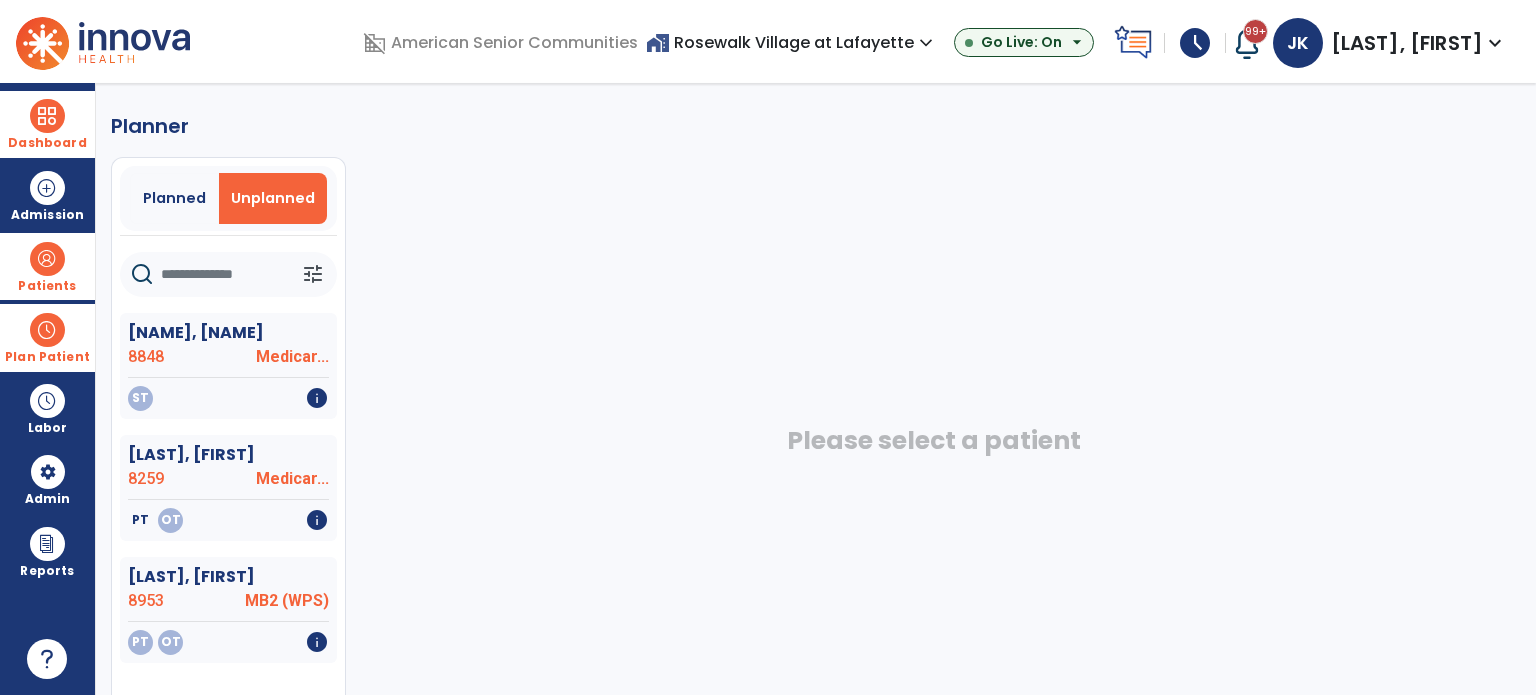 click on "Patients" at bounding box center [47, 266] 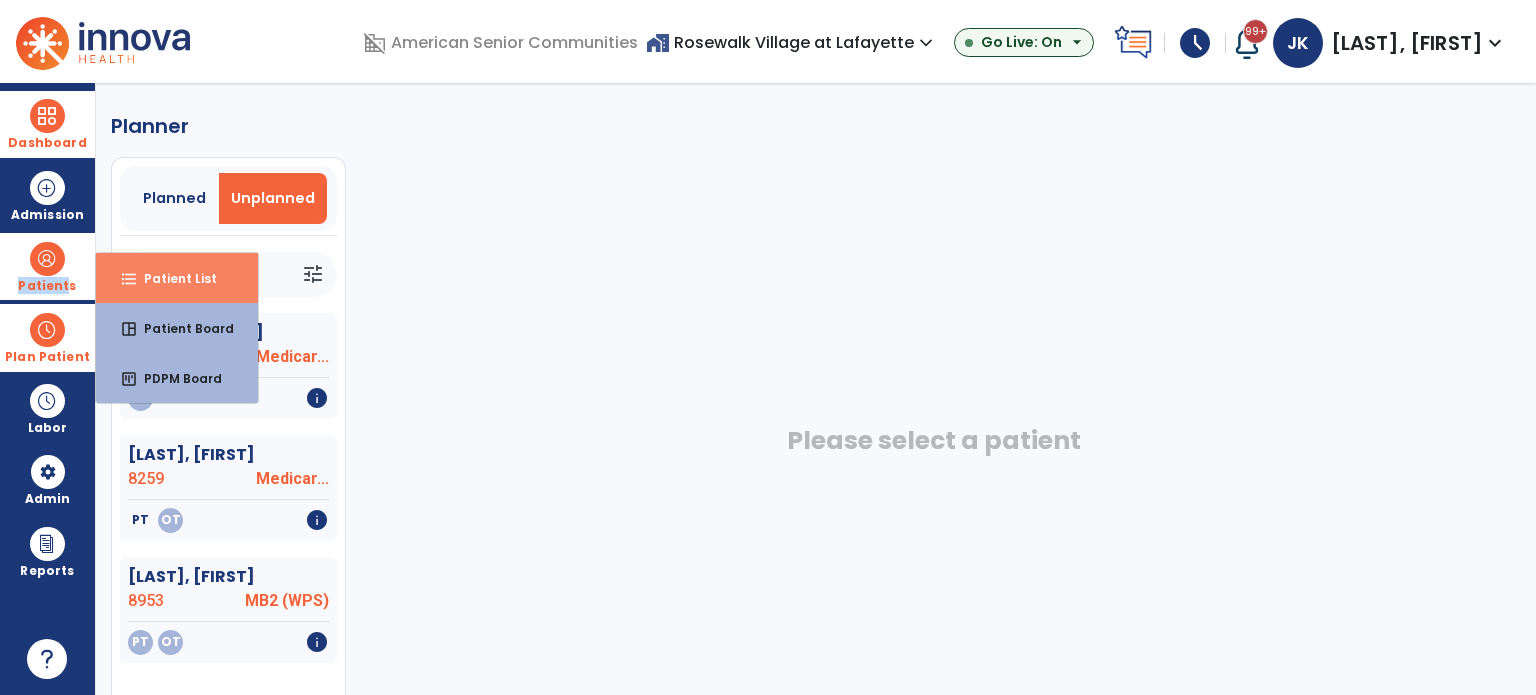 click on "format_list_bulleted  Patient List" at bounding box center [177, 278] 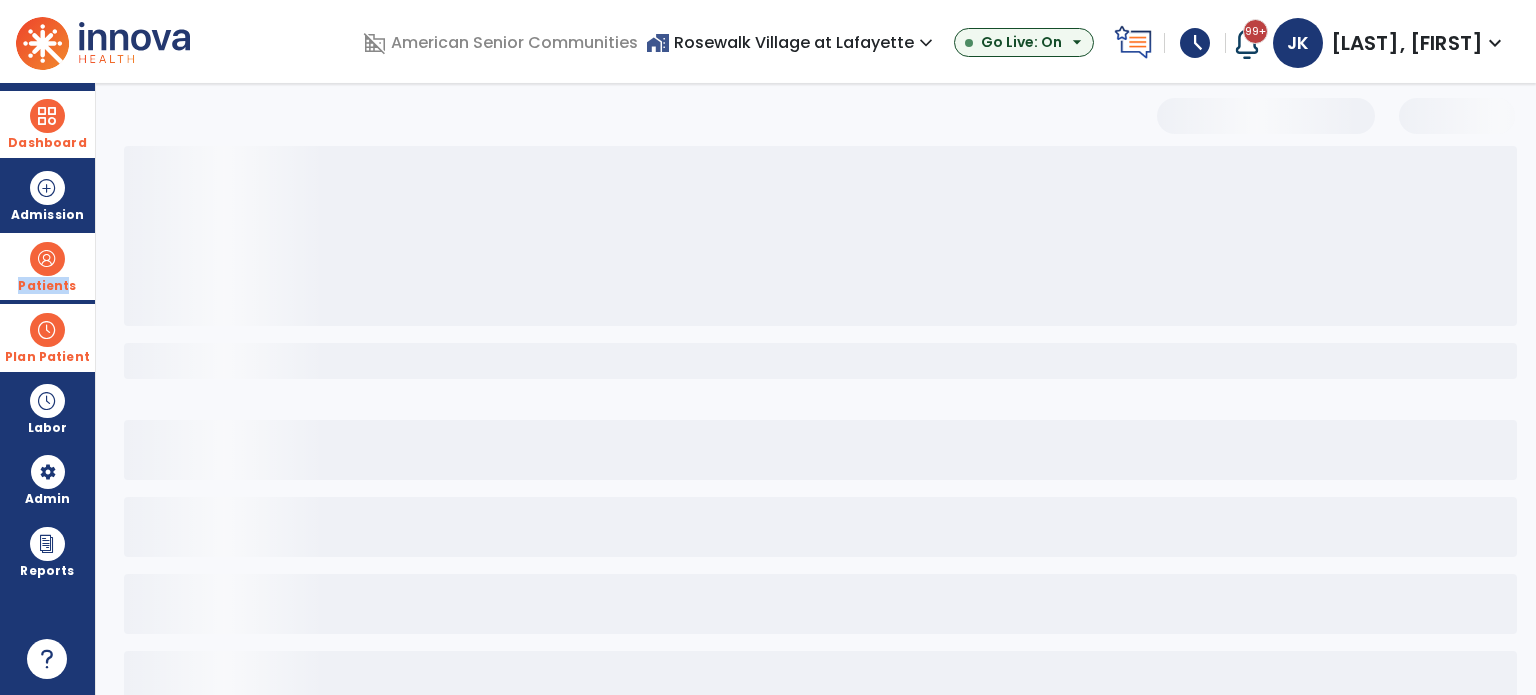 select on "***" 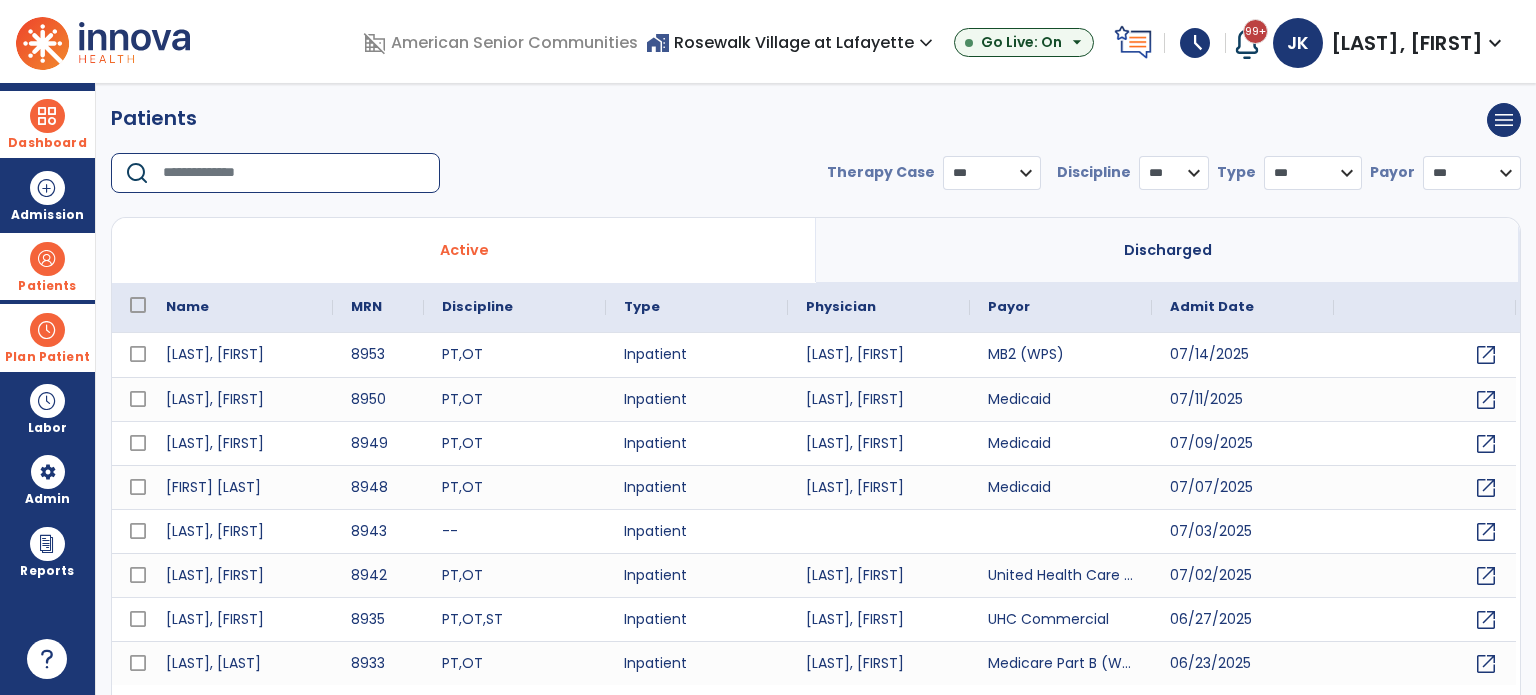 click at bounding box center (294, 173) 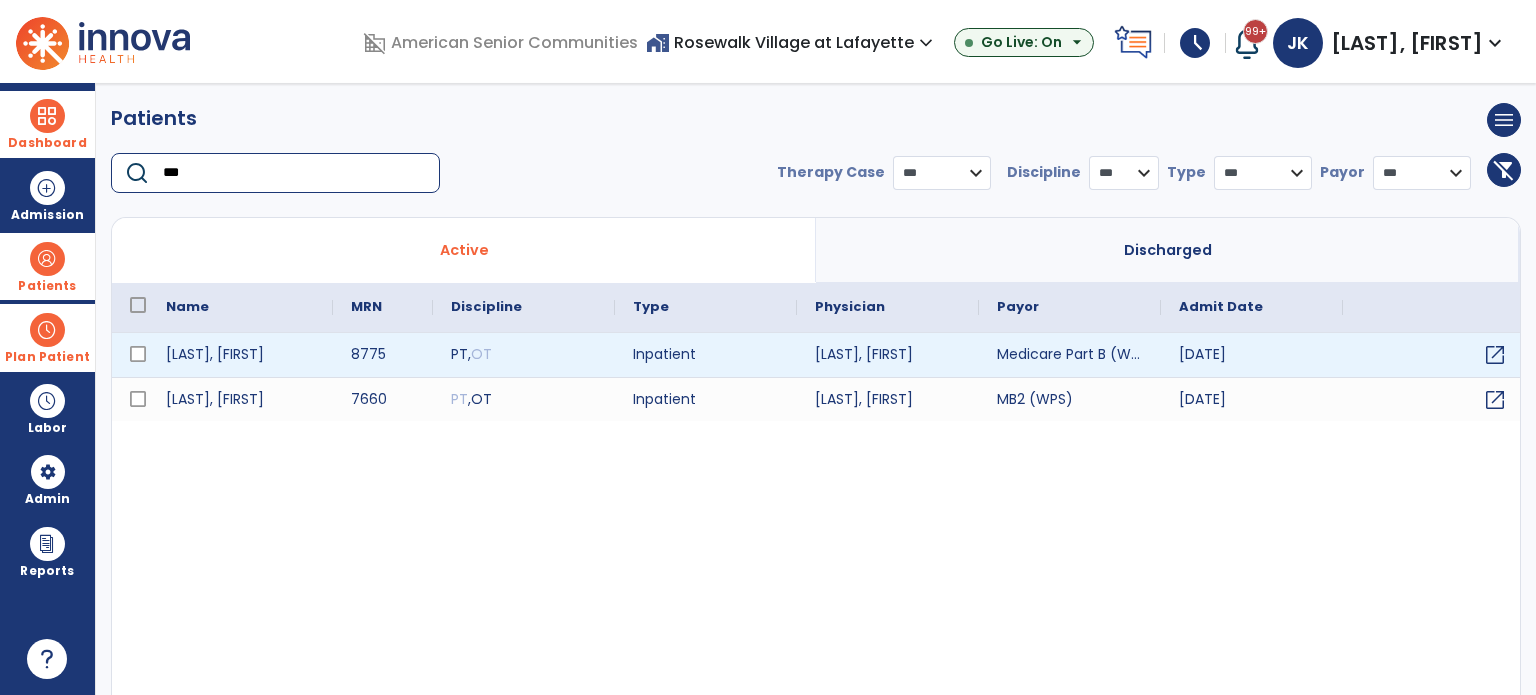 type on "***" 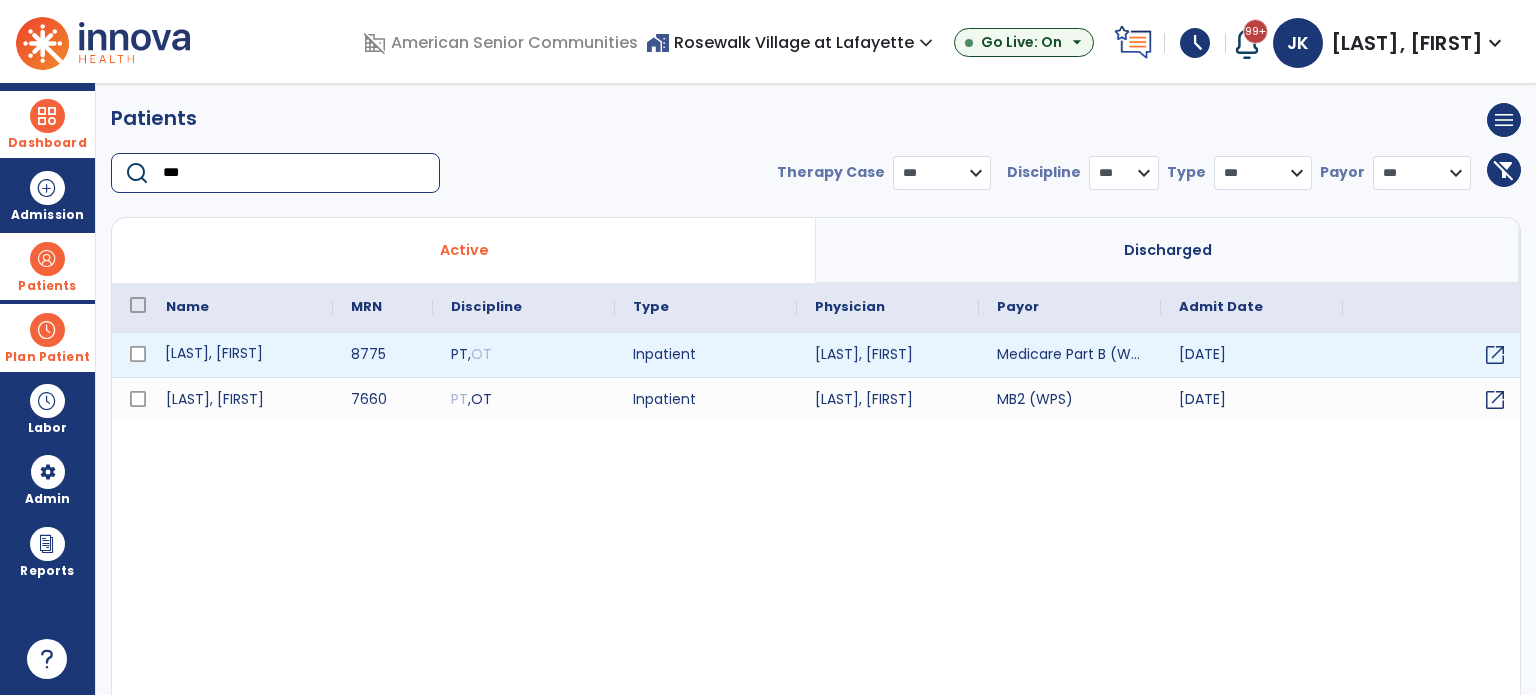click on "[LAST], [FIRST]" at bounding box center [240, 355] 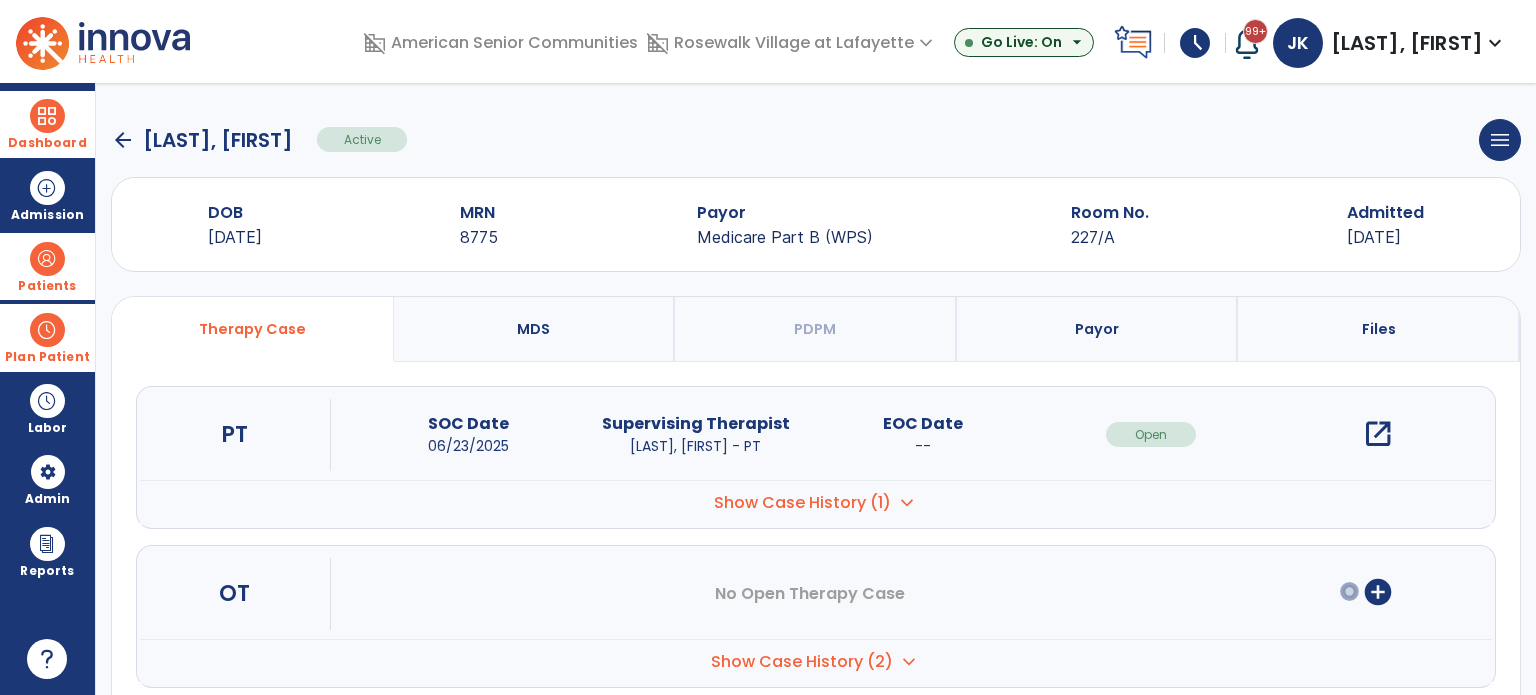 click on "open_in_new" at bounding box center (1378, 434) 